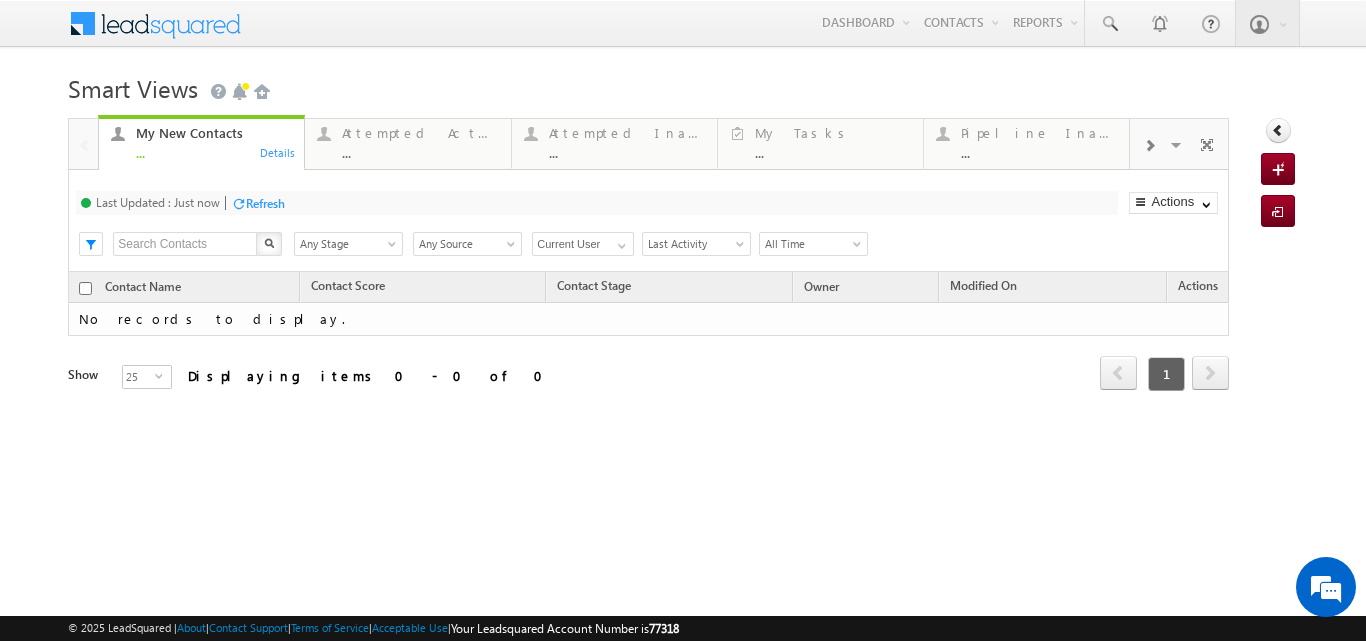 scroll, scrollTop: 0, scrollLeft: 0, axis: both 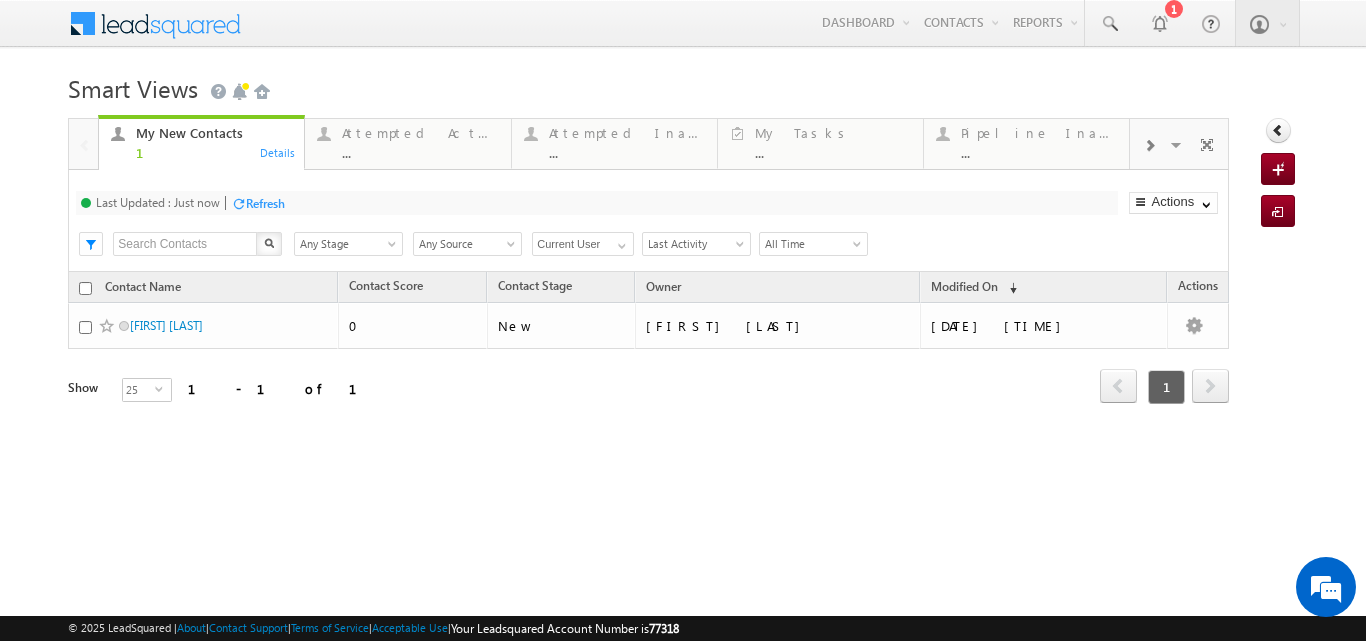 click at bounding box center (185, 244) 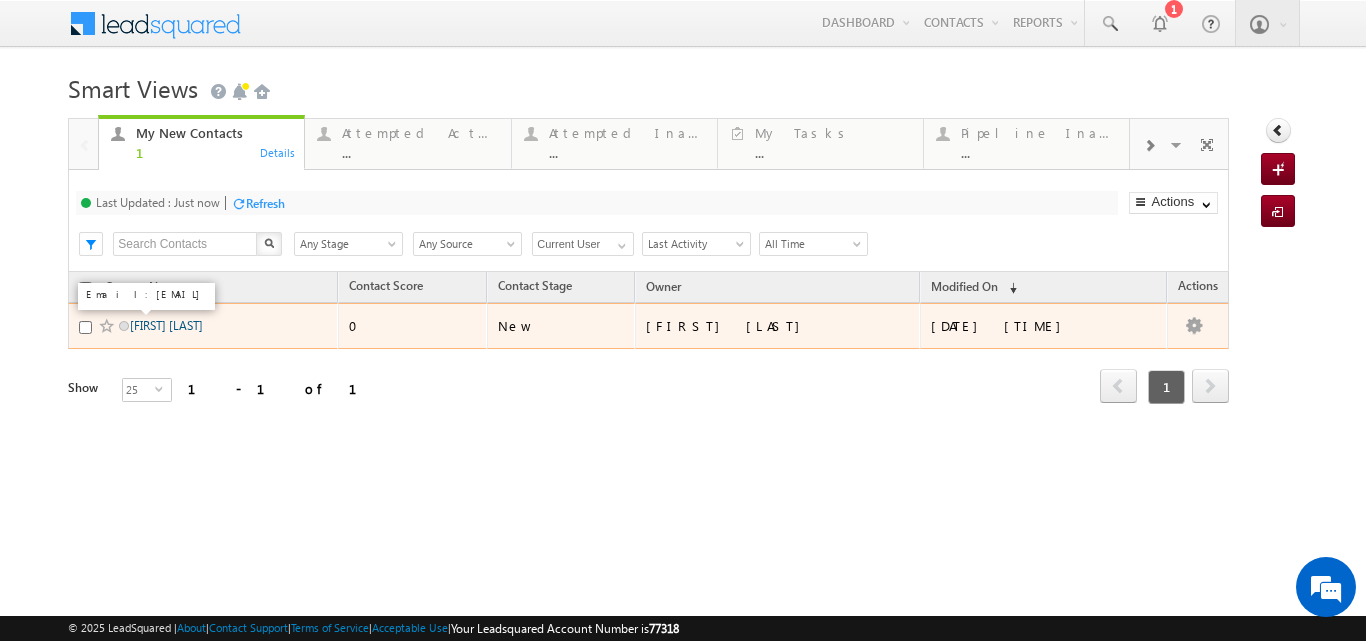 click on "Sakshi Jadhav" at bounding box center [166, 325] 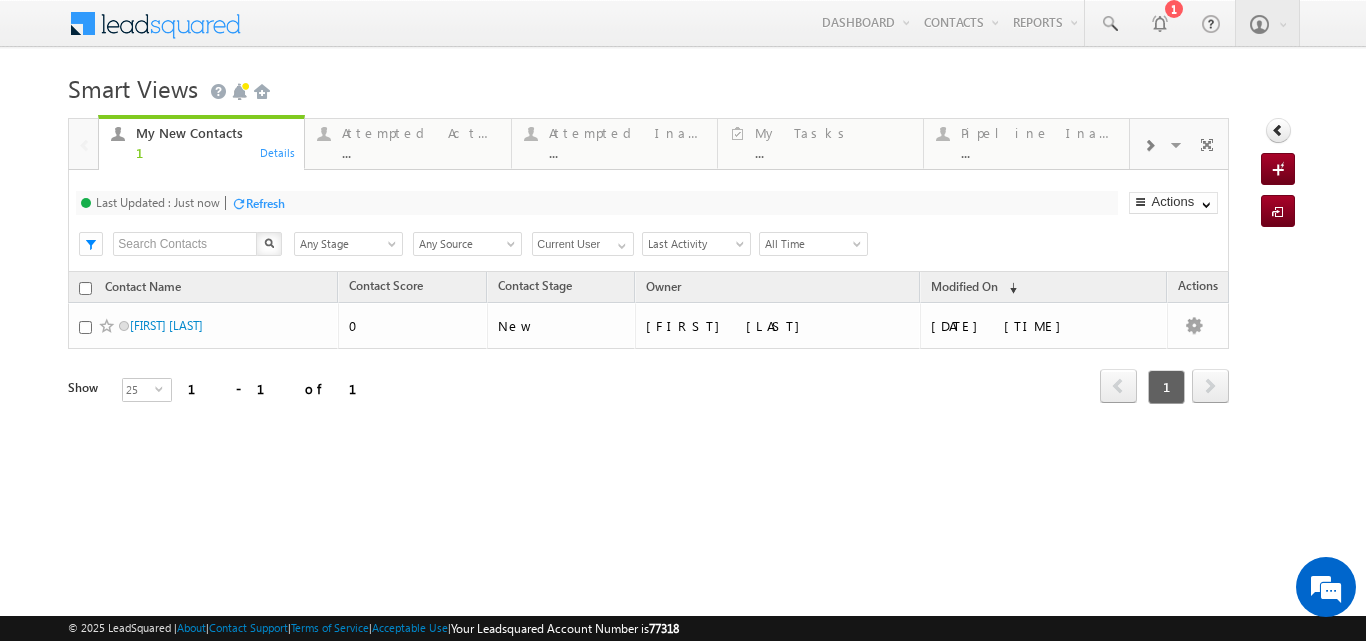 click on "Refresh" at bounding box center [258, 202] 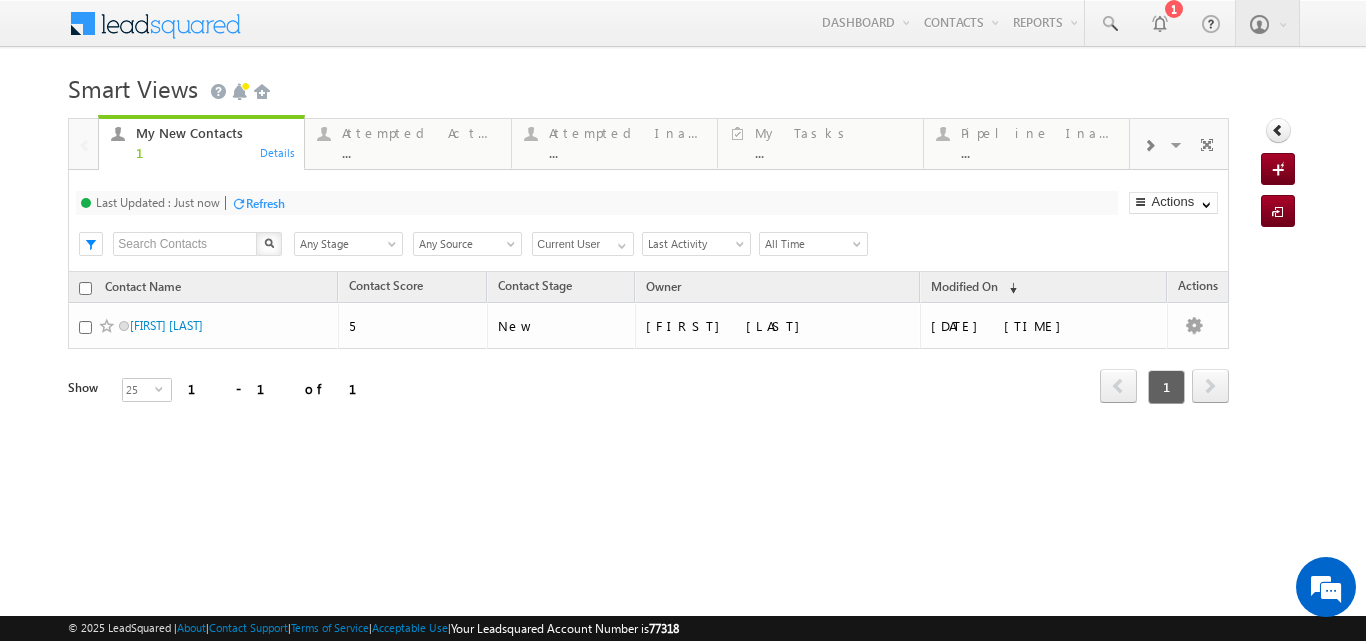 click on "Refresh" at bounding box center [265, 203] 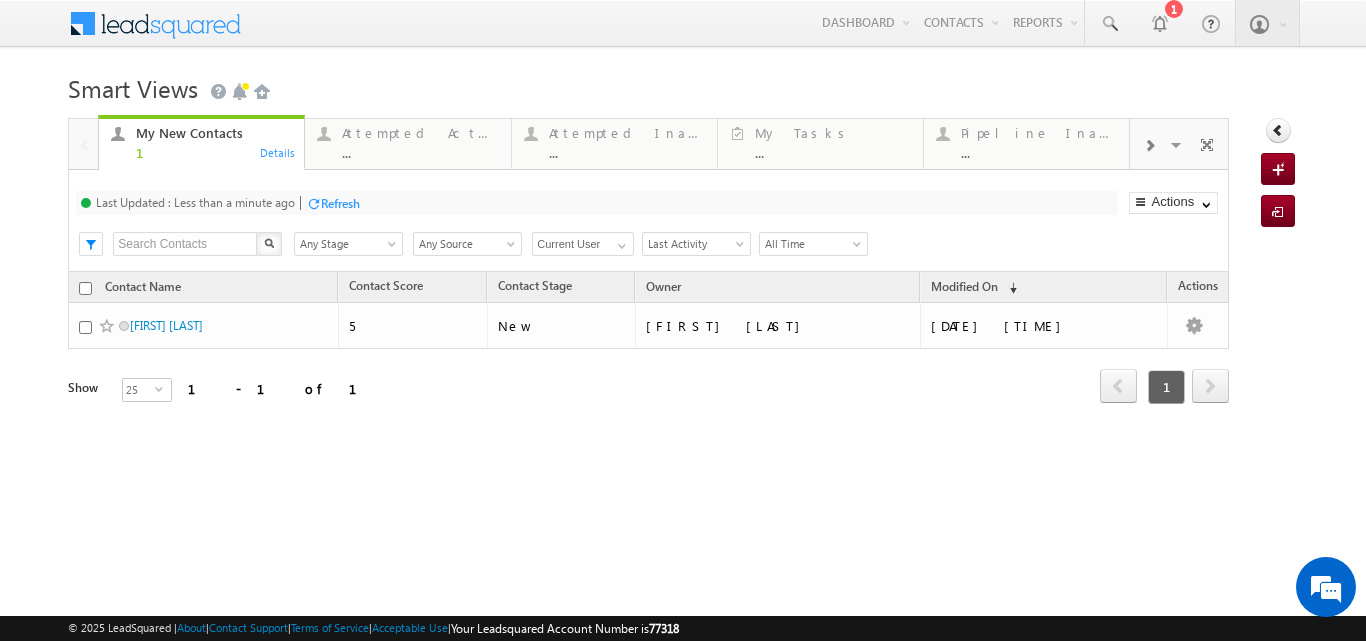 click on "Refresh" at bounding box center (340, 203) 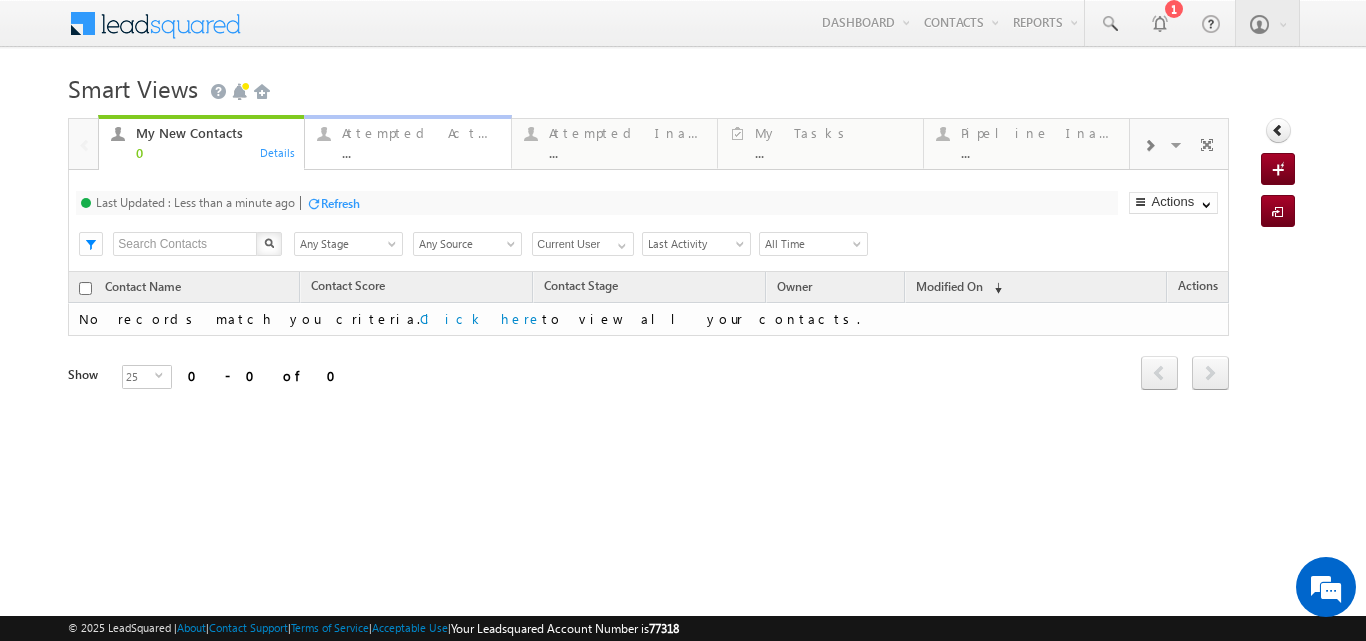 click on "Attempted Active" at bounding box center (420, 133) 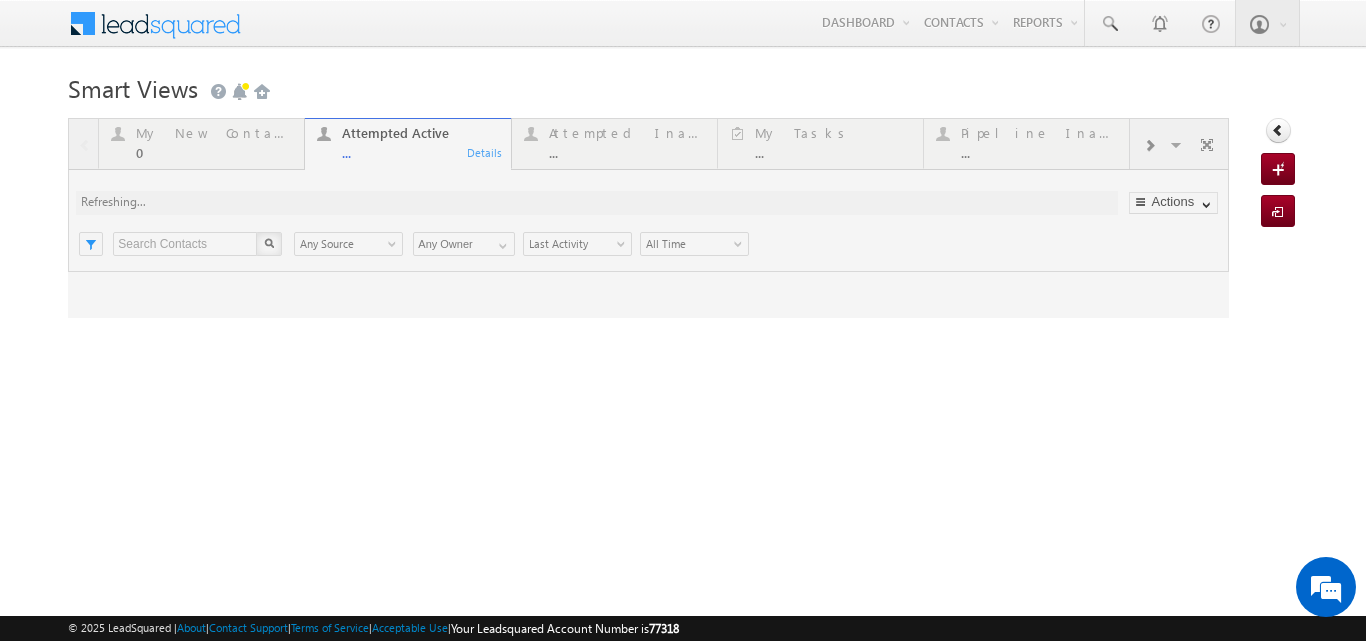 scroll, scrollTop: 0, scrollLeft: 0, axis: both 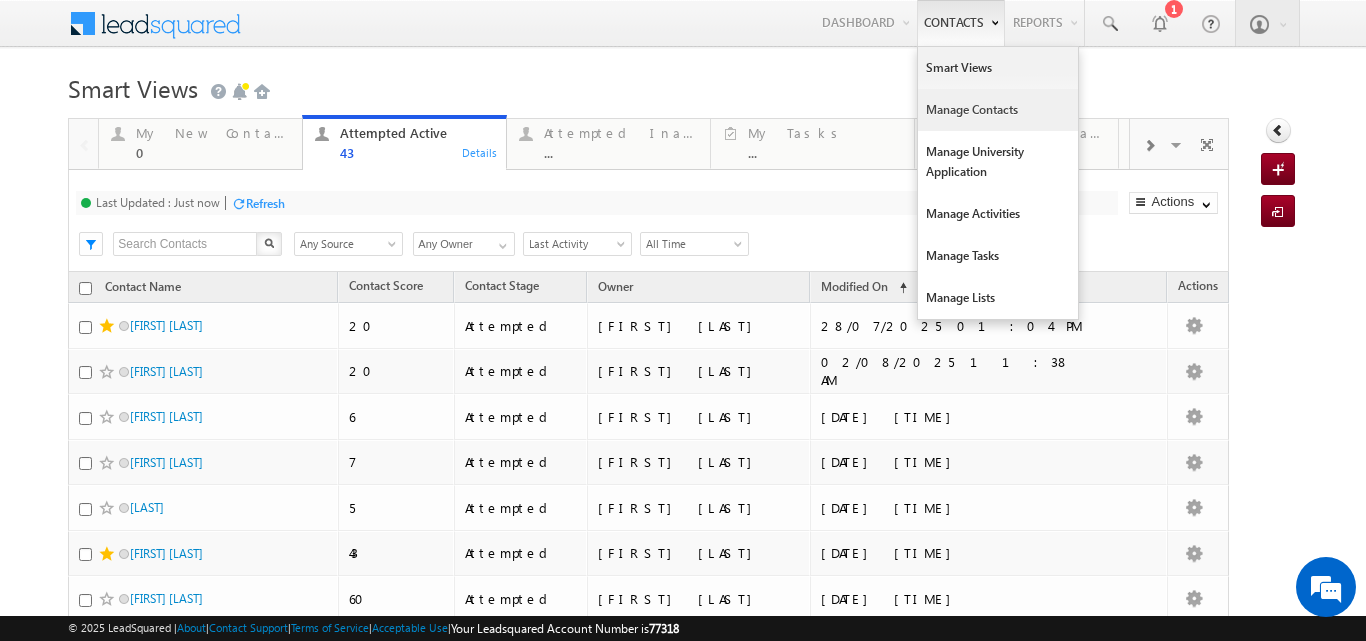 click on "Manage Contacts" at bounding box center [998, 110] 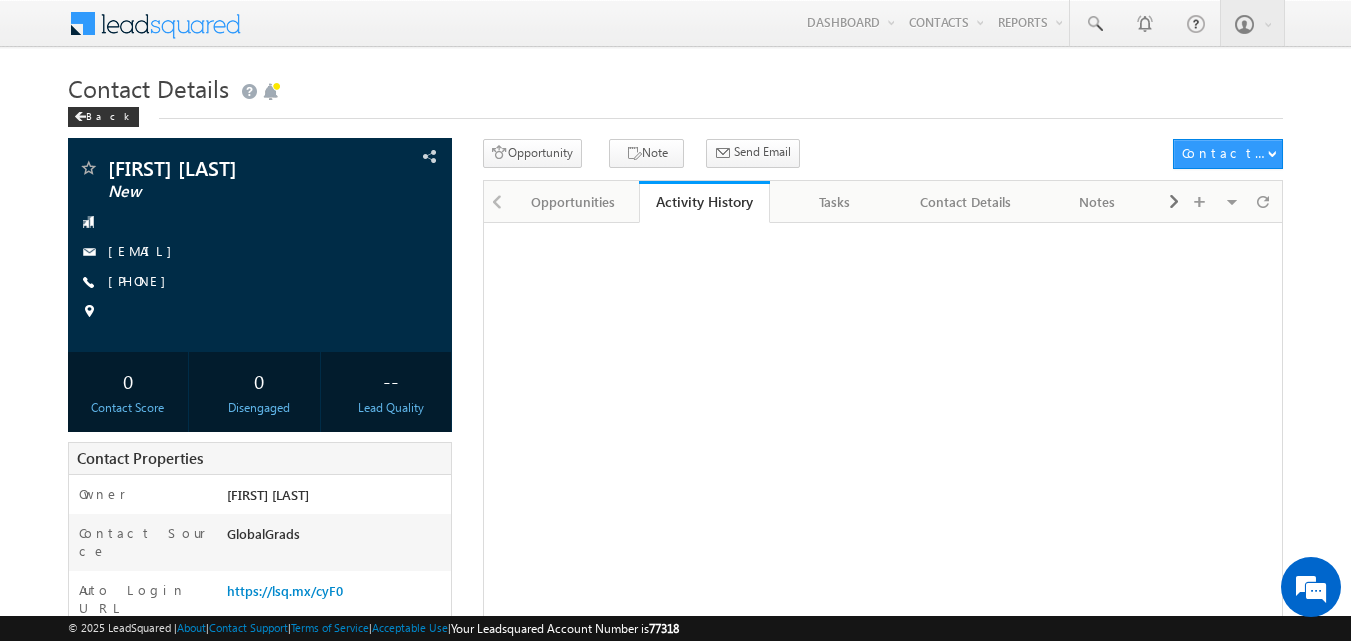 scroll, scrollTop: 0, scrollLeft: 0, axis: both 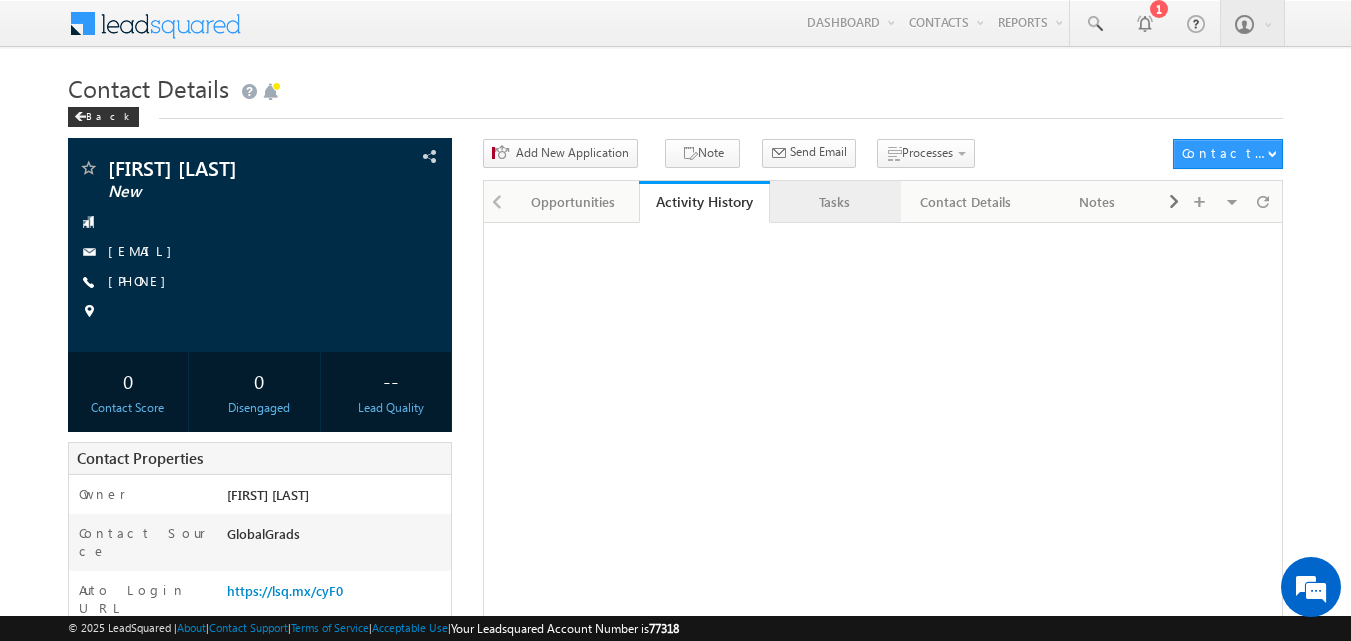 click on "Tasks" at bounding box center [834, 202] 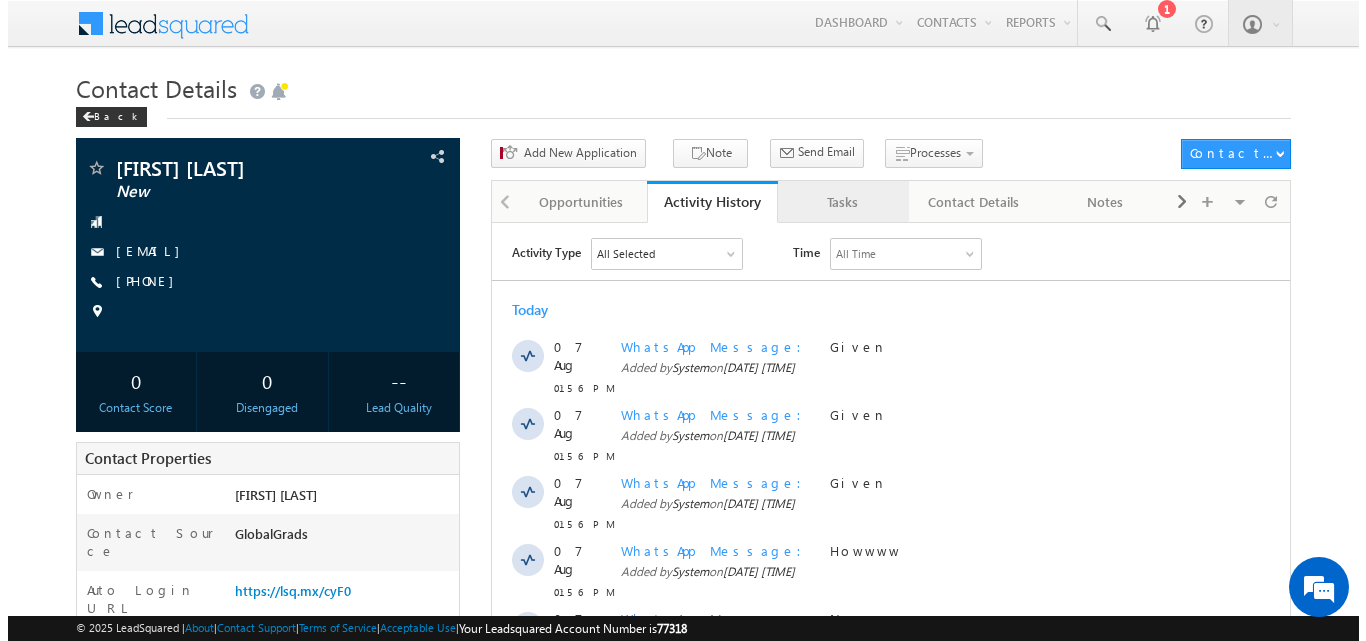 scroll, scrollTop: 0, scrollLeft: 0, axis: both 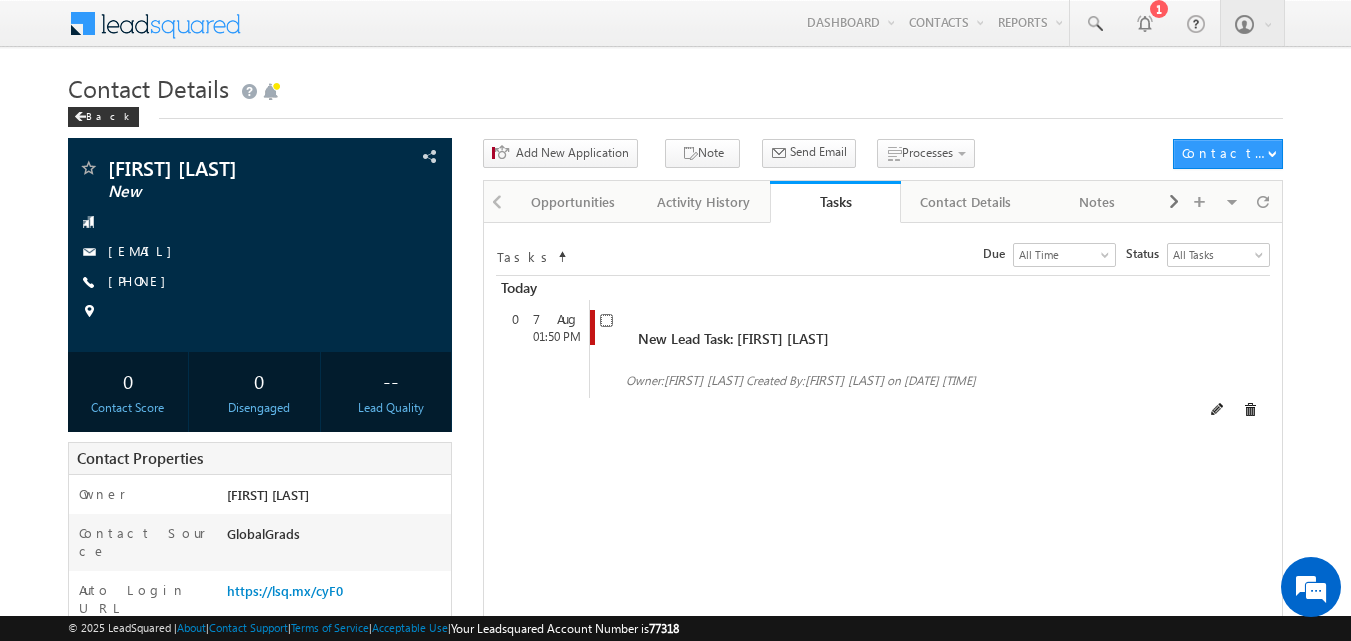 click at bounding box center [606, 320] 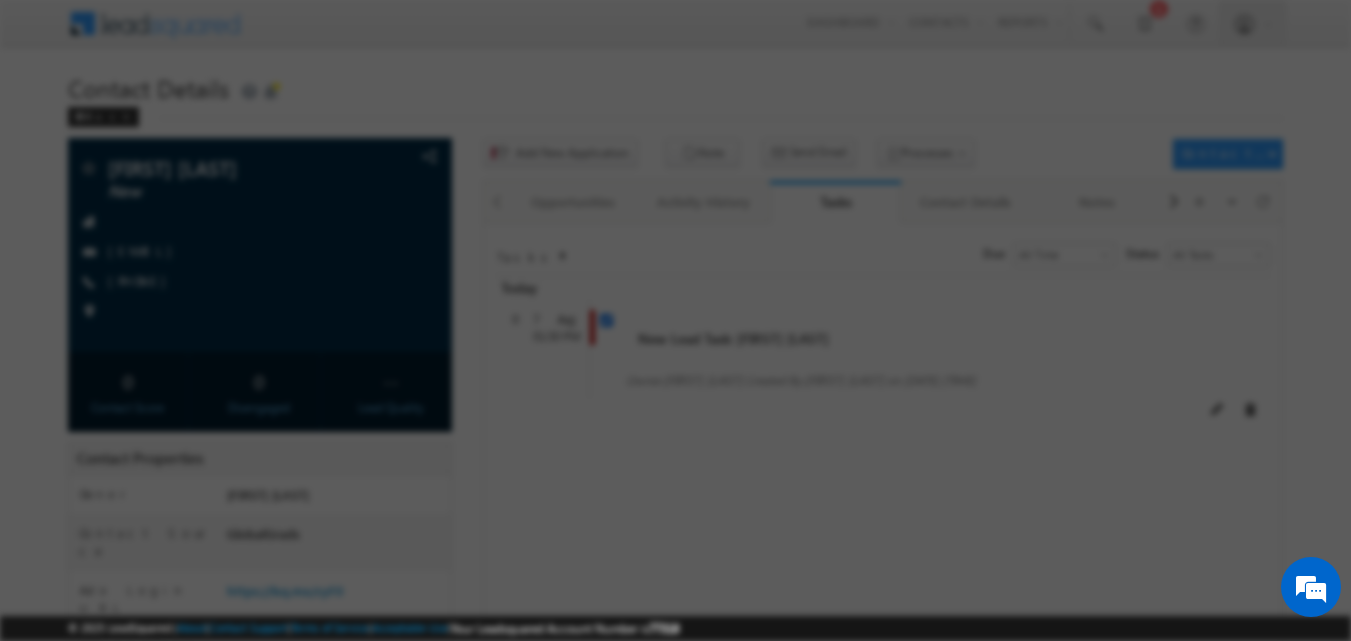 checkbox on "false" 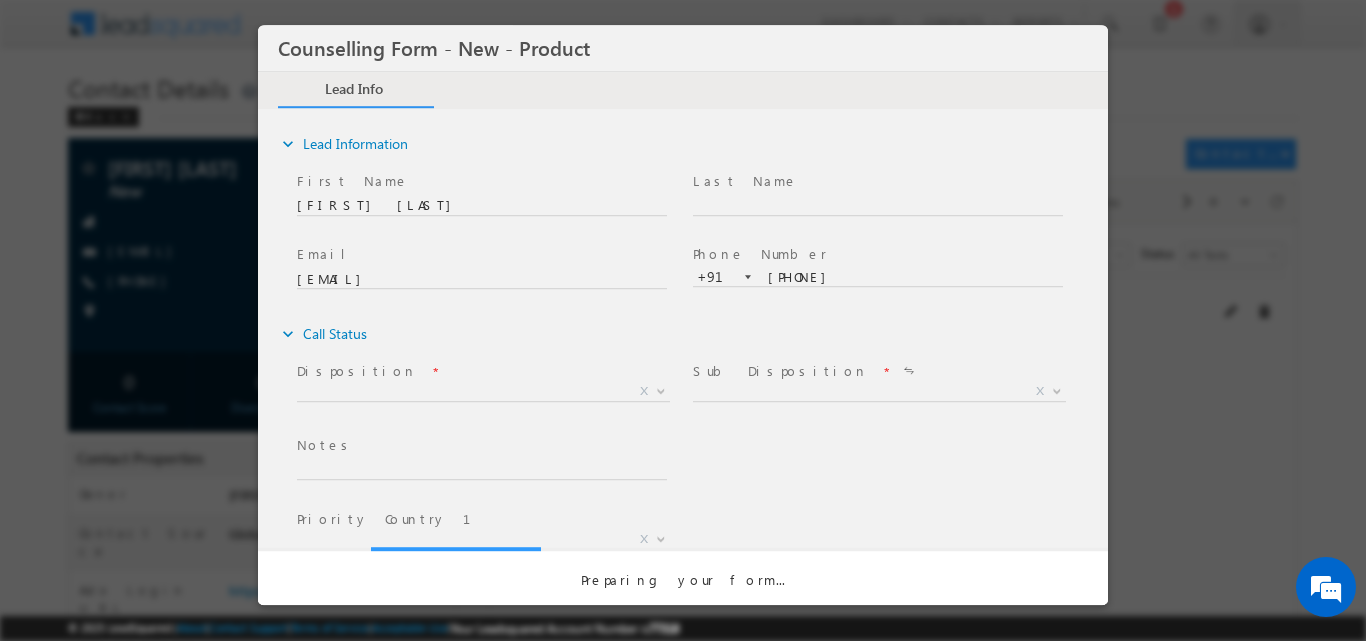 scroll, scrollTop: 0, scrollLeft: 0, axis: both 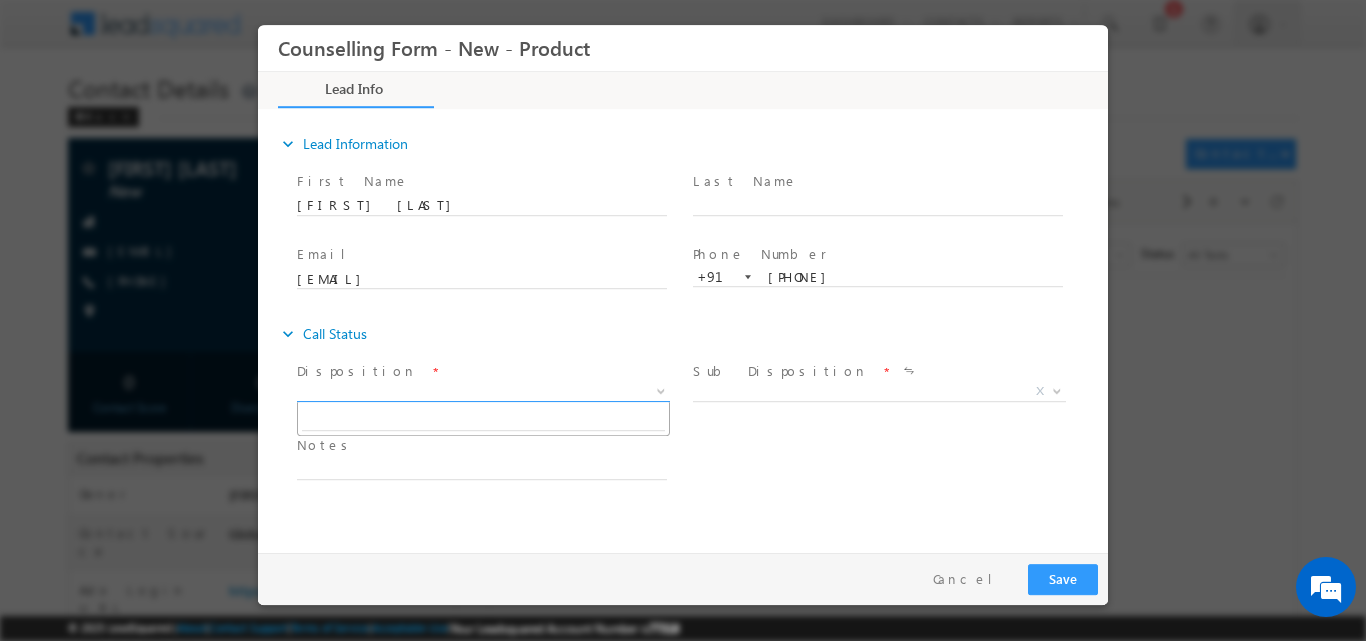 click at bounding box center [659, 390] 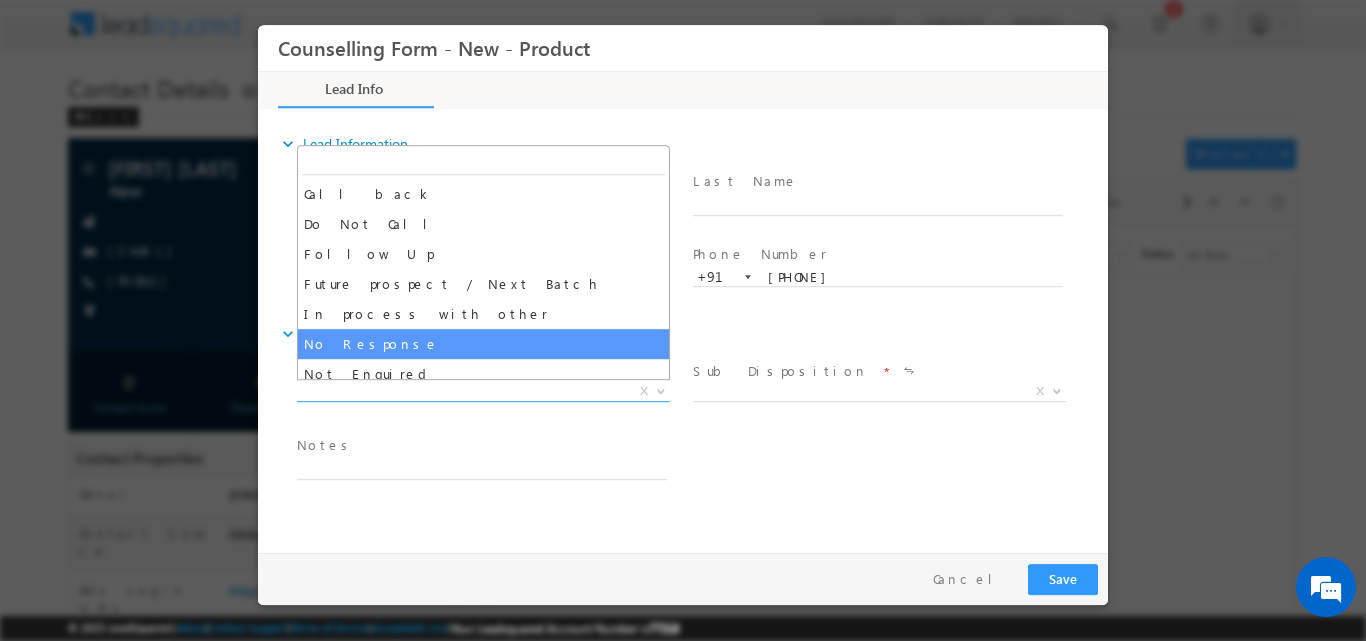 select on "No Response" 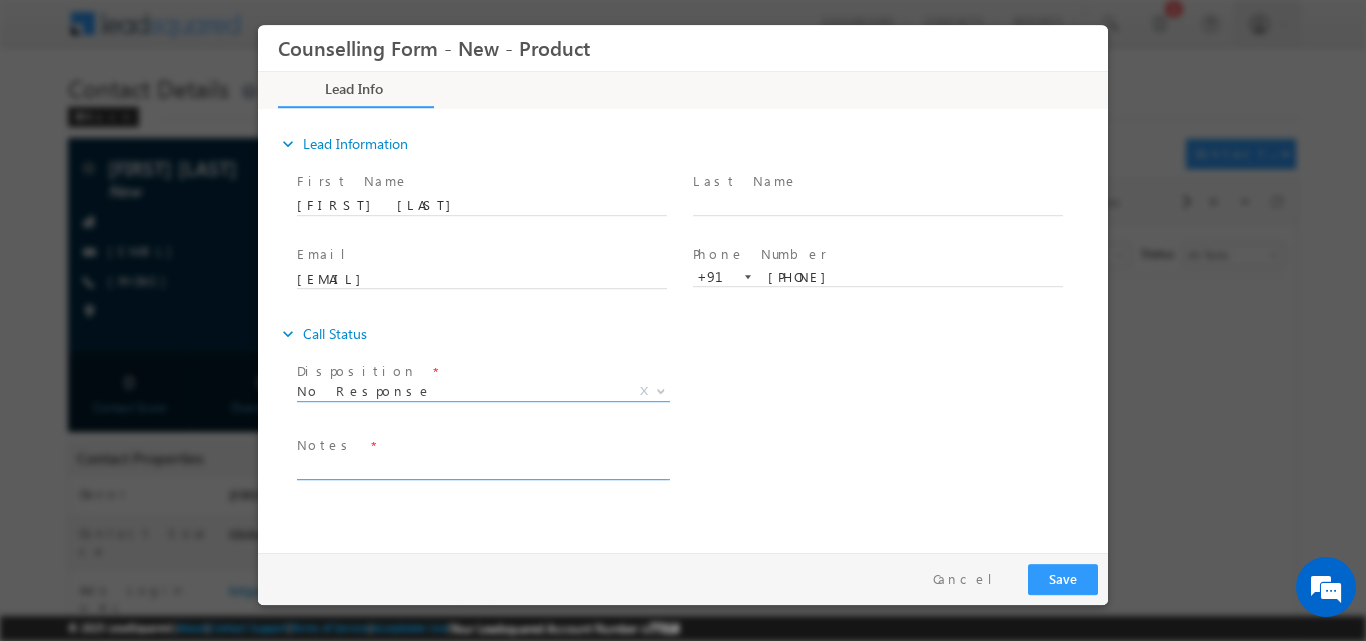 click at bounding box center [482, 467] 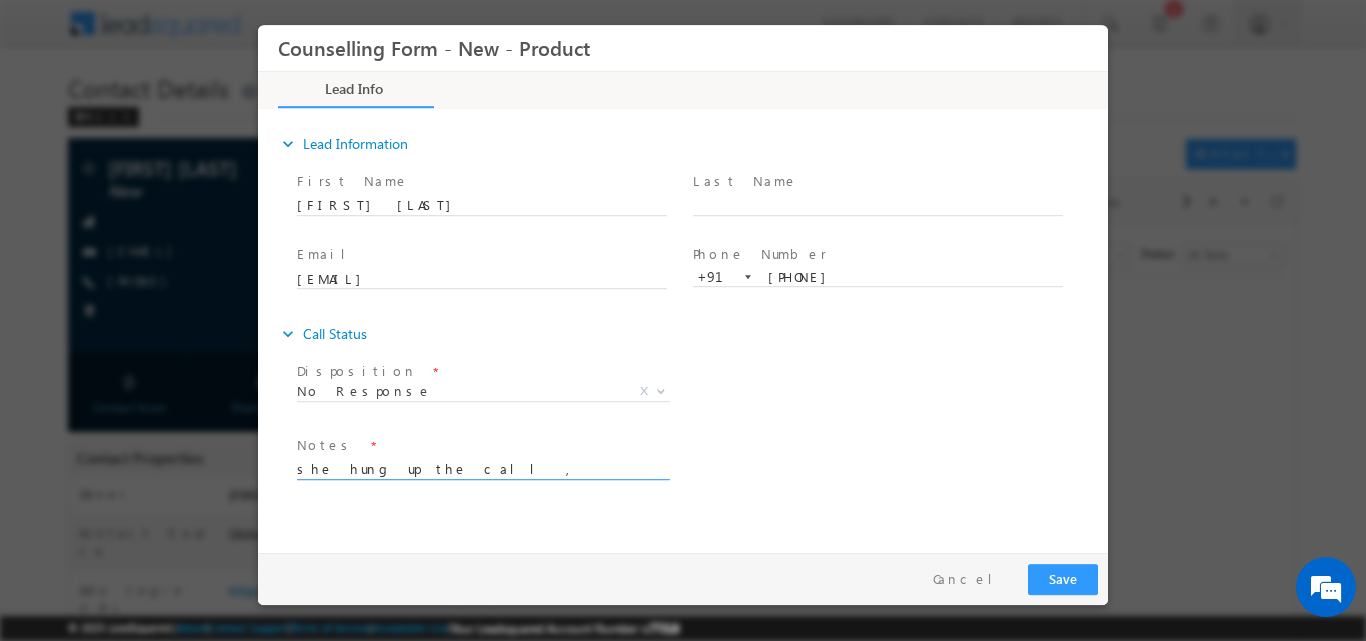 type on "she hung up the call , called through phone" 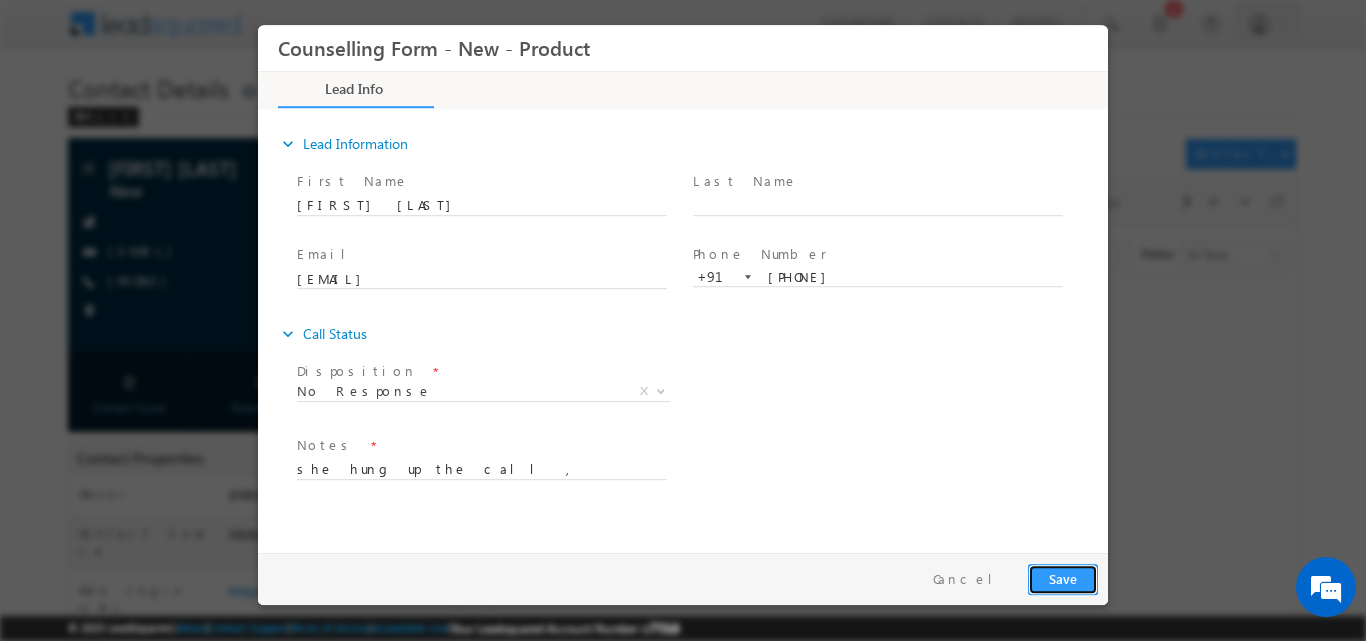 click on "Save" at bounding box center [1063, 578] 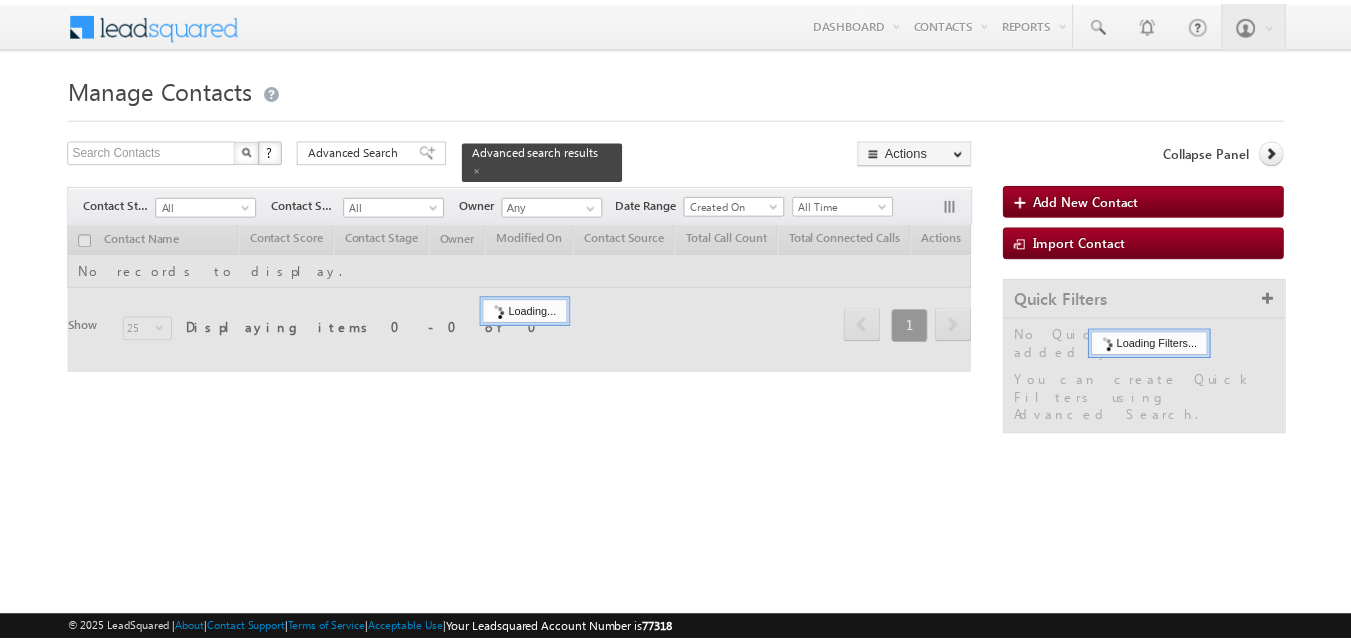 scroll, scrollTop: 0, scrollLeft: 0, axis: both 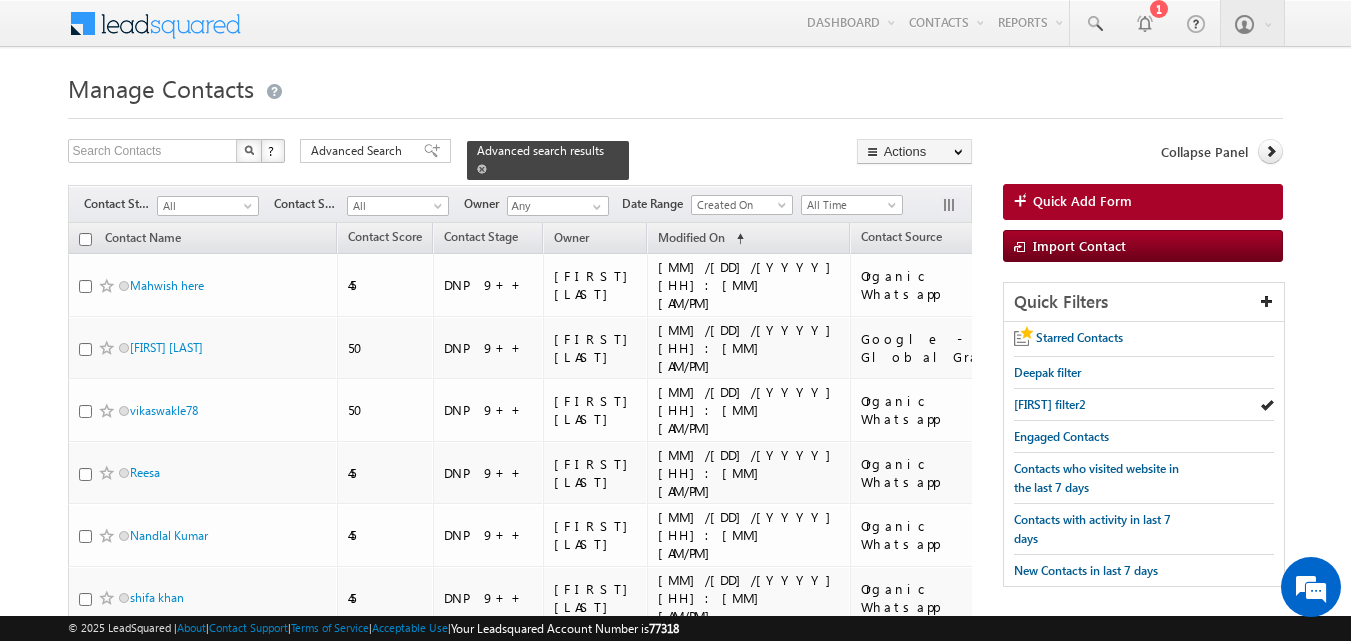 click at bounding box center [482, 169] 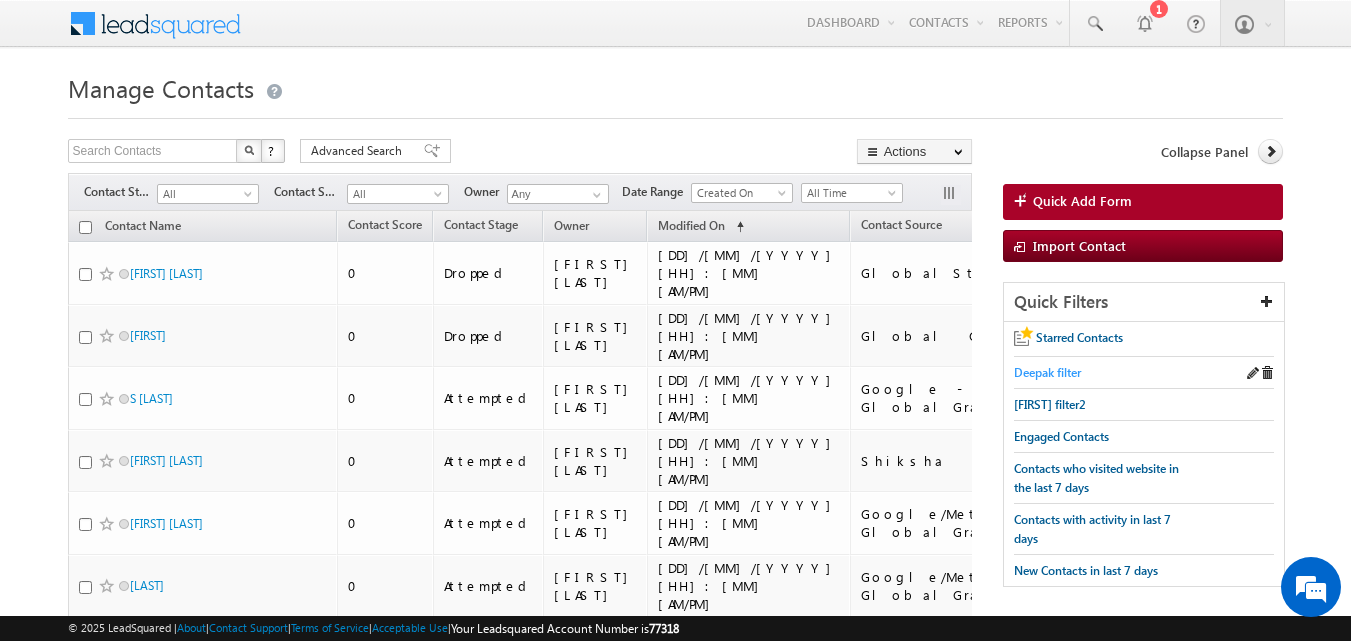click on "Deepak filter" at bounding box center [1047, 372] 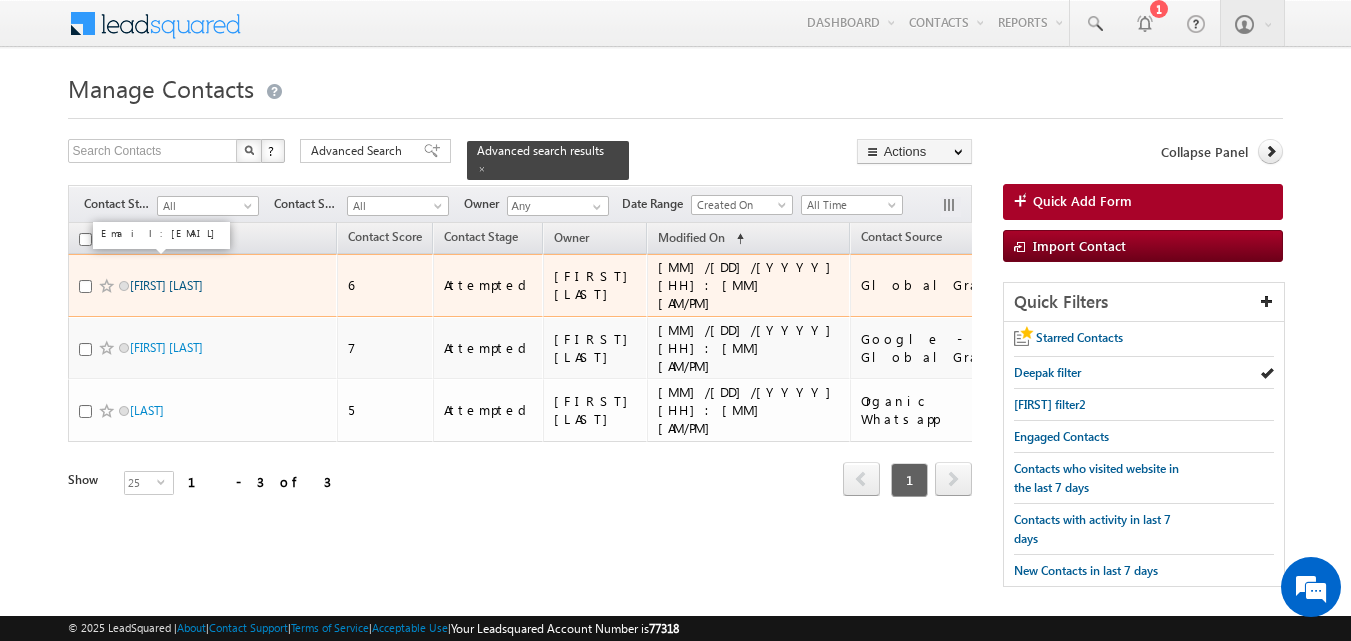 click on "[FIRST] [LAST]" at bounding box center [166, 285] 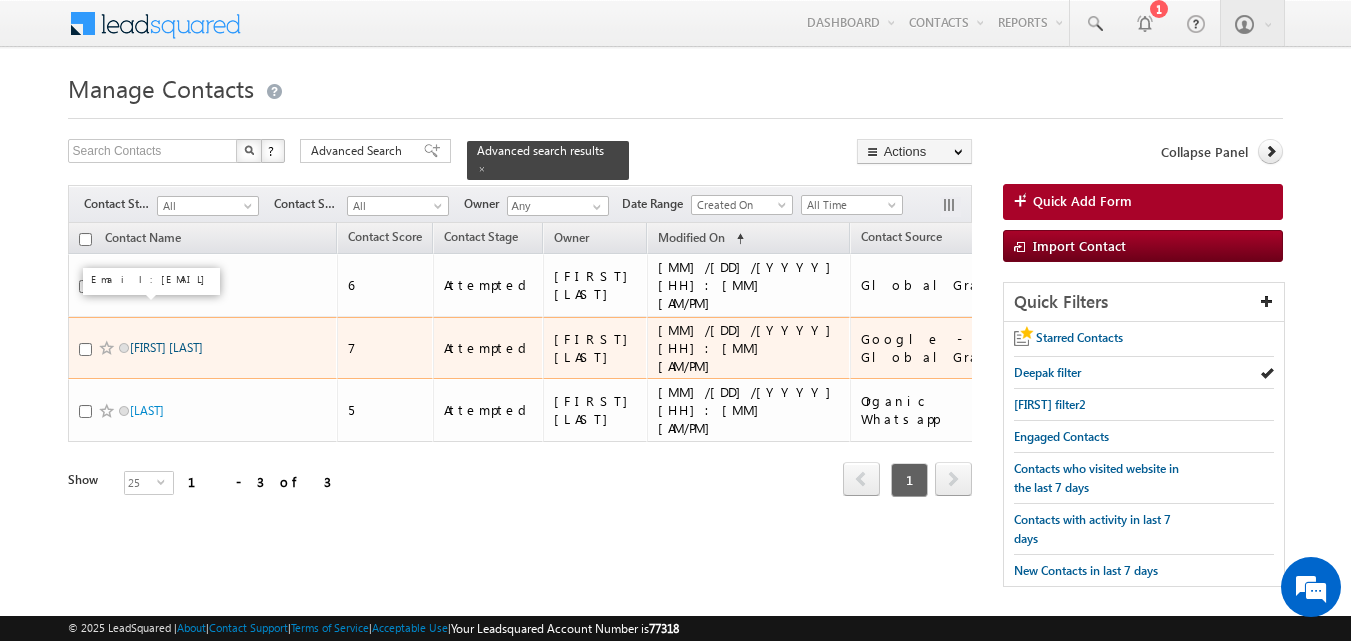 click on "Janak Karnani" at bounding box center (166, 347) 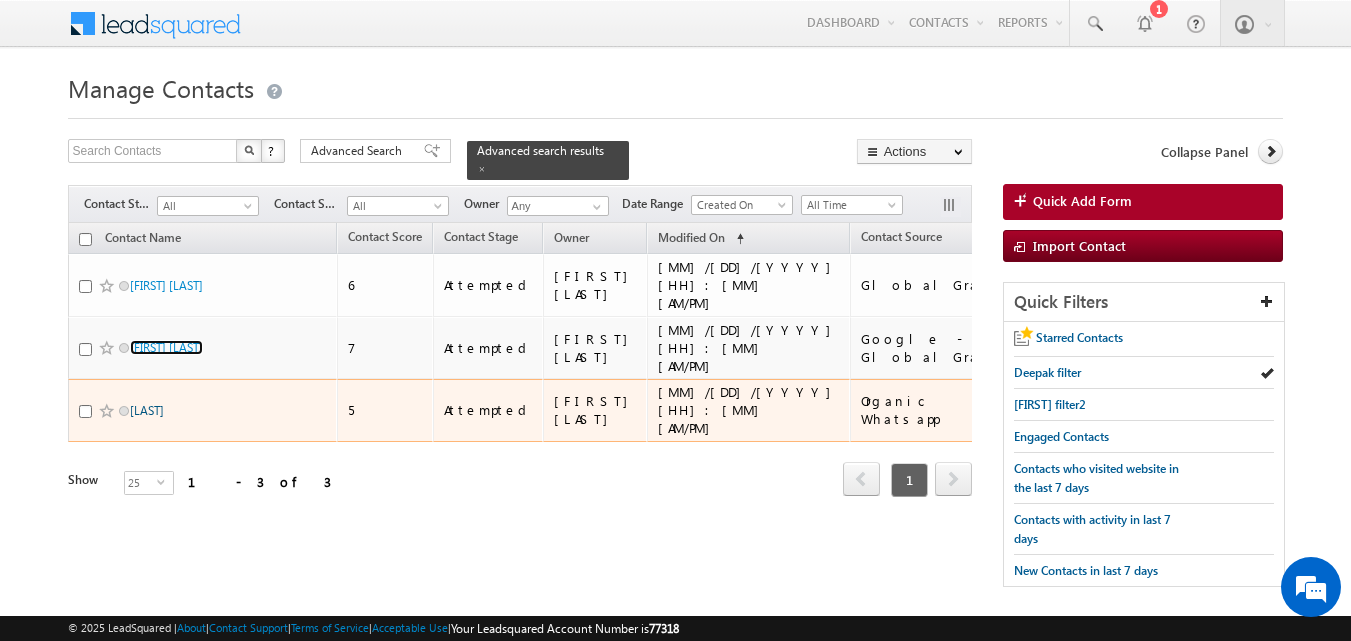 scroll, scrollTop: 0, scrollLeft: 0, axis: both 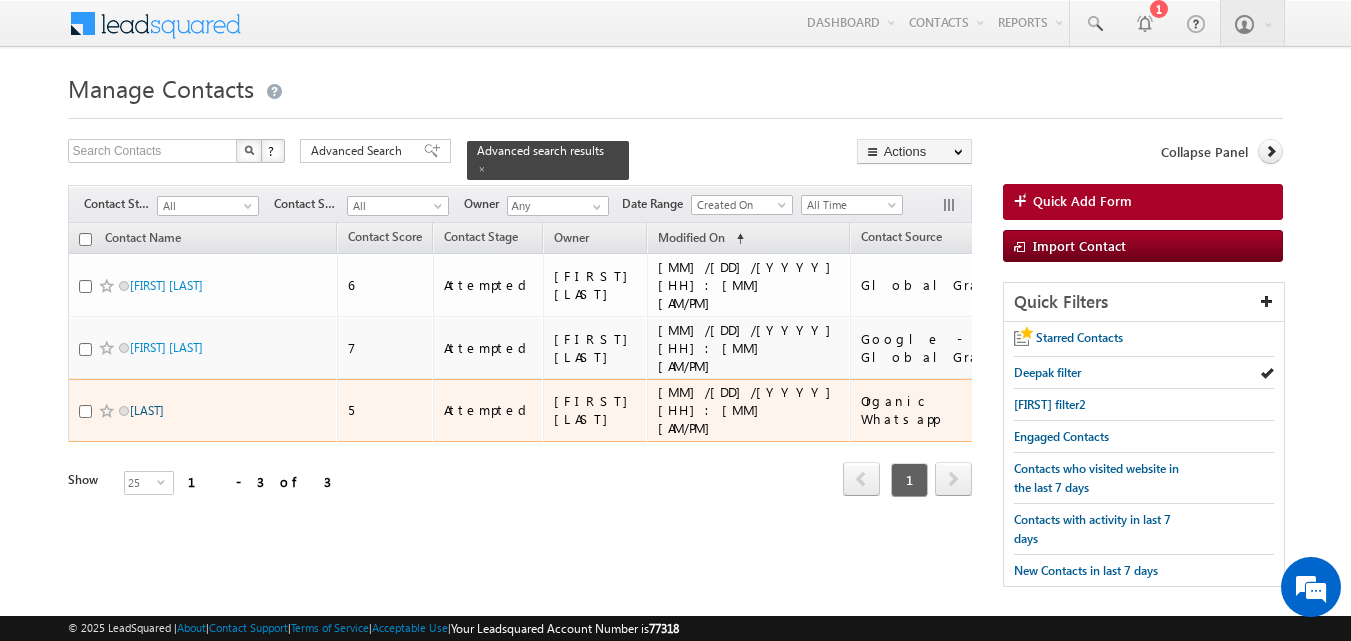 click on "Bommareddygopalreddy" at bounding box center [147, 410] 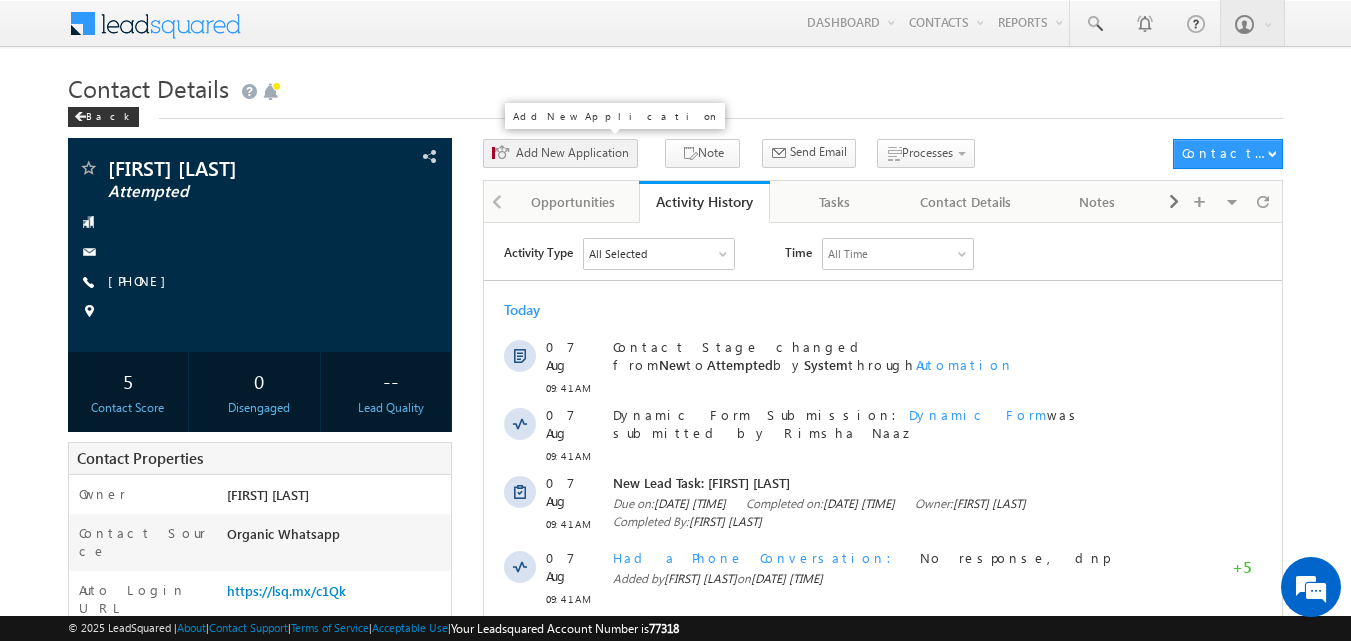 scroll, scrollTop: 0, scrollLeft: 0, axis: both 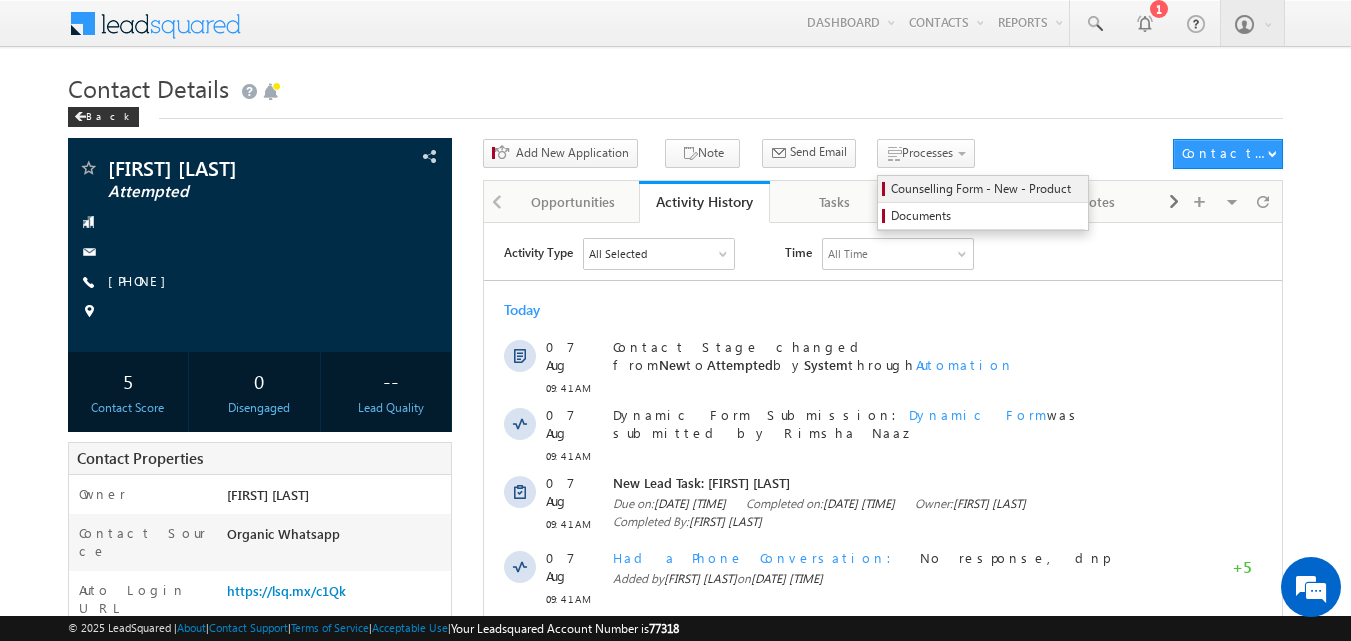 click on "Counselling Form - New - Product" at bounding box center [986, 189] 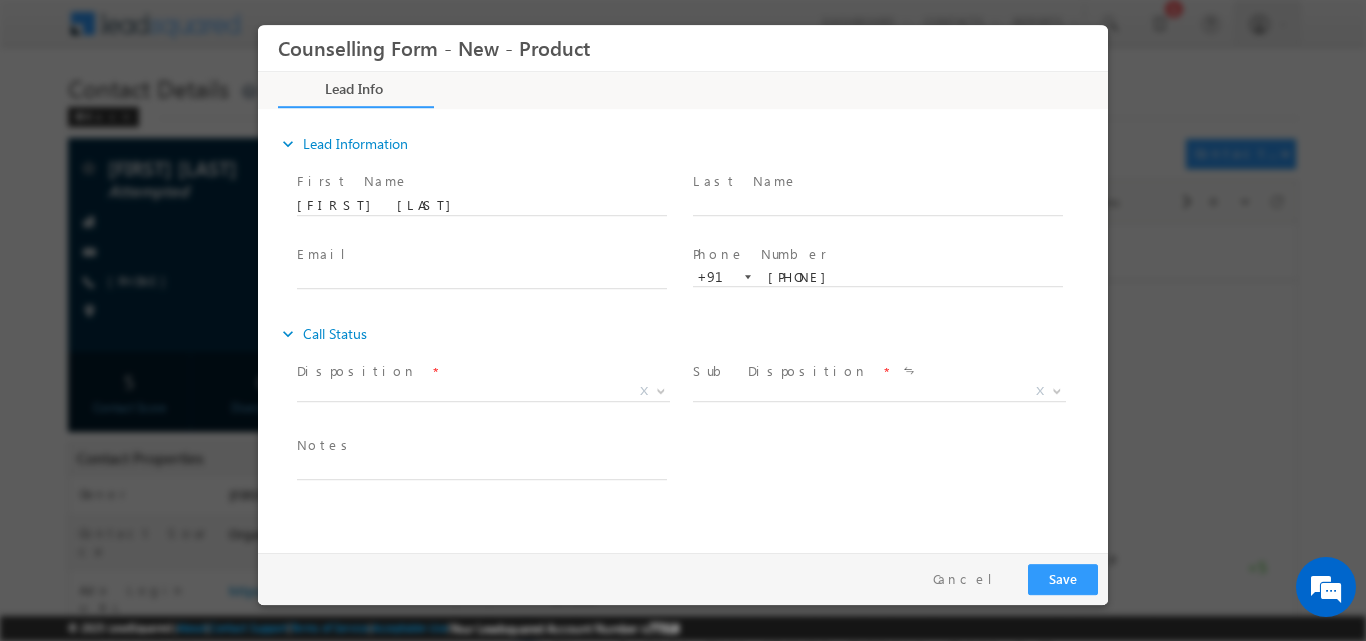 scroll, scrollTop: 0, scrollLeft: 0, axis: both 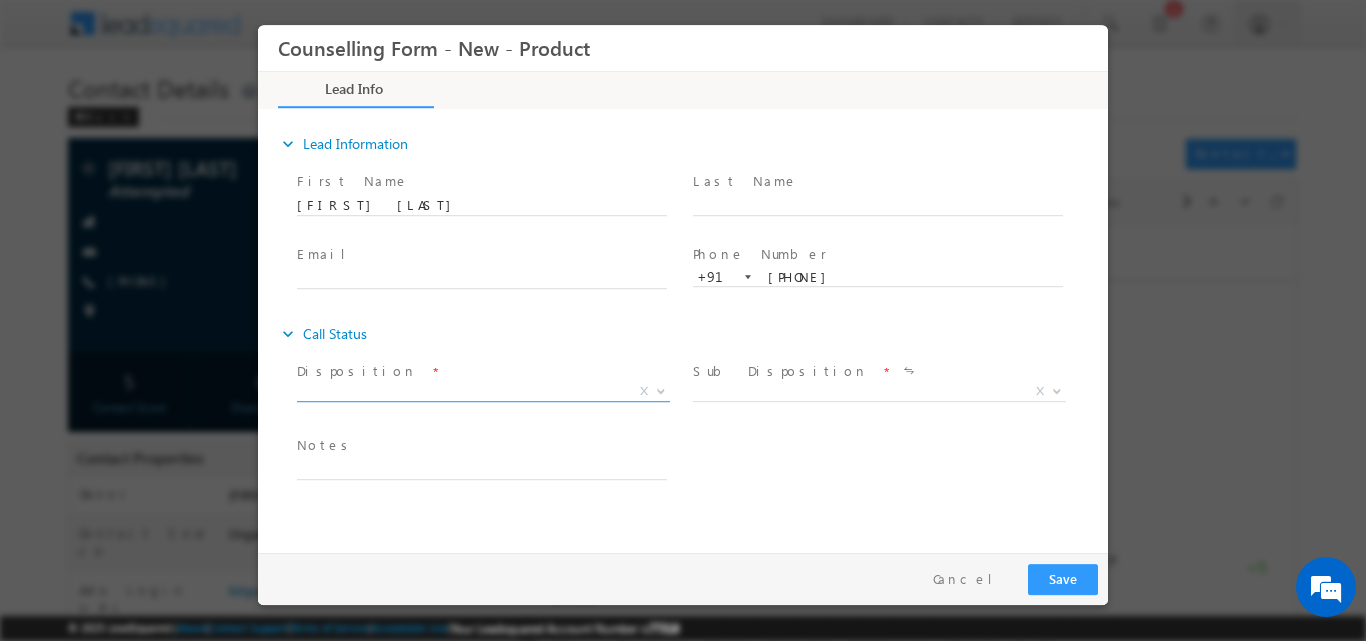 click at bounding box center [659, 390] 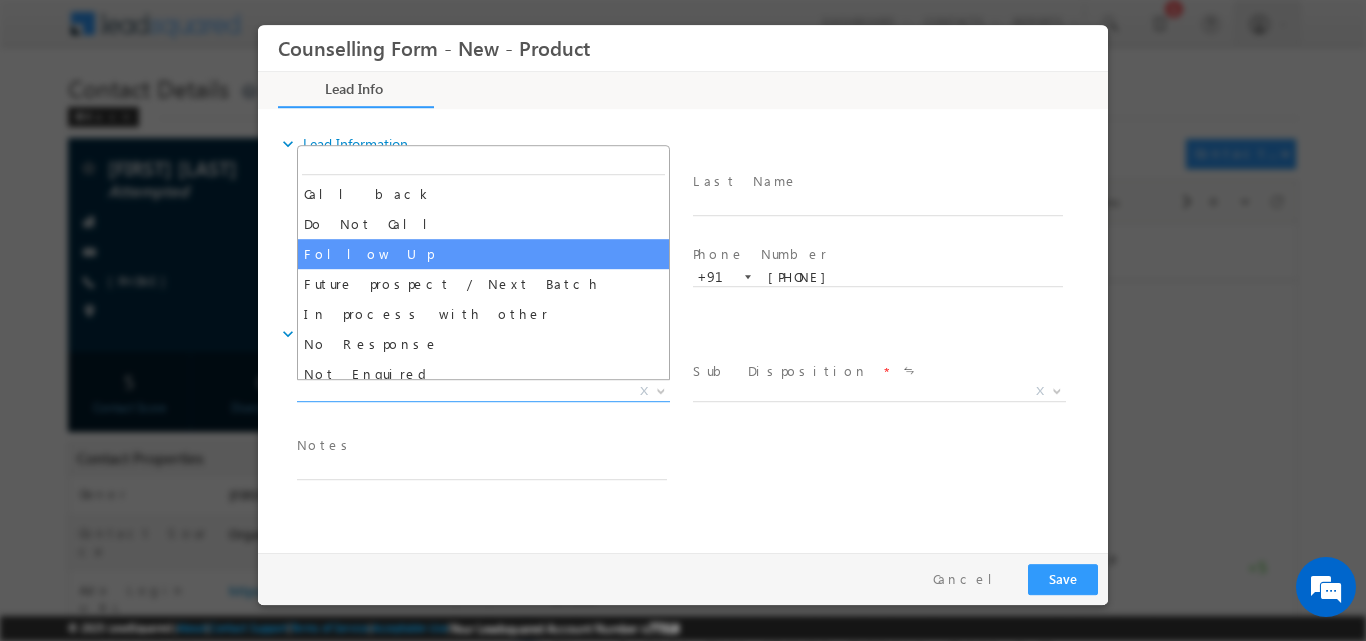 scroll, scrollTop: 130, scrollLeft: 0, axis: vertical 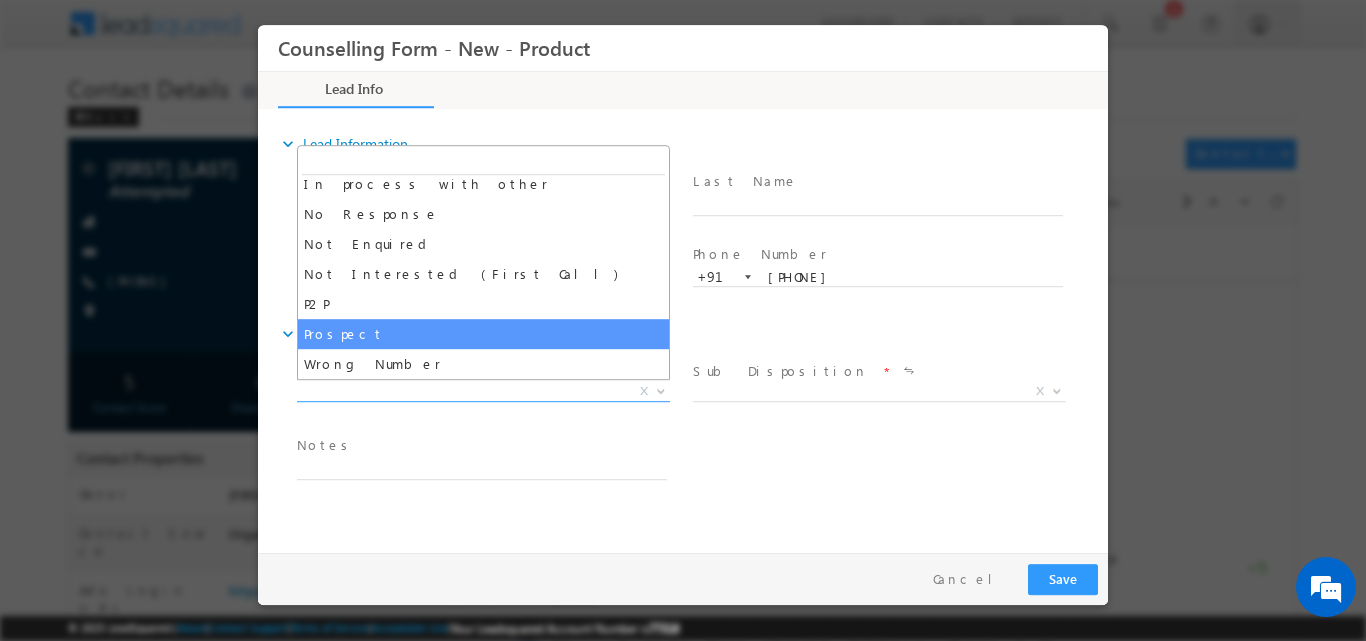 select on "Prospect" 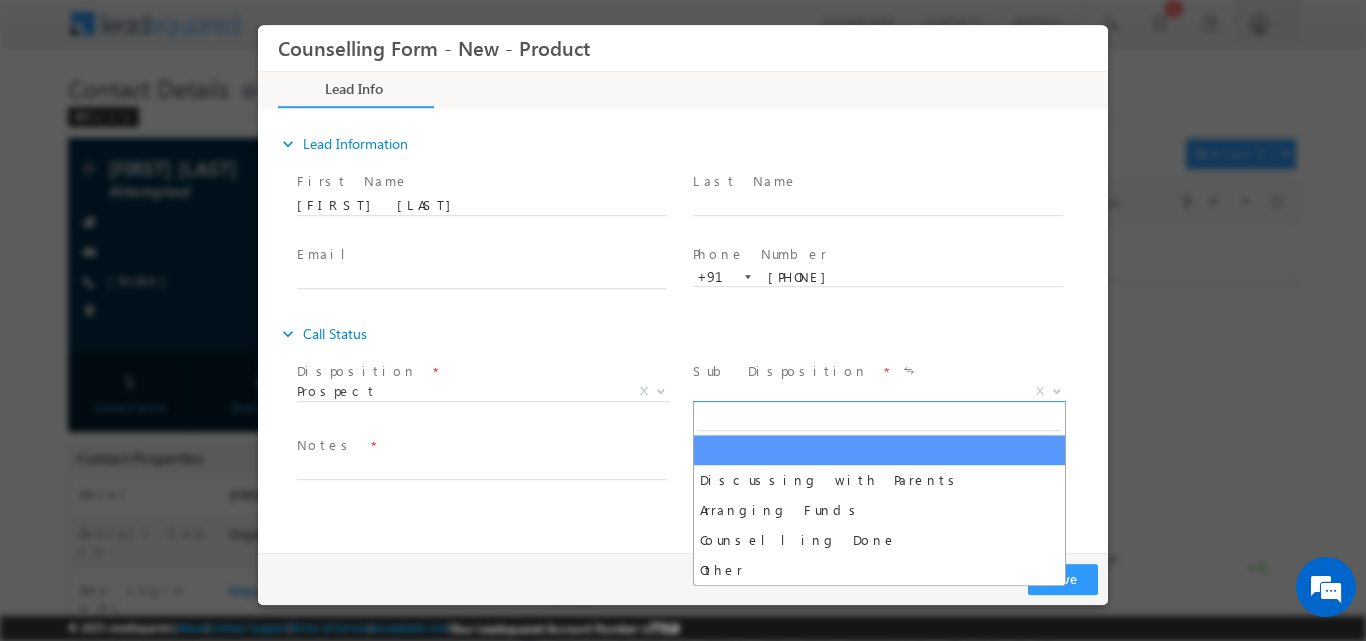 click at bounding box center (1057, 389) 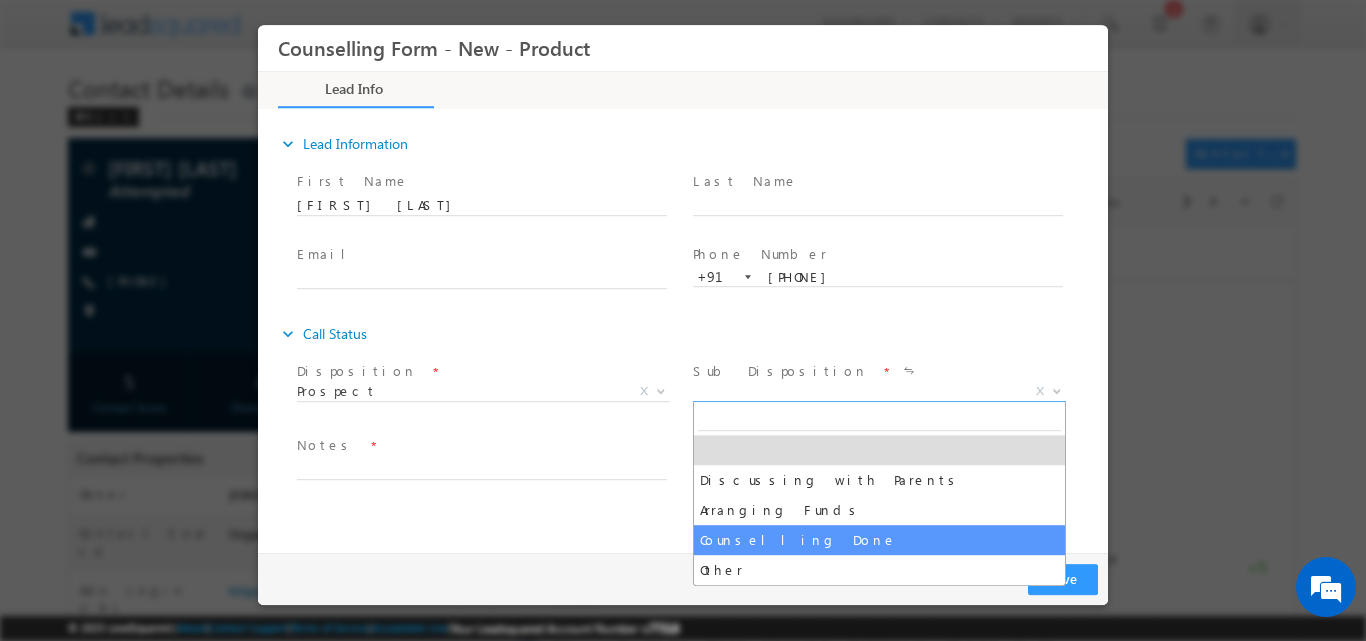 select on "Counselling Done" 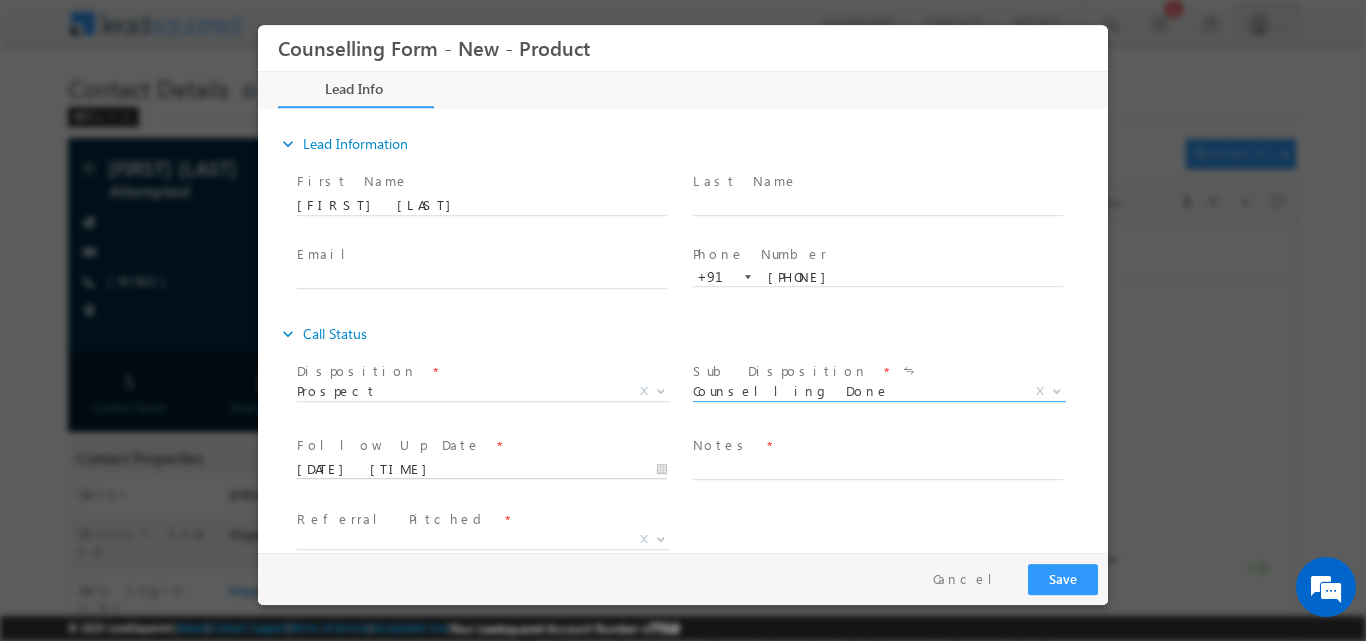 click on "07/08/2025 2:55 PM" at bounding box center (482, 469) 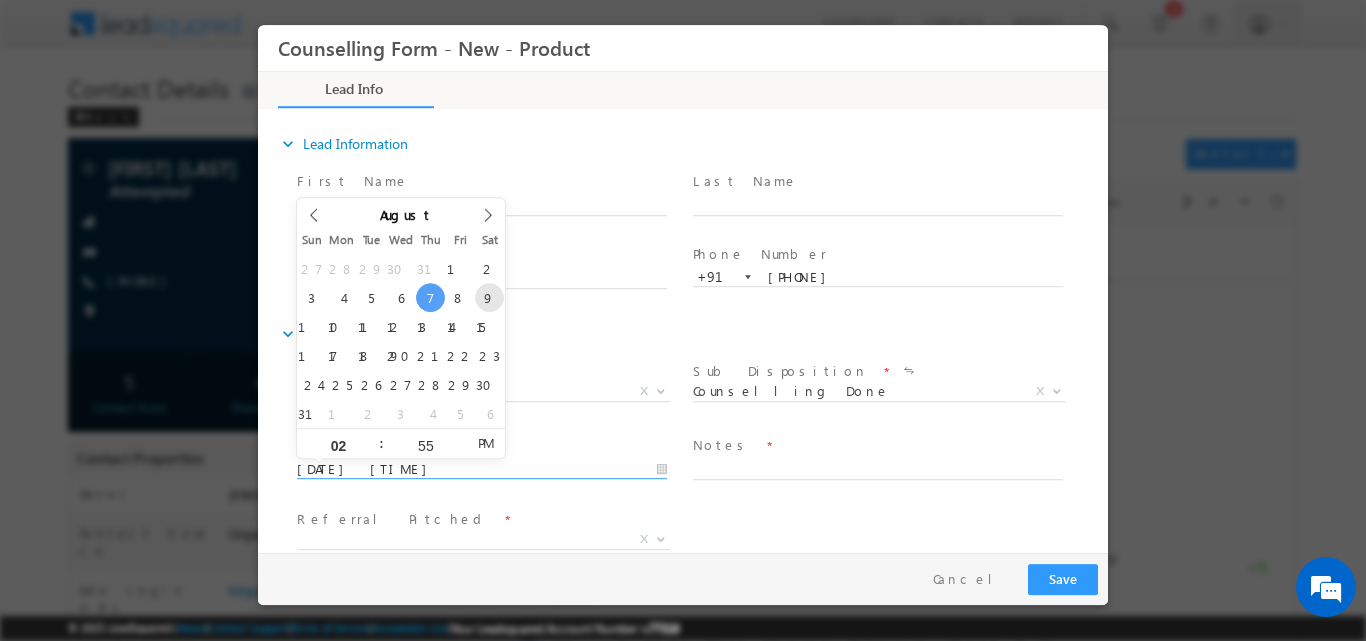 type on "09/08/2025 2:55 PM" 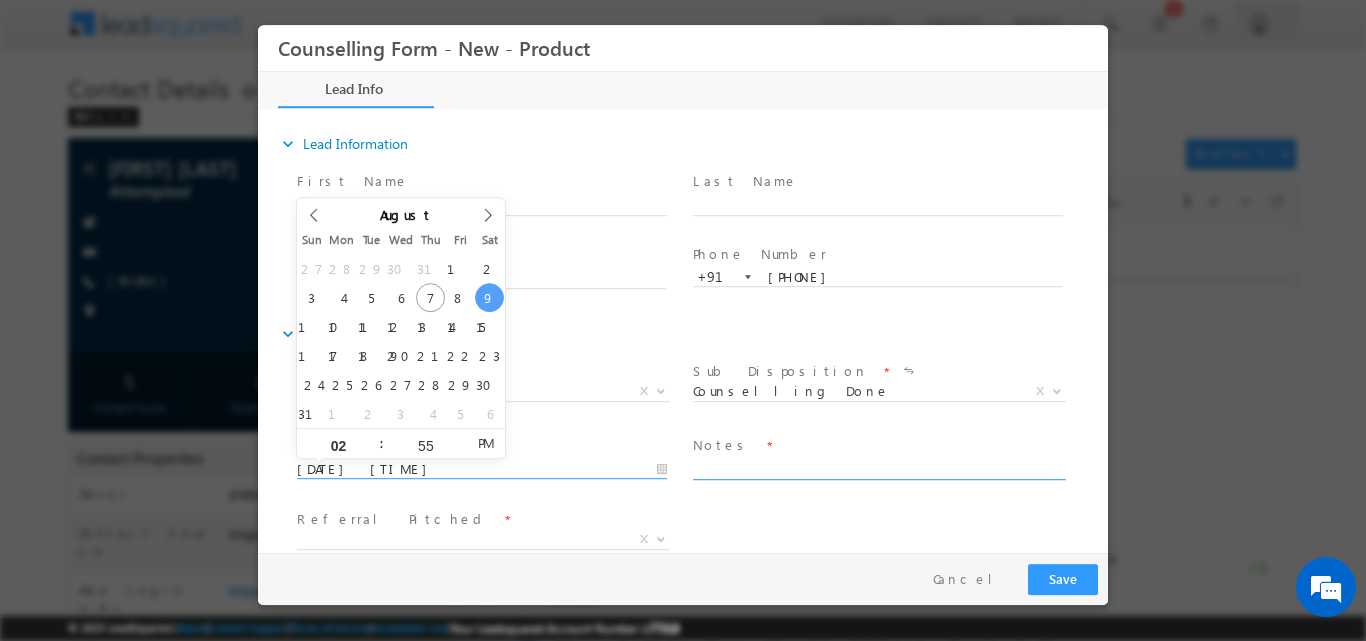 click at bounding box center (878, 467) 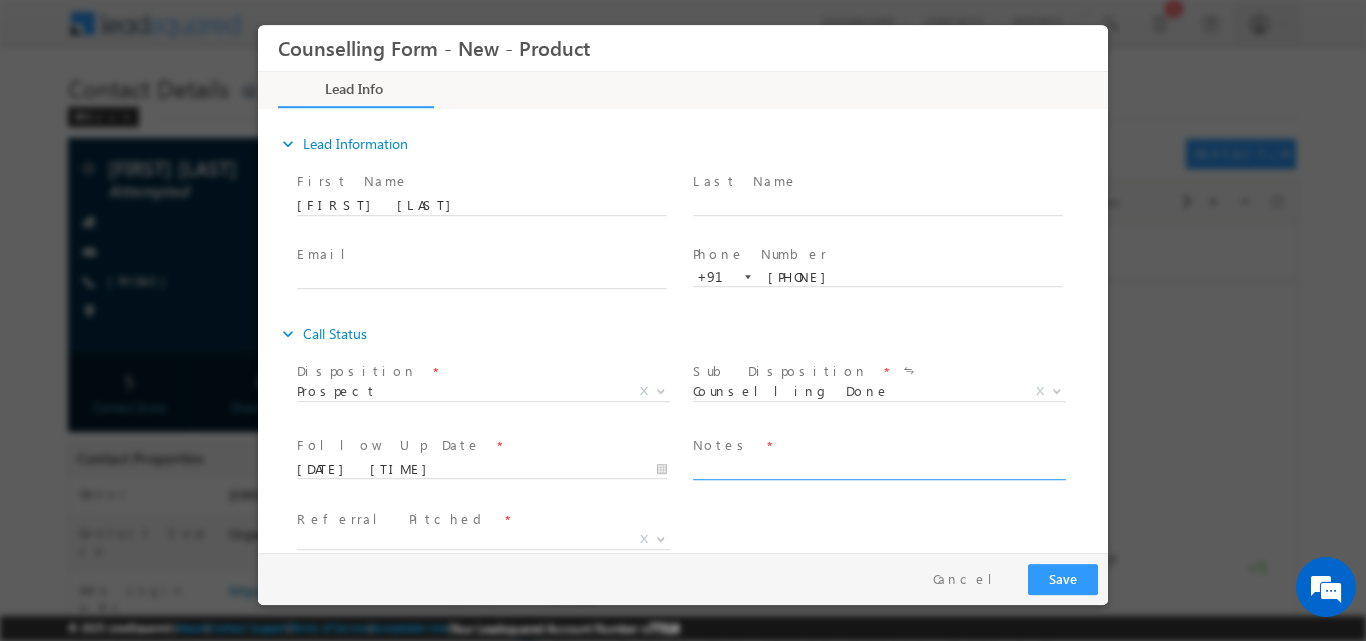 paste on "looking for pharmacutical engg, uk or germany or ireland
10th-2019-65%
12th-2021-80%
bachelors- completed awaining result -jan or feb-8.5 CGPA- from BBA raju It
no internship-6months (pharmalifescienceand 1 month
not consulted anyone
september 2026
planning to do it
from hyderbad, father has a business
loan taking father will be co applicant
scheduled a VC on weekend but will confirm the exact timing prior one day" 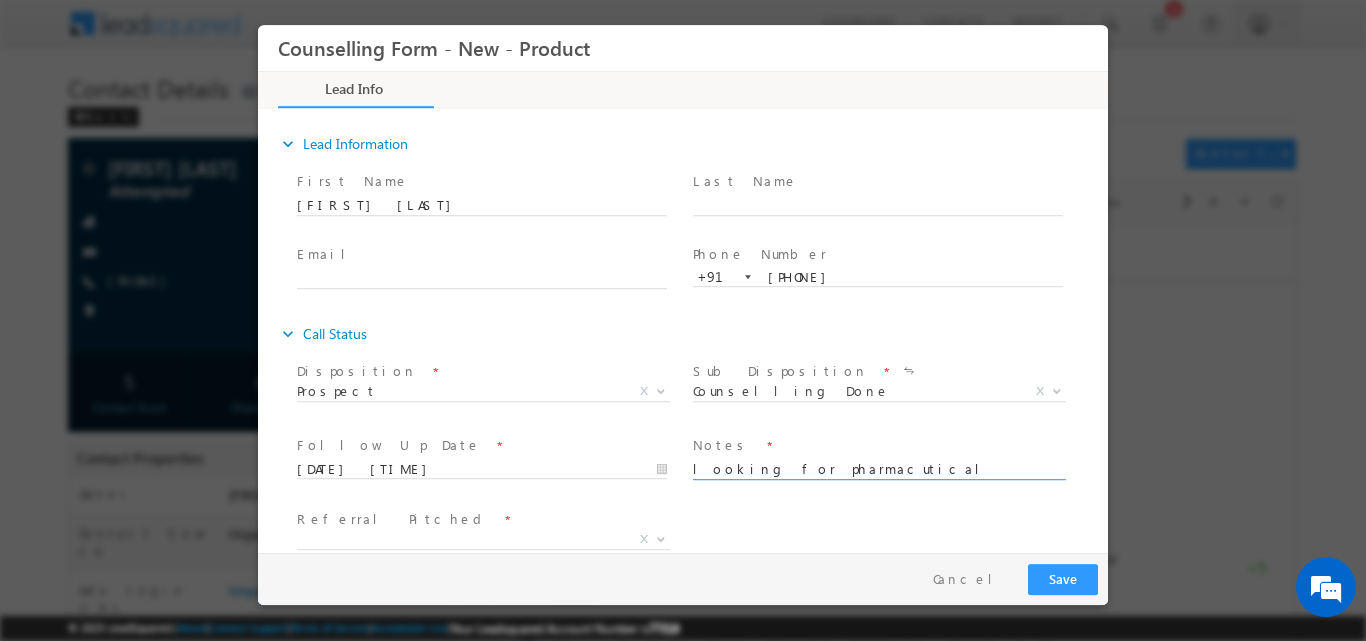 scroll, scrollTop: 220, scrollLeft: 0, axis: vertical 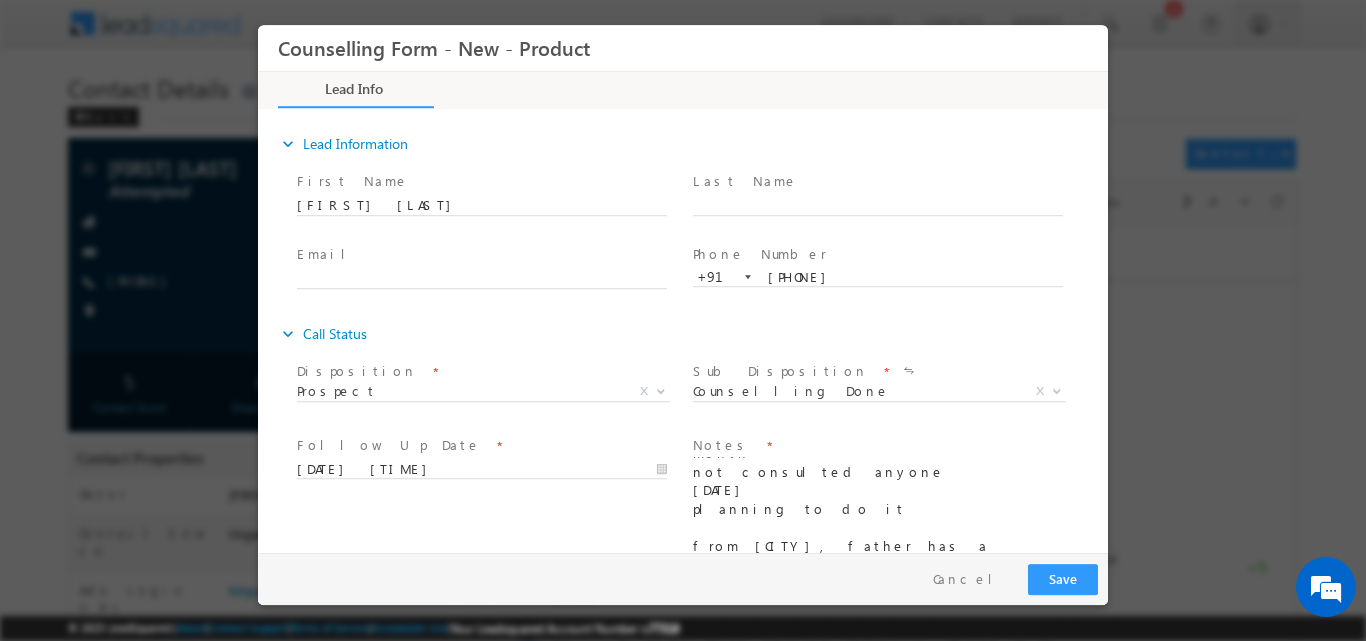 click on "looking for pharmacutical engg, uk or germany or ireland
10th-2019-65%
12th-2021-80%
bachelors- completed awaining result -jan or feb-8.5 CGPA- from BBA raju It
no internship-6months (pharmalifescienceand 1 month
not consulted anyone
september 2026
planning to do it
from hyderbad, father has a business
loan taking father will be co applicant
scheduled a VC on weekend but will confirm the exact timing prior one day" at bounding box center [878, 506] 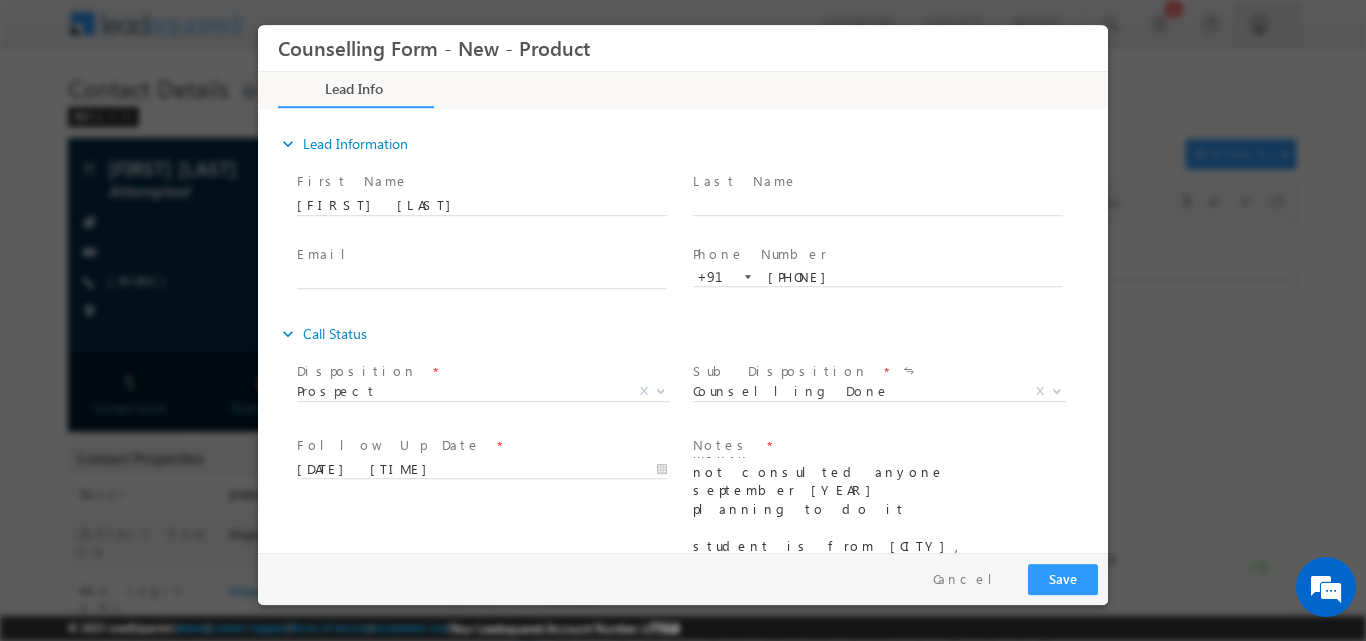 click on "looking for pharmacutical engg, uk or germany or ireland
10th-2019-65%
12th-2021-80%
bachelors- completed awaining result -jan or feb-8.5 CGPA- from BBA raju It
no internship-6months (pharmalifescienceand 1 month
not consulted anyone
september 2026
planning to do it
student is from hyderbad, father has a business
loan taking father will be co applicant
scheduled a VC on weekend but will confirm the exact timing prior one day" at bounding box center (878, 506) 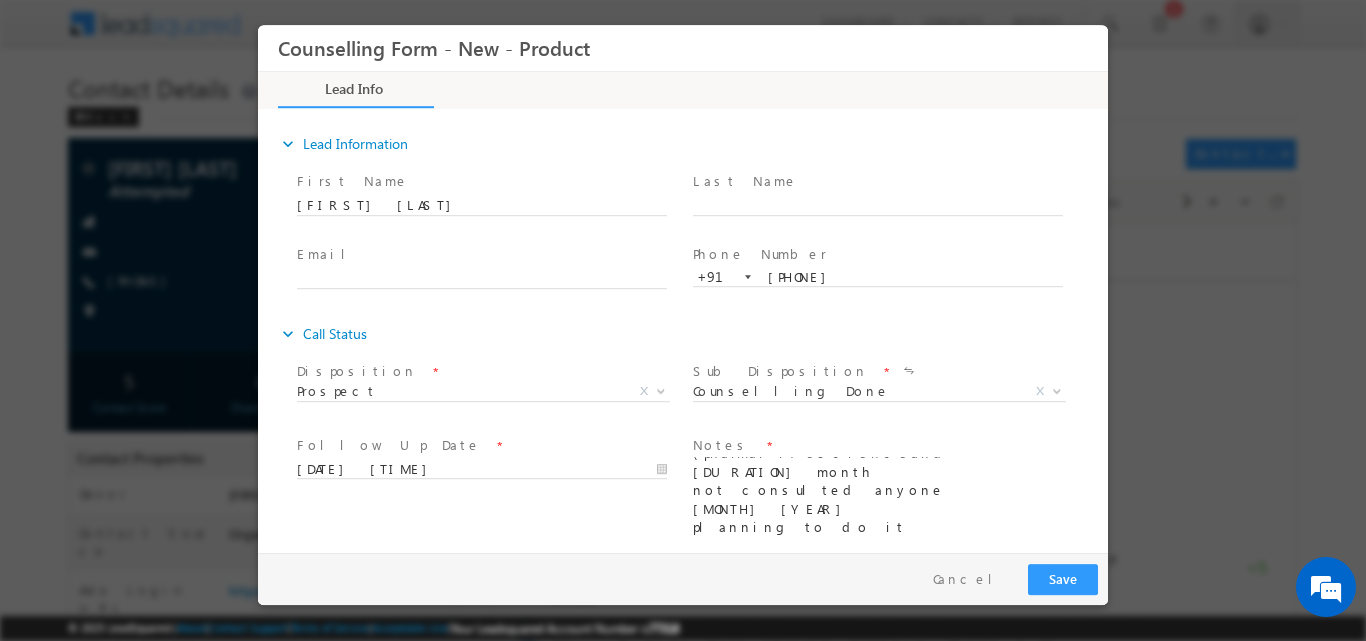 click on "looking for pharmacutical engg, uk or germany or ireland
10th-2019-65%
12th-2021-80%
bachelors- completed awaining result -jan or feb-8.5 CGPA- from BBA raju It
no internship-6months (pharmalifescienceand 1 month
not consulted anyone
september 2026
planning to do it
student is from hydrabad, father has a business
loan taking father will be co applicant
scheduled a VC on weekend but will confirm the exact timing prior one day" at bounding box center (878, 506) 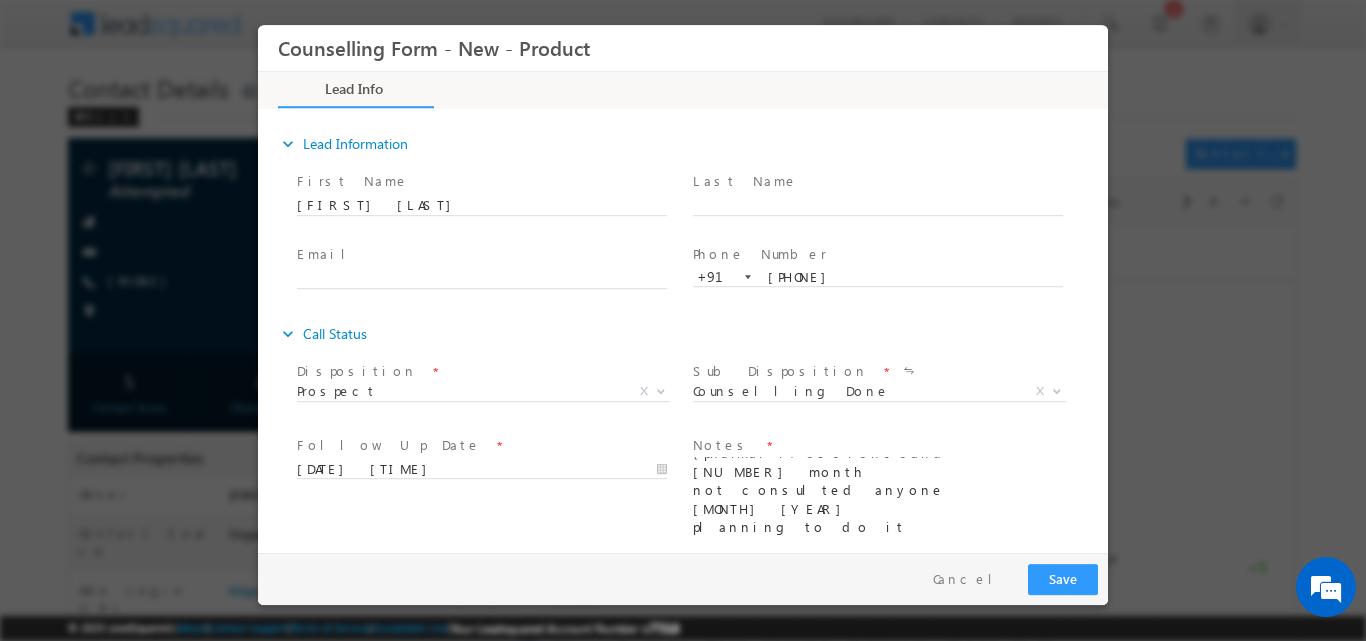 click on "looking for pharmacutical engg, uk or germany or ireland
10th-2019-65%
12th-2021-80%
bachelors- completed awaining result -jan or feb-8.5 CGPA- from BBA raju It
no internship-6months (pharmalifescienceand 1 month
not consulted anyone
september 2026
planning to do it
student is from hydrabad, father has a construction business
loan taking father will be co applicant
scheduled a VC on weekend but will confirm the exact timing prior one day" at bounding box center (878, 506) 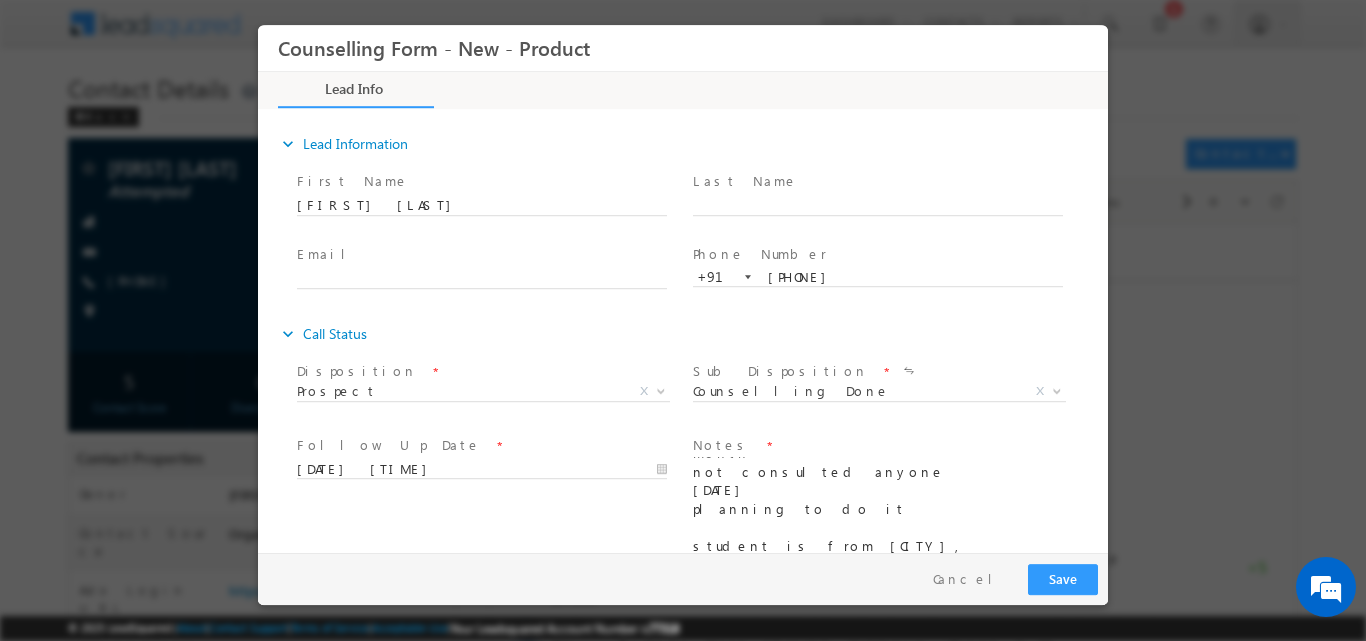 drag, startPoint x: 714, startPoint y: 507, endPoint x: 684, endPoint y: 511, distance: 30.265491 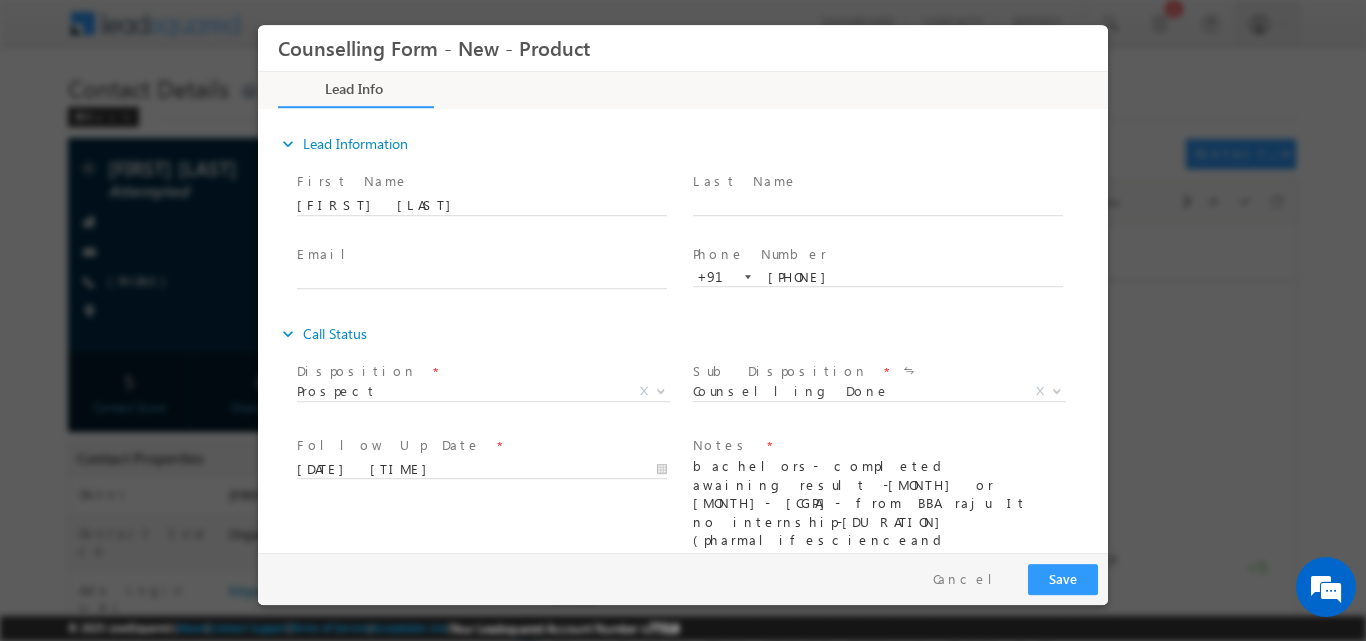 scroll, scrollTop: 119, scrollLeft: 0, axis: vertical 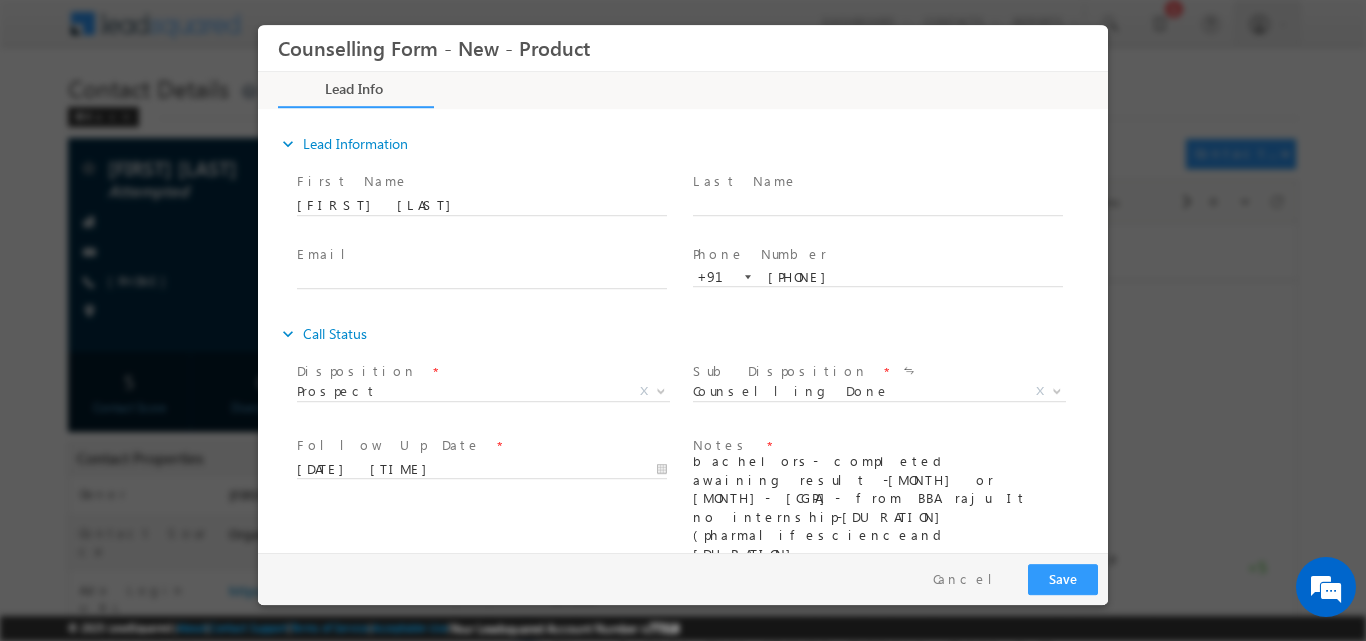 click on "looking for pharmacutical engg, uk or germany or ireland
10th-2019-65%
12th-2021-80%
bachelors- completed awaining result -jan or feb-8.5 CGPA- from BBA raju It
no internship-6months (pharmalifescienceand 1 month
not consulted anyone
september 2026
planning to do it
student is from hydrabad, father has a construction business and farming also
will be taking loan and  father will be co applicant
scheduled a VC on weekend but will confirm the exact timing prior one day" at bounding box center [878, 506] 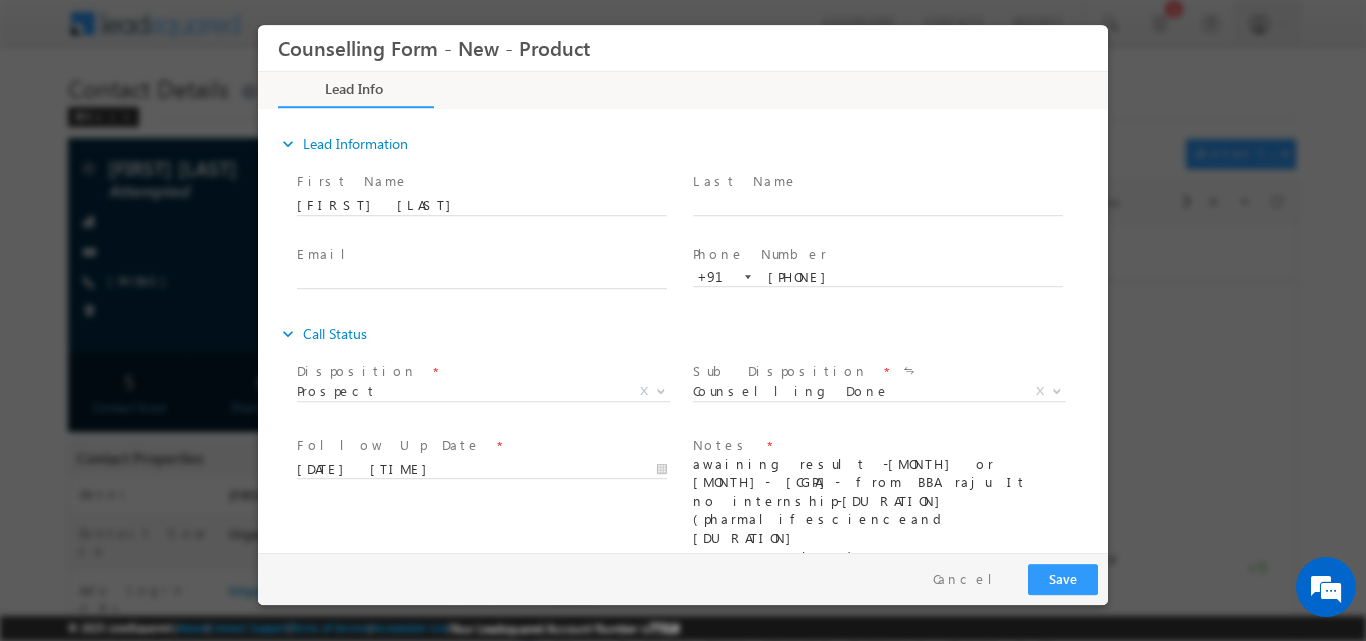 scroll, scrollTop: 124, scrollLeft: 0, axis: vertical 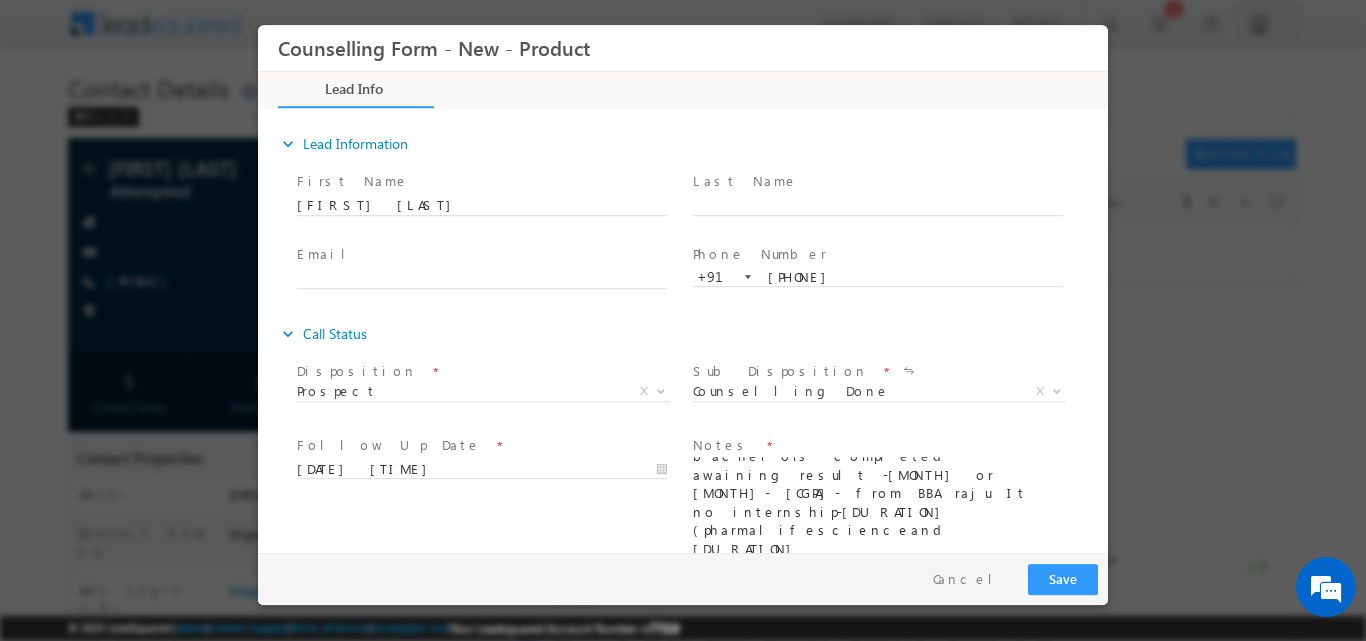 click on "looking for pharmacutical engg, uk or germany or ireland
10th-2019-65%
12th-2021-80%
bachelors- completed awaining result -jan or feb-8.5 CGPA- from BBA raju It
no internship-6months (pharmalifescienceand 1 month
not consulted anyone
september 2026
planning to do it
student is from hydrabad, father has a construction business and farming also
will be taking loan and  father will be co applicant
scheduled a VC on weekend but will confirm the exact timing prior one day" at bounding box center (878, 506) 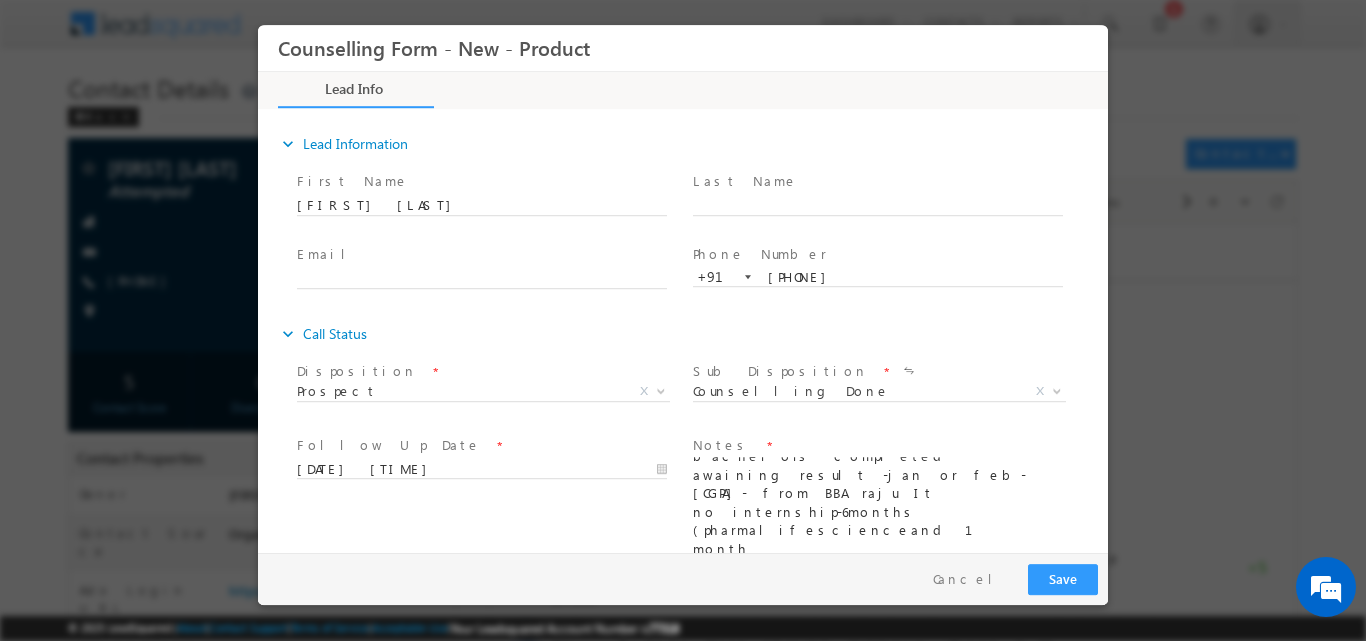 click on "looking for pharmacutical engg, uk or germany or ireland
10th-2019-65%
12th-2021-80%
bachelors- completed awaining result -jan or feb-8.5 CGPA- from BBA raju It
no internship-6months (pharmalifescienceand 1 month
not consulted anyone
planning to do it
student is from hydrabad, father has a construction business and farming also
will be taking loan and  father will be co applicant
scheduled a VC on weekend but will confirm the exact timing prior one day" at bounding box center [878, 506] 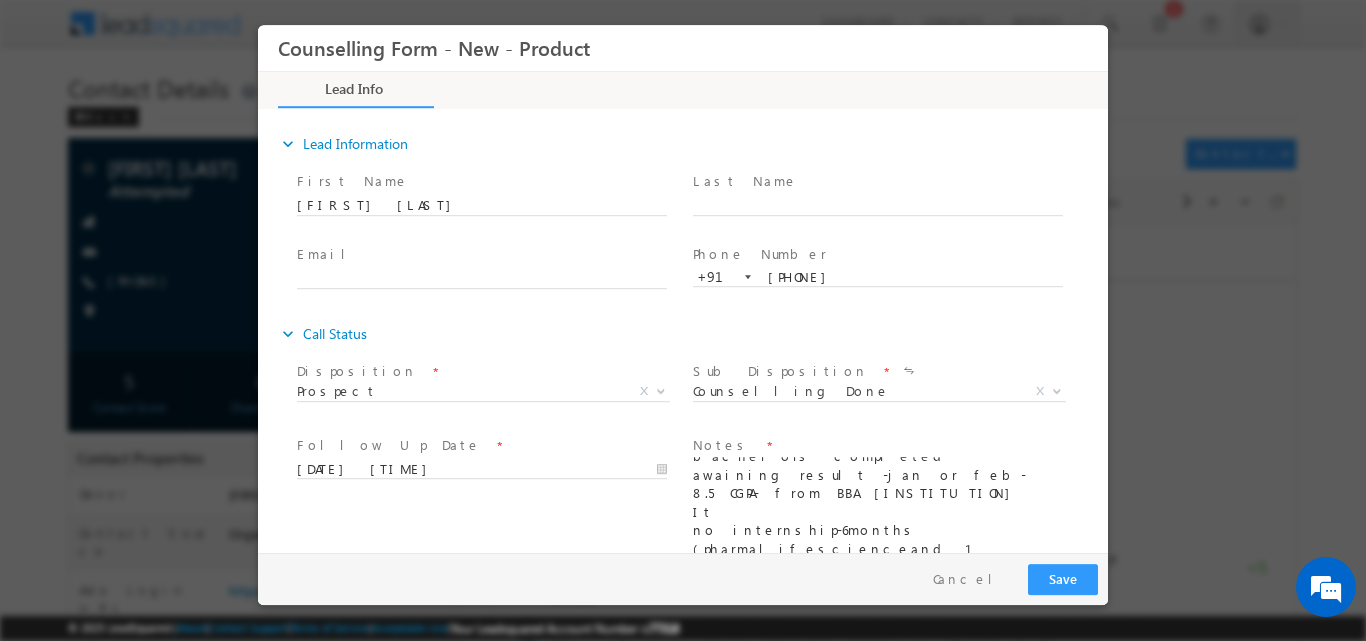 paste on "september 2026" 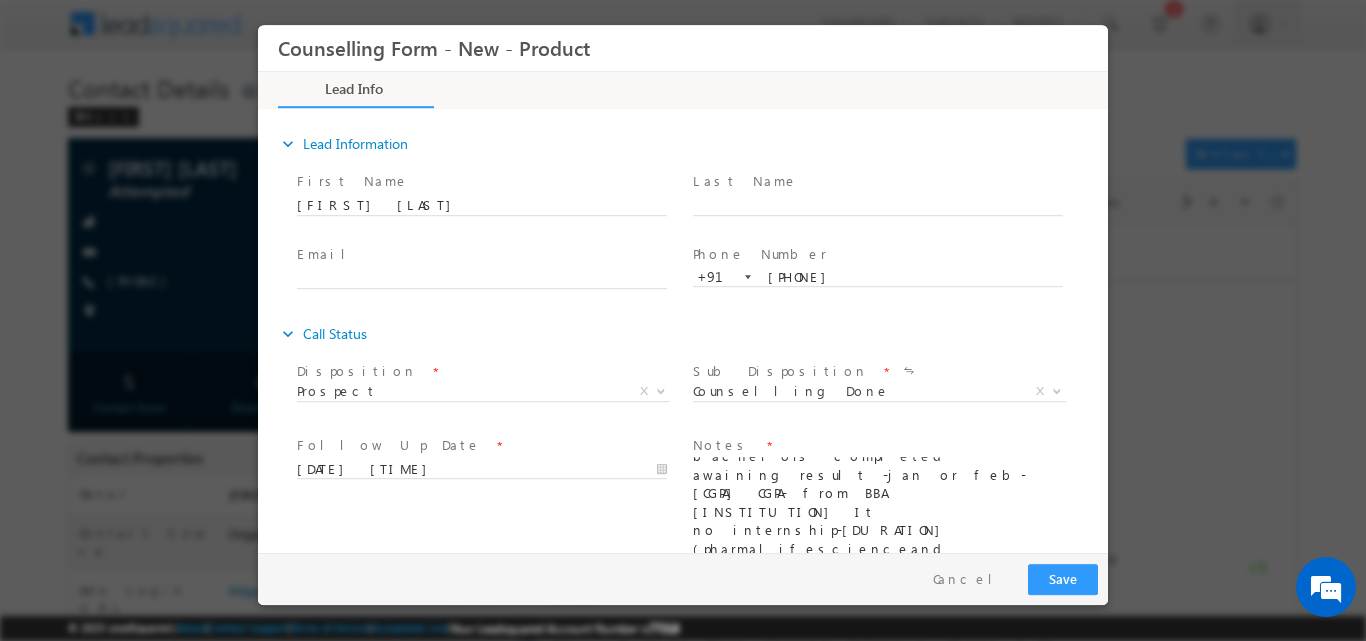 click on "looking for pharmacutical engg, uk or germany or ireland
10th-2019-65%
12th-2021-80%
bachelors- completed awaining result -jan or feb-8.5 CGPA- from BBA raju It
no internship-6months (pharmalifescienceand 1 month
not consulted anyone
planning to do it in september 2026
student is from hydrabad, father has a construction business and farming also
will be taking loan and  father will be co applicant
scheduled a VC on weekend but will confirm the exact timing prior one day" at bounding box center (878, 506) 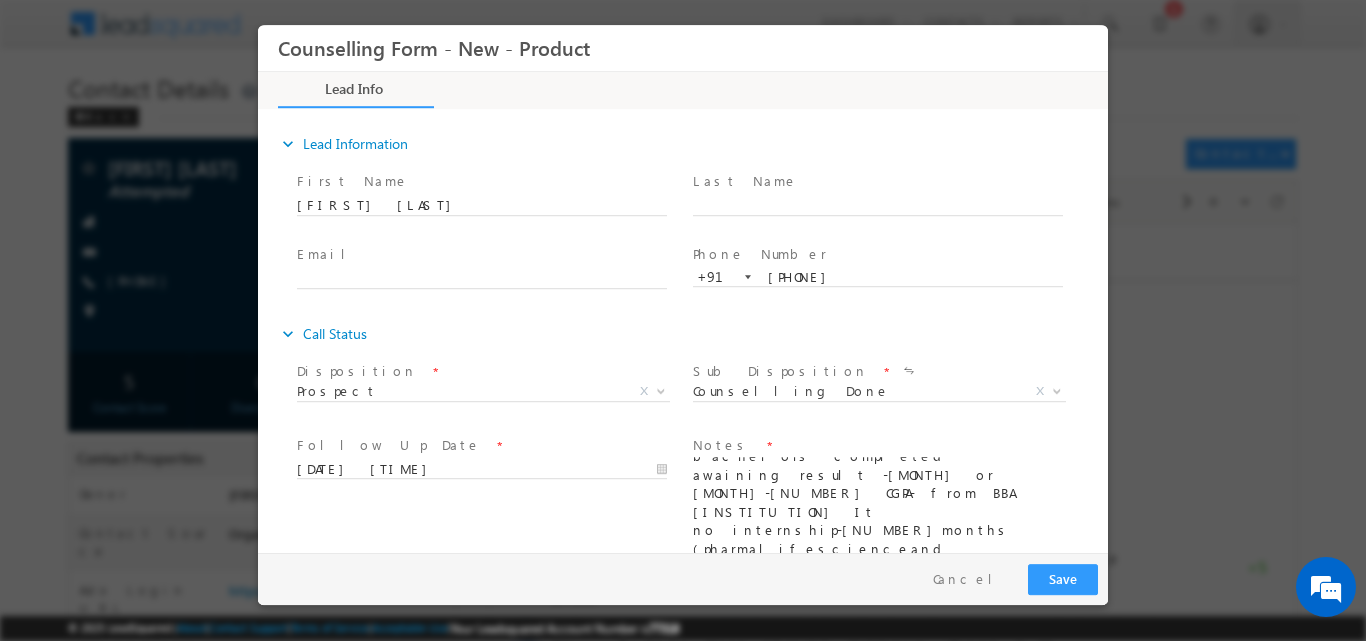 click on "looking for pharmacutical engg, uk or germany or ireland
10th-2019-65%
12th-2021-80%
bachelors- completed awaining result -jan or feb-8.5 CGPA- from BBA raju It
no internship-6months (pharmalifescienceand 1 month
not consulted anyone
planning to do it in september 2026
student is from hydrabad, father has a construction business and farming also
will be taking loan and  father will be co applicant
scheduled a VC on weekend but will confirm the exact timing prior one day" at bounding box center (878, 506) 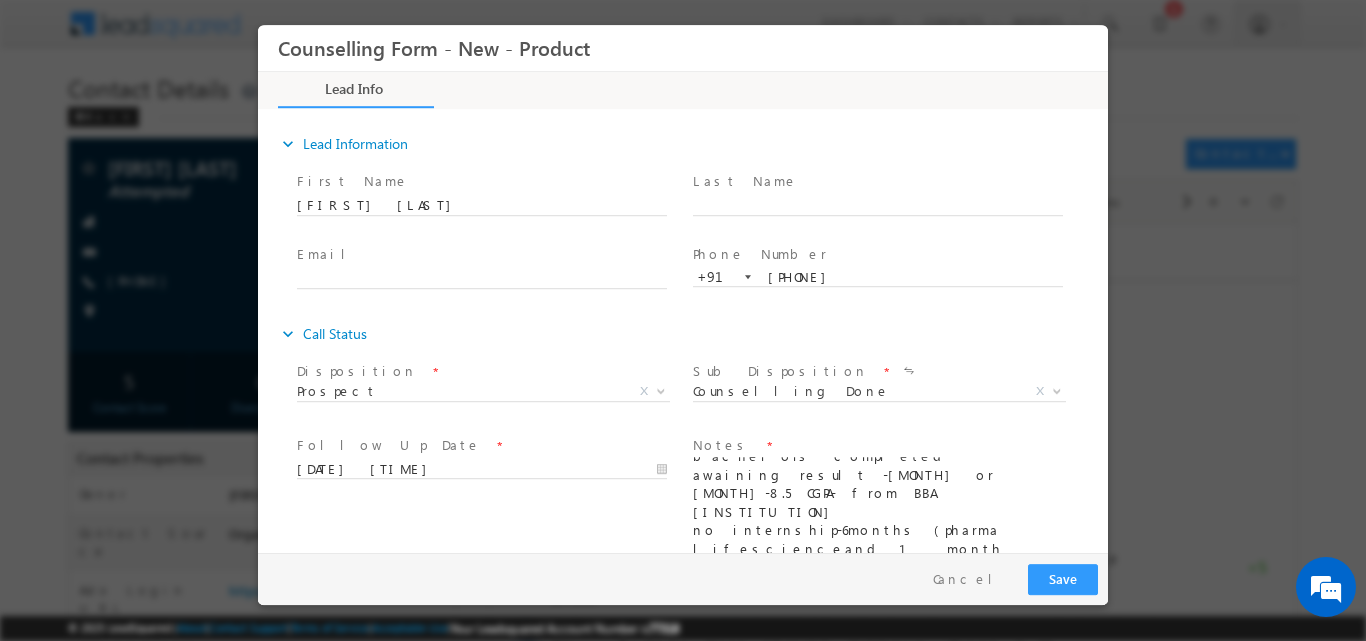 click on "looking for pharmacutical engg, uk or germany or ireland
10th-2019-65%
12th-2021-80%
bachelors- completed awaining result -jan or feb-8.5 CGPA- from BBA raju It
no internship-6months (pharma lifescienceand 1 month
not consulted anyone
planning to do it in september 2026
student is from hydrabad, father has a construction business and farming also
will be taking loan and  father will be co applicant
scheduled a VC on weekend but will confirm the exact timing prior one day" at bounding box center (878, 506) 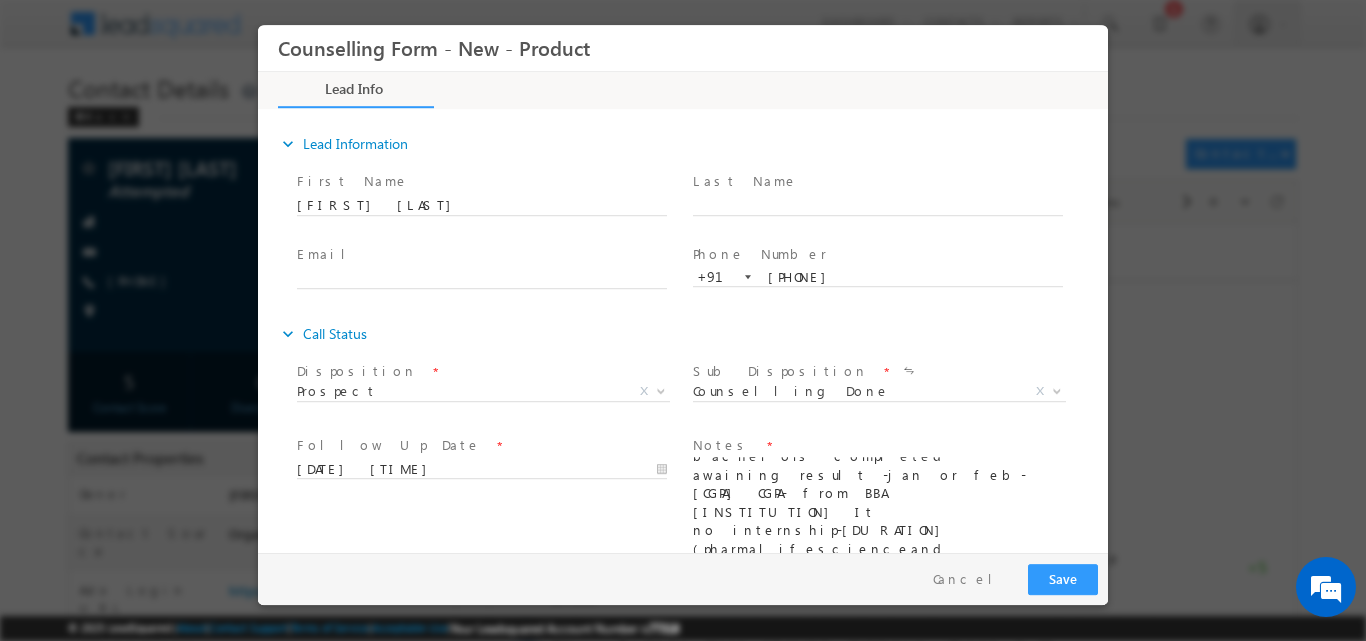 click on "looking for pharmacutical engg, uk or germany or ireland
10th-2019-65%
12th-2021-80%
bachelors- completed awaining result -jan or feb-8.5 CGPA- from BBA raju It
no internship-6months (pharma lifescience and 1 month
not consulted anyone
planning to do it in september 2026
student is from hydrabad, father has a construction business and farming also
will be taking loan and  father will be co applicant
scheduled a VC on weekend but will confirm the exact timing prior one day" at bounding box center [878, 506] 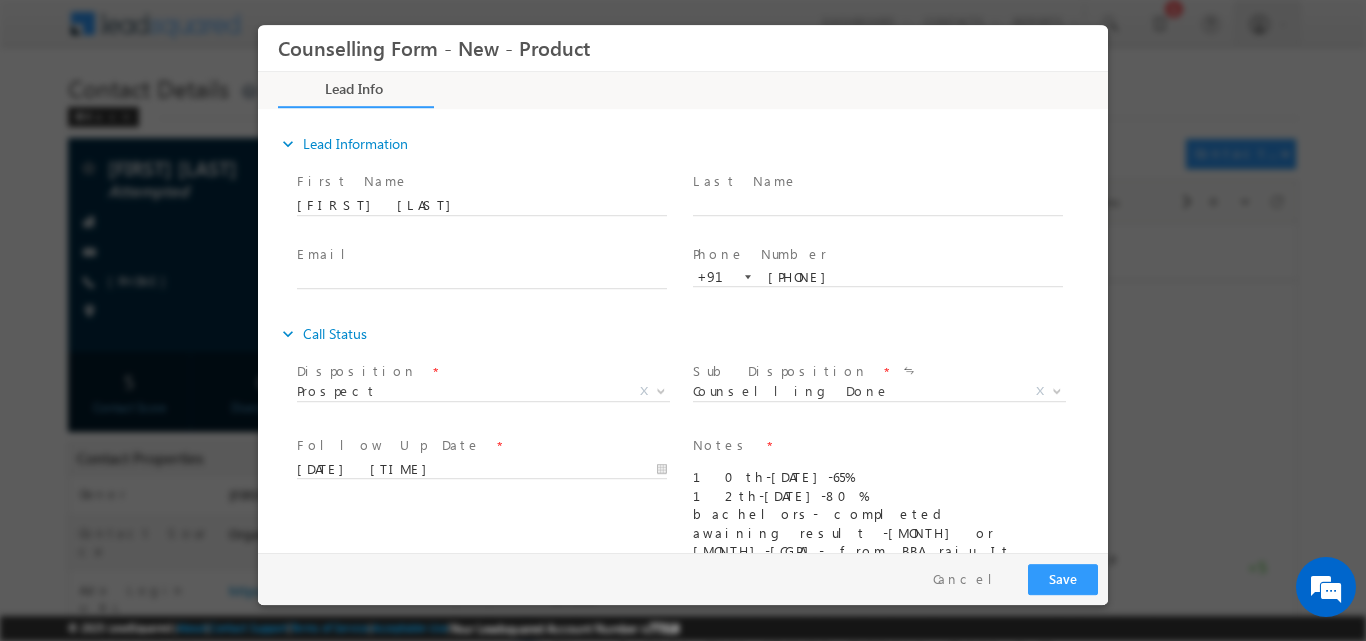 scroll, scrollTop: 56, scrollLeft: 0, axis: vertical 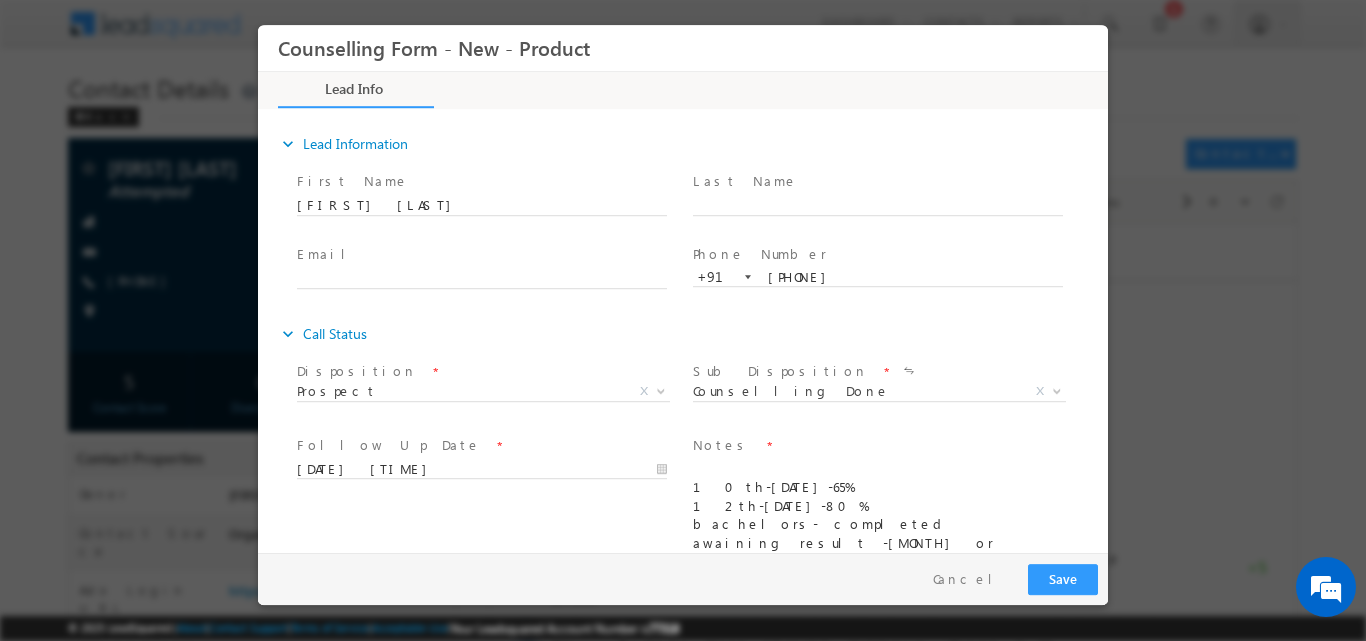 click on "looking for pharmacutical engg, uk or germany or ireland
10th-2019-65%
12th-2021-80%
bachelors- completed awaining result -jan or feb-8.5 CGPA- from BBA raju It
no internship-6months (pharma lifescience and 1 month in other company)
not consulted anyone
planning to do it in september 2026
student is from hydrabad, father has a construction business and farming also
will be taking loan and  father will be co applicant
scheduled a VC on weekend but will confirm the exact timing prior one day" at bounding box center [878, 506] 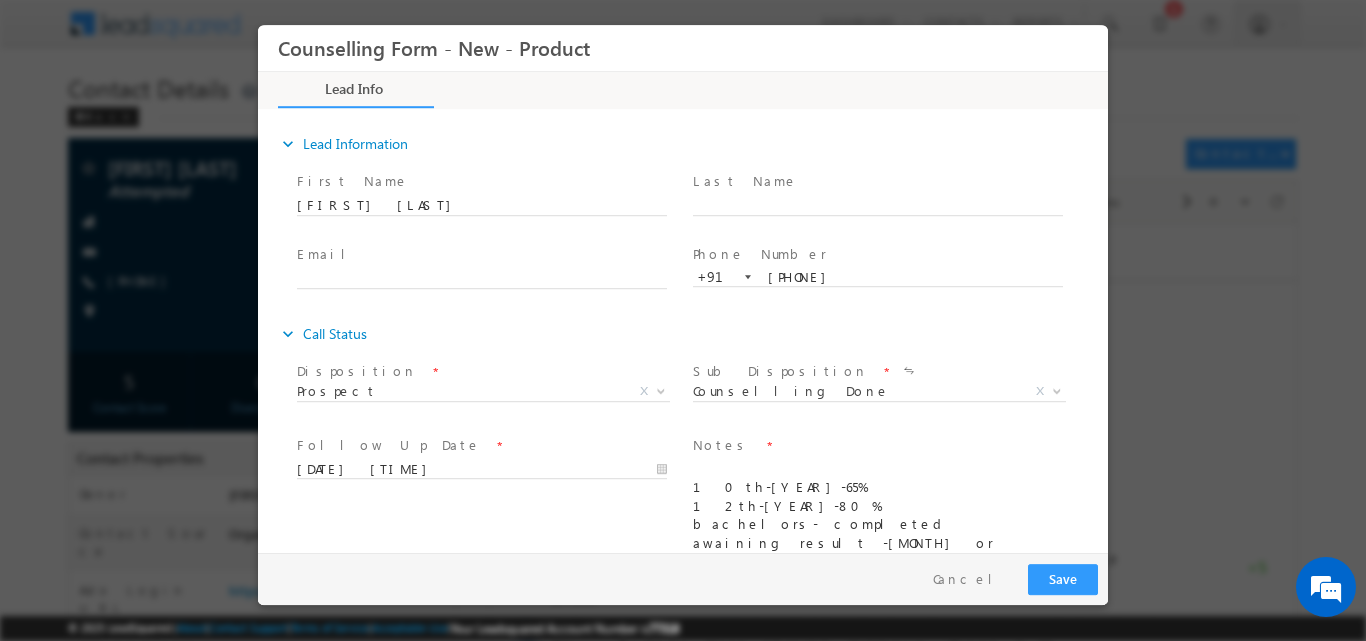 click on "looking for pharmacutical engg, uk or germany or ireland
10th-2019-65%
12th-2021-80%
bachelors- completed awaining result -jan or feb-8.5 CGPA- from BBA raju I
no internship-6months (pharma lifescience and 1 month in other company)
not consulted anyone
planning to do it in september 2026
student is from hydrabad, father has a construction business and farming also
will be taking loan and  father will be co applicant
scheduled a VC on weekend but will confirm the exact timing prior one day" at bounding box center [878, 506] 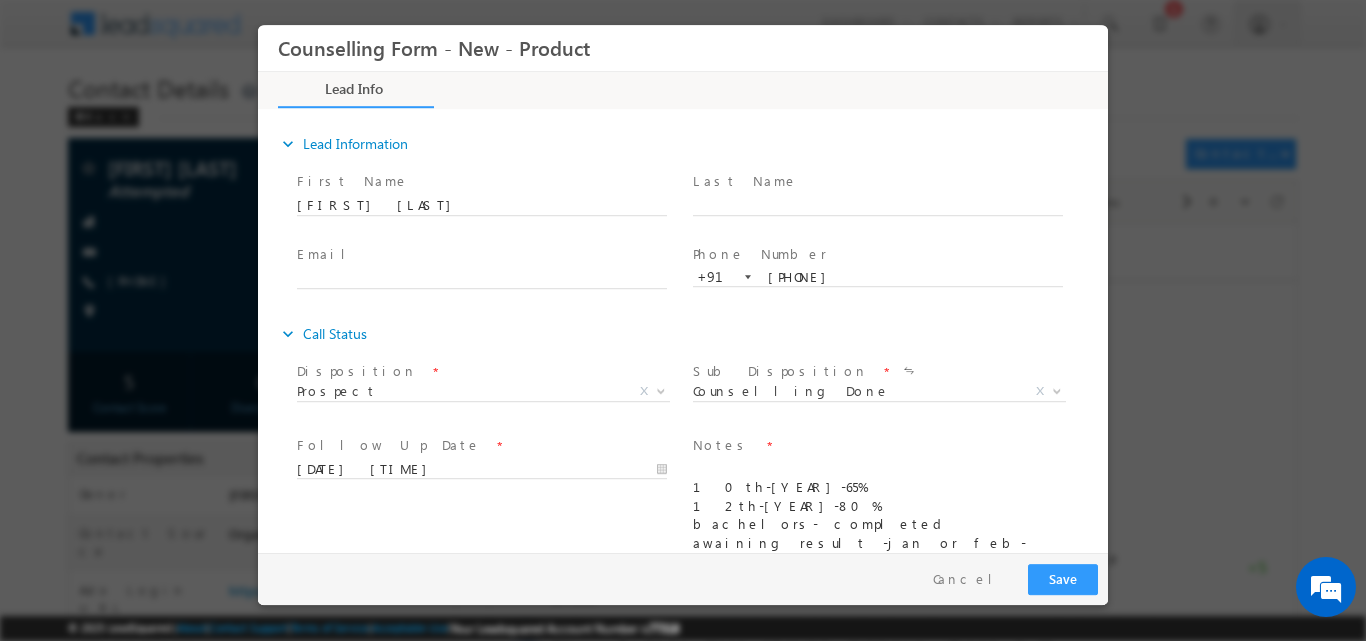 click on "looking for pharmacutical engg, uk or germany or ireland
10th-2019-65%
12th-2021-80%
bachelors- completed awaining result -jan or feb-8.5 CGPA- from BBA raju Institution of technology
no internship-6months (pharma lifescience and 1 month in other company)
not consulted anyone
planning to do it in september 2026
student is from hydrabad, father has a construction business and farming also
will be taking loan and  father will be co applicant
scheduled a VC on weekend but will confirm the exact timing prior one day" at bounding box center (878, 506) 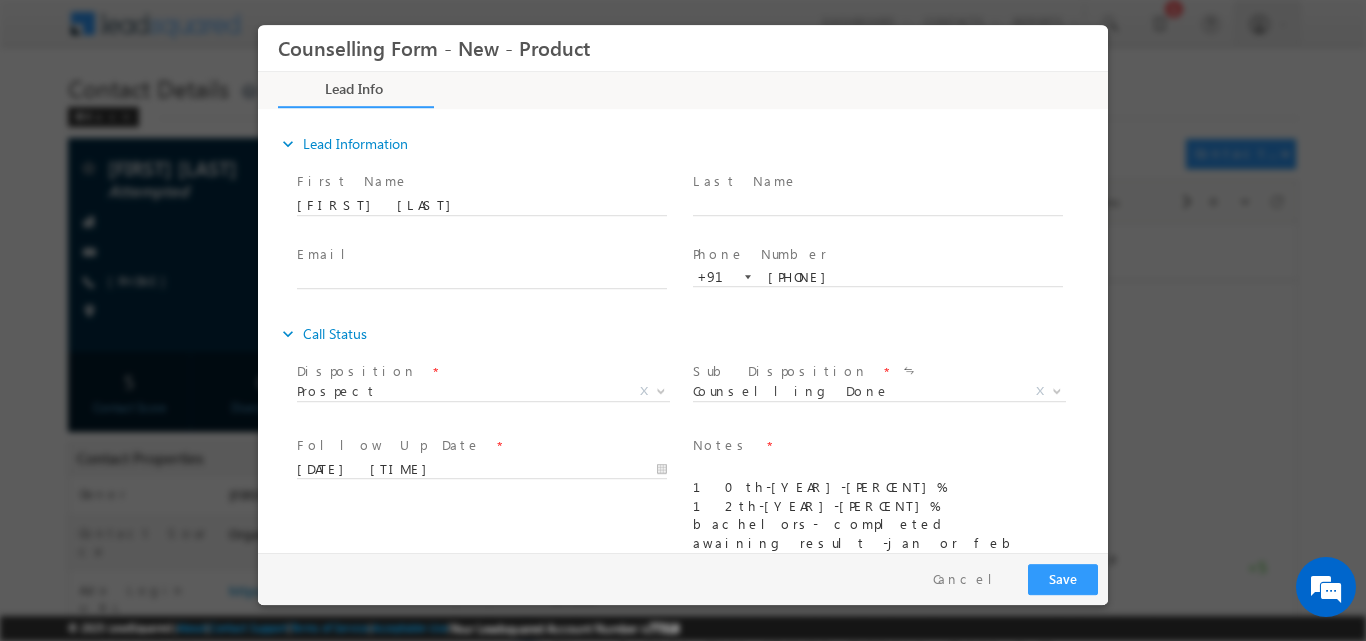 click on "looking for pharmacutical engg, uk or germany or ireland
10th-2019-65%
12th-2021-80%
bachelors- completed awaining result -jan or feb will be getting the final result, current -8.5 CGPA- from BBA raju Institution of technology
no internship-6months (pharma lifescience and 1 month in other company)
not consulted anyone
planning to do it in september 2026
student is from hydrabad, father has a construction business and farming also
will be taking loan and  father will be co applicant
scheduled a VC on weekend but will confirm the exact timing prior one day" at bounding box center (878, 506) 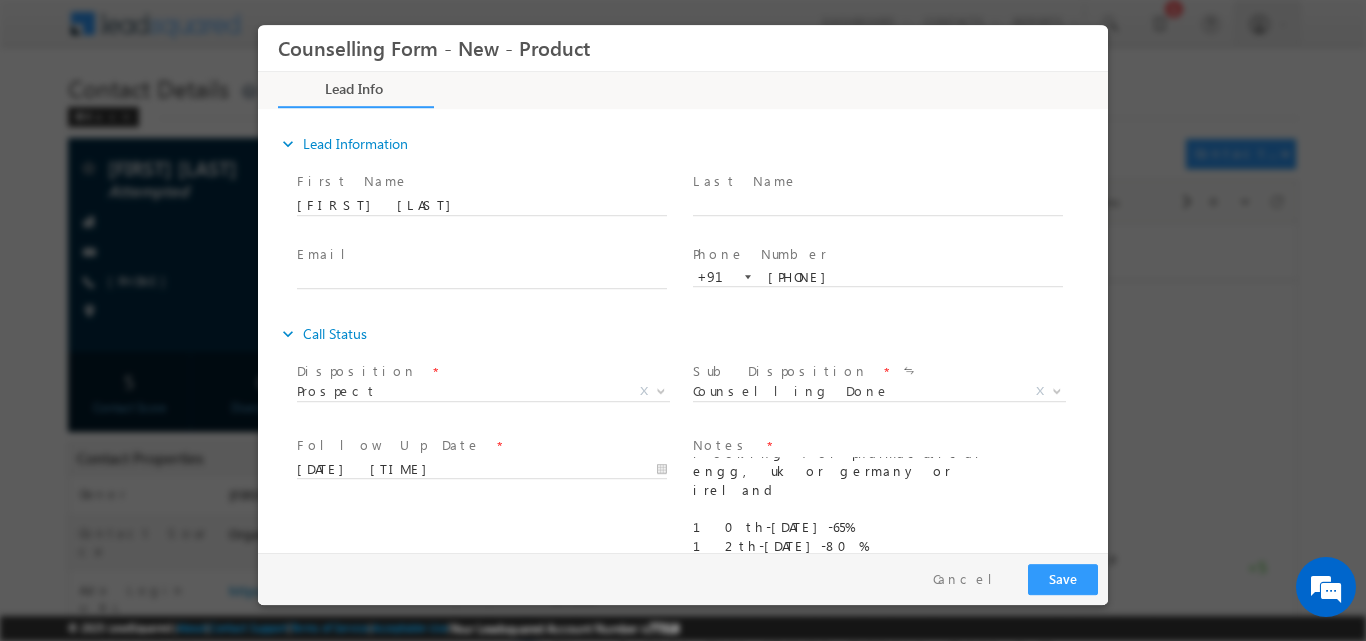 scroll, scrollTop: 0, scrollLeft: 0, axis: both 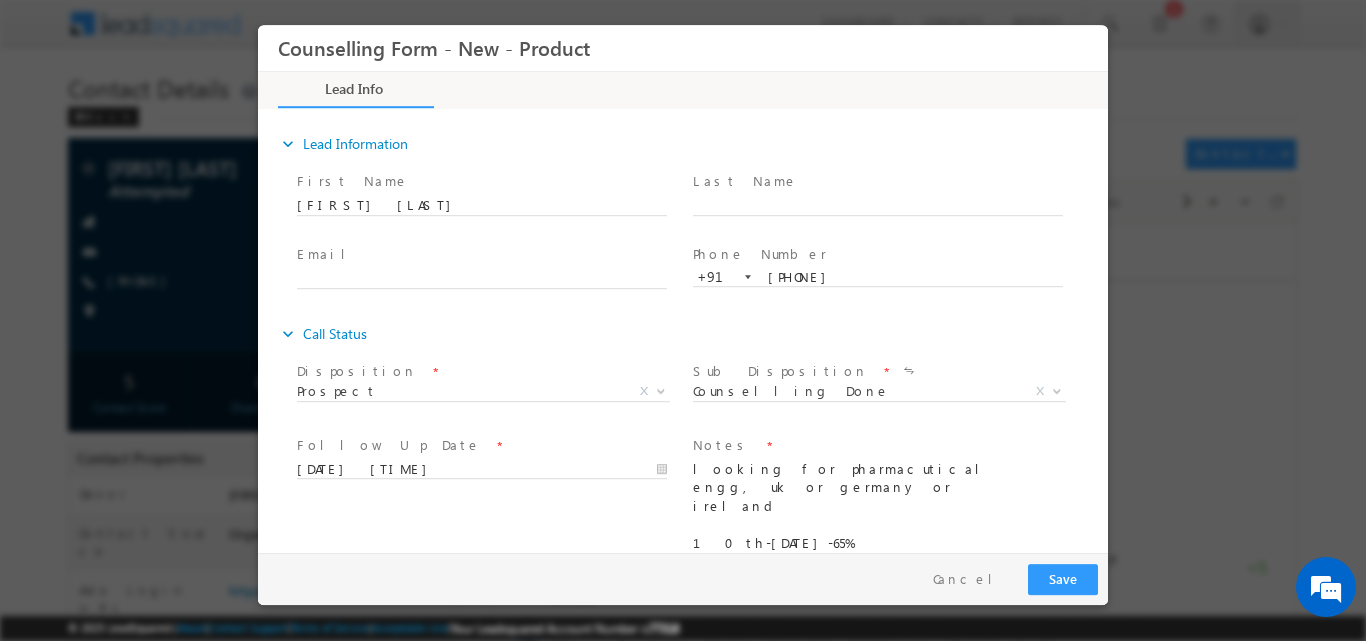 click on "looking for pharmacutical engg, uk or germany or ireland
10th-2019-65%
12th-2021-80%
bachelors- completed awaiting result -jan or feb will be getting the final result, current -8.5 CGPA- from BBA raju Institution of technology
no internship-6months (pharma lifescience and 1 month in other company)
not consulted anyone
planning to do it in september 2026
student is from hydrabad, father has a construction business and farming also
will be taking loan and  father will be co applicant
scheduled a VC on weekend but will confirm the exact timing prior one day" at bounding box center [878, 506] 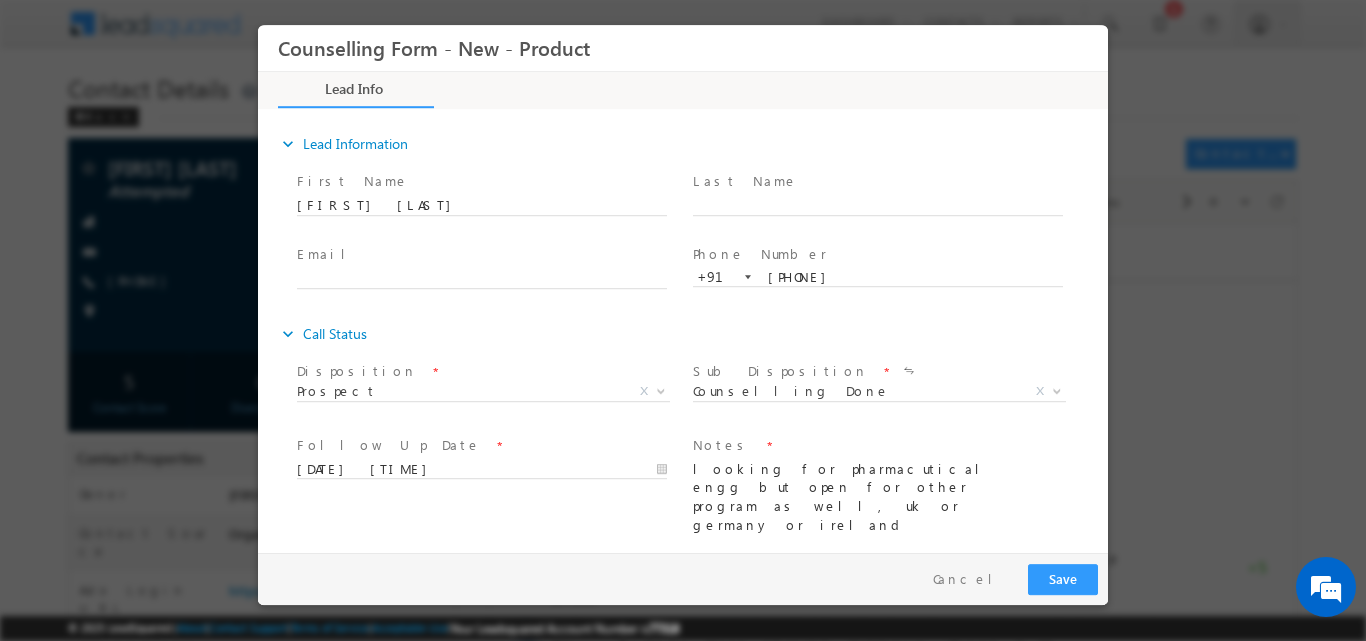 click on "looking for pharmacutical engg but open for other program as well, uk or germany or ireland
10th-2019-65%
12th-2021-80%
bachelors- completed awaiting result -jan or feb will be getting the final result, current -8.5 CGPA- from BBA raju Institution of technology
no internship-6months (pharma lifescience and 1 month in other company)
not consulted anyone
planning to do it in september 2026
student is from hydrabad, father has a construction business and farming also
will be taking loan and  father will be co applicant
scheduled a VC on weekend but will confirm the exact timing prior one day" at bounding box center (878, 506) 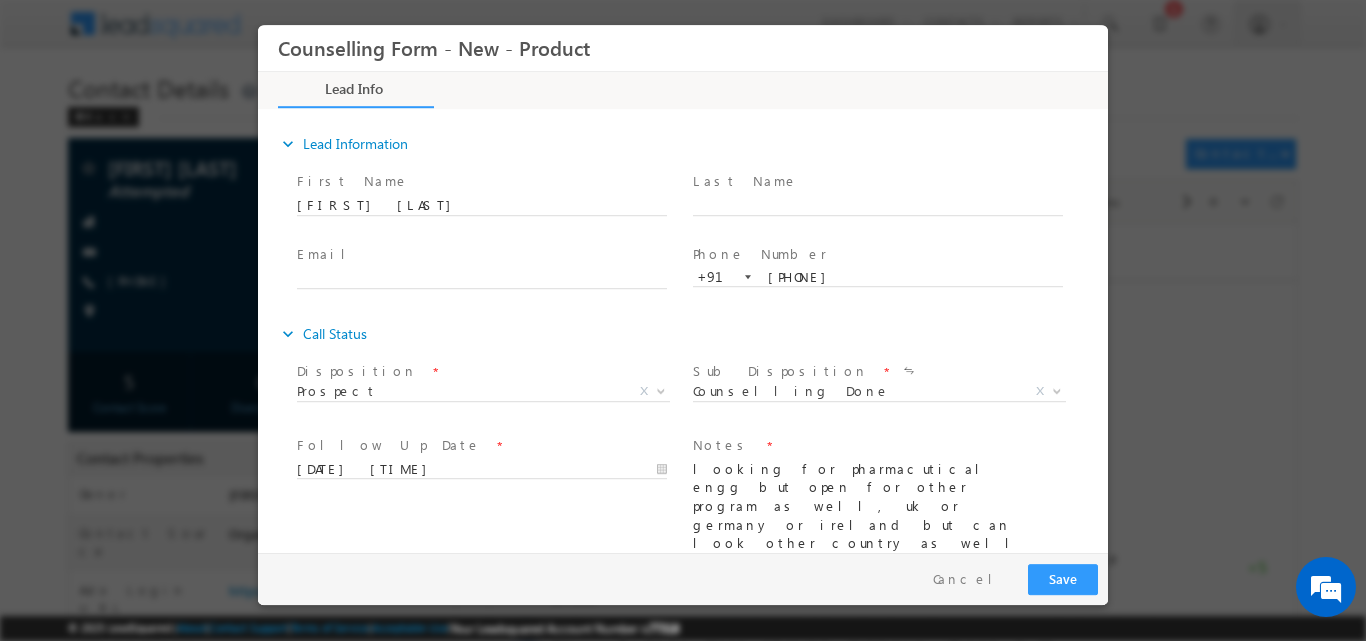 click on "looking for pharmacutical engg but open for other program as well, uk or germany or ireland but can look other country as well
10th-2019-65%
12th-2021-80%
bachelors- completed awaiting result -jan or feb will be getting the final result, current -8.5 CGPA- from BBA raju Institution of technology
no internship-6months (pharma lifescience and 1 month in other company)
not consulted anyone
planning to do it in september 2026
student is from hydrabad, father has a construction business and farming also
will be taking loan and  father will be co applicant
scheduled a VC on weekend but will confirm the exact timing prior one day" at bounding box center [878, 506] 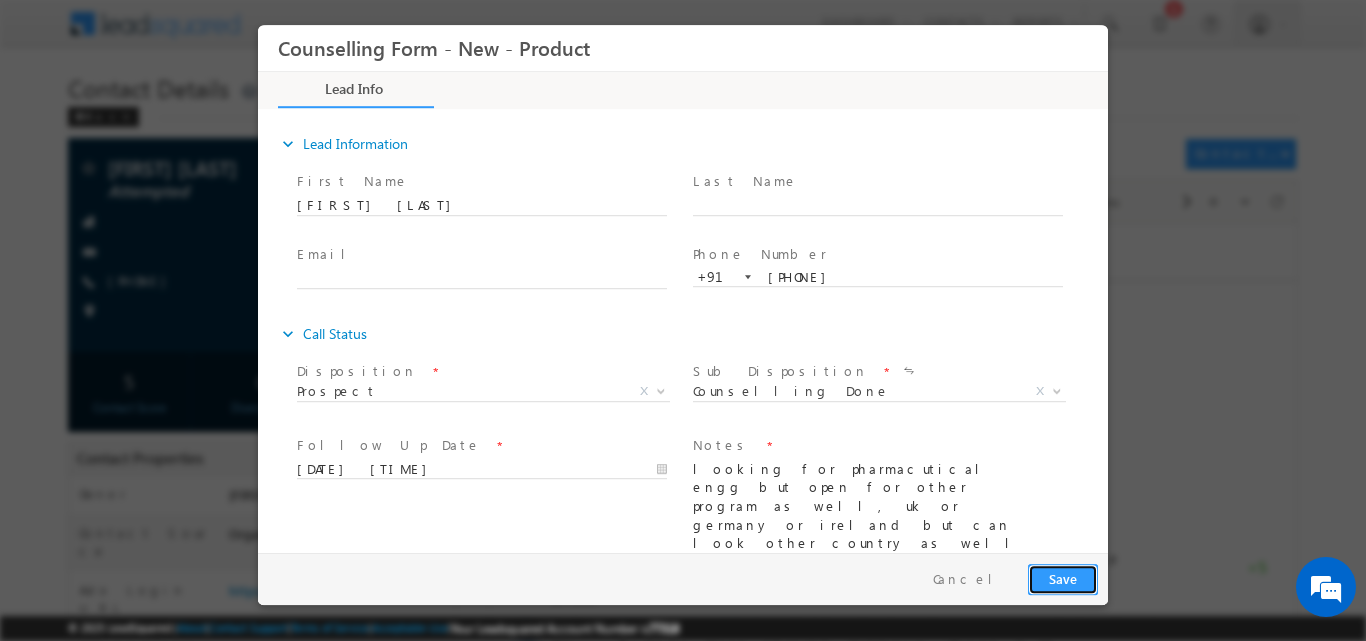click on "Save" at bounding box center (1063, 578) 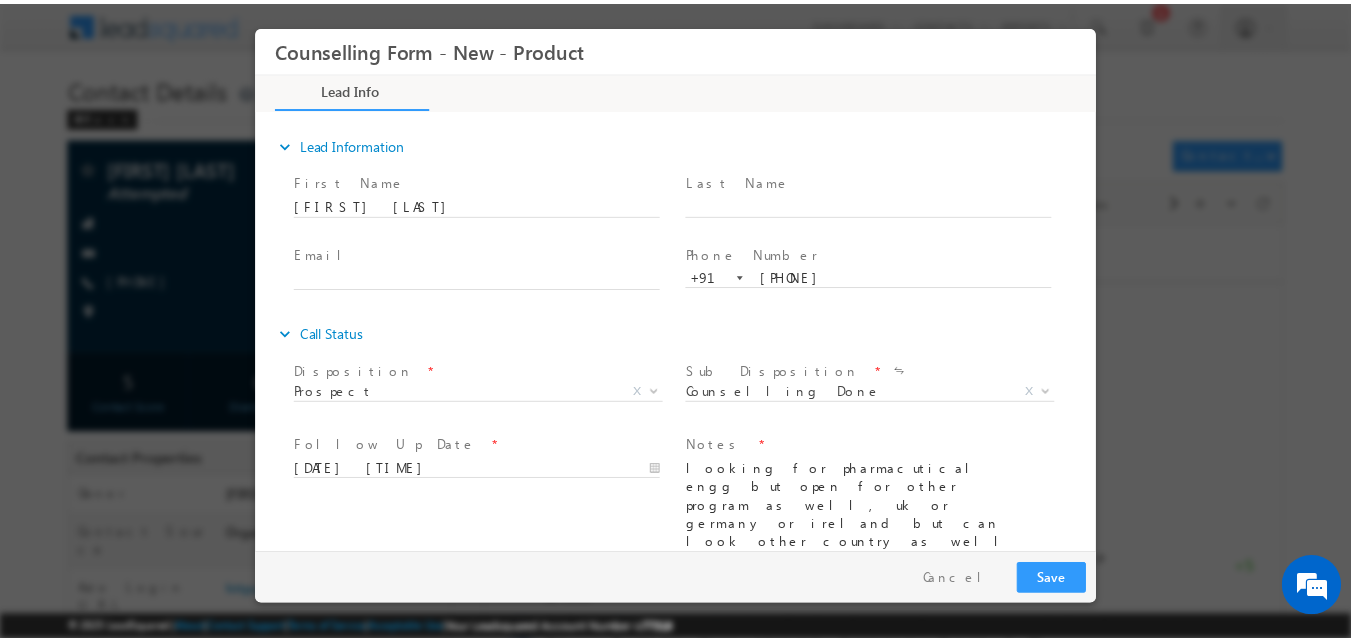 scroll, scrollTop: 110, scrollLeft: 0, axis: vertical 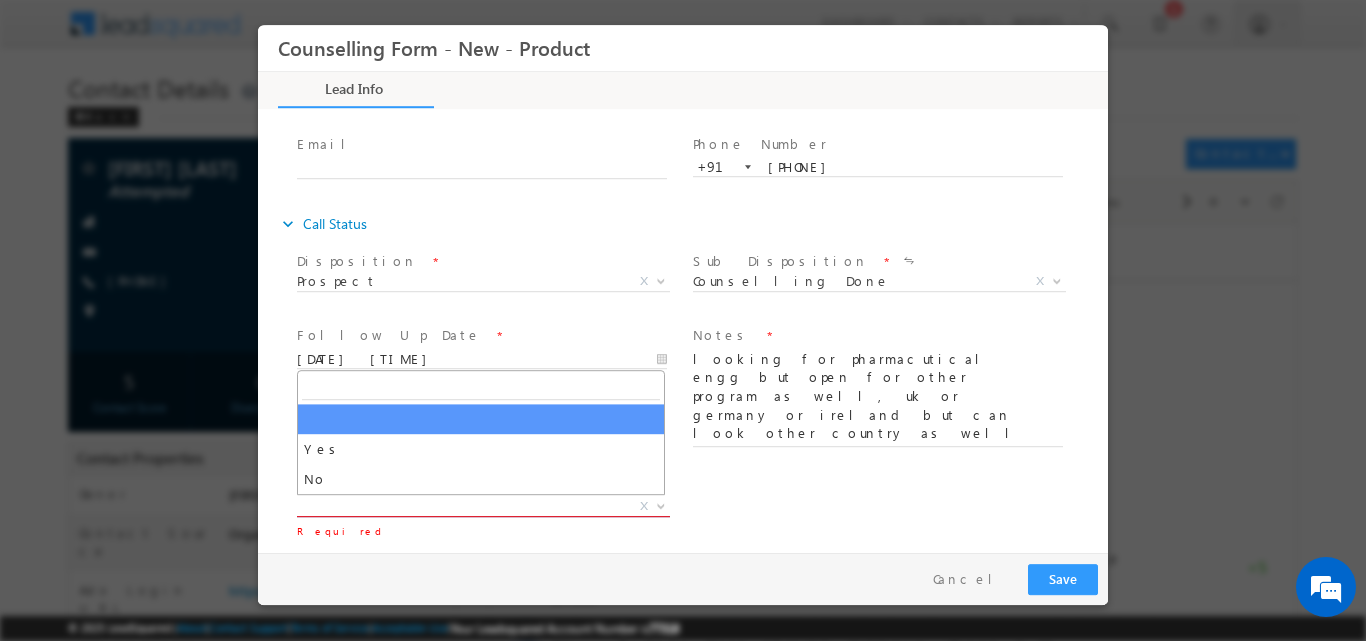 click at bounding box center (661, 504) 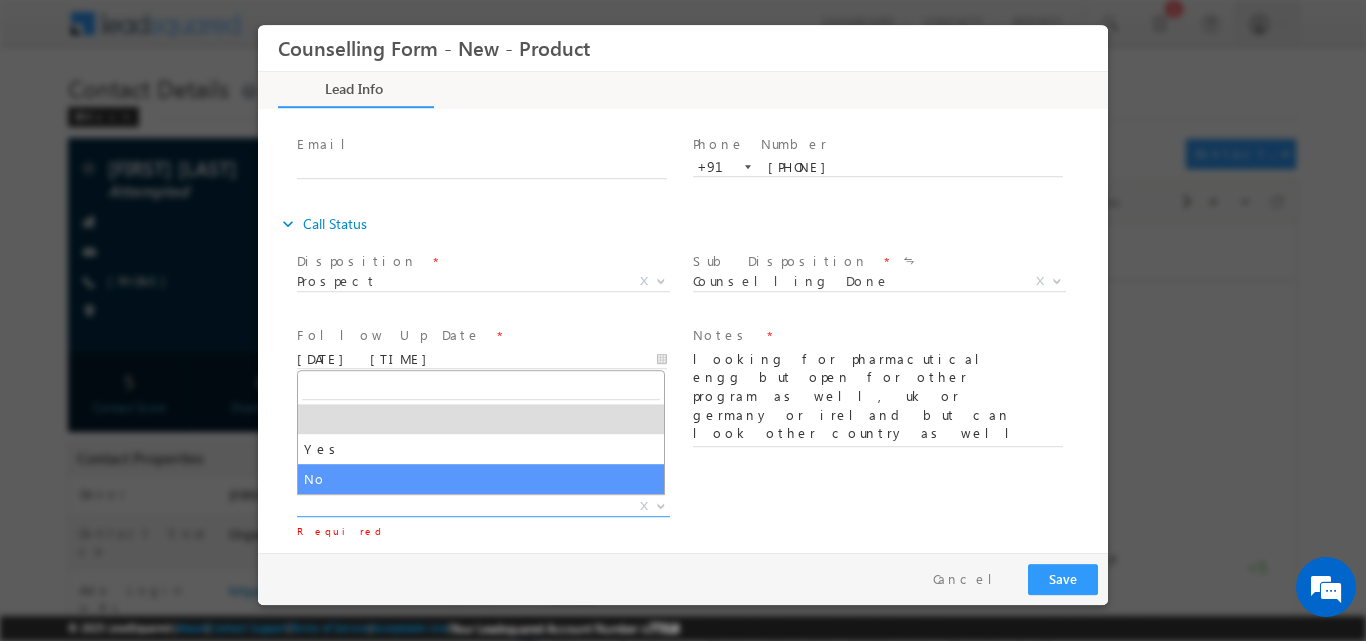 select on "No" 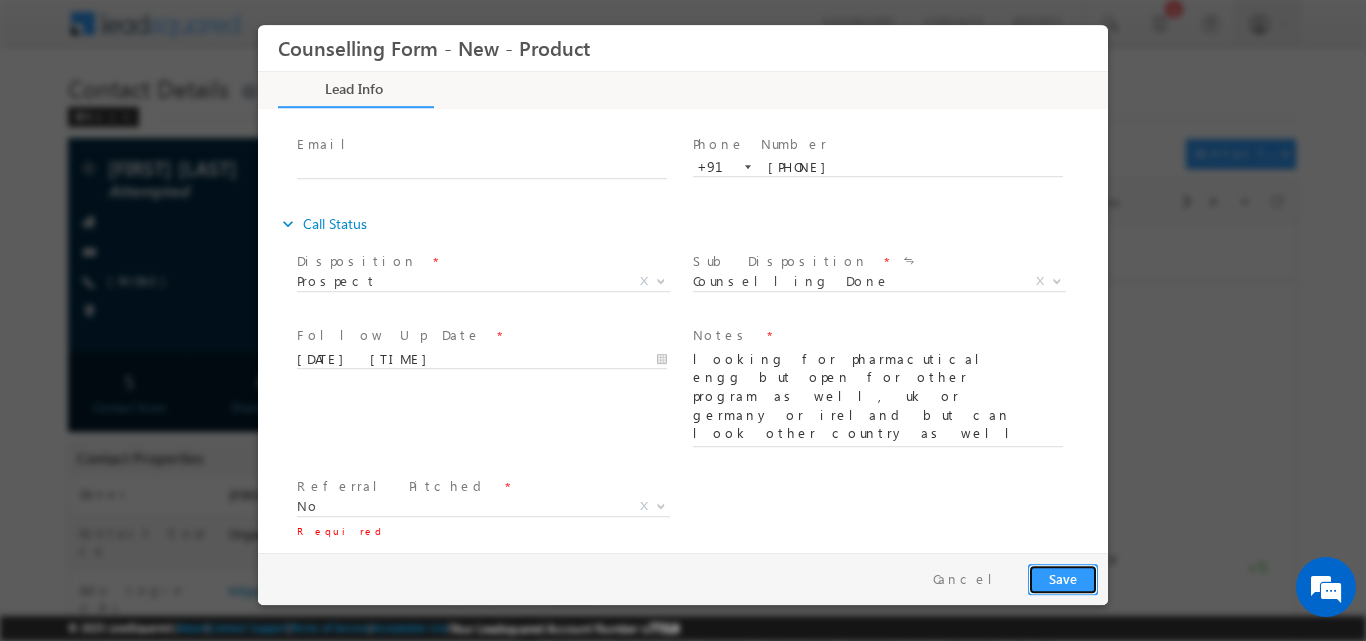 click on "Save" at bounding box center (1063, 578) 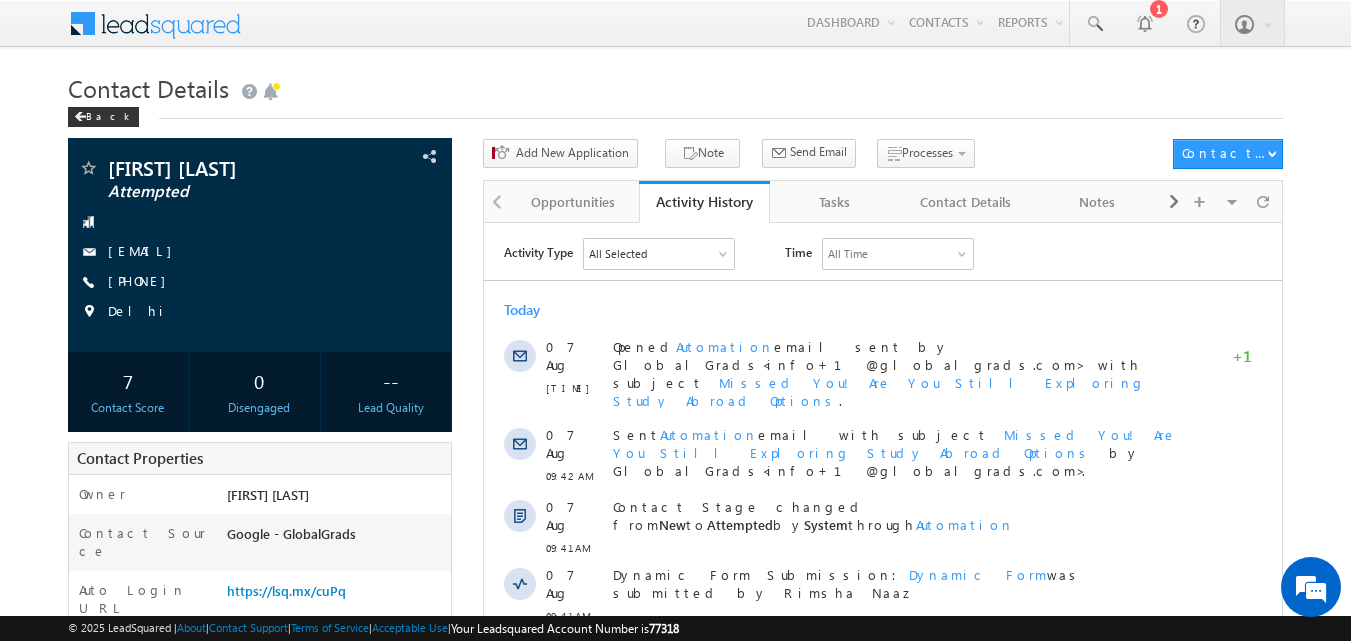 scroll, scrollTop: 0, scrollLeft: 0, axis: both 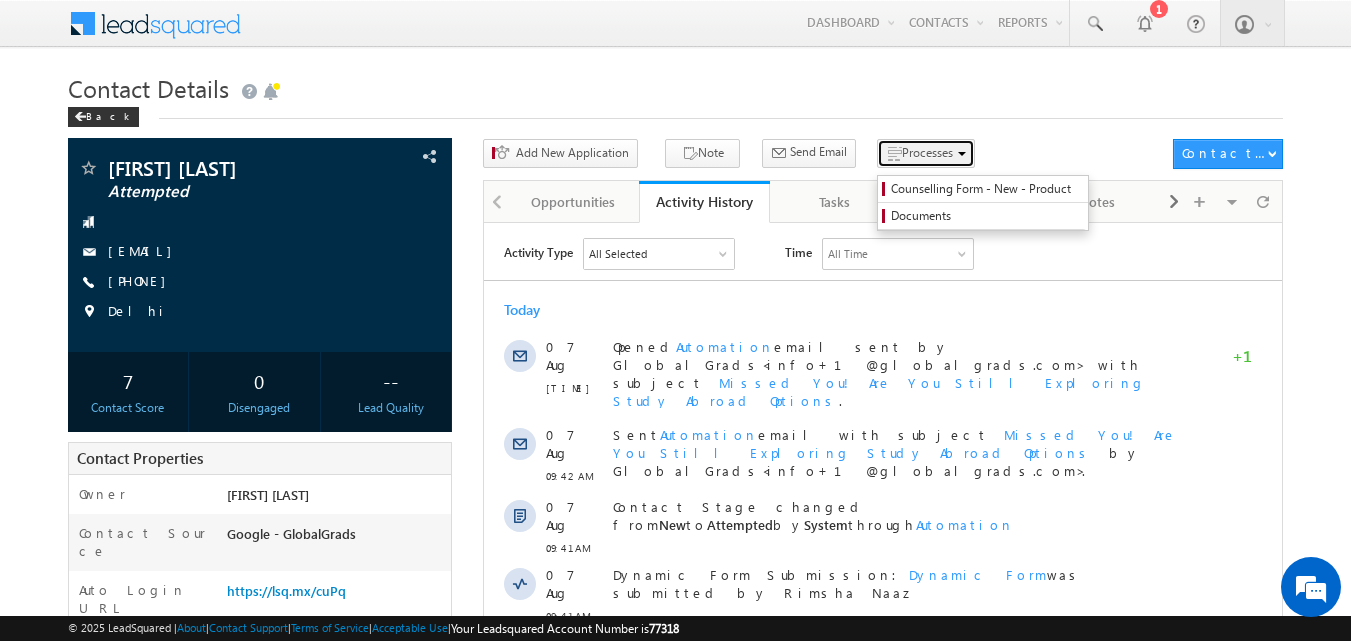 click on "Processes" at bounding box center [927, 152] 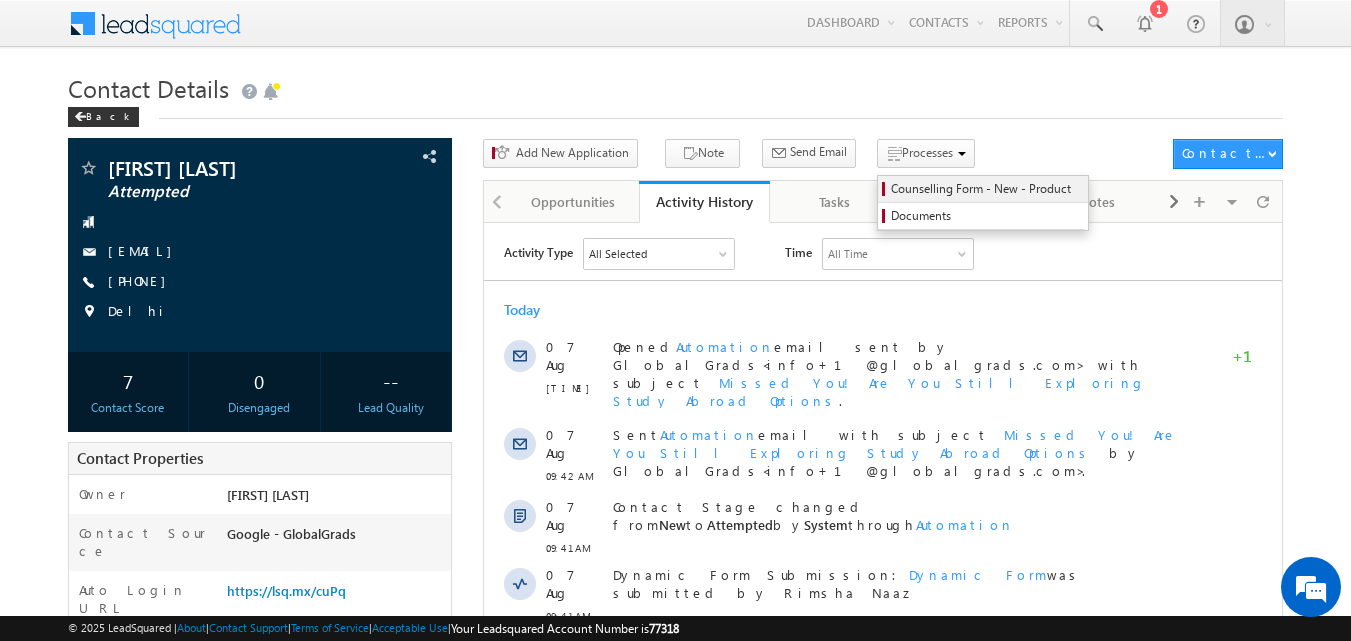 click on "Counselling Form - New - Product" at bounding box center [986, 189] 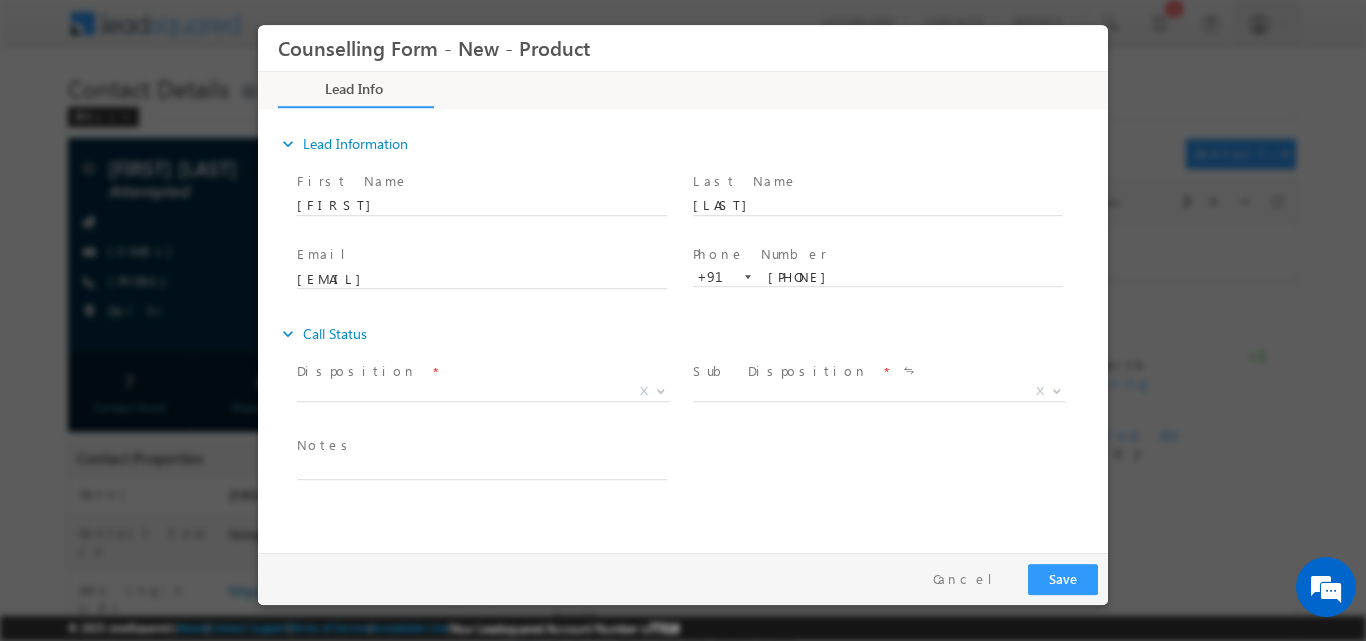 scroll, scrollTop: 0, scrollLeft: 0, axis: both 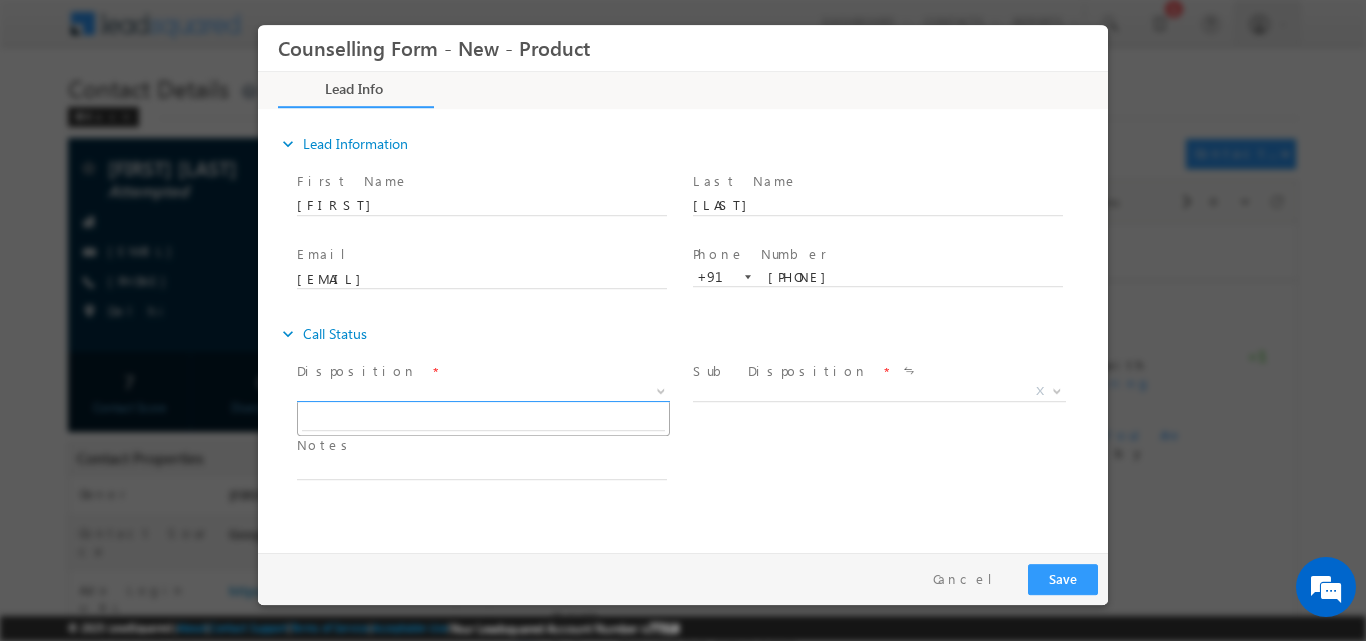 click at bounding box center [661, 389] 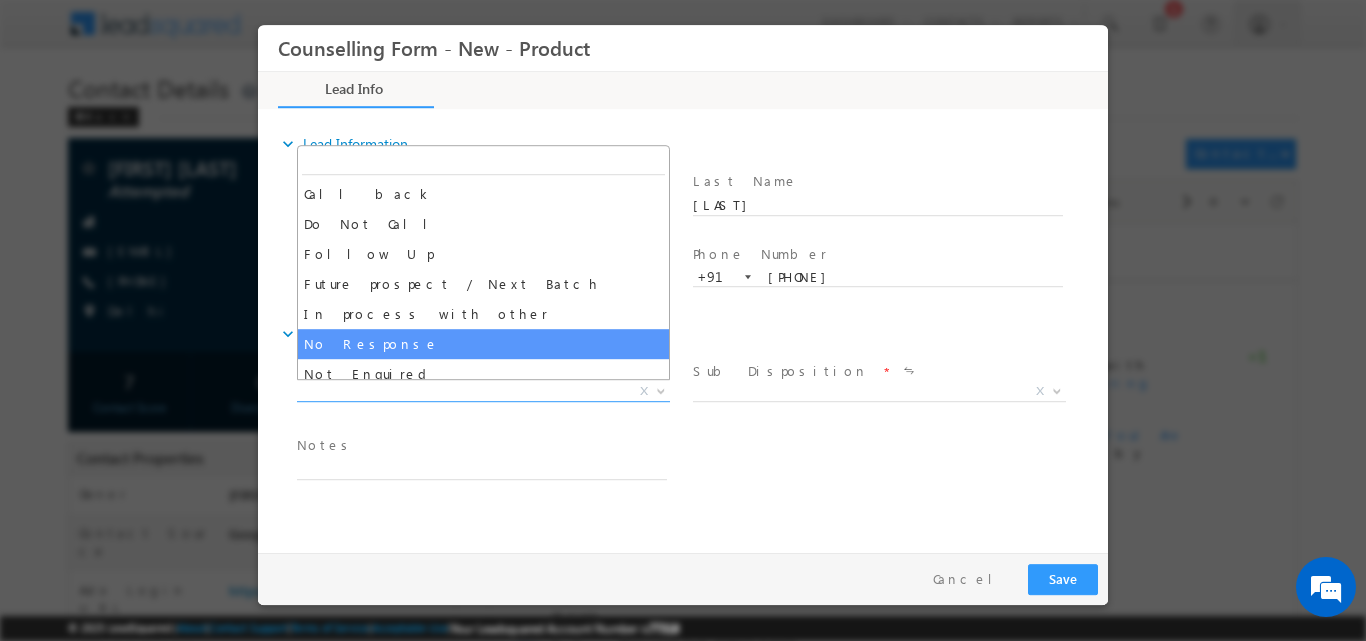select on "No Response" 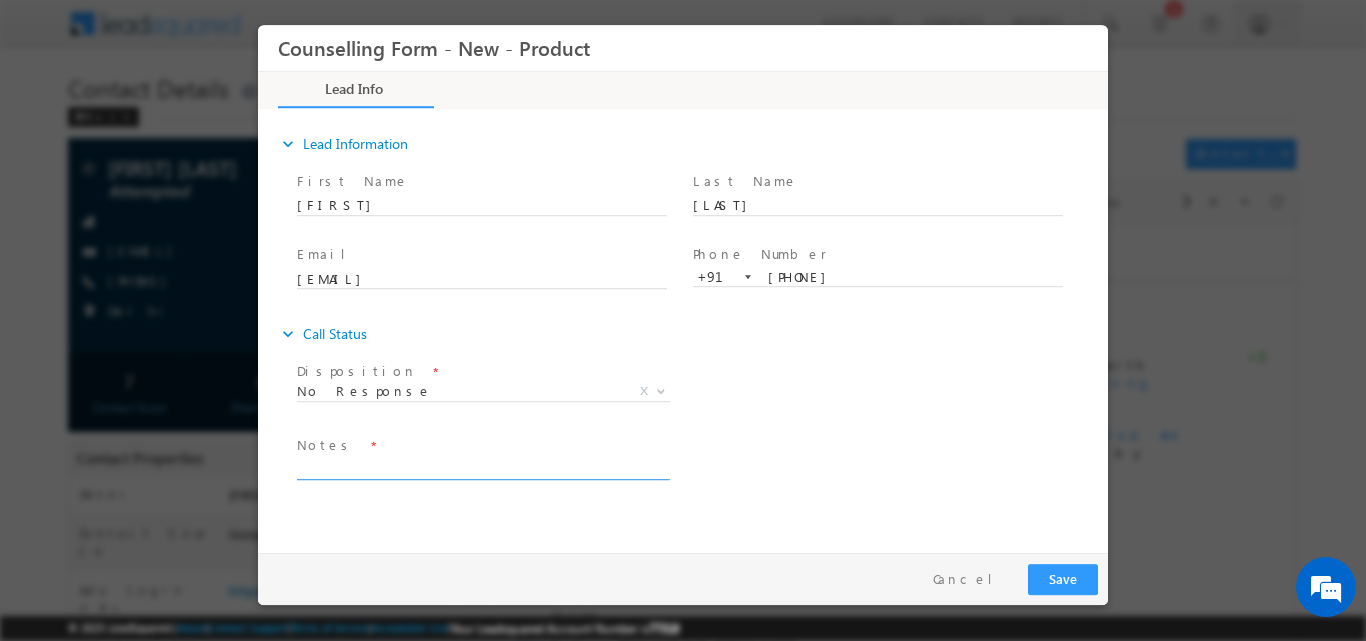 click at bounding box center (482, 467) 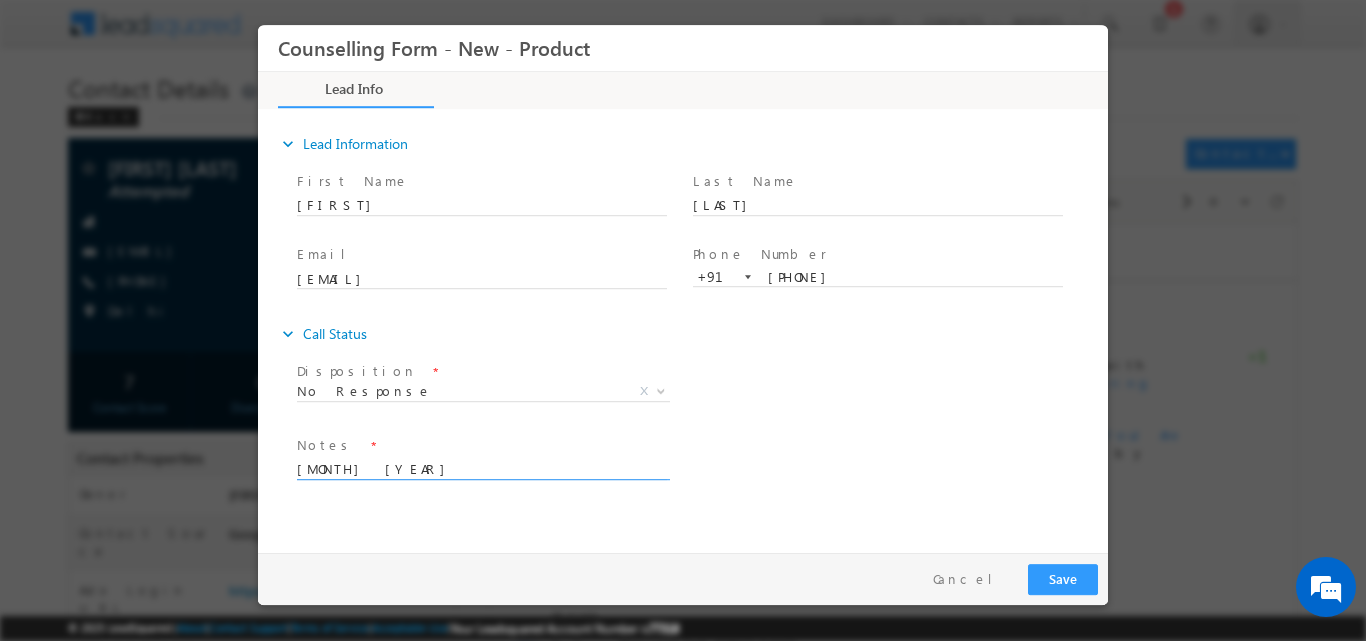click on "[MONTH] [YEAR]" at bounding box center (482, 467) 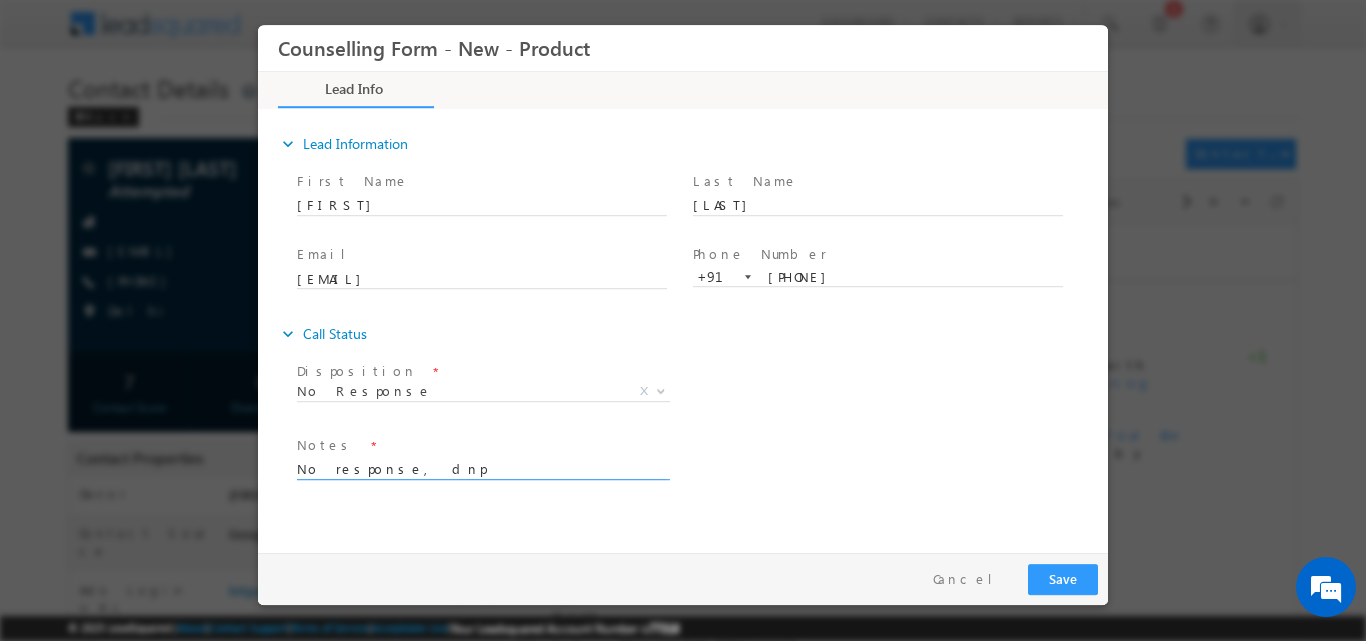 drag, startPoint x: 435, startPoint y: 472, endPoint x: 514, endPoint y: 514, distance: 89.470665 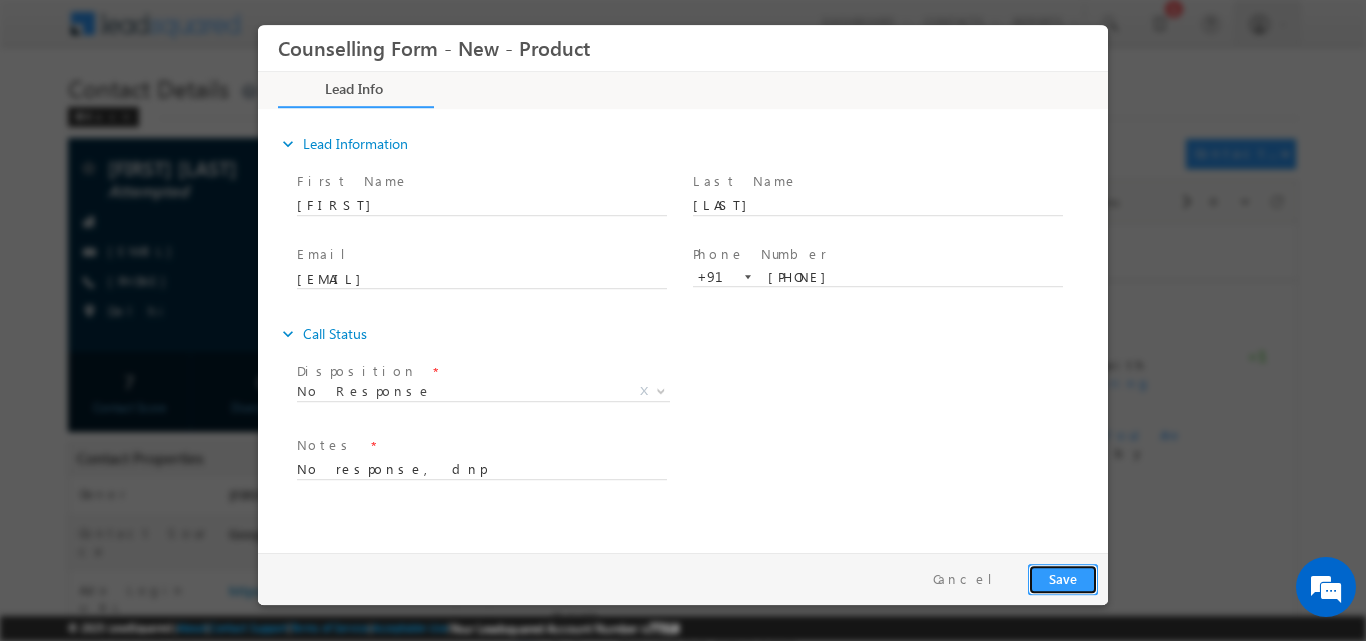 click on "Save" at bounding box center (1063, 578) 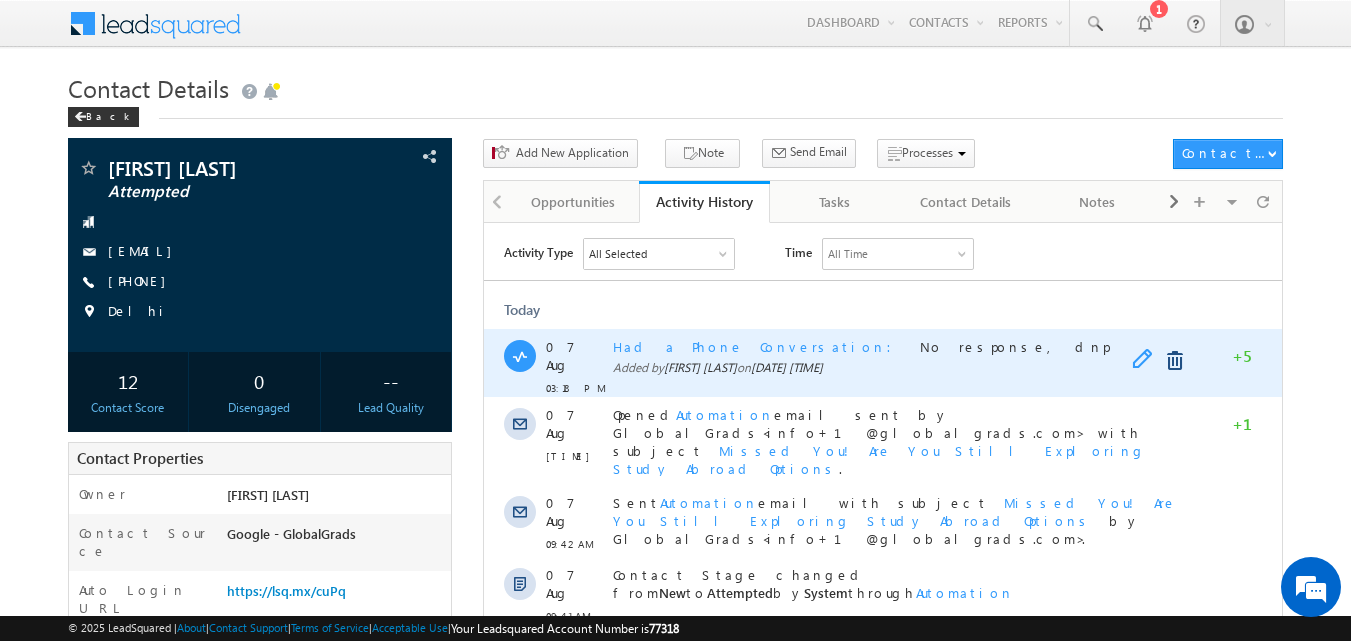 click at bounding box center [1147, 360] 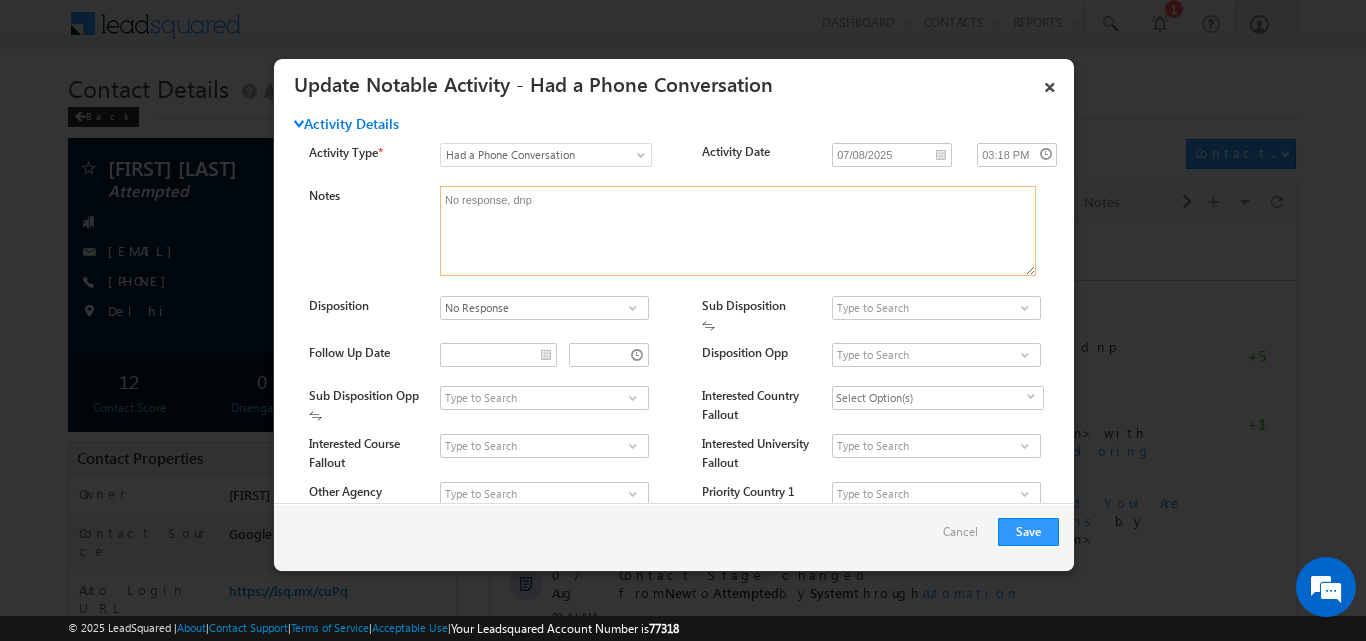 drag, startPoint x: 357, startPoint y: 226, endPoint x: 322, endPoint y: 235, distance: 36.138622 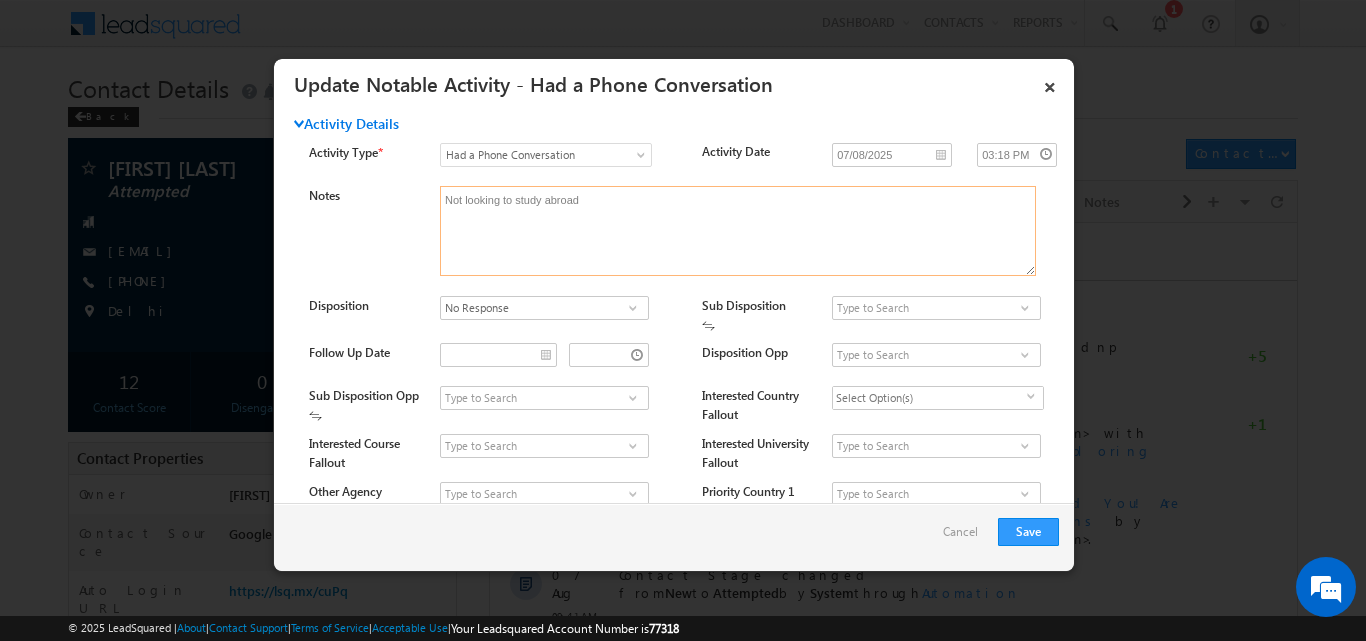 type on "Not looking to study abroad" 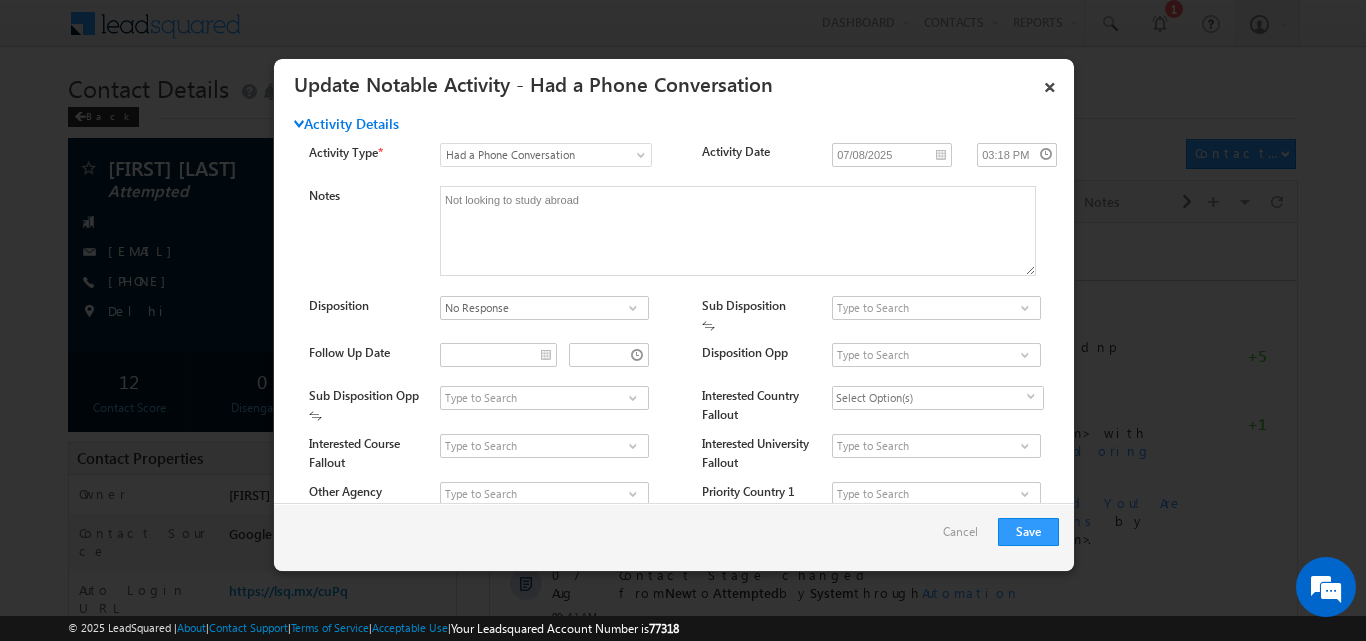 click at bounding box center [633, 308] 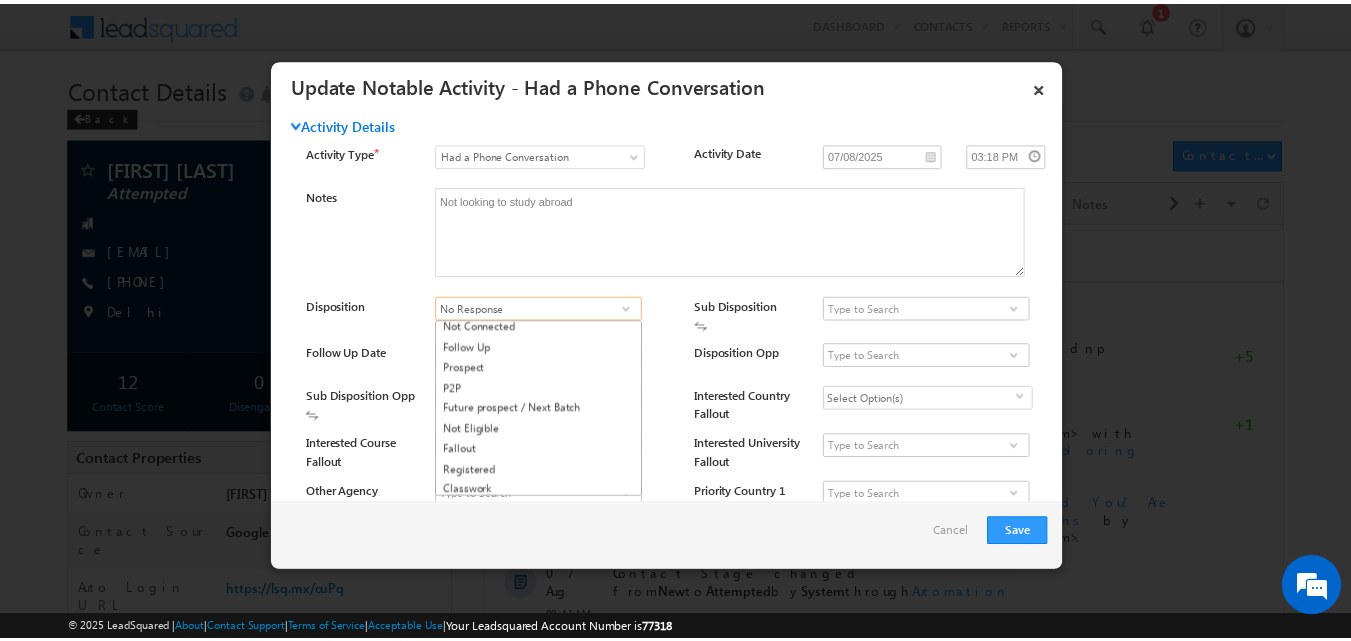 scroll, scrollTop: 55, scrollLeft: 0, axis: vertical 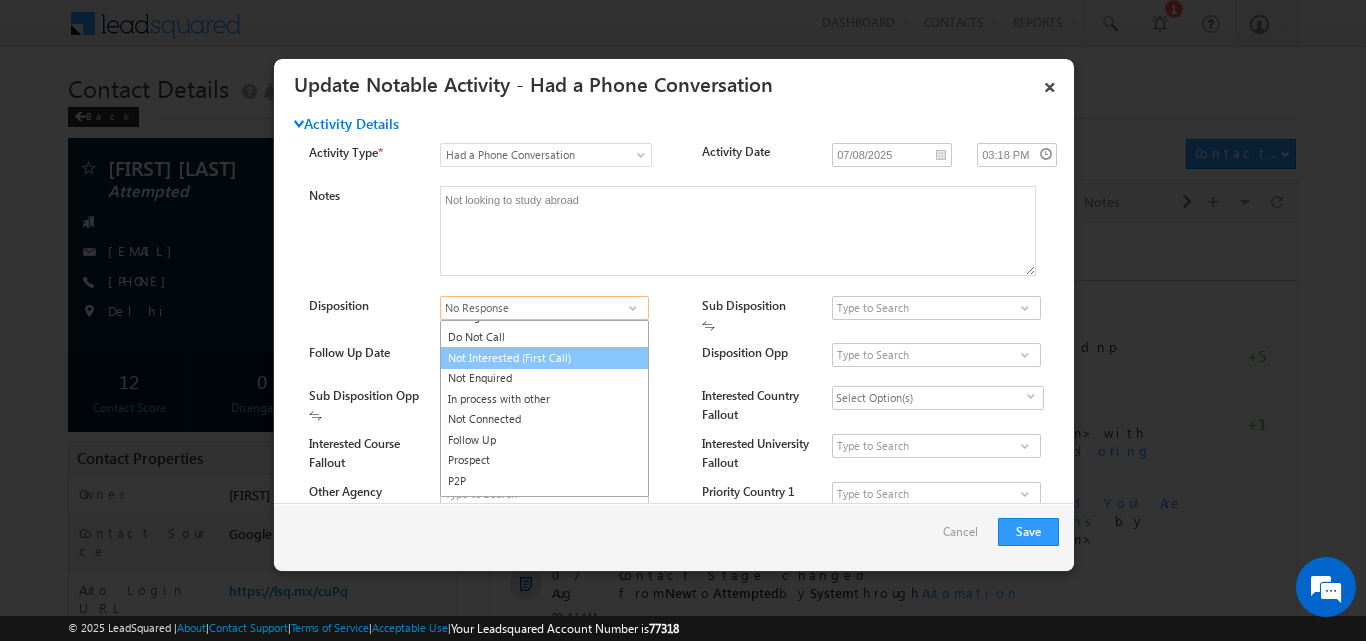 click on "Not Interested (First Call)" at bounding box center [544, 358] 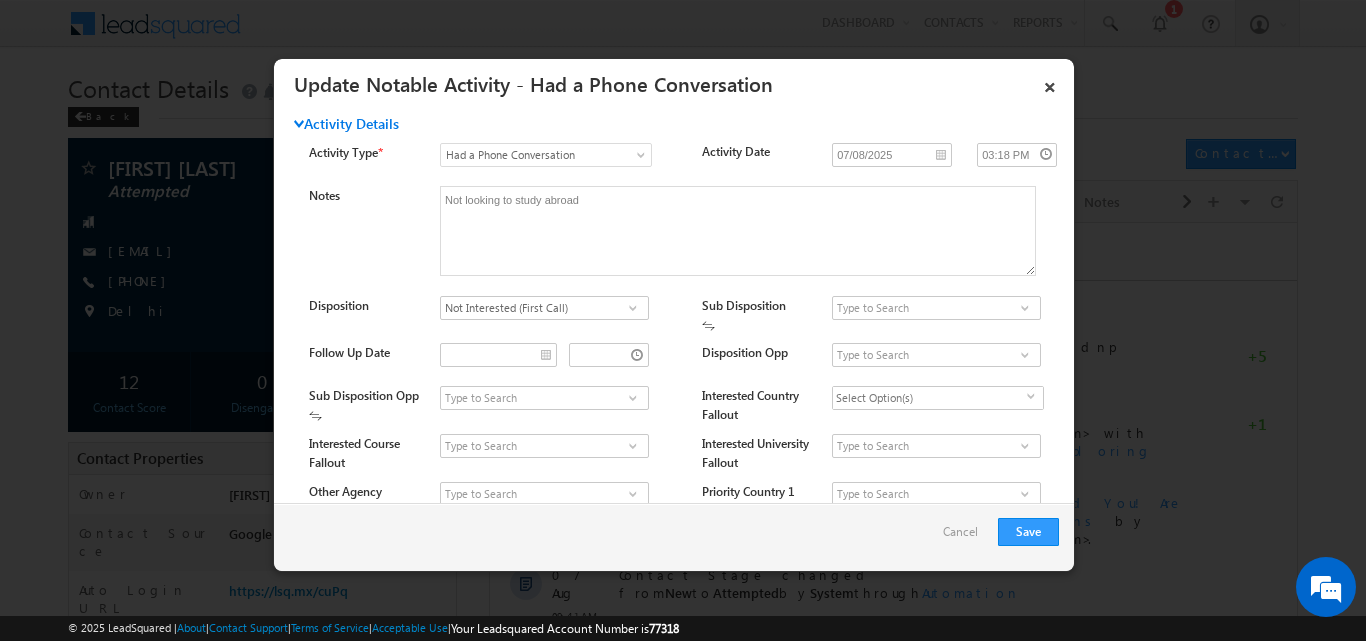 click at bounding box center [1025, 308] 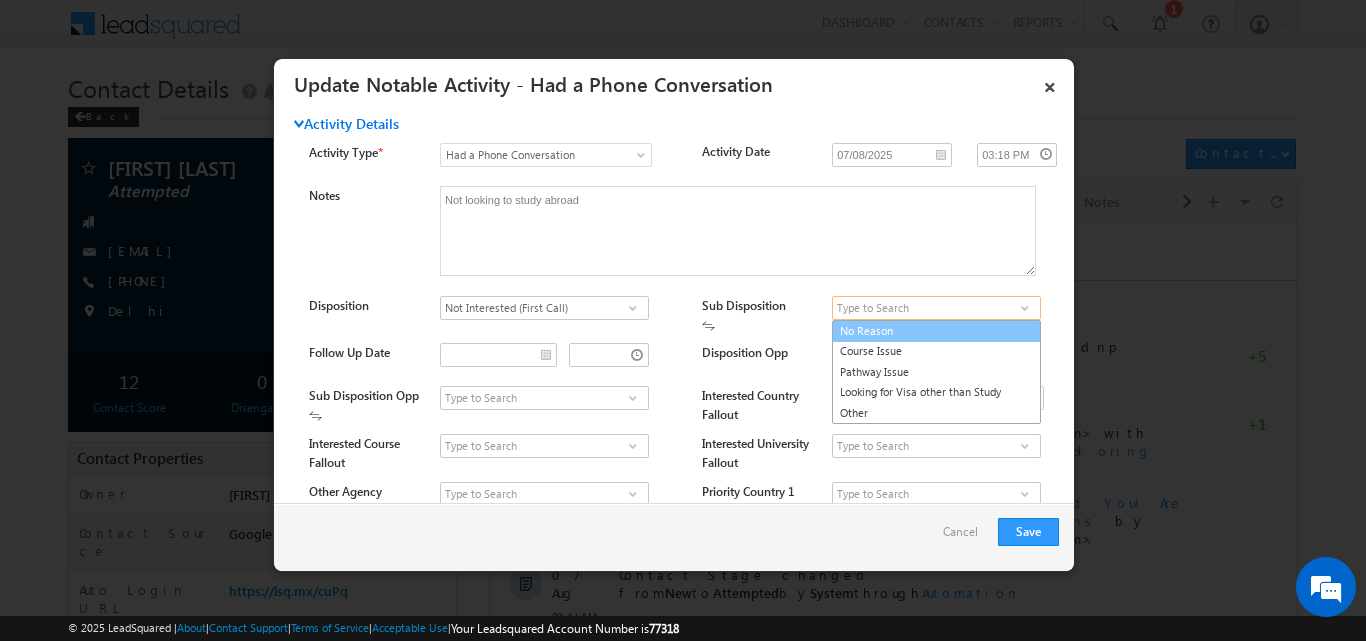 click on "No Reason" at bounding box center [936, 331] 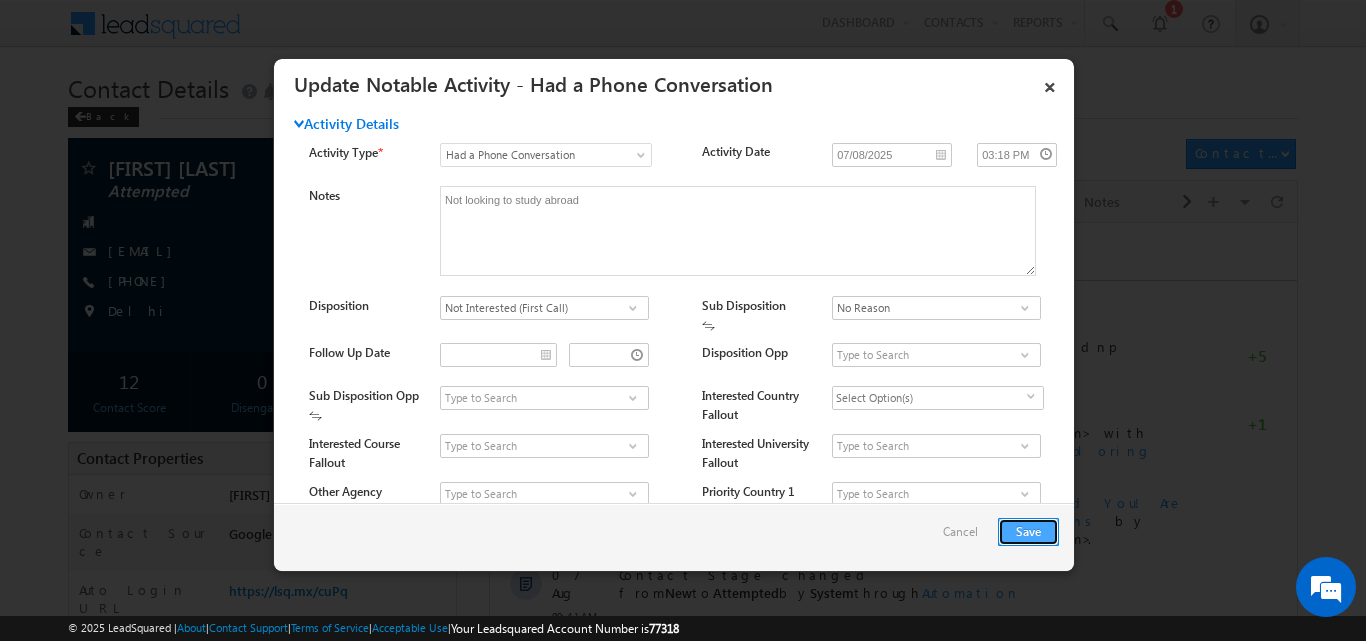 click on "Save" at bounding box center (1028, 532) 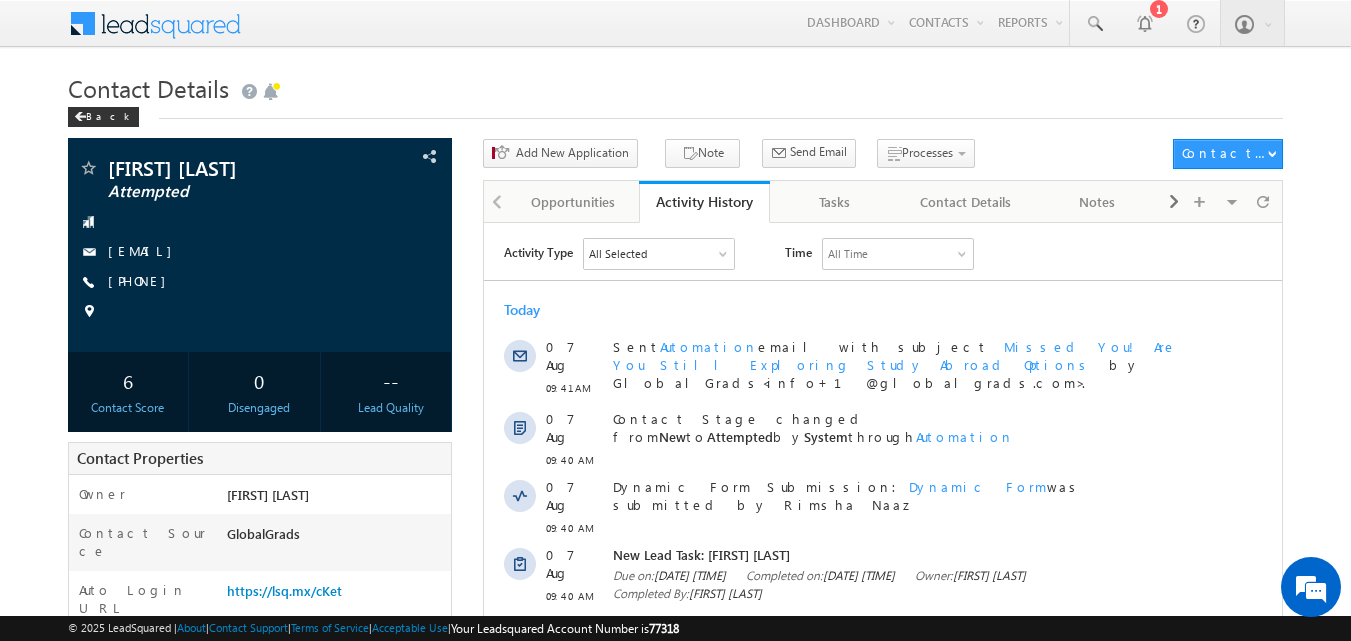 scroll, scrollTop: 0, scrollLeft: 0, axis: both 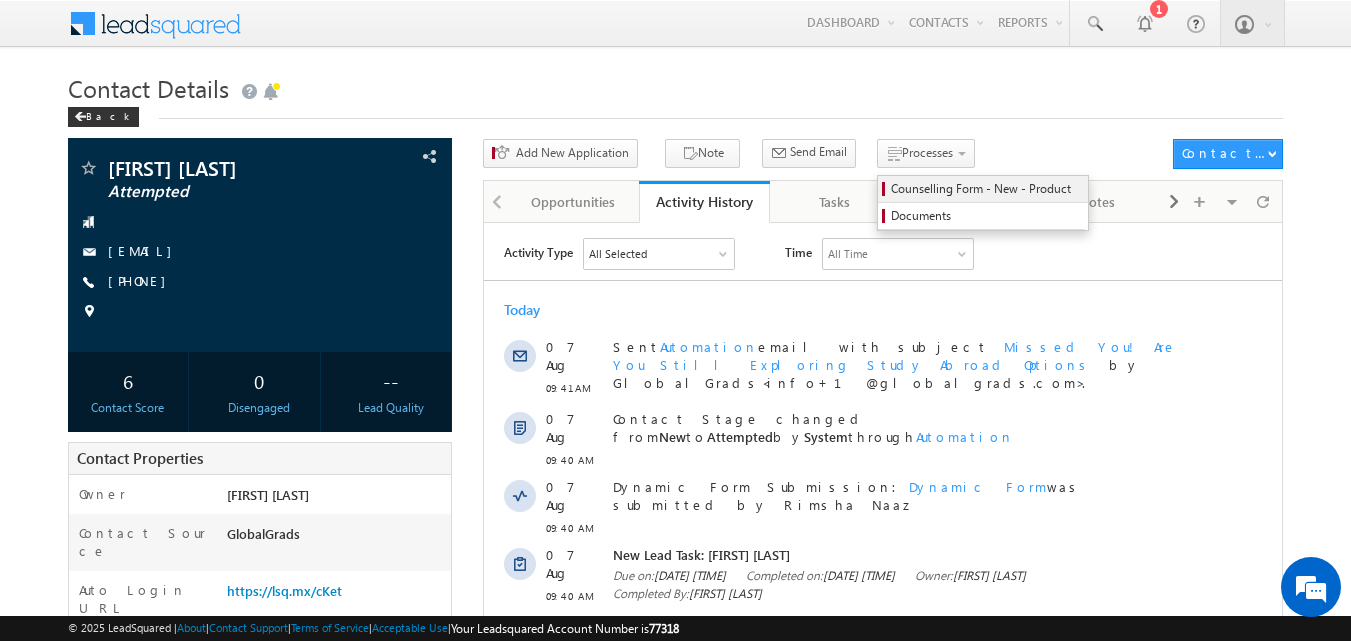 click on "Counselling Form - New - Product" at bounding box center [986, 189] 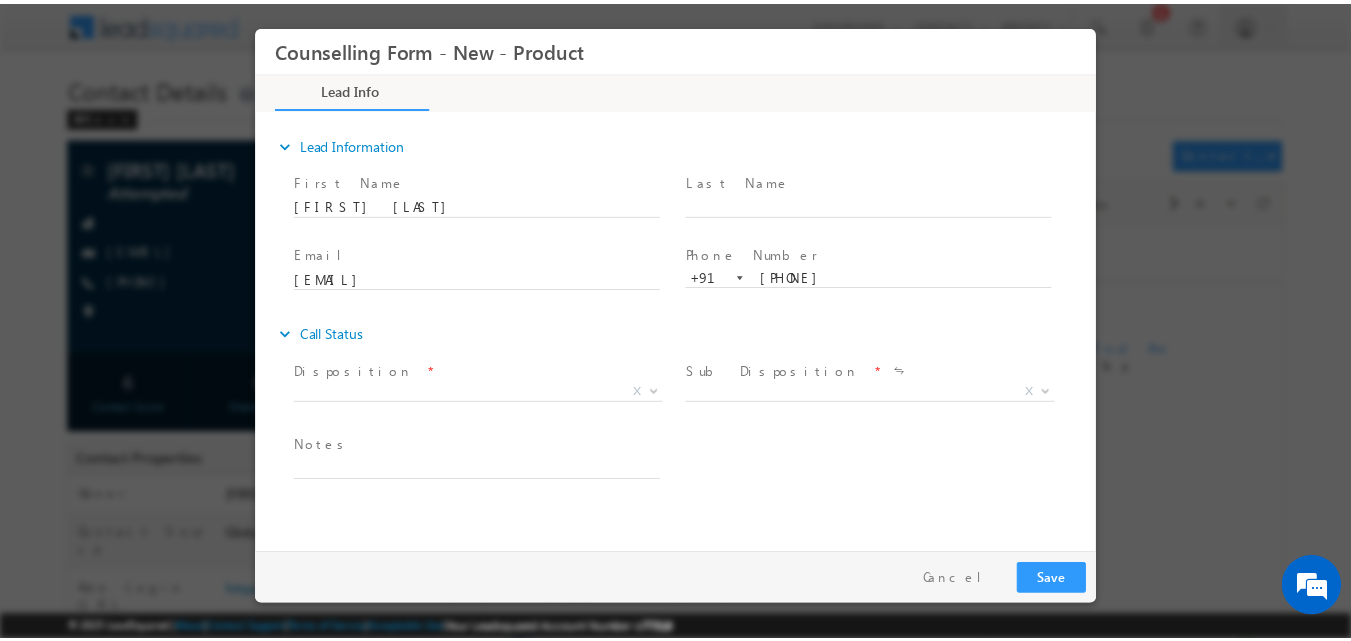 scroll, scrollTop: 0, scrollLeft: 0, axis: both 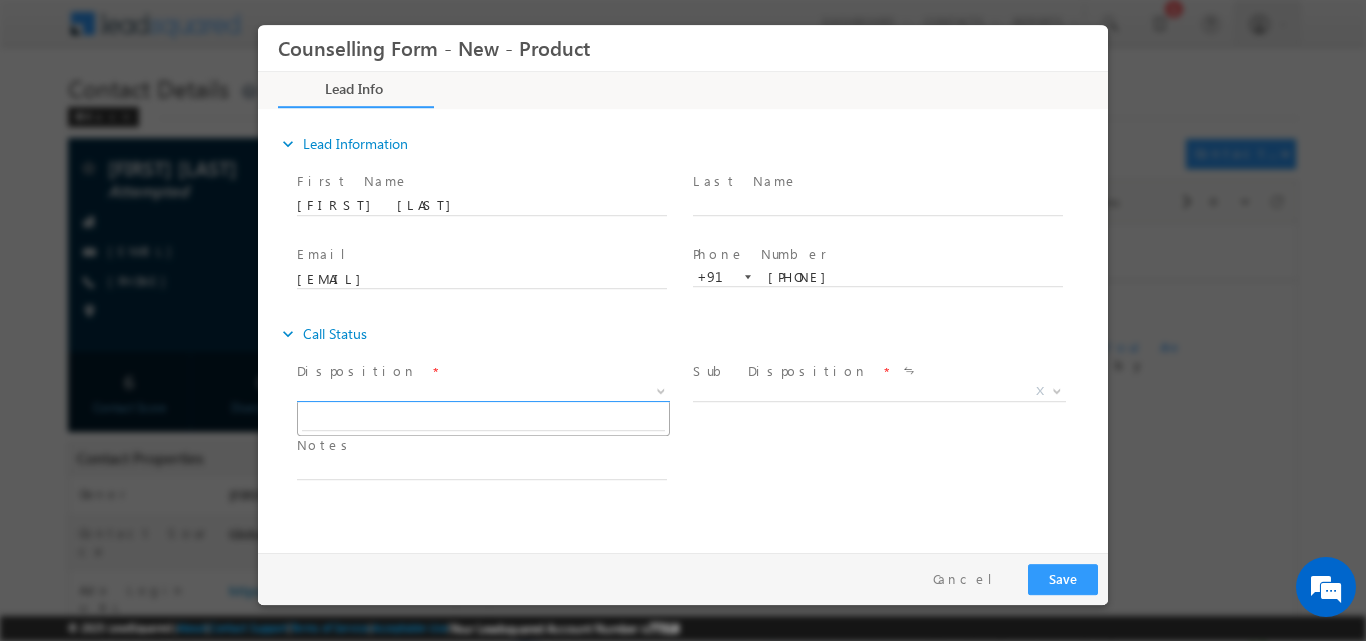 click at bounding box center [661, 389] 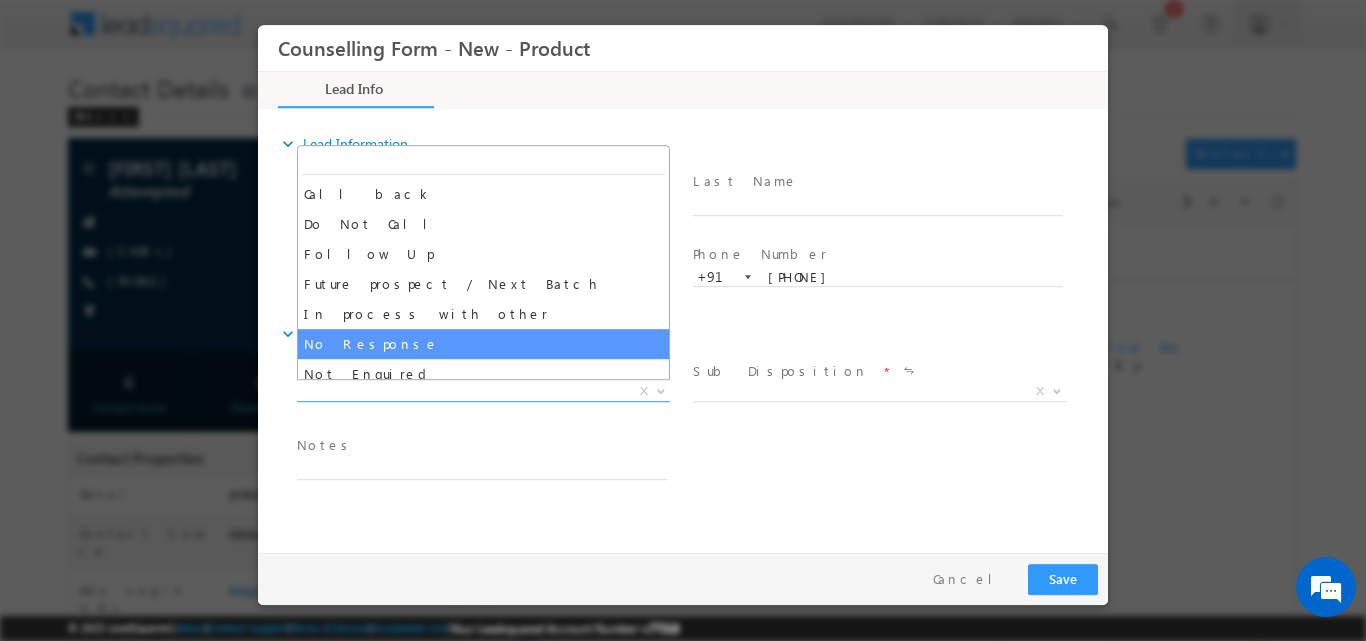 select on "No Response" 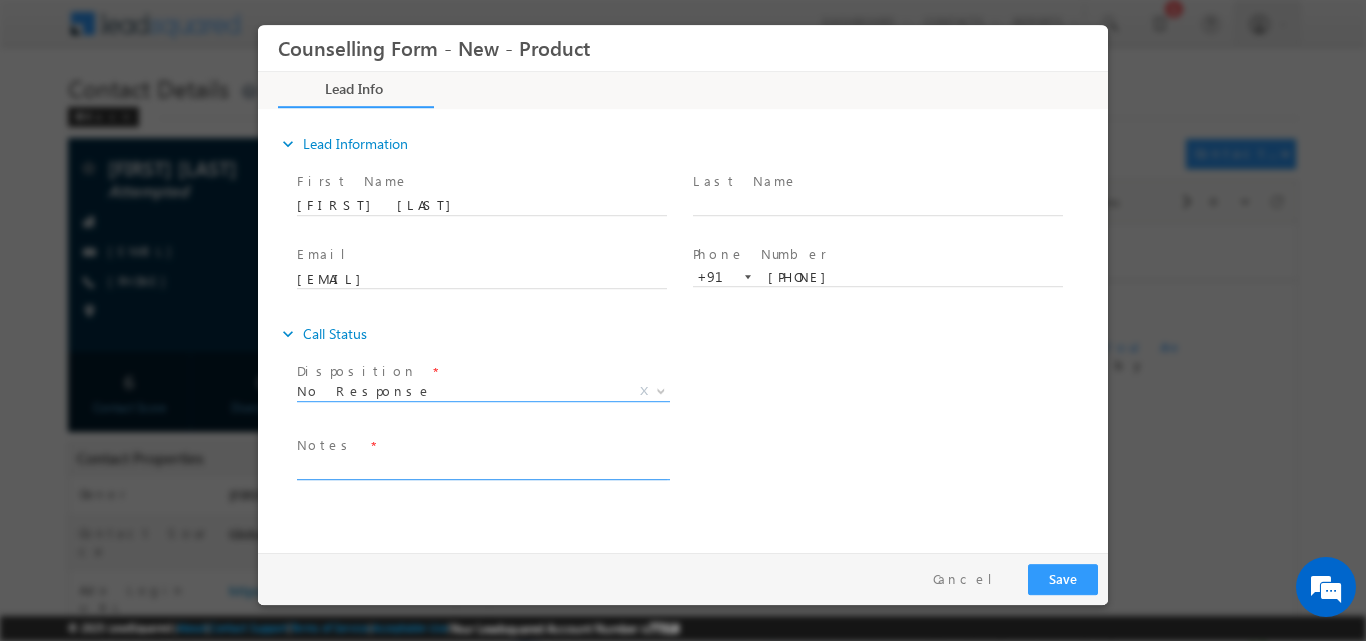 click at bounding box center [482, 467] 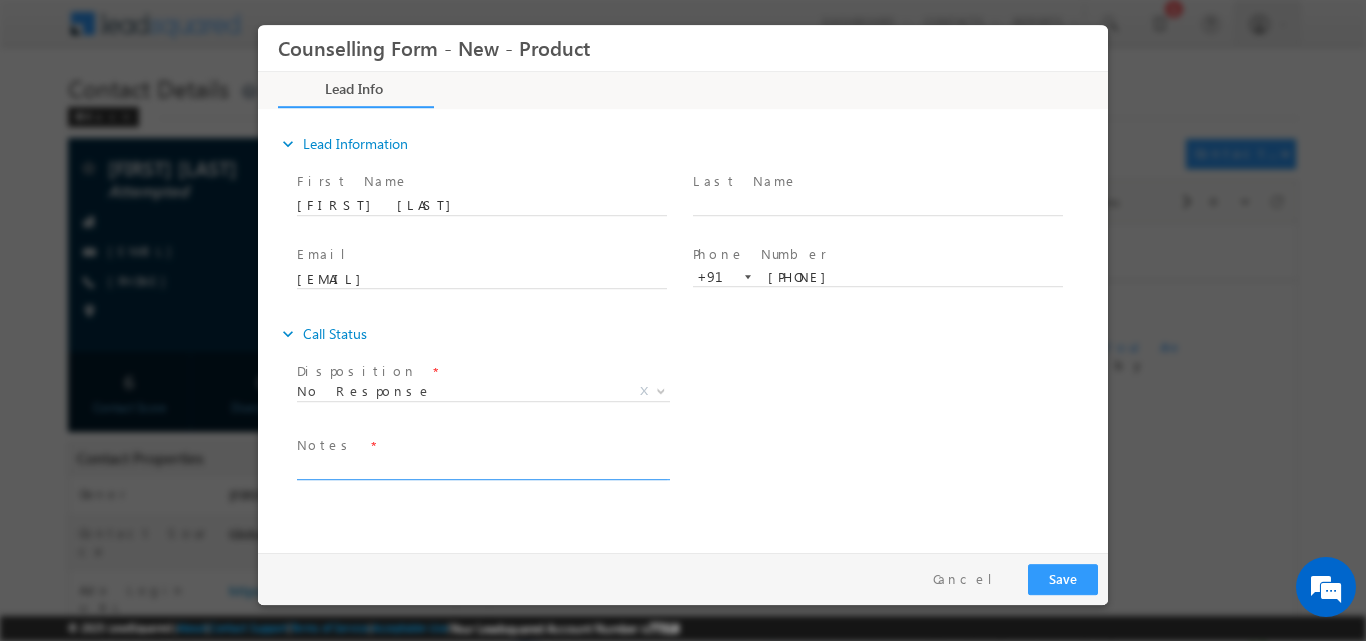 paste on "No response, dnp" 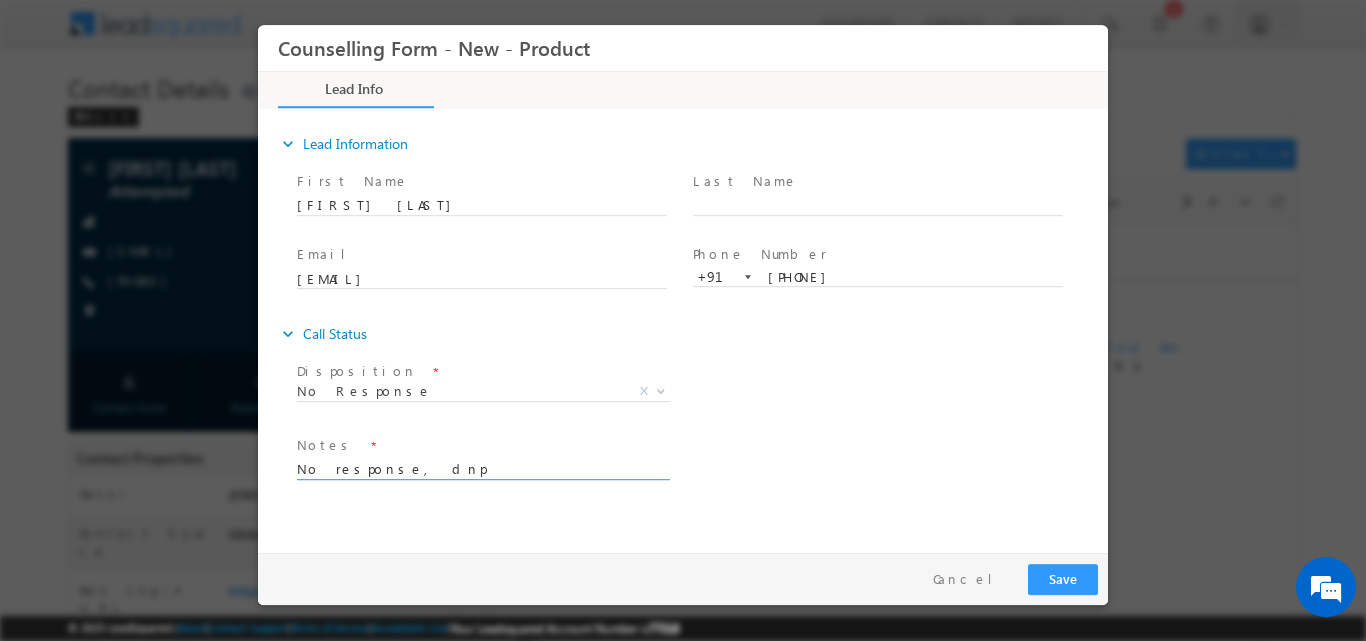 type on "No response, dnp" 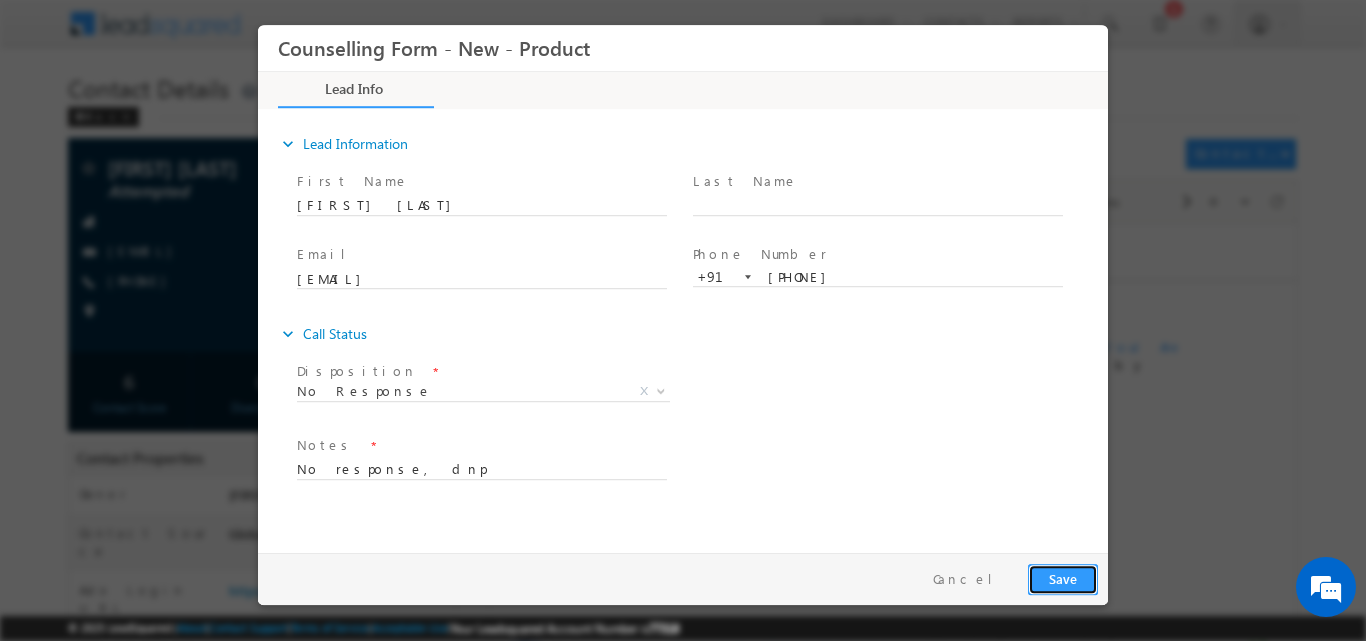 click on "Save" at bounding box center [1063, 578] 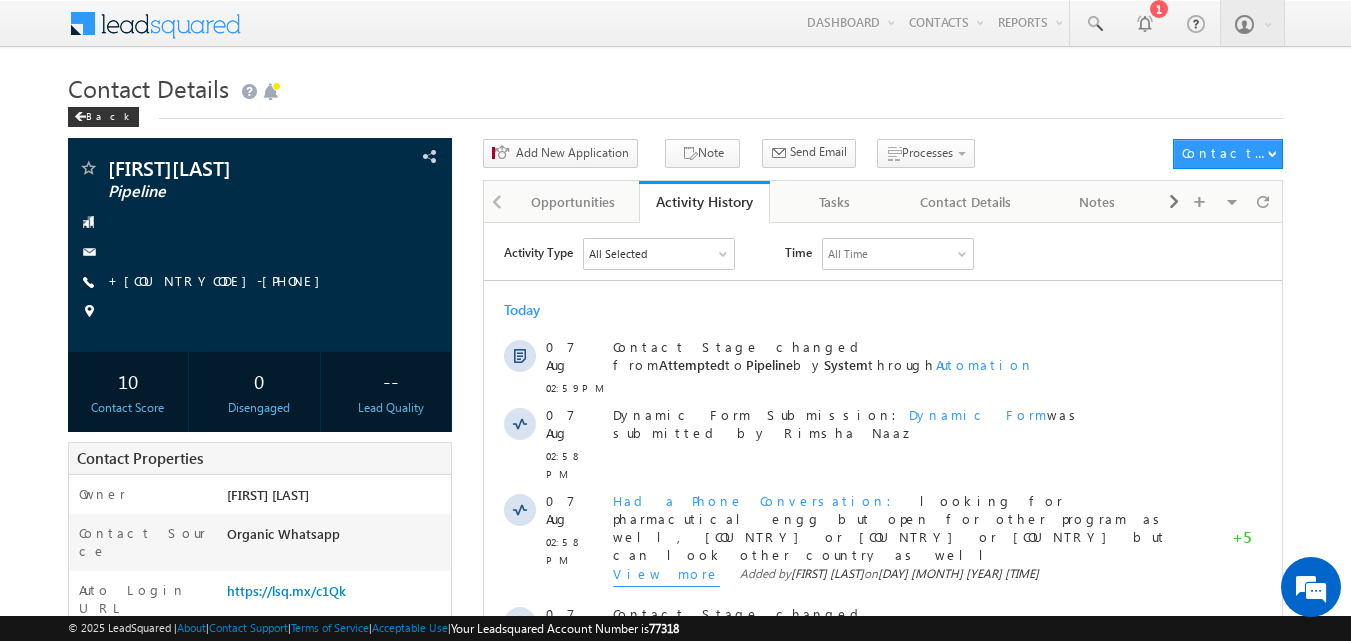 scroll, scrollTop: 0, scrollLeft: 0, axis: both 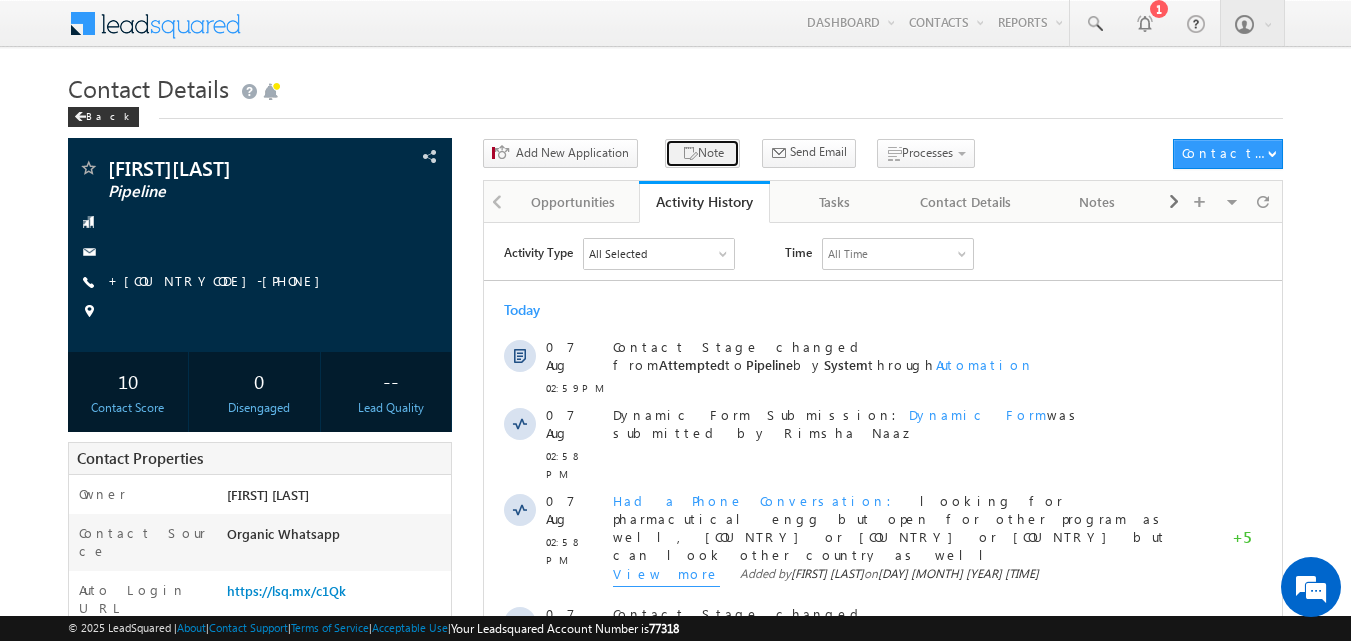click on "Note" at bounding box center [702, 153] 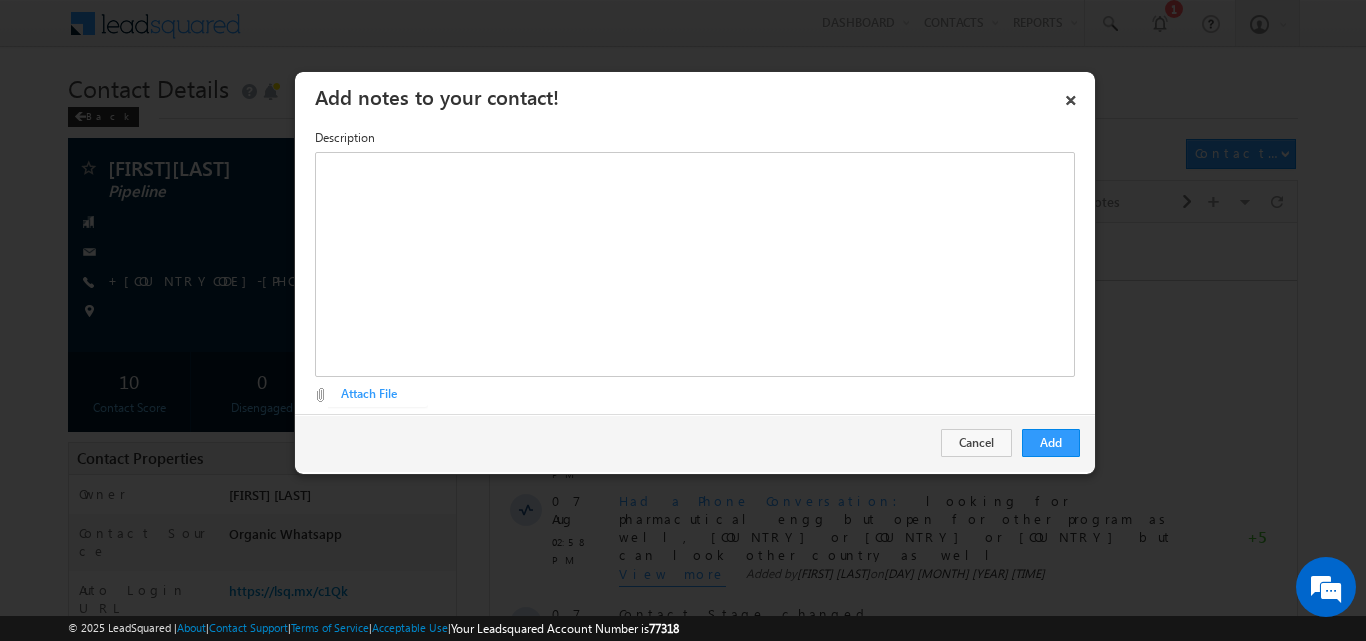 click at bounding box center [383, 405] 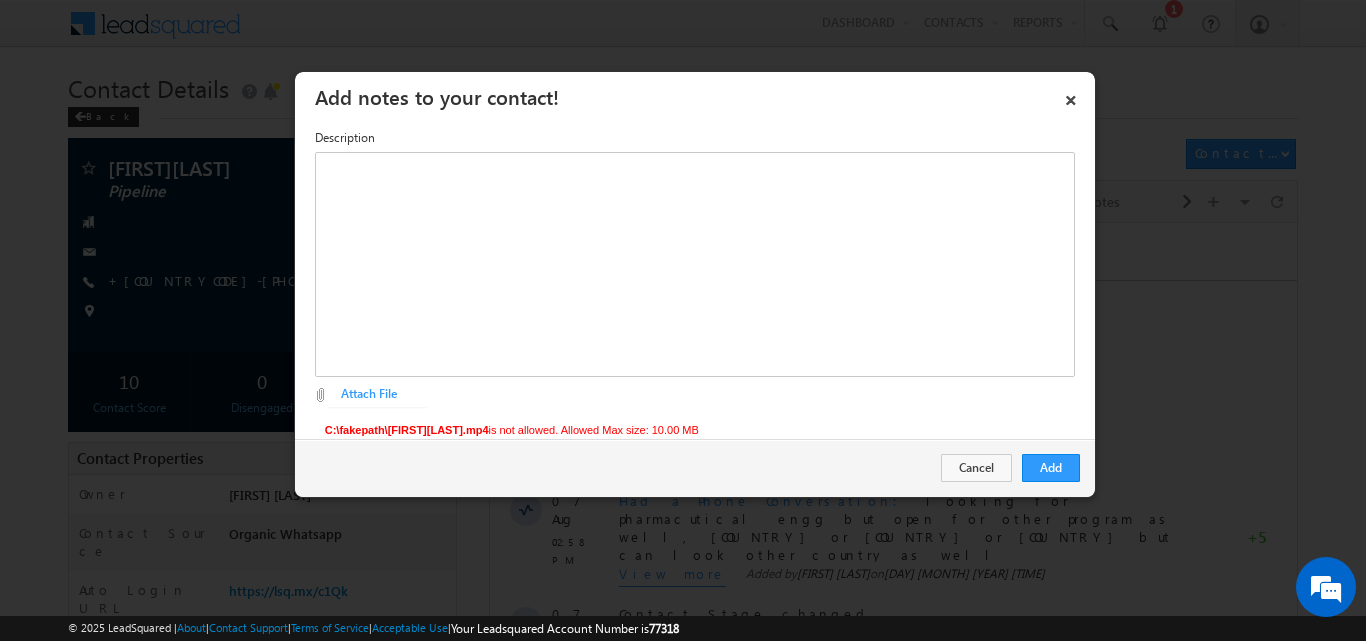 click on "© 2025 LeadSquared |  About  |  Contact Support
|
Terms of Service  |
Acceptable Use  |
Your Leadsquared Account Number is   77318" at bounding box center [682, 628] 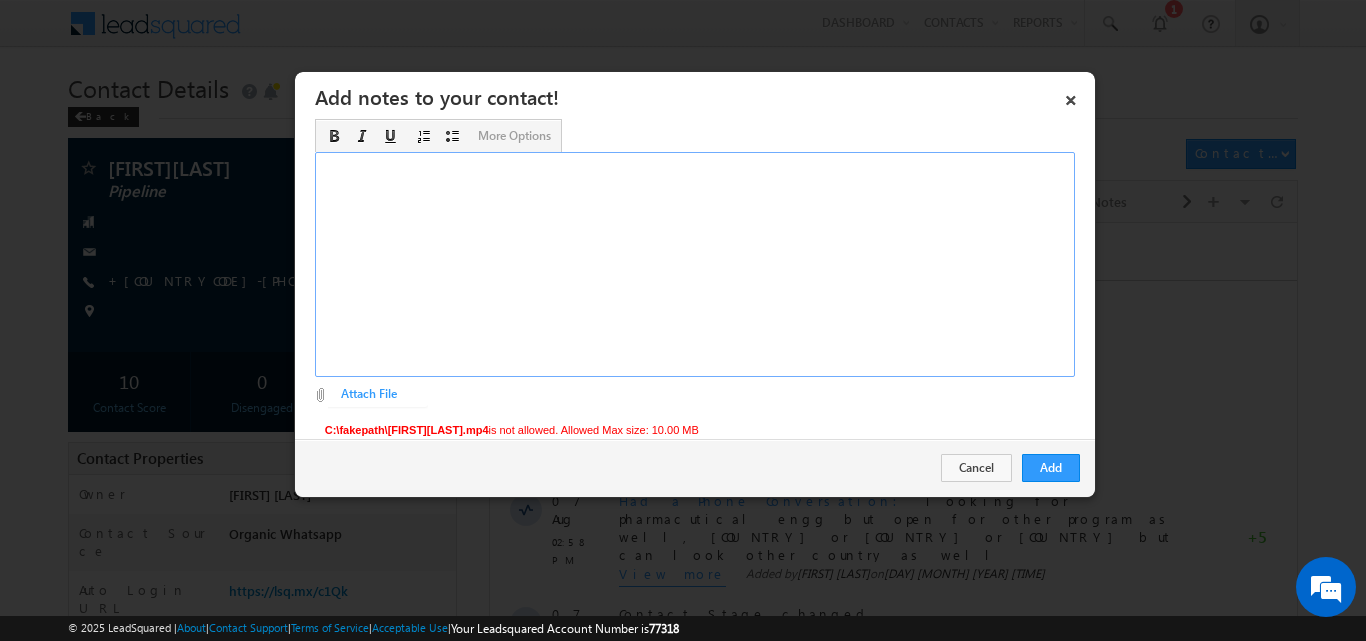 click at bounding box center (695, 264) 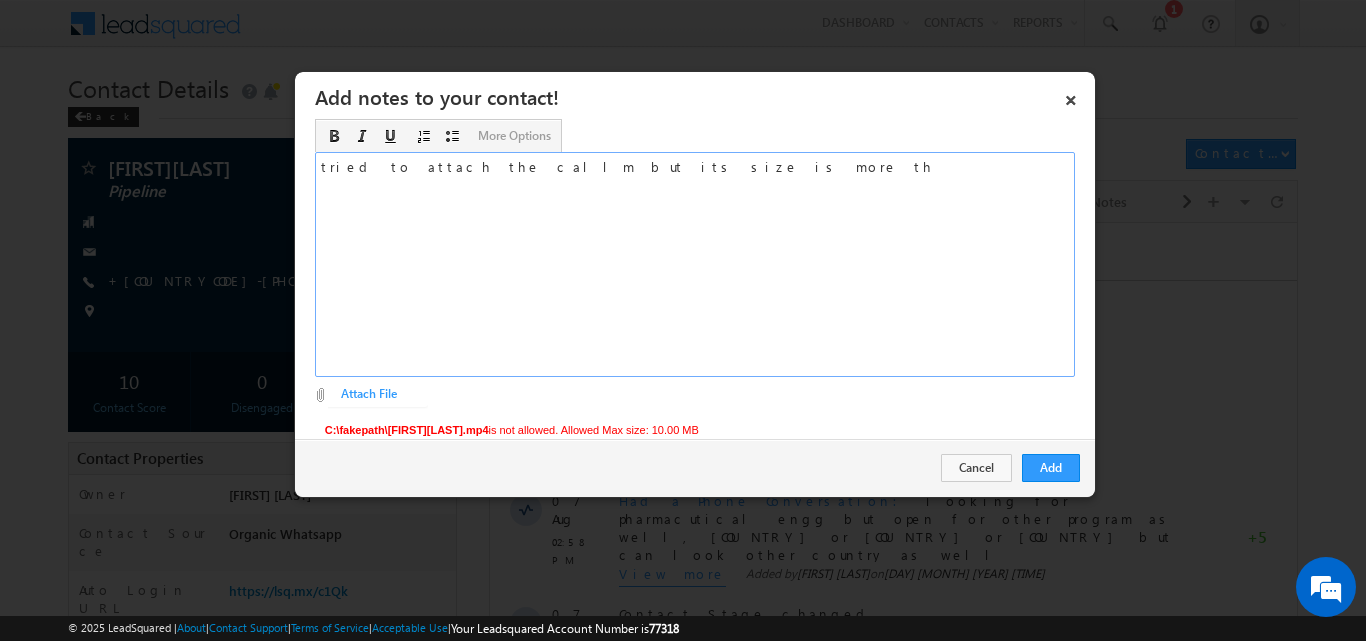click on "tried to attach the callm but its size is more th" at bounding box center (695, 264) 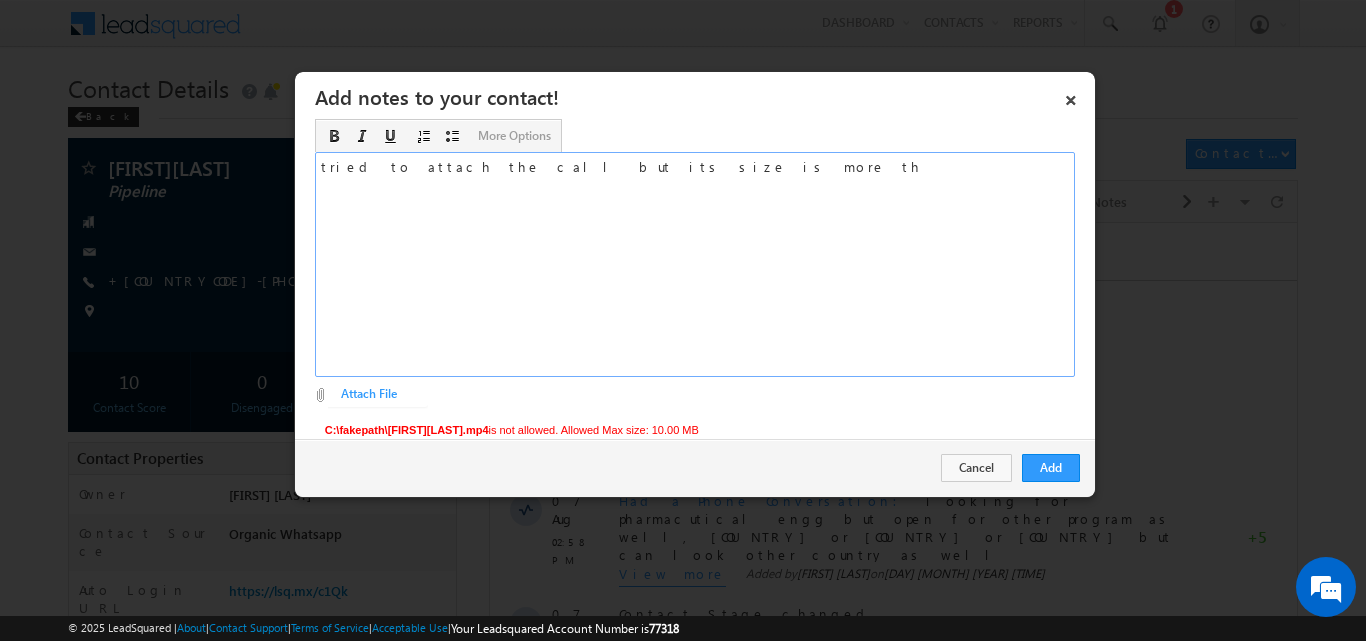 click on "tried to attach the call but its size is more th" at bounding box center (695, 264) 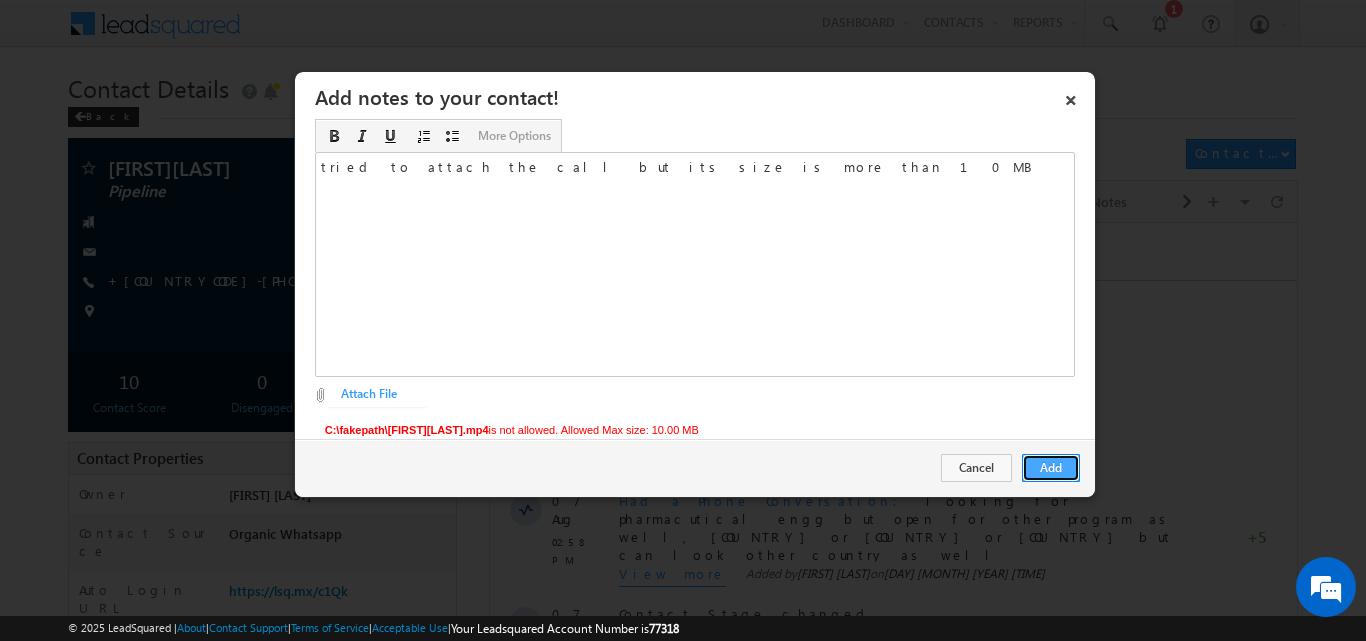 click on "Add" at bounding box center (1051, 468) 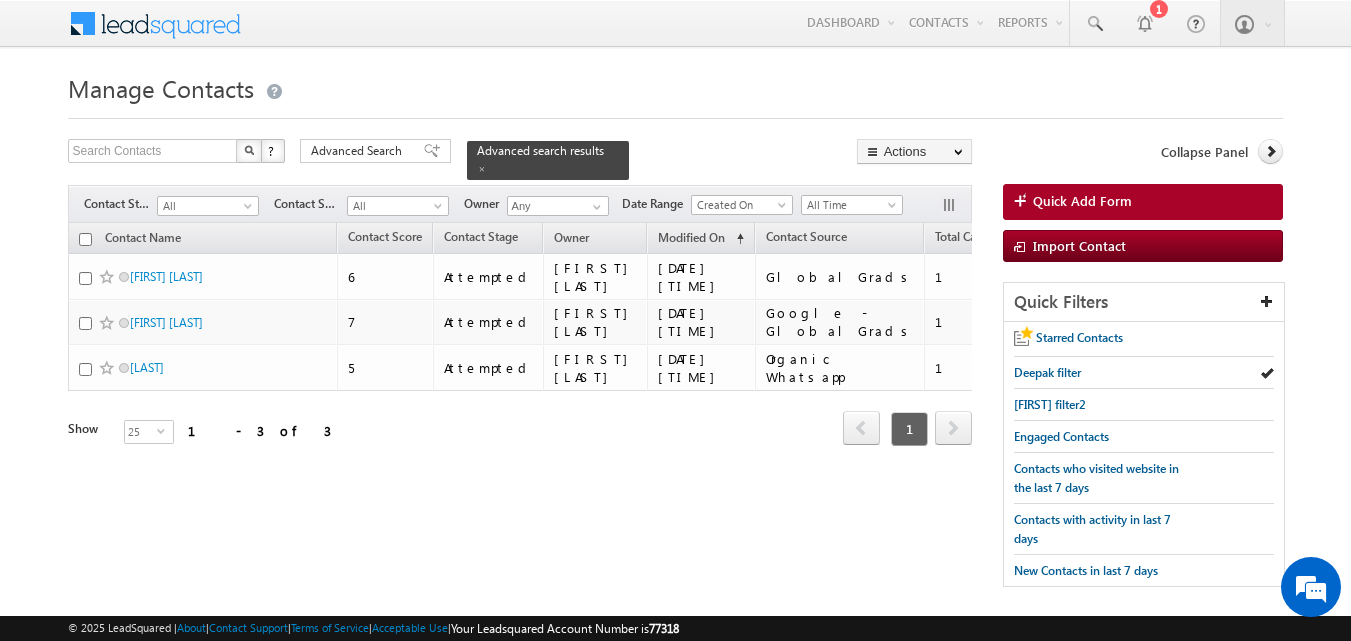 scroll, scrollTop: 0, scrollLeft: 0, axis: both 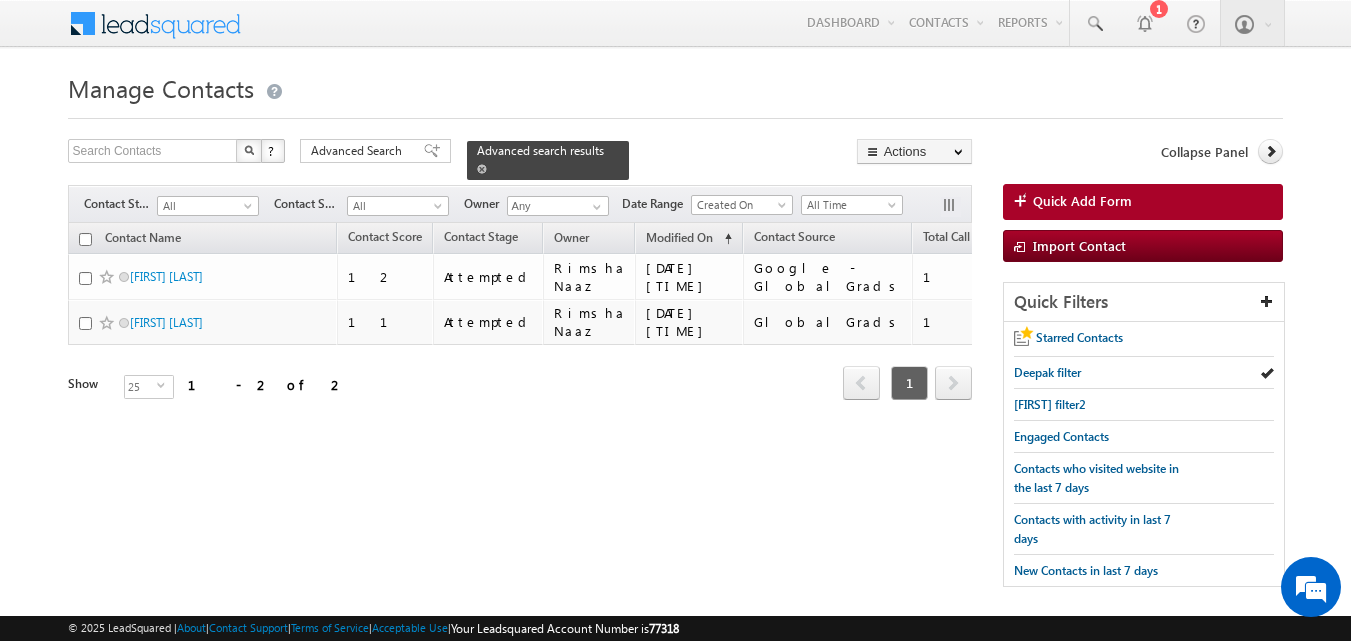 click at bounding box center [482, 169] 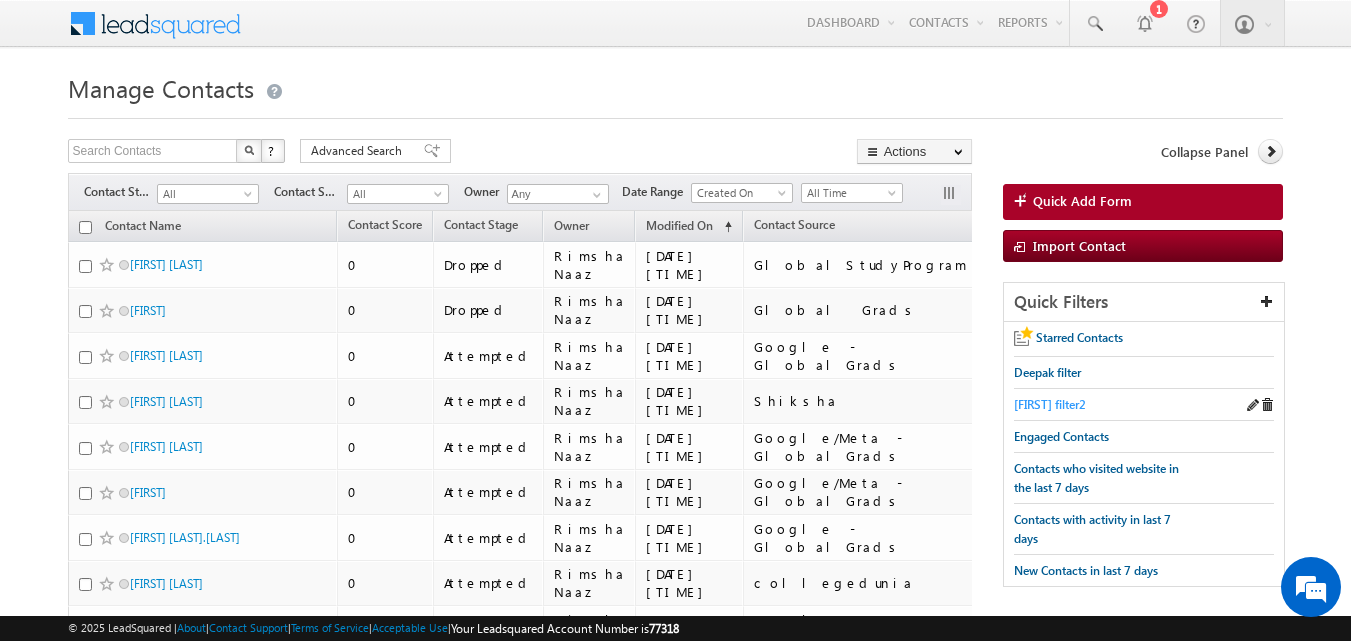 click on "[FIRST] filter2" at bounding box center [1050, 404] 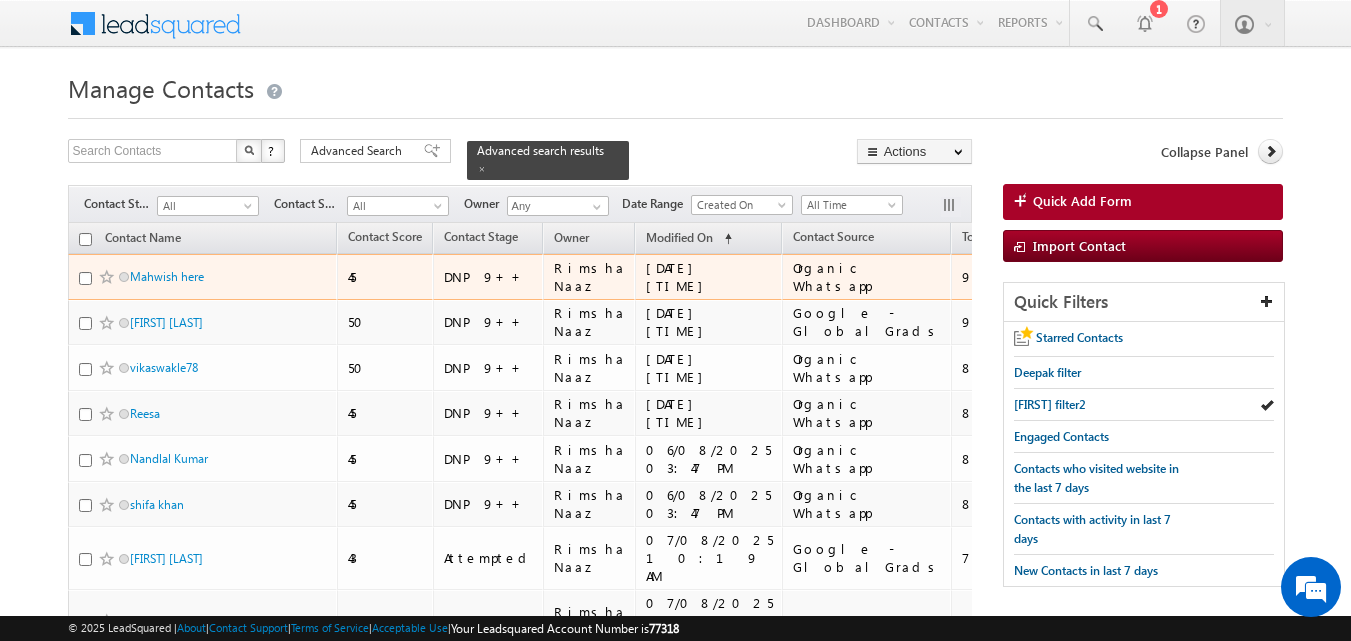 scroll, scrollTop: 0, scrollLeft: 0, axis: both 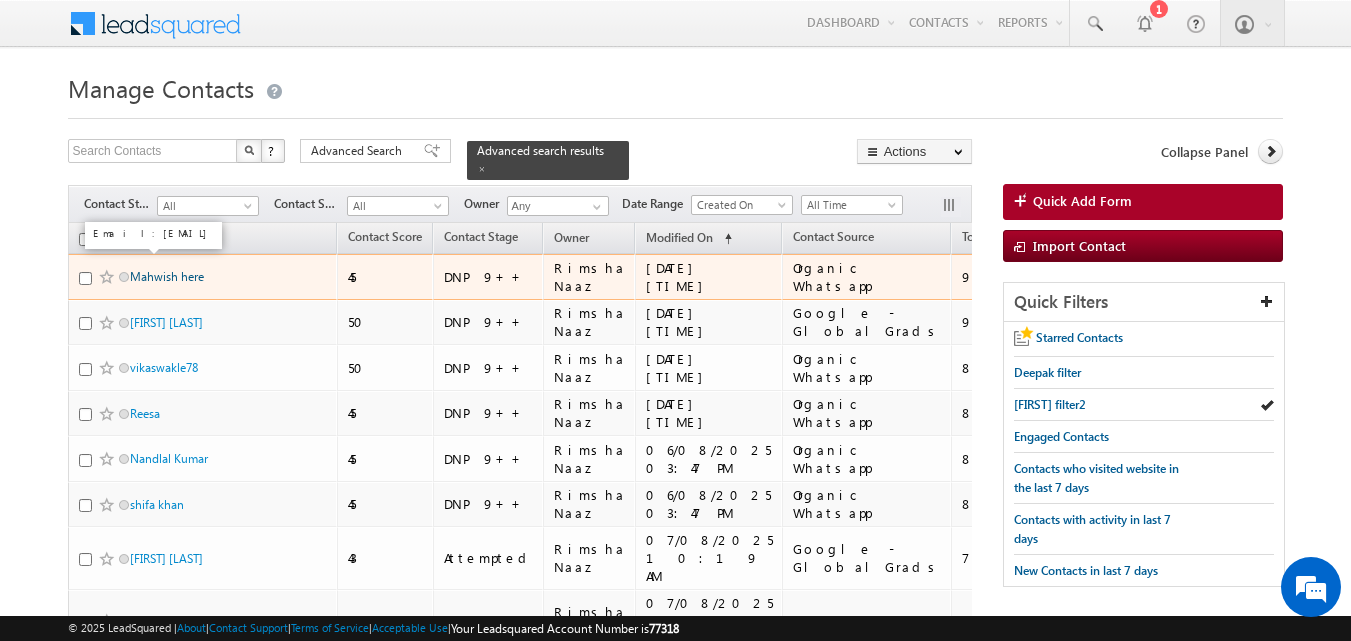 click on "Mahwish here" at bounding box center (167, 276) 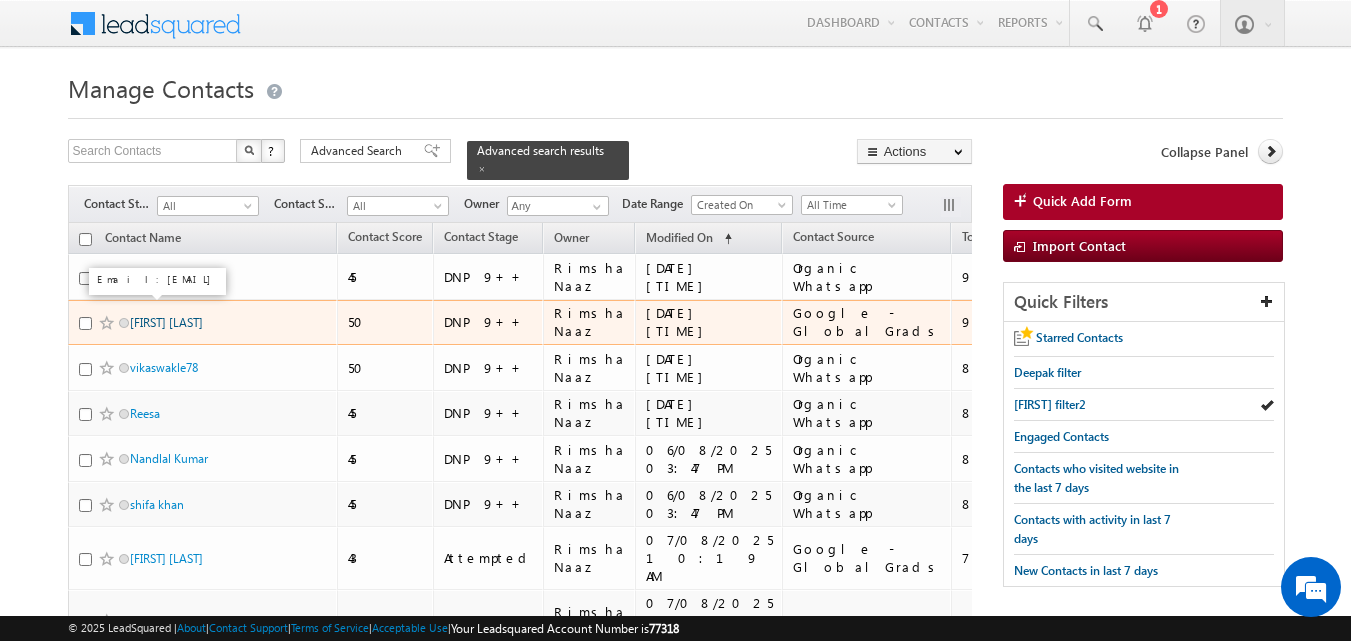 click on "[FIRST] [LAST]" at bounding box center (166, 322) 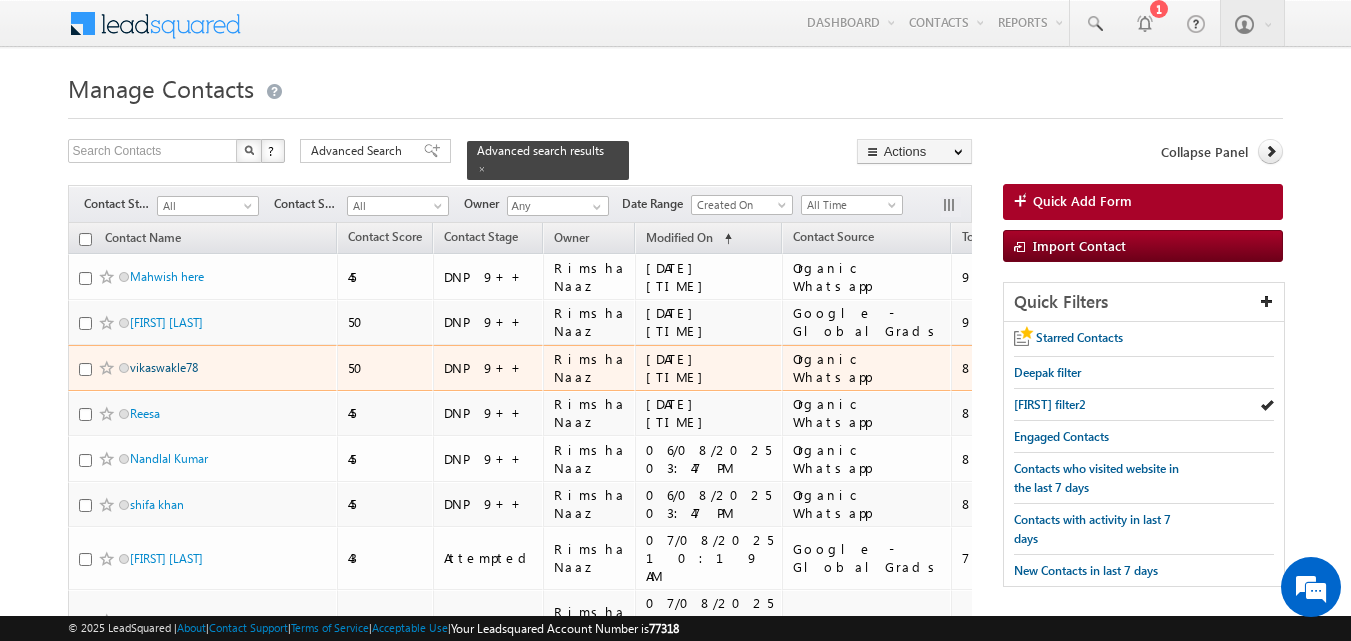 click on "vikaswakle78" at bounding box center [164, 367] 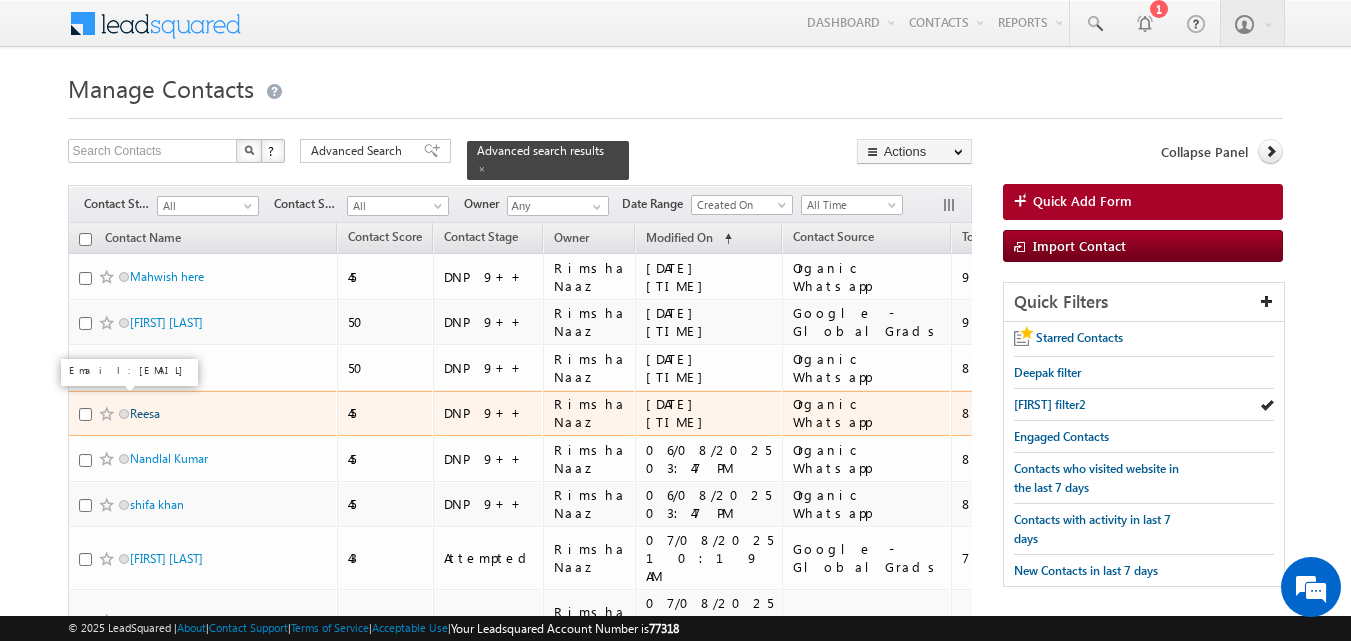 click on "Reesa" at bounding box center (145, 413) 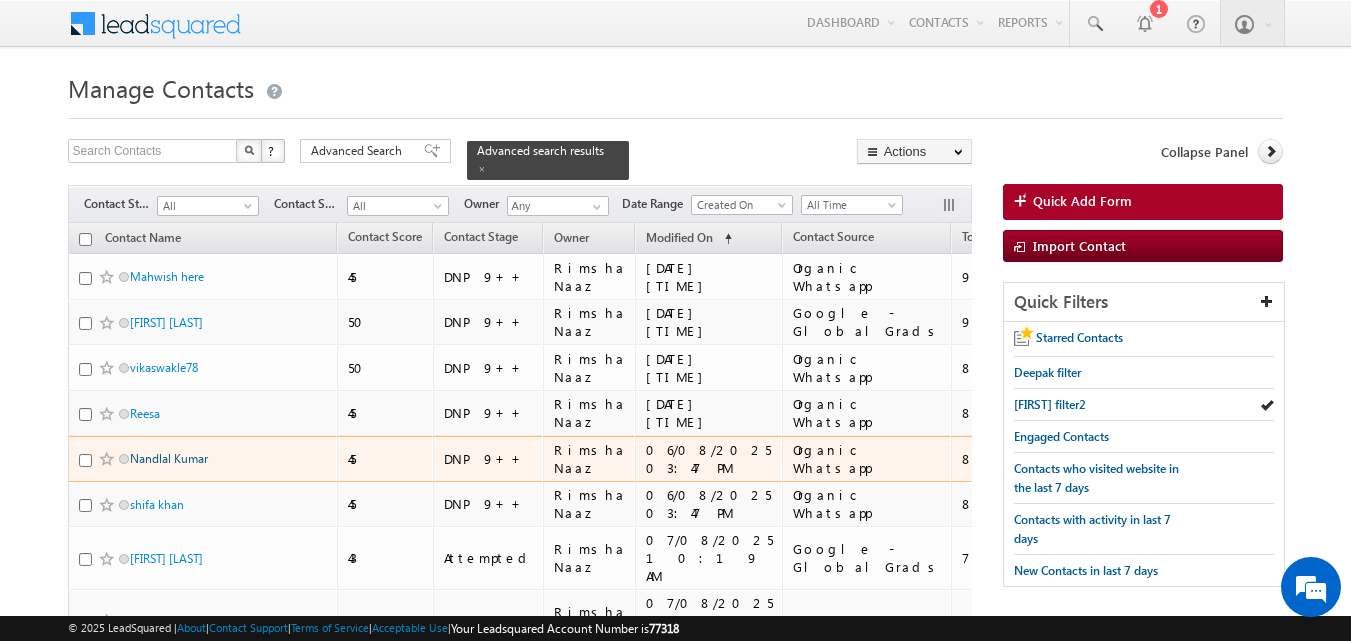 click on "Nandlal Kumar" at bounding box center (169, 458) 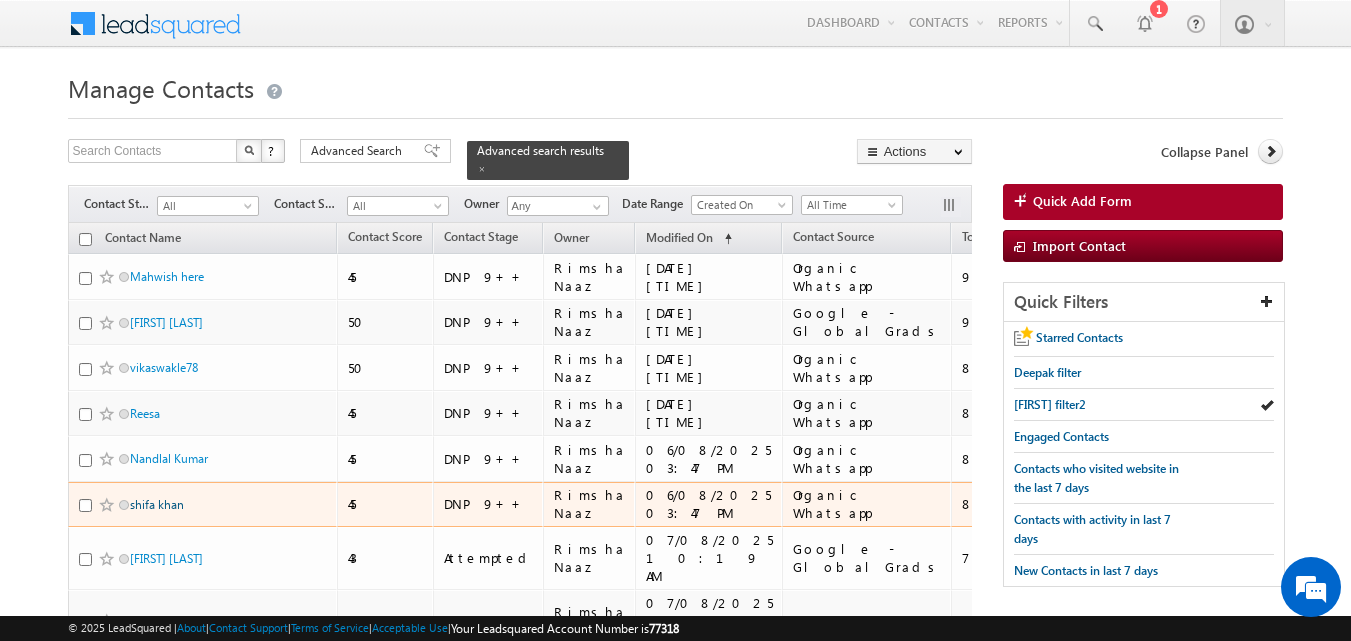 click on "shifa khan" at bounding box center (157, 504) 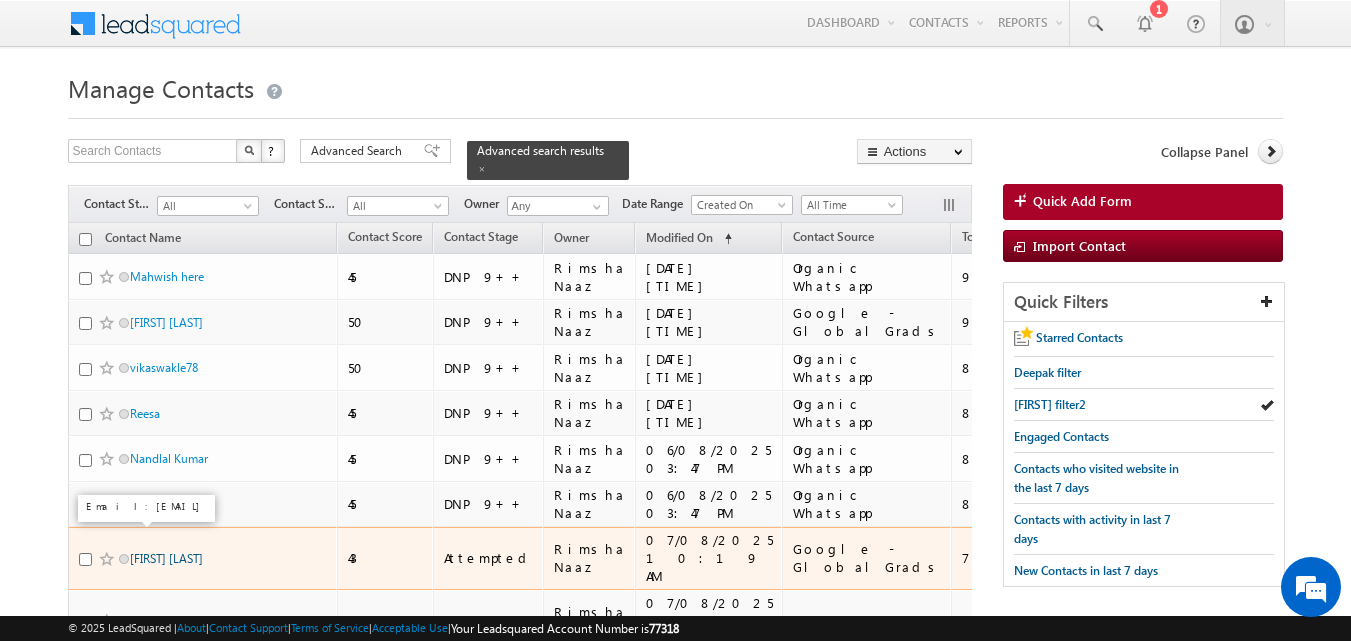 click on "[FIRST] [LAST]" at bounding box center [166, 558] 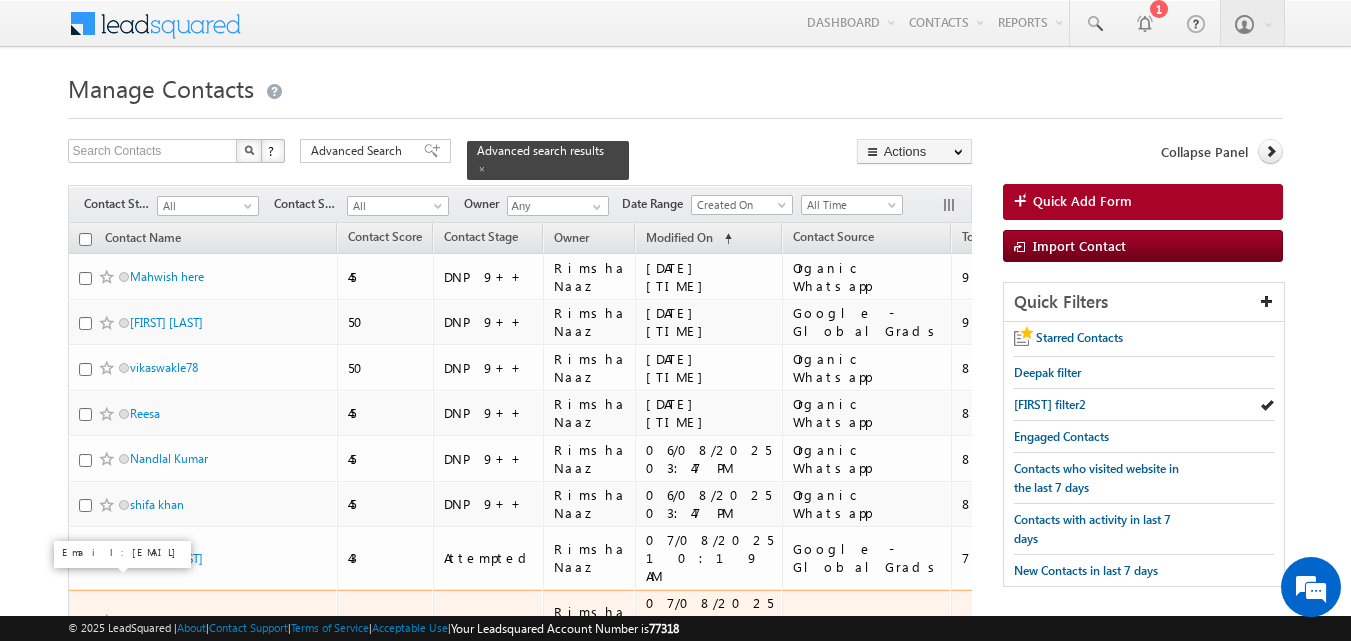 click on "Faizan" at bounding box center [146, 620] 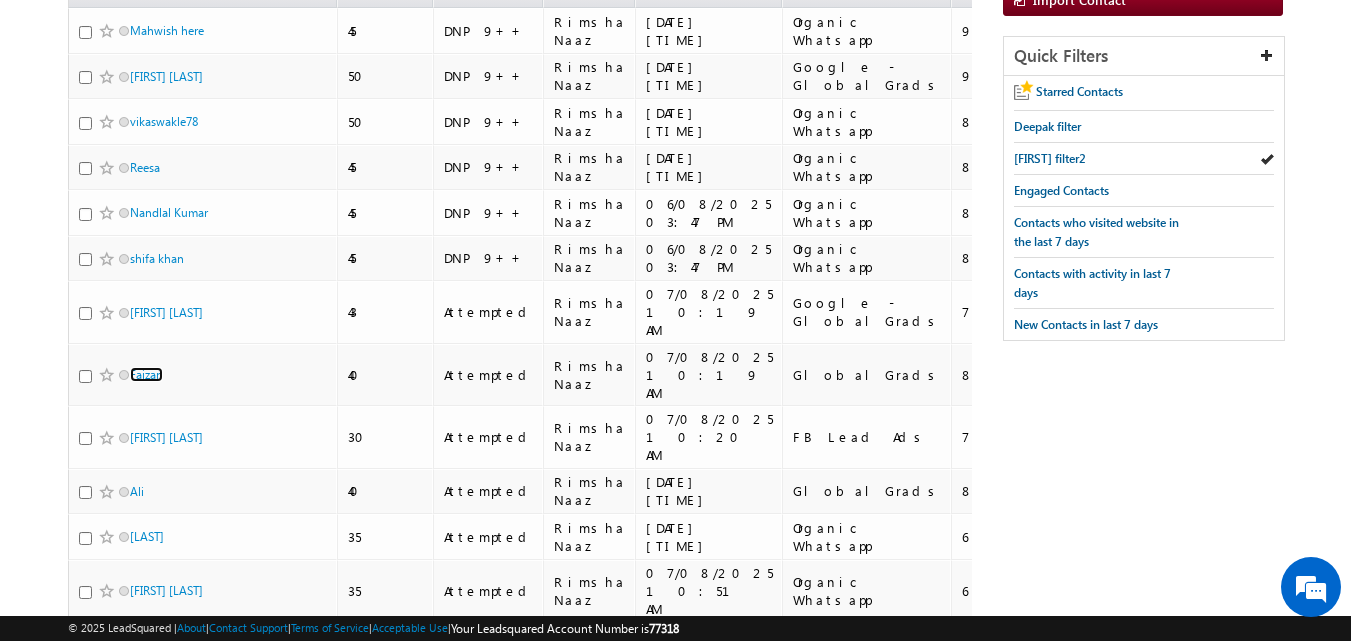 scroll, scrollTop: 258, scrollLeft: 0, axis: vertical 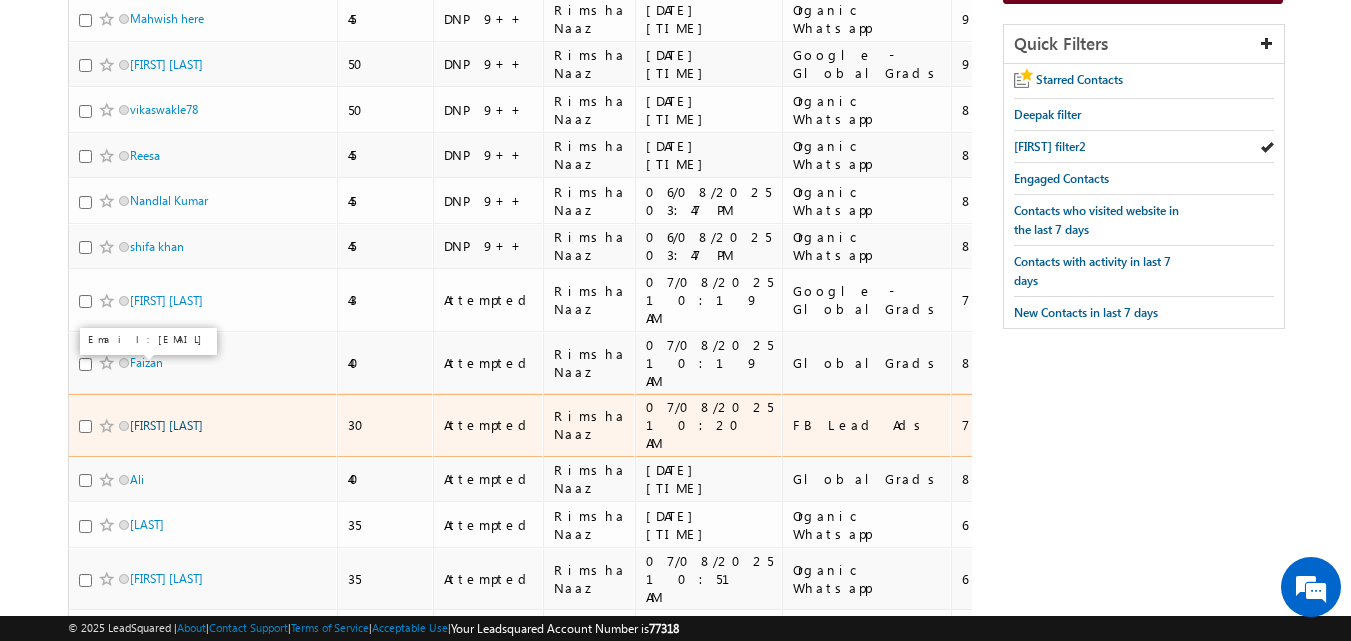 click on "Ankit Raj" at bounding box center (166, 425) 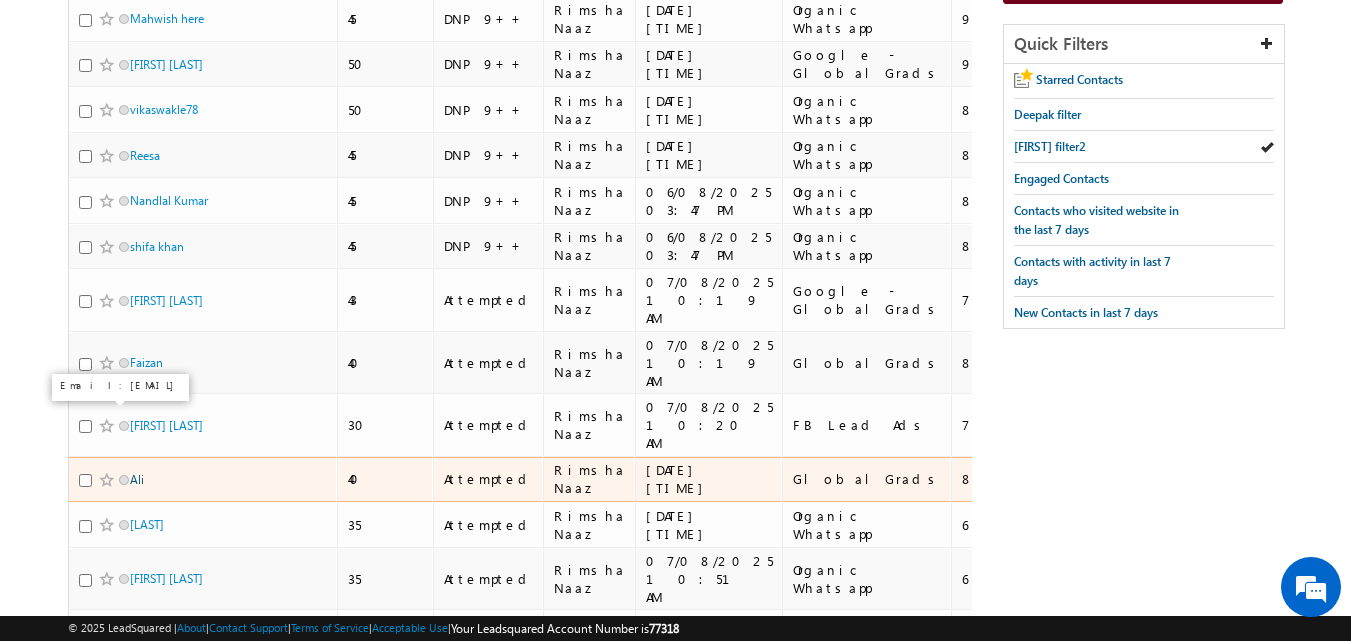 click on "Ali" at bounding box center [137, 479] 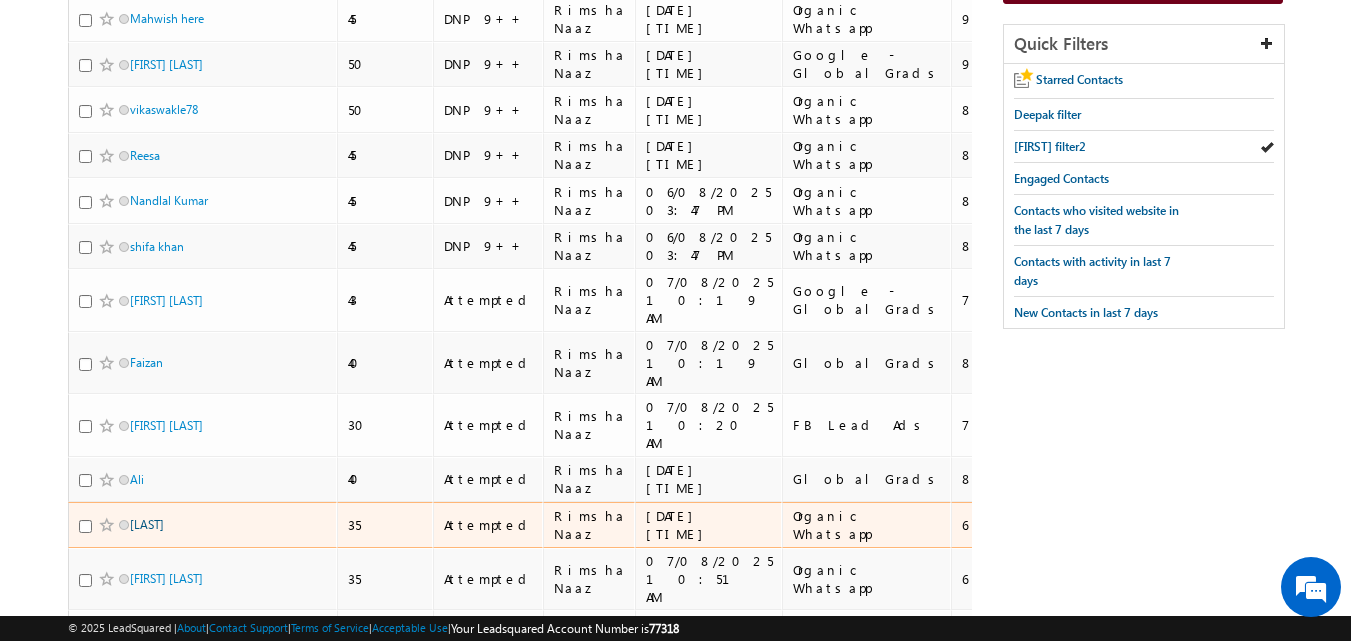 click on "Parjapati" at bounding box center [147, 524] 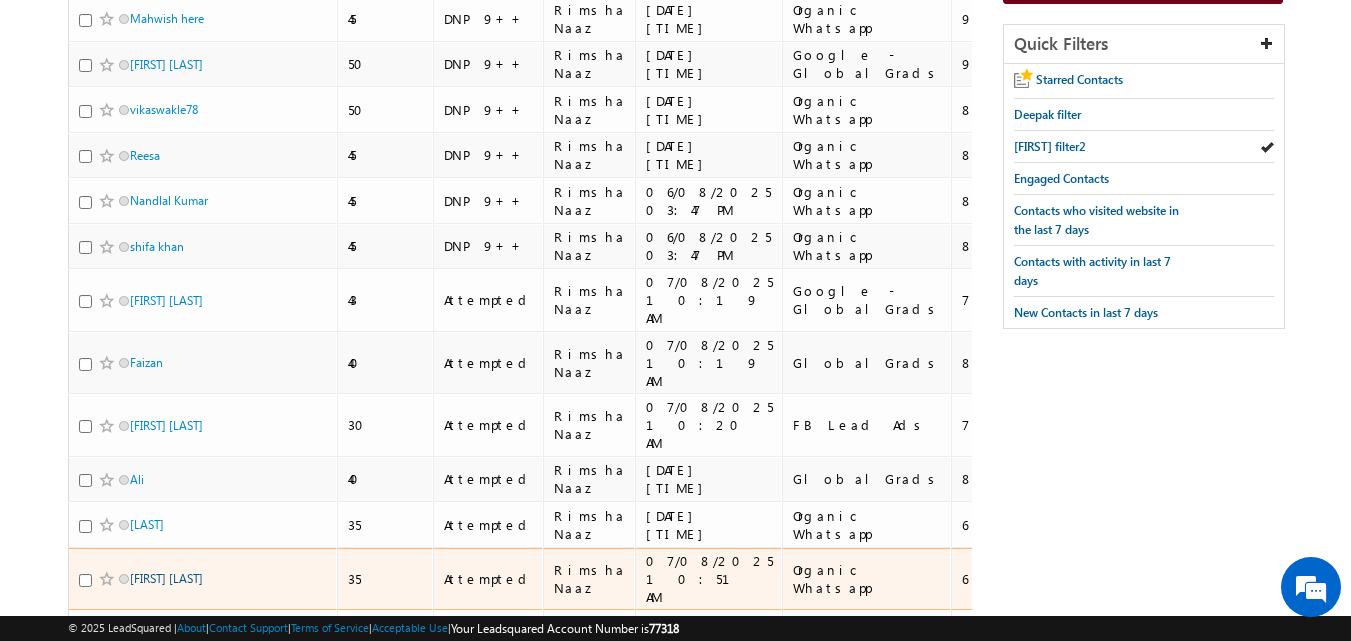 click on "Sameer Meer" at bounding box center [166, 578] 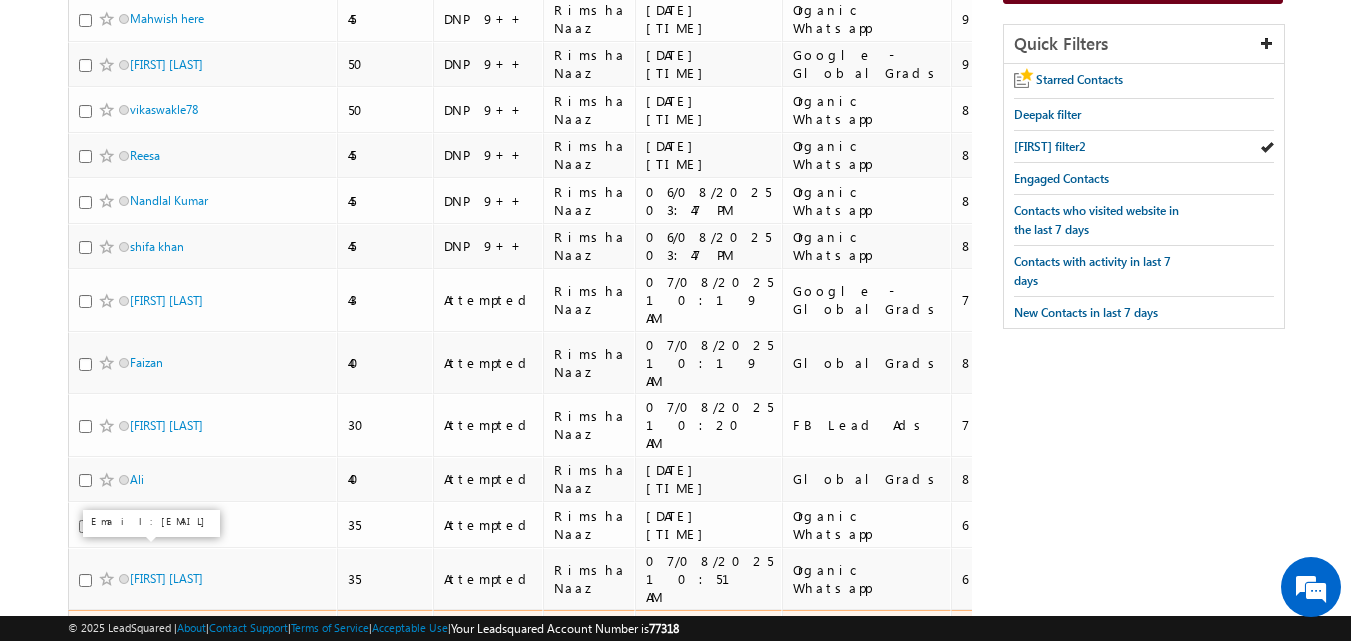 click on "Nalluri pavani" at bounding box center (166, 641) 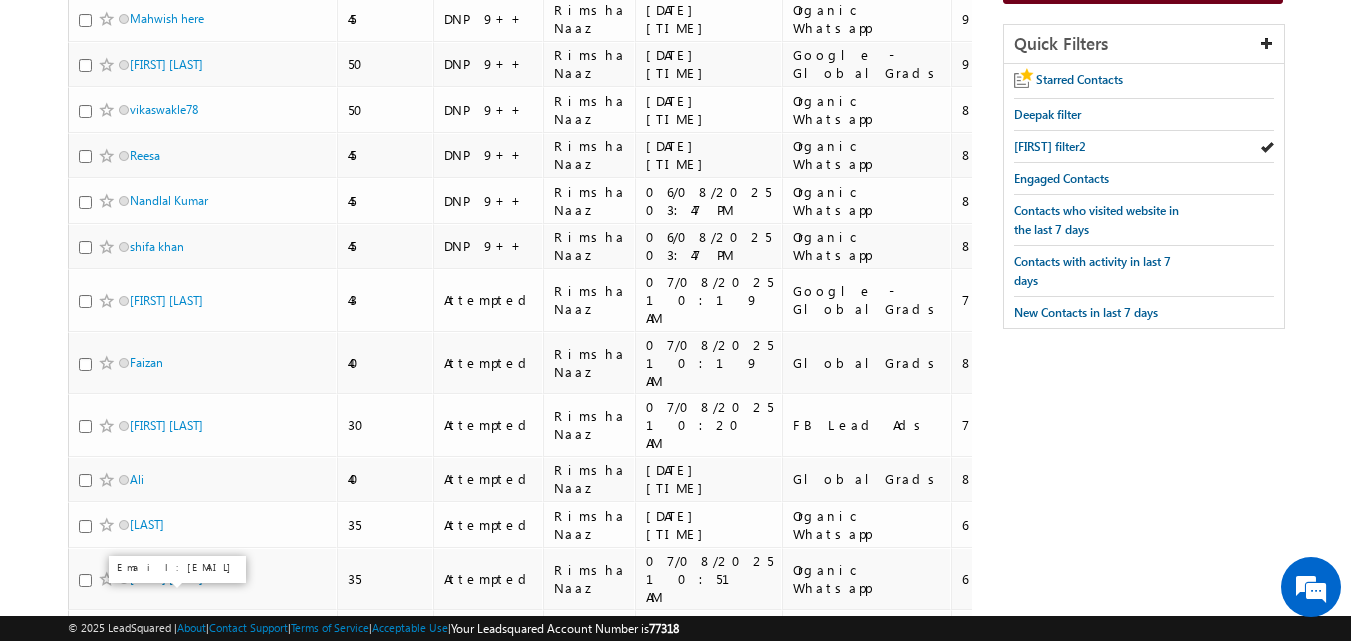 click on "Ajeet kumar netam" at bounding box center [185, 695] 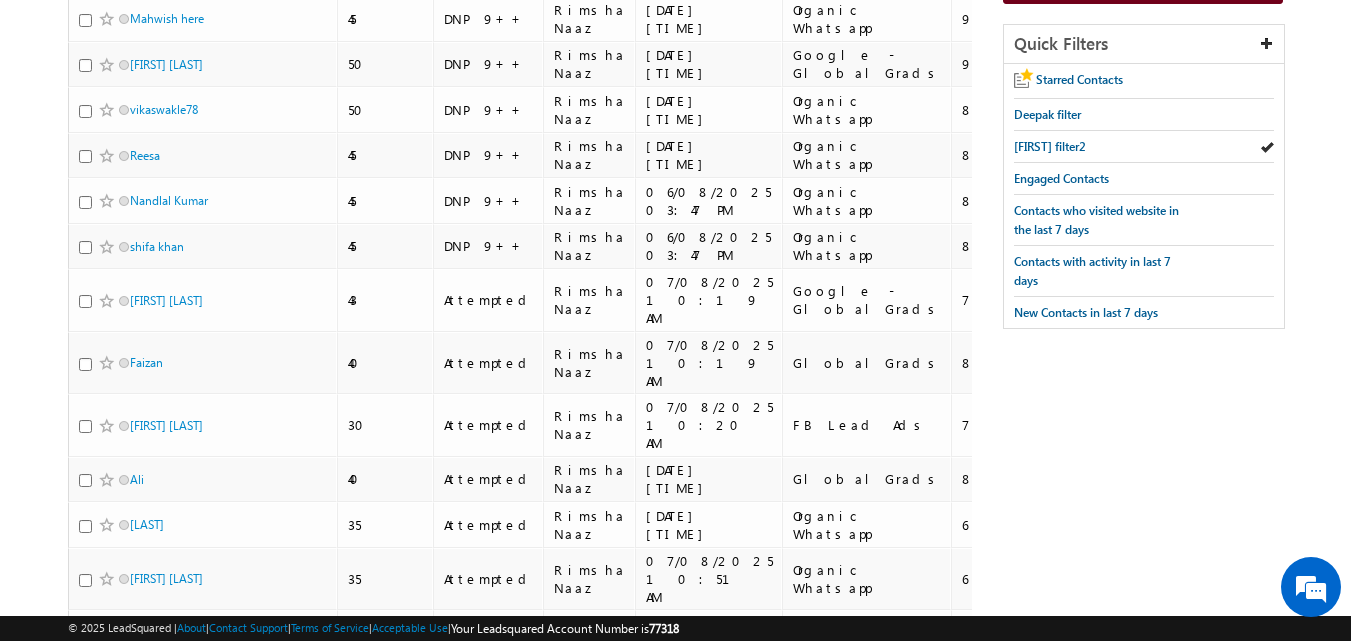 scroll, scrollTop: 0, scrollLeft: 0, axis: both 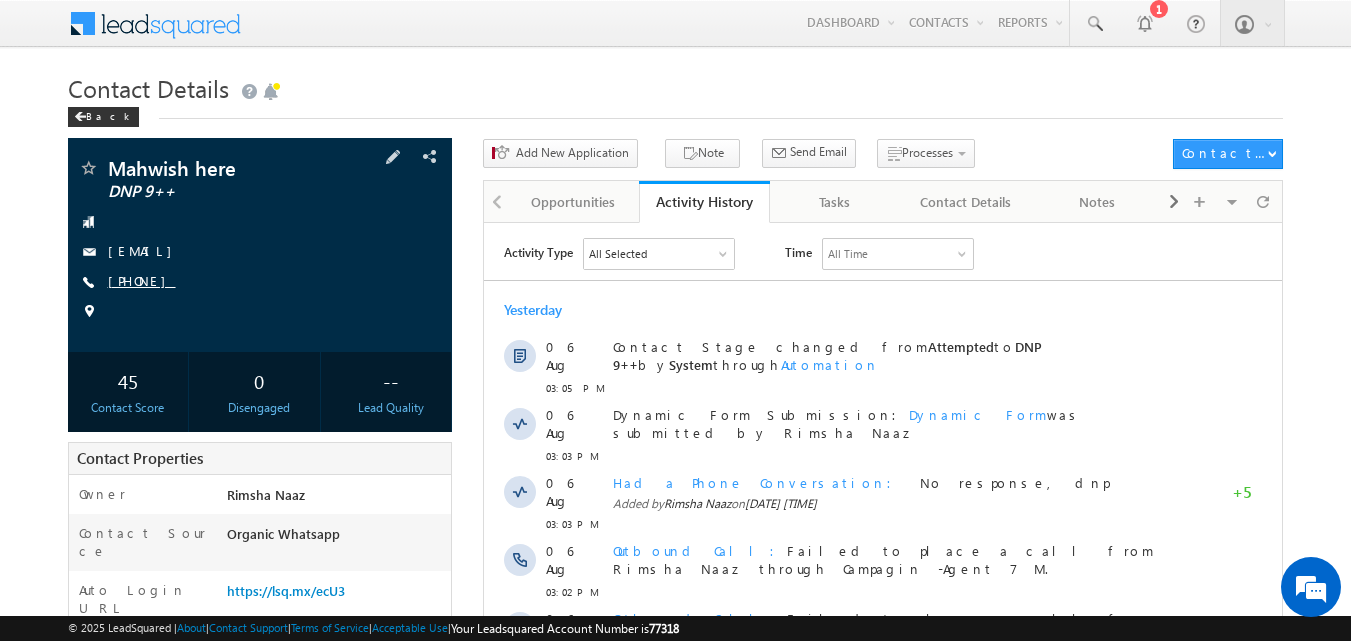 click on "+91-9667743548" at bounding box center (142, 280) 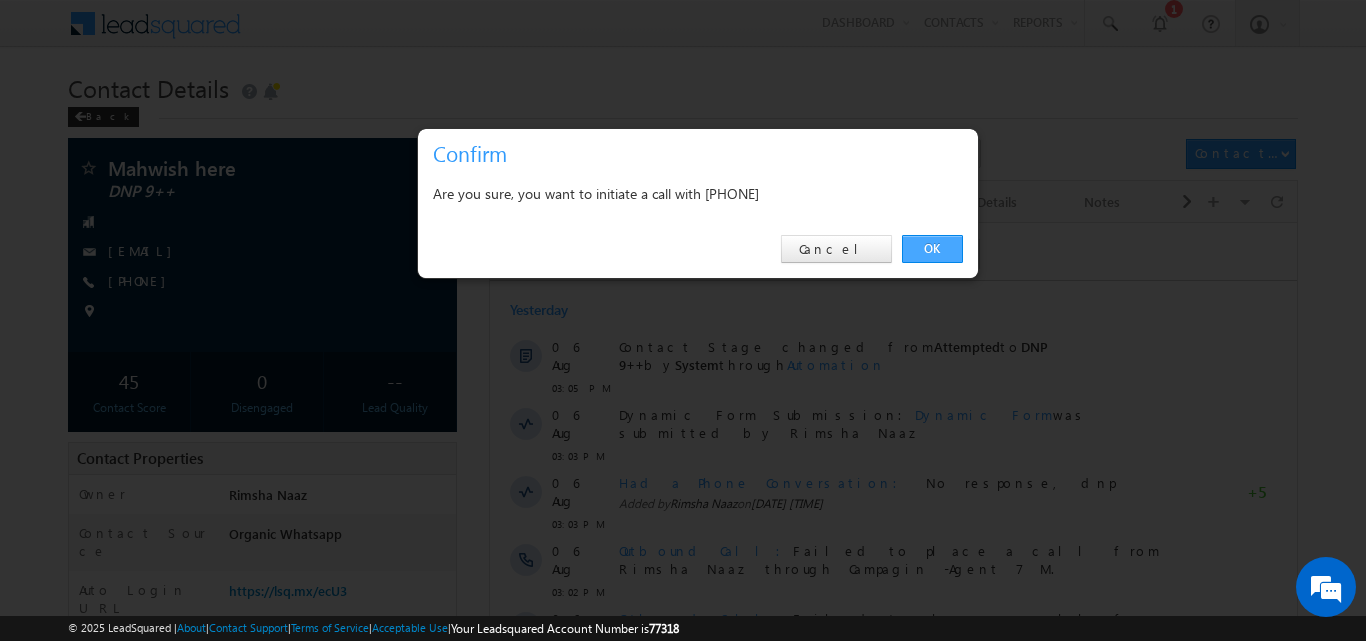 click on "OK" at bounding box center [932, 249] 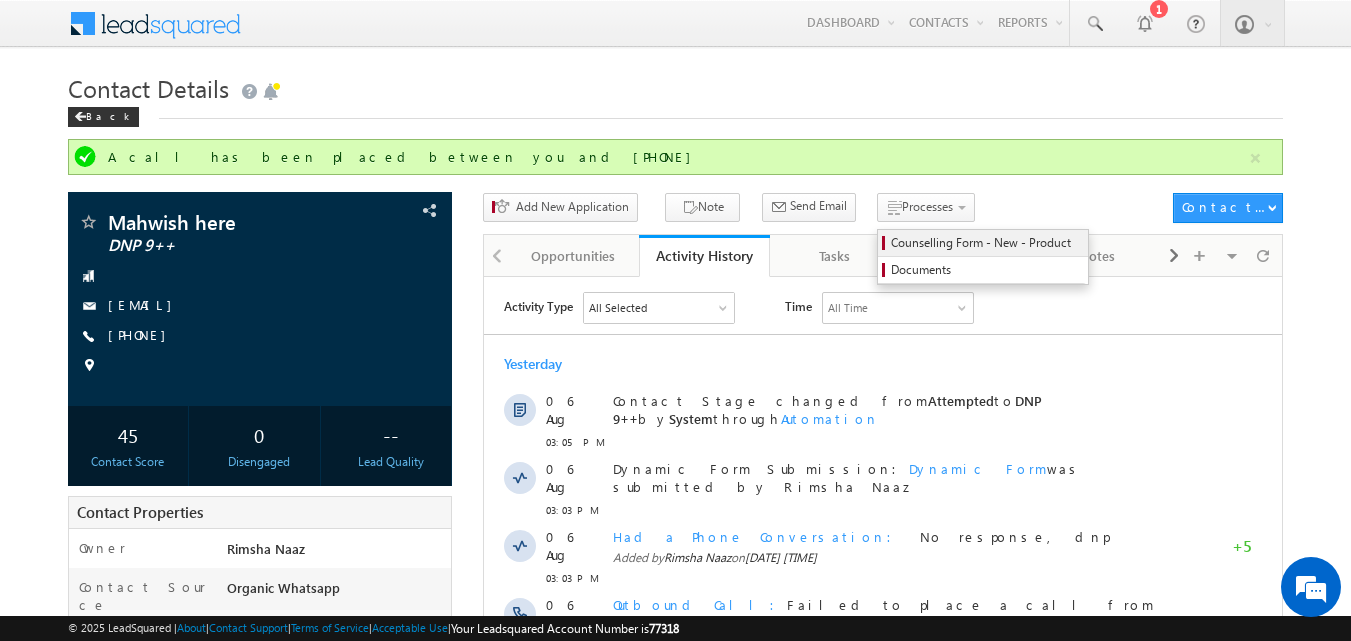 click on "Counselling Form - New - Product" at bounding box center [983, 243] 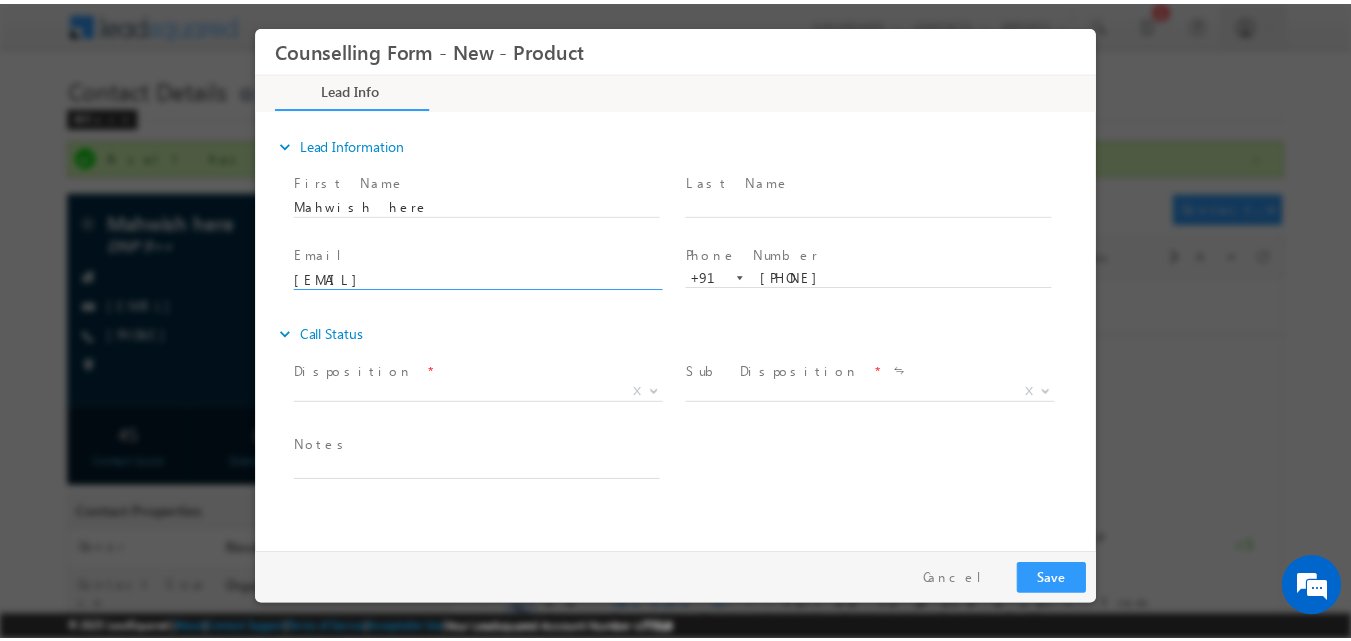 scroll, scrollTop: 0, scrollLeft: 0, axis: both 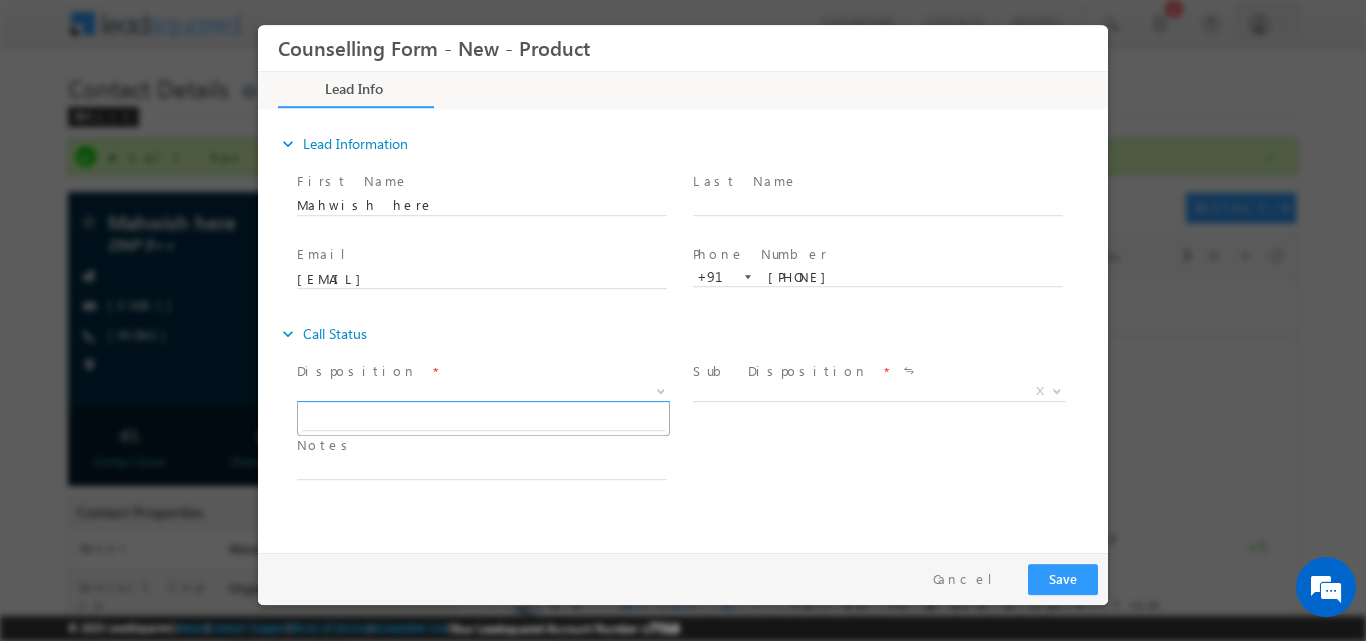 click at bounding box center (661, 389) 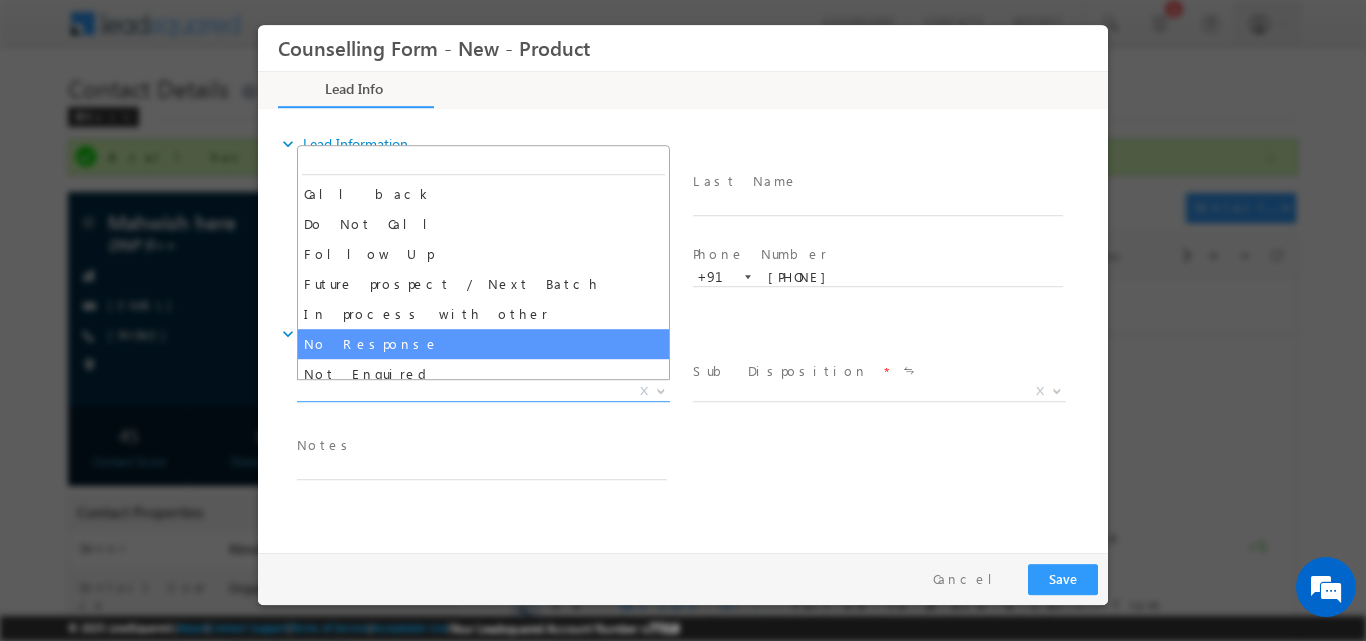select on "No Response" 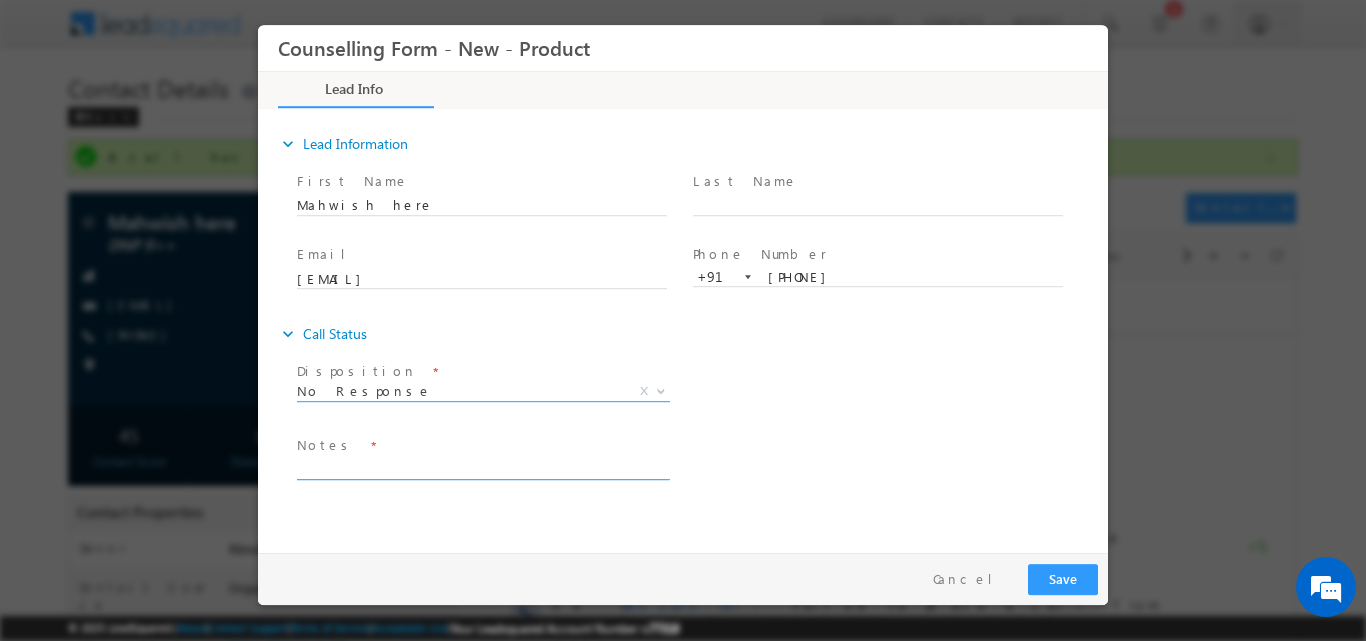click at bounding box center (482, 467) 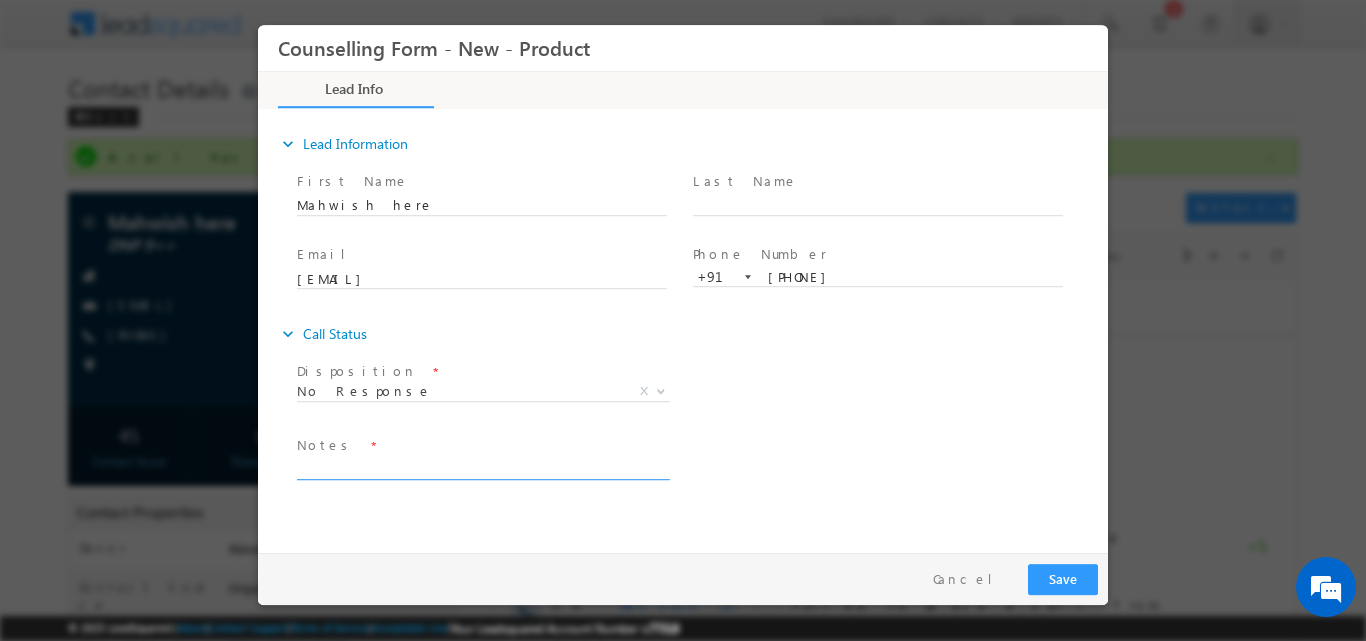 paste on "No response, dnp" 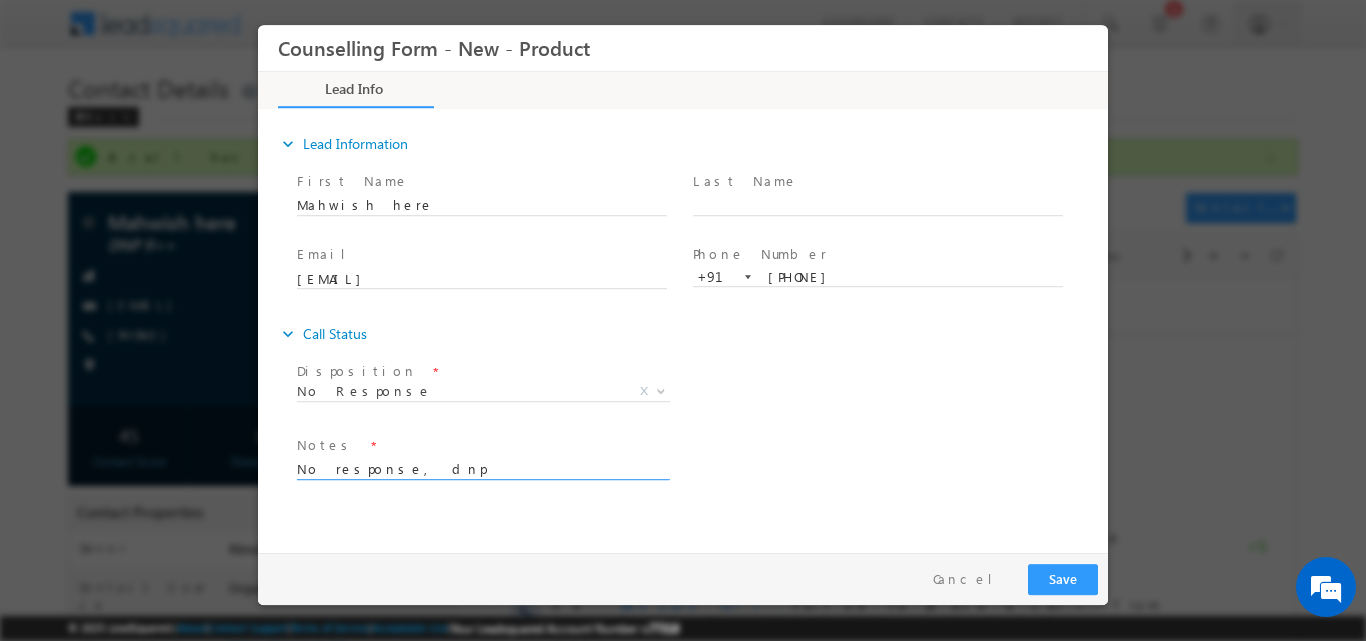 type on "No response, dnp" 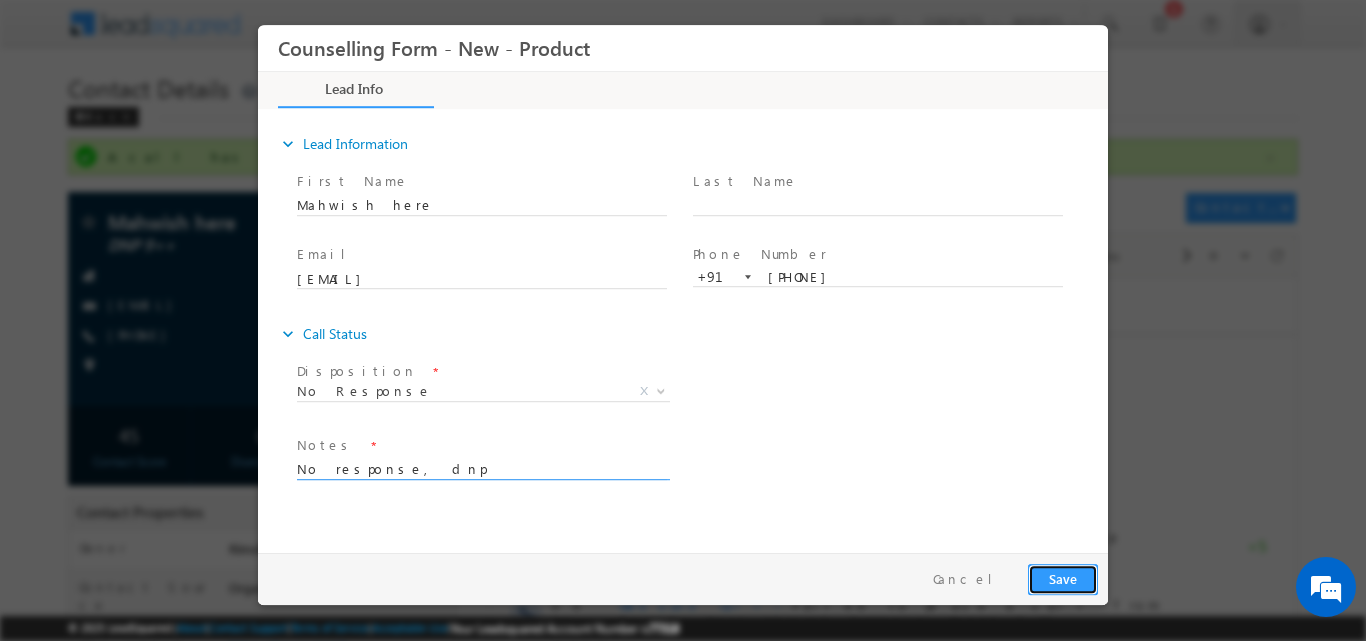 click on "Save" at bounding box center [1063, 578] 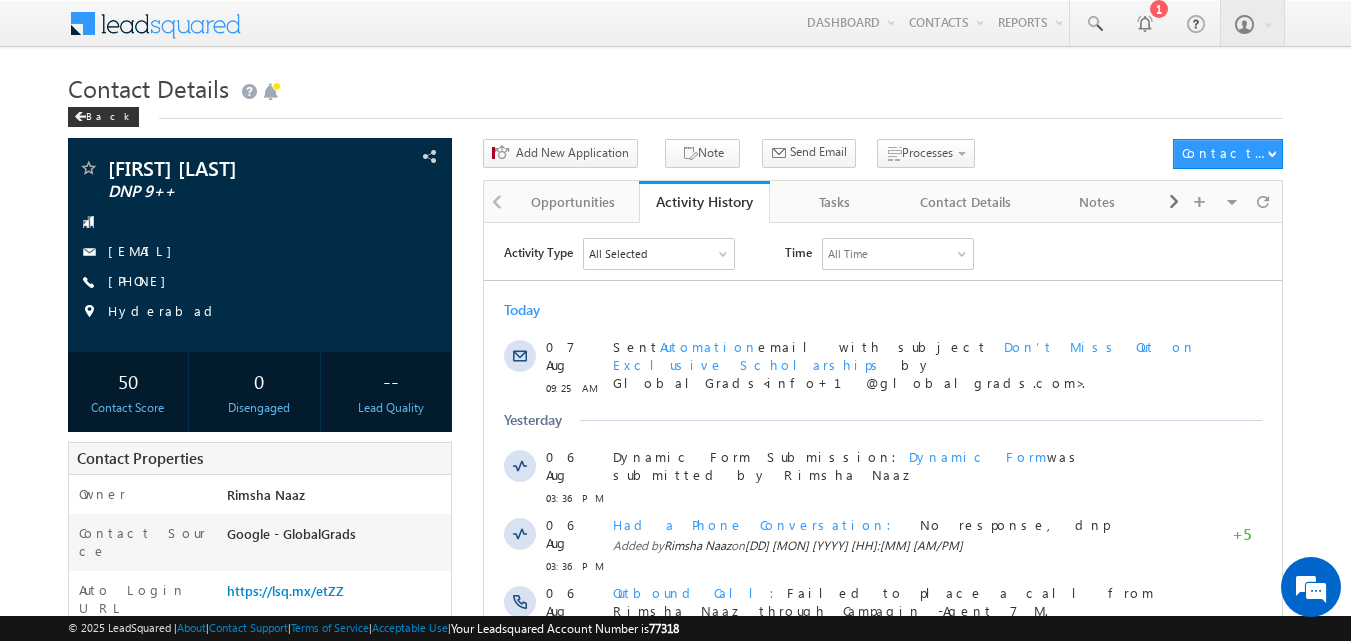 scroll, scrollTop: 0, scrollLeft: 0, axis: both 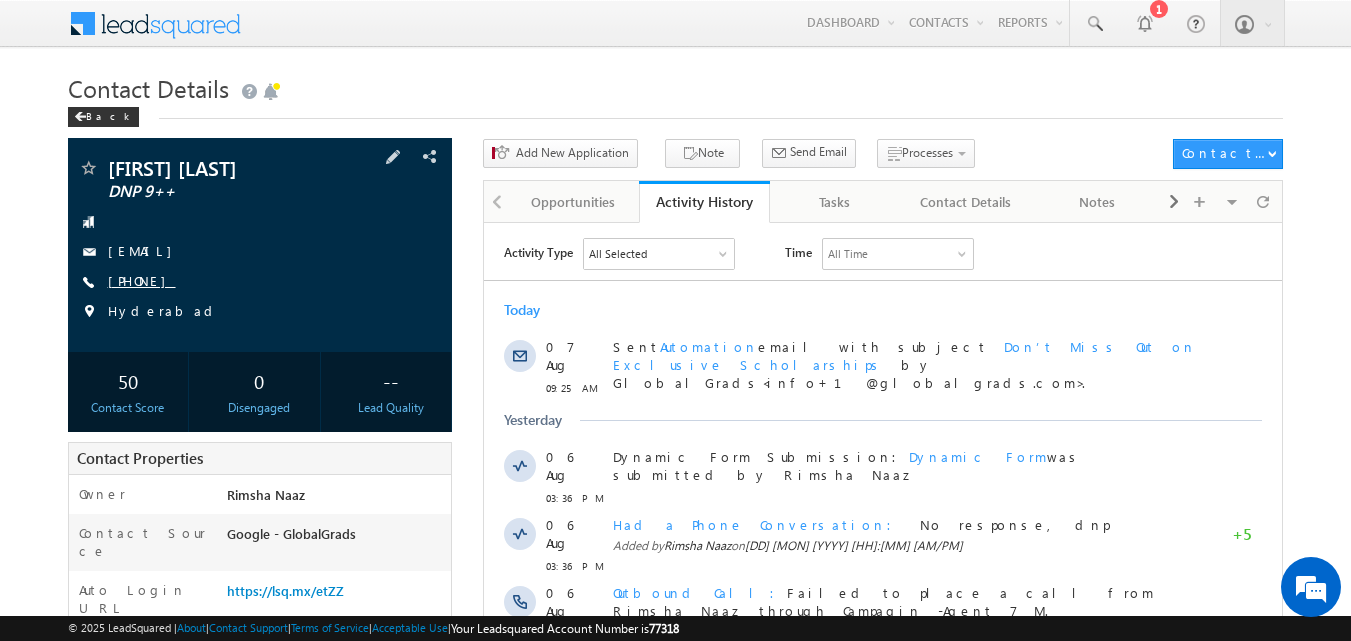 click on "[PHONE]" at bounding box center (142, 280) 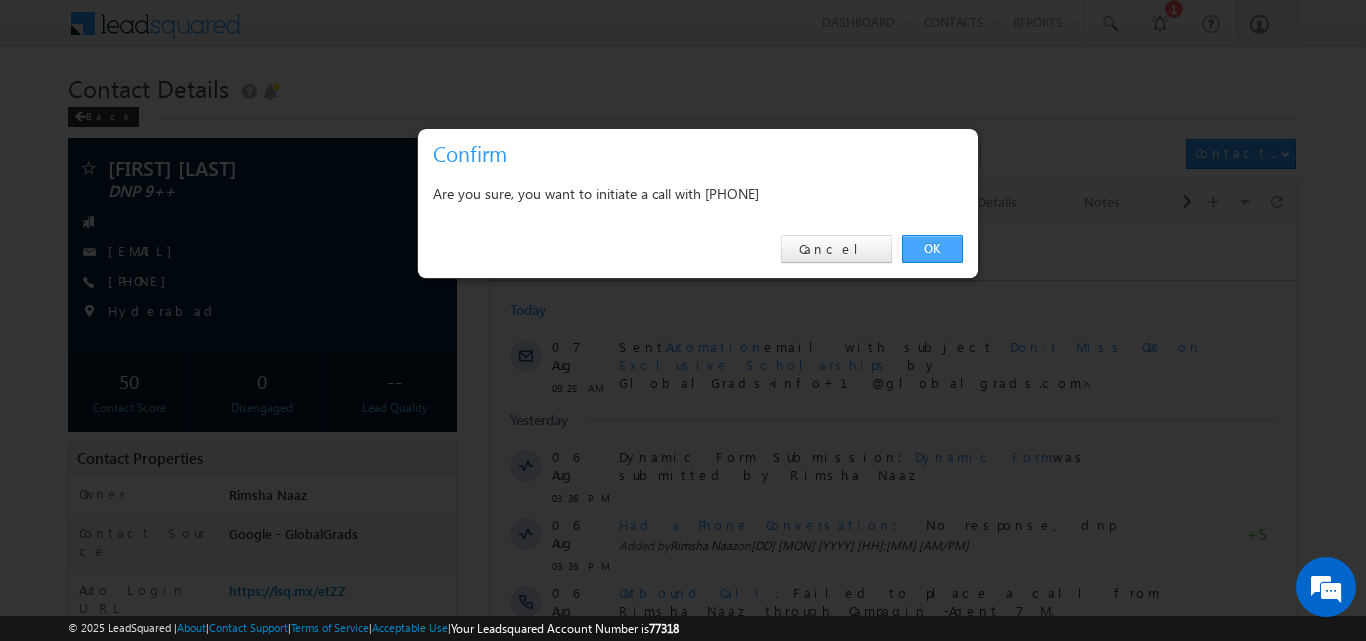 drag, startPoint x: 948, startPoint y: 251, endPoint x: 459, endPoint y: 26, distance: 538.2806 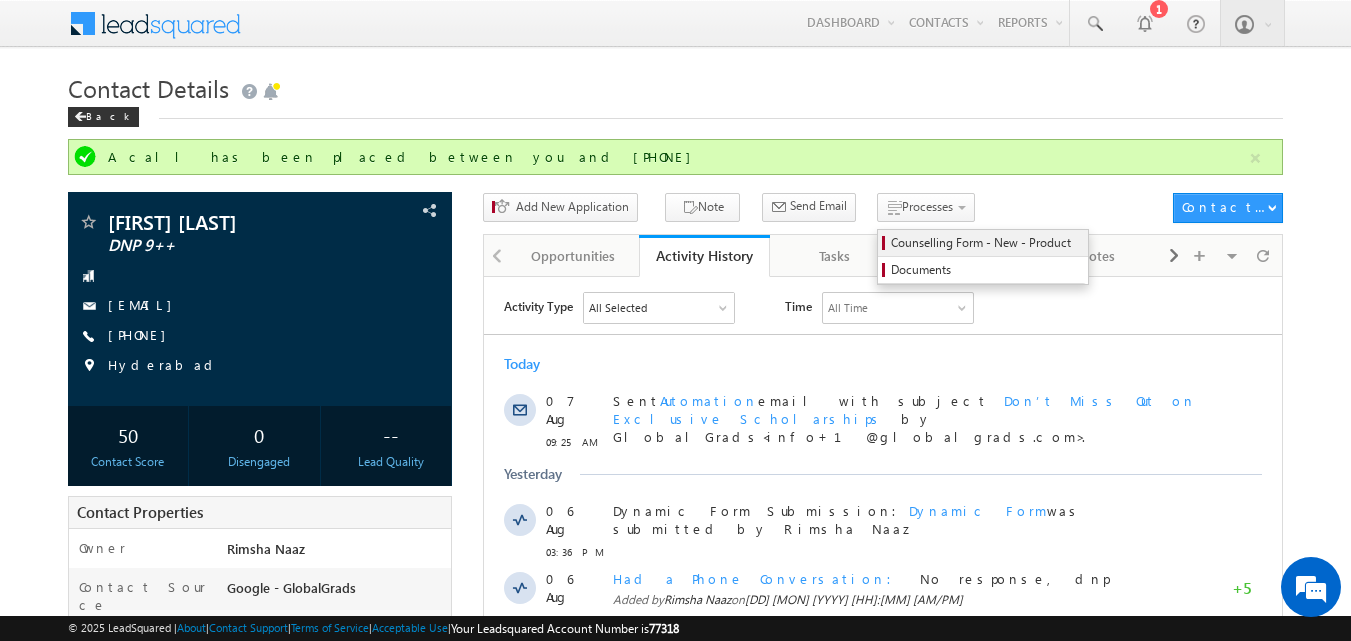 click on "Counselling Form - New - Product" at bounding box center (986, 243) 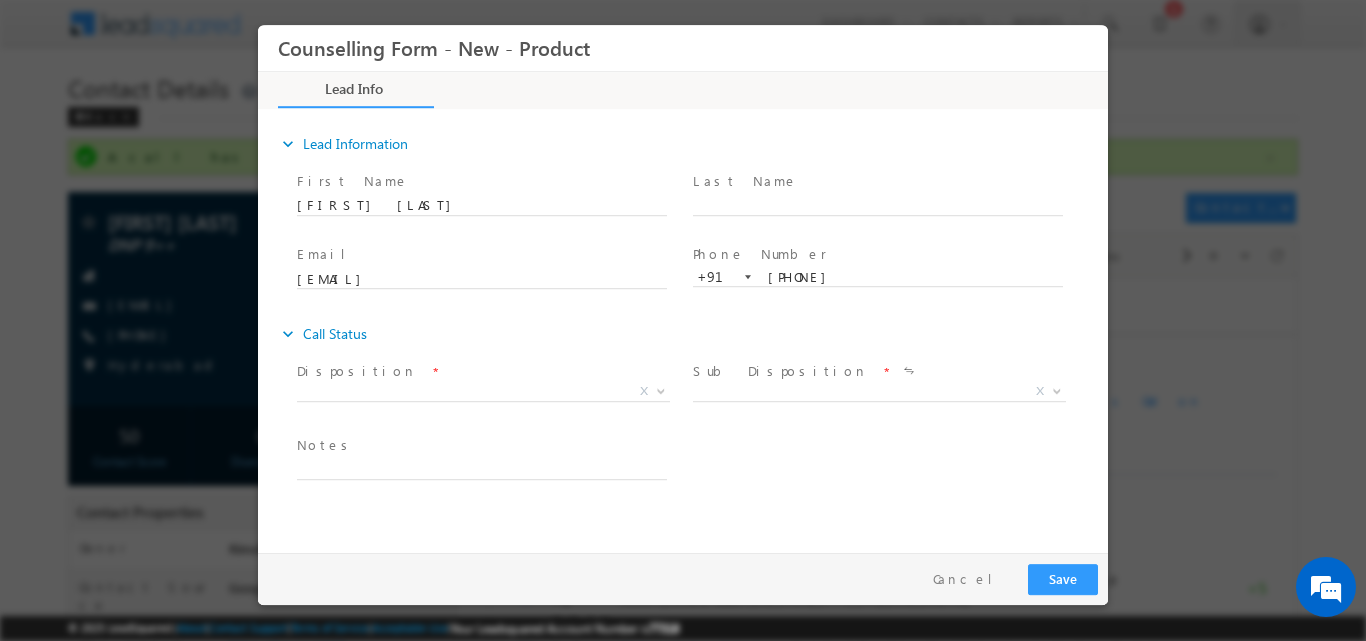 scroll, scrollTop: 0, scrollLeft: 0, axis: both 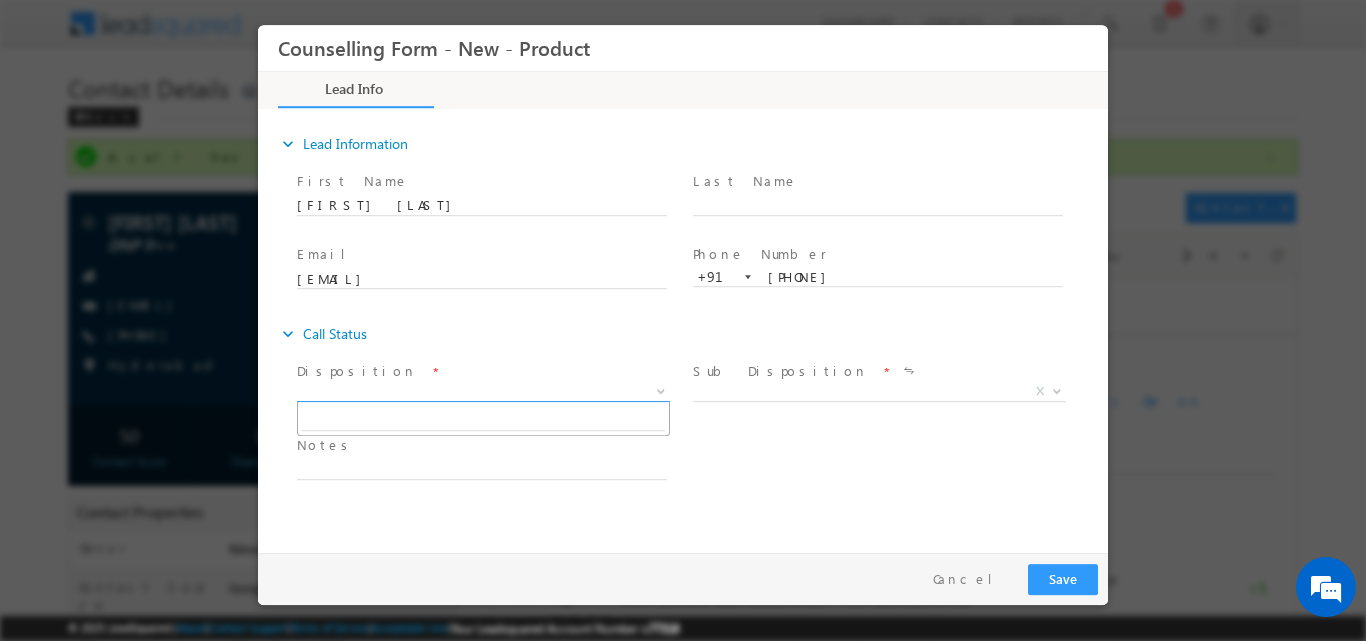 click at bounding box center [659, 390] 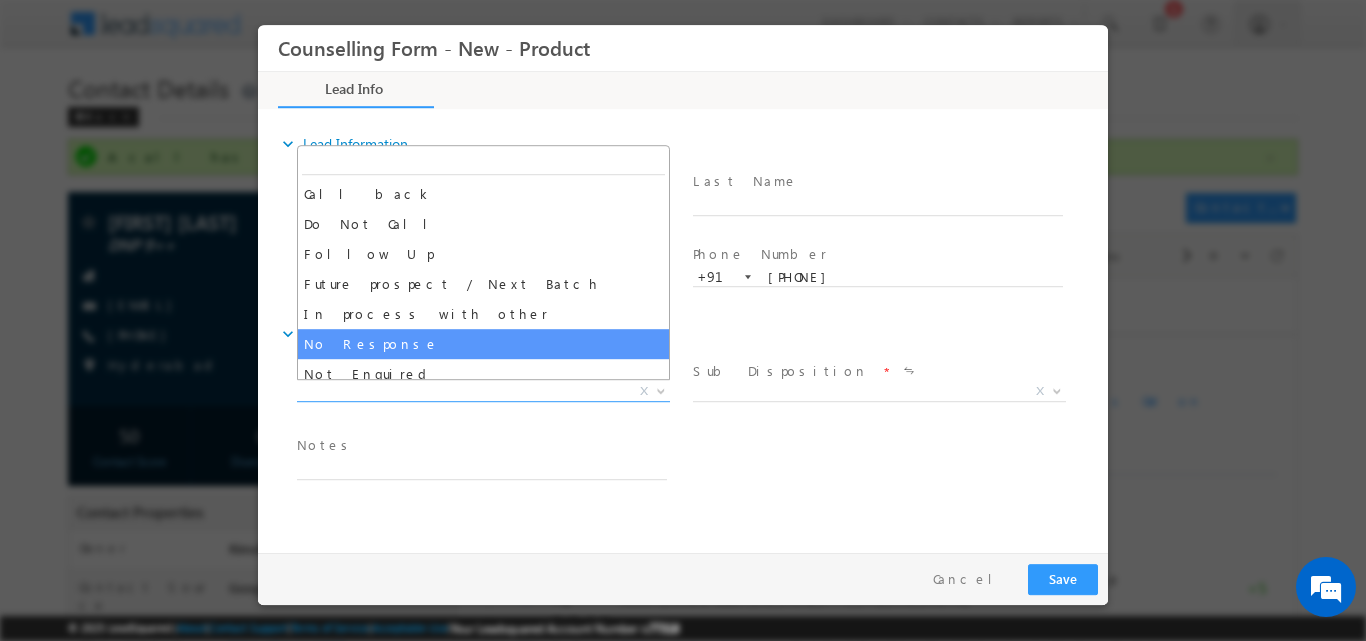 select on "No Response" 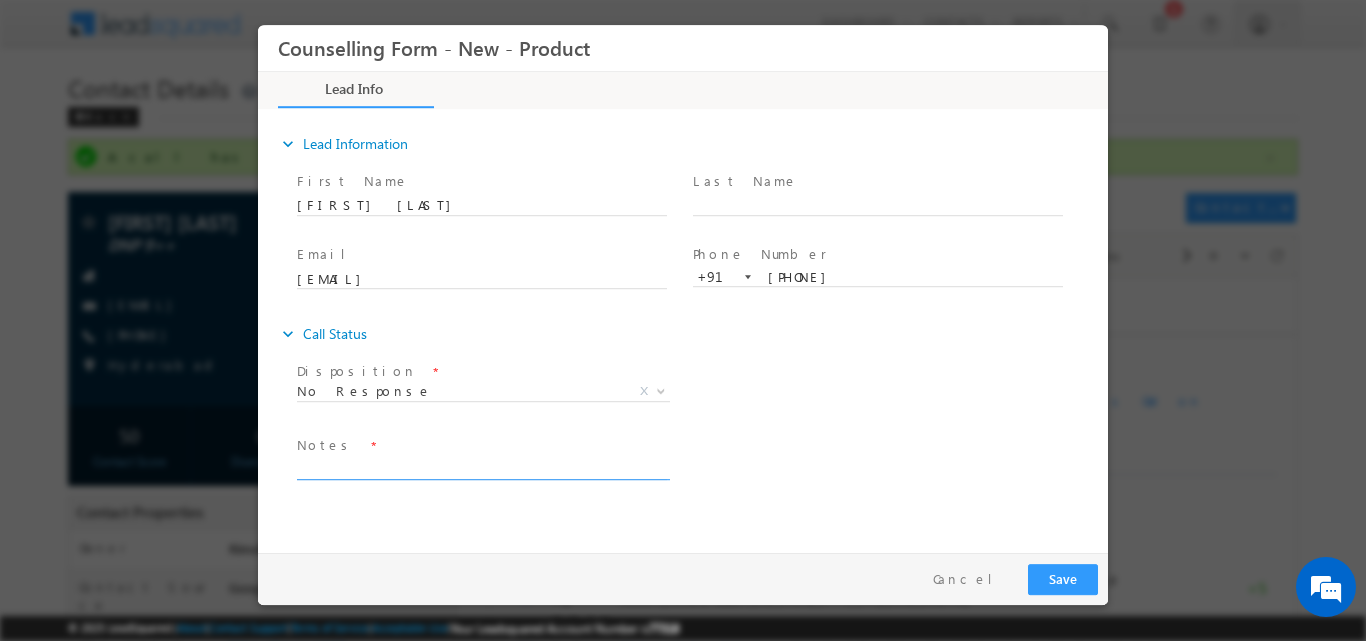 click at bounding box center (482, 467) 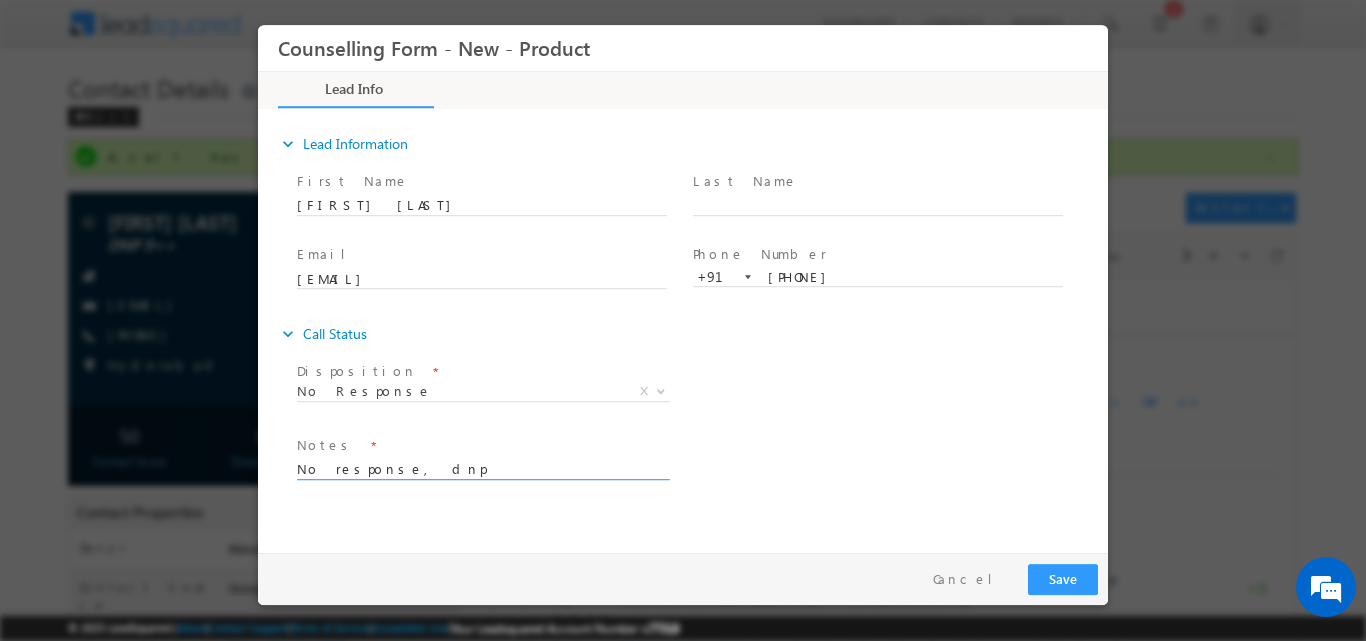type on "No response, dnp" 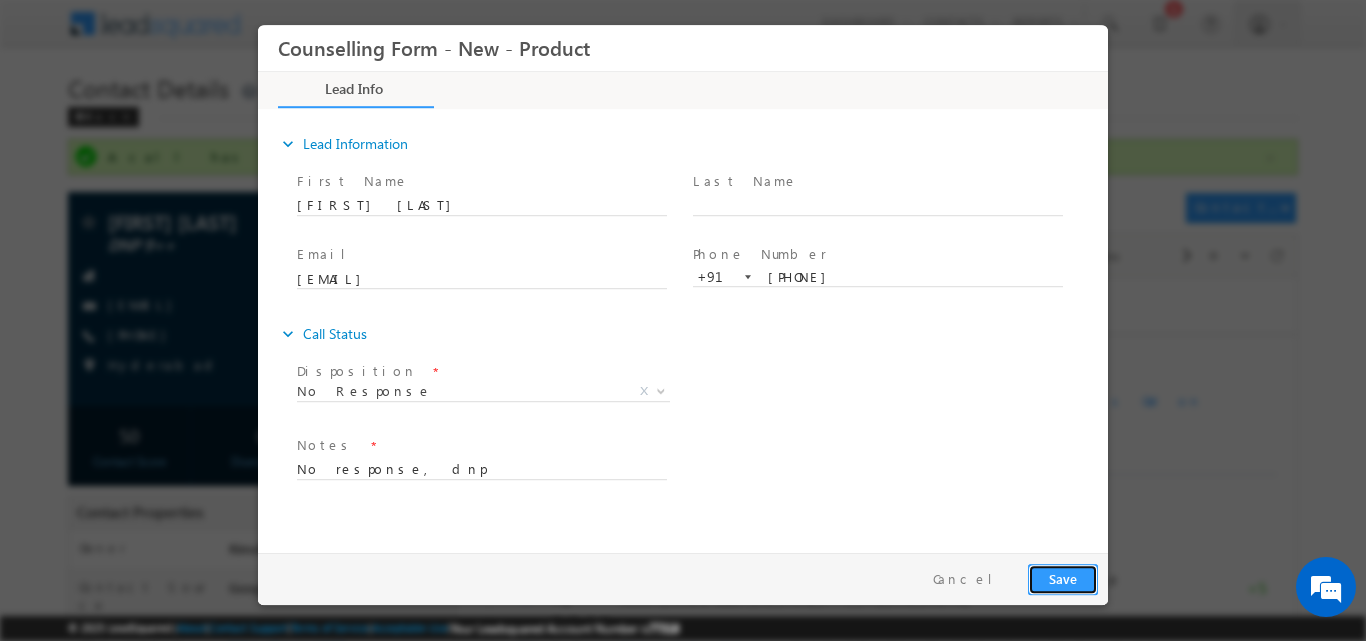 click on "Save" at bounding box center (1063, 578) 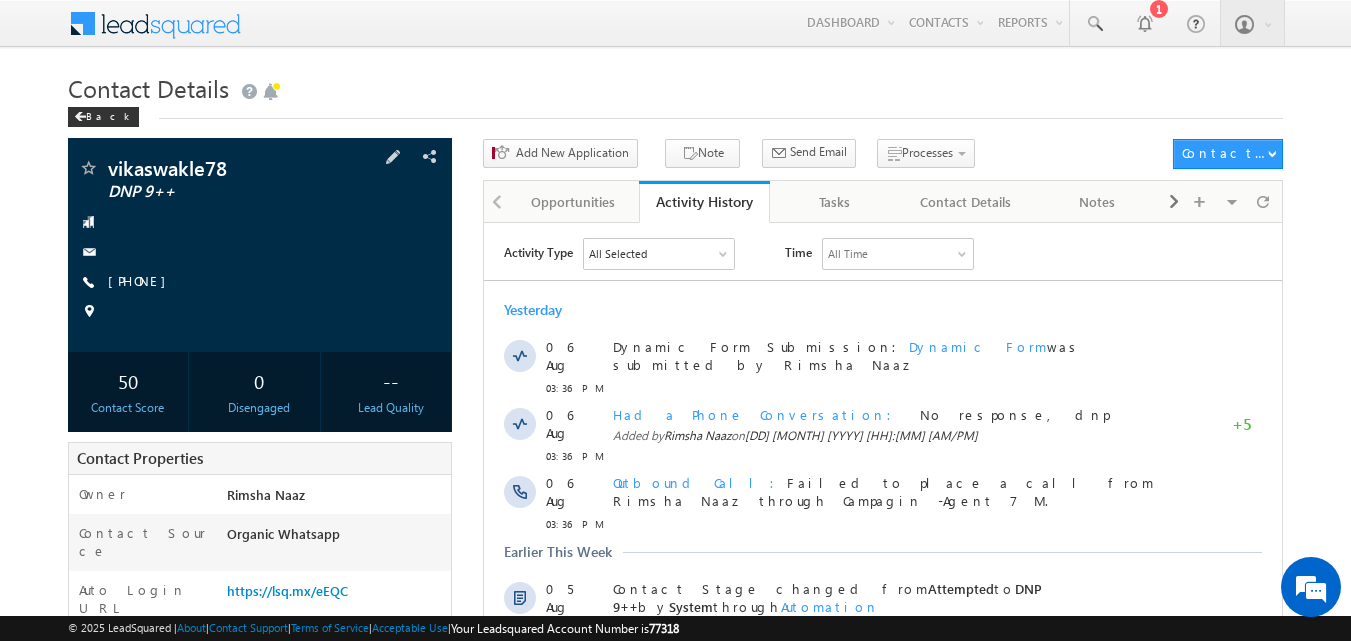 scroll, scrollTop: 0, scrollLeft: 0, axis: both 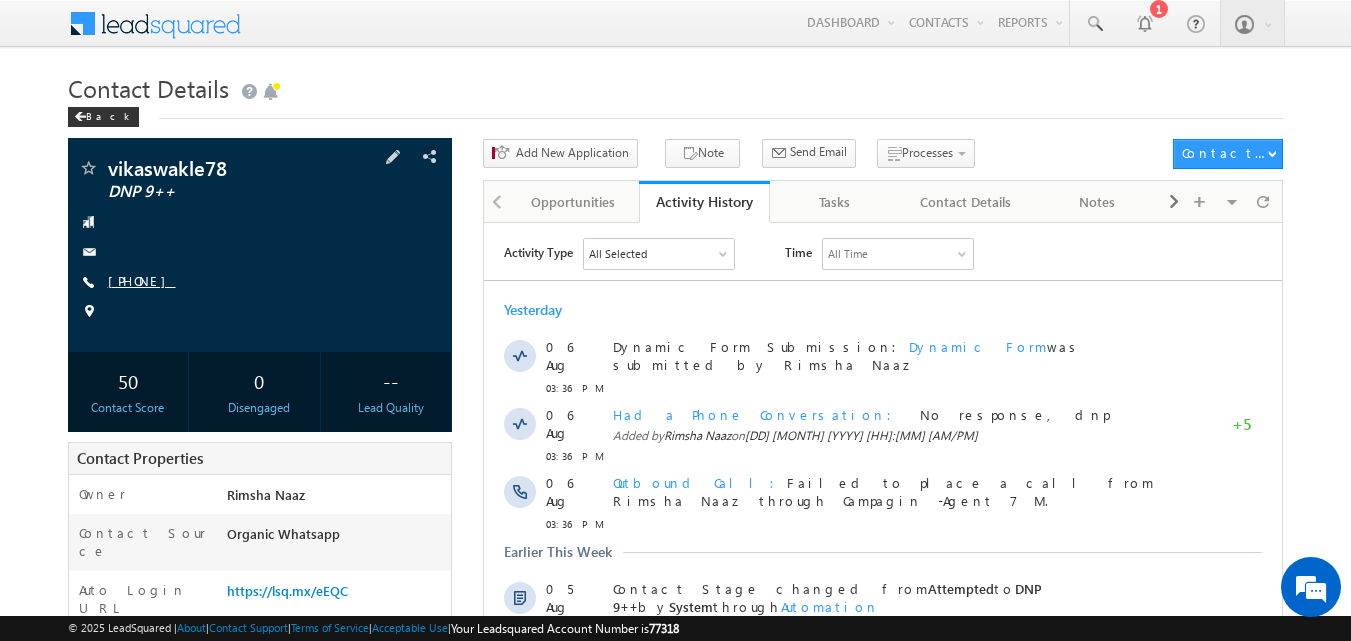 click on "[PHONE]" at bounding box center (142, 280) 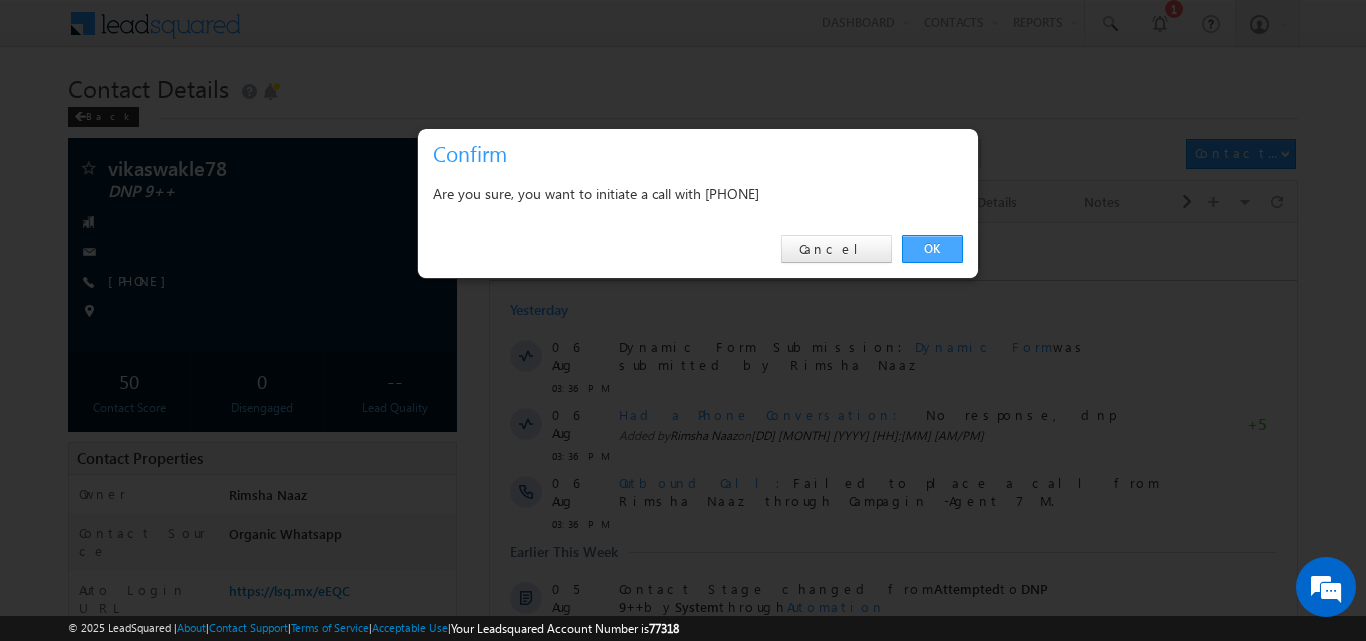 click on "OK" at bounding box center [932, 249] 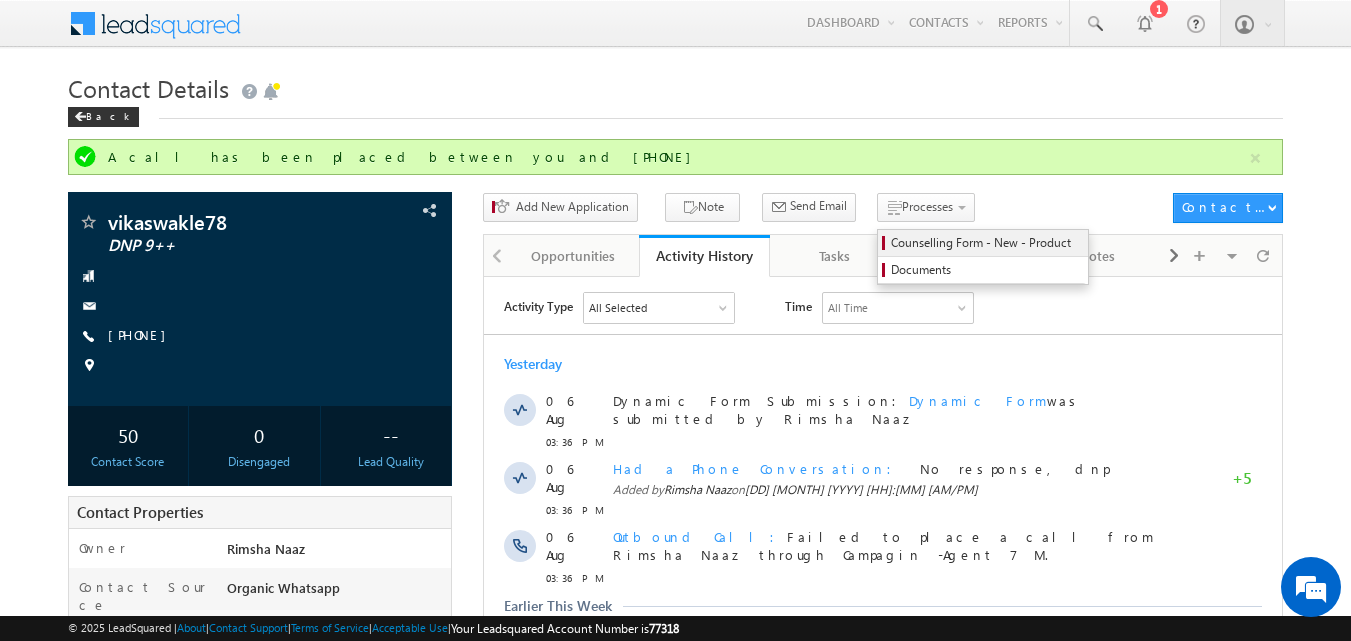 click on "Counselling Form - New - Product" at bounding box center (986, 243) 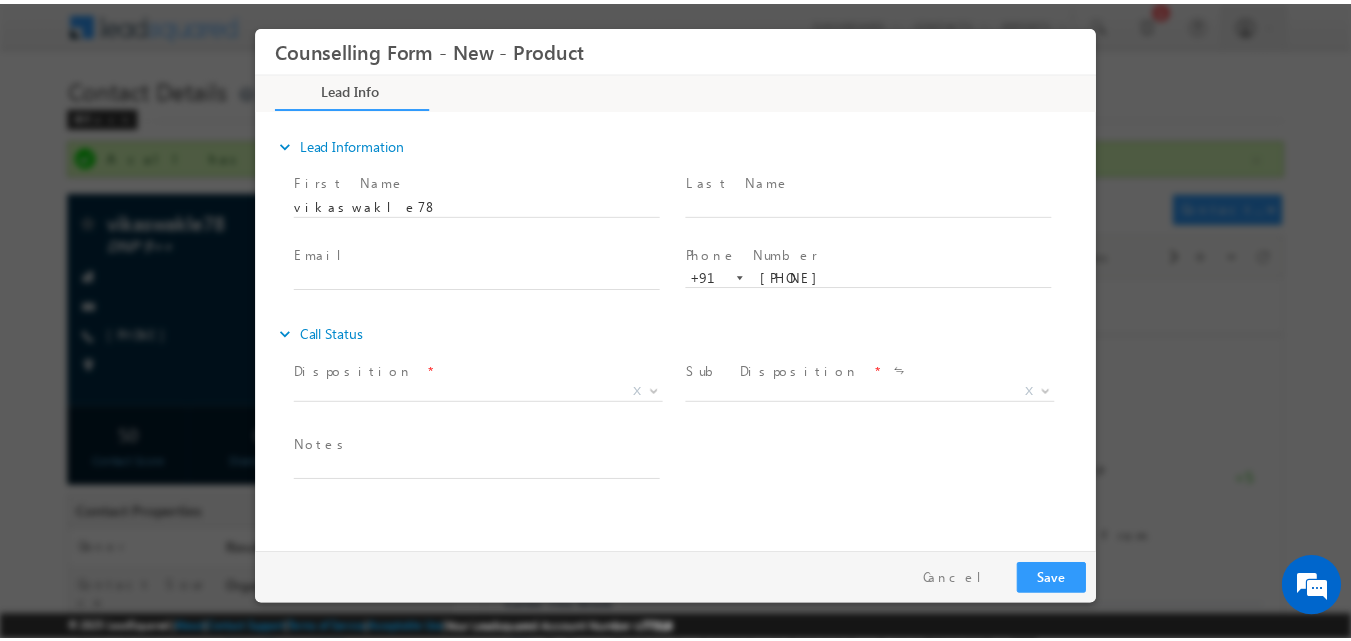 scroll, scrollTop: 0, scrollLeft: 0, axis: both 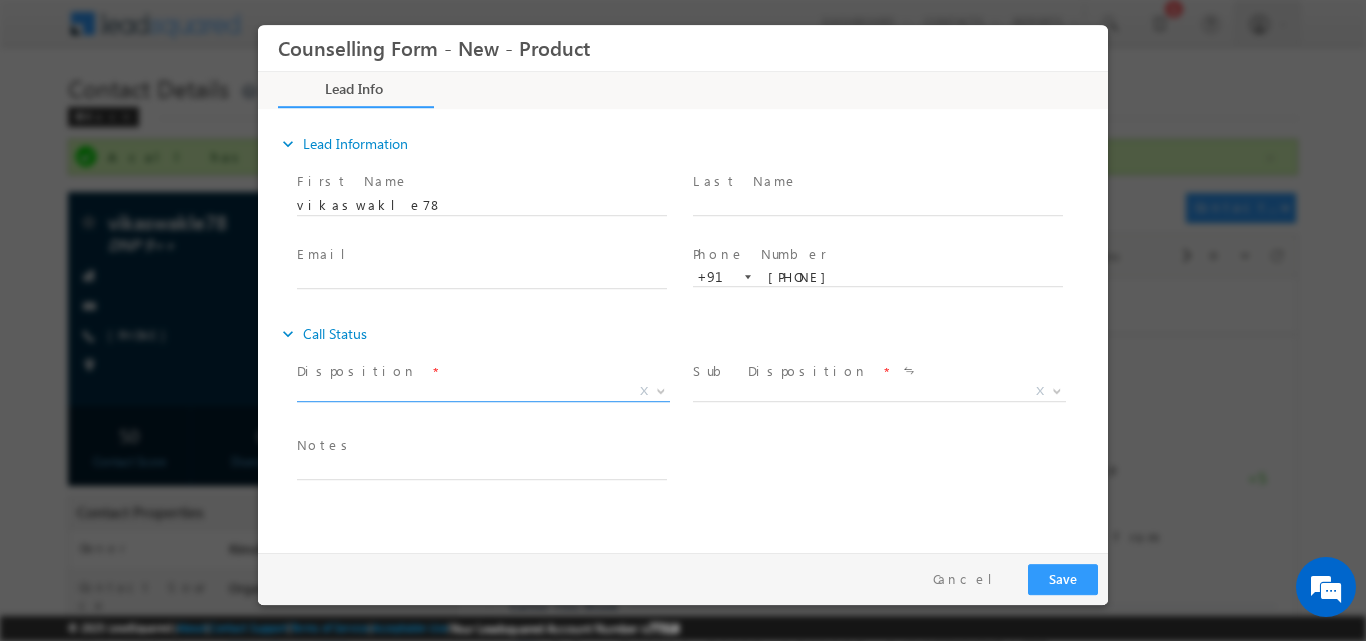 click at bounding box center (659, 390) 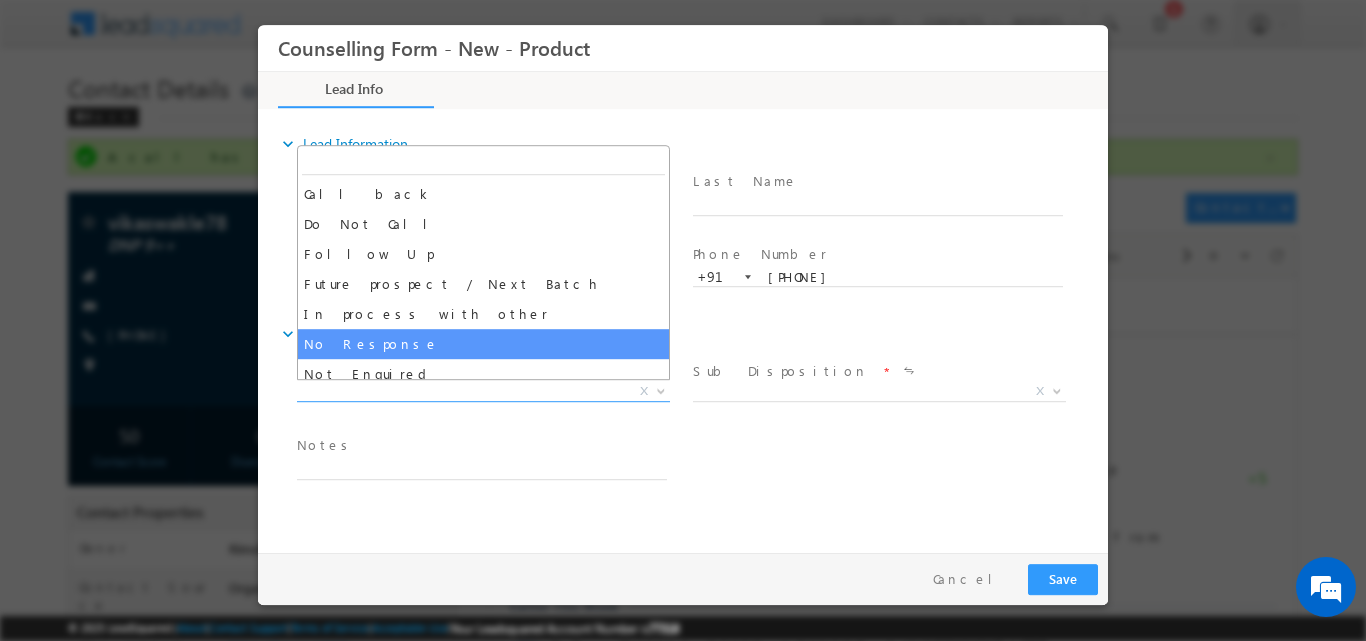 select on "No Response" 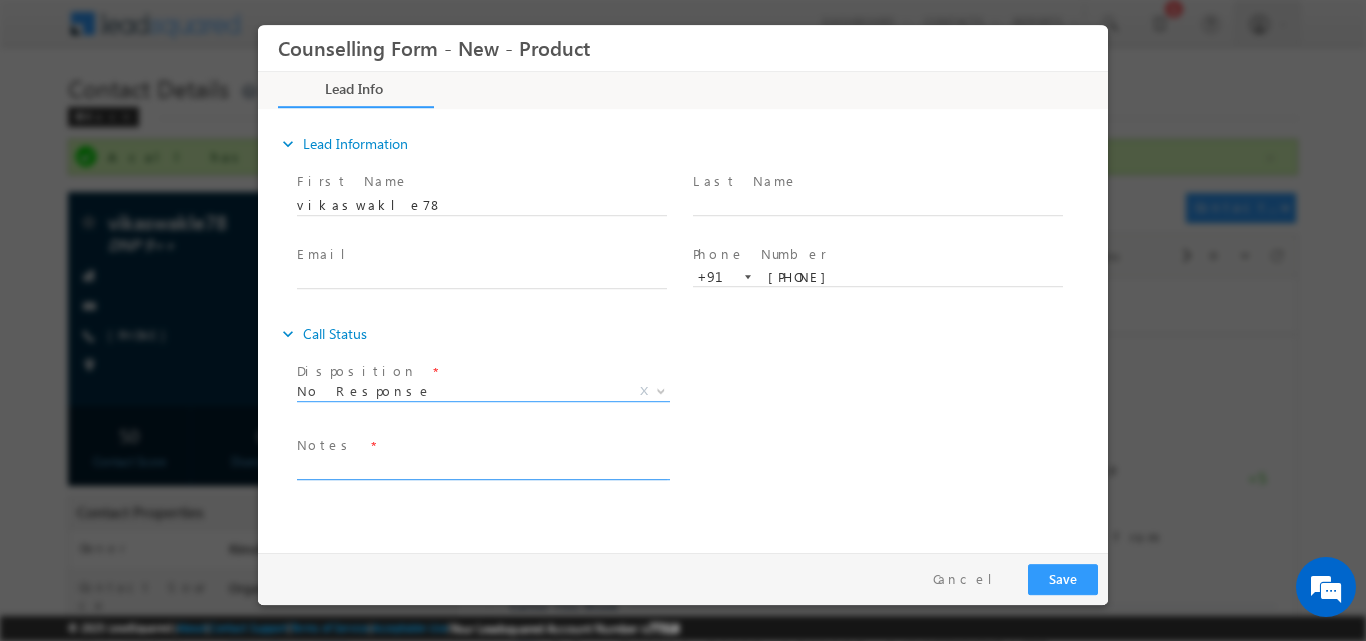 click at bounding box center (482, 467) 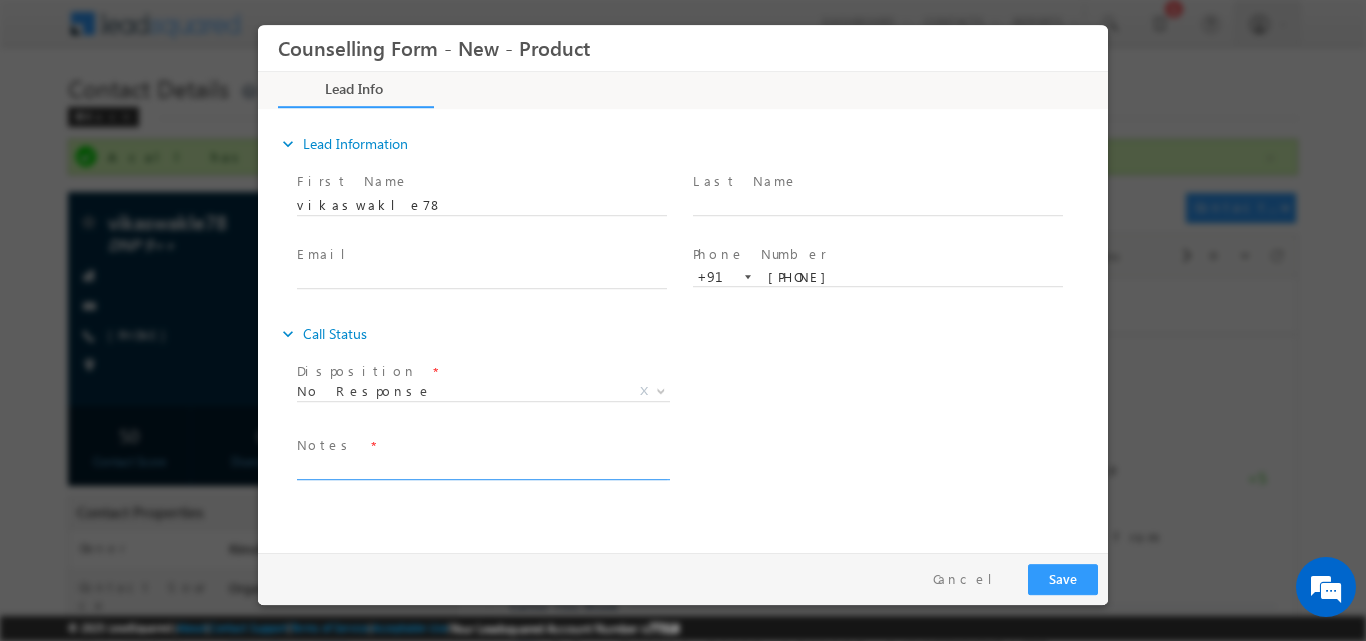 paste on "No response, dnp" 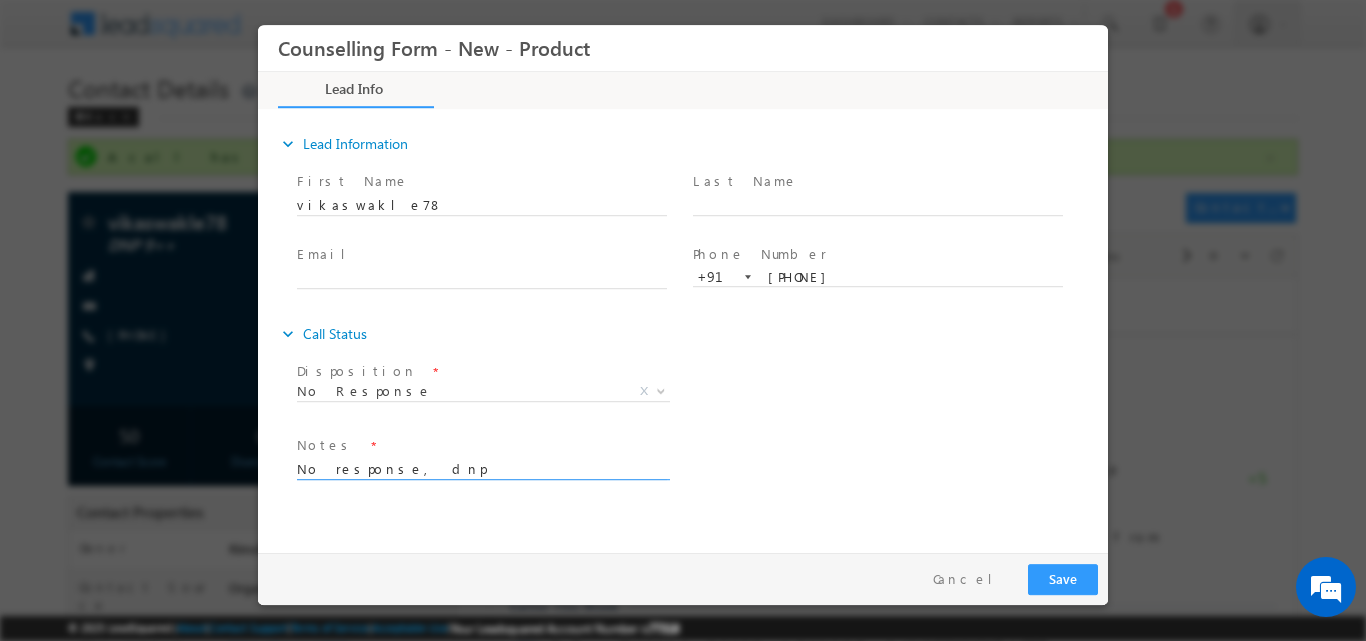 type on "No response, dnp" 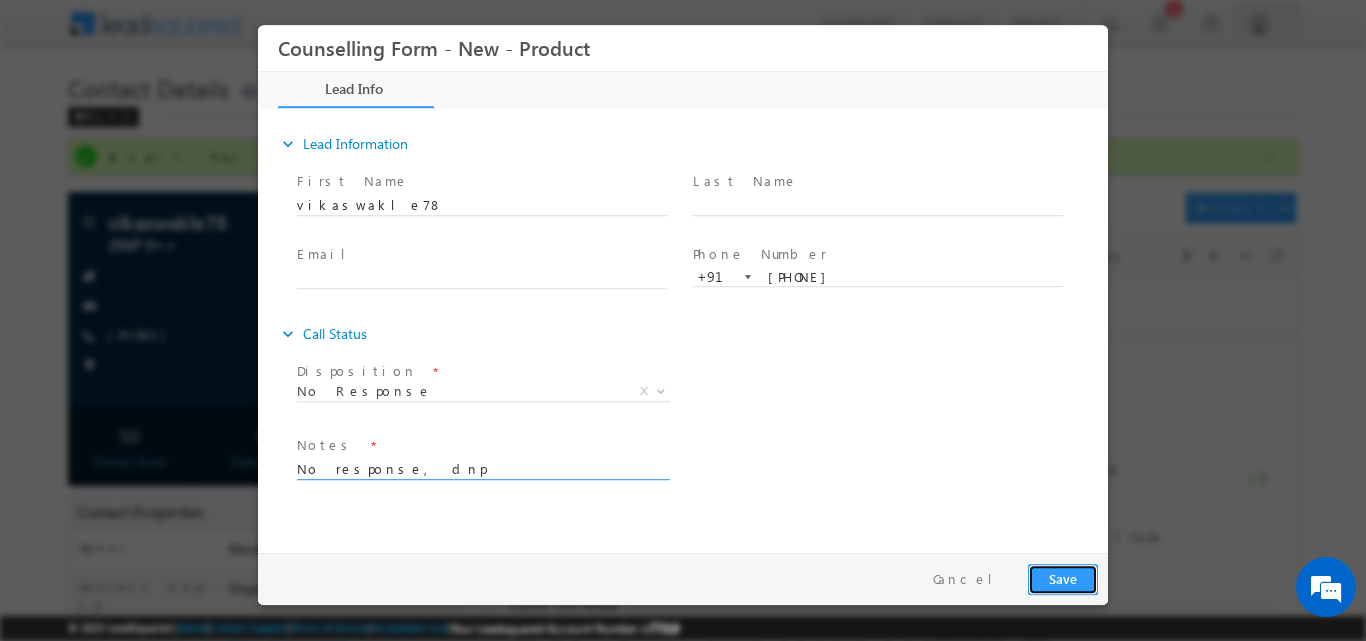 click on "Save" at bounding box center (1063, 578) 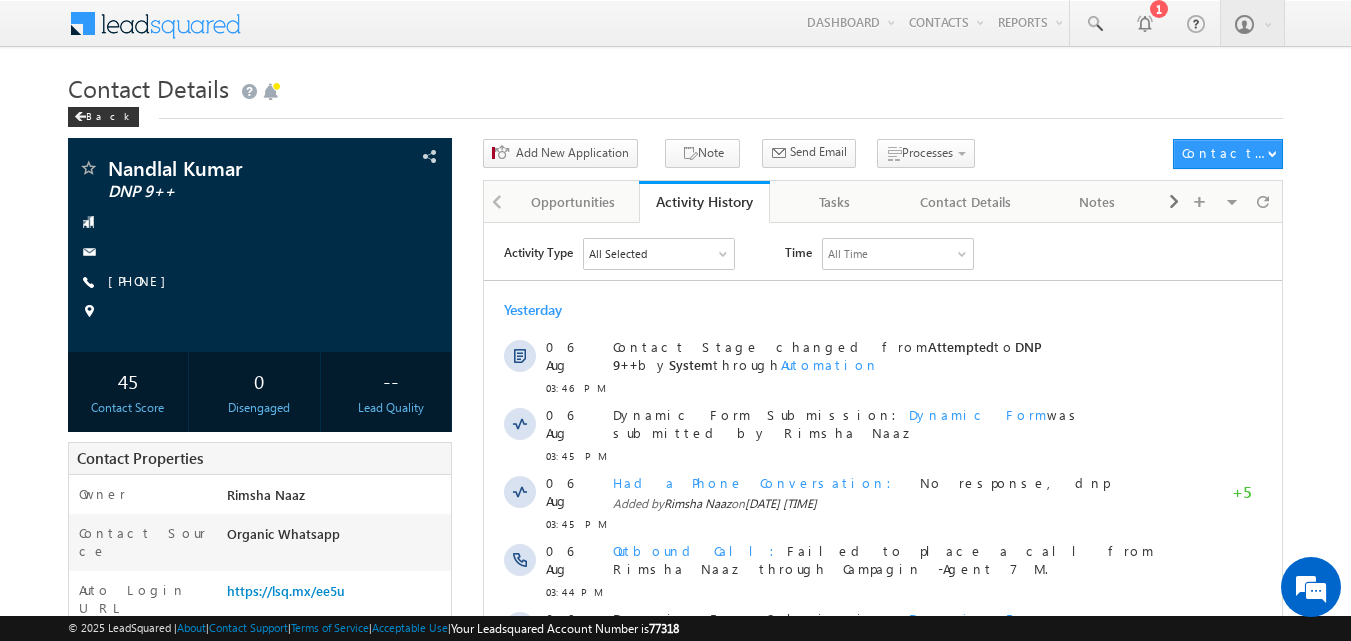 scroll, scrollTop: 0, scrollLeft: 0, axis: both 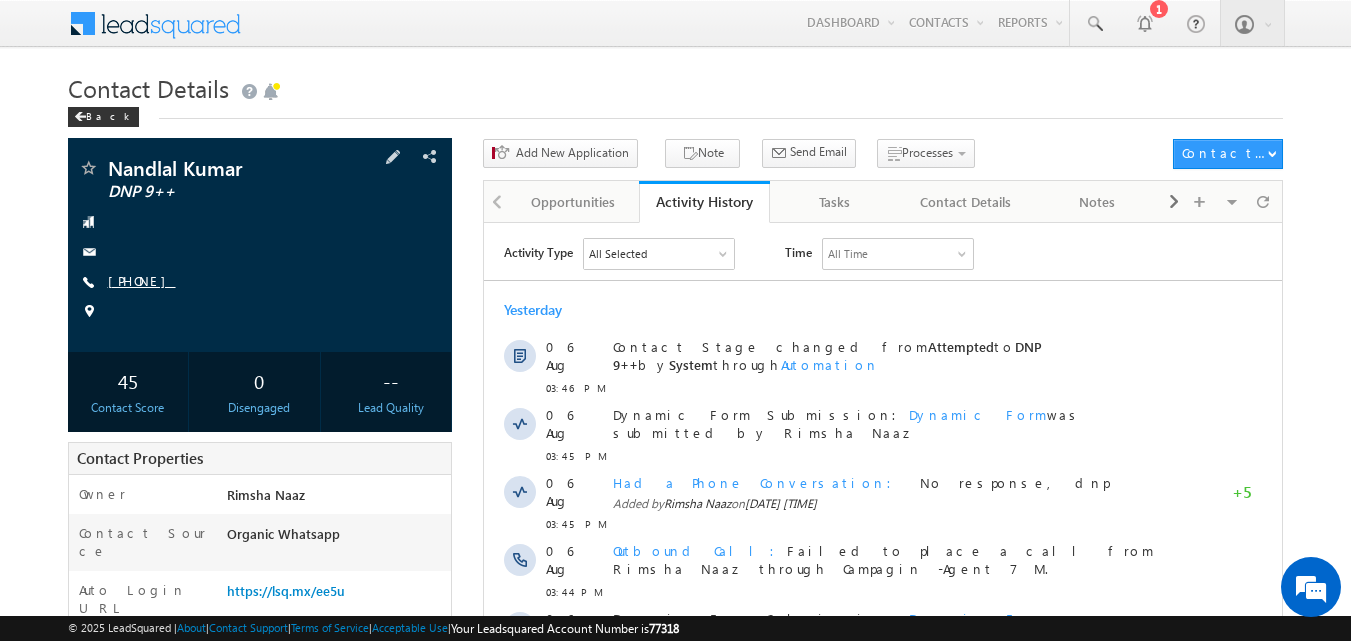 click on "+91-8176848761" at bounding box center (142, 280) 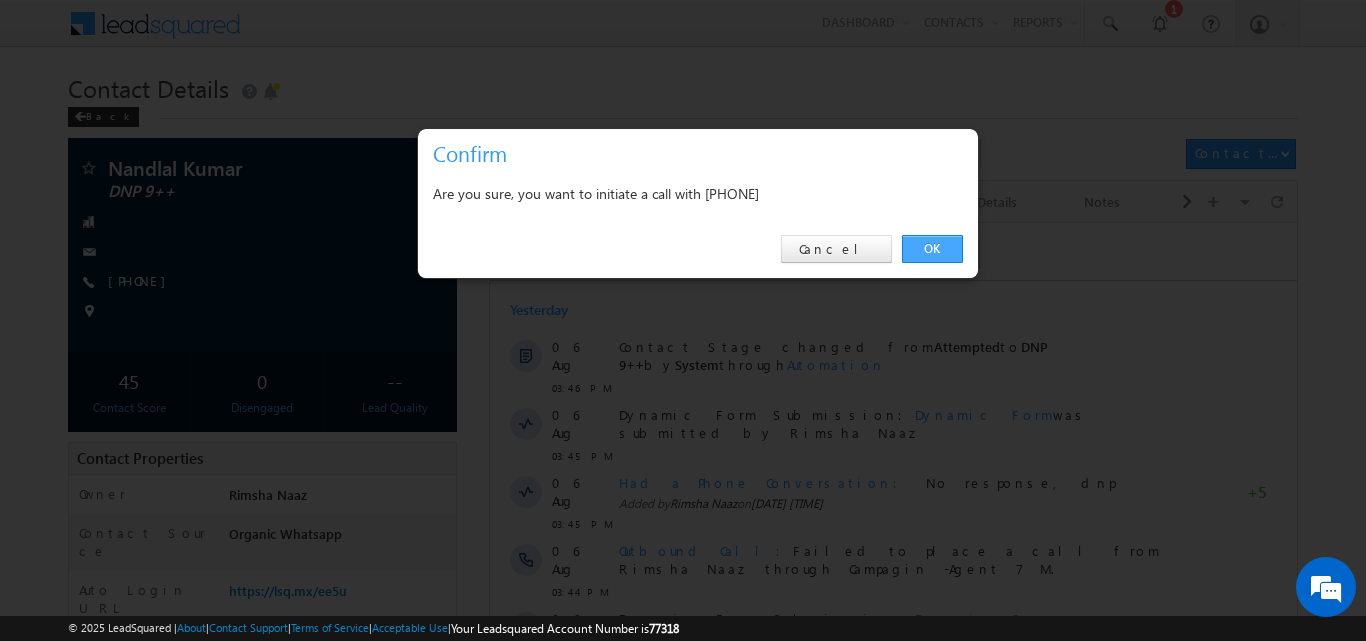 drag, startPoint x: 935, startPoint y: 250, endPoint x: 434, endPoint y: 20, distance: 551.27216 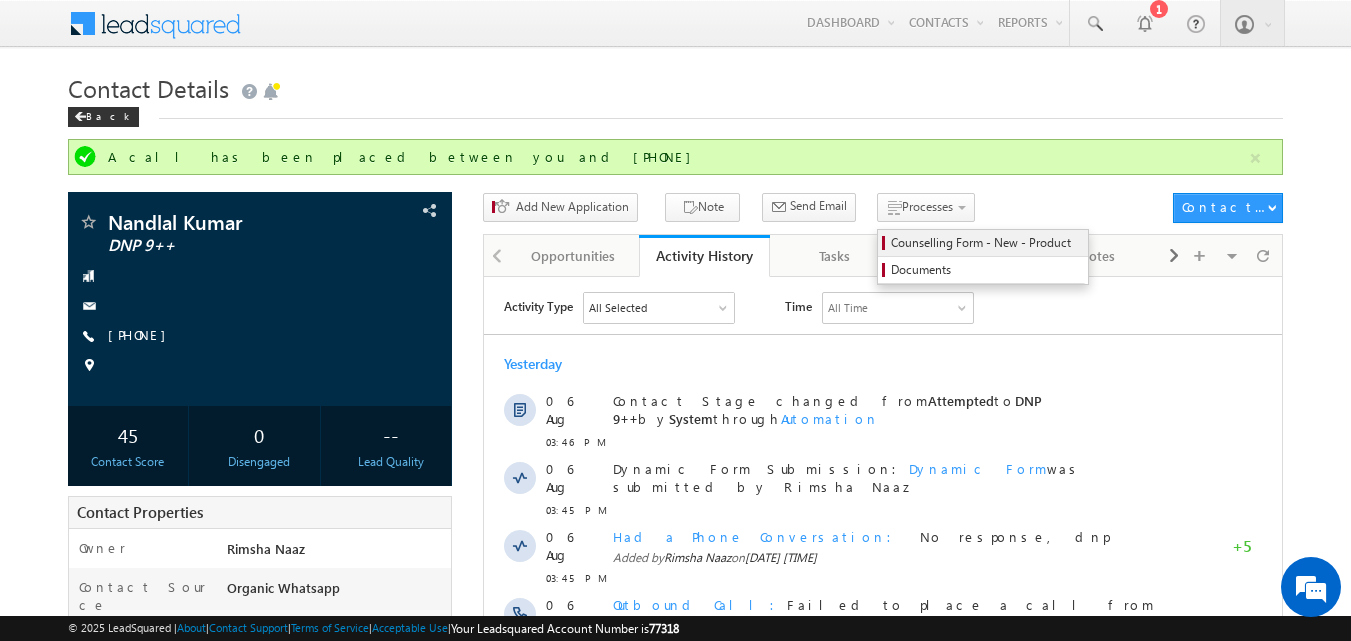 click on "Counselling Form - New - Product" at bounding box center (986, 243) 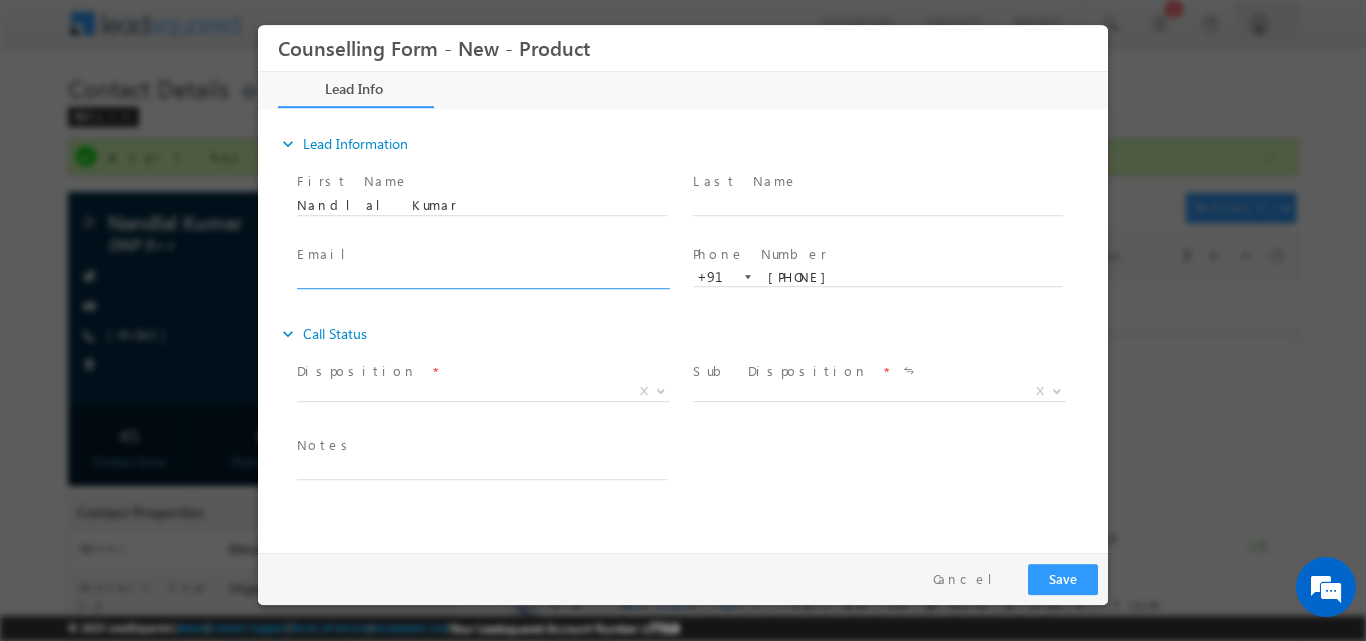 scroll, scrollTop: 0, scrollLeft: 0, axis: both 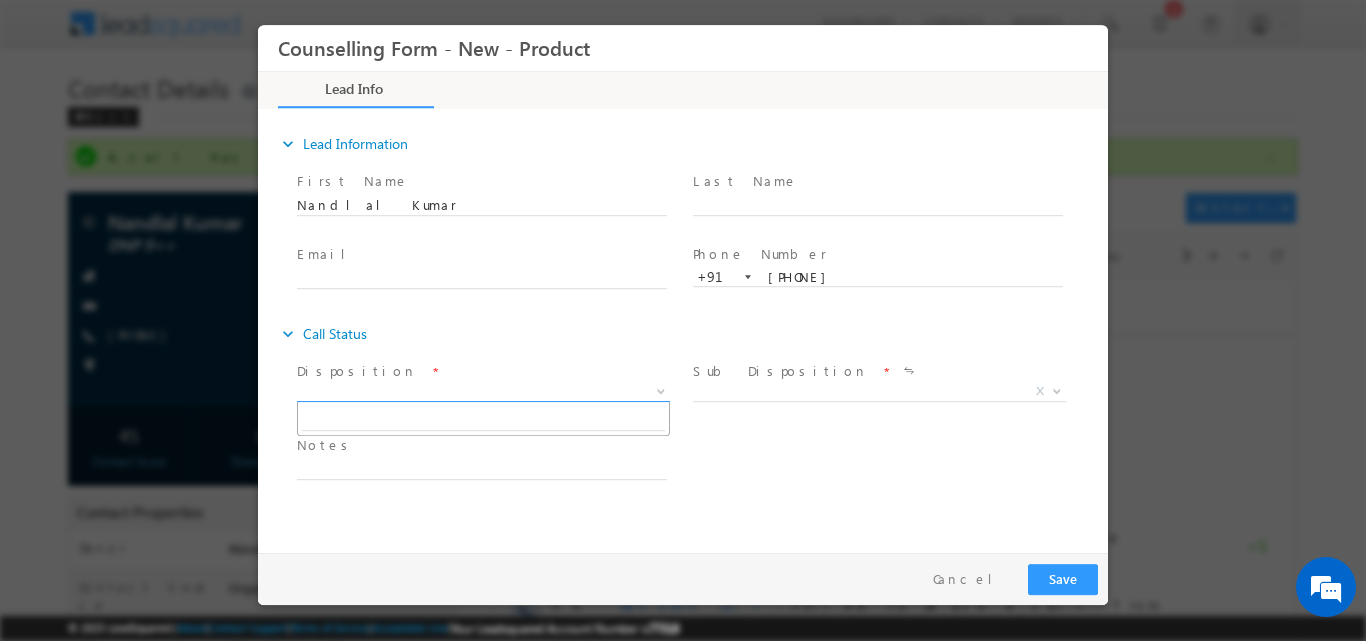 click at bounding box center (661, 389) 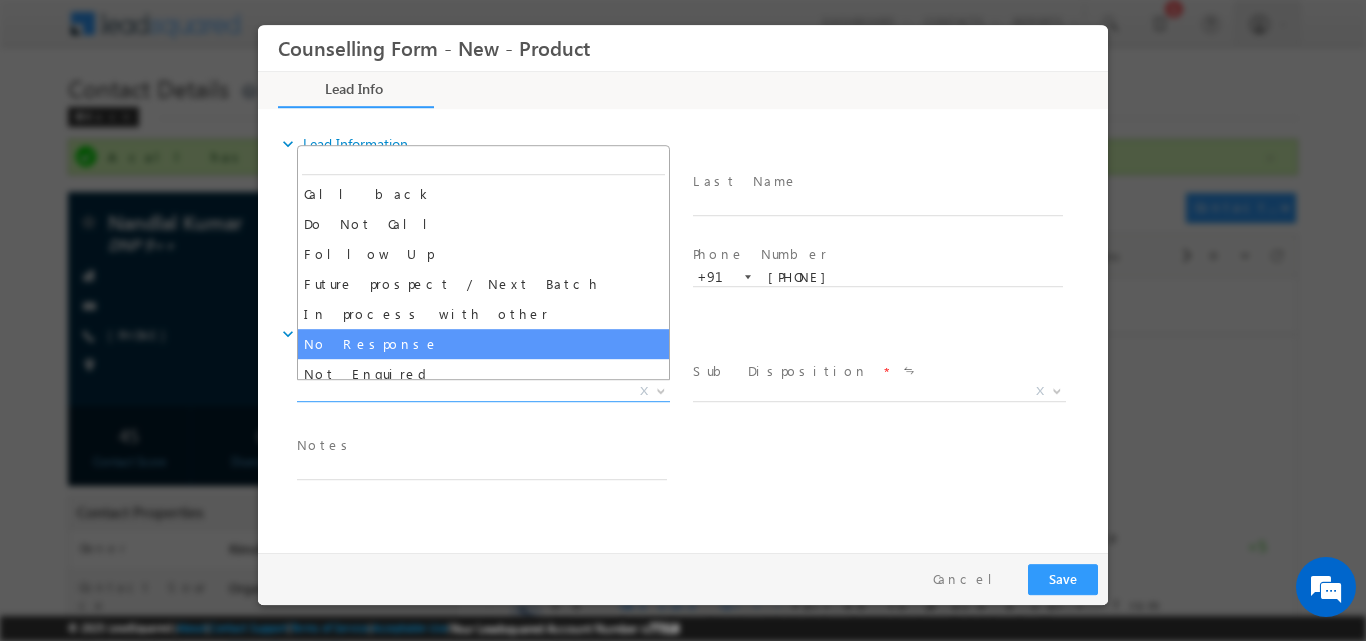 select on "No Response" 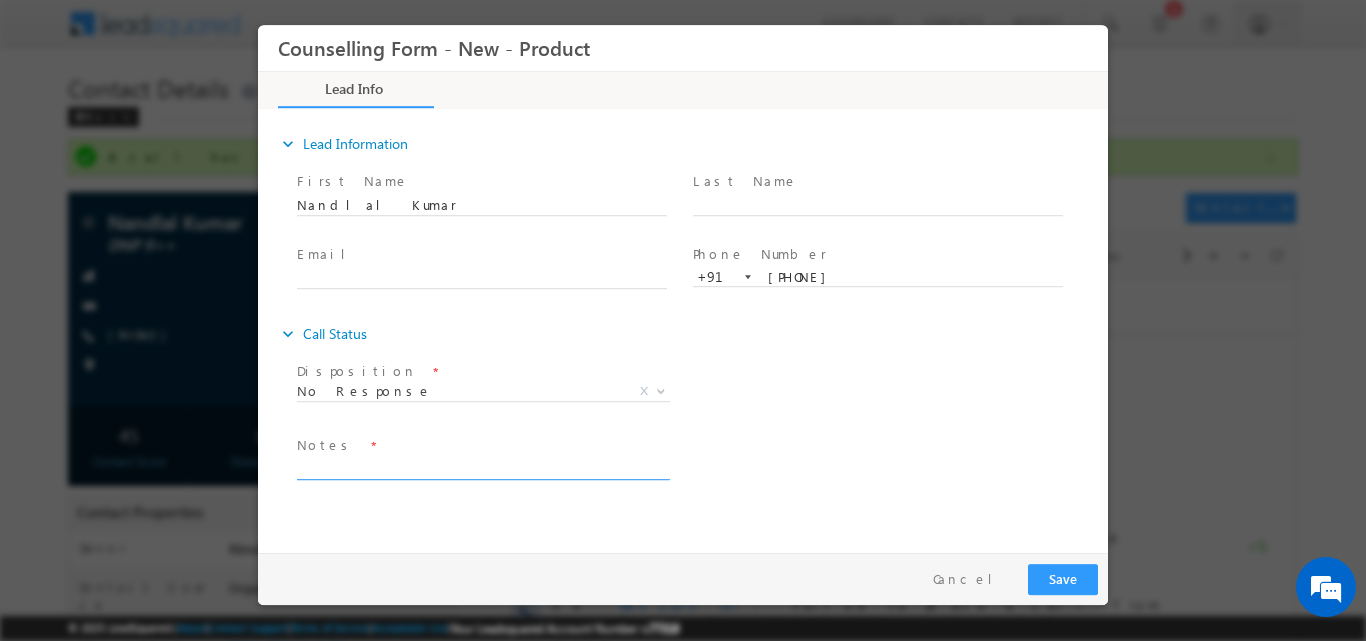 click at bounding box center [482, 467] 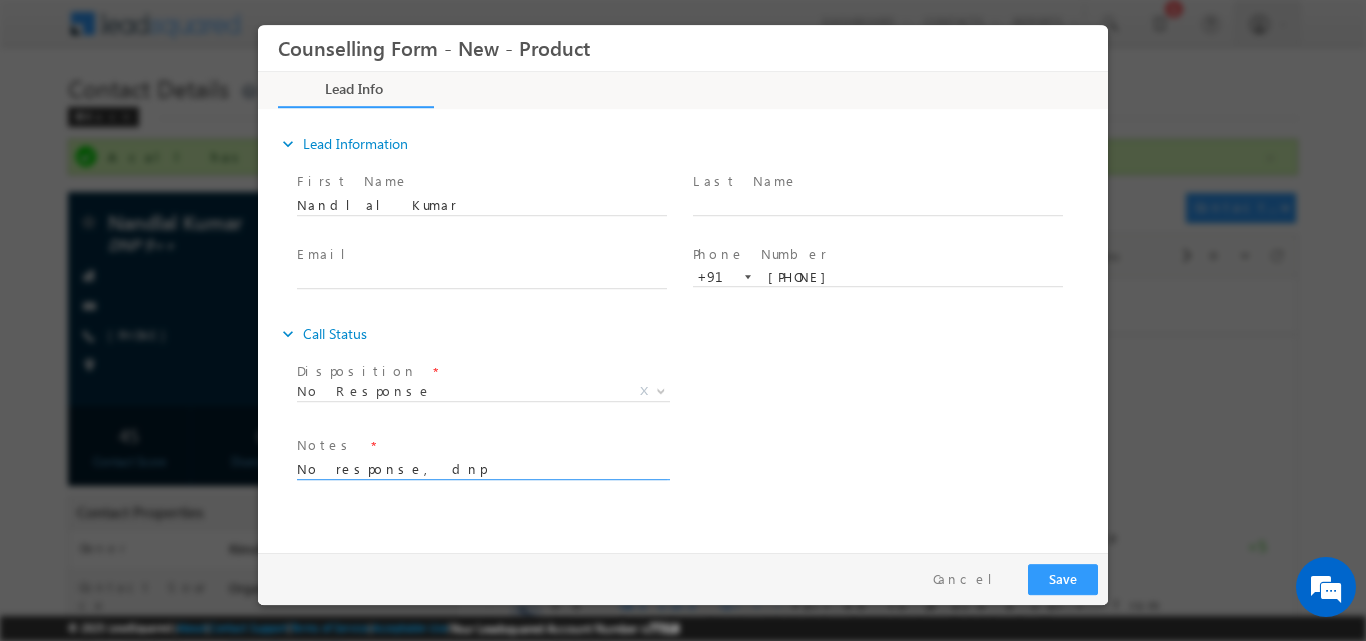 type on "No response, dnp" 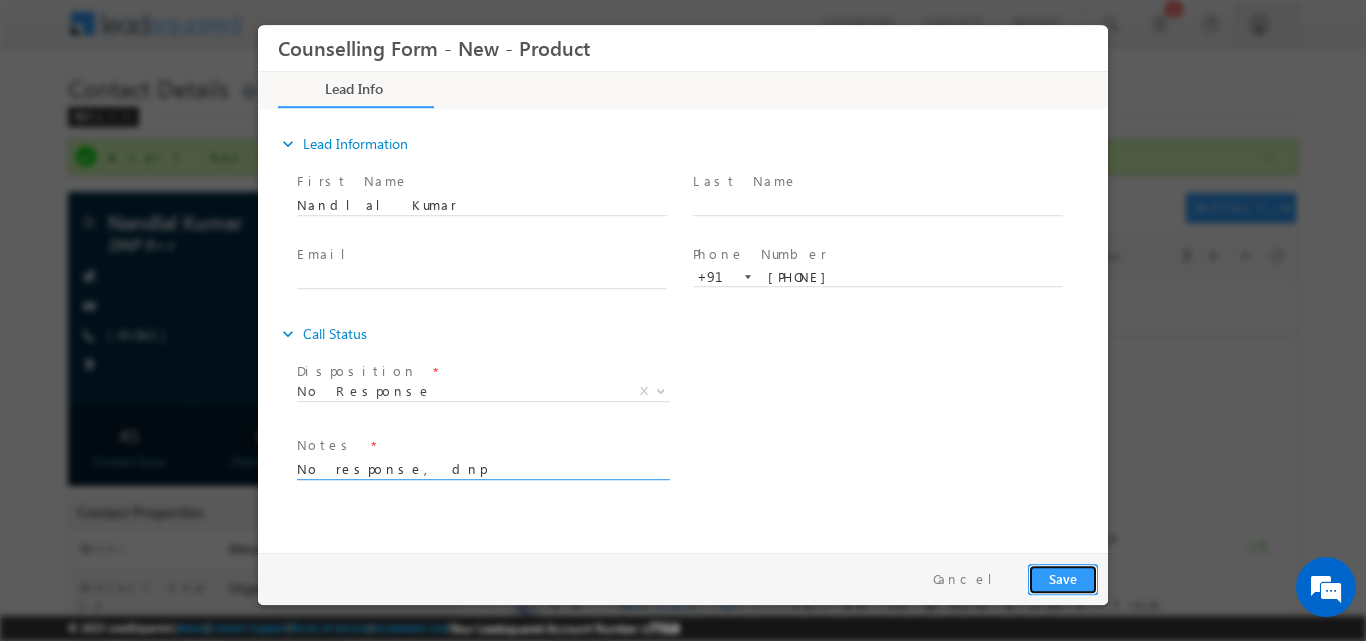 click on "Save" at bounding box center (1063, 578) 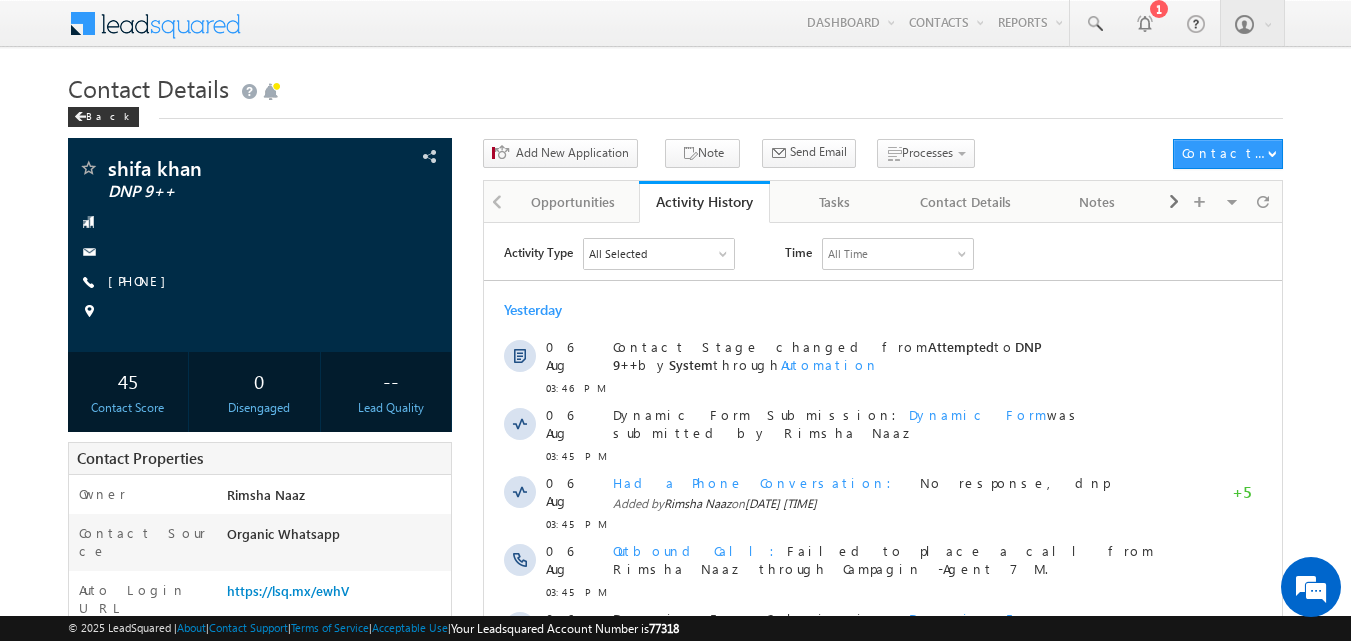 scroll, scrollTop: 0, scrollLeft: 0, axis: both 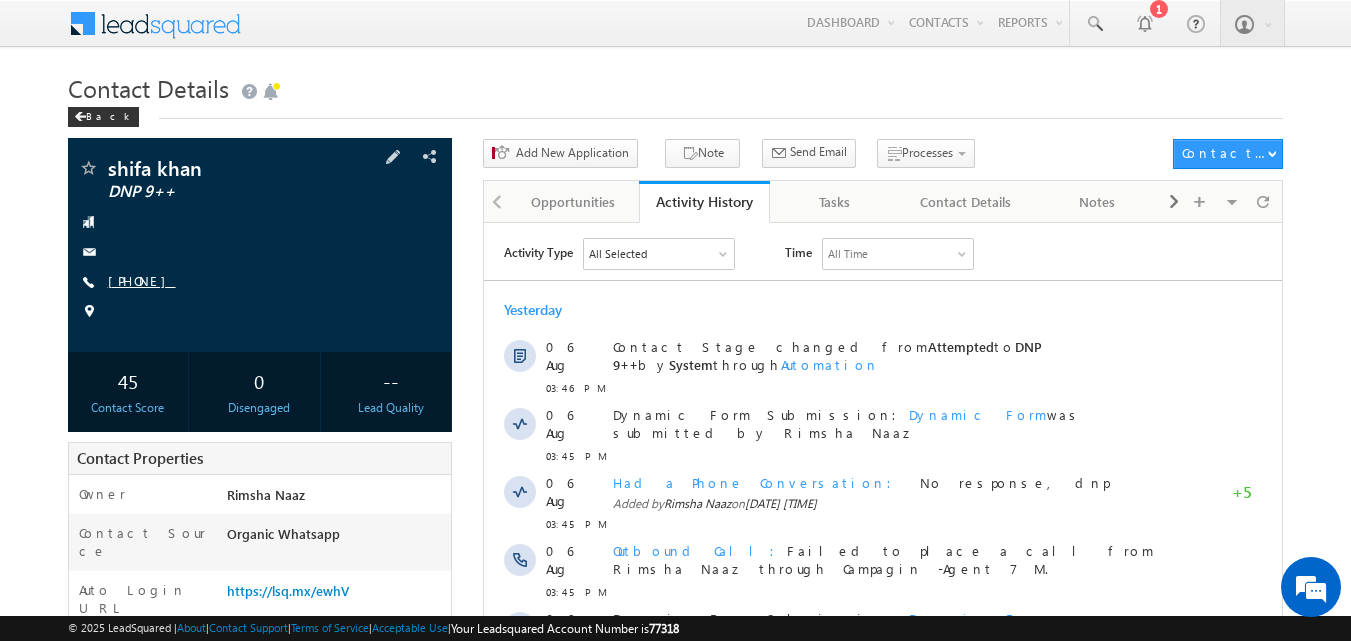 click on "[PHONE]" at bounding box center [142, 280] 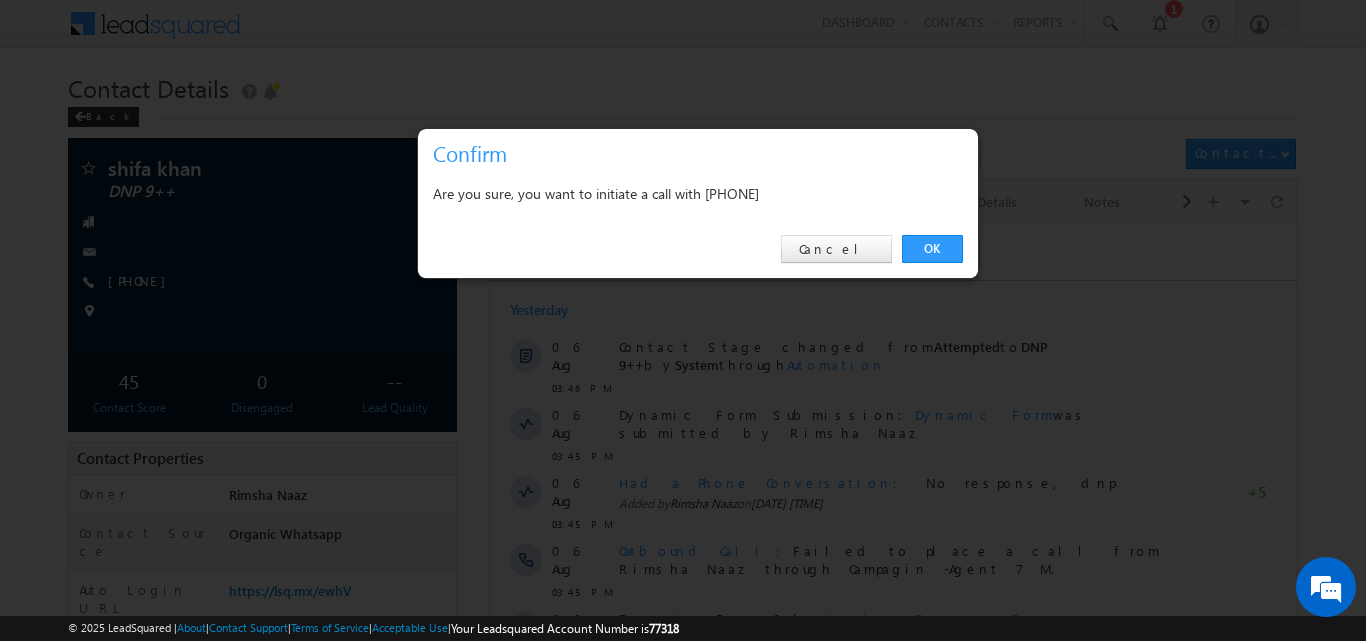 click on "OK Cancel" at bounding box center (698, 249) 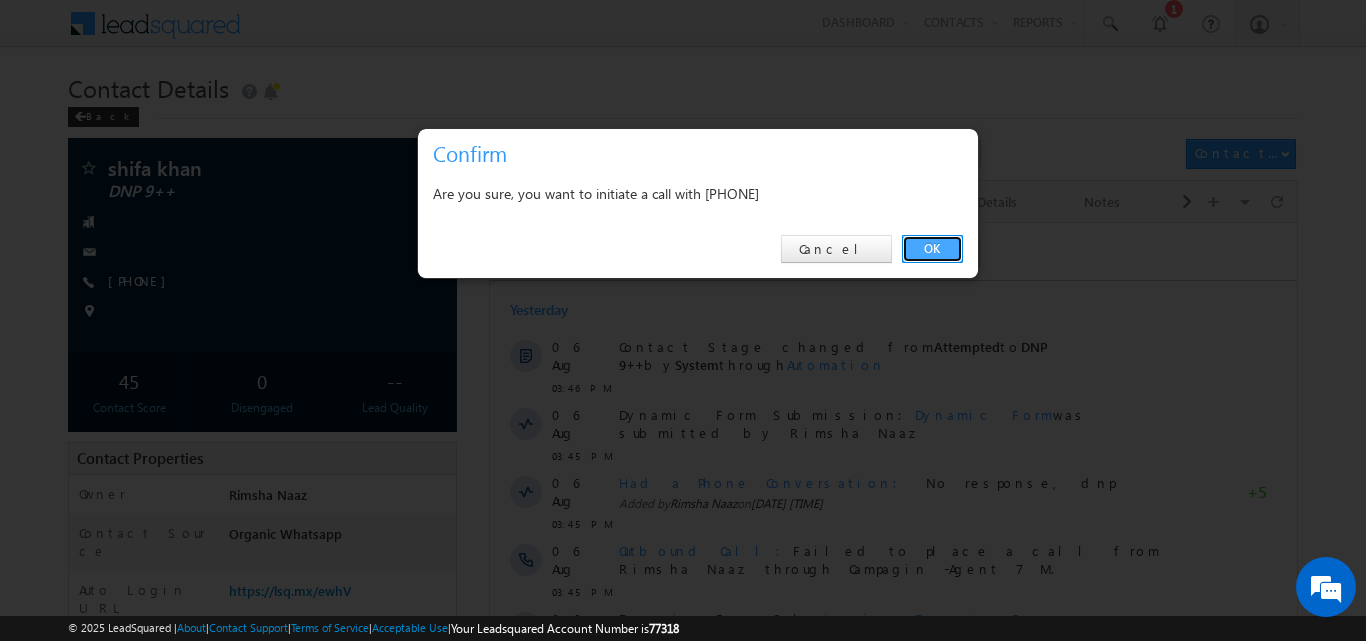 click on "OK" at bounding box center [932, 249] 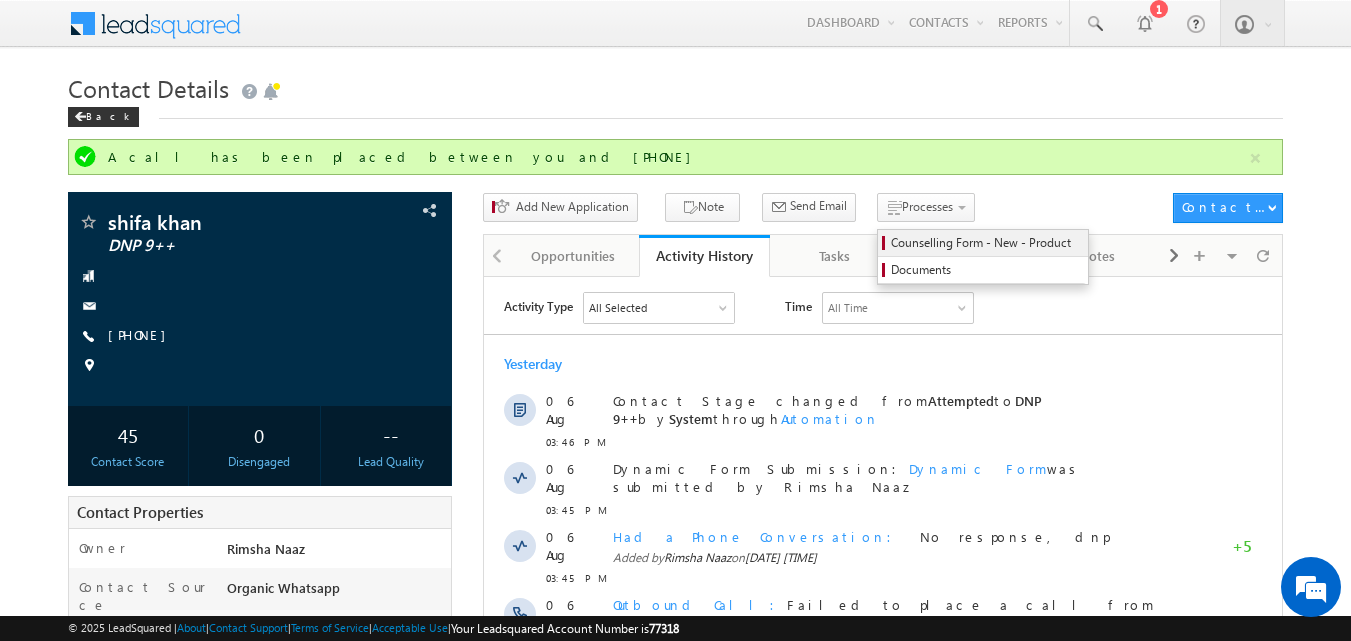 click on "Counselling Form - New - Product" at bounding box center (986, 243) 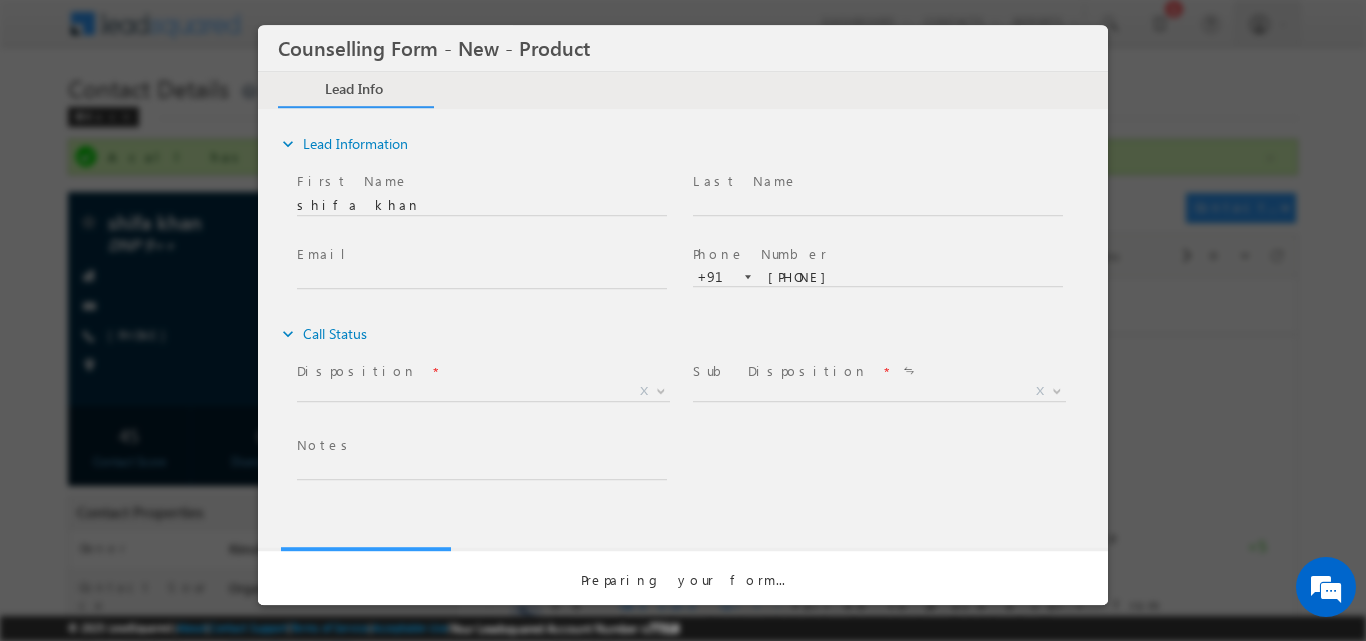 scroll, scrollTop: 0, scrollLeft: 0, axis: both 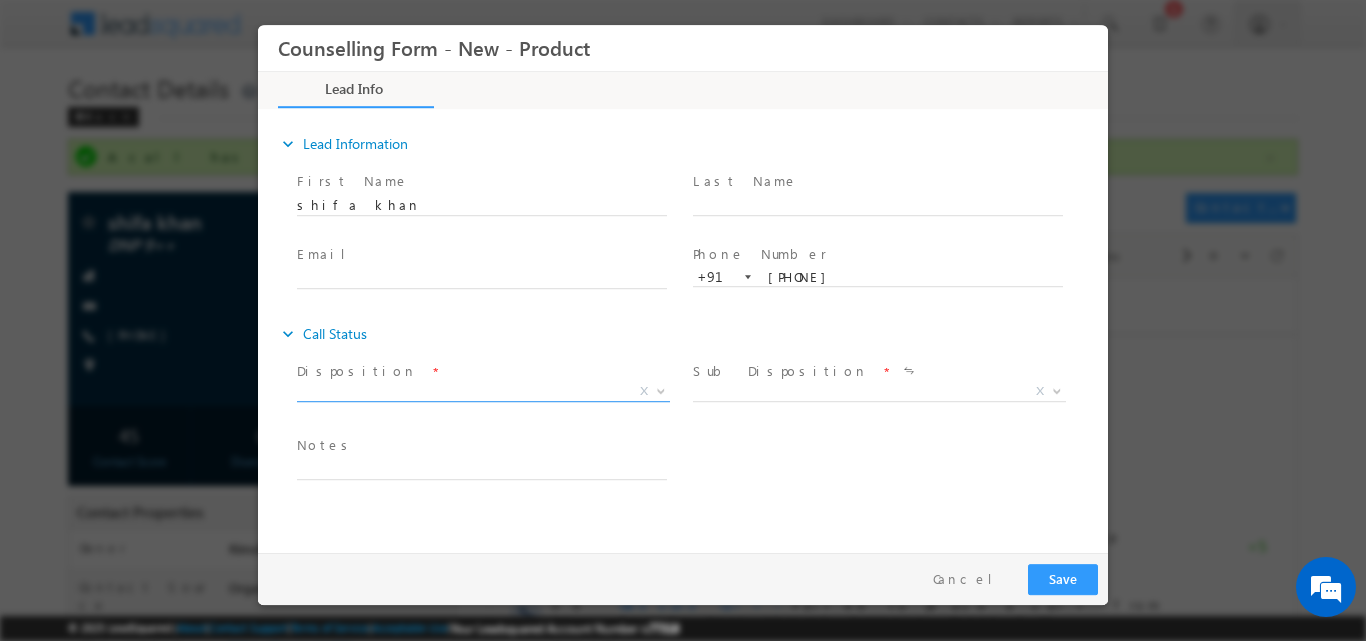 click at bounding box center [661, 389] 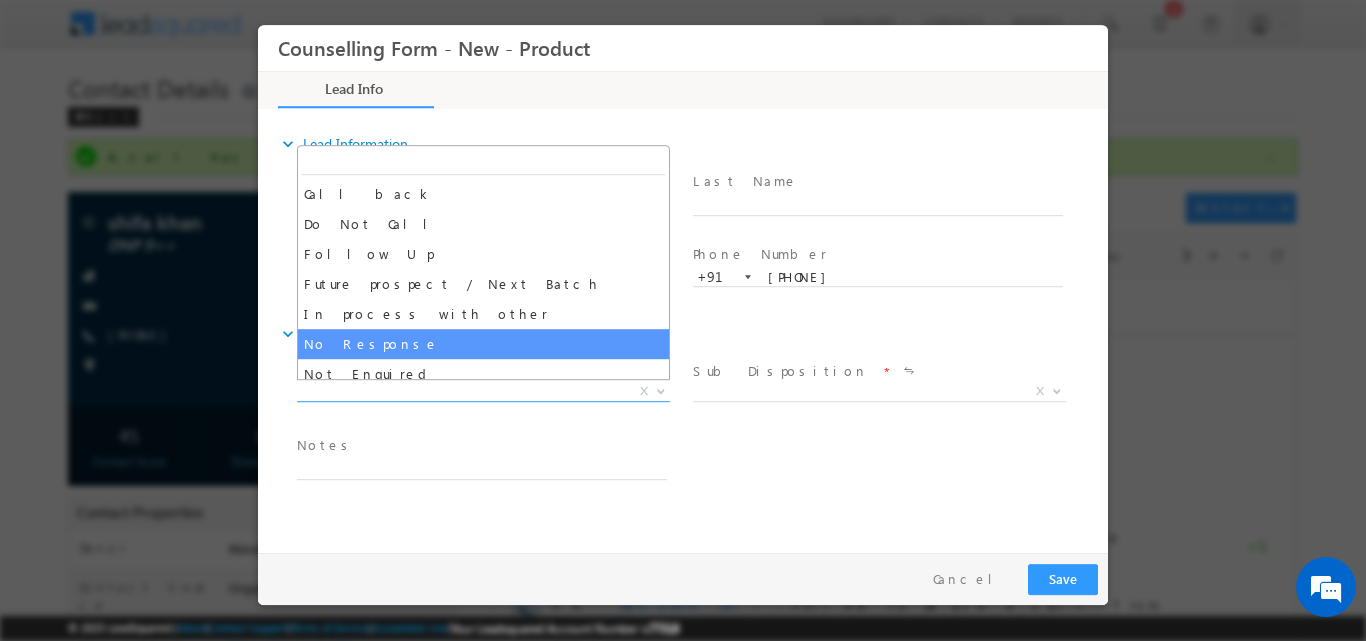select on "No Response" 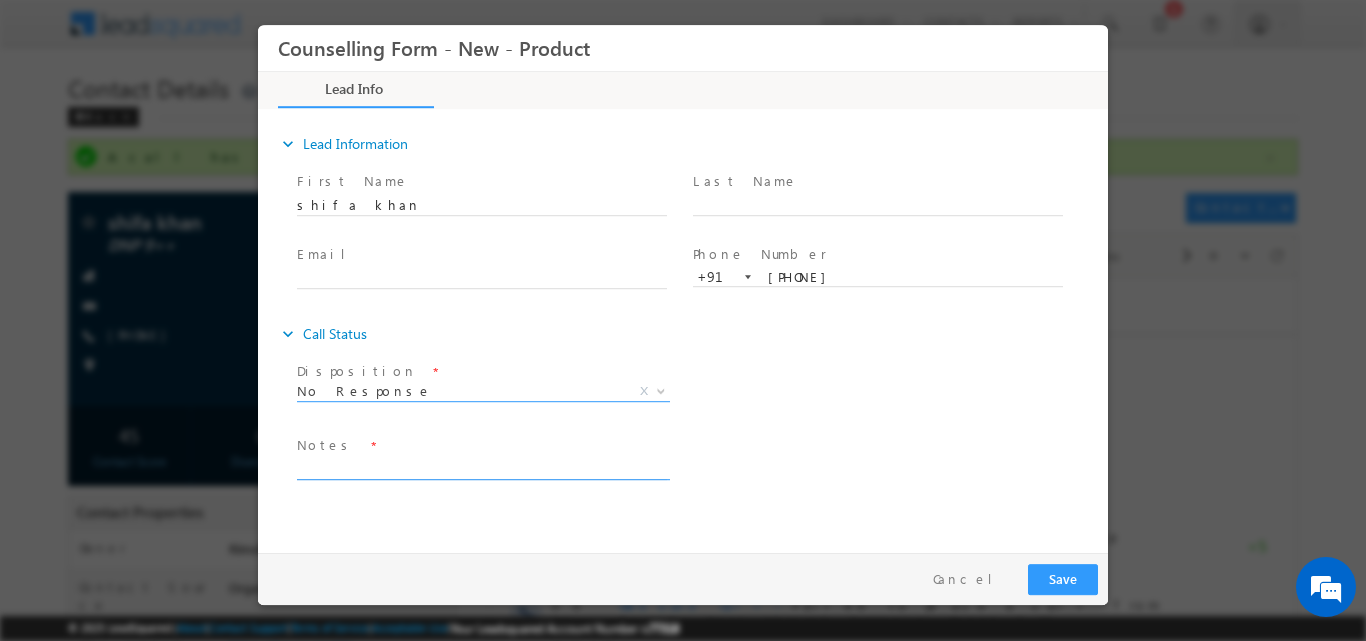 click at bounding box center (482, 467) 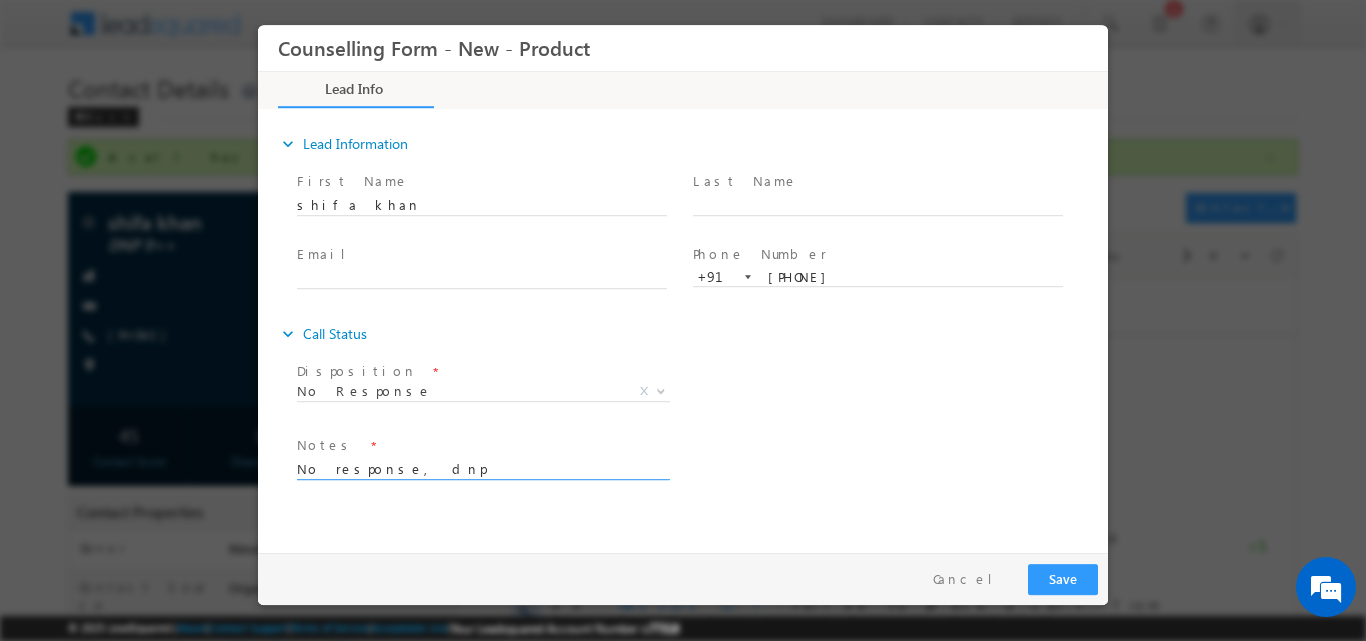 type on "No response, dnp" 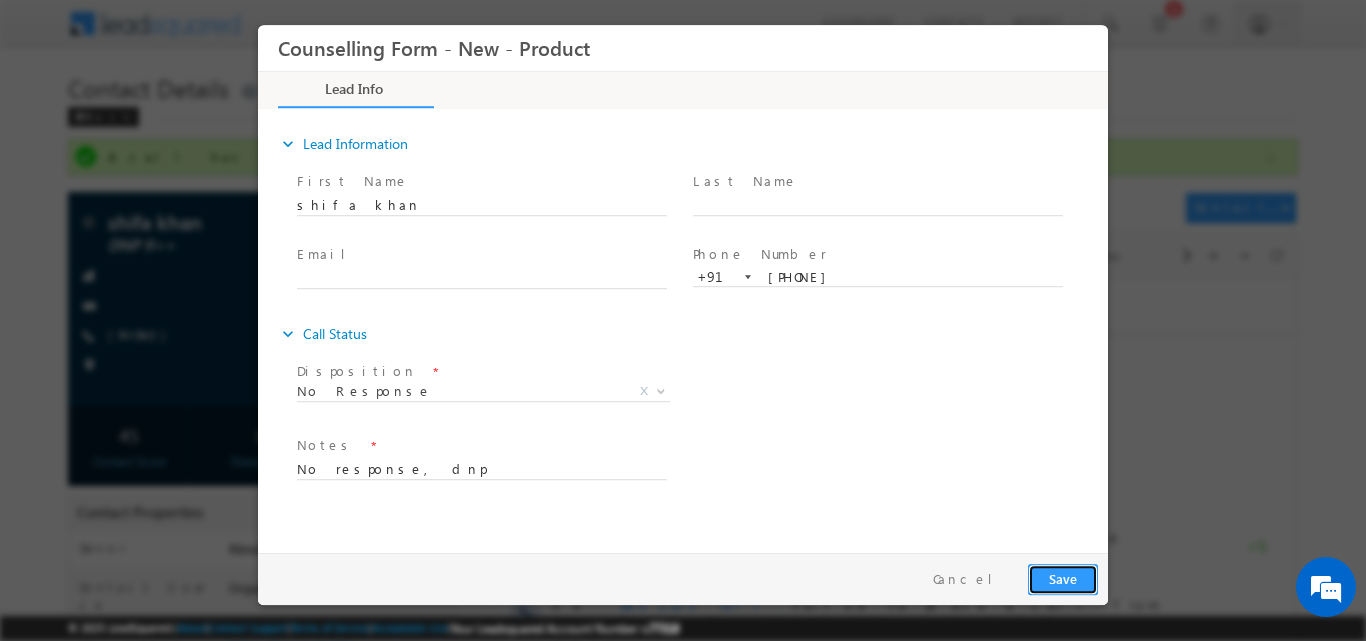 click on "Save" at bounding box center (1063, 578) 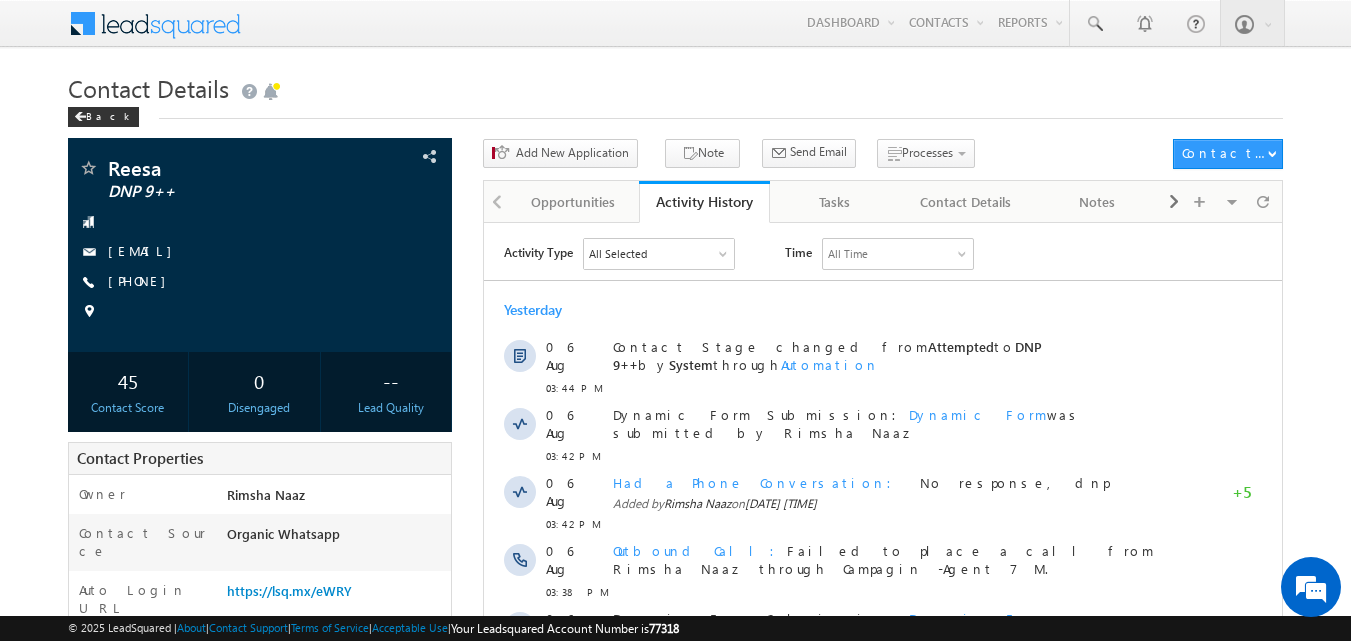 scroll, scrollTop: 0, scrollLeft: 0, axis: both 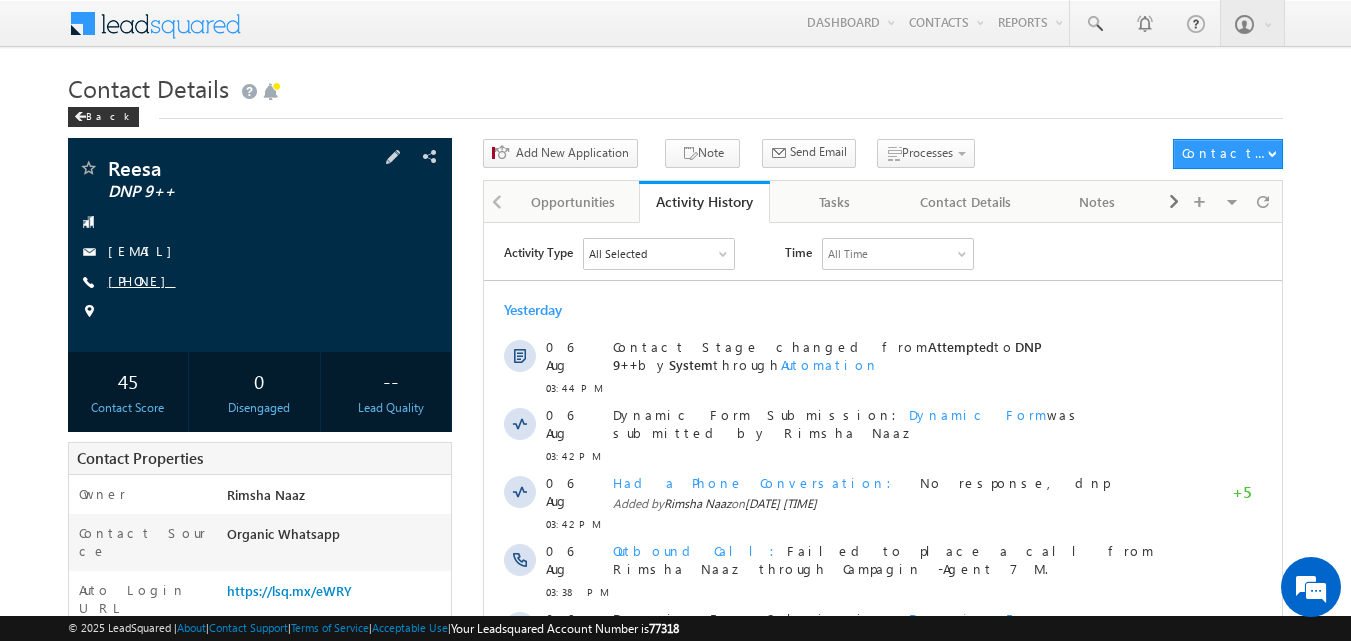click on "[PHONE]" at bounding box center (142, 280) 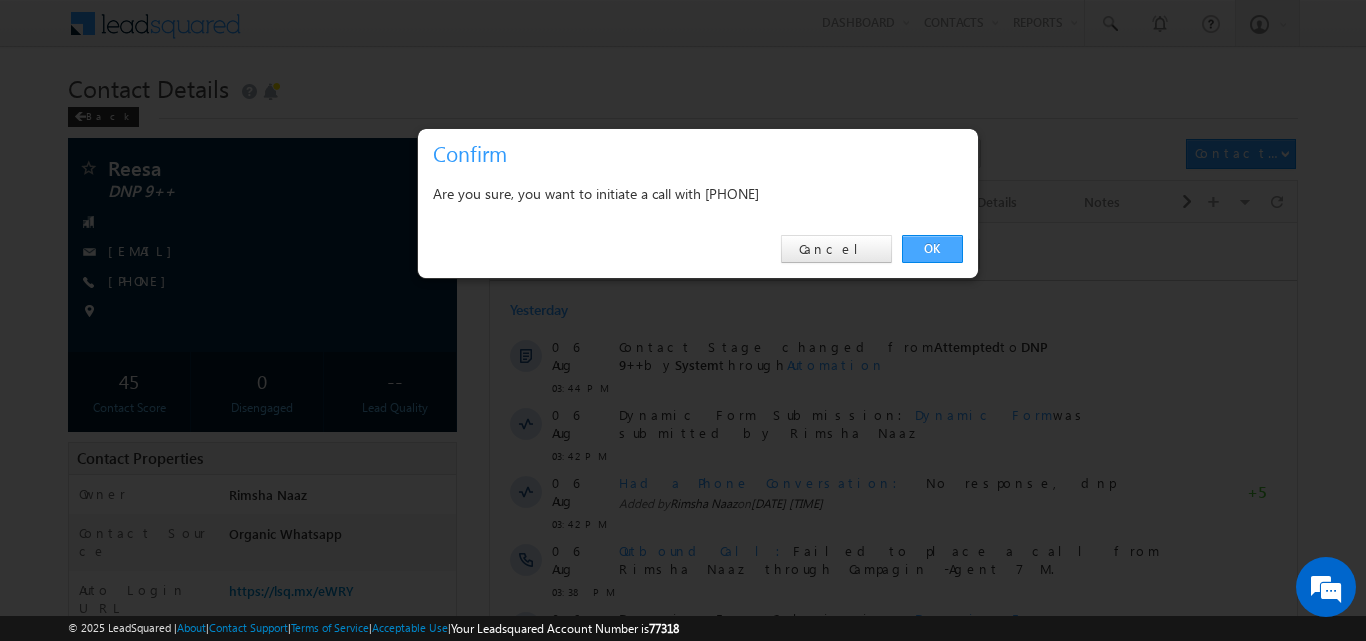 drag, startPoint x: 939, startPoint y: 251, endPoint x: 377, endPoint y: 6, distance: 613.08154 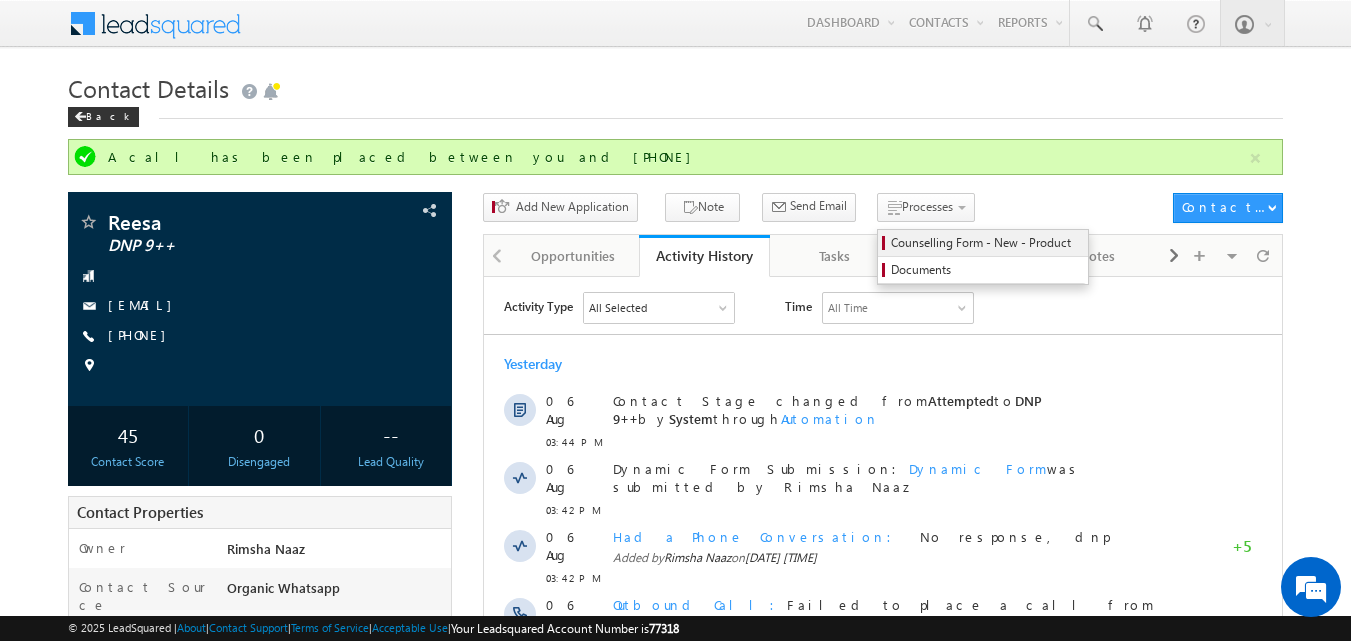click on "Counselling Form - New - Product" at bounding box center [986, 243] 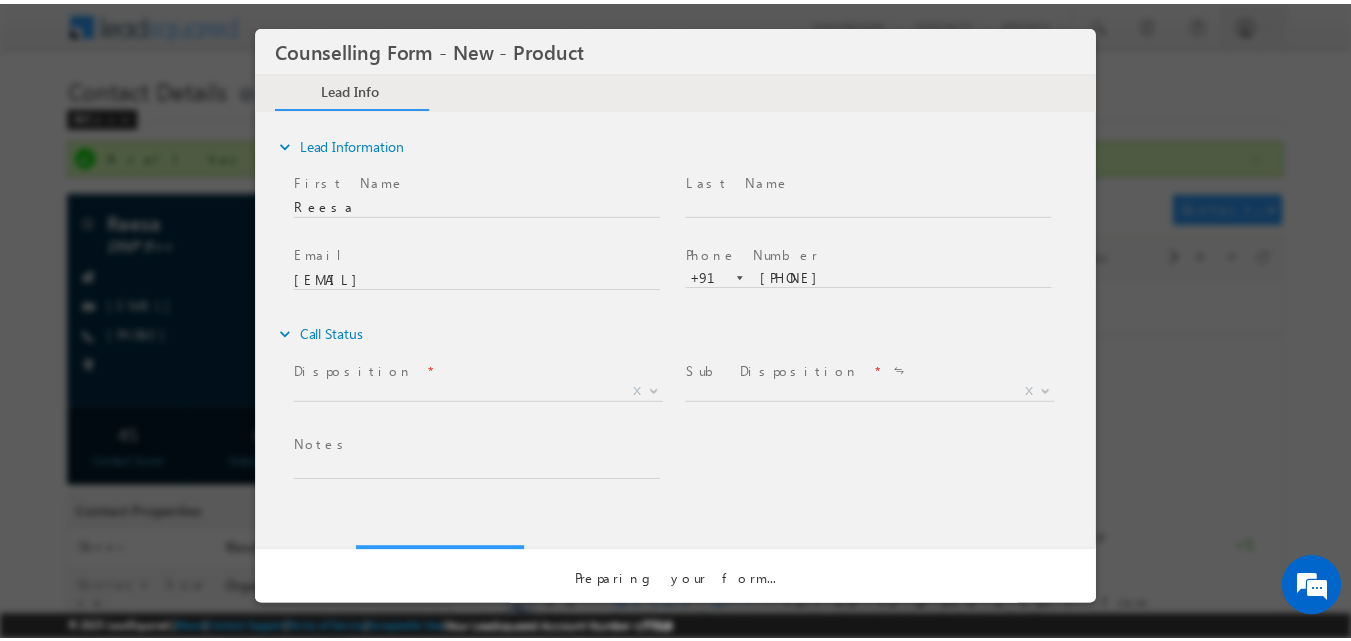 scroll, scrollTop: 0, scrollLeft: 0, axis: both 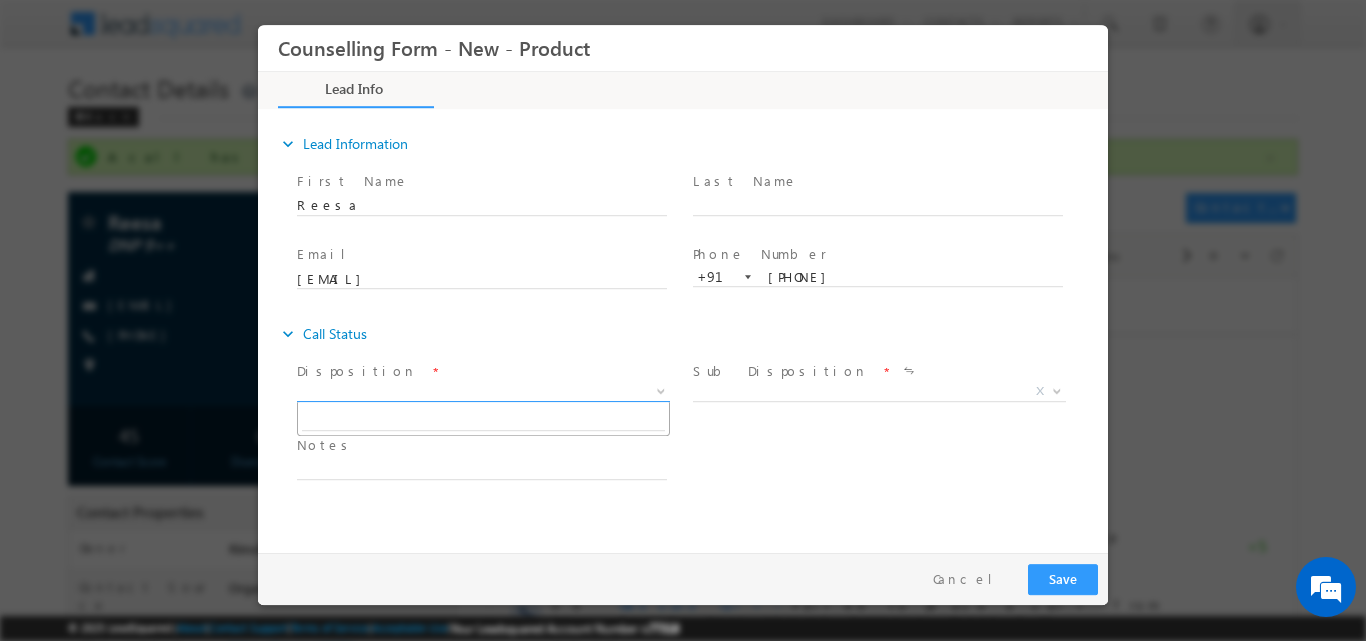 click at bounding box center [661, 389] 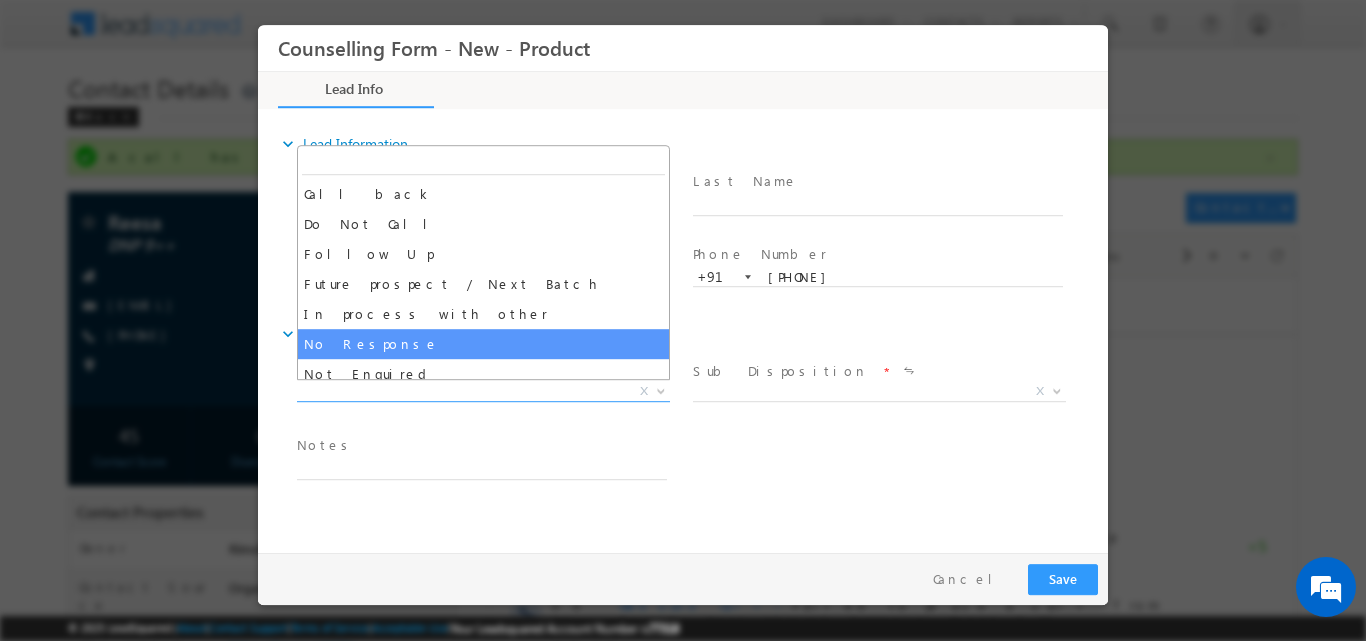 select on "No Response" 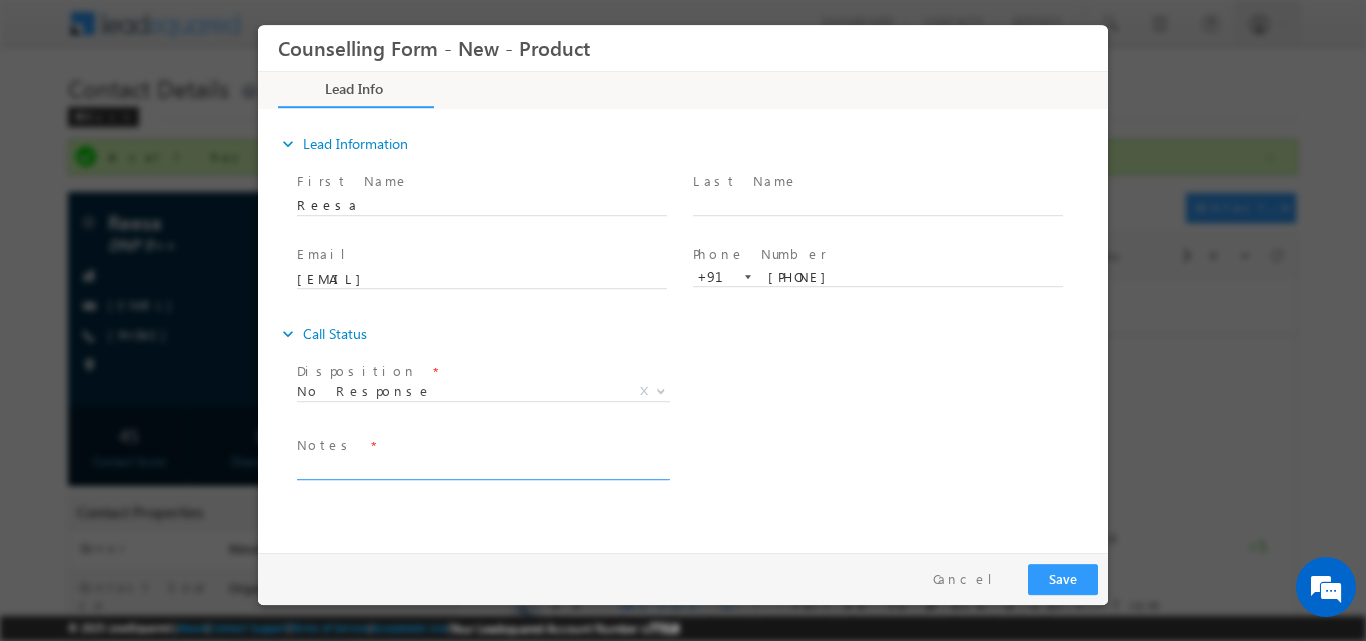 click at bounding box center [482, 467] 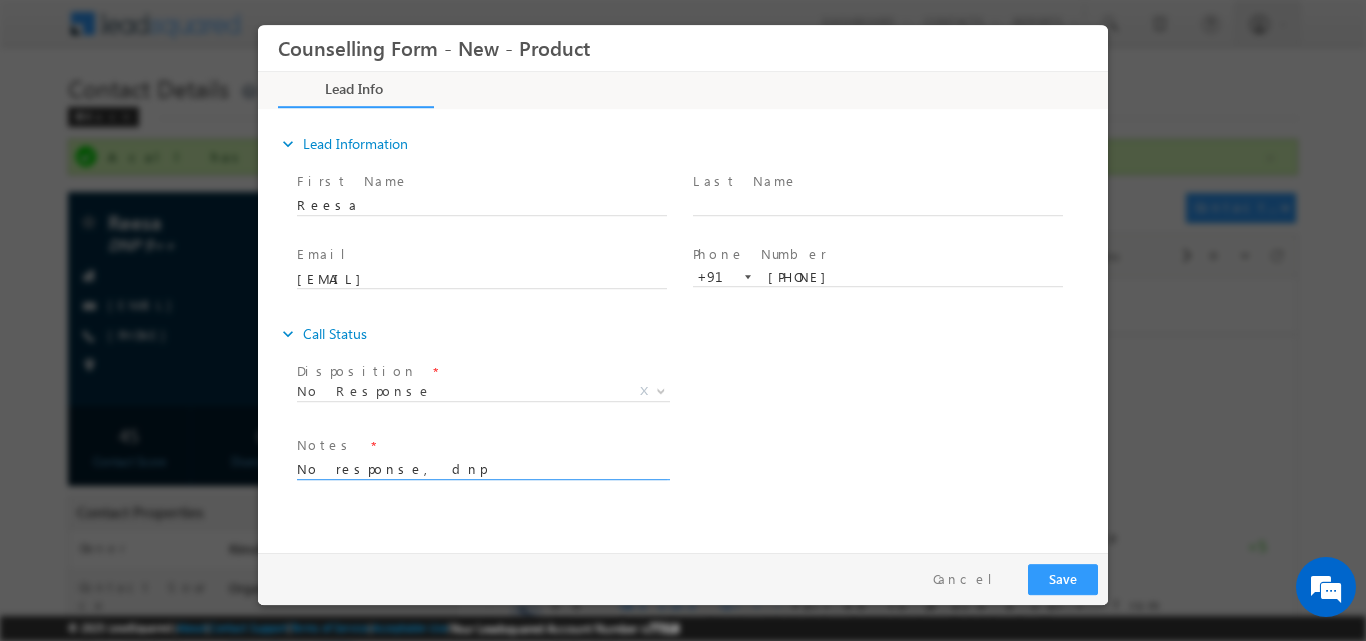 type on "No response, dnp" 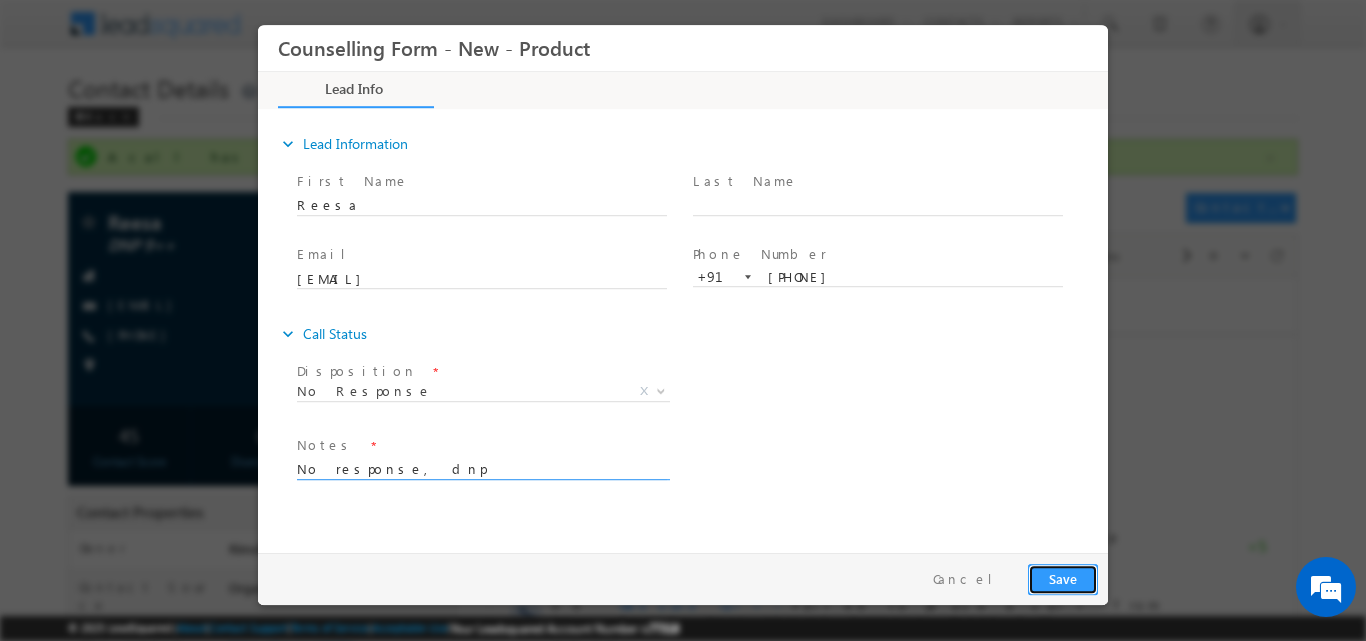 click on "Save" at bounding box center (1063, 578) 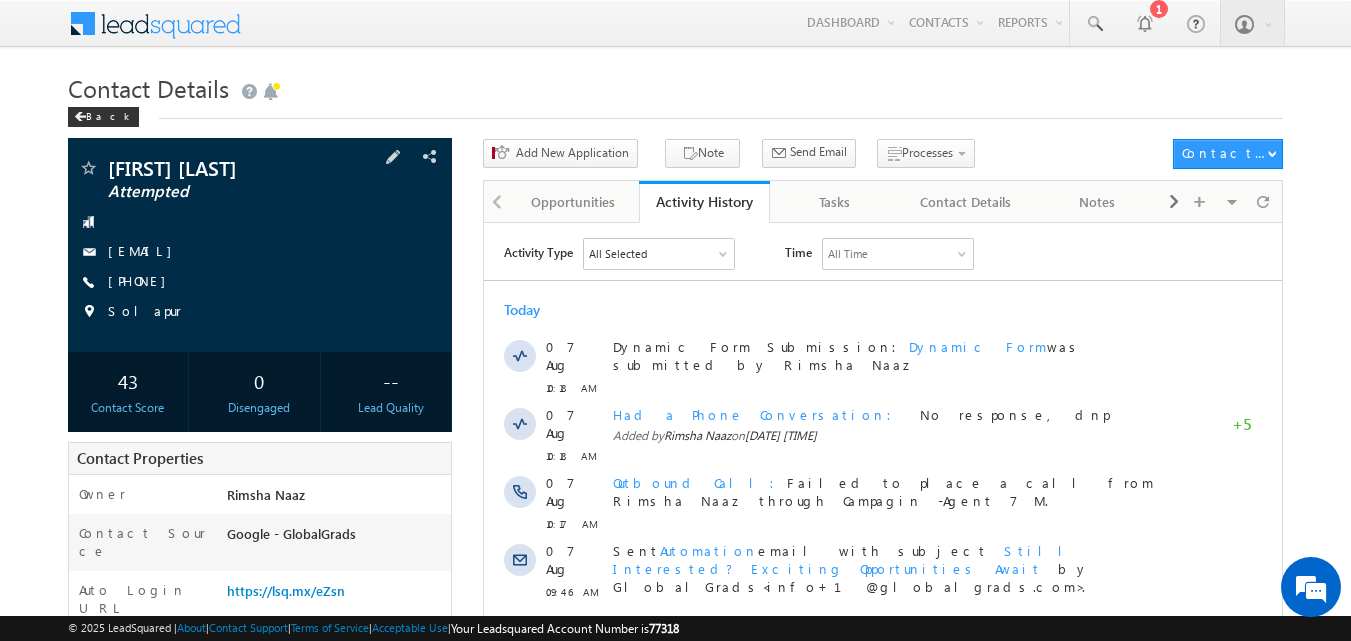 scroll, scrollTop: 0, scrollLeft: 0, axis: both 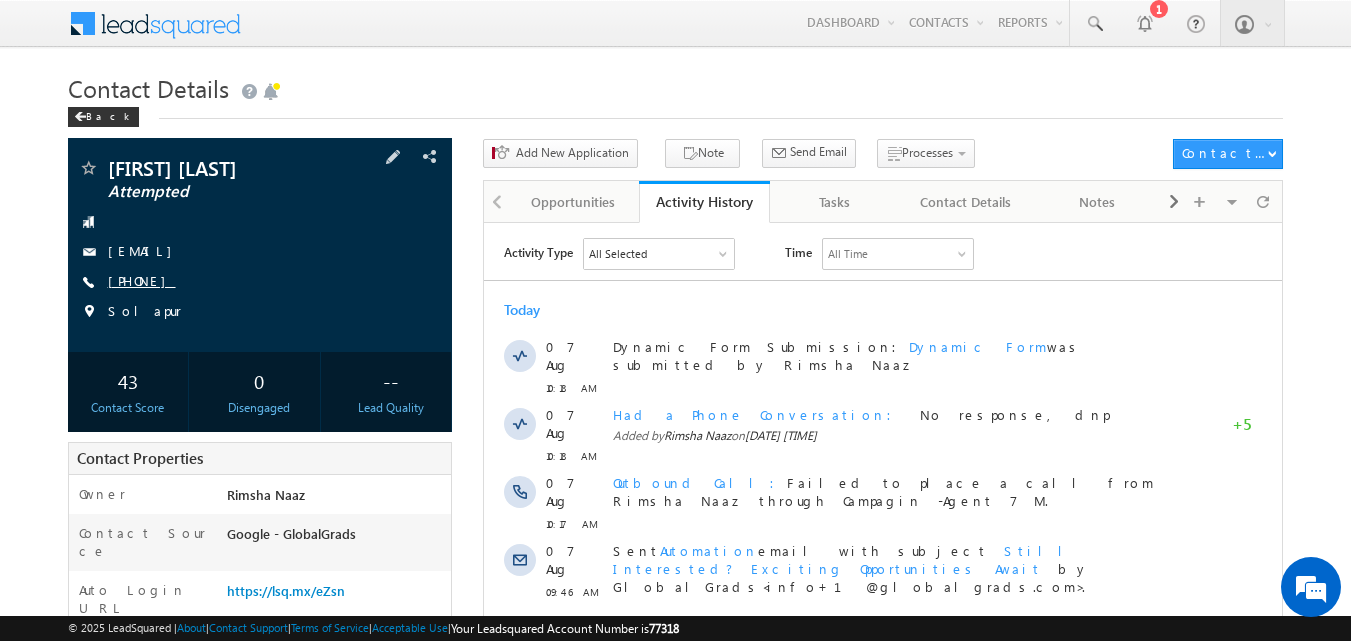 click on "[PHONE]" at bounding box center (142, 280) 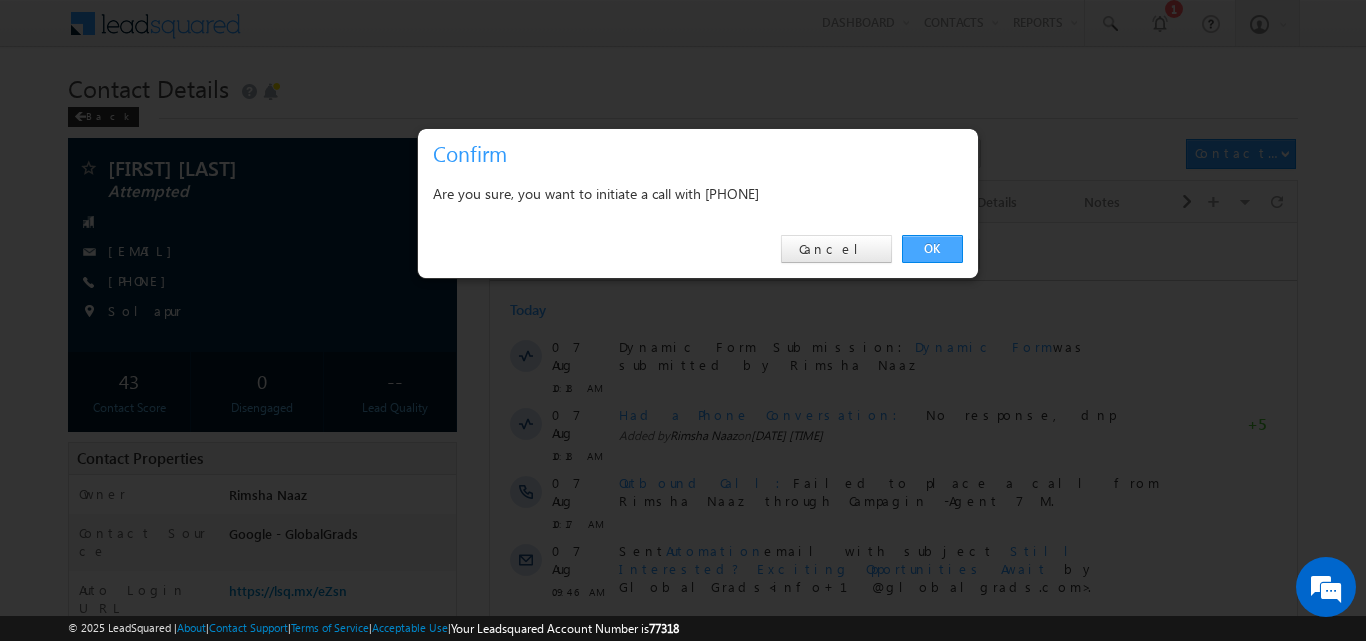 click on "OK" at bounding box center [932, 249] 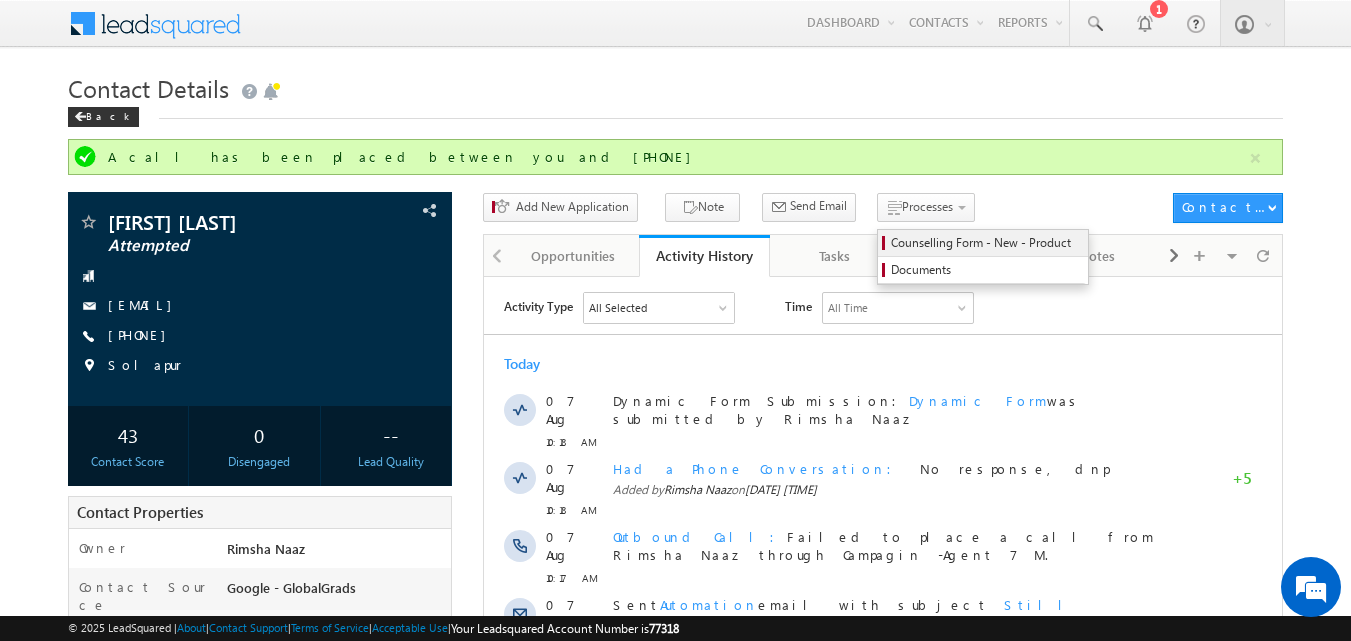 click on "Counselling Form - New - Product" at bounding box center [986, 243] 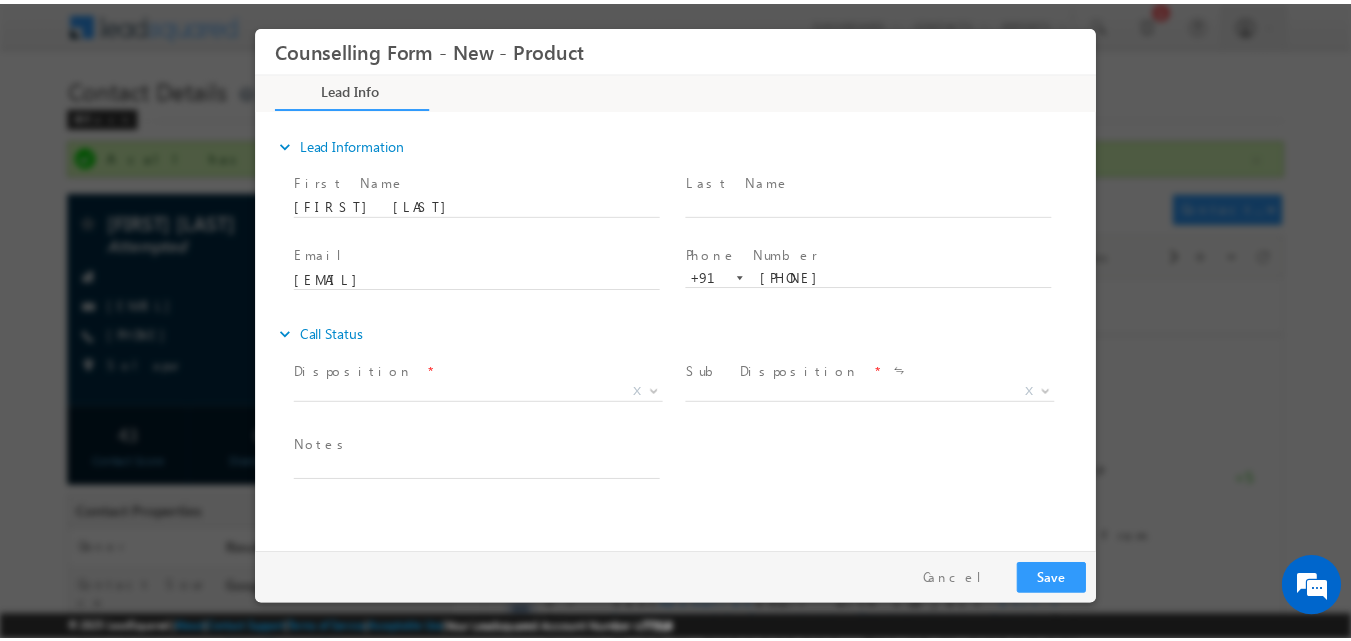 scroll, scrollTop: 0, scrollLeft: 0, axis: both 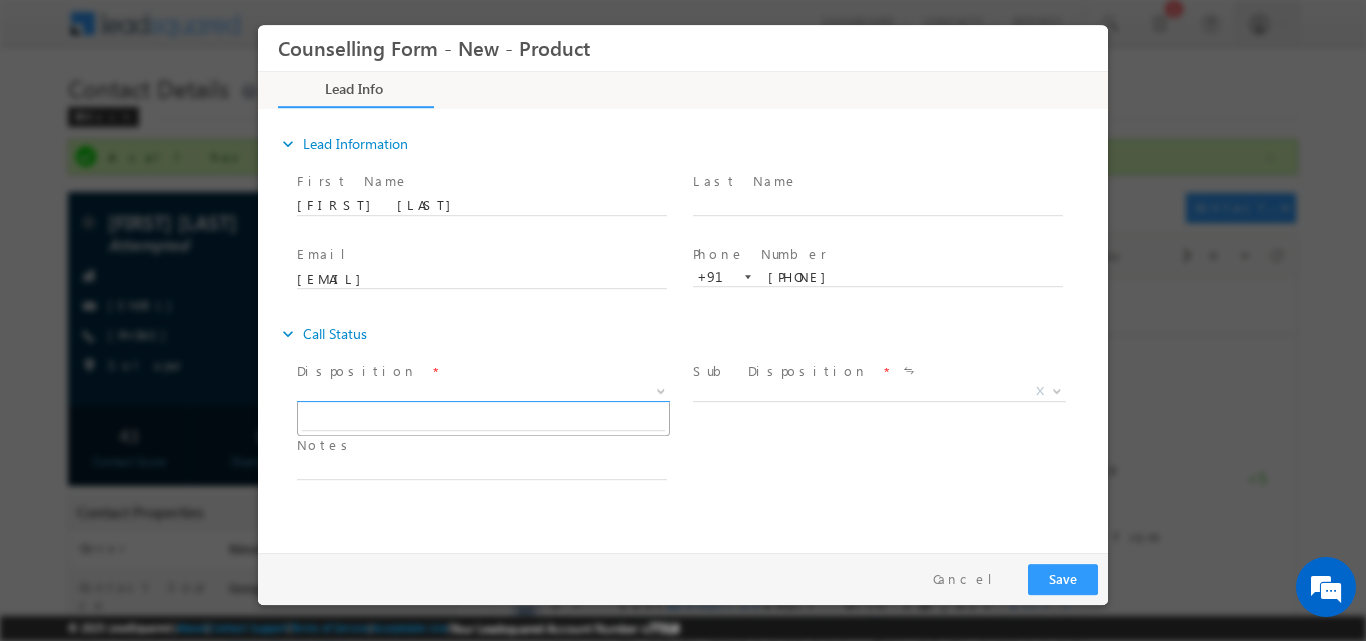click at bounding box center (661, 389) 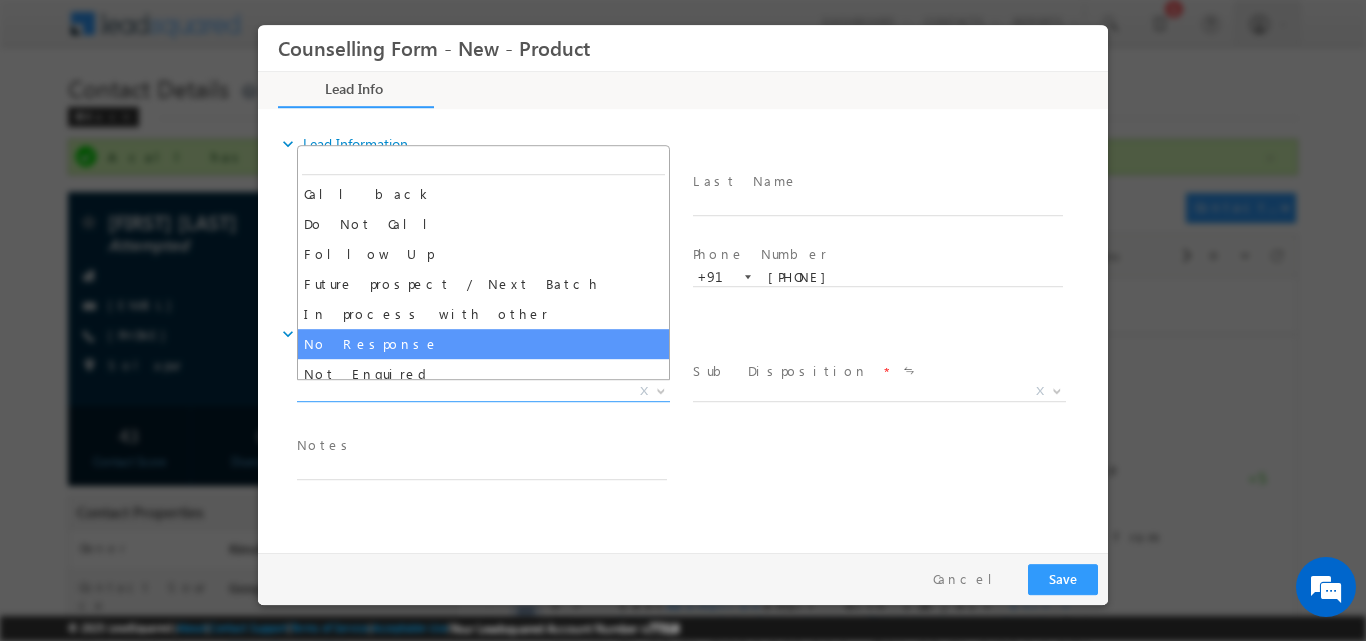 select on "No Response" 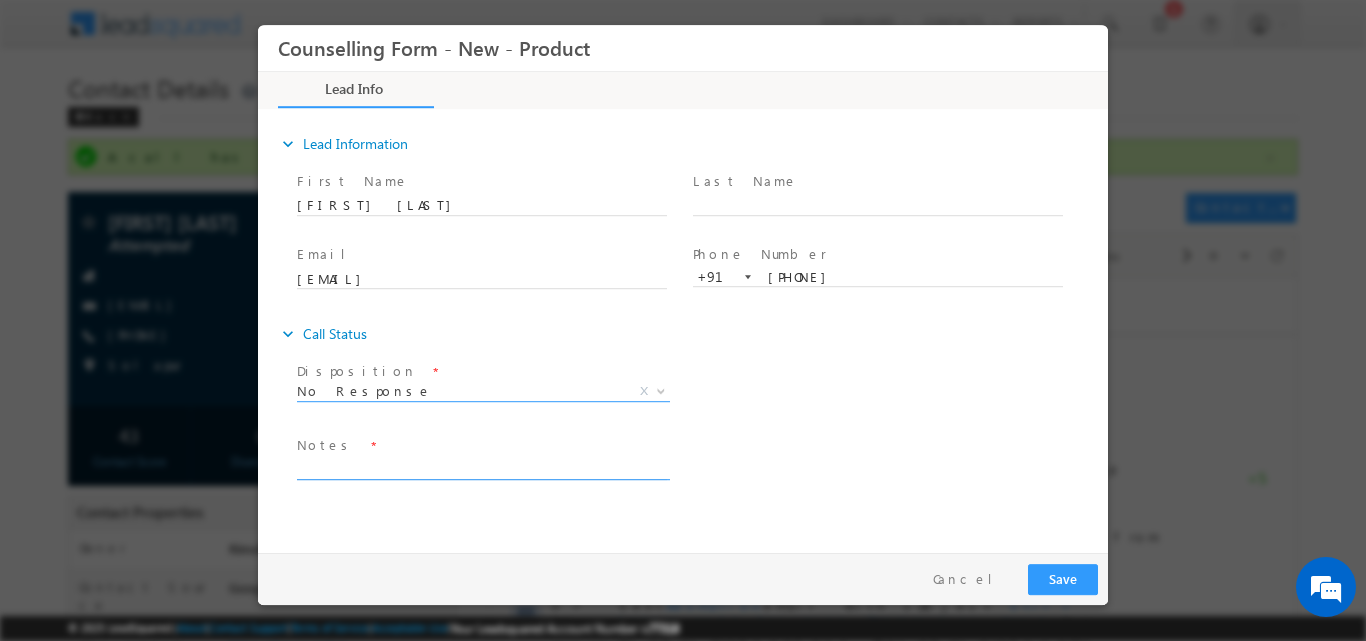 click at bounding box center (482, 467) 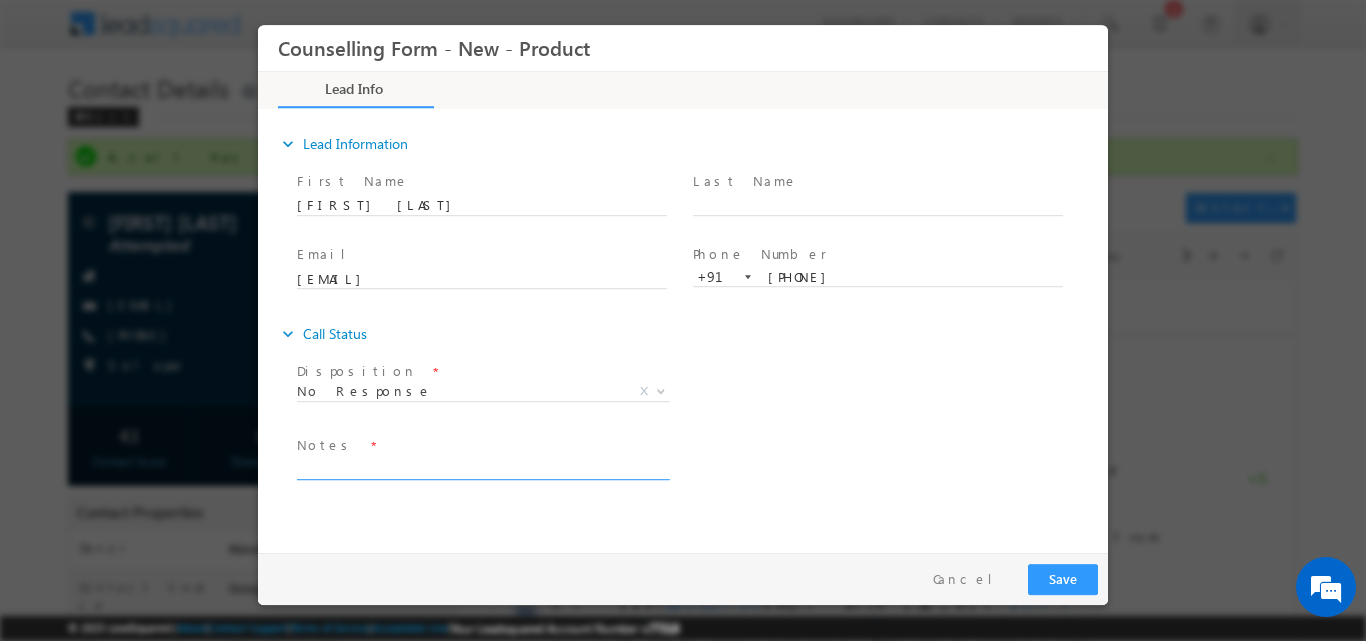 paste on "No response, dnp" 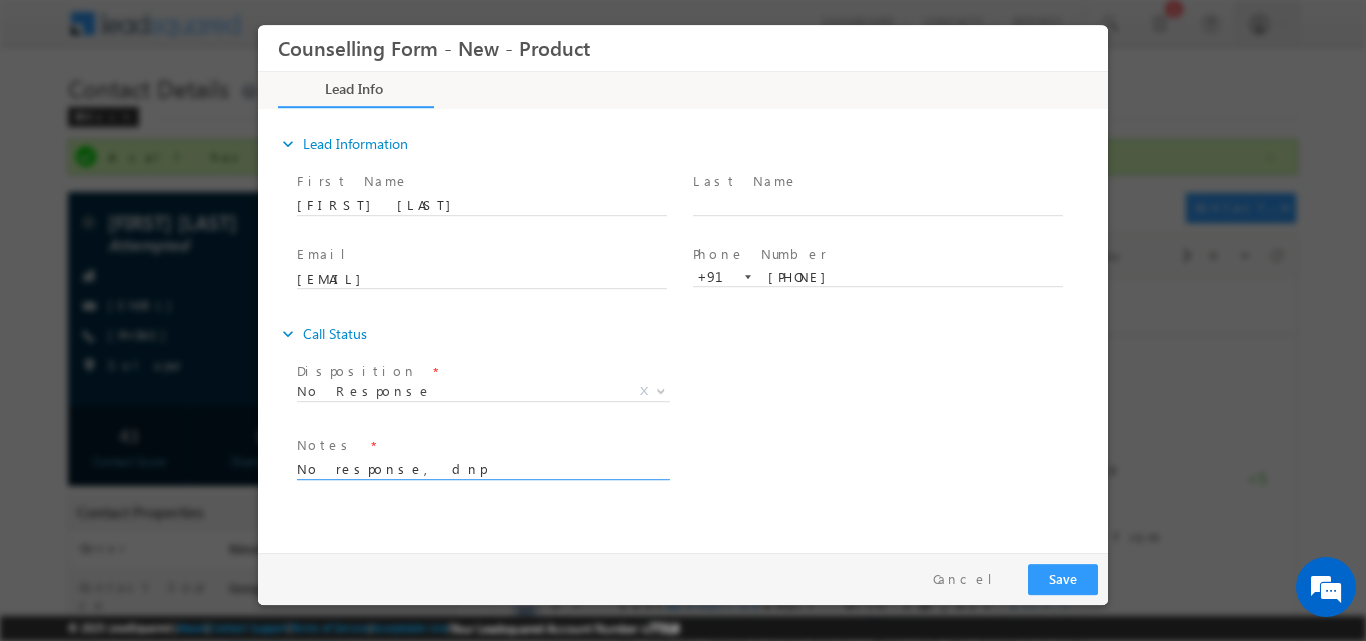 type on "No response, dnp" 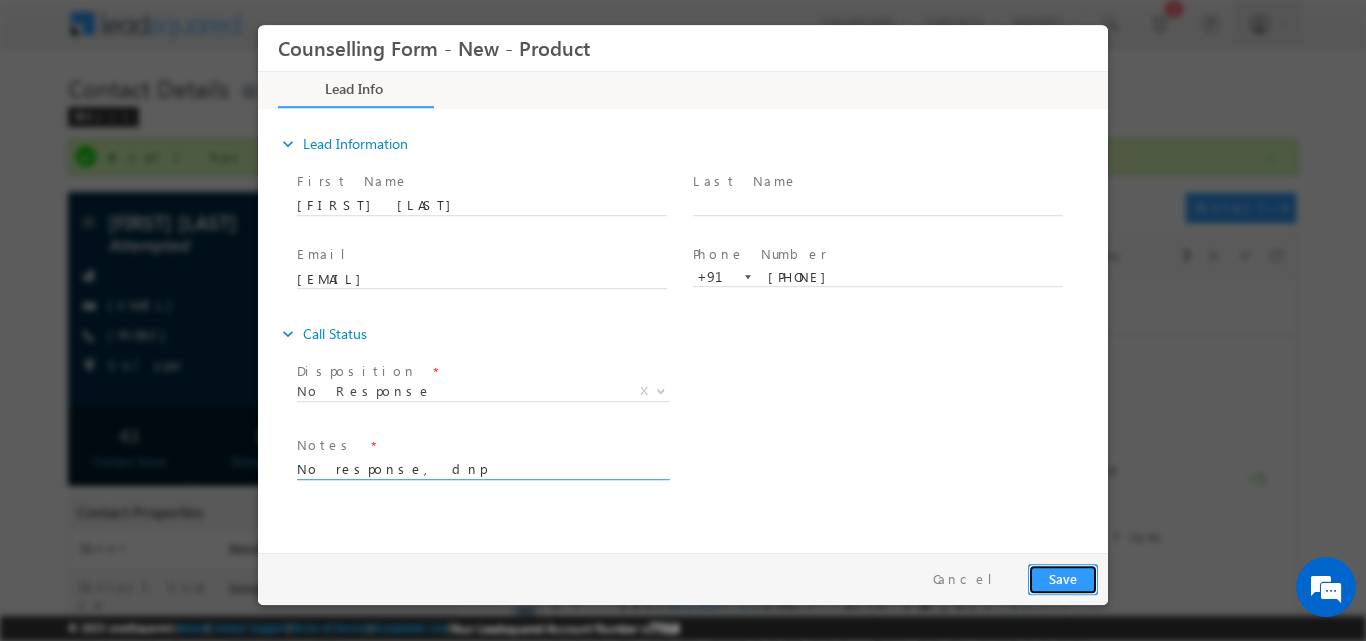 click on "Save" at bounding box center [1063, 578] 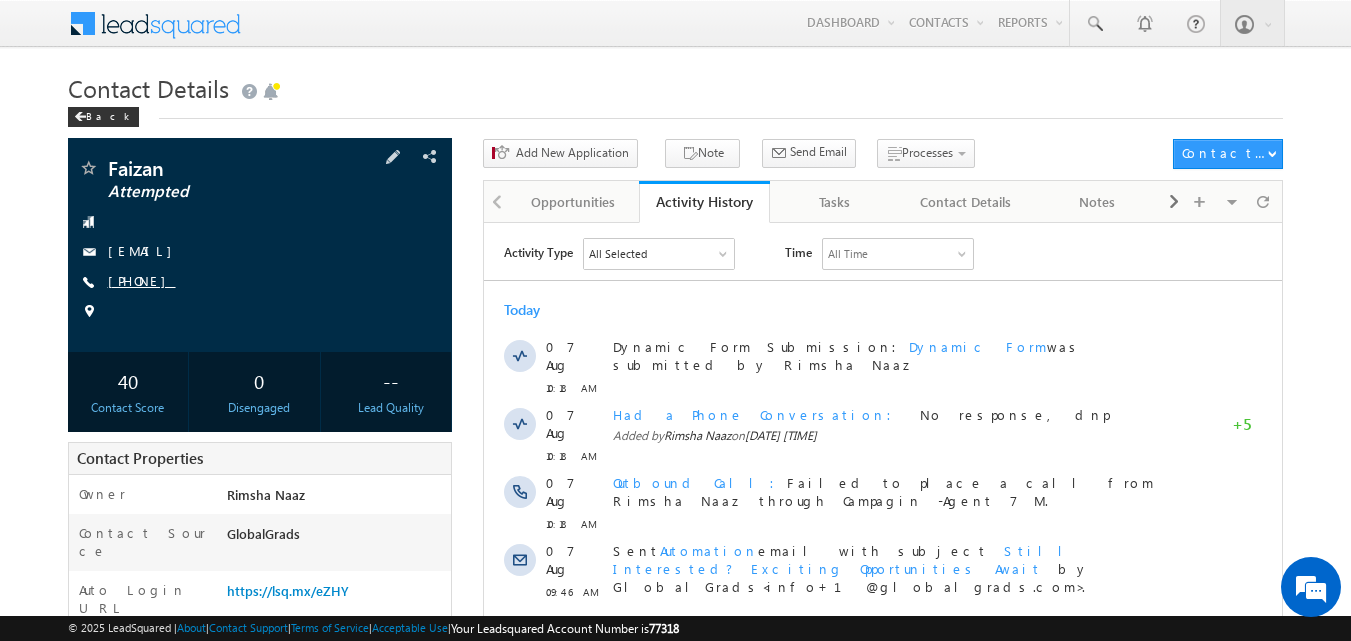 scroll, scrollTop: 0, scrollLeft: 0, axis: both 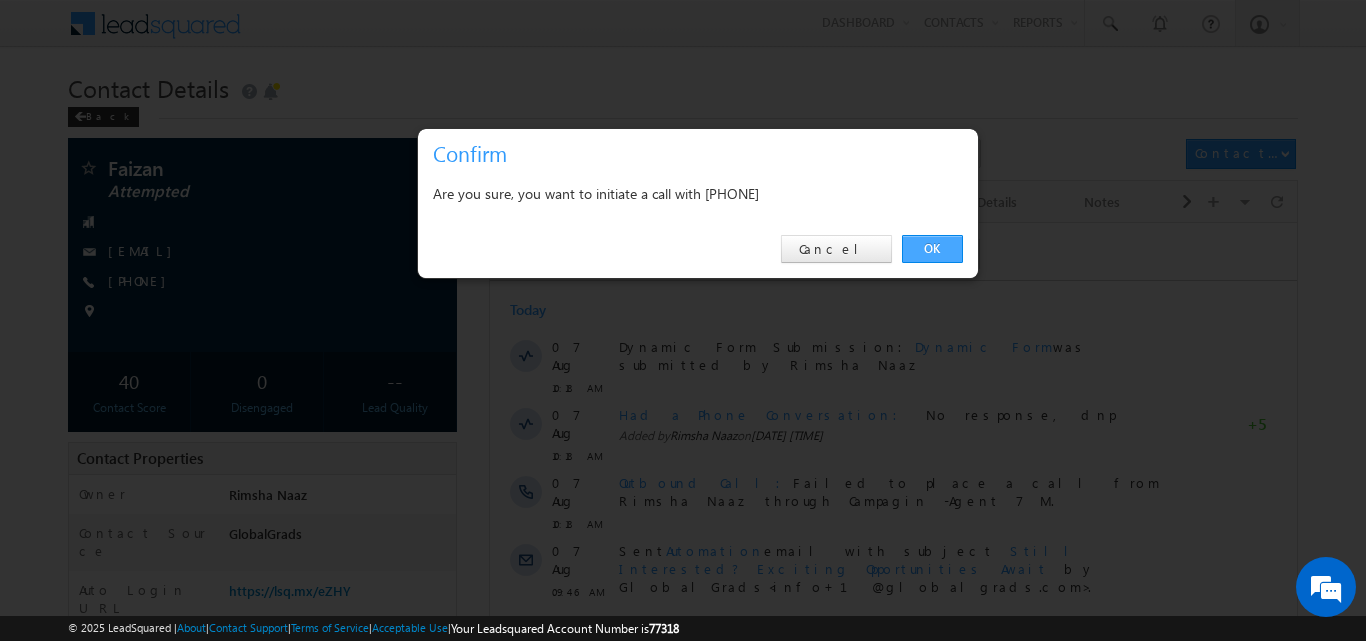 click on "OK" at bounding box center [932, 249] 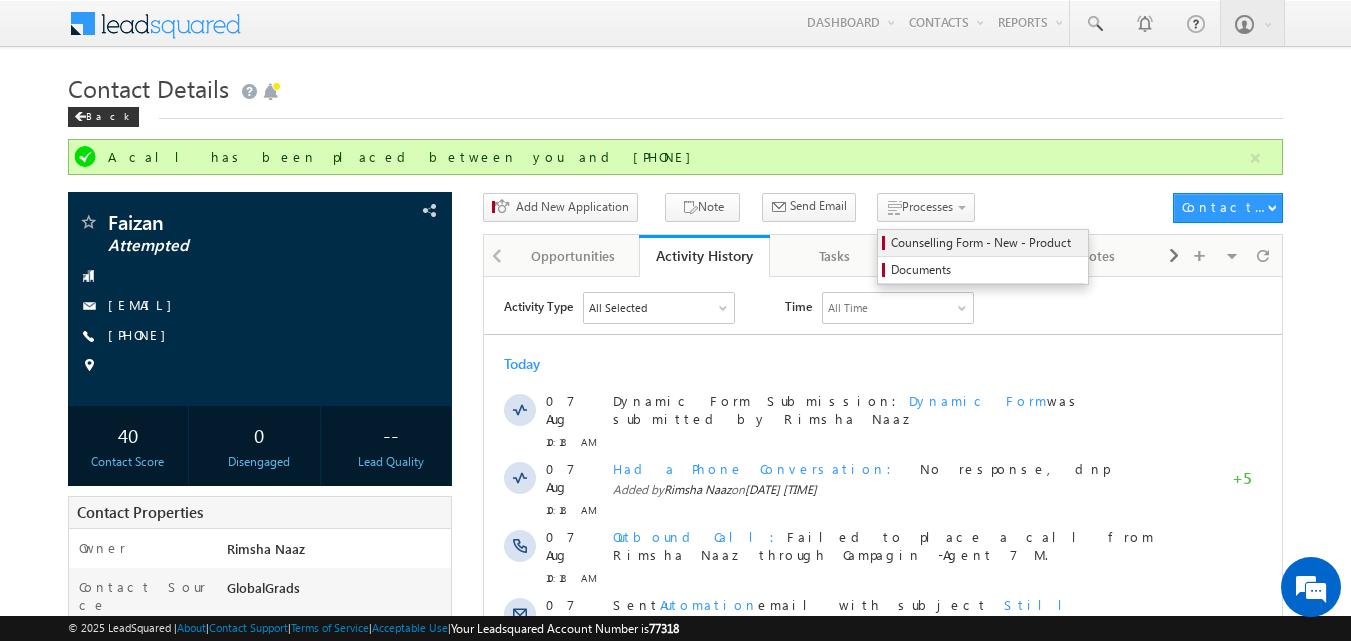click on "Counselling Form - New - Product" at bounding box center [986, 243] 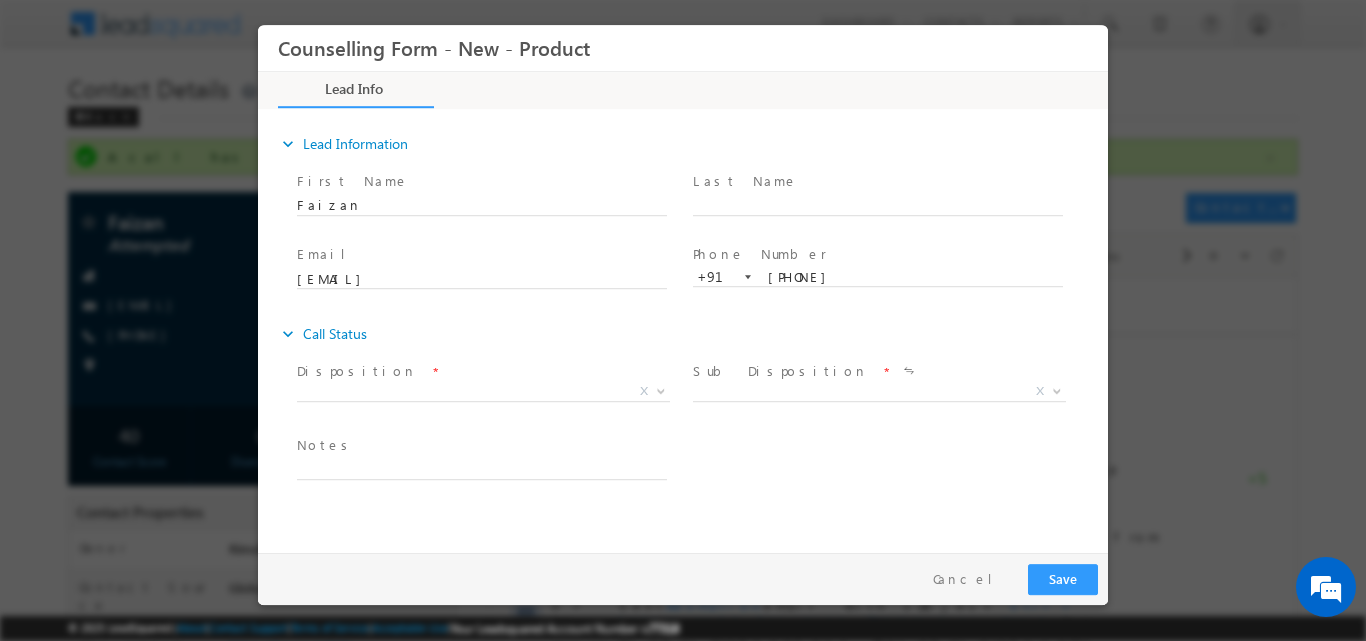 scroll, scrollTop: 0, scrollLeft: 0, axis: both 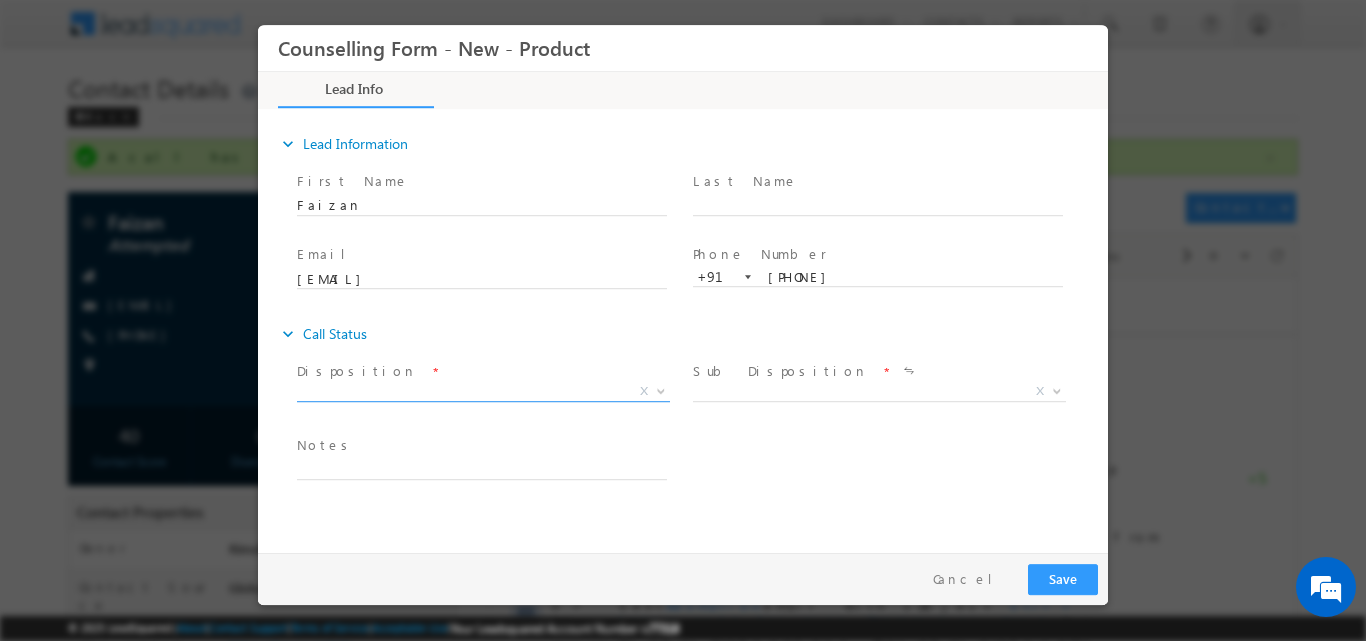 click at bounding box center [659, 390] 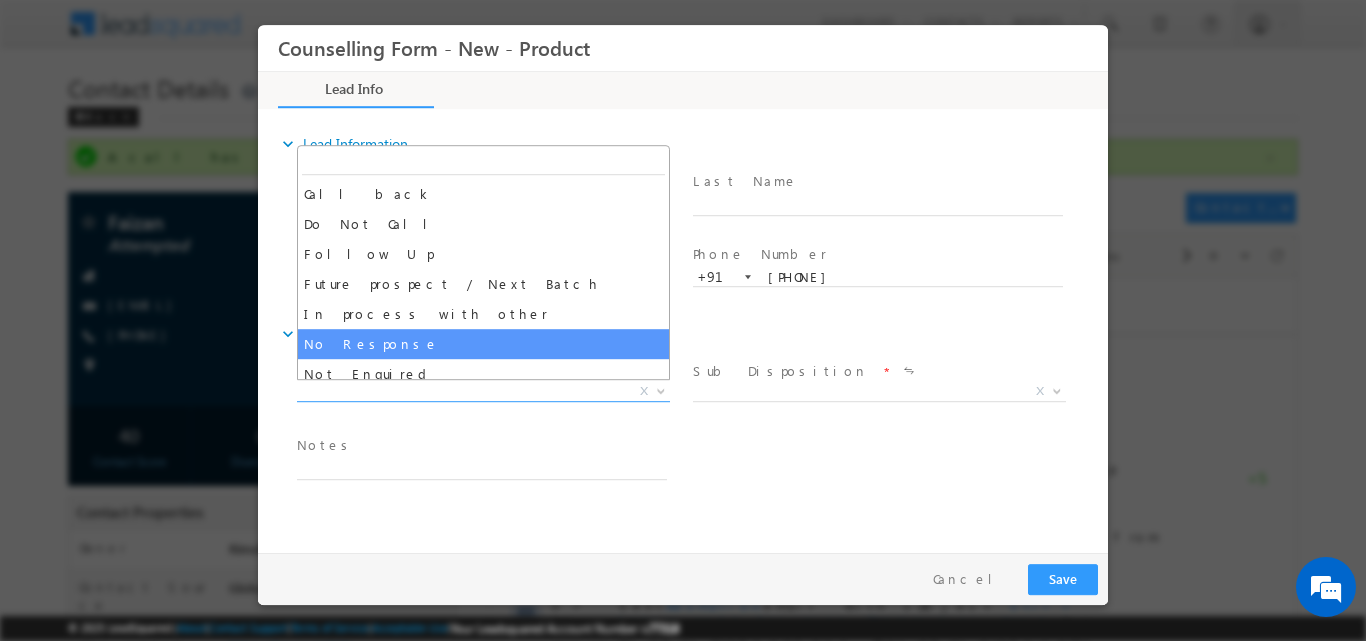 select on "No Response" 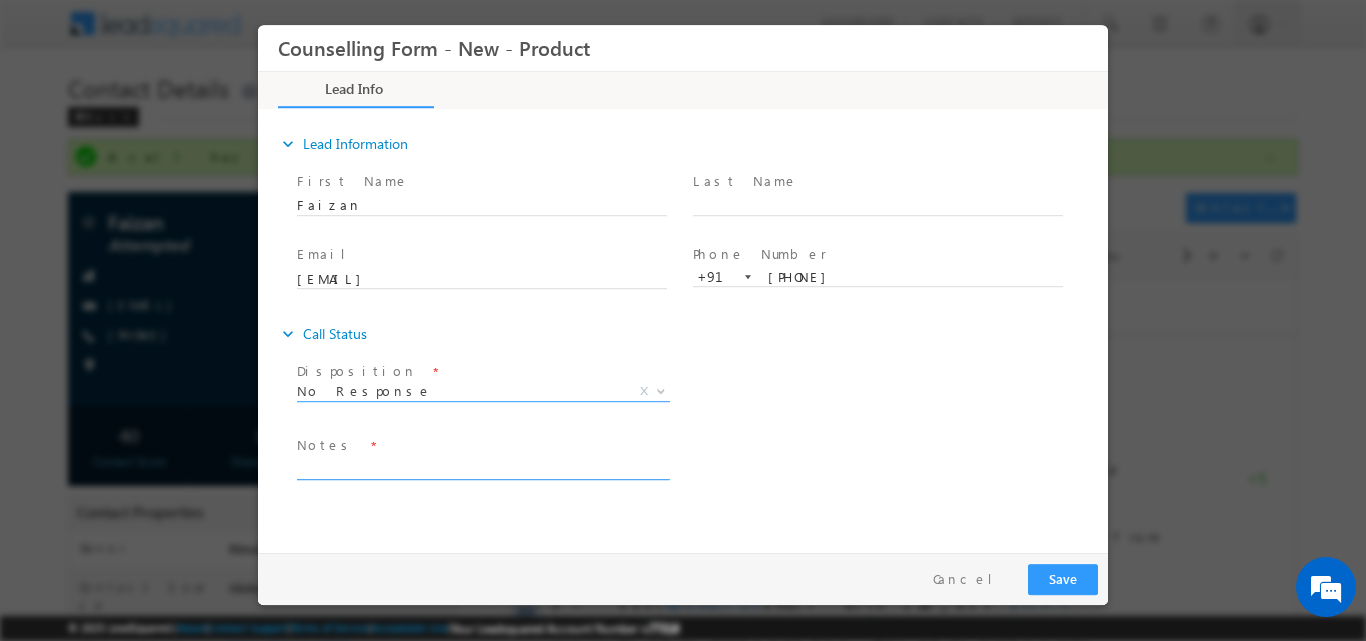 click at bounding box center [482, 467] 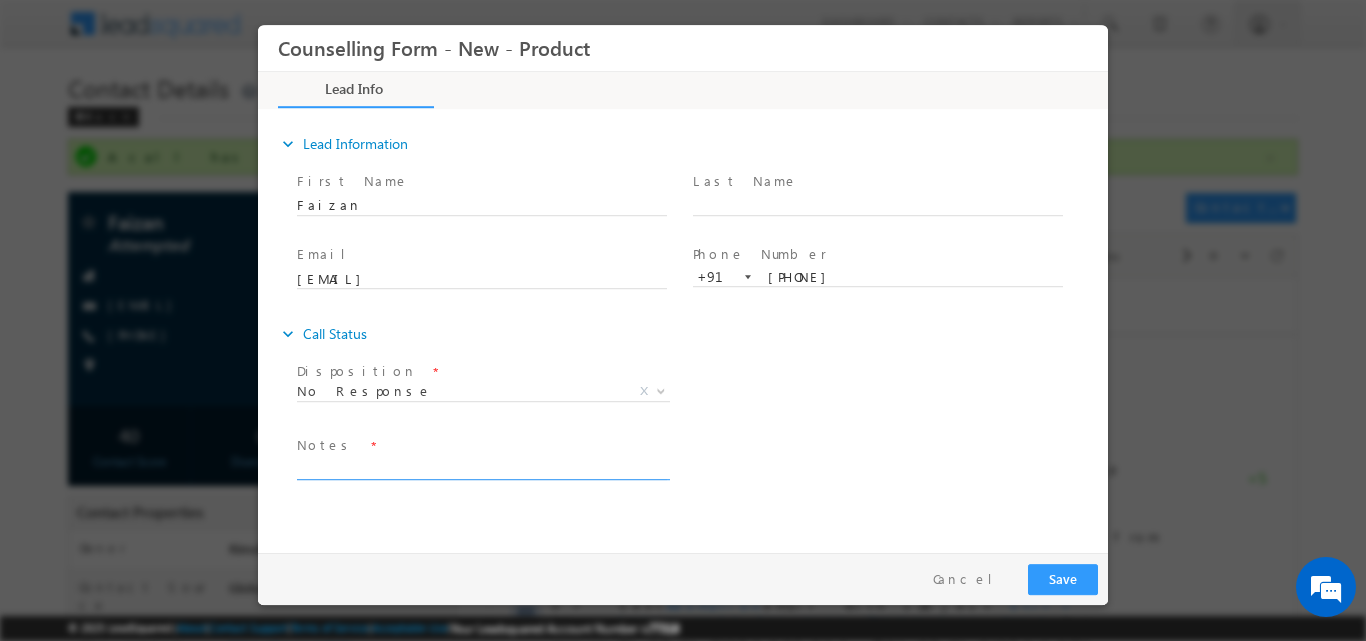 paste on "No response, dnp" 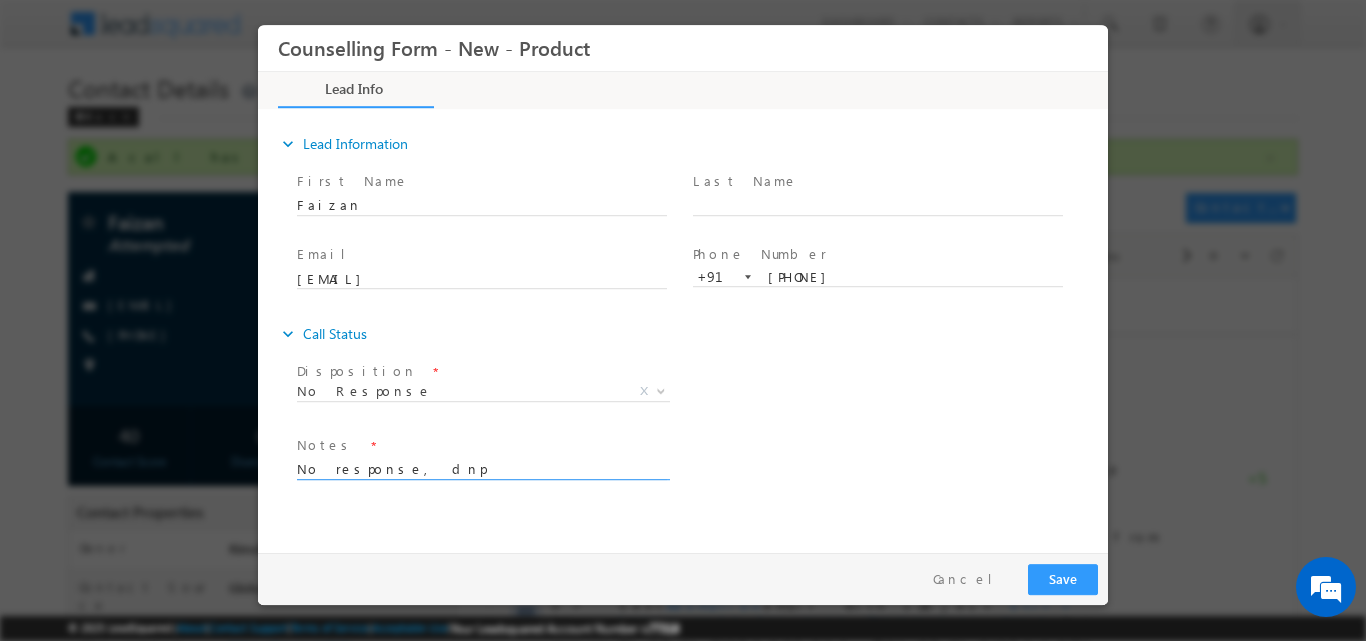 type on "No response, dnp" 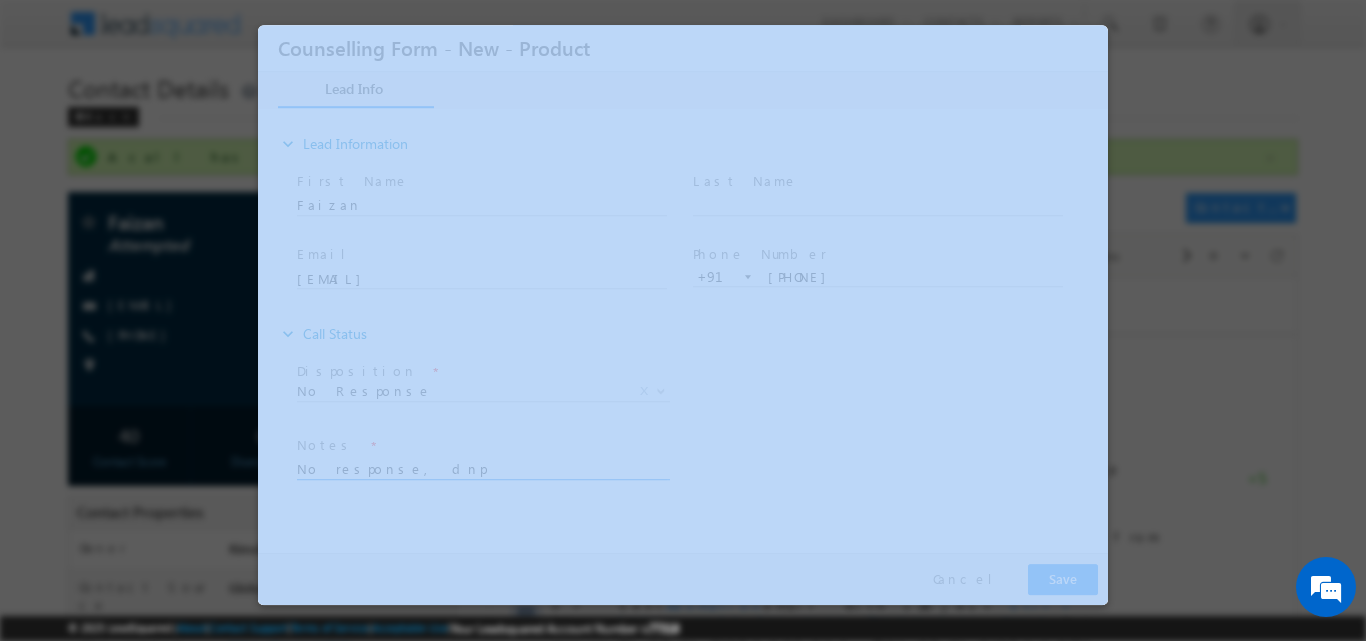 drag, startPoint x: 1326, startPoint y: 640, endPoint x: 1072, endPoint y: 565, distance: 264.84146 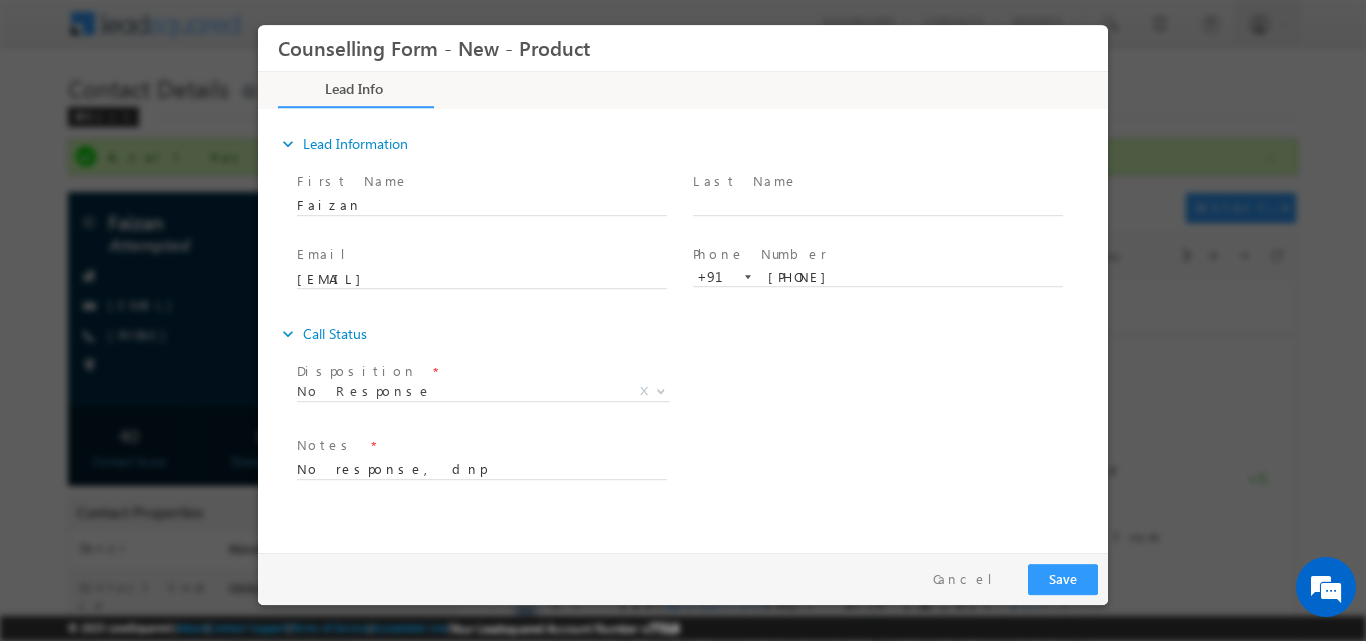 click on "expand_more Call Status
Disposition
*" at bounding box center (693, 409) 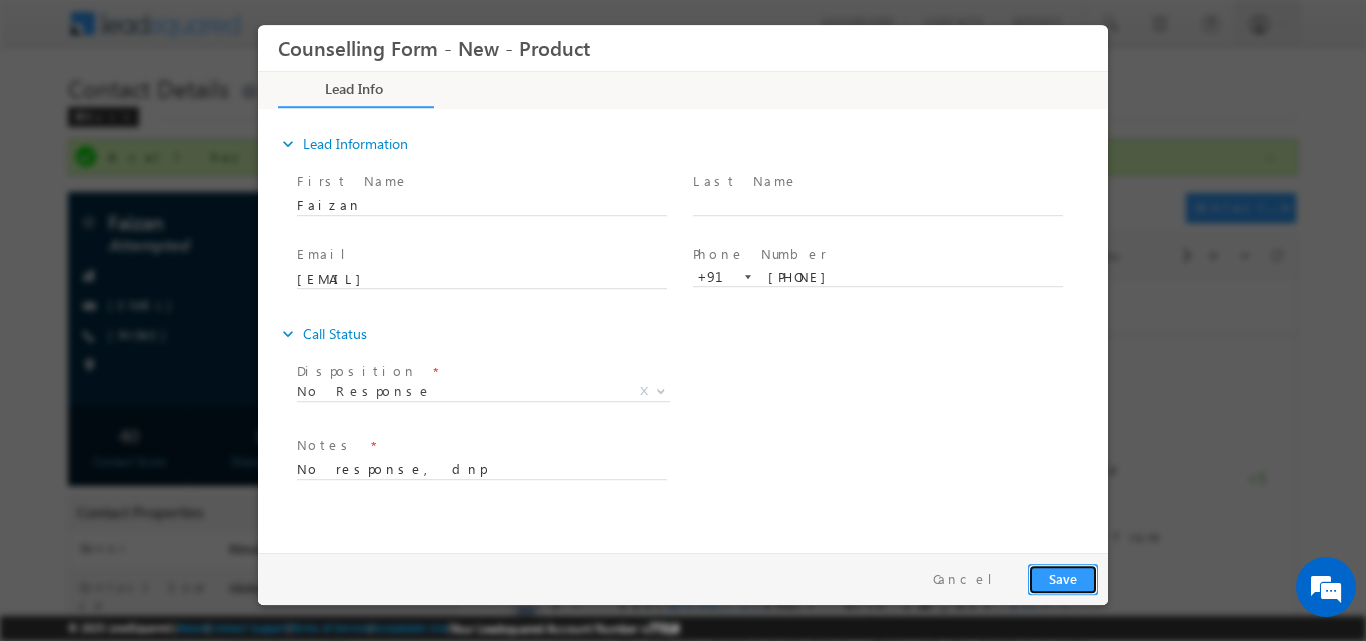 click on "Save" at bounding box center [1063, 578] 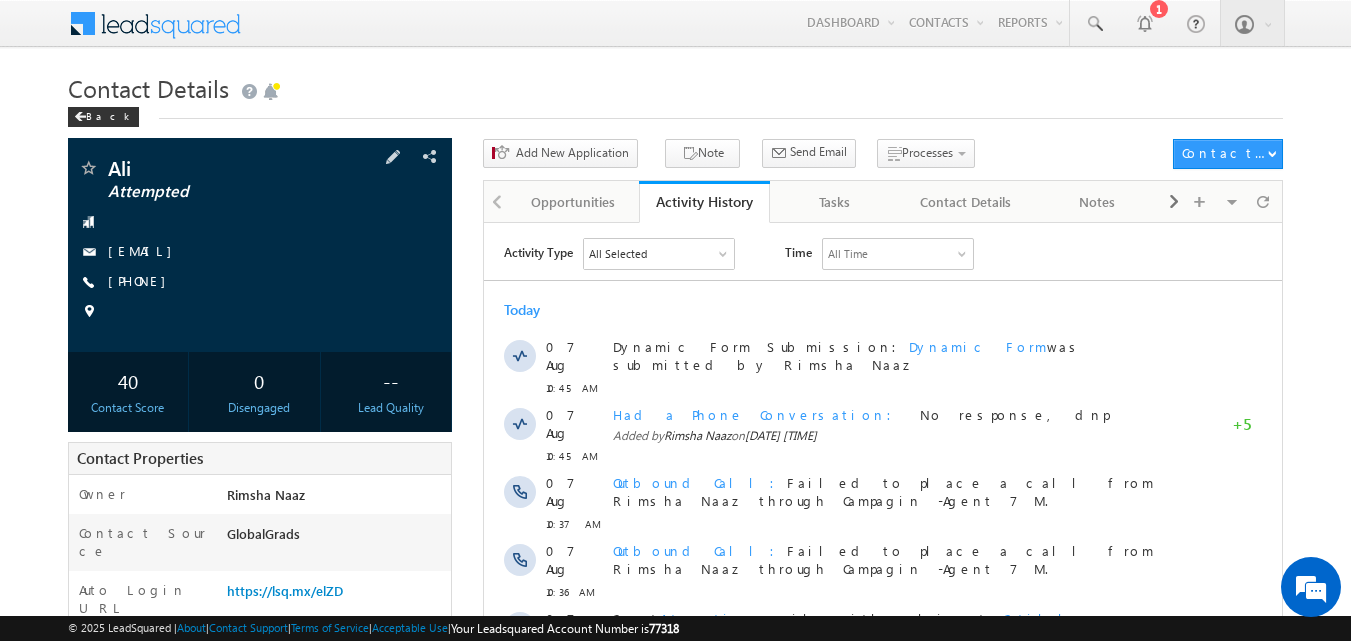 scroll, scrollTop: 0, scrollLeft: 0, axis: both 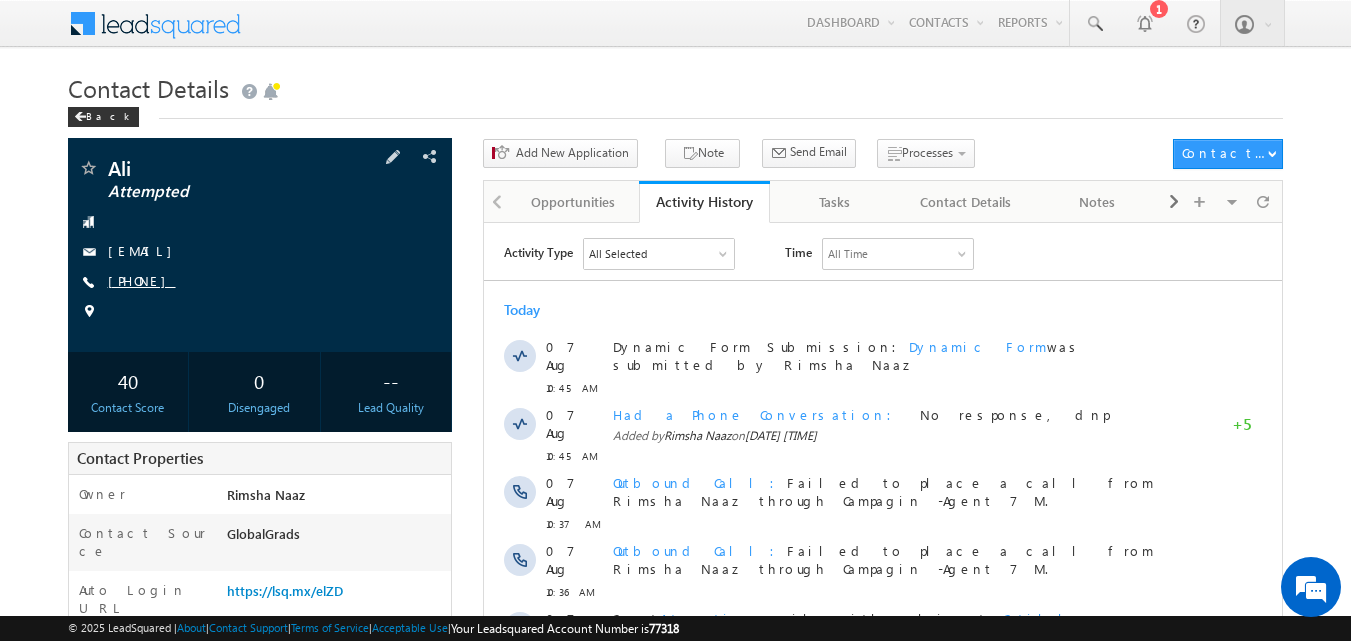 click on "[PHONE]" at bounding box center (142, 280) 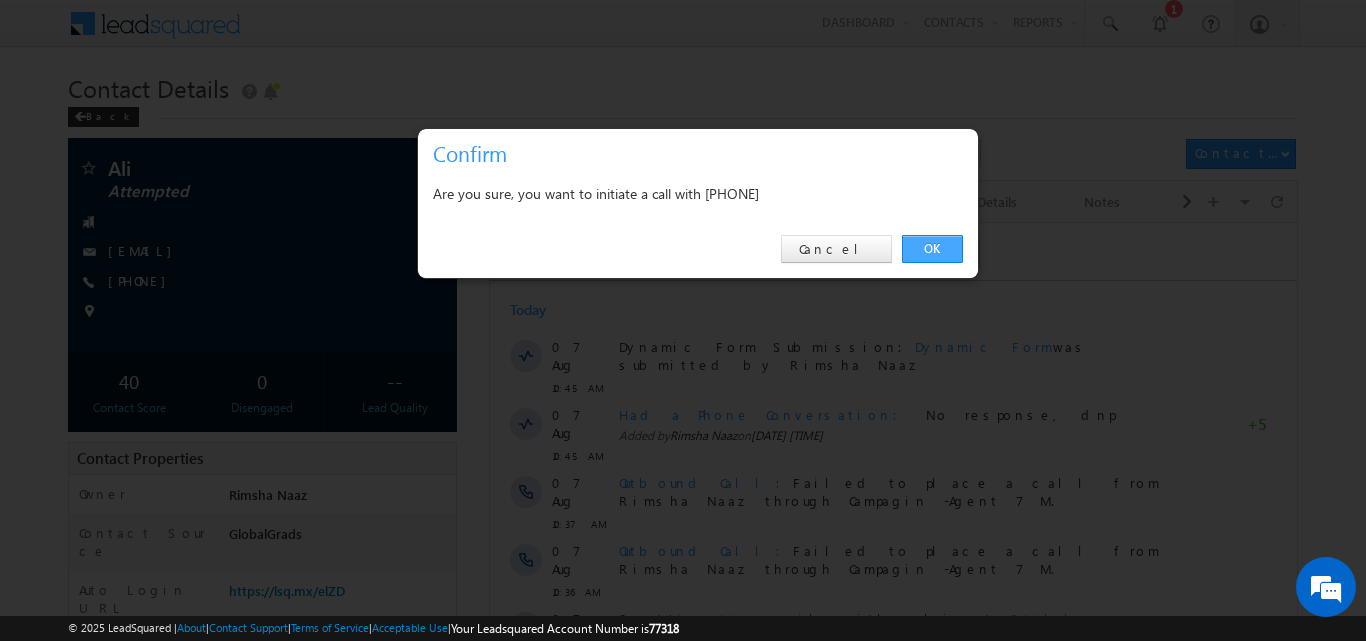 click on "OK" at bounding box center (932, 249) 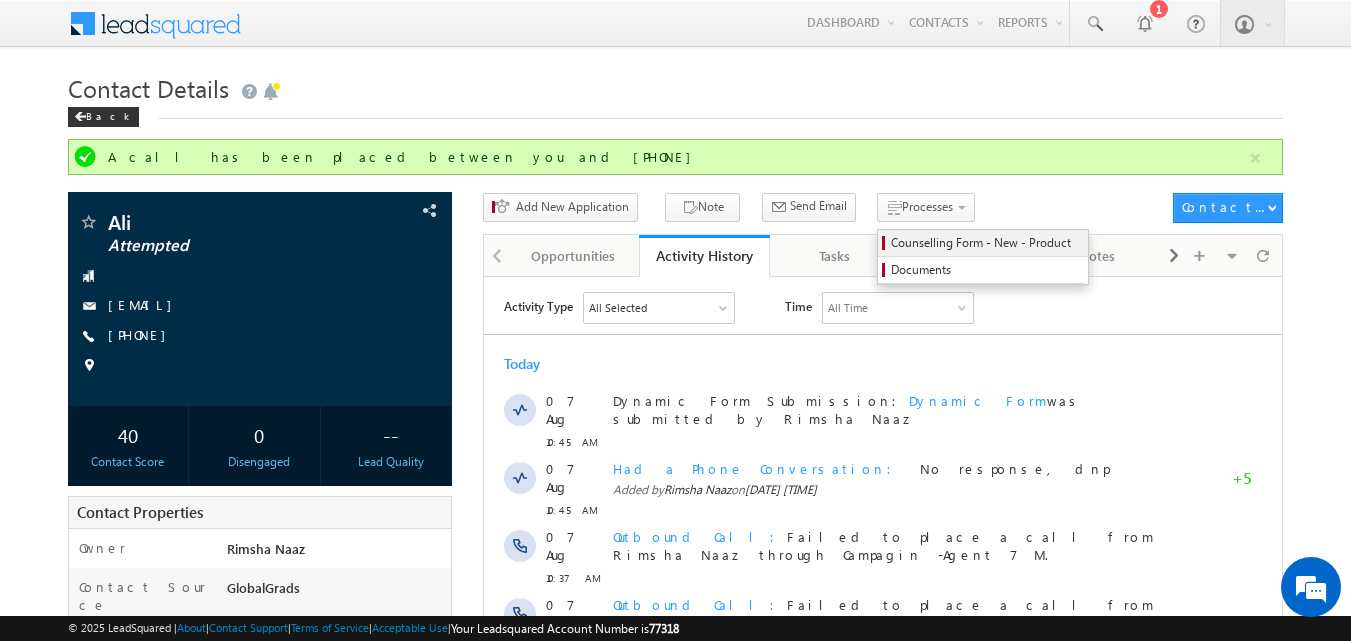 click on "Counselling Form - New - Product" at bounding box center (986, 243) 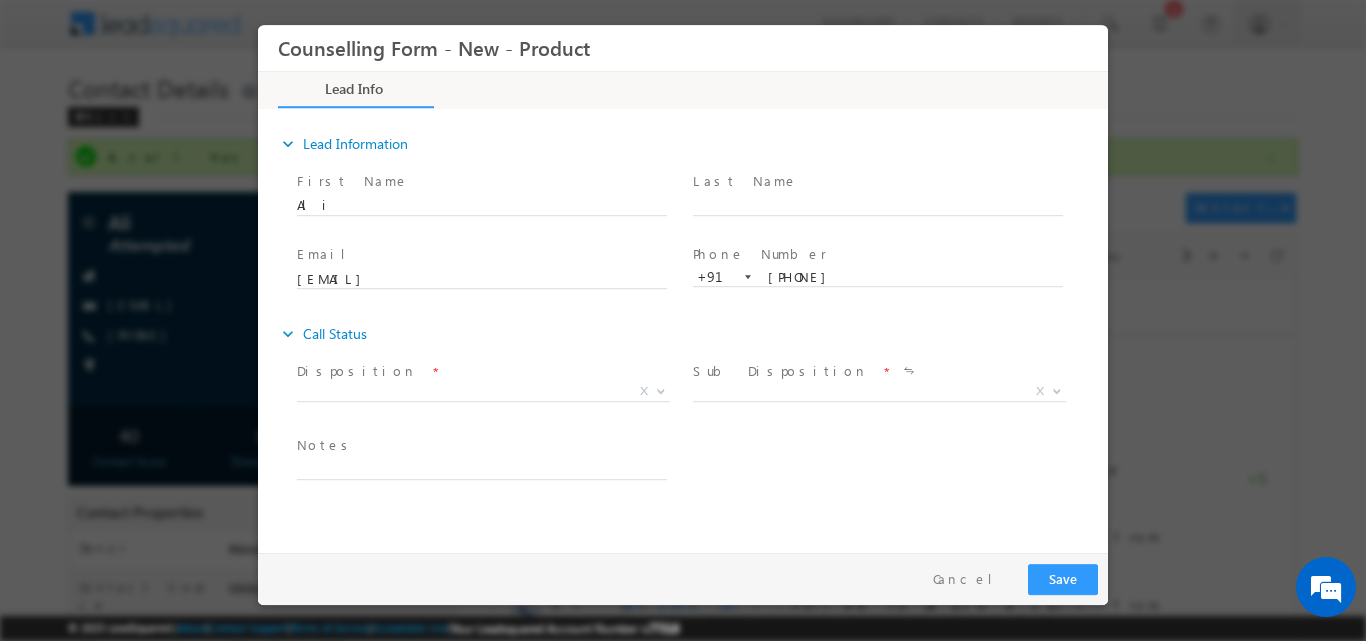 scroll, scrollTop: 0, scrollLeft: 0, axis: both 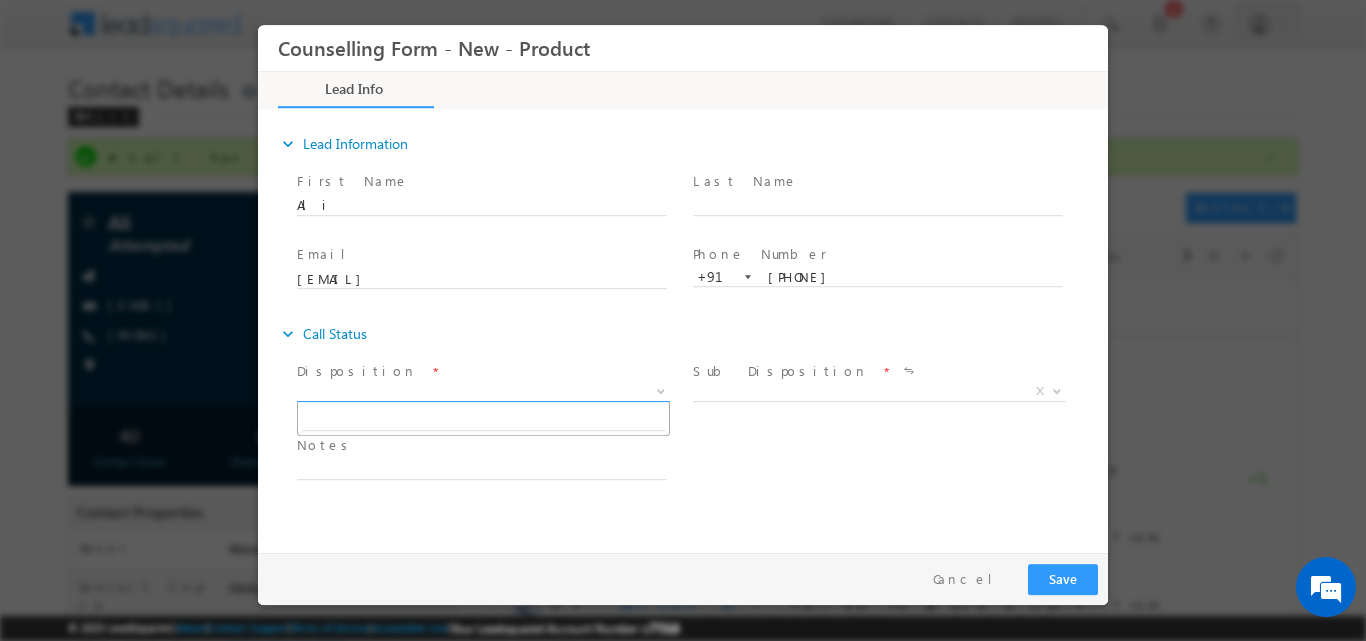 click at bounding box center [661, 389] 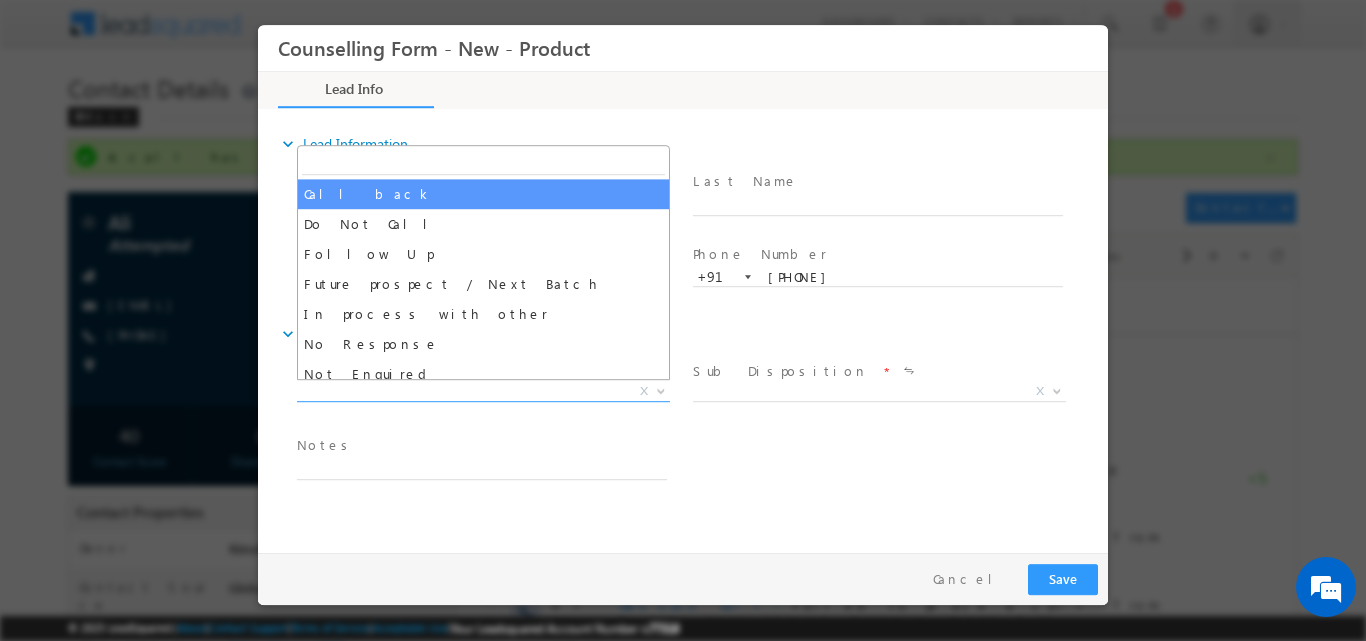 select on "Call back" 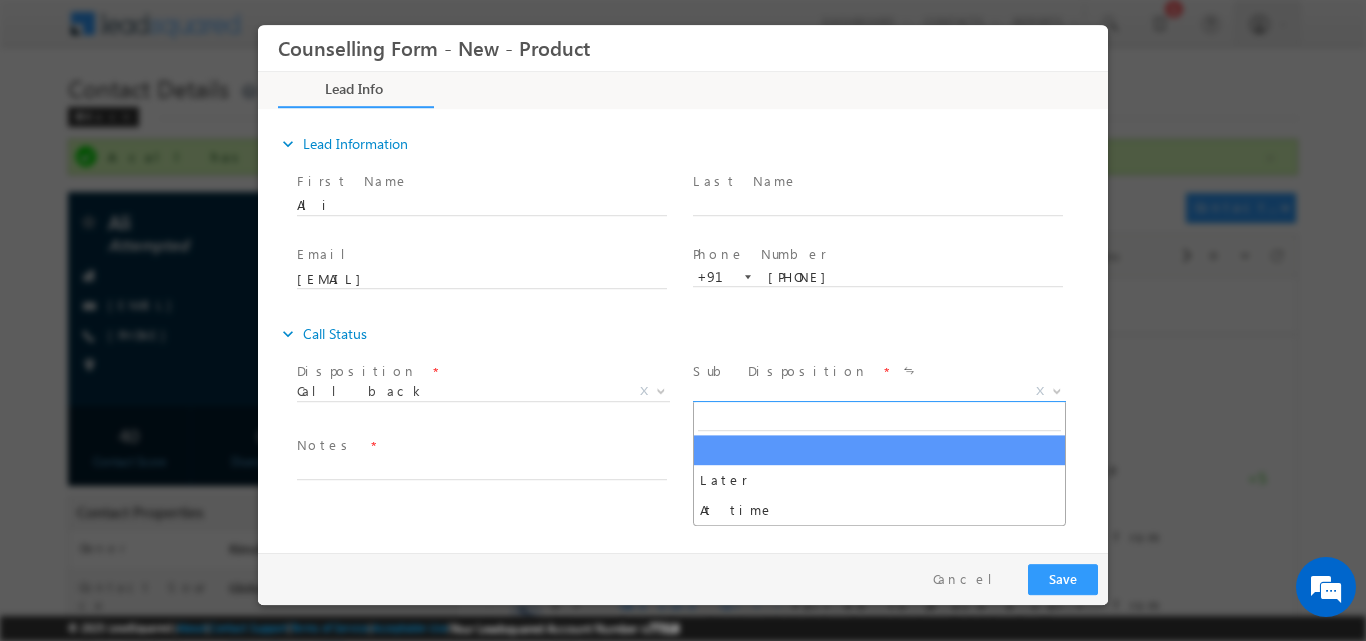 click at bounding box center [1055, 390] 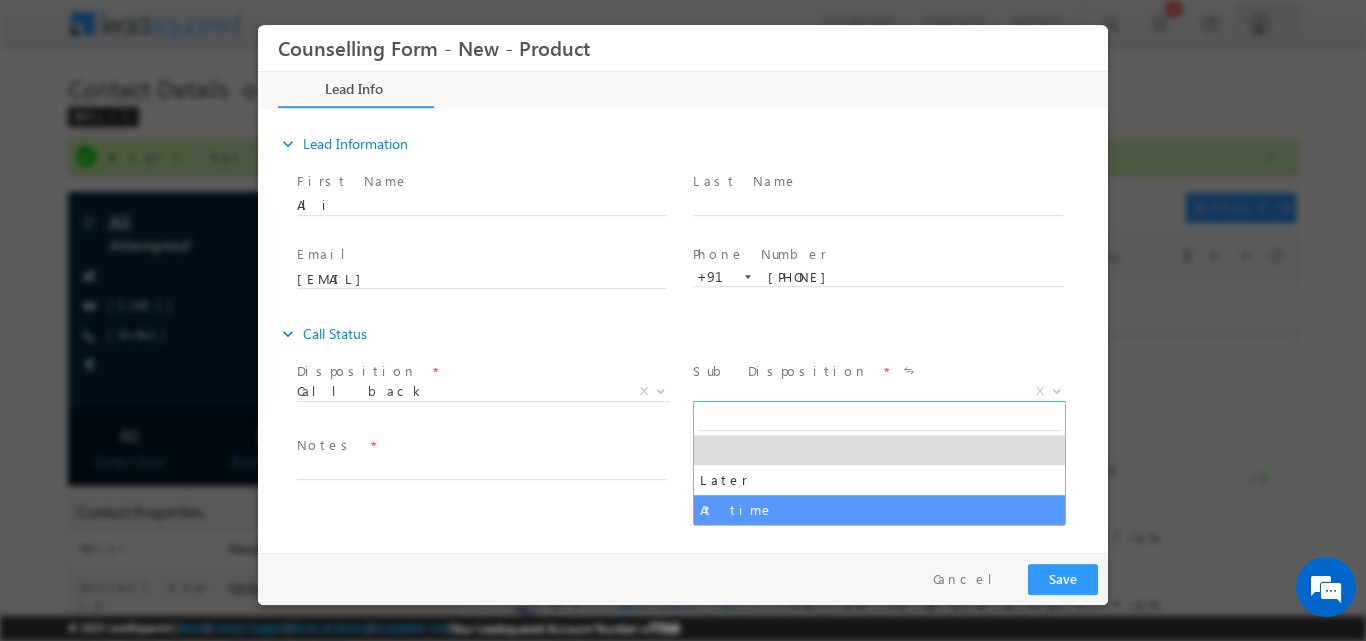 select on "At time" 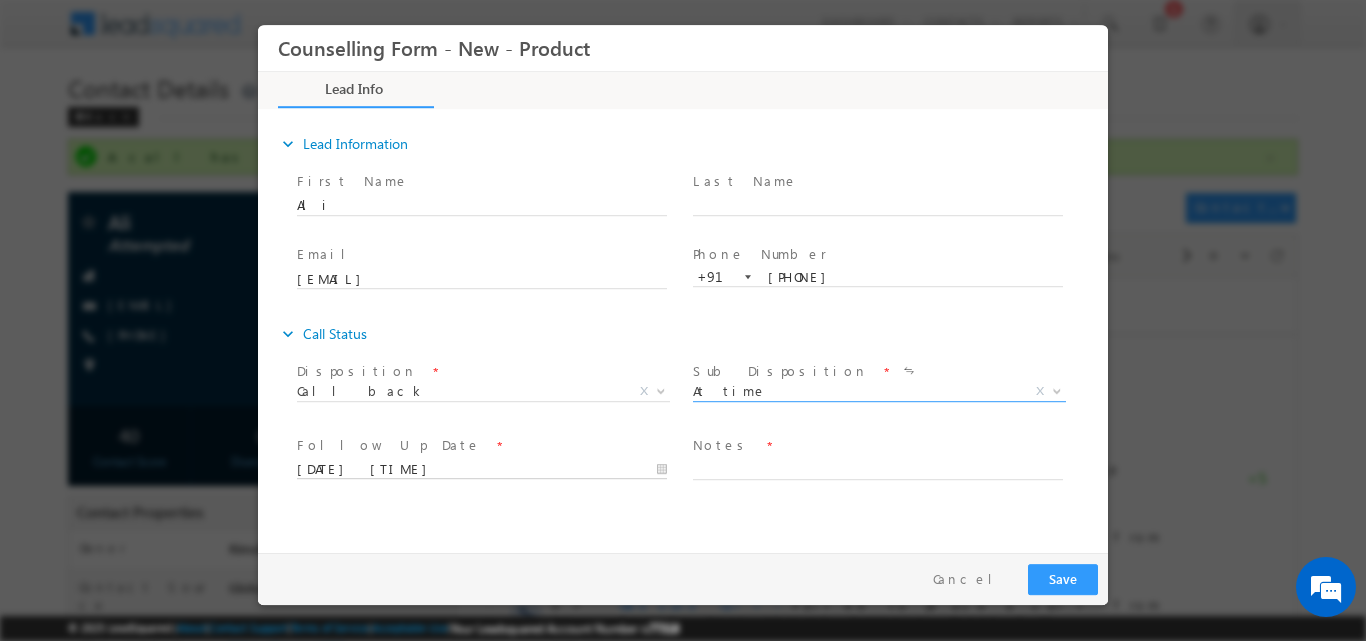 click on "07/08/2025 3:23 PM" at bounding box center (482, 469) 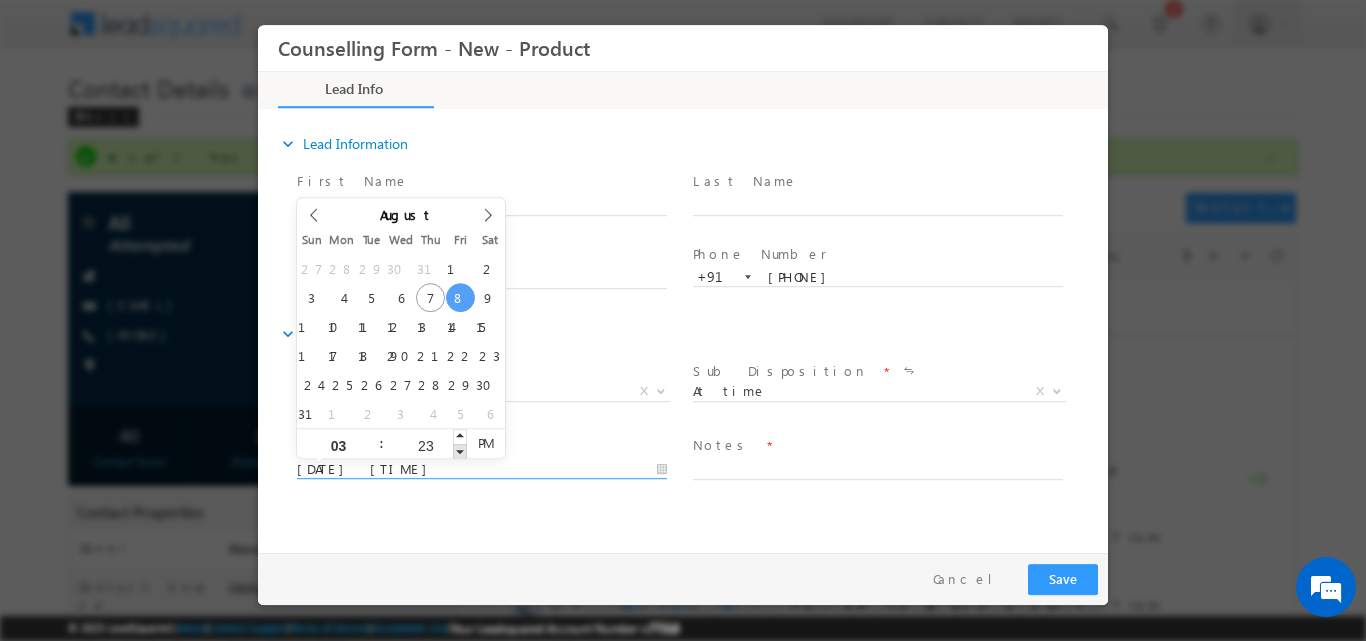 type on "08/08/2025 3:22 PM" 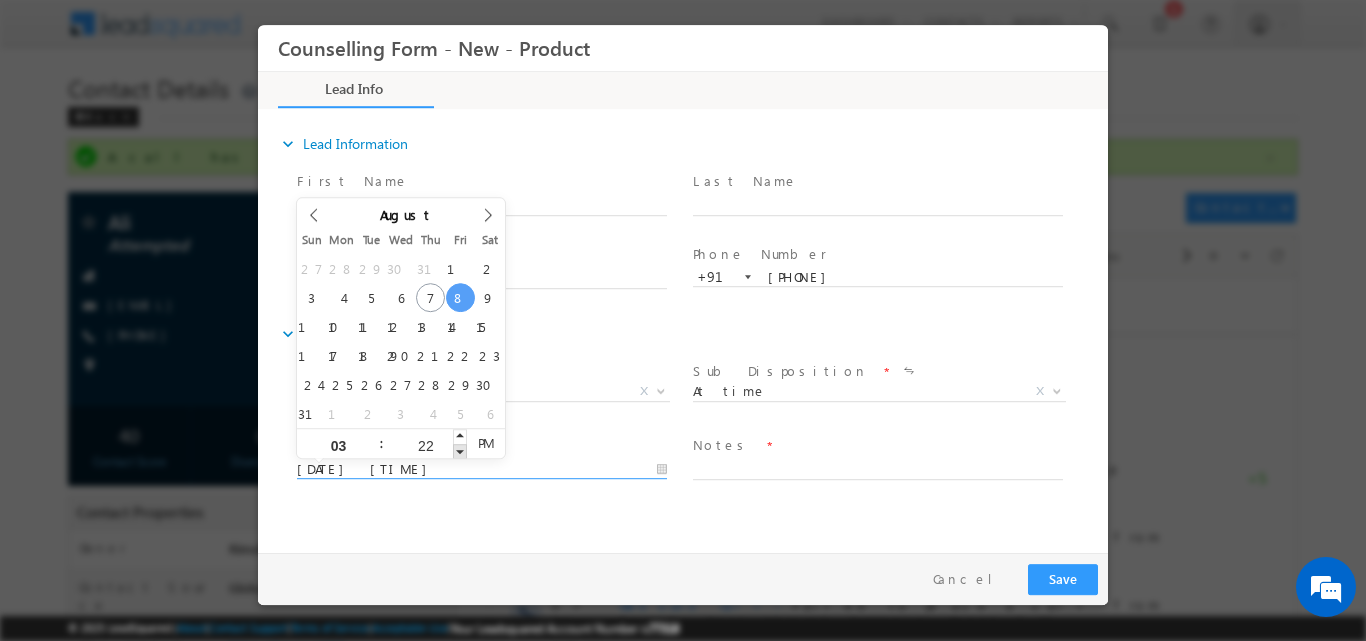 click at bounding box center [460, 450] 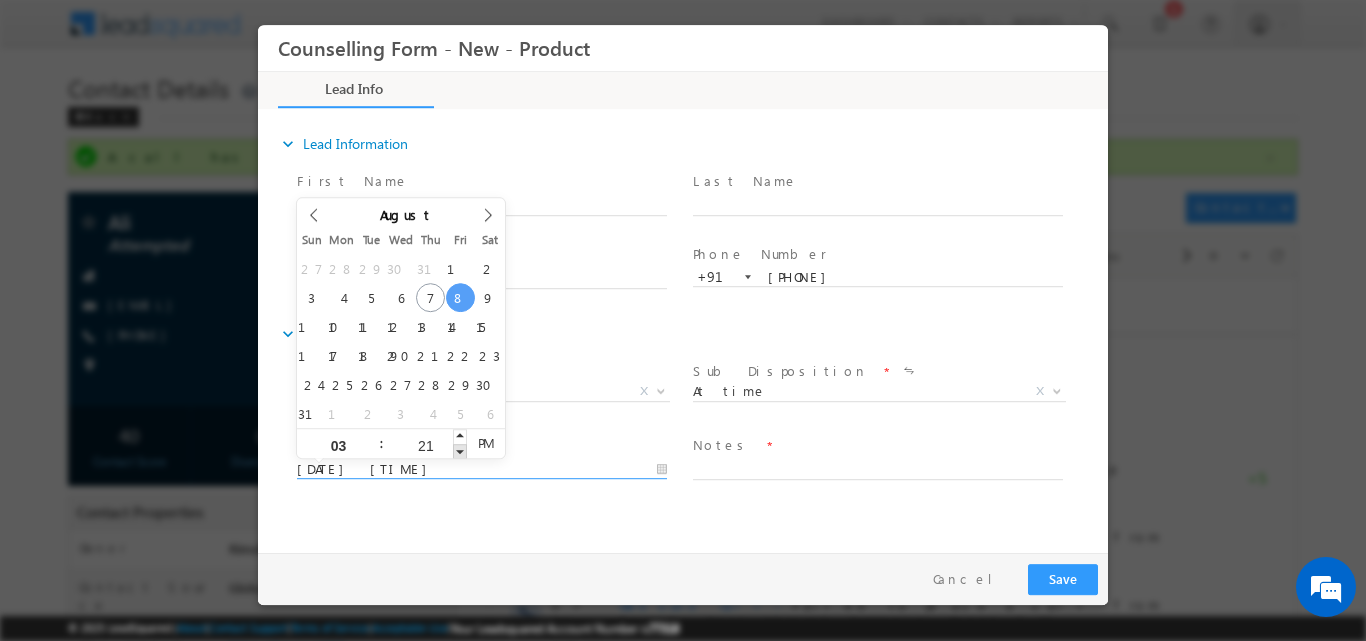 click at bounding box center [460, 450] 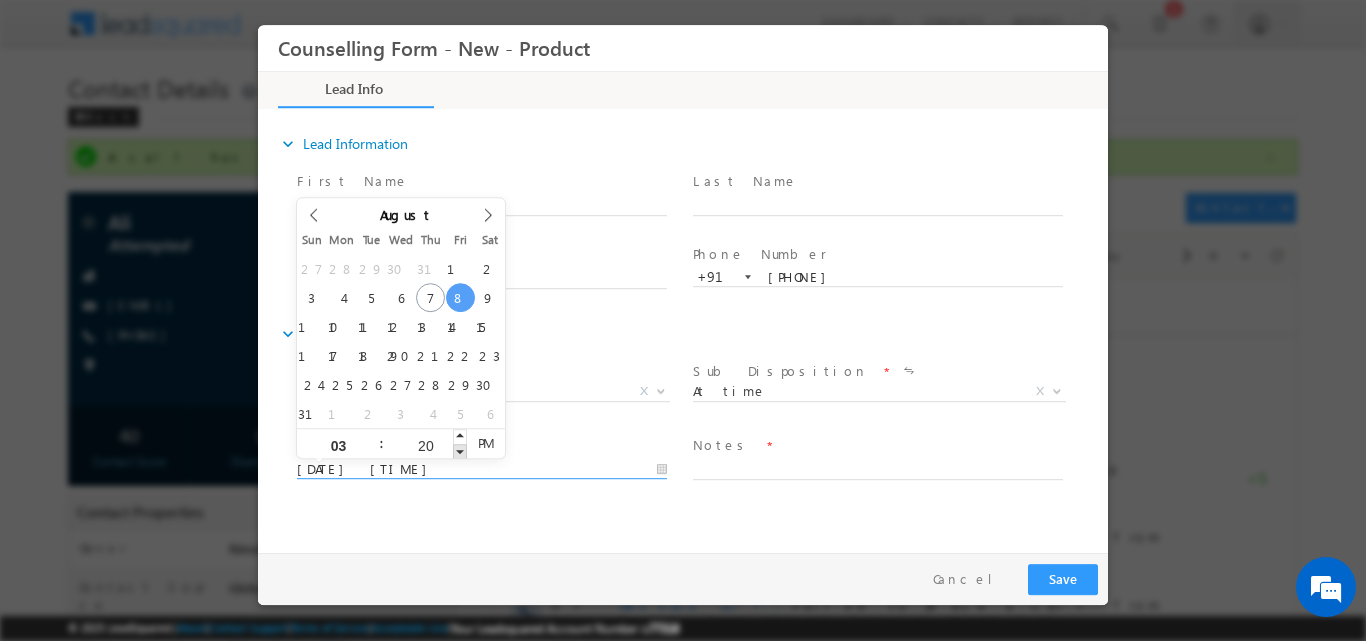 click at bounding box center [460, 450] 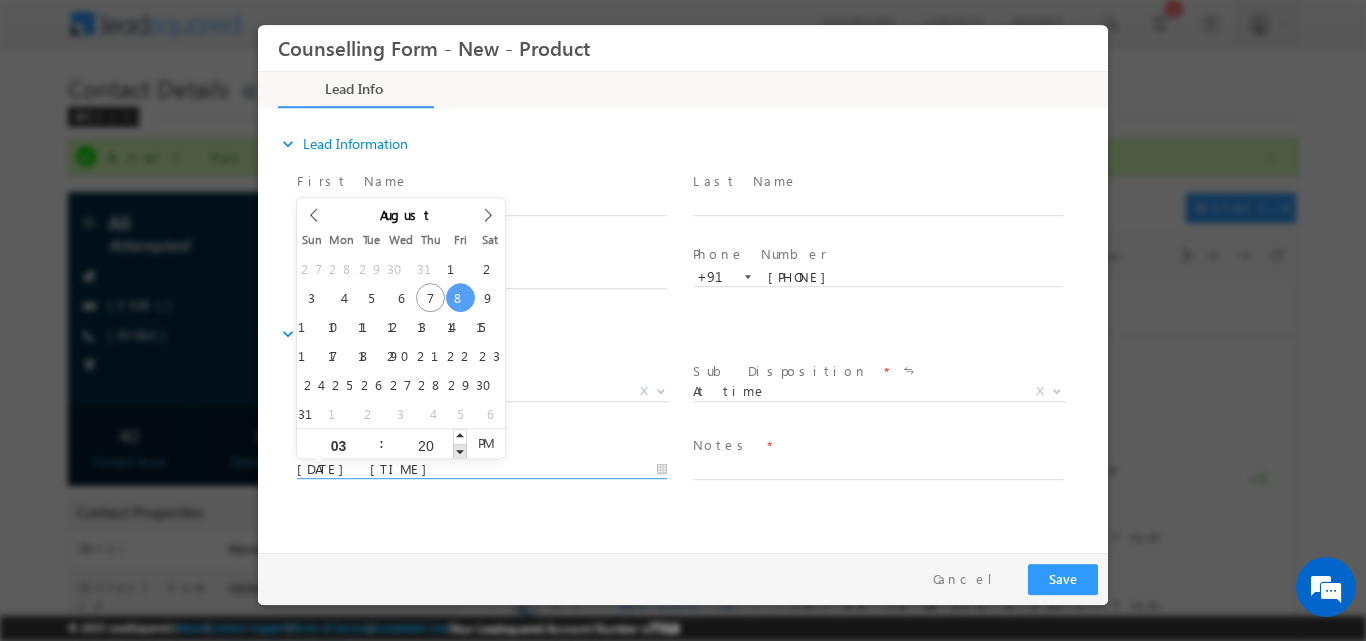 type on "08/08/2025 3:19 PM" 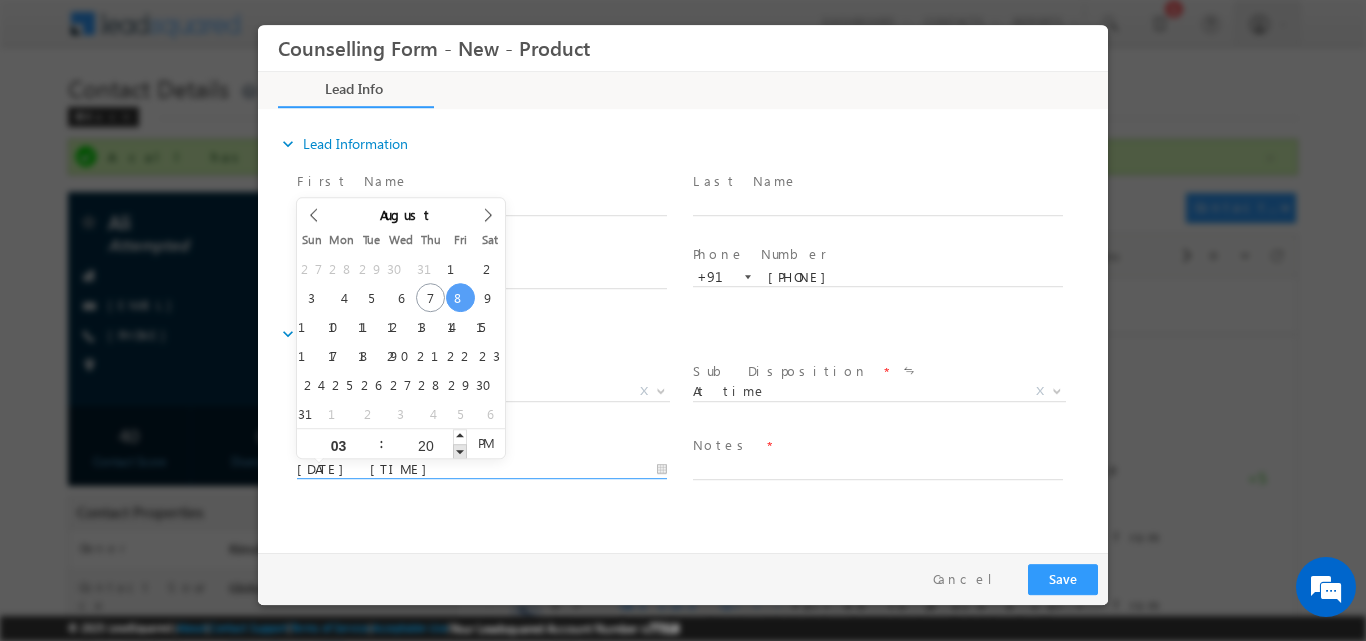 type on "19" 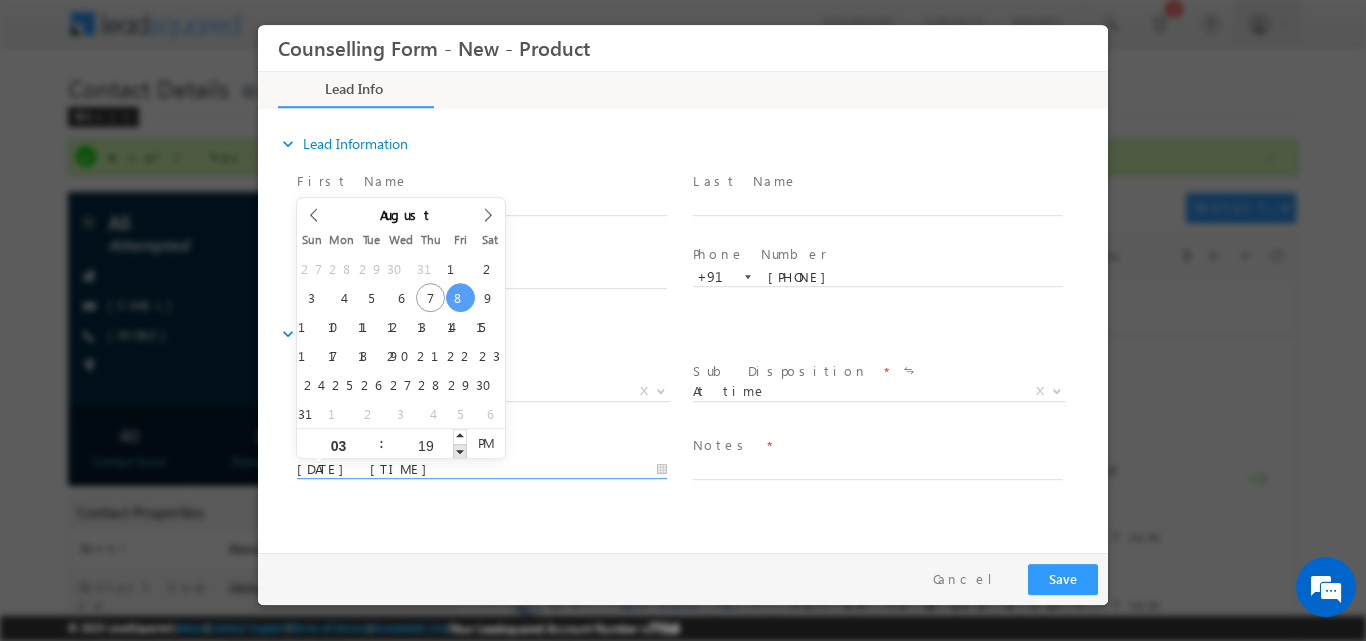 click at bounding box center (460, 450) 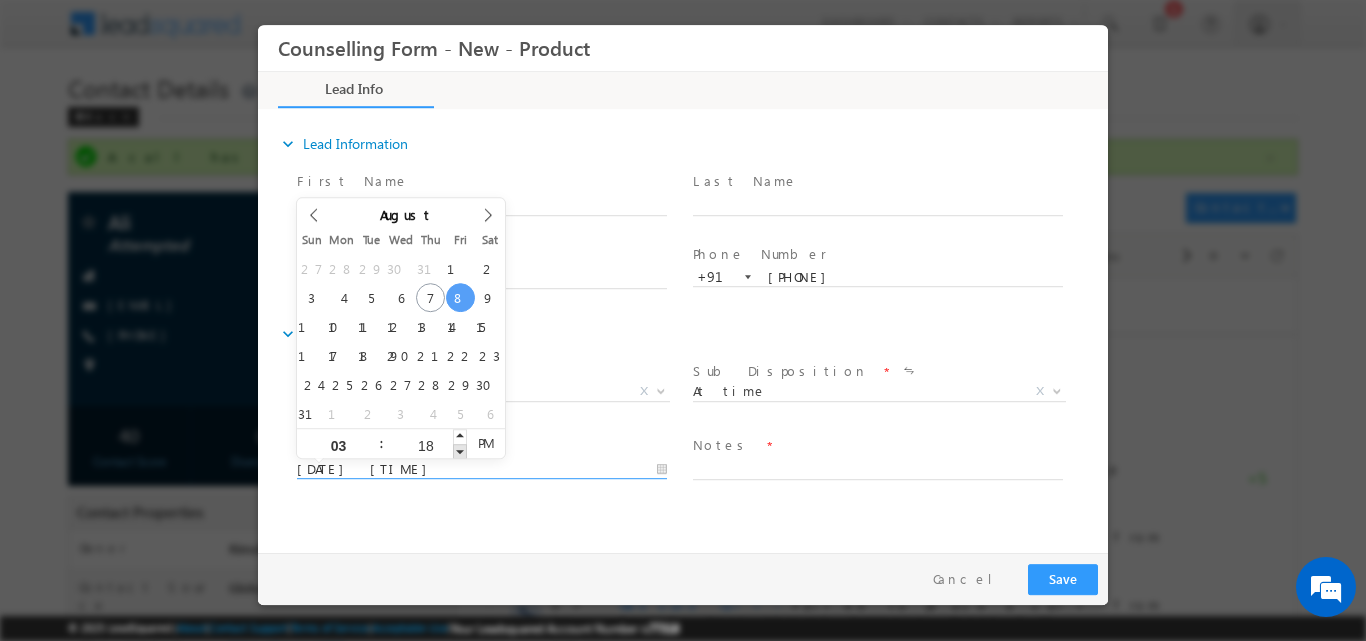 click at bounding box center (460, 450) 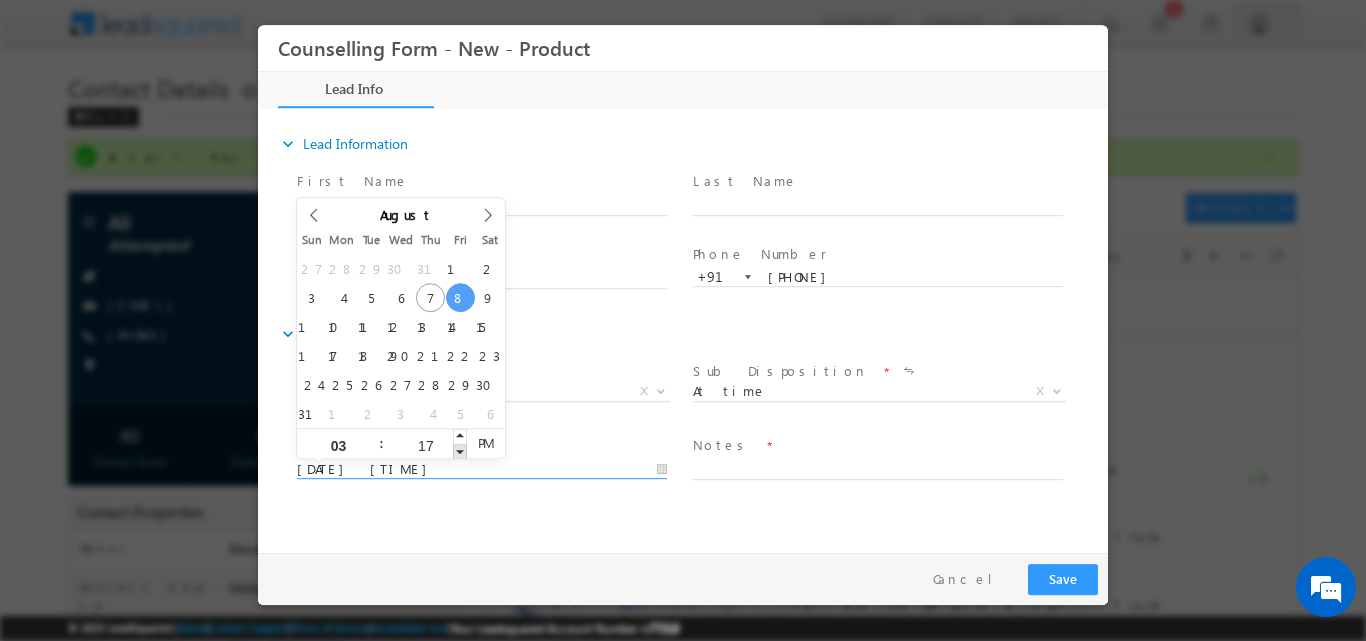 type on "08/08/2025 3:16 PM" 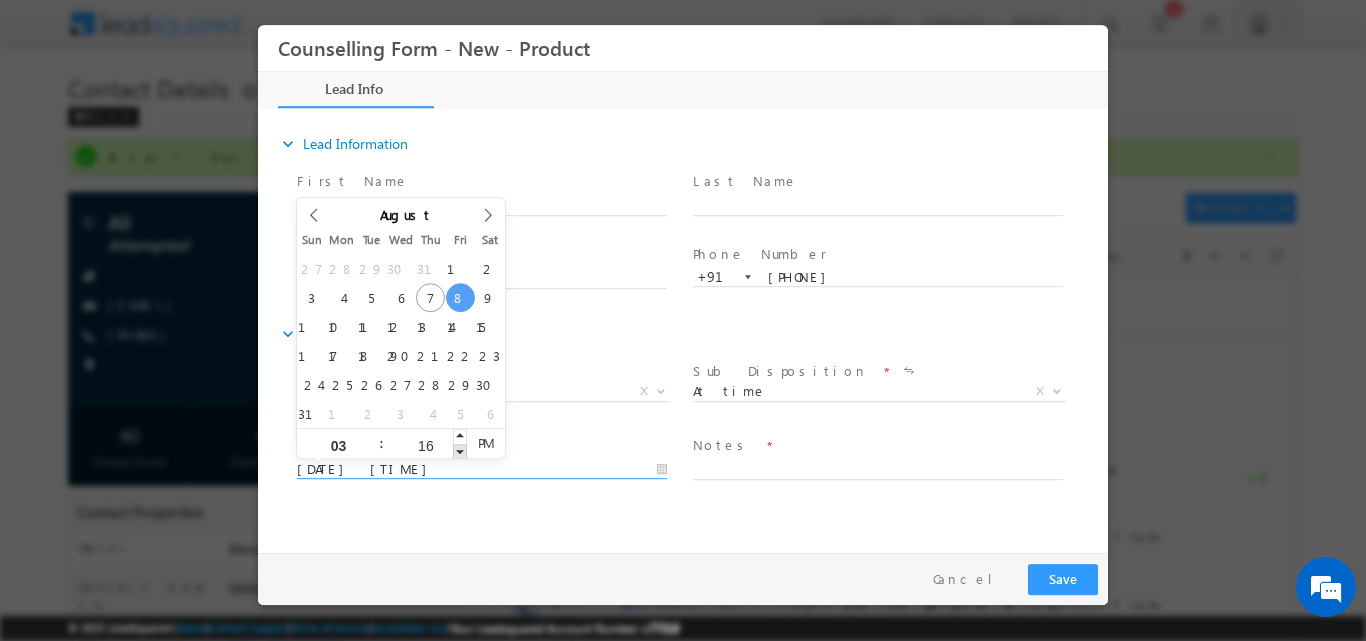 click at bounding box center [460, 450] 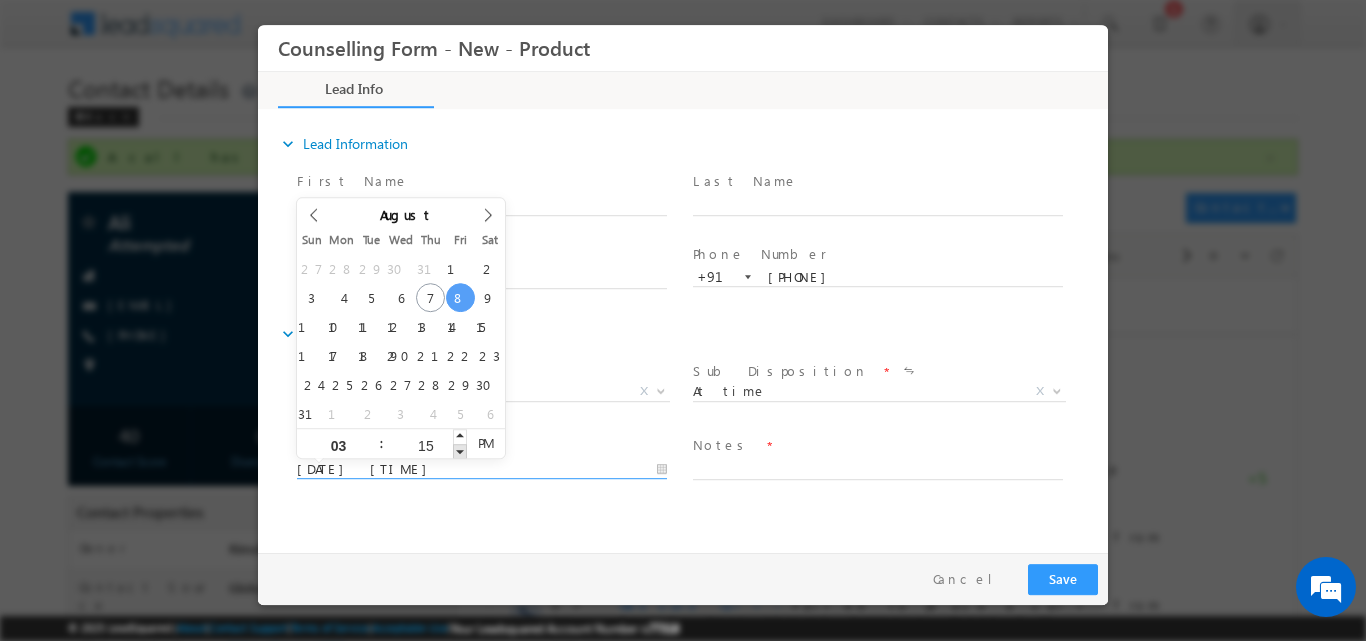 click at bounding box center [460, 450] 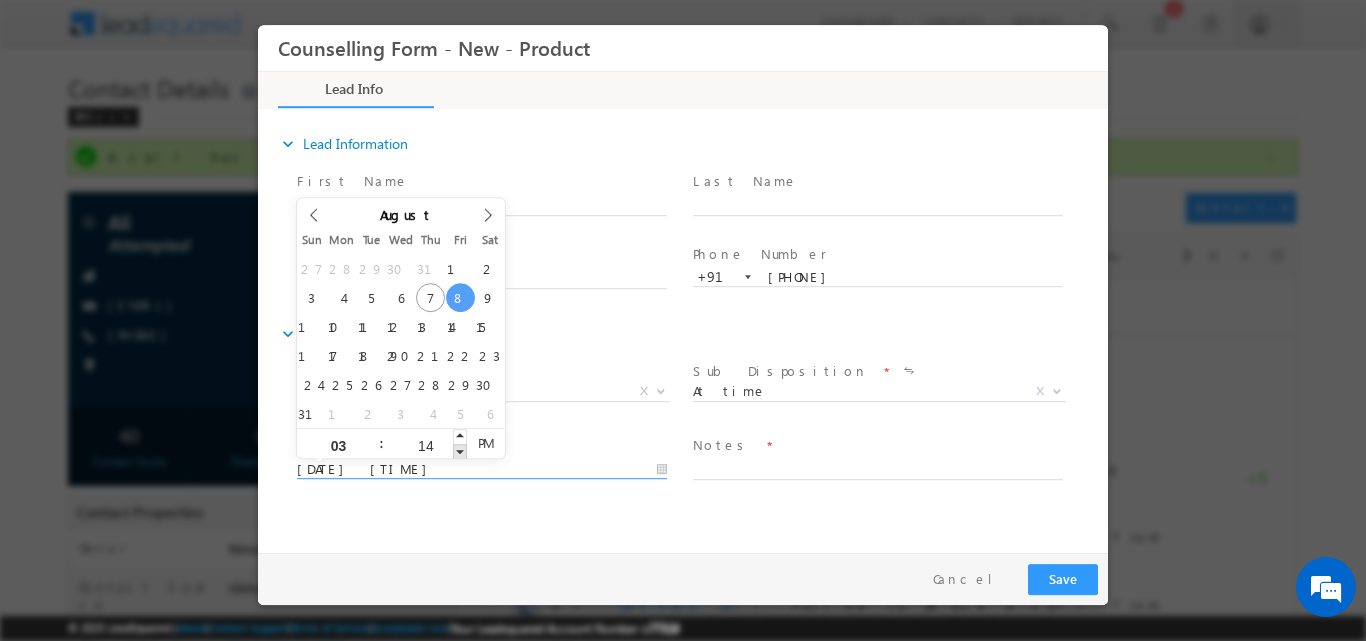 click at bounding box center [460, 450] 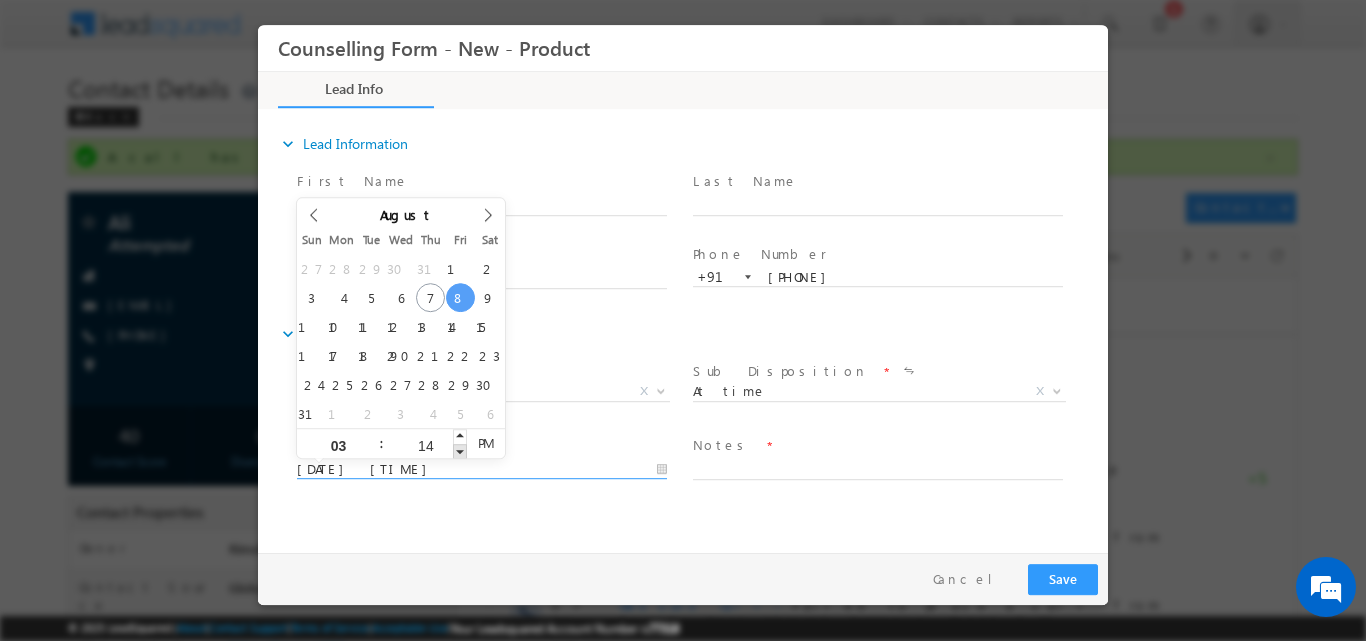 type on "08/08/2025 3:13 PM" 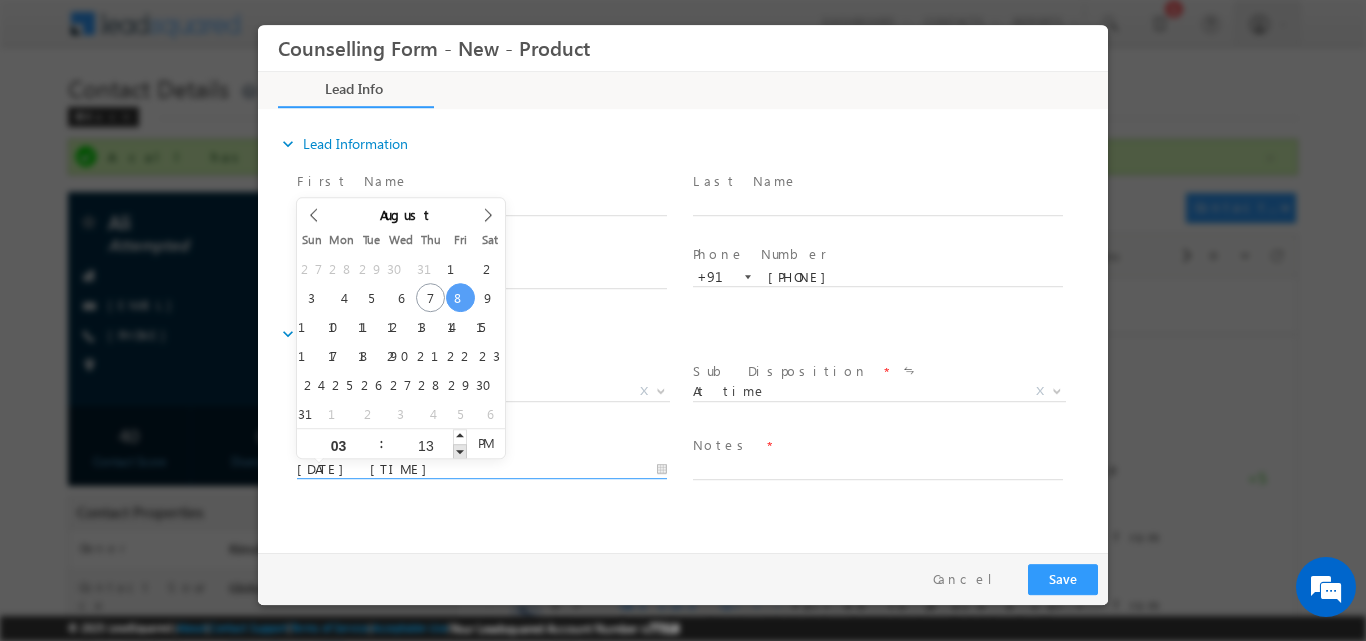 click at bounding box center (460, 450) 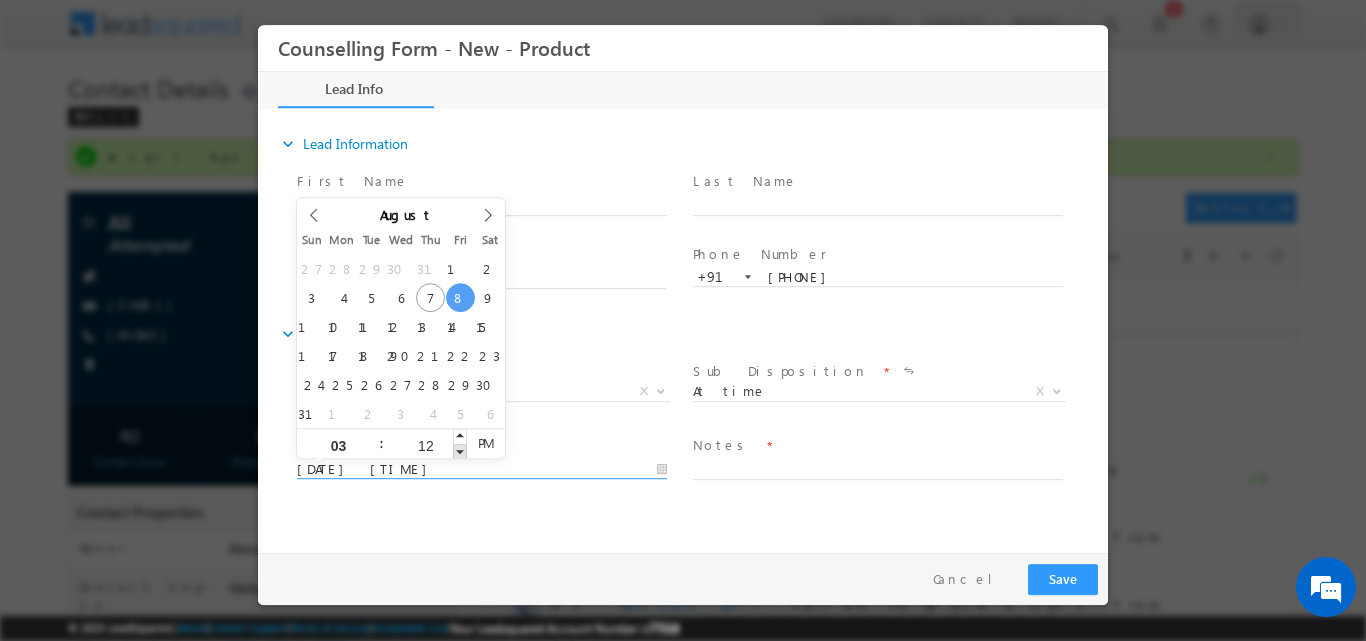 type on "08/08/2025 3:11 PM" 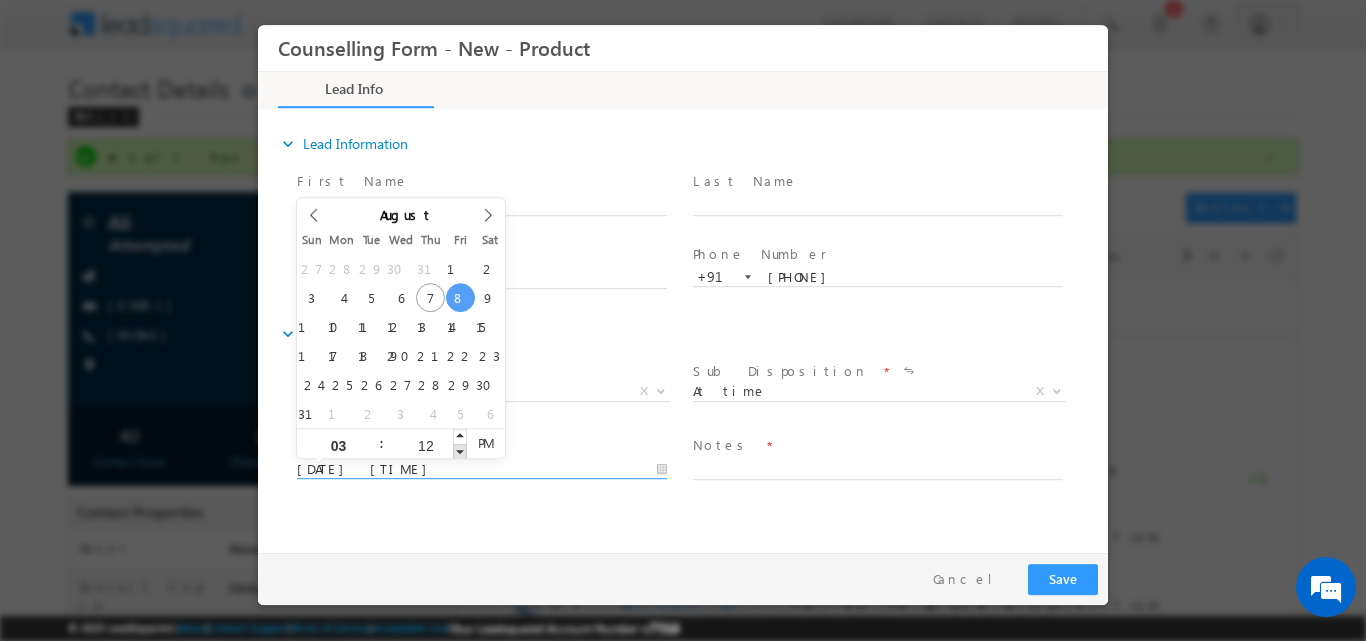 type on "11" 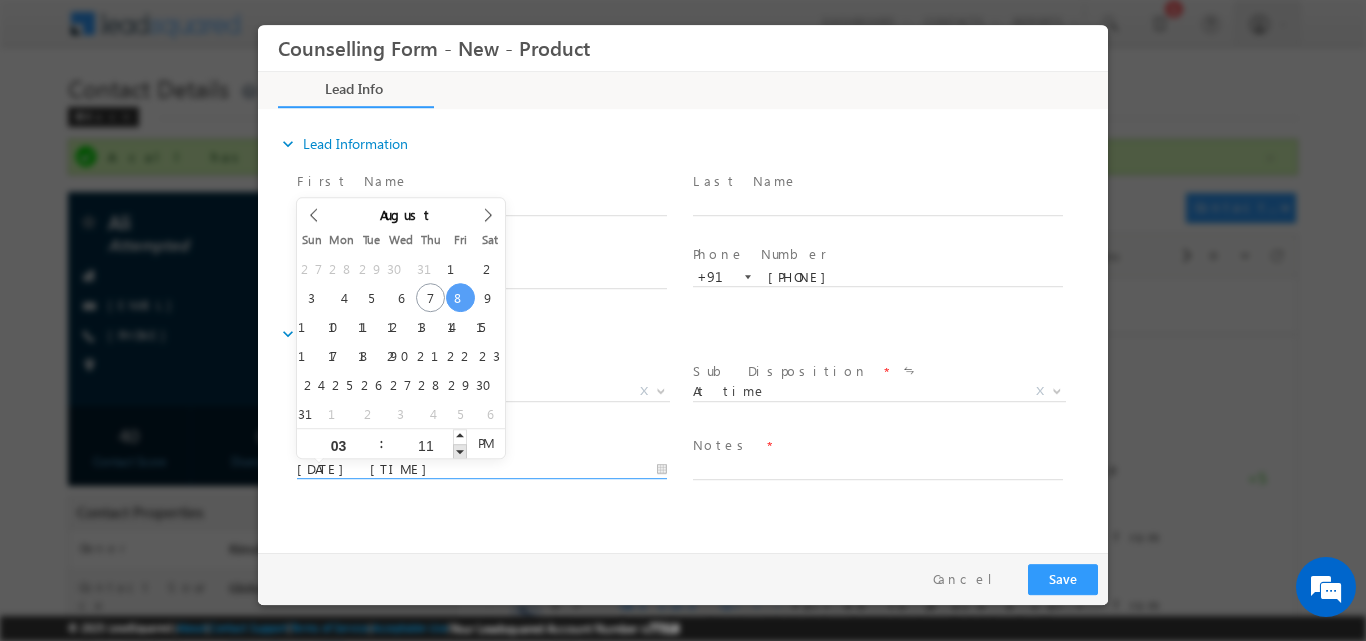 click at bounding box center (460, 450) 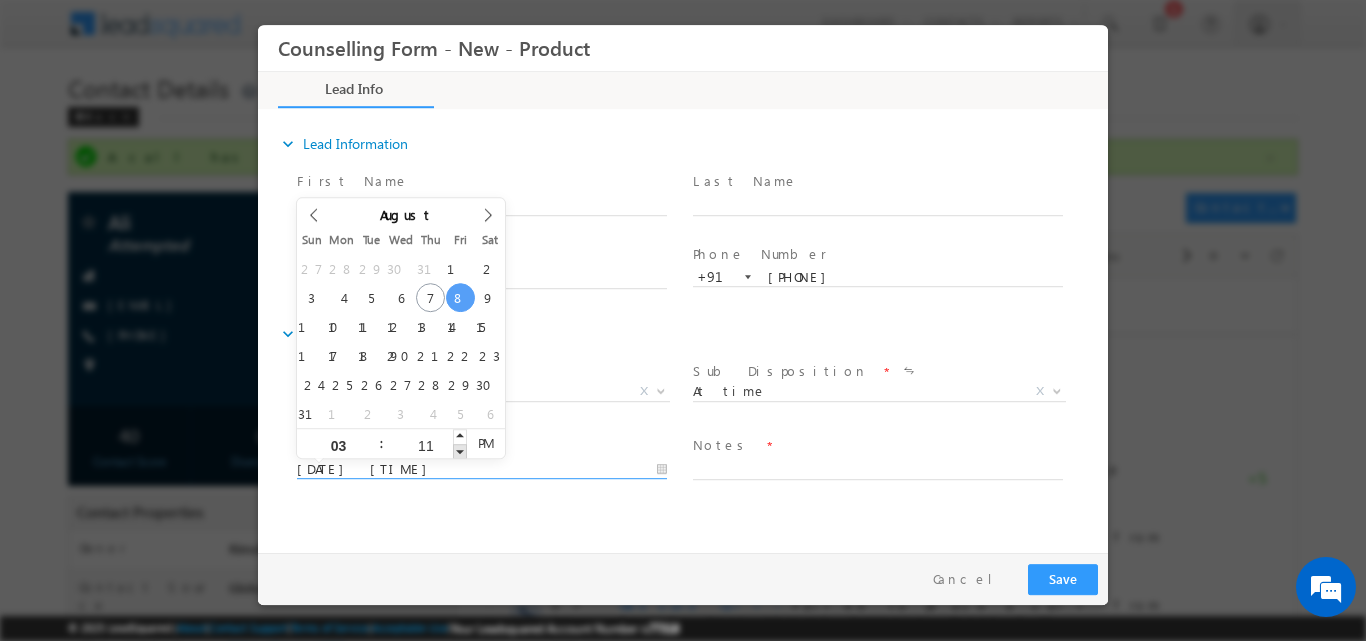 type on "08/08/2025 3:10 PM" 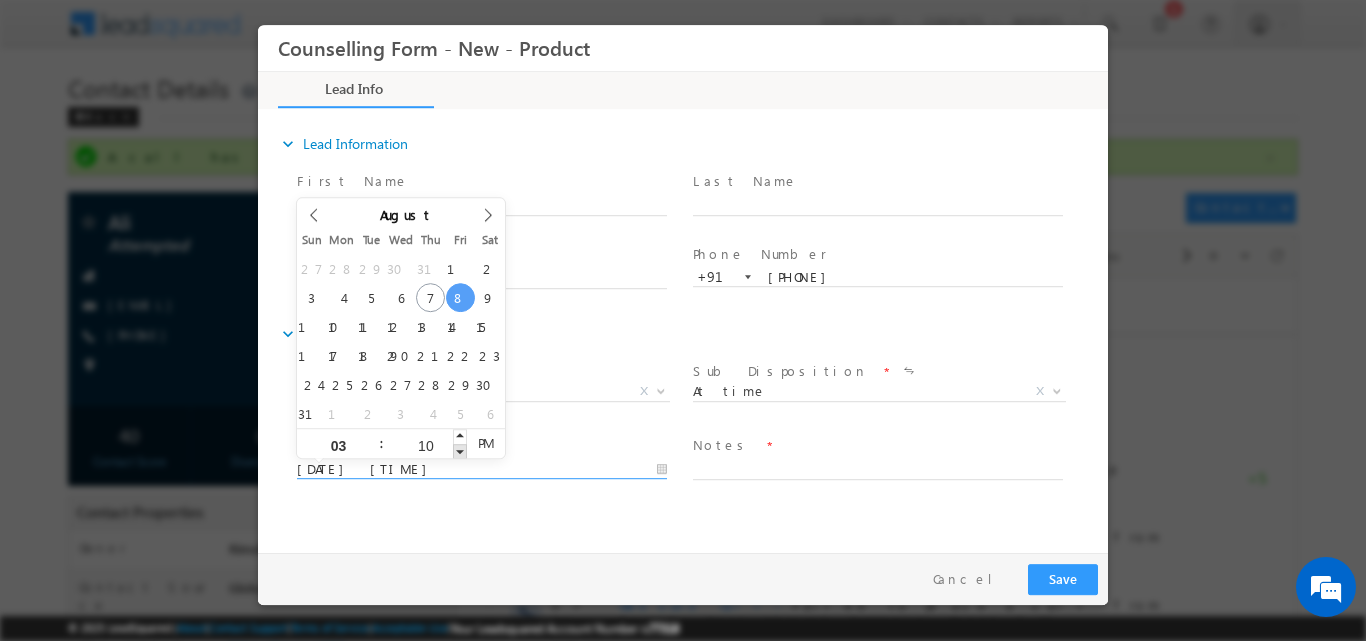 click at bounding box center (460, 450) 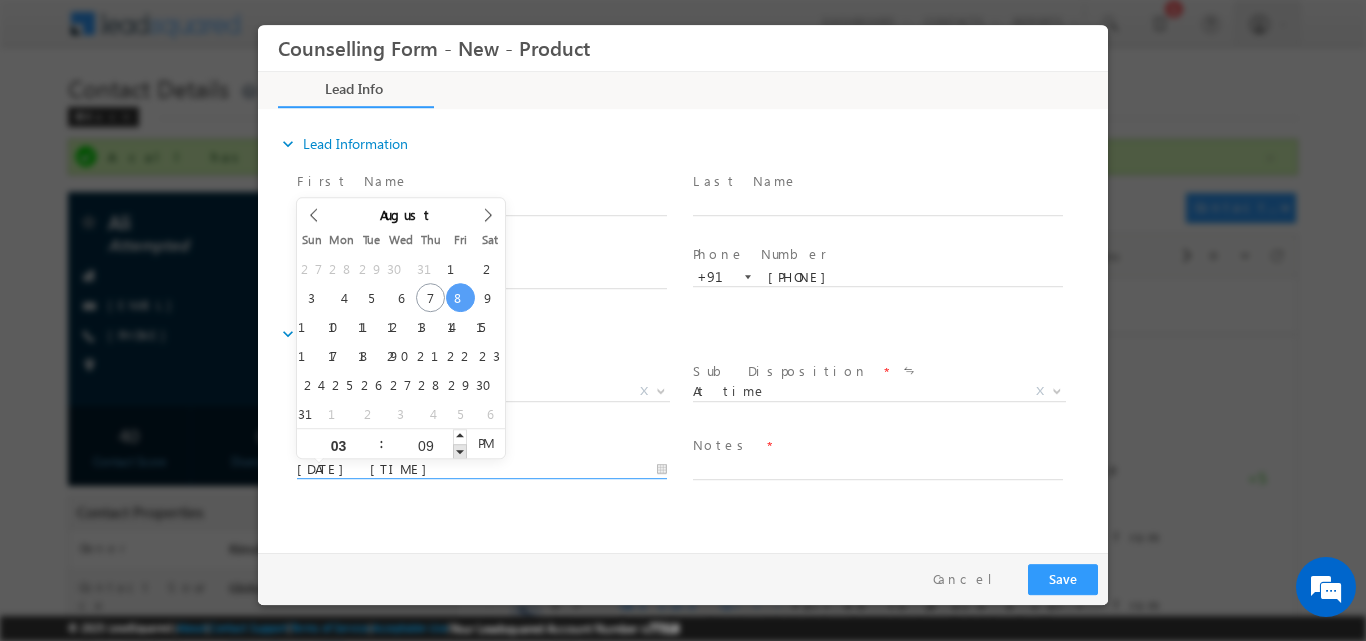 click at bounding box center (460, 450) 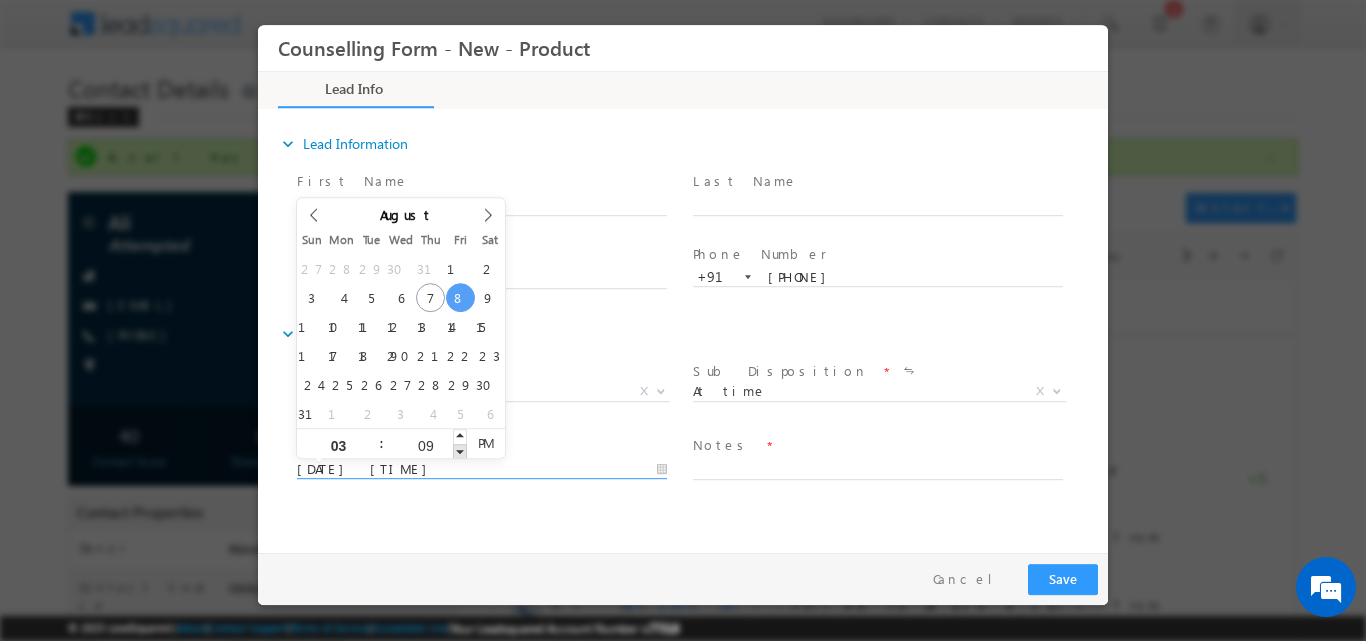 type on "08/08/2025 3:08 PM" 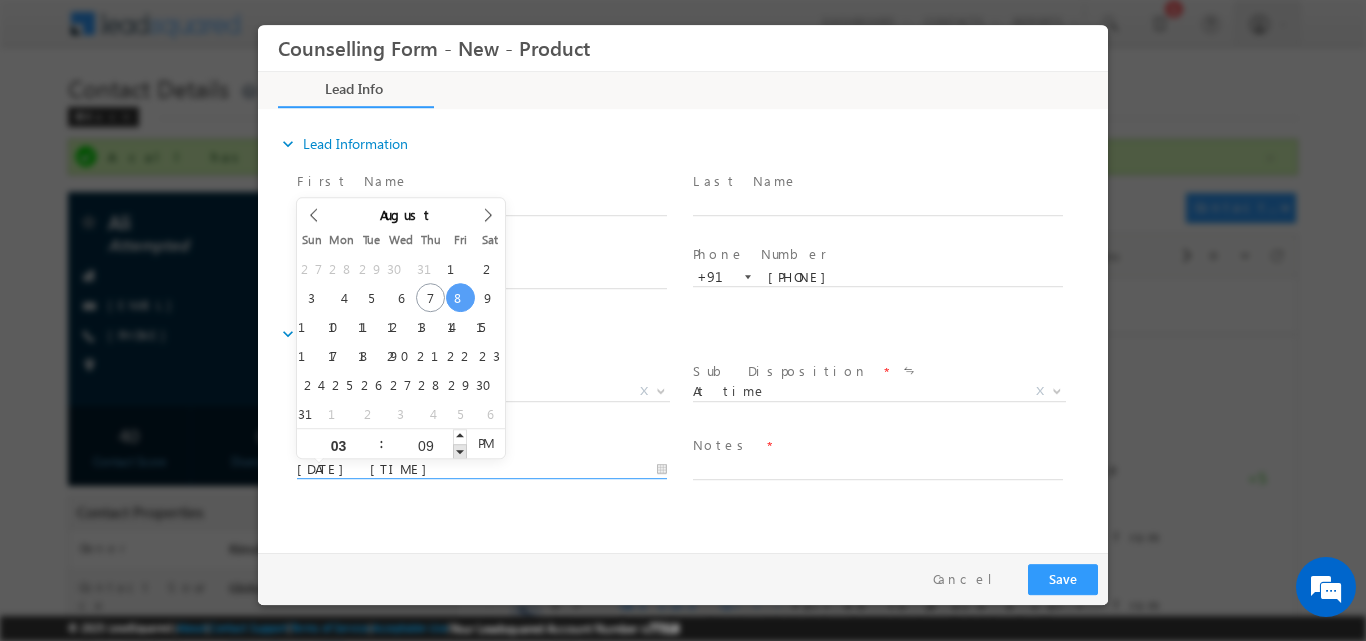 type on "08" 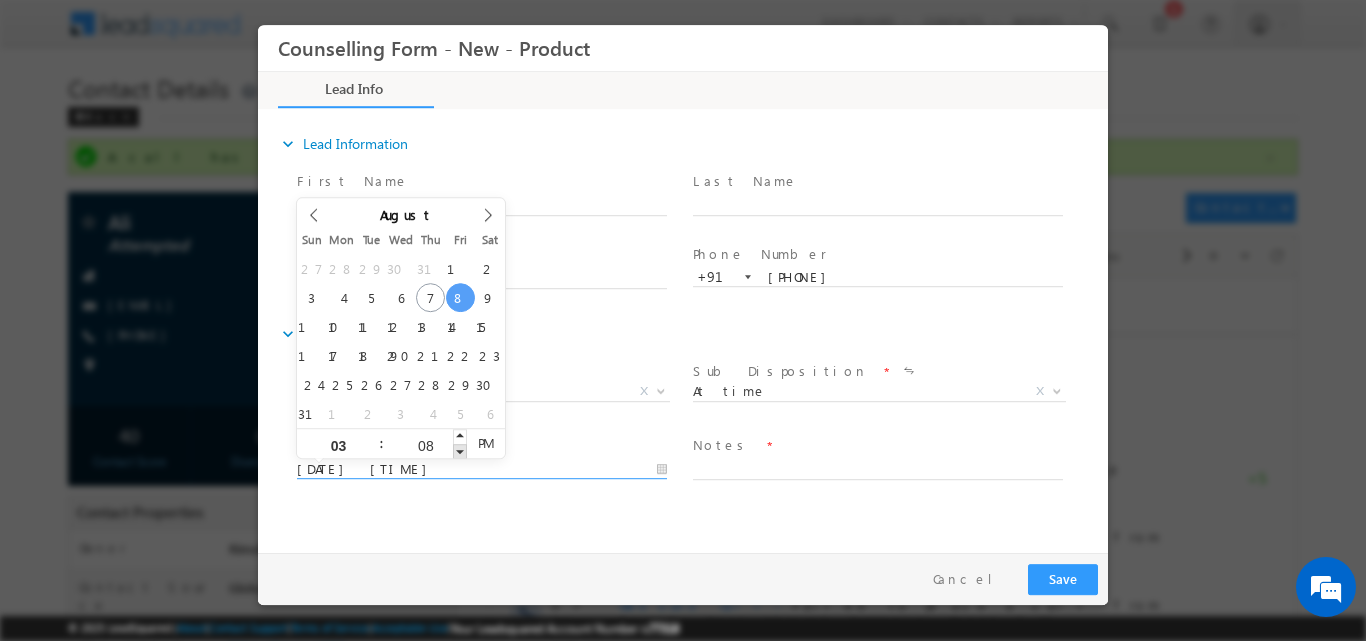 click at bounding box center (460, 450) 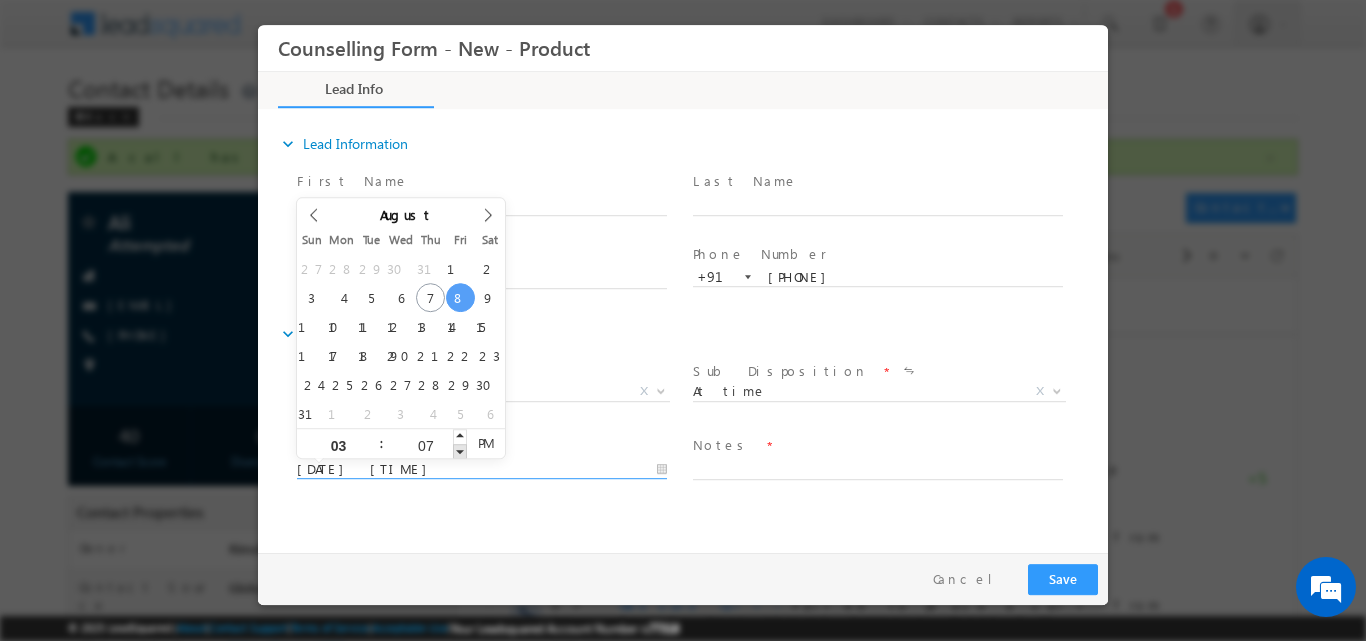 click at bounding box center (460, 450) 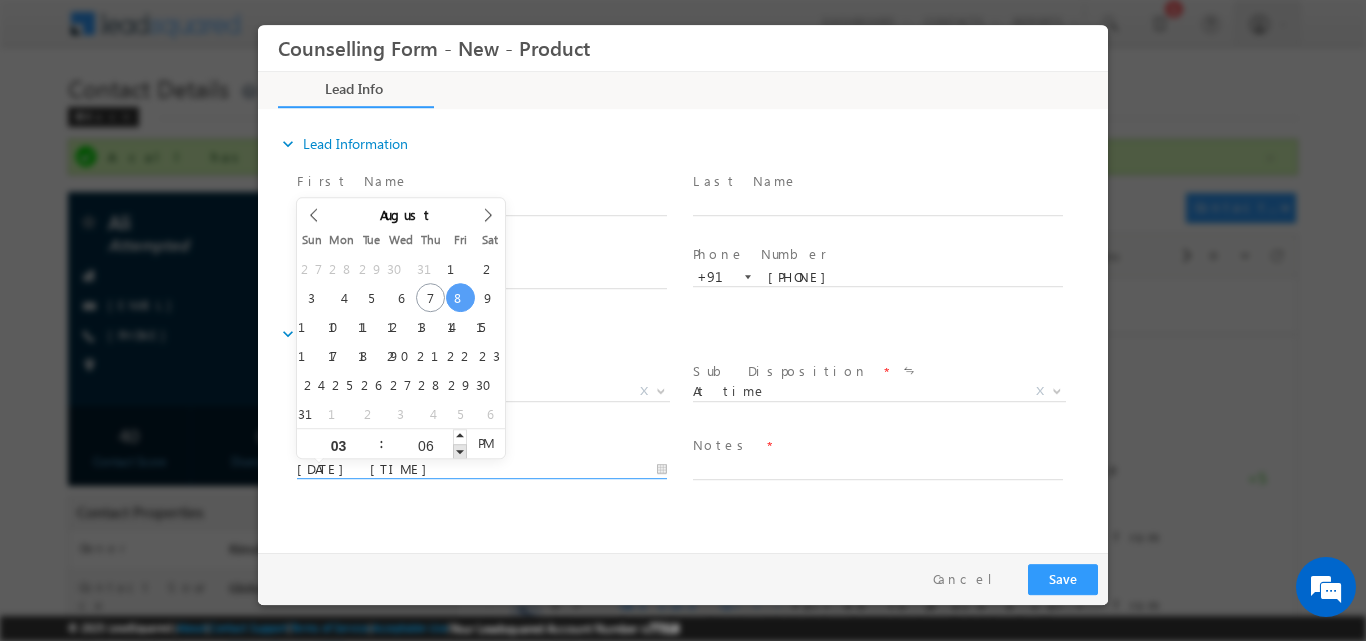 click at bounding box center [460, 450] 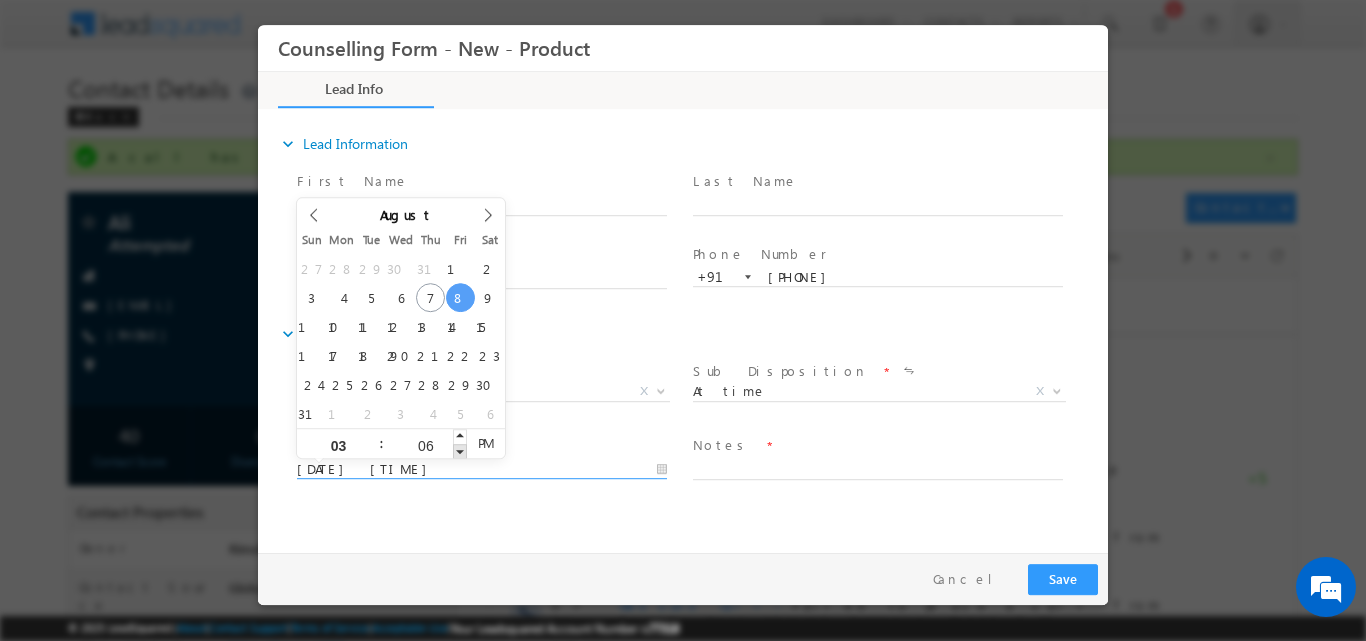 type on "08/08/2025 3:05 PM" 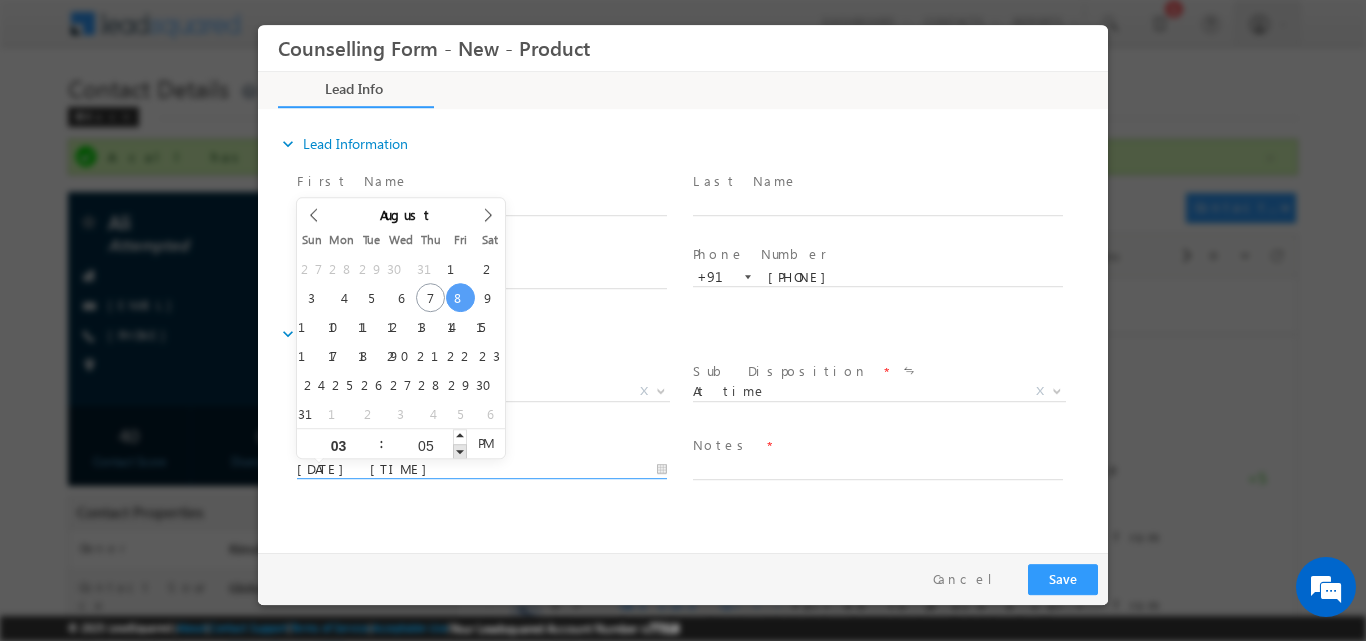 click at bounding box center [460, 450] 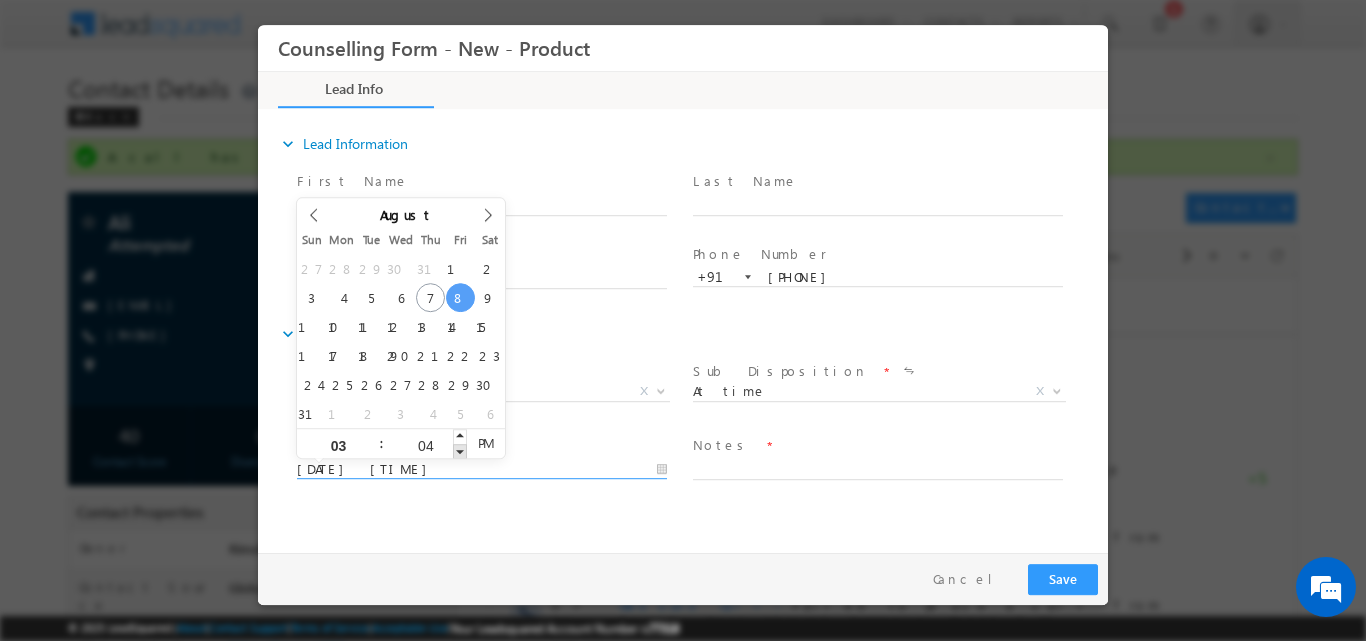 click at bounding box center [460, 450] 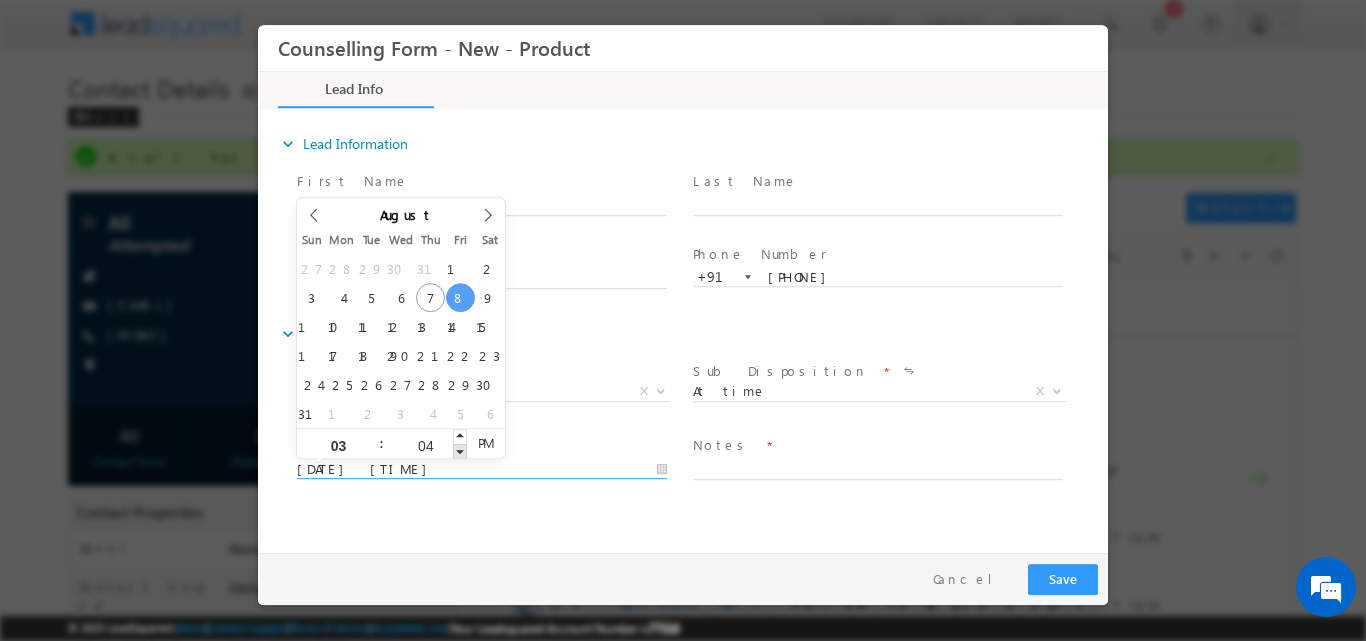 type on "08/08/2025 3:03 PM" 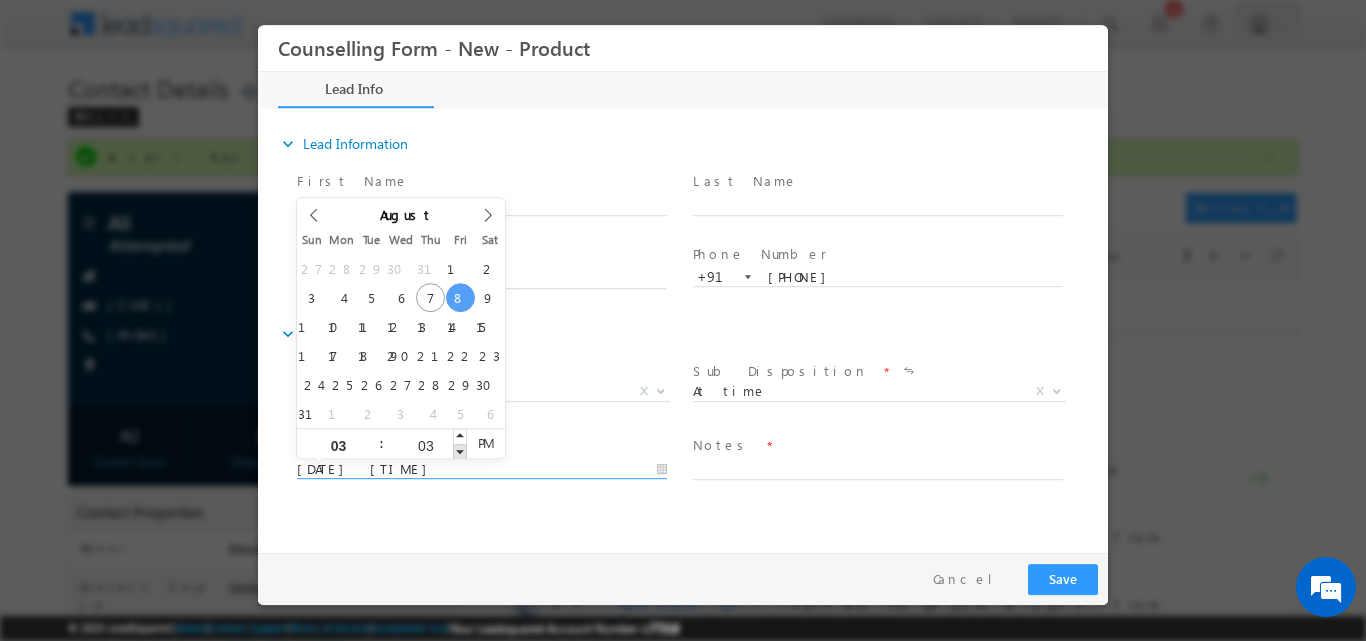 click at bounding box center [460, 450] 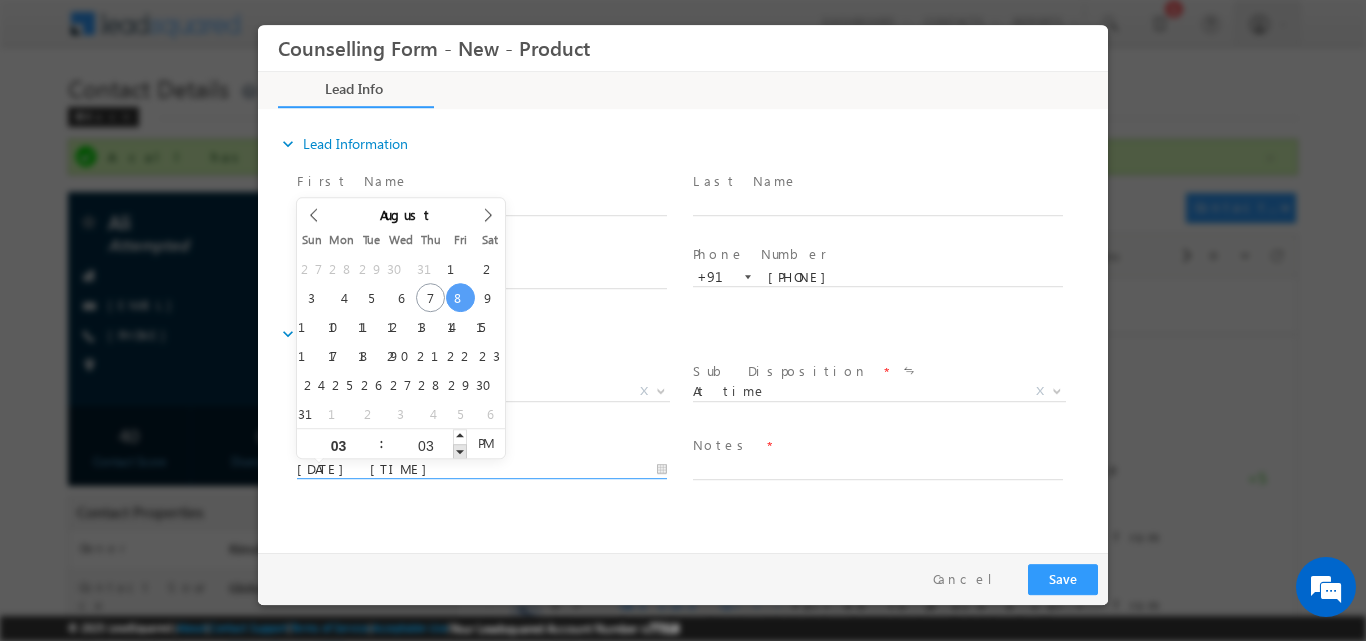 type on "08/08/2025 3:02 PM" 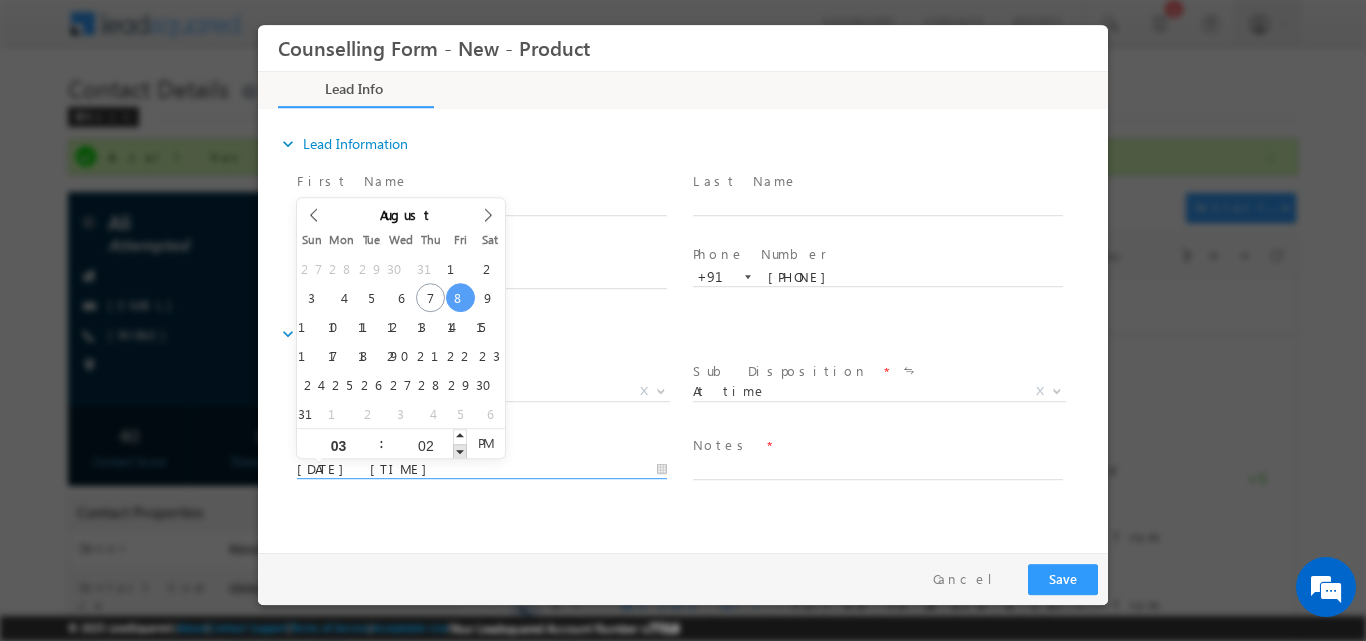 click at bounding box center [460, 450] 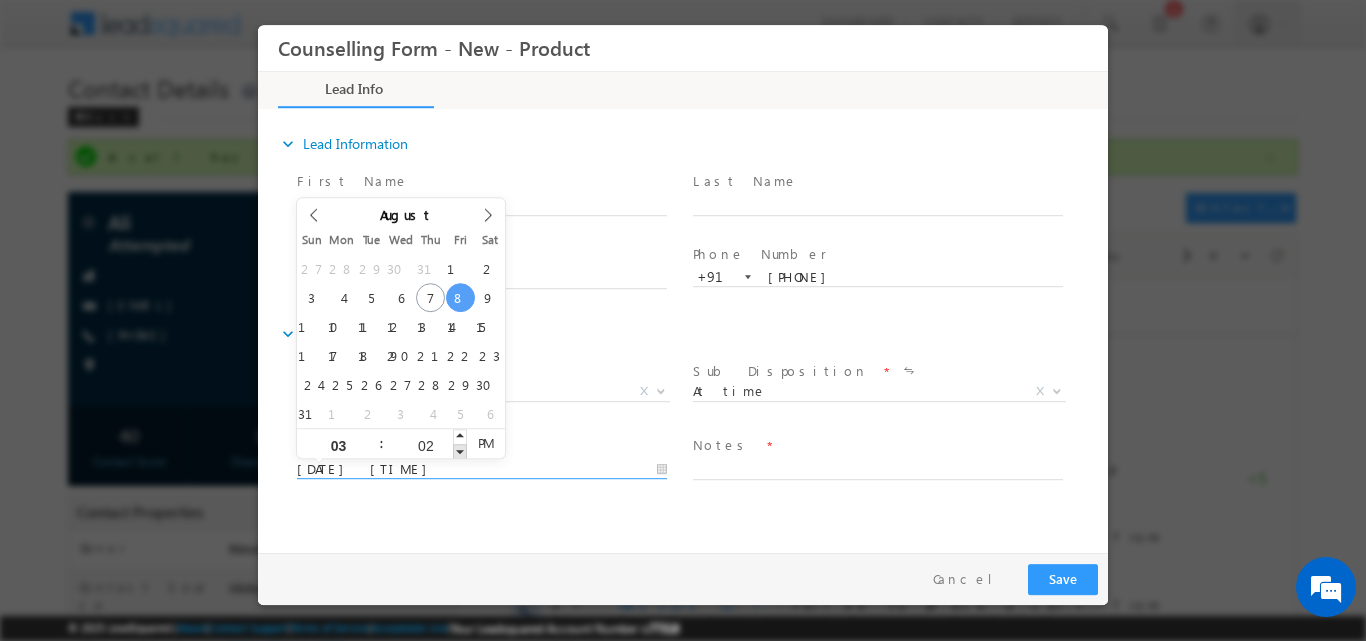 type on "08/08/2025 3:01 PM" 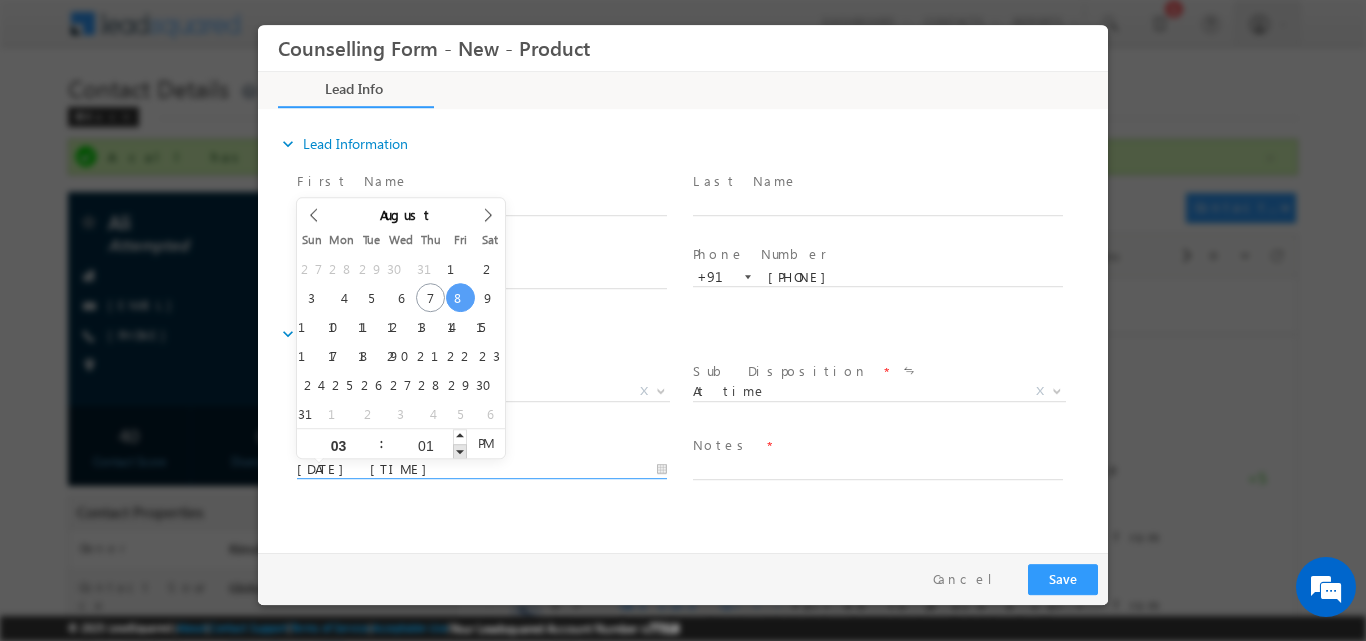 click at bounding box center (460, 450) 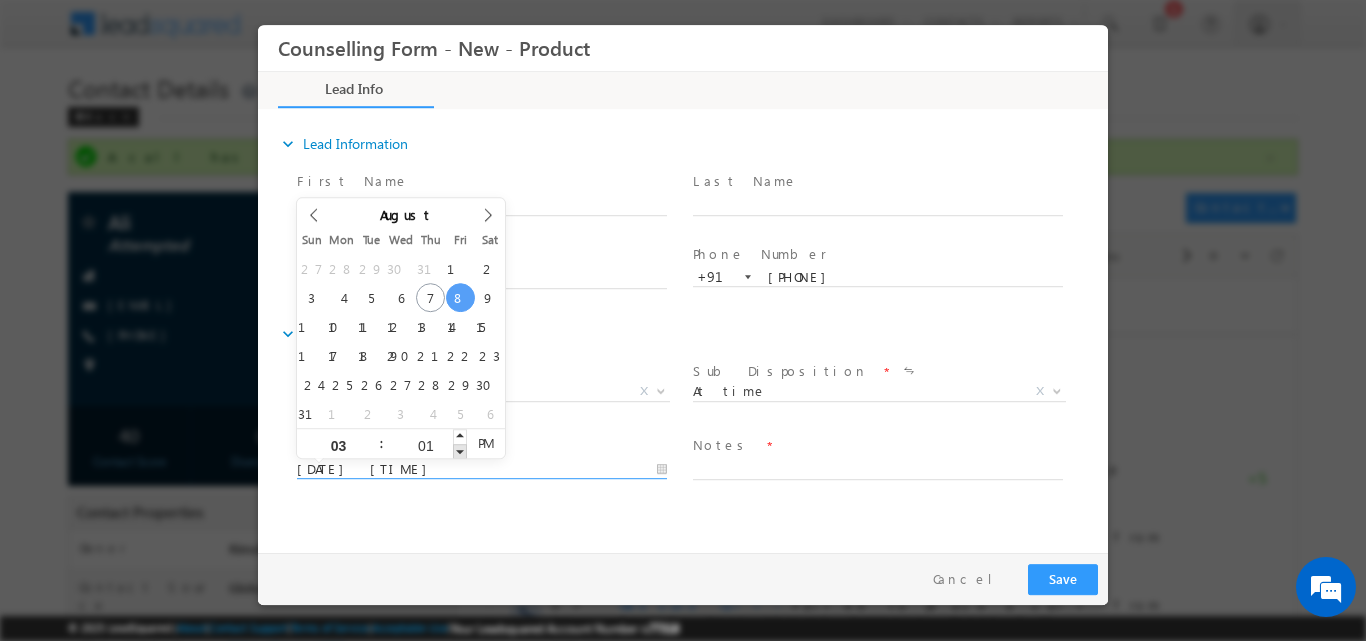type on "08/08/2025 3:00 PM" 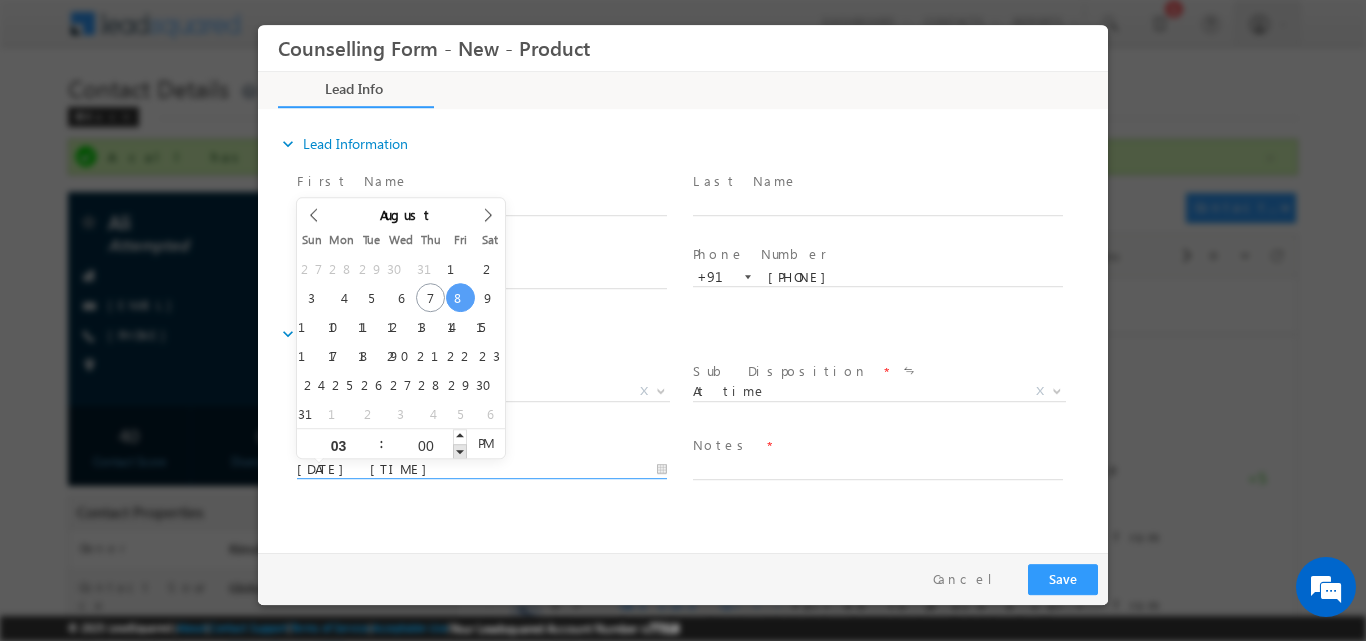 click at bounding box center (460, 450) 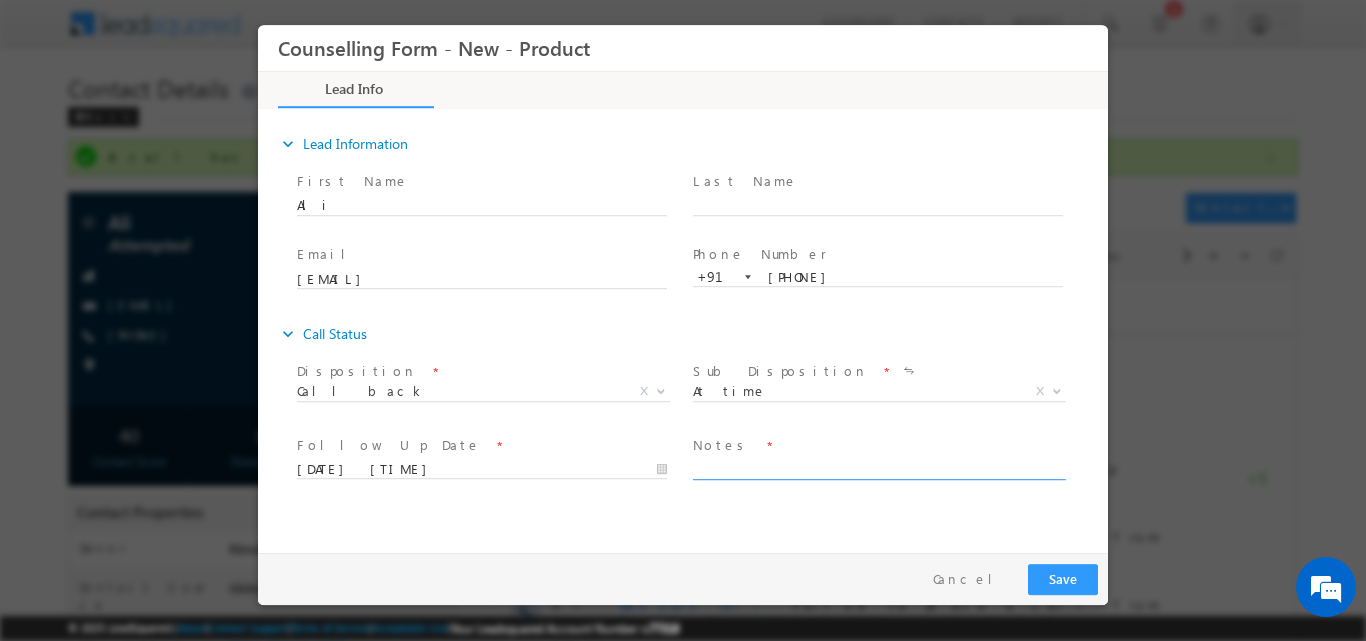 click at bounding box center [878, 467] 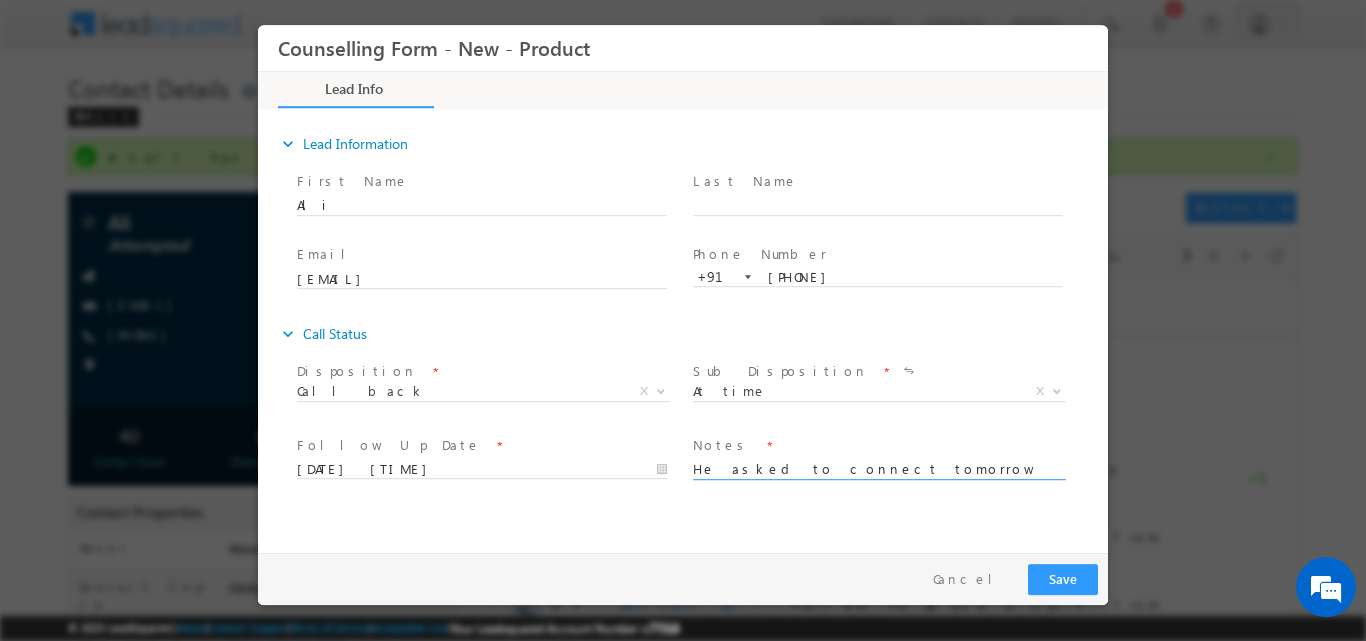 type on "He asked to connect tomorrow at 3 PM" 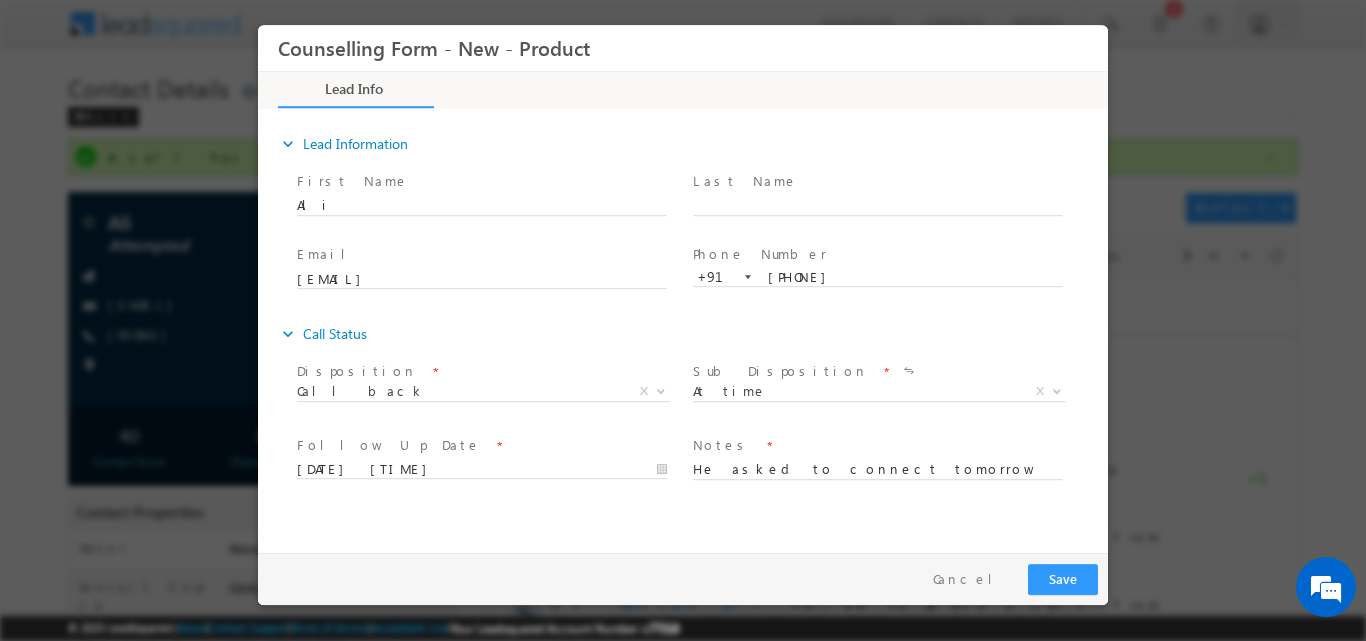 click on "Pay & Save
Save
Cancel" at bounding box center [688, 578] 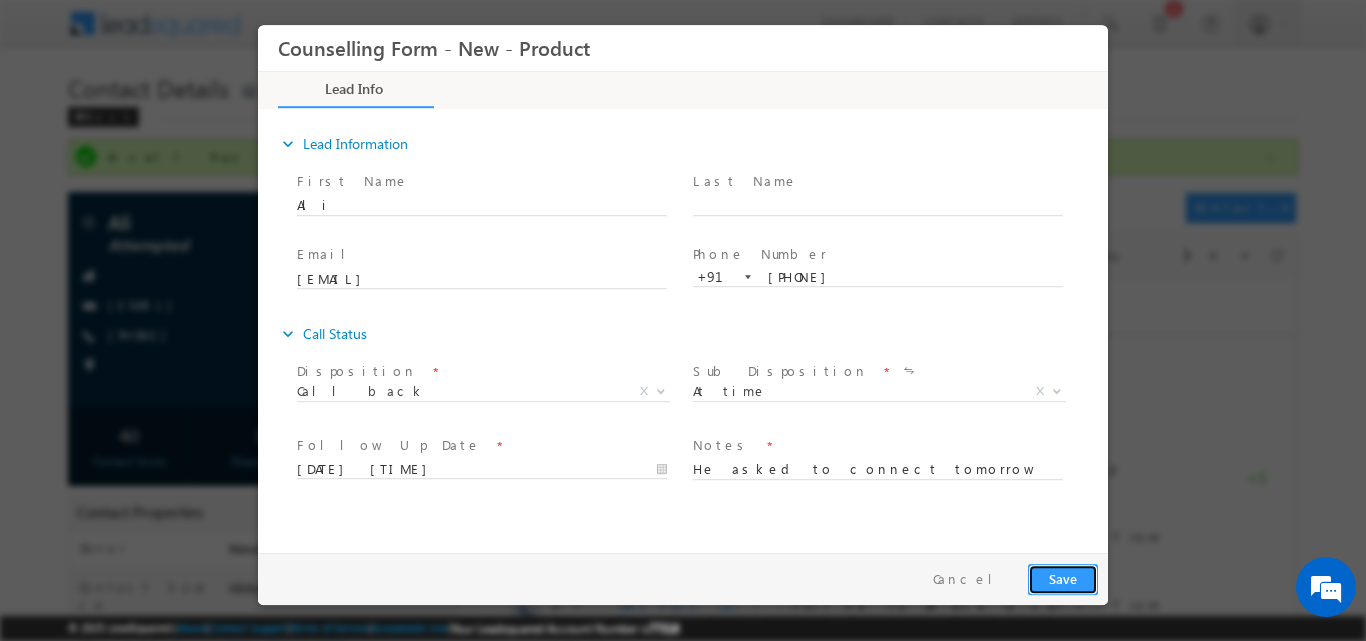 click on "Save" at bounding box center (1063, 578) 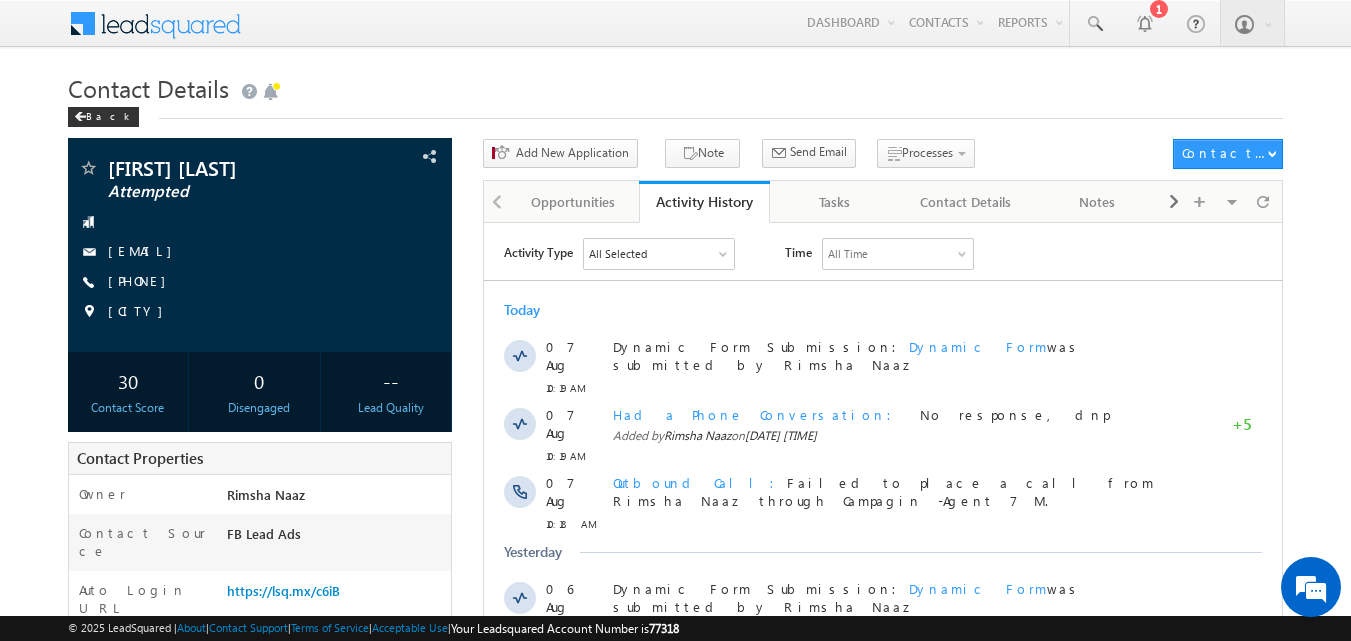scroll, scrollTop: 0, scrollLeft: 0, axis: both 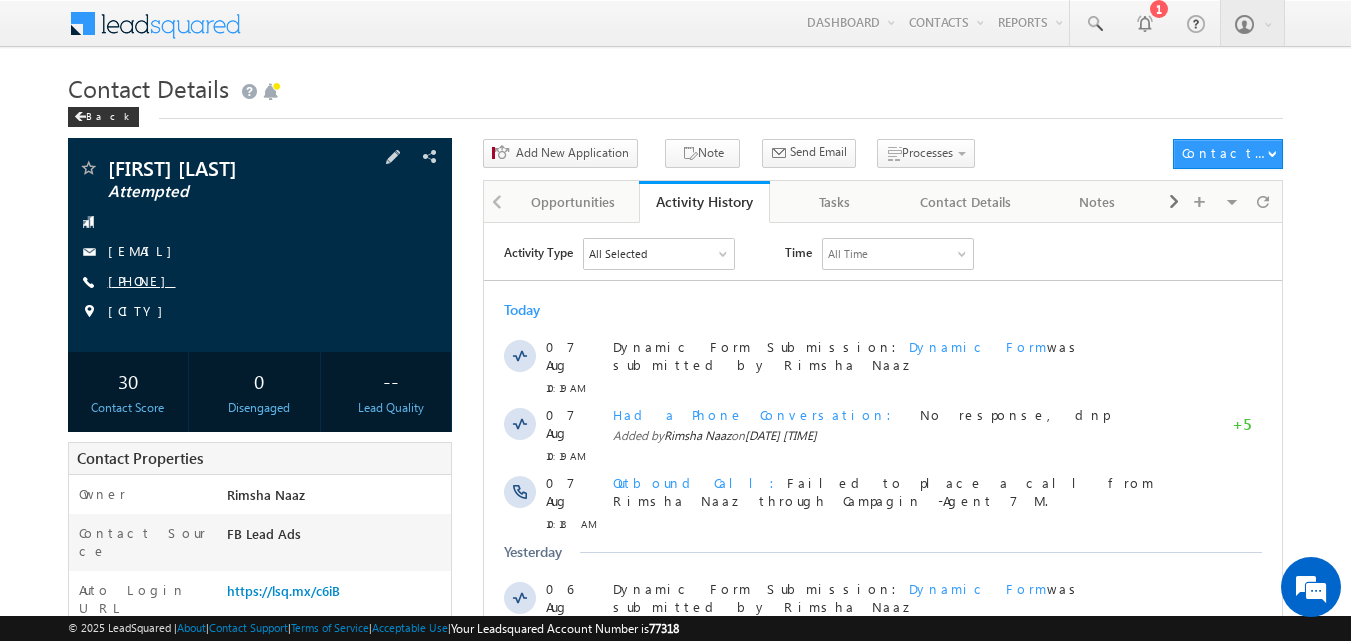 click on "[PHONE]" at bounding box center (142, 280) 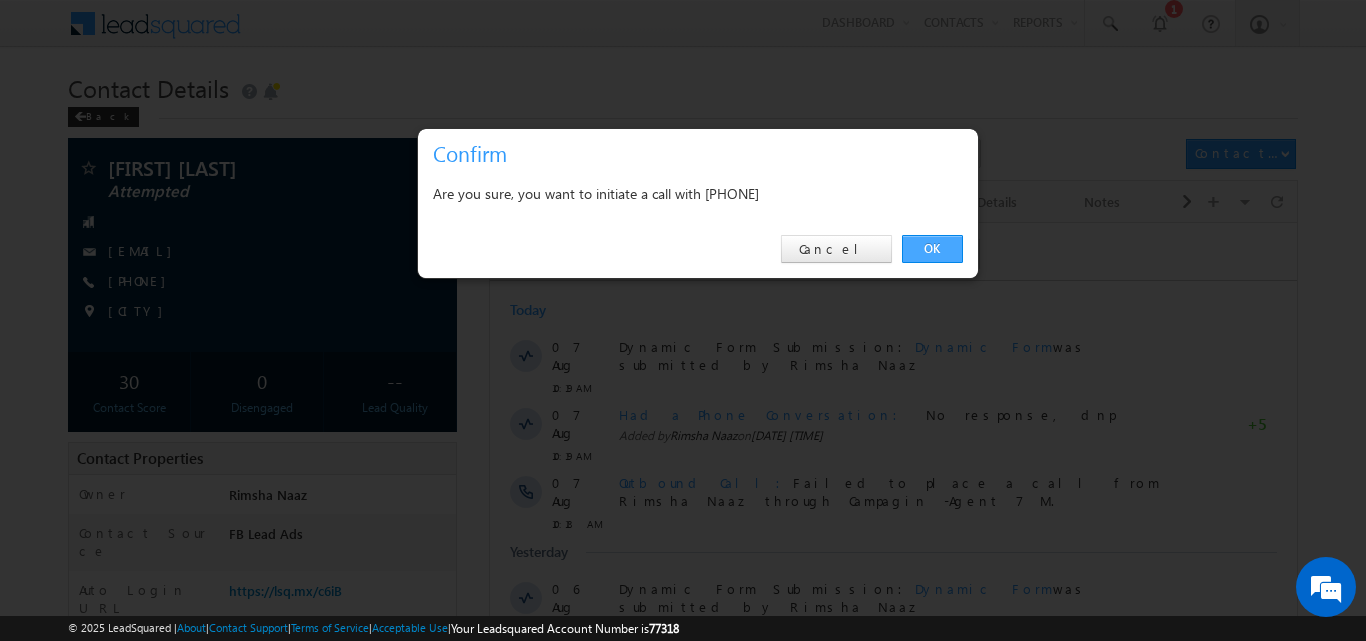 click on "OK" at bounding box center (932, 249) 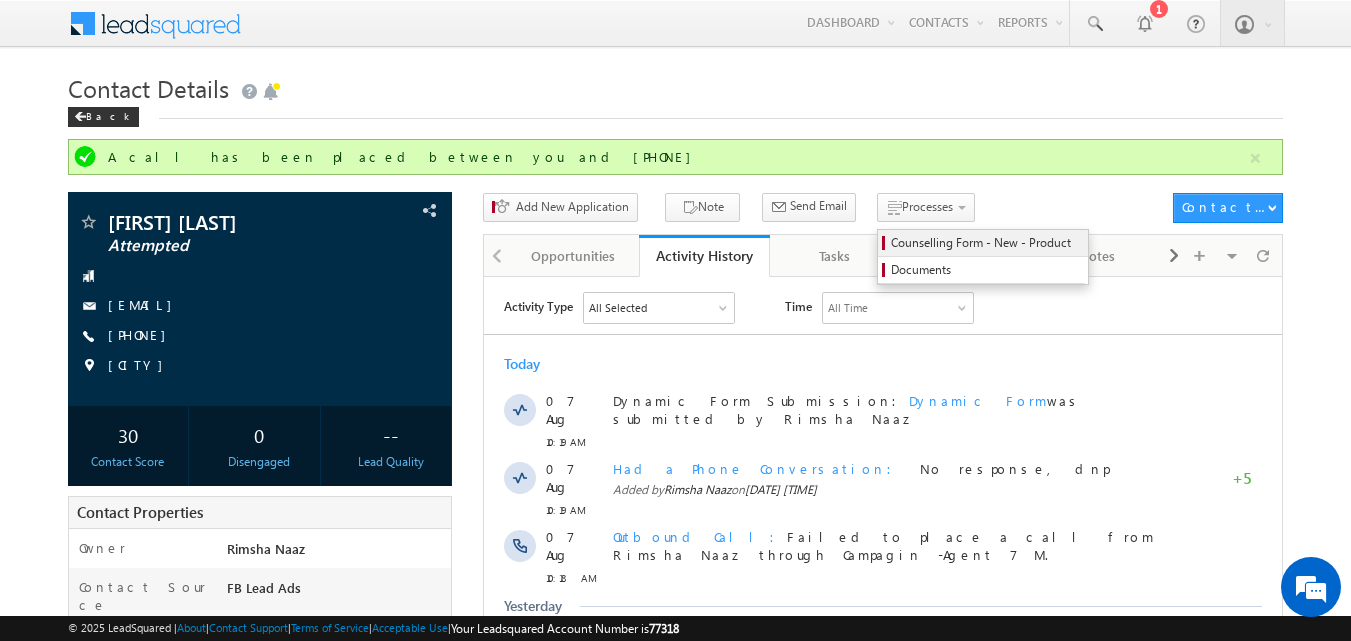 click on "Counselling Form - New - Product" at bounding box center [986, 243] 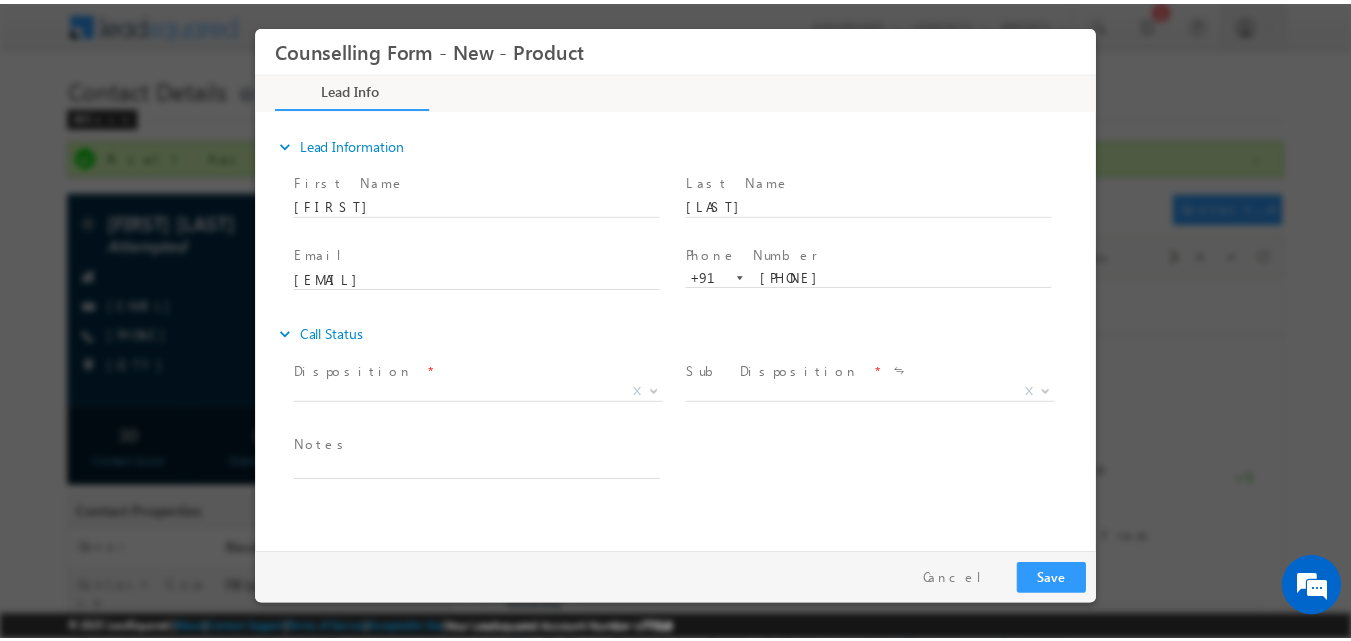 scroll, scrollTop: 0, scrollLeft: 0, axis: both 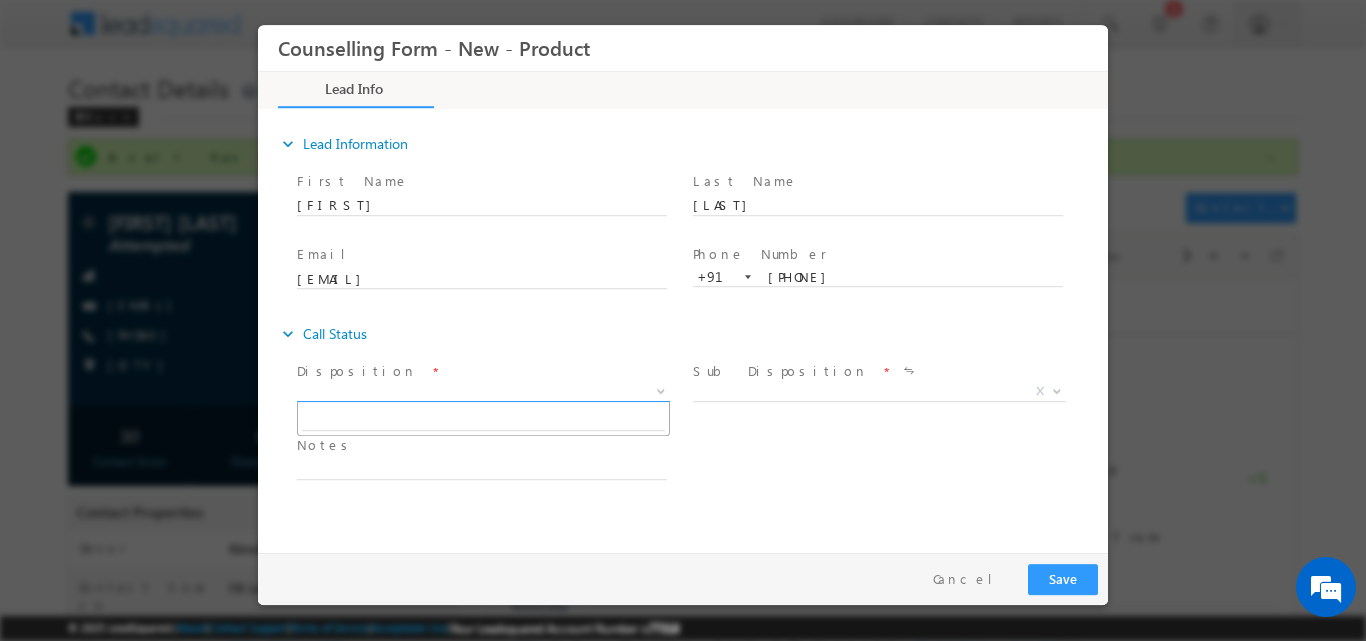 click at bounding box center [661, 389] 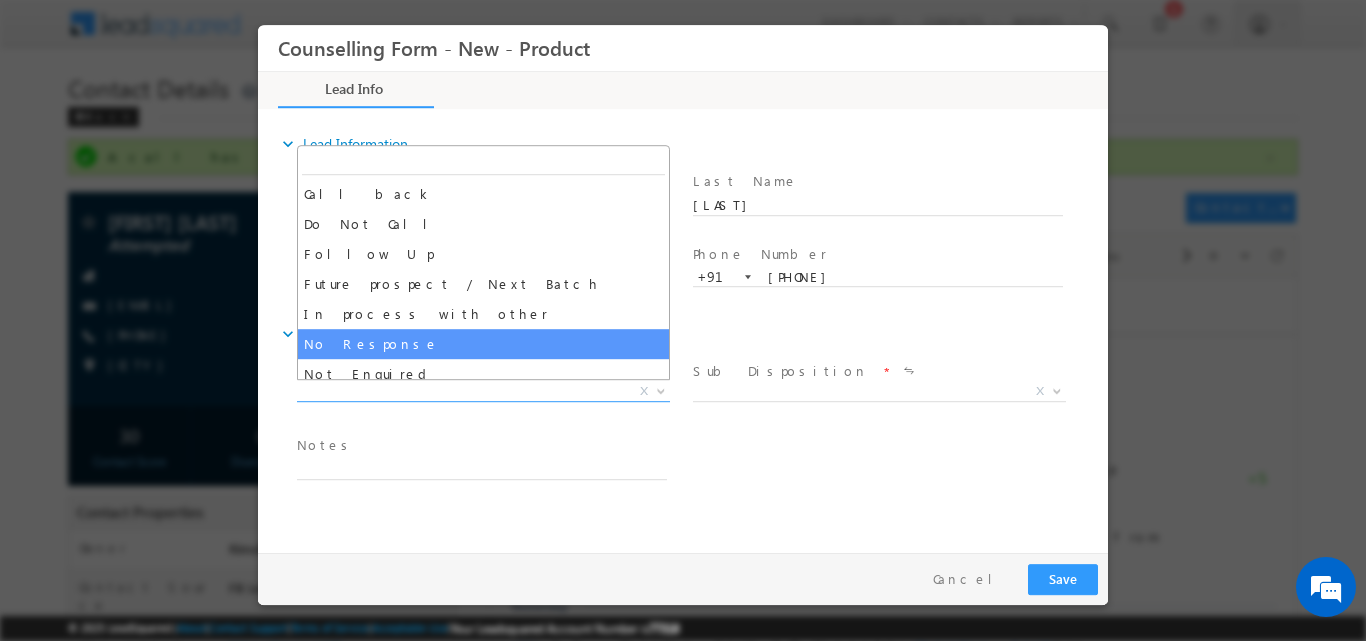 select on "No Response" 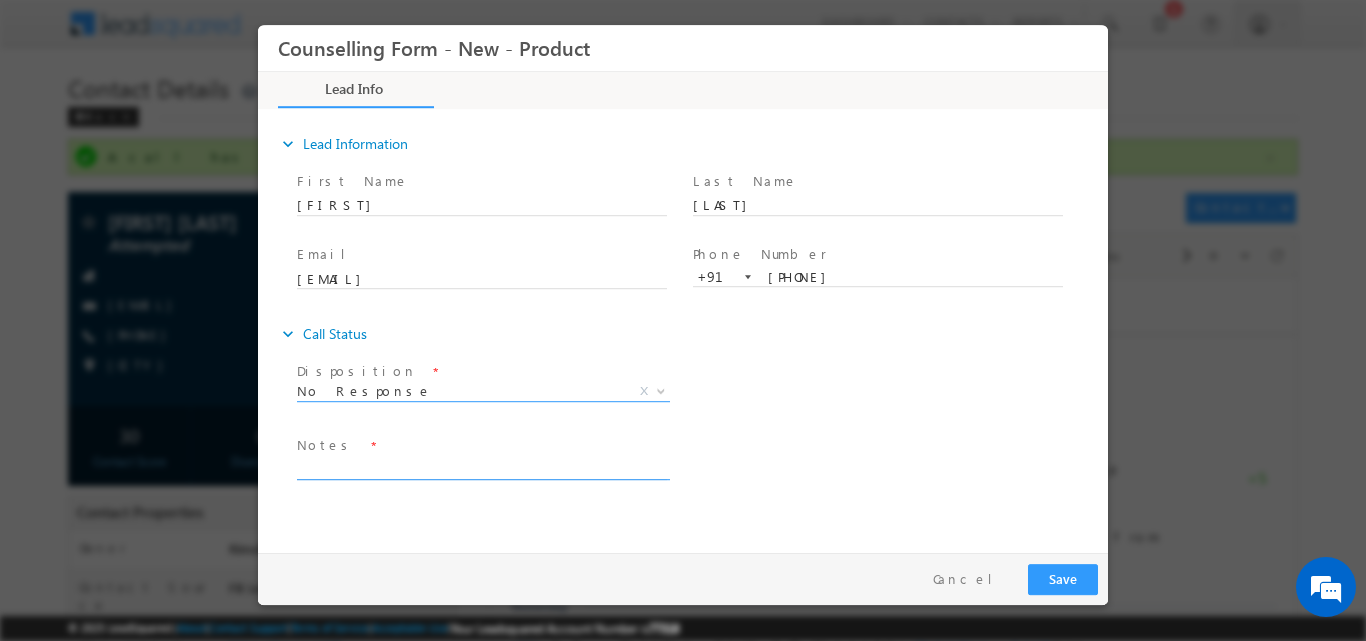 click at bounding box center (482, 467) 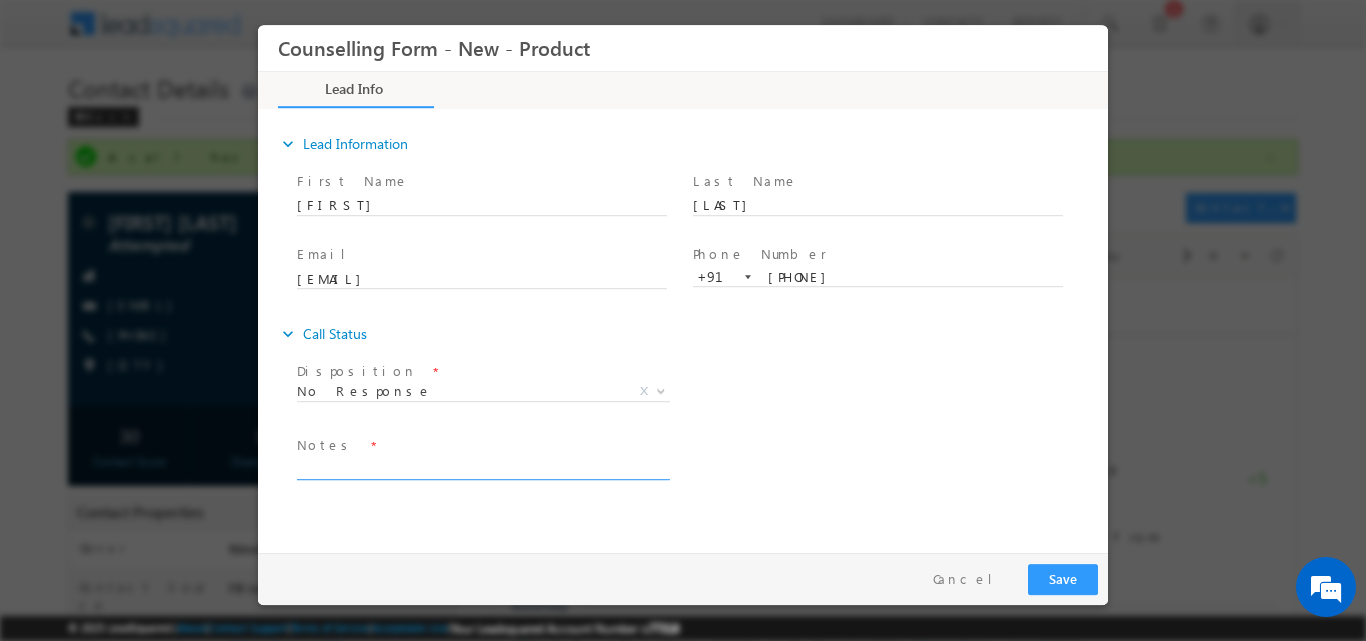 paste on "No response, dnp" 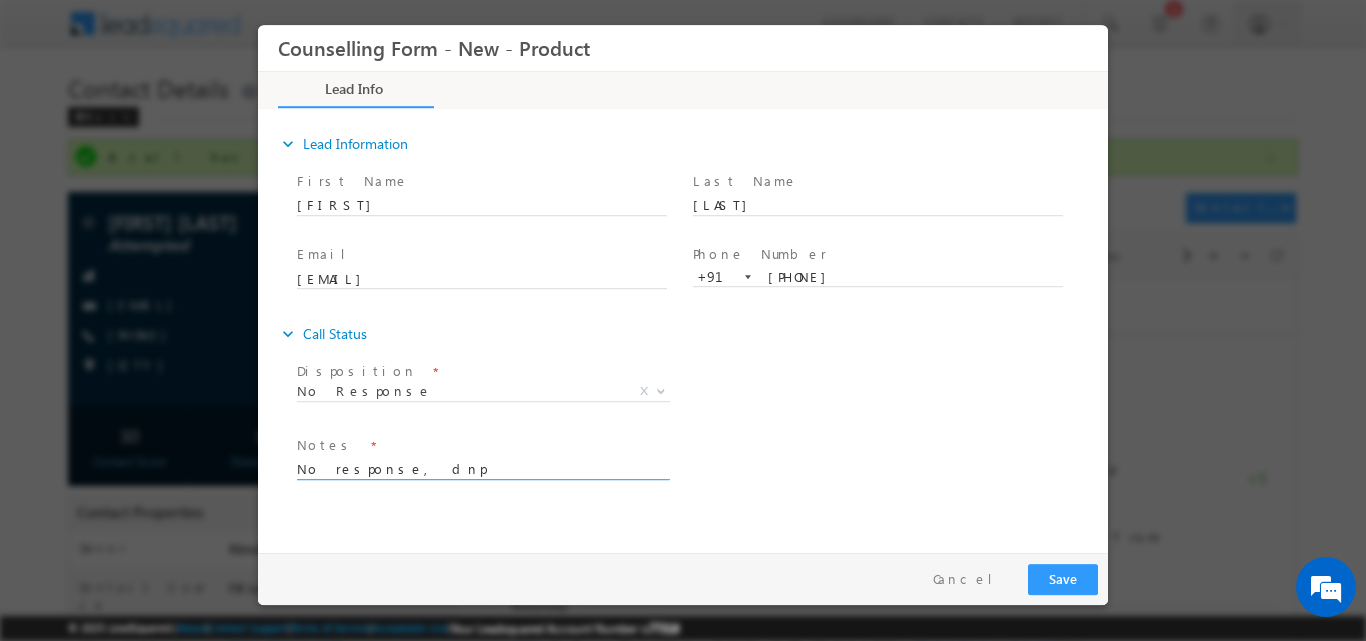 type on "No response, dnp" 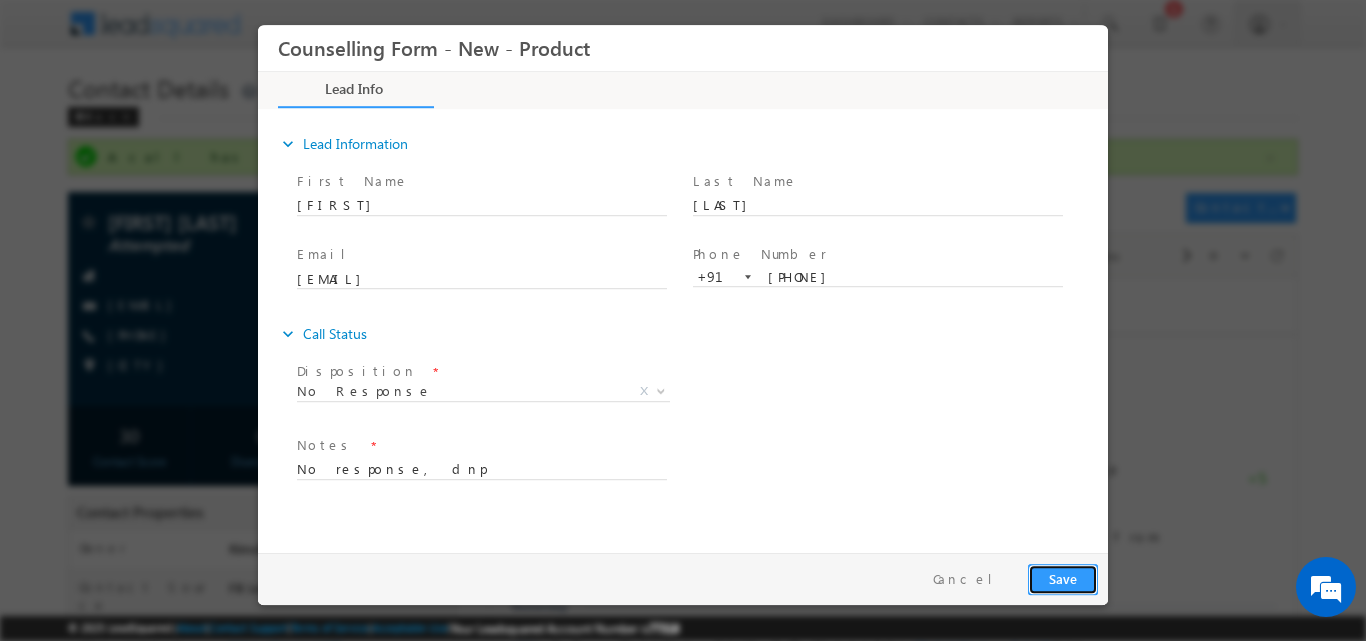 click on "Save" at bounding box center (1063, 578) 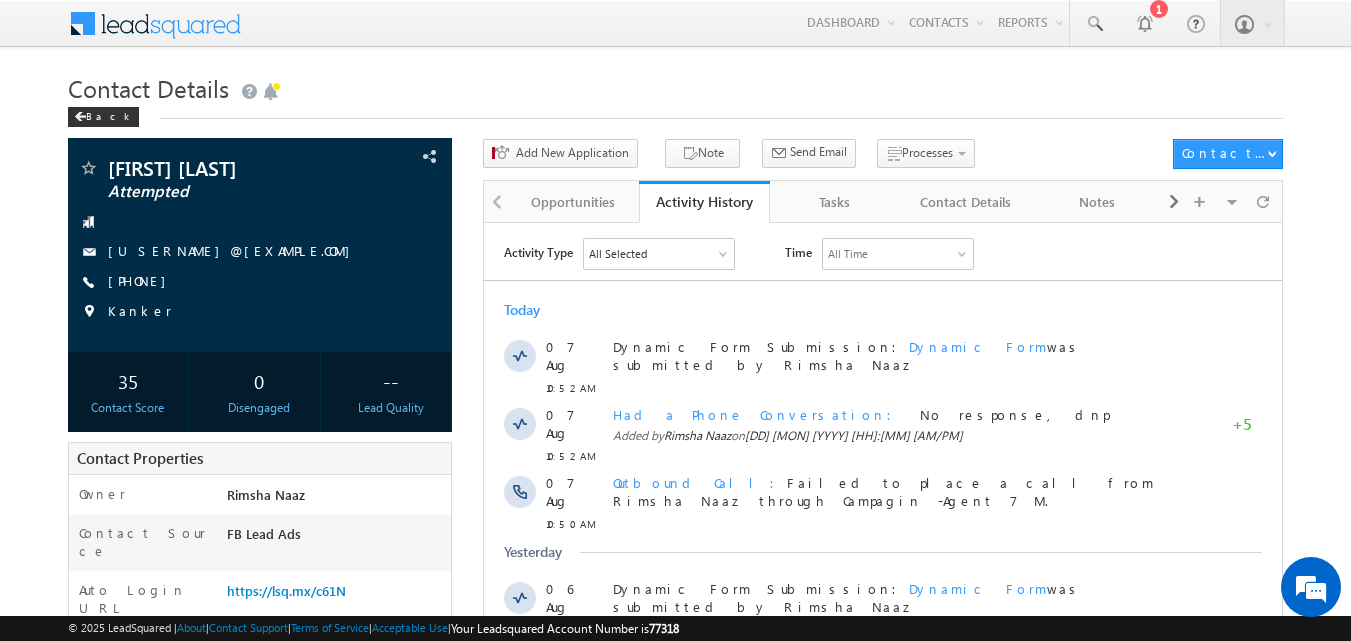 scroll, scrollTop: 0, scrollLeft: 0, axis: both 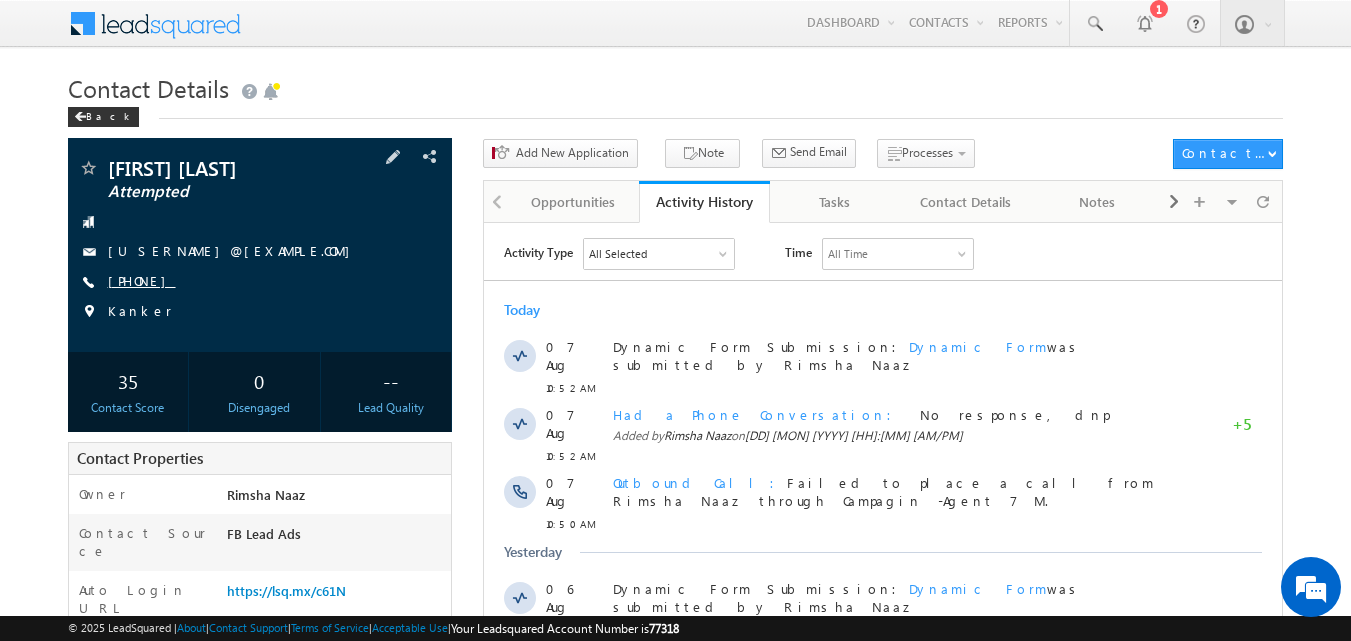 click on "+91-9243600615" at bounding box center [142, 280] 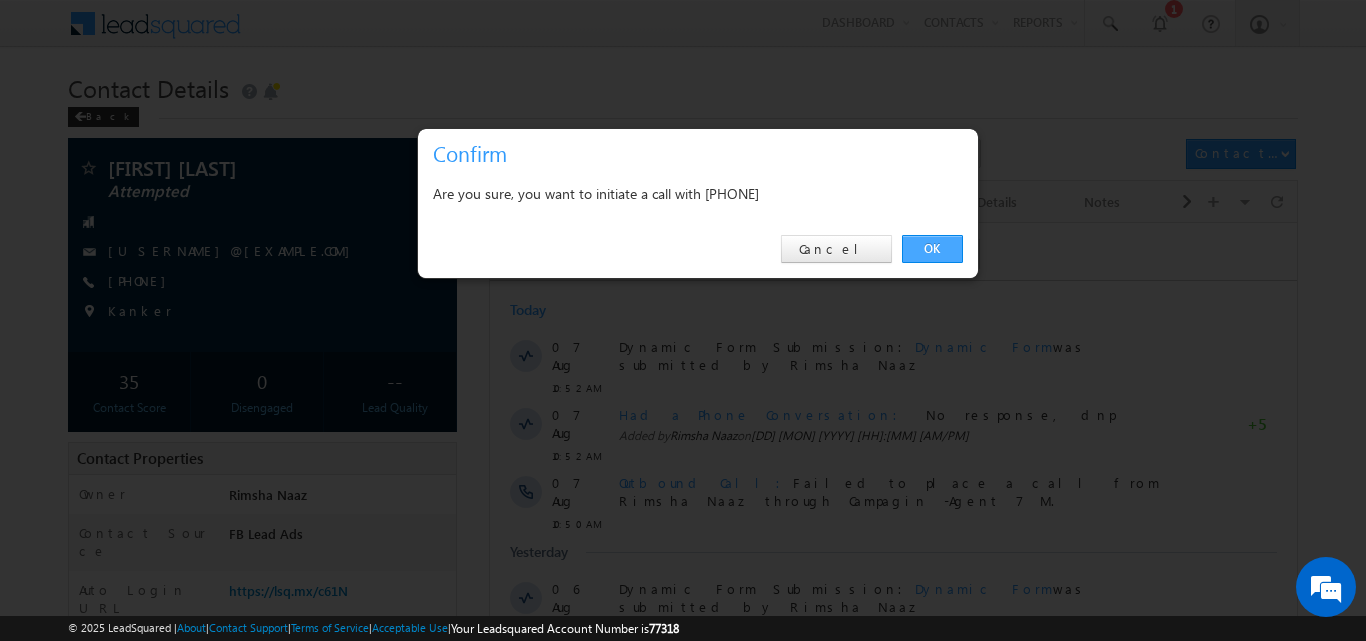 click on "OK" at bounding box center (932, 249) 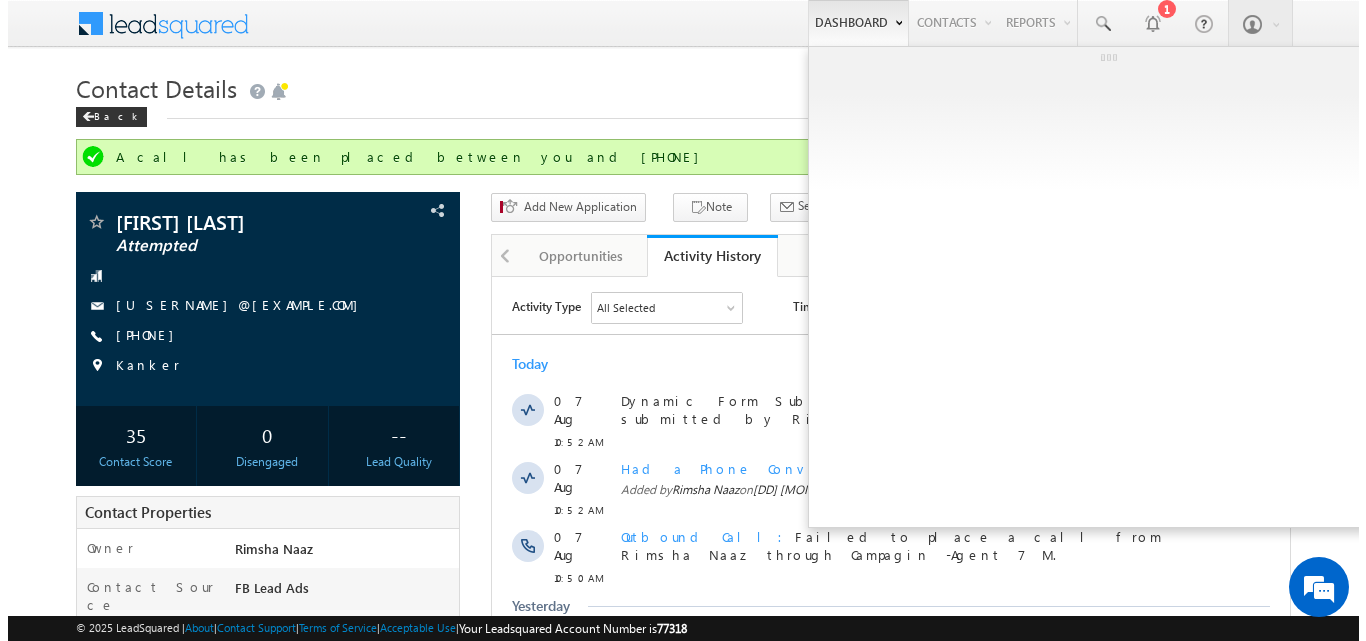 scroll, scrollTop: 0, scrollLeft: 0, axis: both 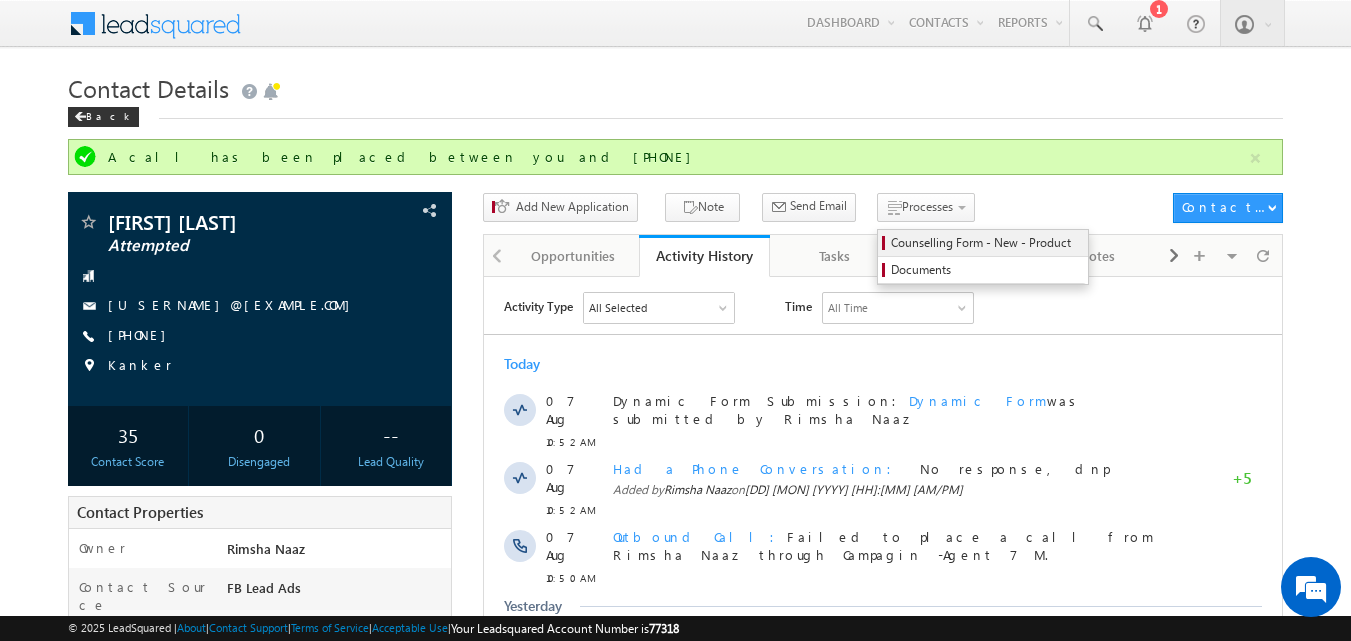 click on "Counselling Form - New - Product" at bounding box center (986, 243) 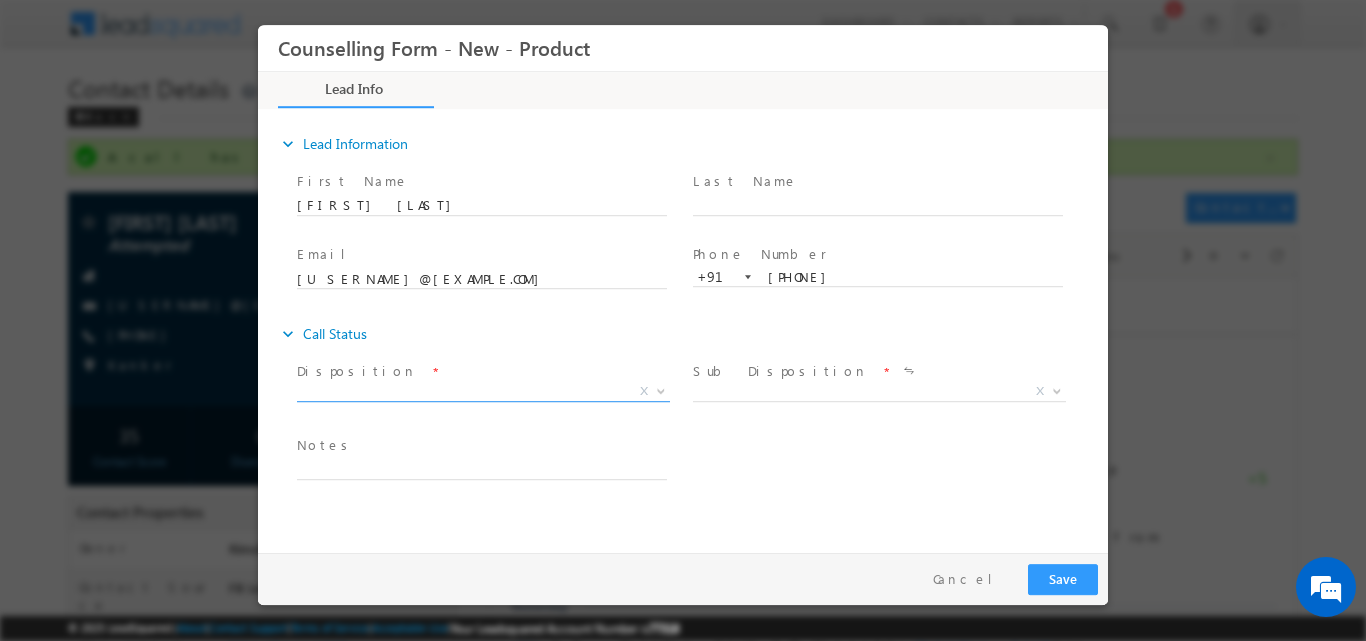 click at bounding box center (659, 390) 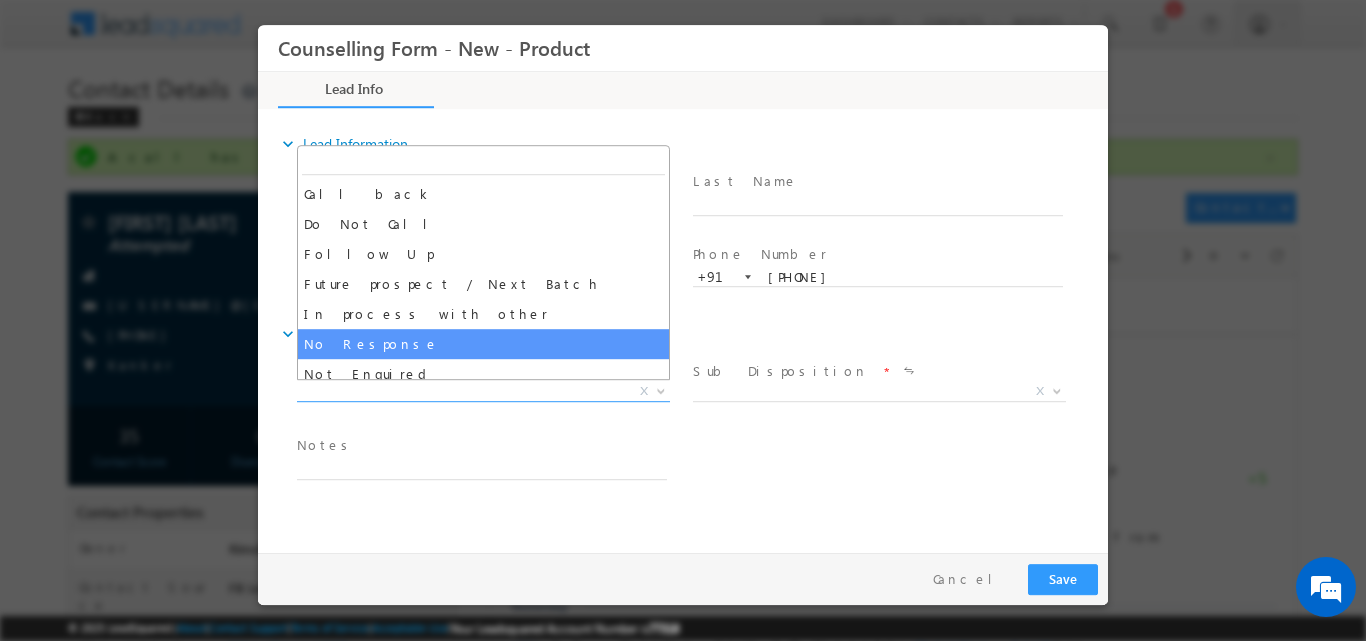 select on "No Response" 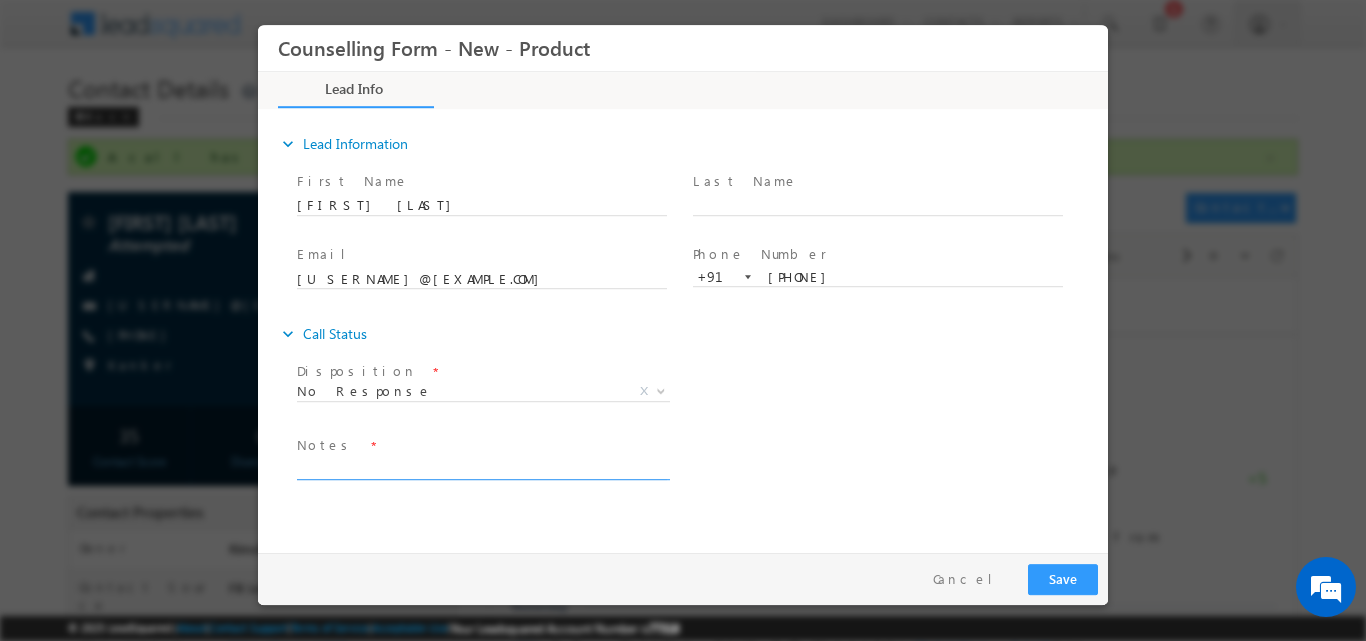 click at bounding box center (482, 467) 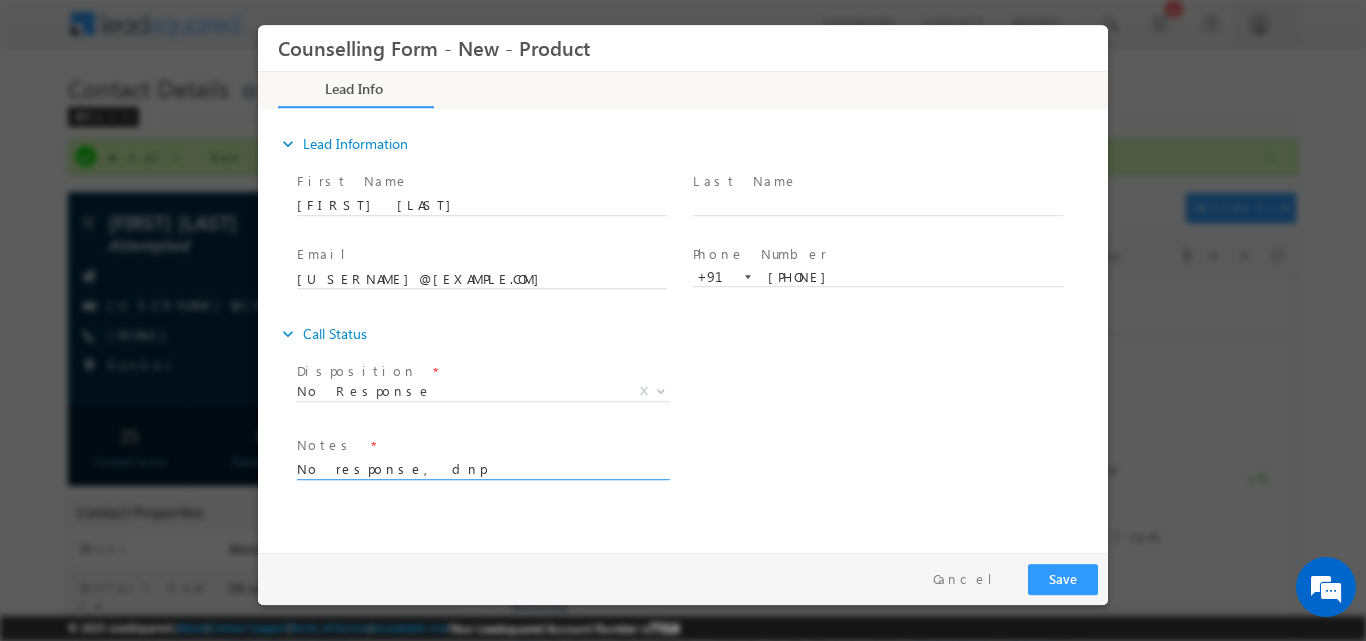 type on "No response, dnp" 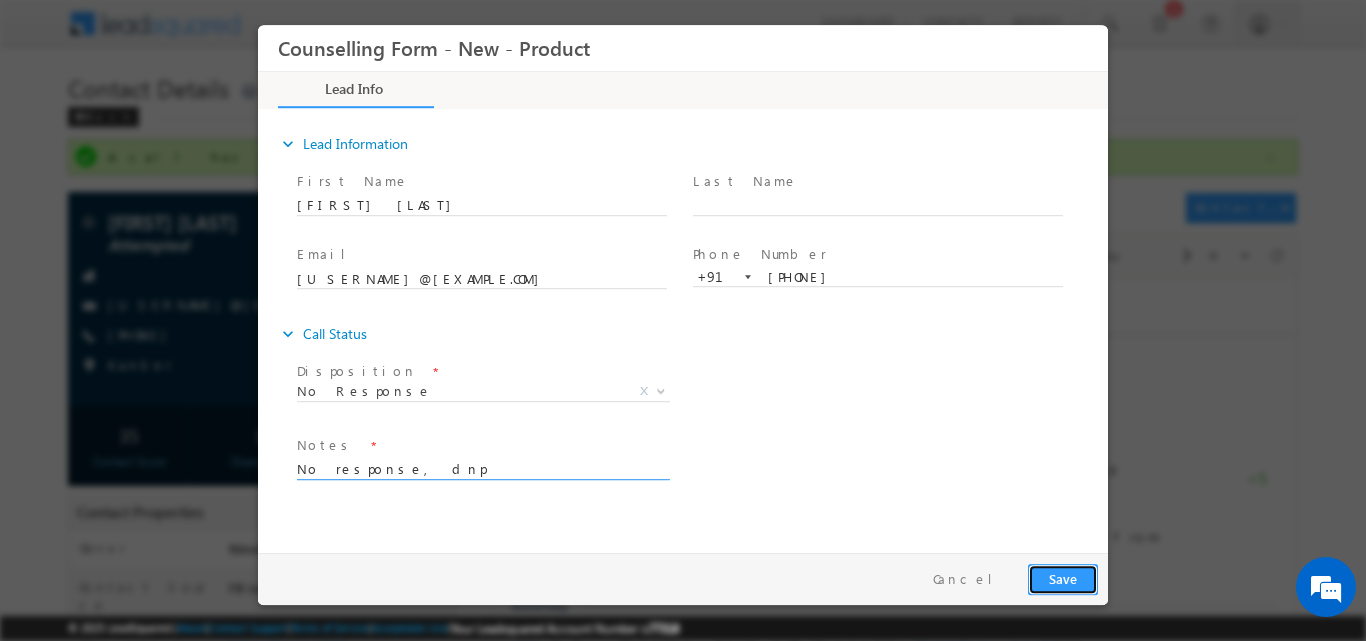 click on "Save" at bounding box center (1063, 578) 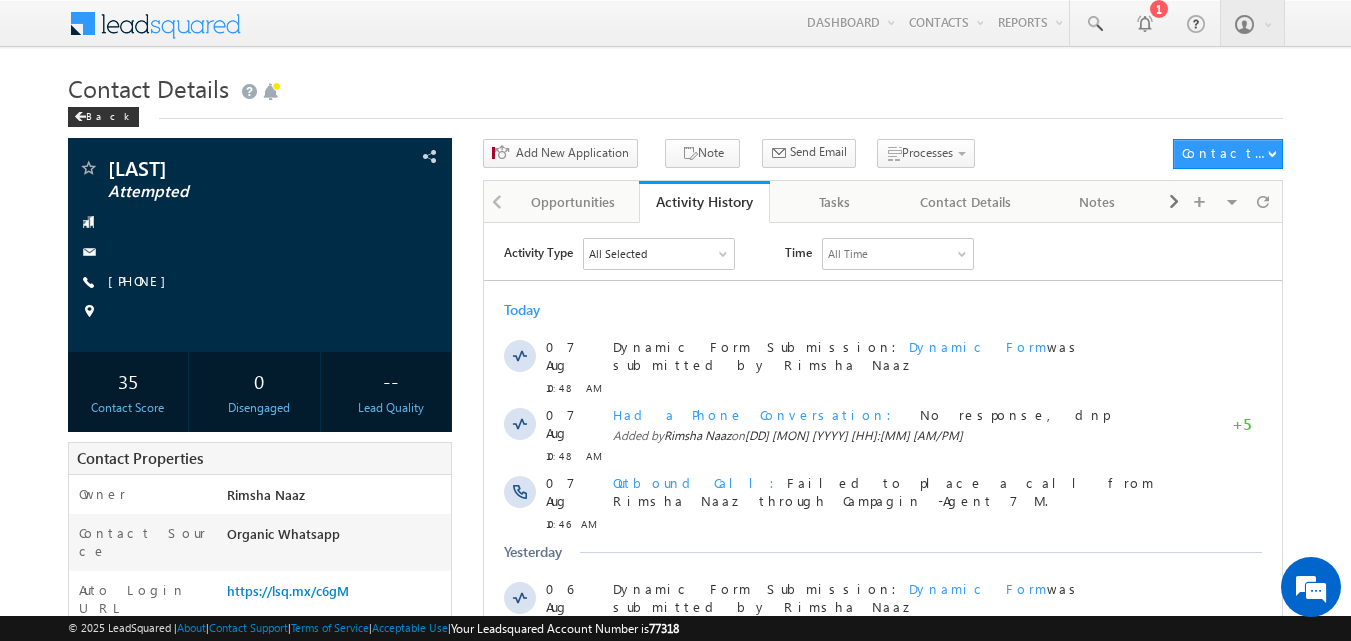 scroll, scrollTop: 0, scrollLeft: 0, axis: both 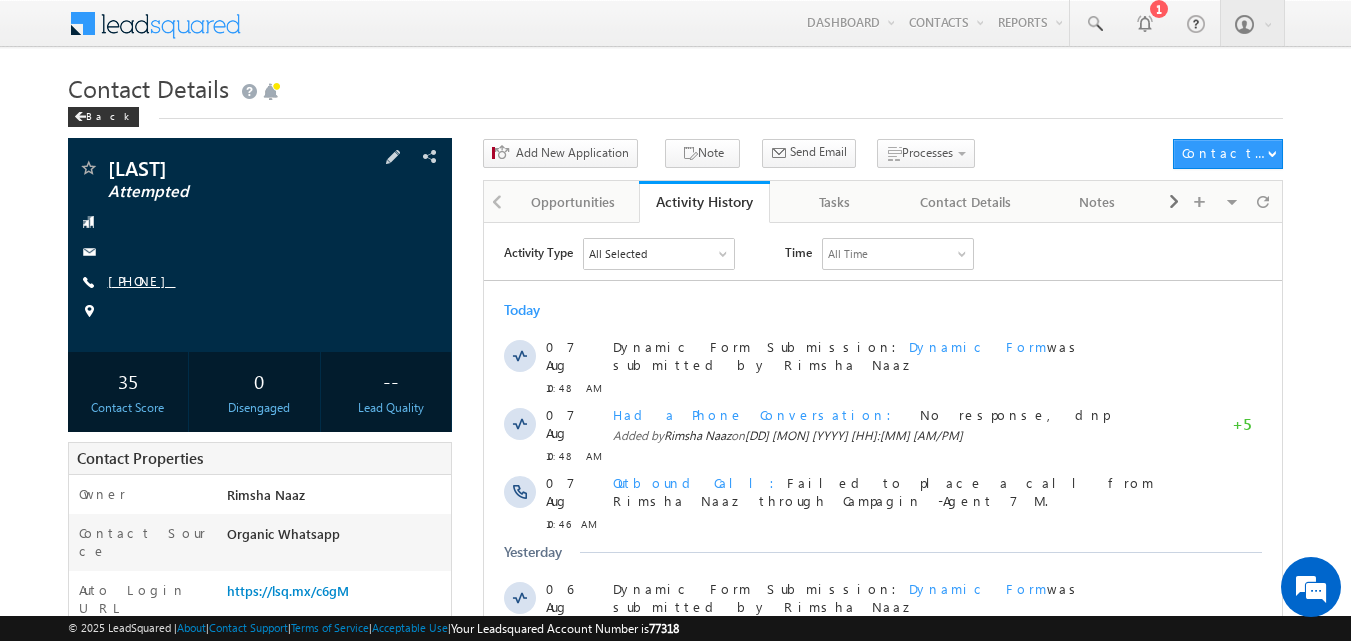 click on "[PHONE]" at bounding box center (142, 280) 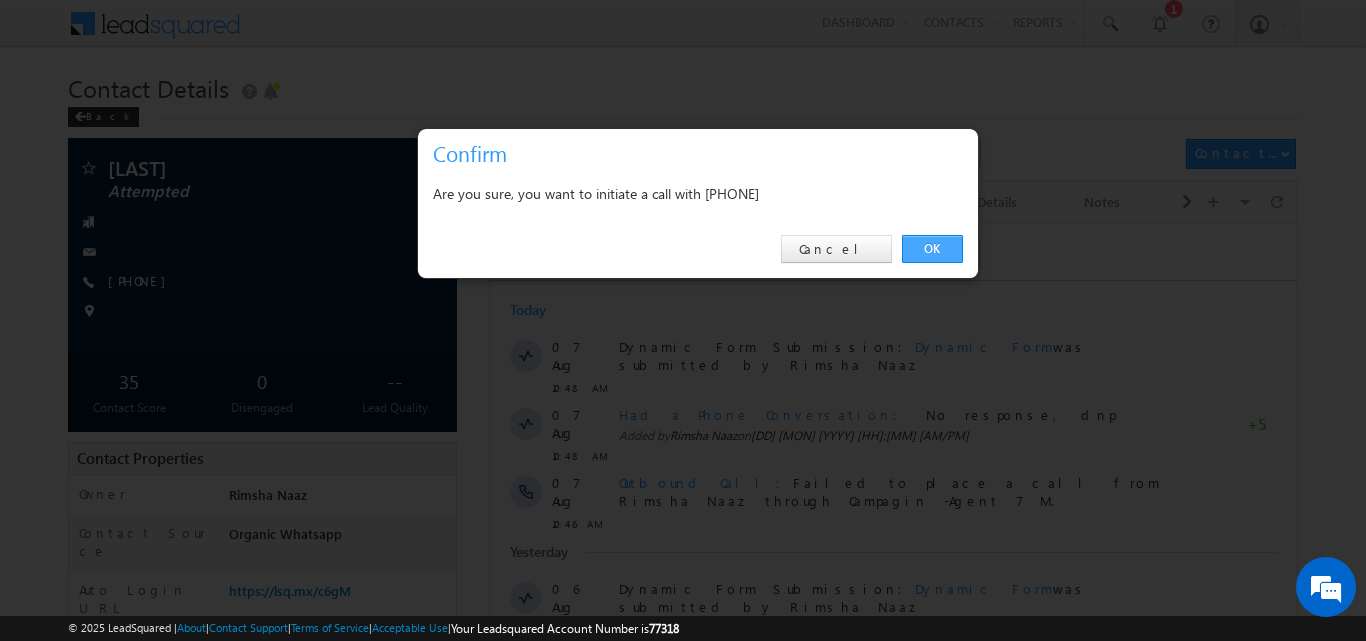 drag, startPoint x: 931, startPoint y: 253, endPoint x: 433, endPoint y: 12, distance: 553.2495 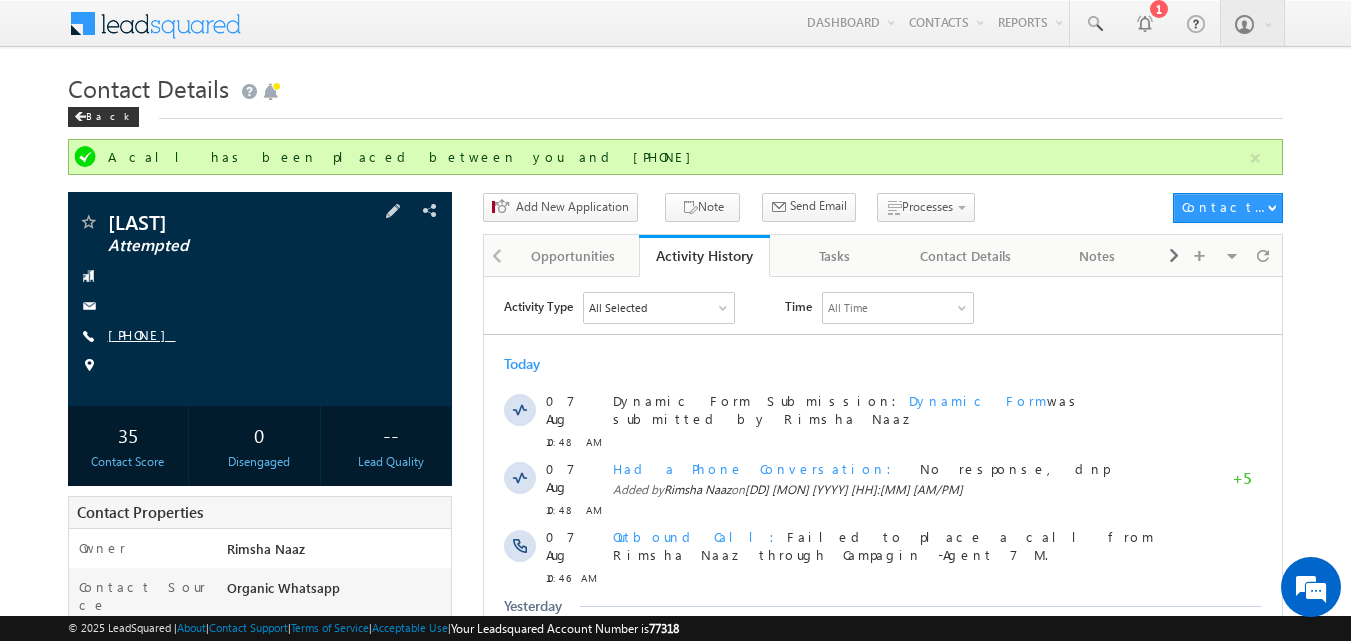 drag, startPoint x: 143, startPoint y: 344, endPoint x: 160, endPoint y: 329, distance: 22.671568 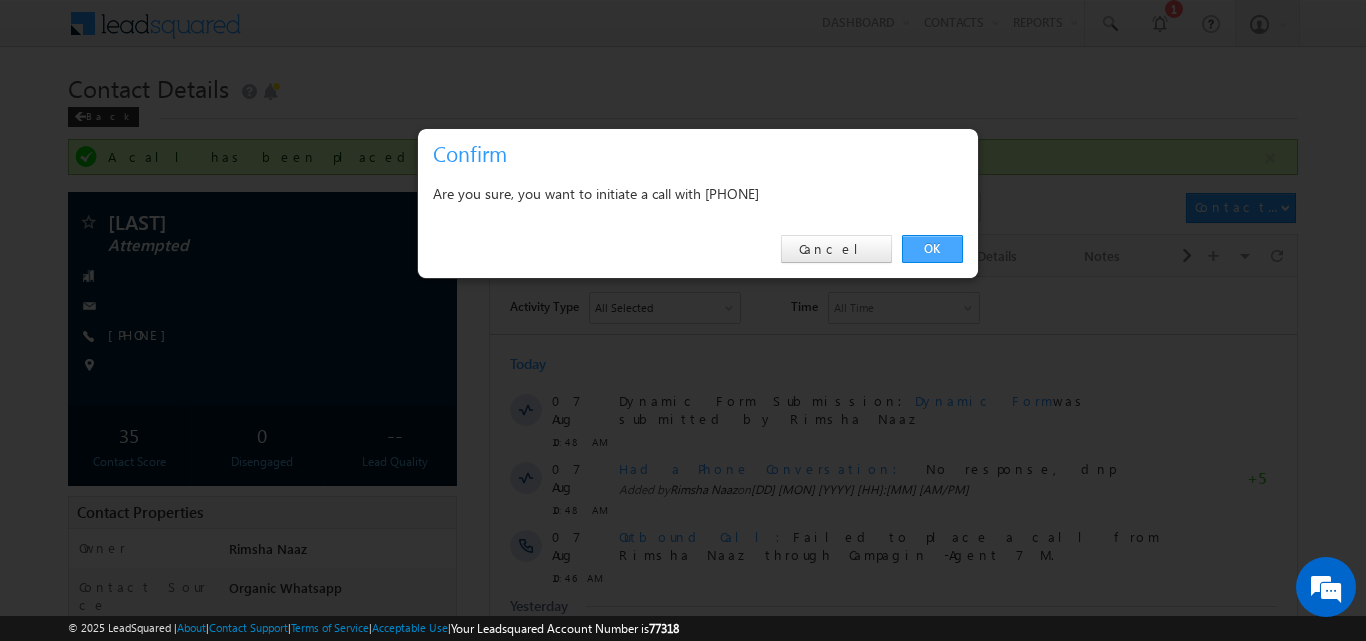 click on "OK" at bounding box center (932, 249) 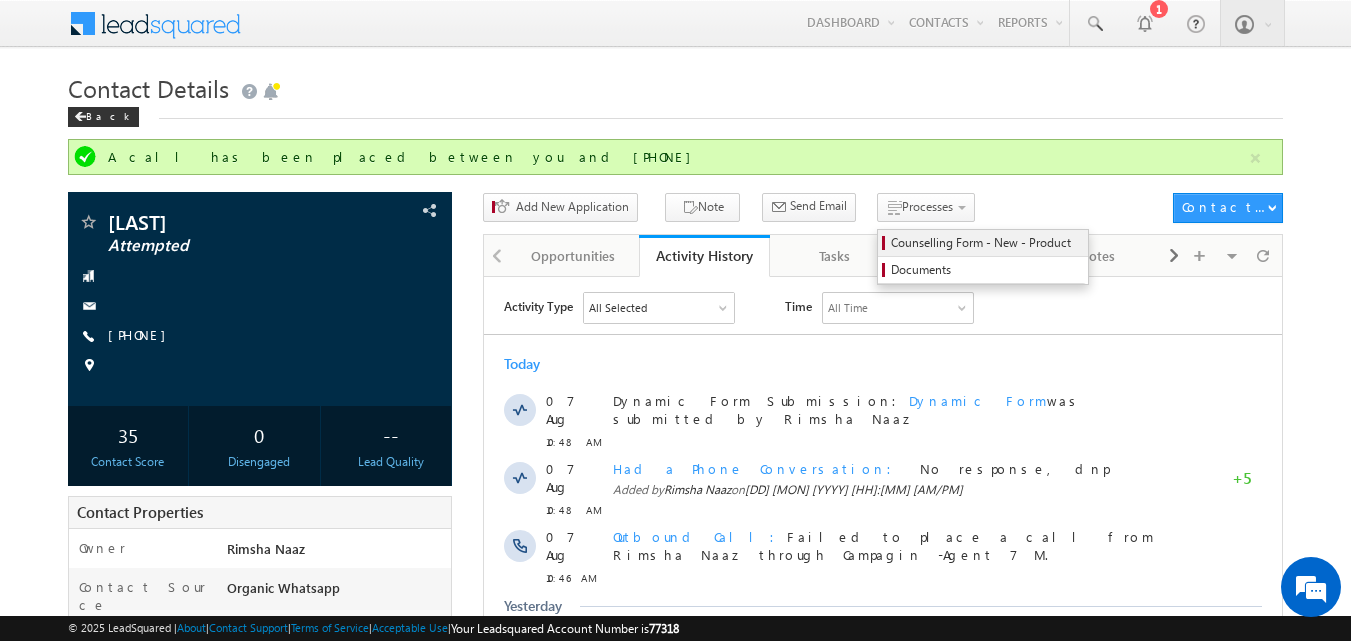 click on "Counselling Form - New - Product" at bounding box center [986, 243] 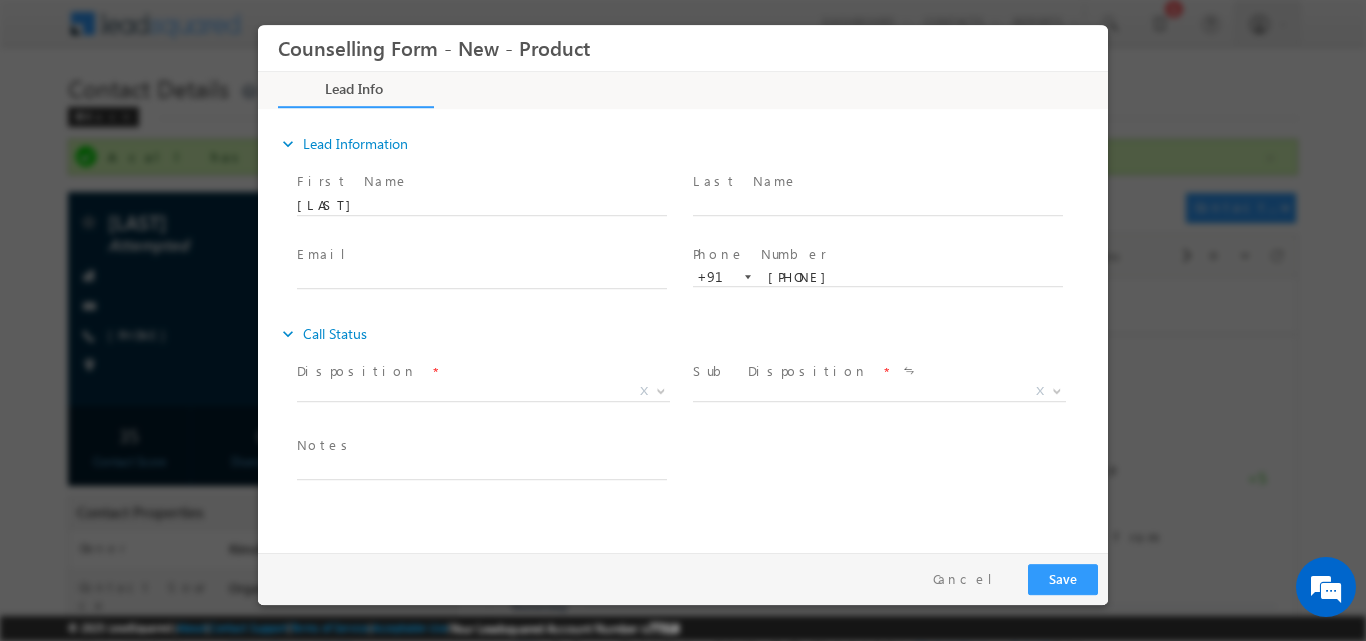 scroll, scrollTop: 0, scrollLeft: 0, axis: both 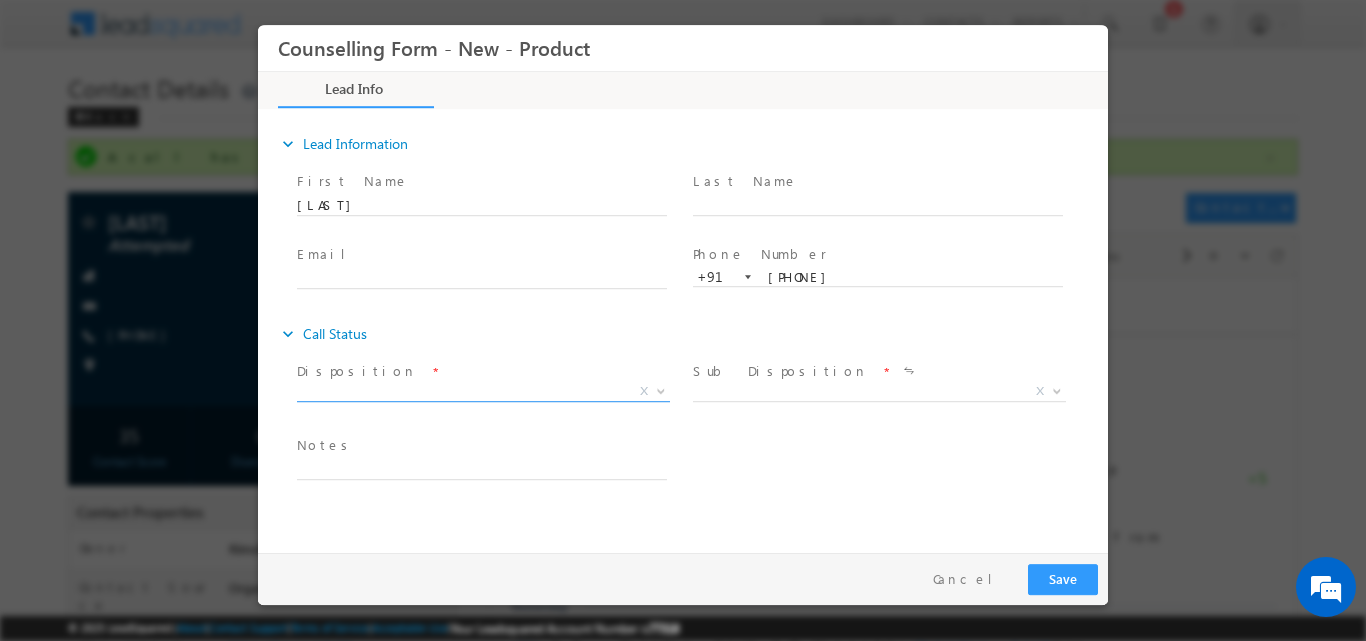 click at bounding box center [659, 390] 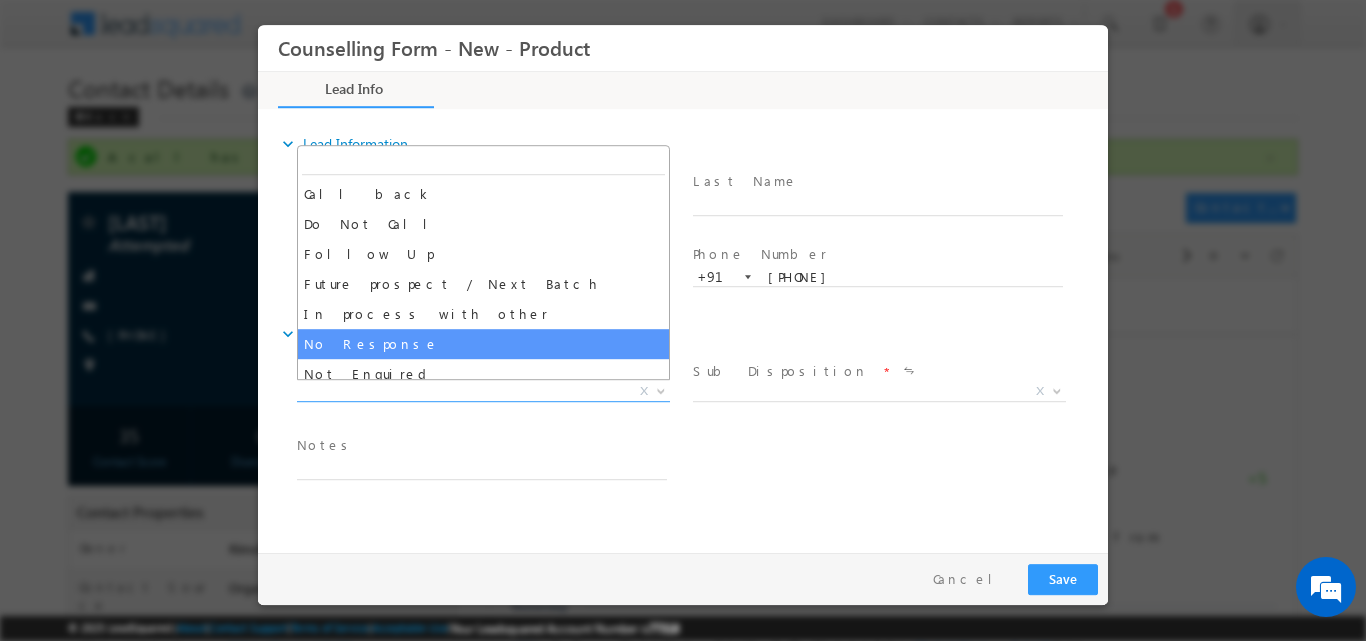 select on "No Response" 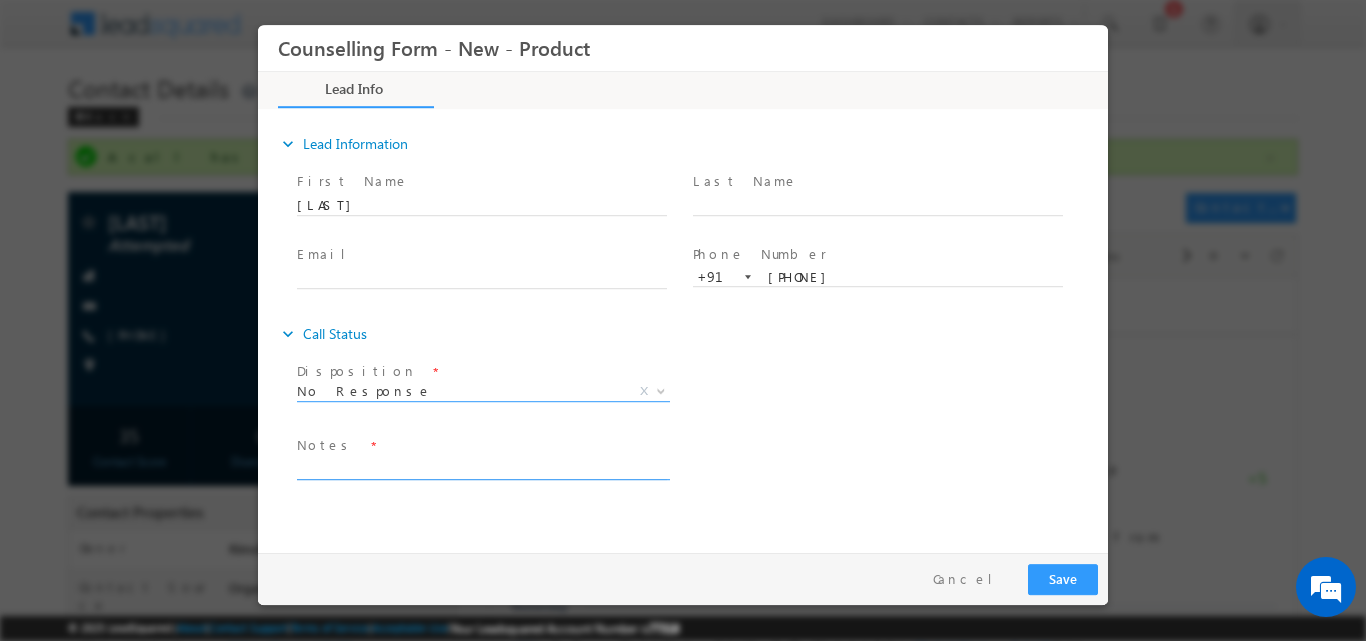 click at bounding box center [482, 467] 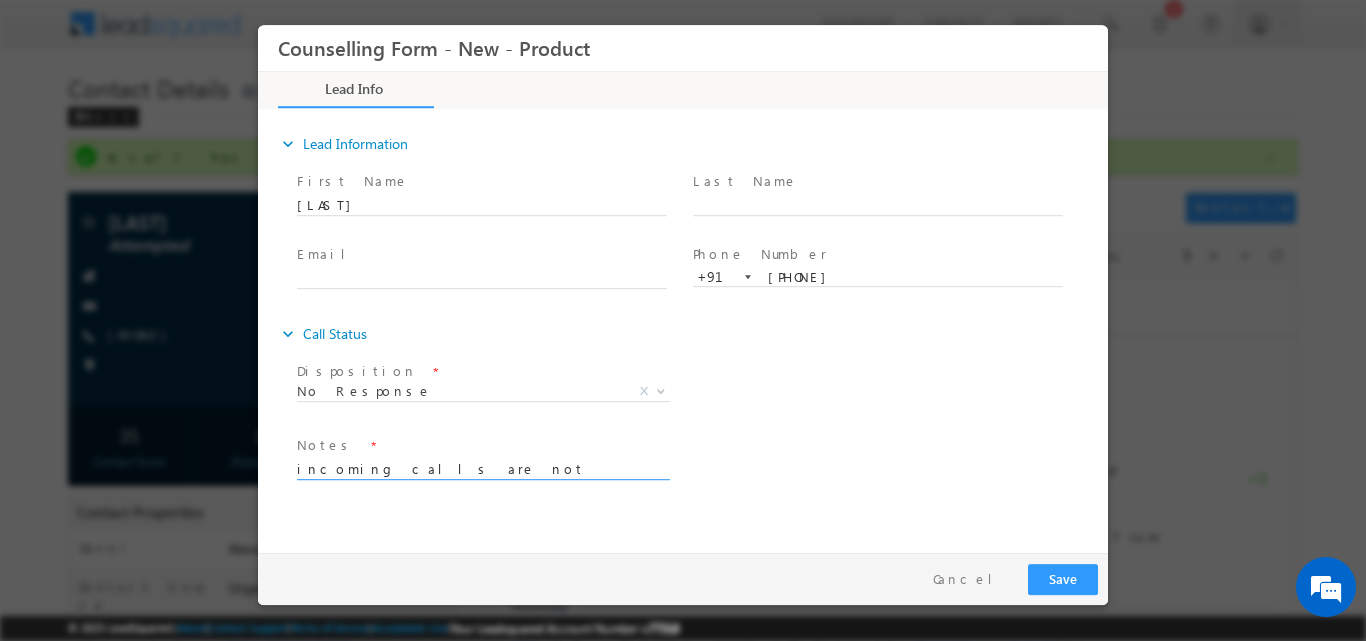 type on "incoming calls are not available on this number" 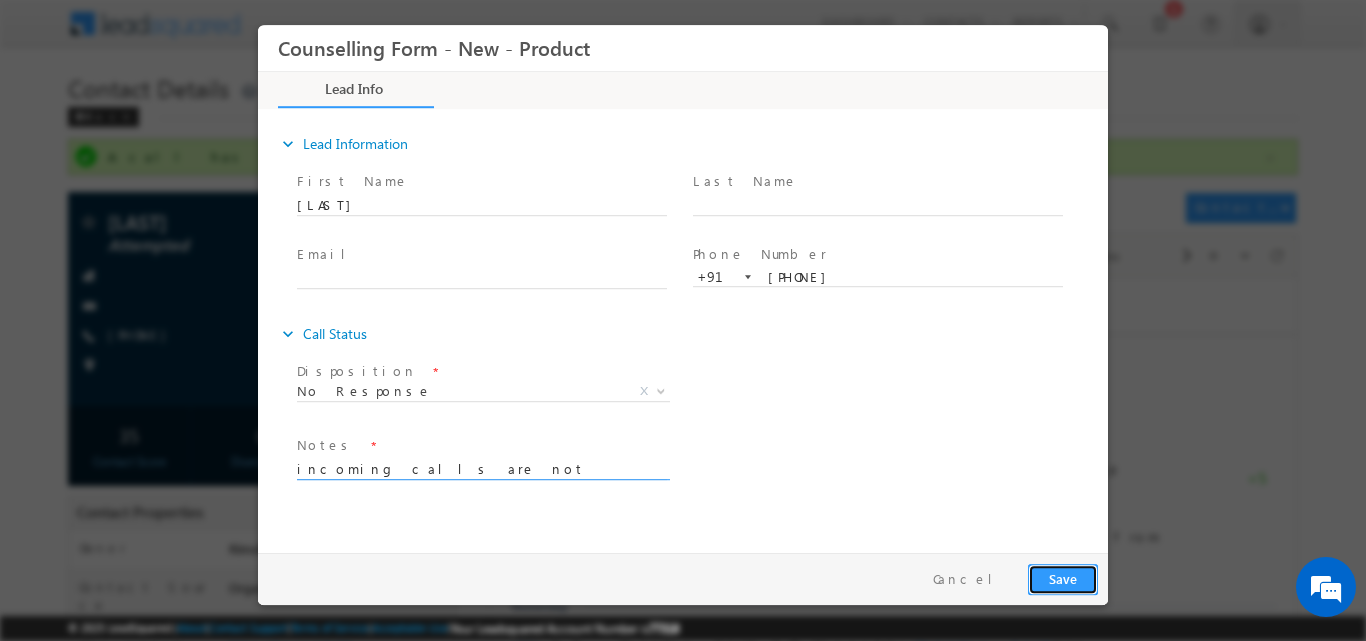 click on "Save" at bounding box center [1063, 578] 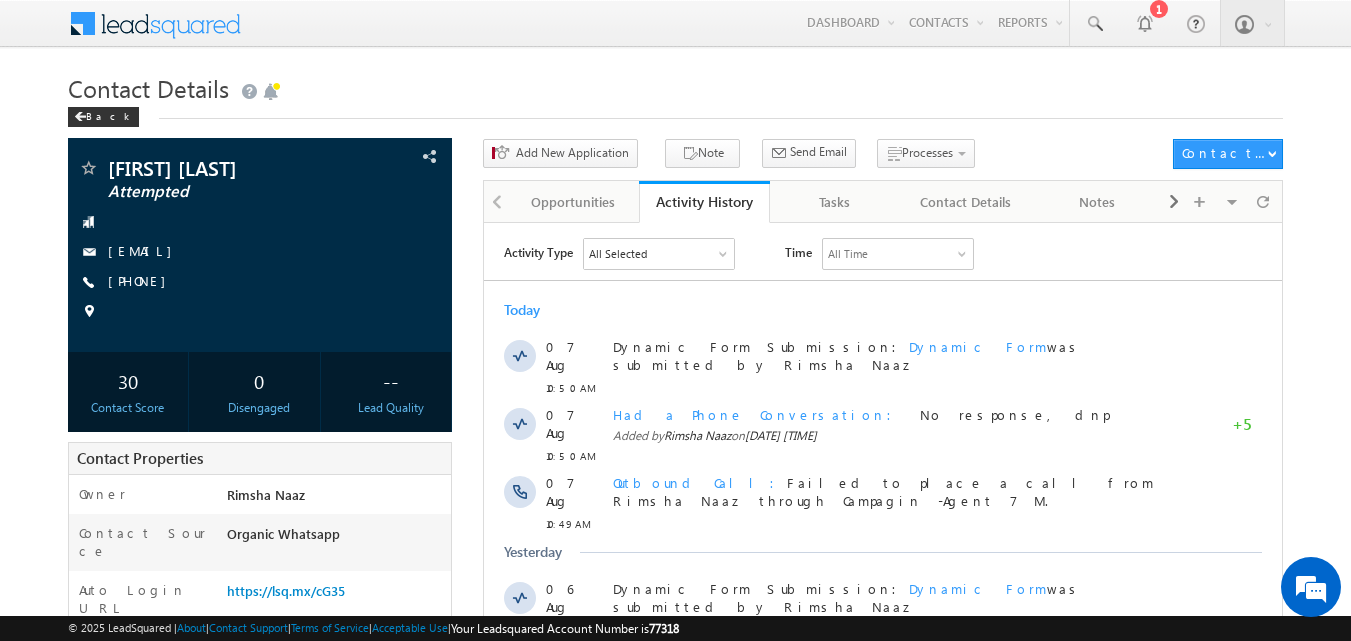 scroll, scrollTop: 0, scrollLeft: 0, axis: both 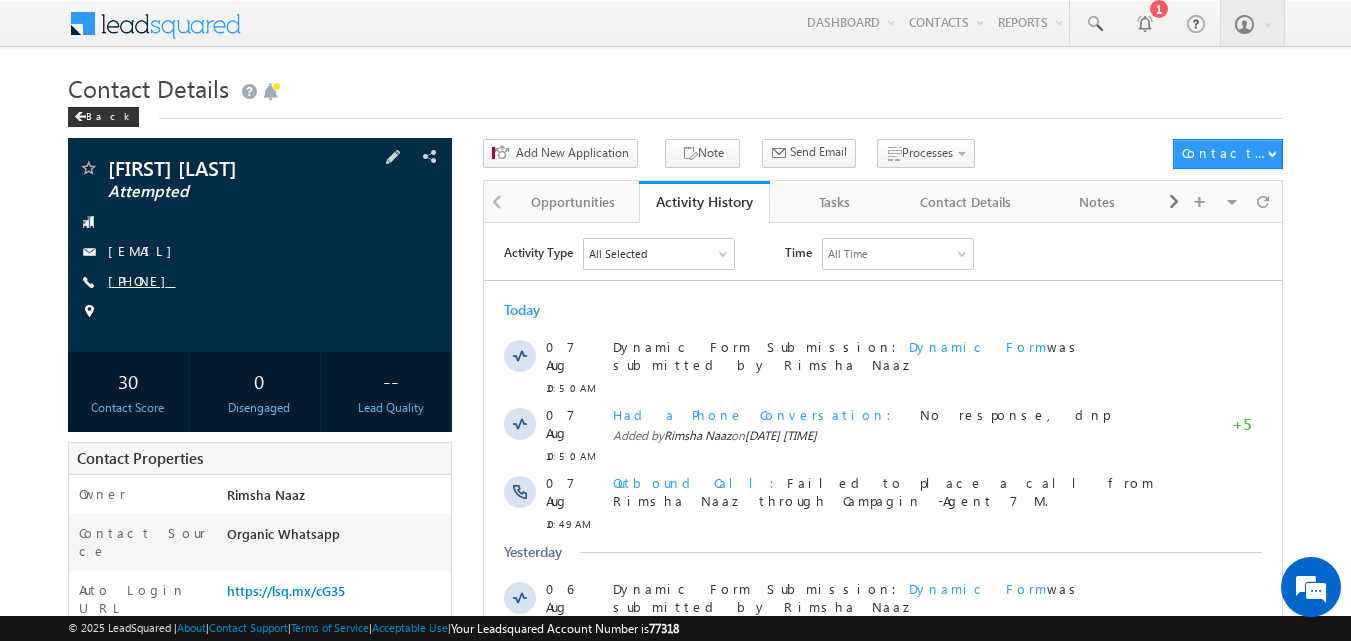 click on "[LAST] [FIRST]
Attempted
[EMAIL]
[PHONE]" at bounding box center [260, 245] 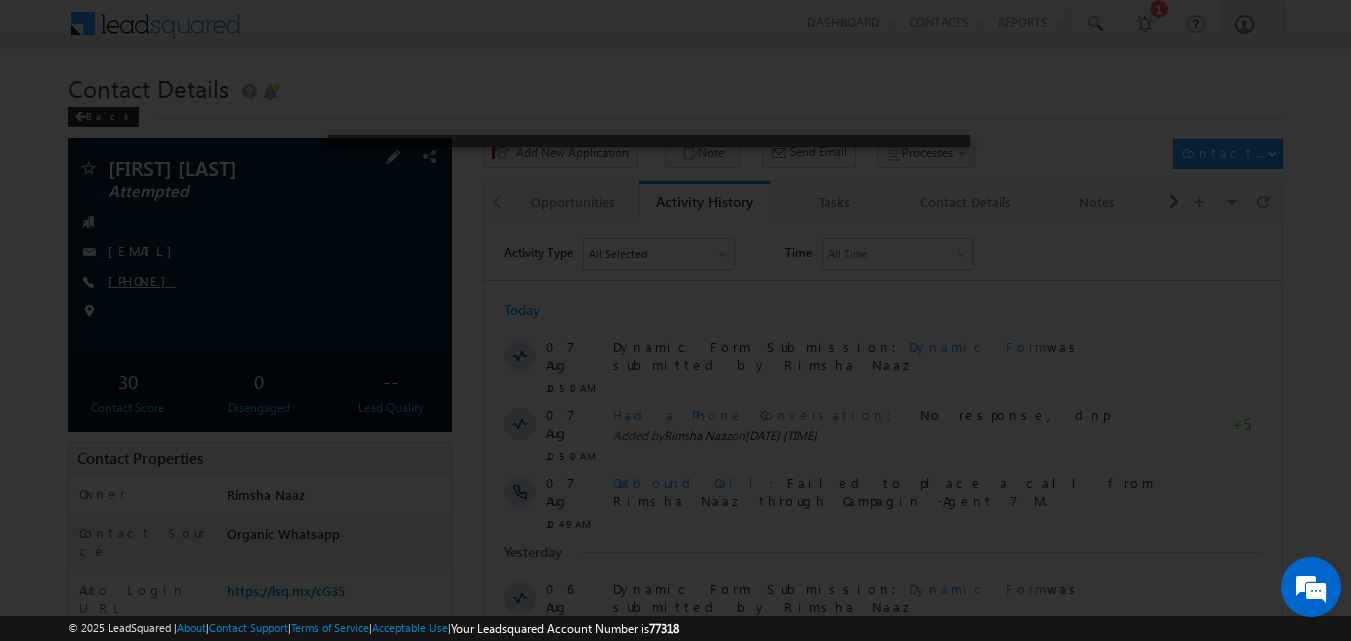 click at bounding box center (675, 320) 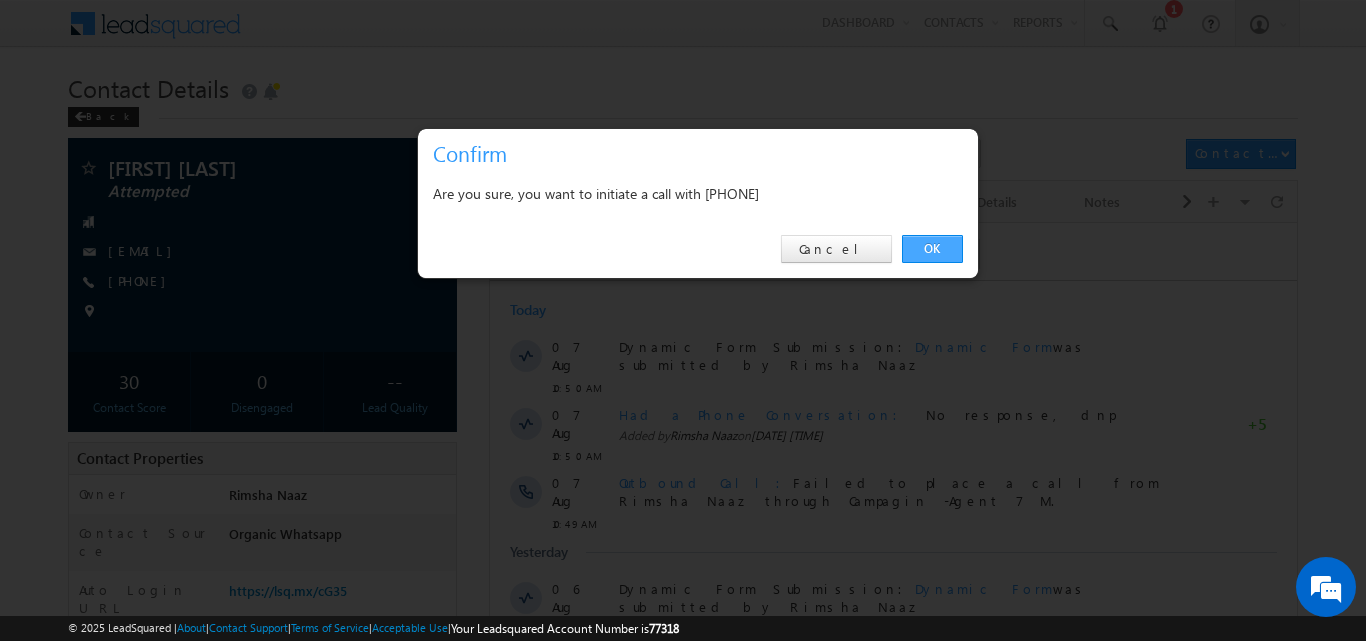 click on "OK" at bounding box center [932, 249] 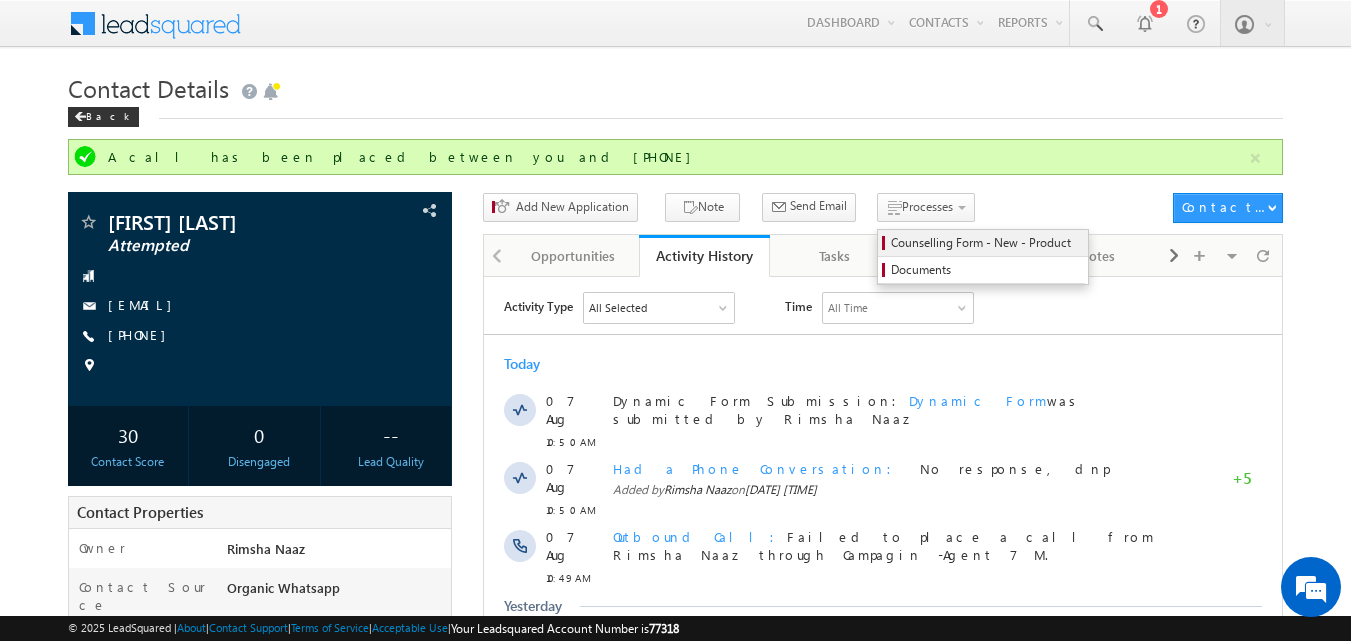 click on "Counselling Form - New - Product" at bounding box center (986, 243) 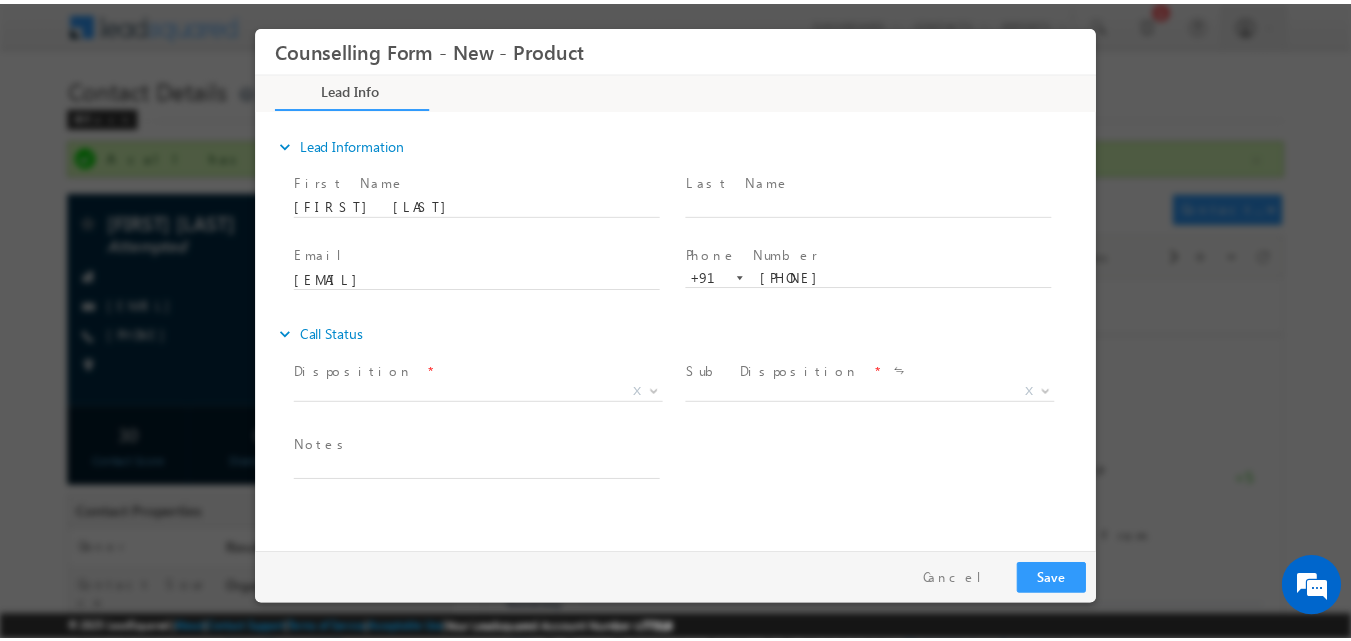 scroll, scrollTop: 0, scrollLeft: 0, axis: both 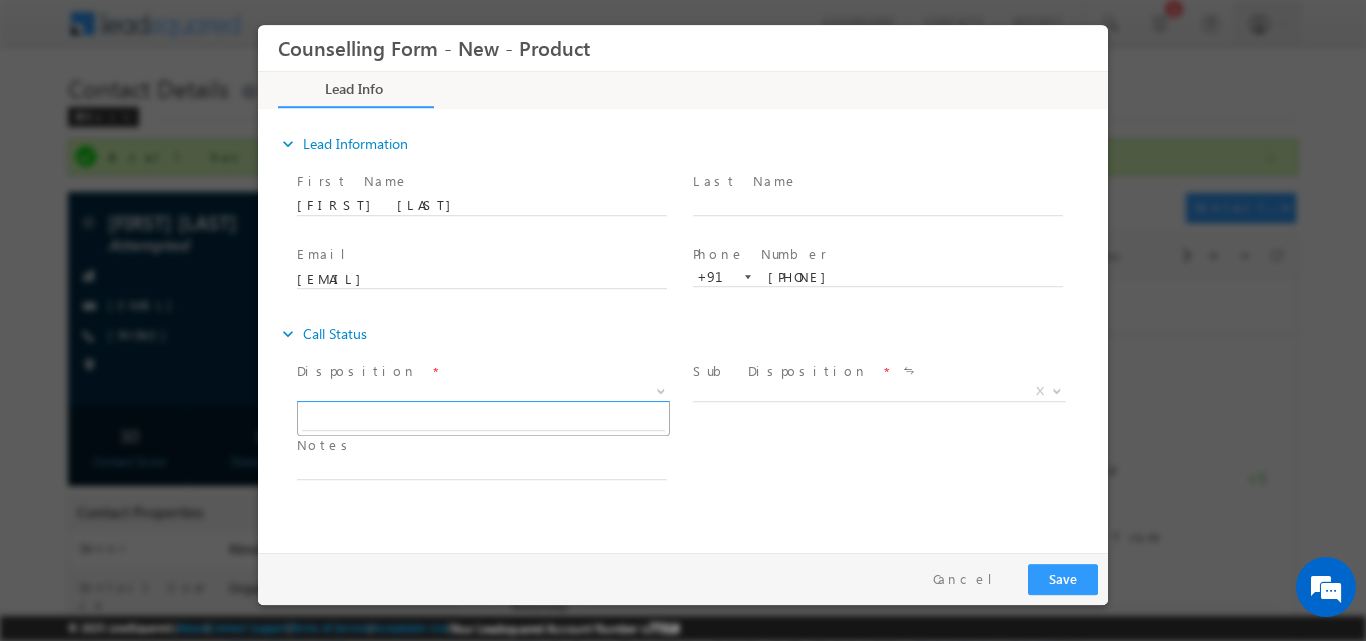 click at bounding box center (661, 389) 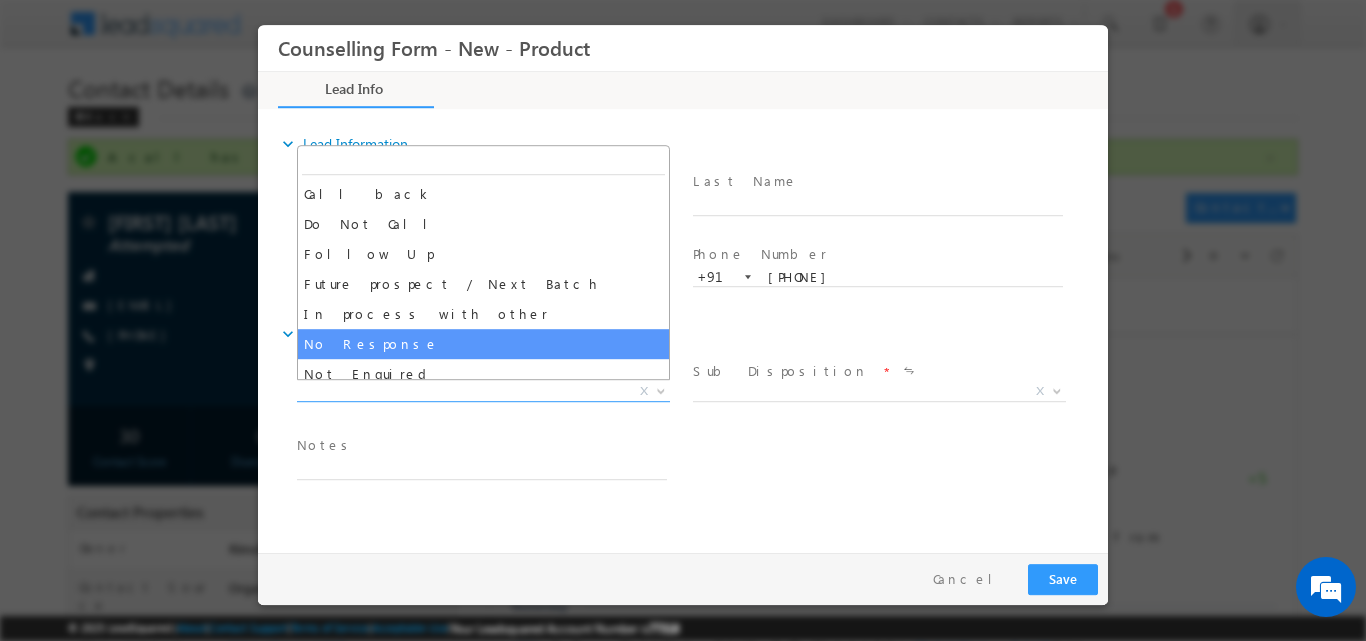 drag, startPoint x: 503, startPoint y: 319, endPoint x: 507, endPoint y: 342, distance: 23.345236 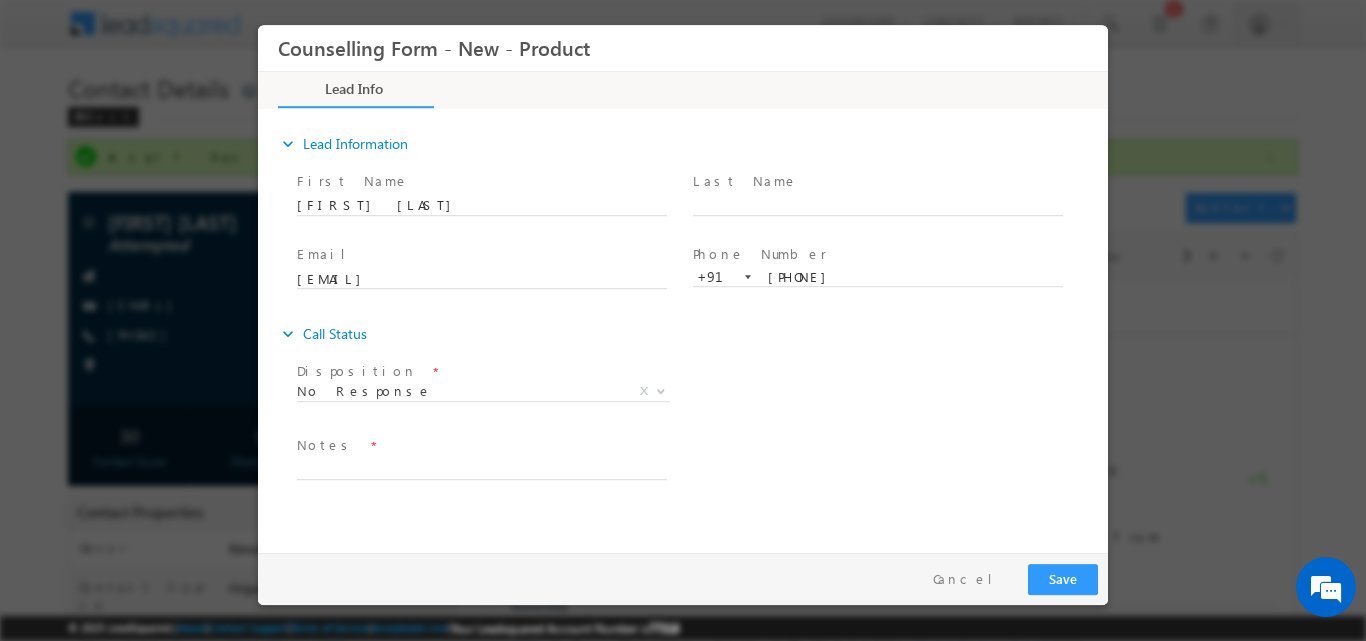 click on "expand_more Call Status" at bounding box center [693, 333] 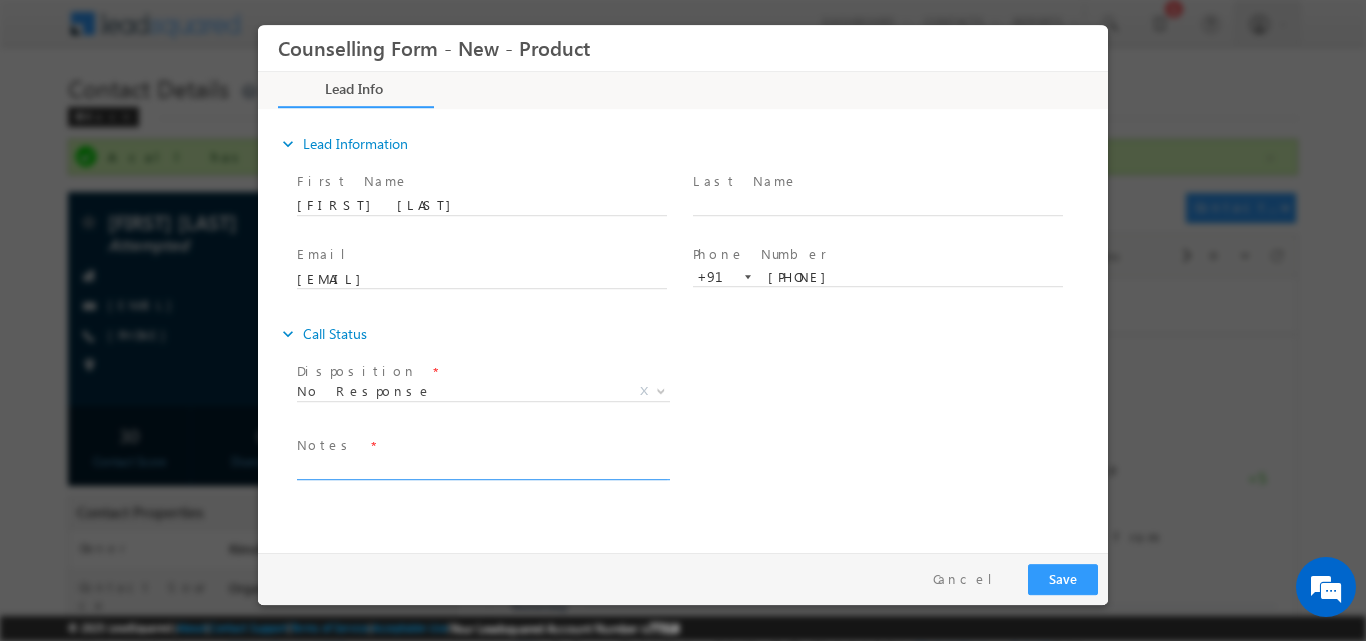 click at bounding box center (482, 467) 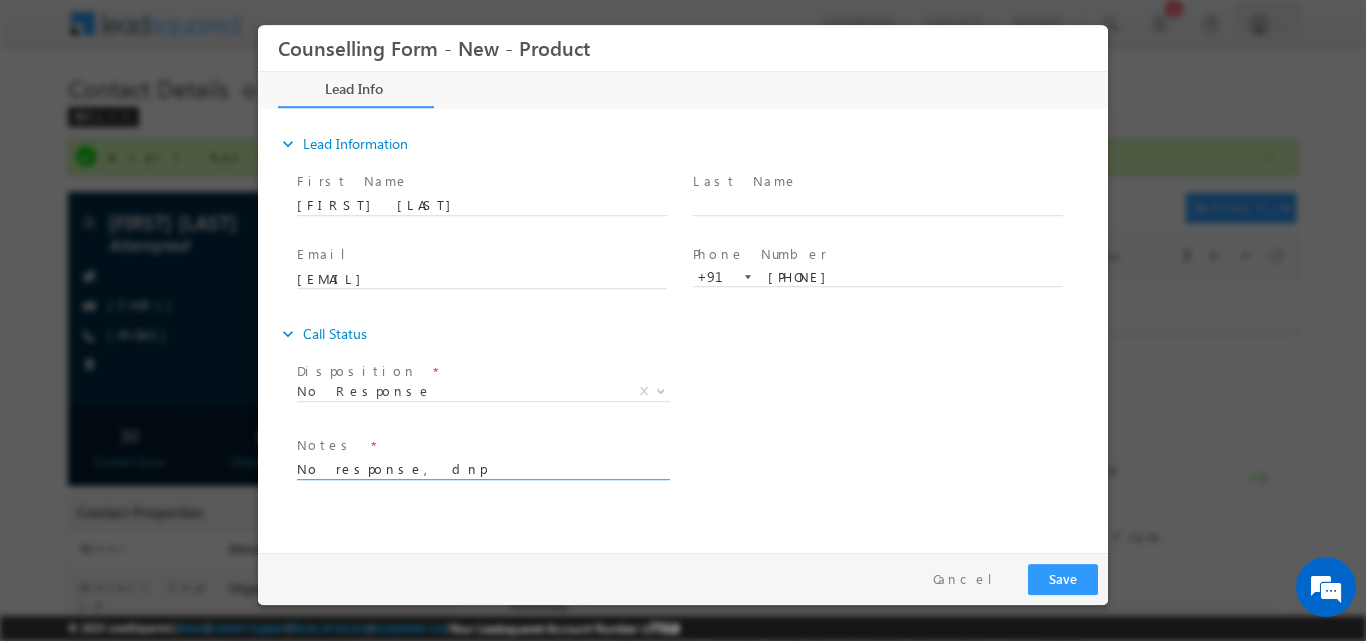 type on "No response, dnp" 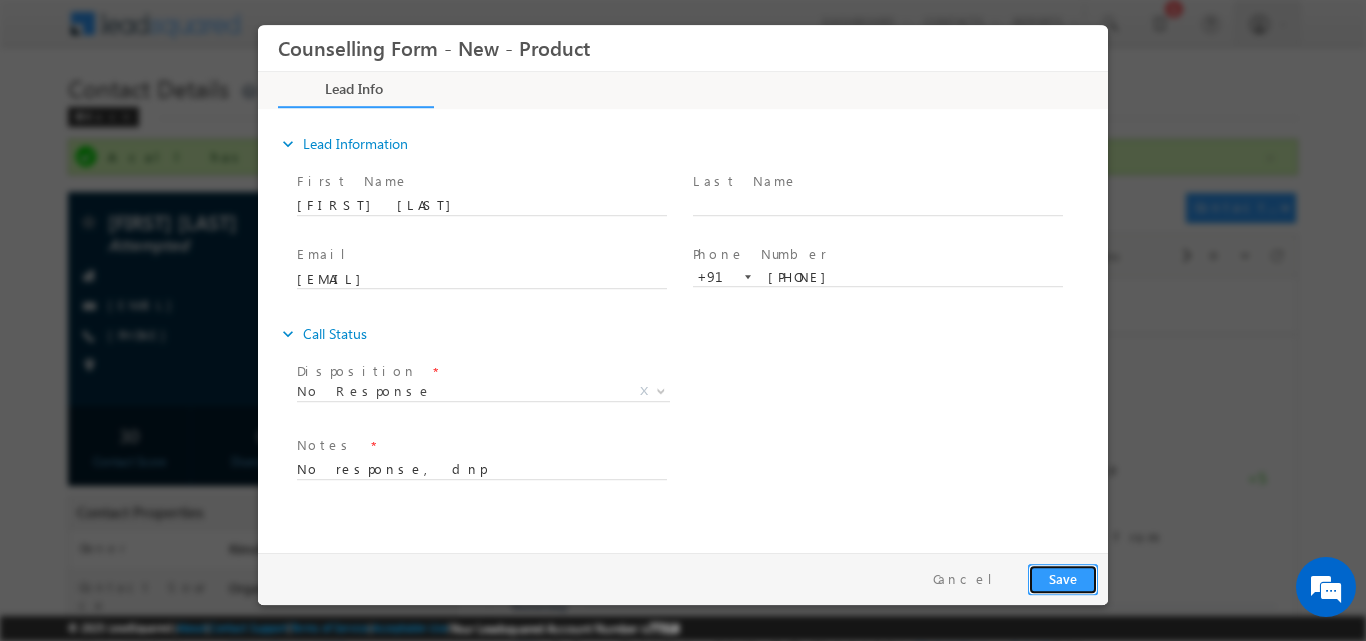 click on "Save" at bounding box center [1063, 578] 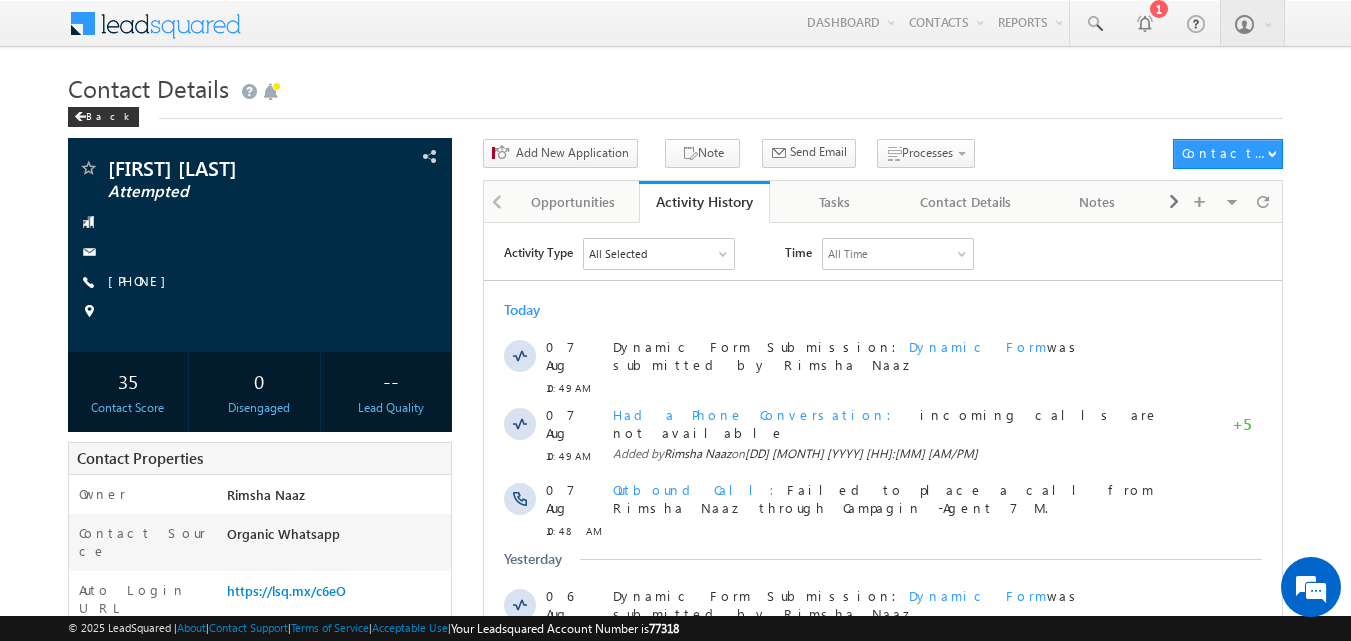 scroll, scrollTop: 0, scrollLeft: 0, axis: both 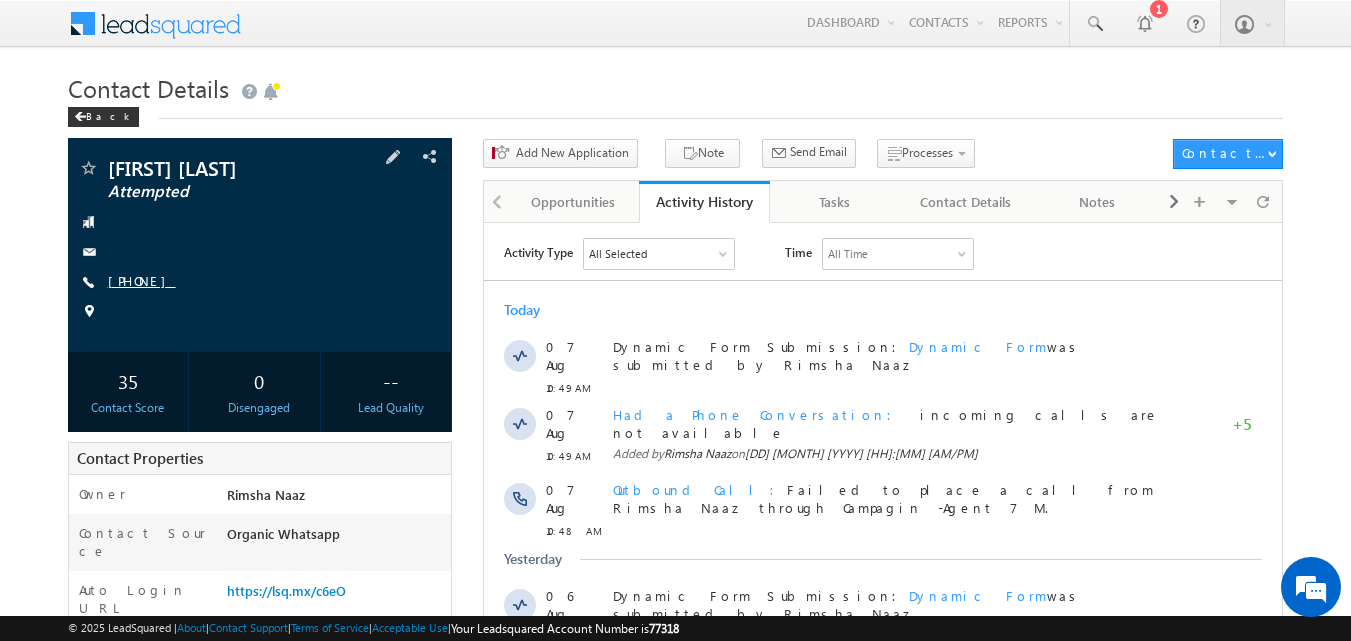 click on "[PHONE]" at bounding box center (142, 280) 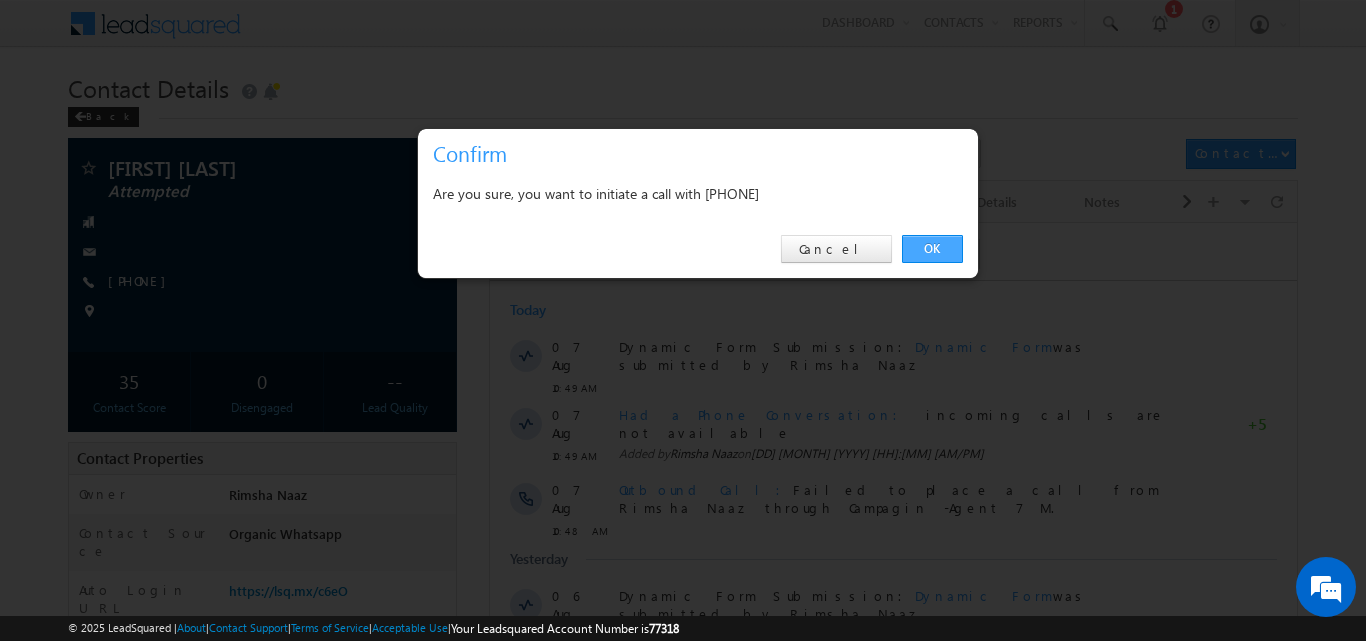 drag, startPoint x: 927, startPoint y: 239, endPoint x: 442, endPoint y: 13, distance: 535.07104 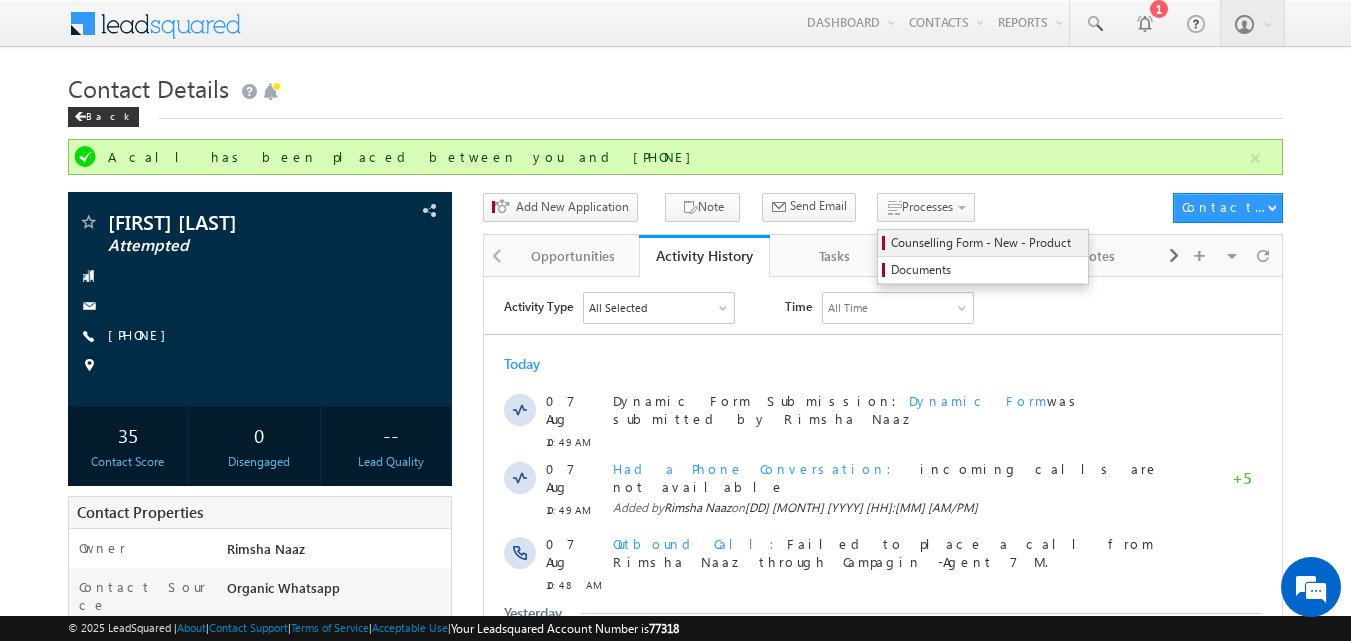 click on "Counselling Form - New - Product" at bounding box center [986, 243] 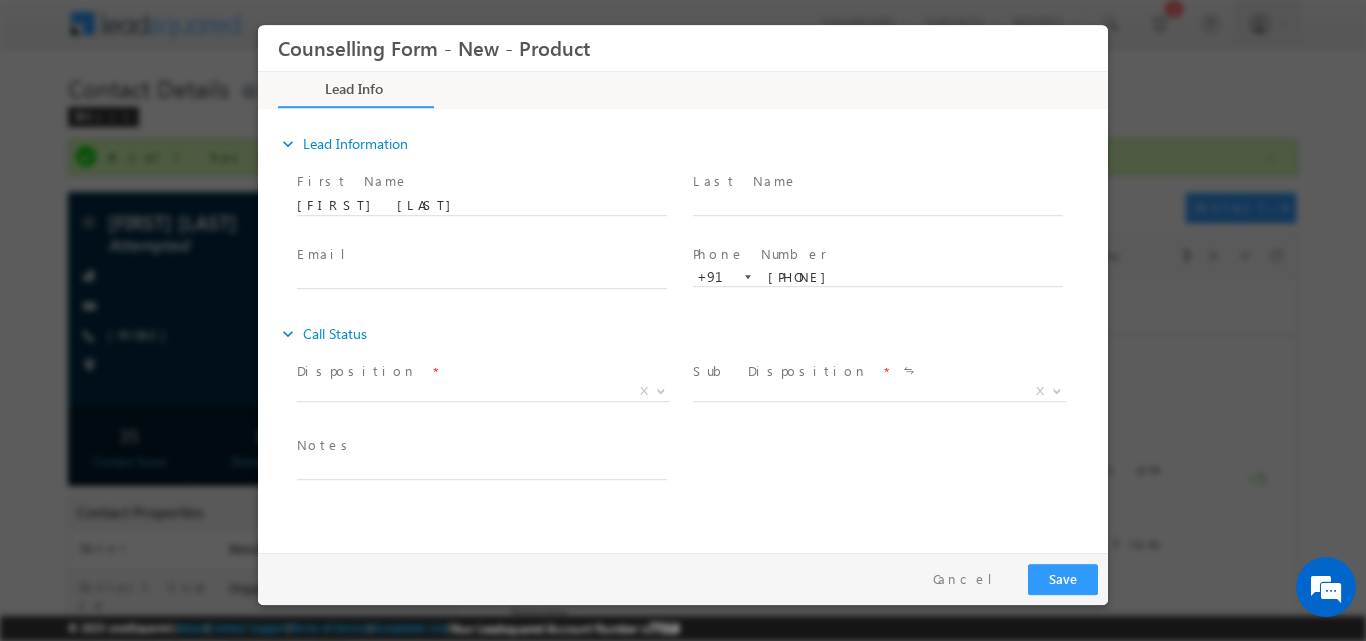 scroll, scrollTop: 0, scrollLeft: 0, axis: both 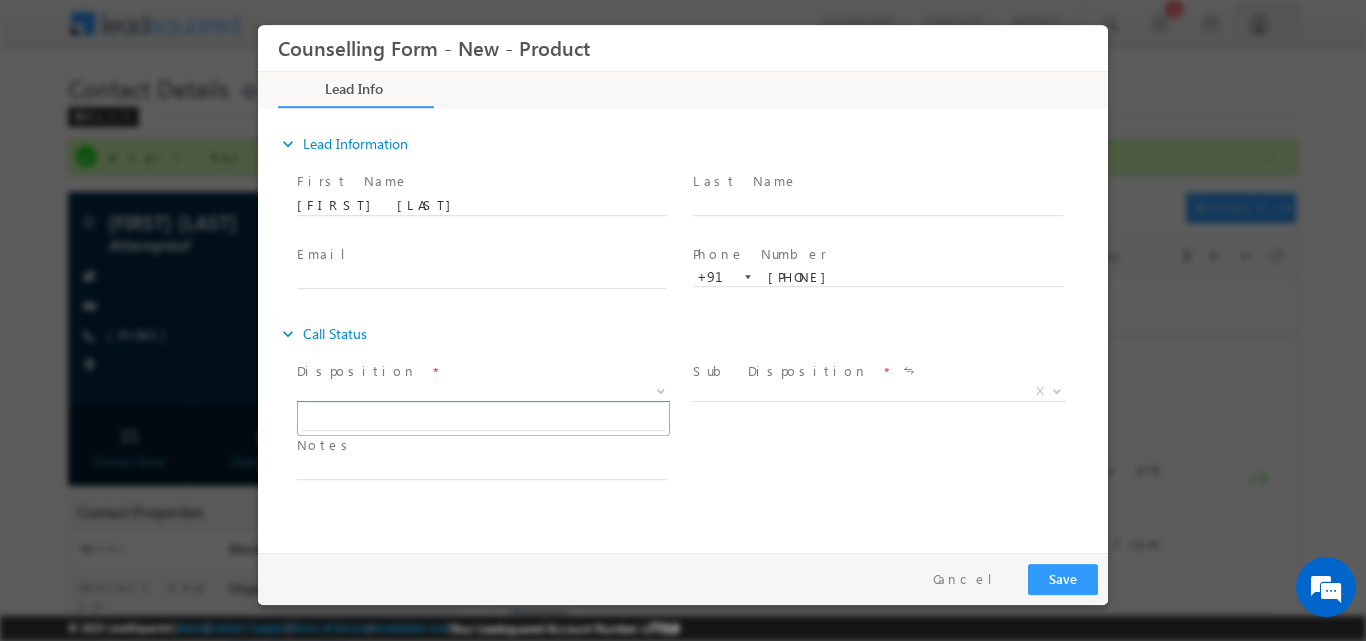 click at bounding box center (659, 390) 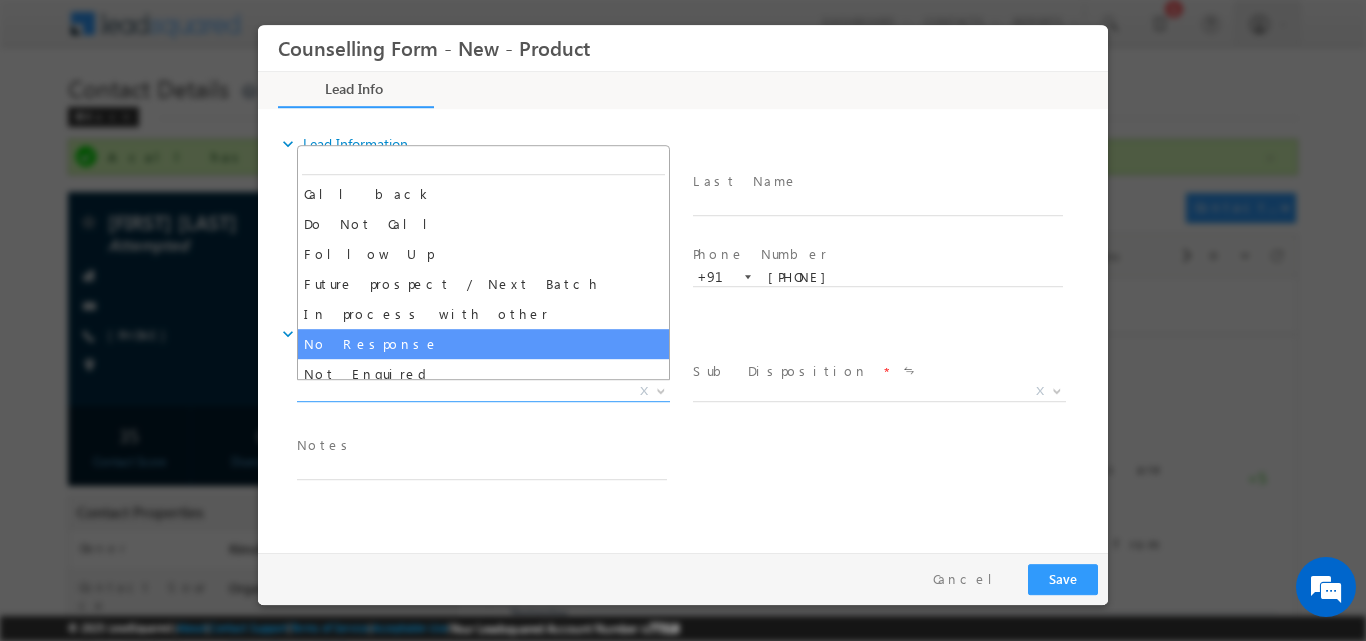 select on "No Response" 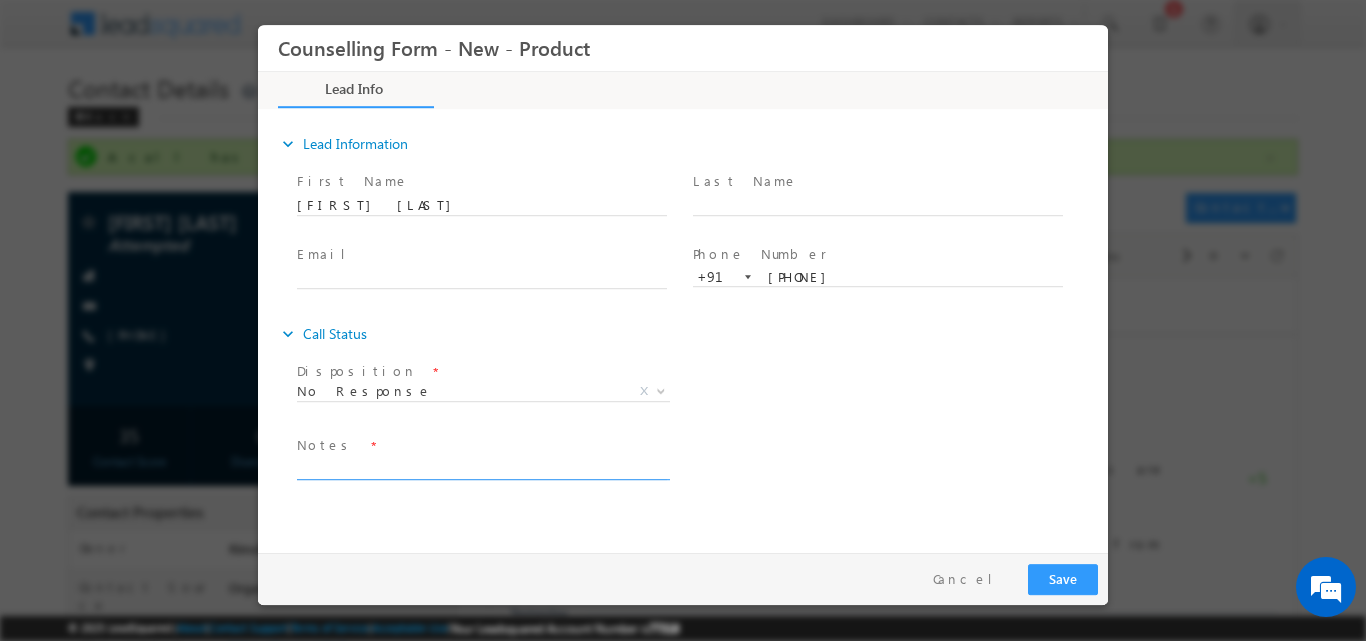 click at bounding box center [482, 467] 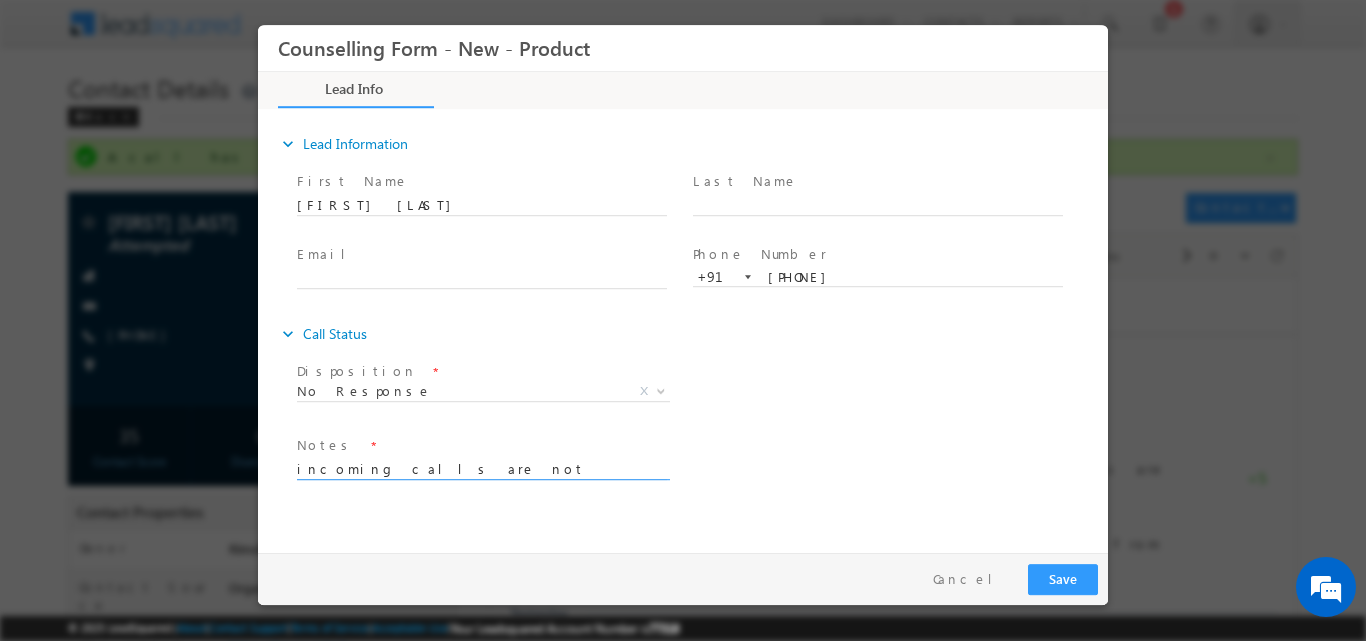 type on "incoming calls are not available on this number" 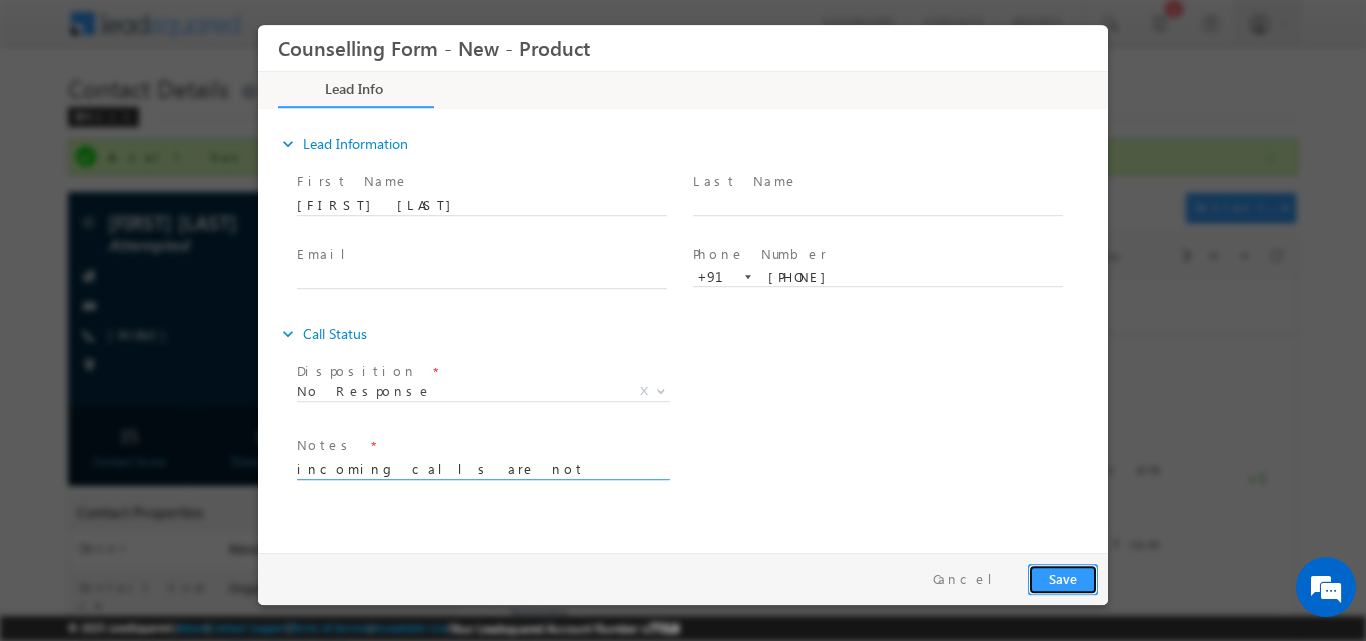 click on "Save" at bounding box center [1063, 578] 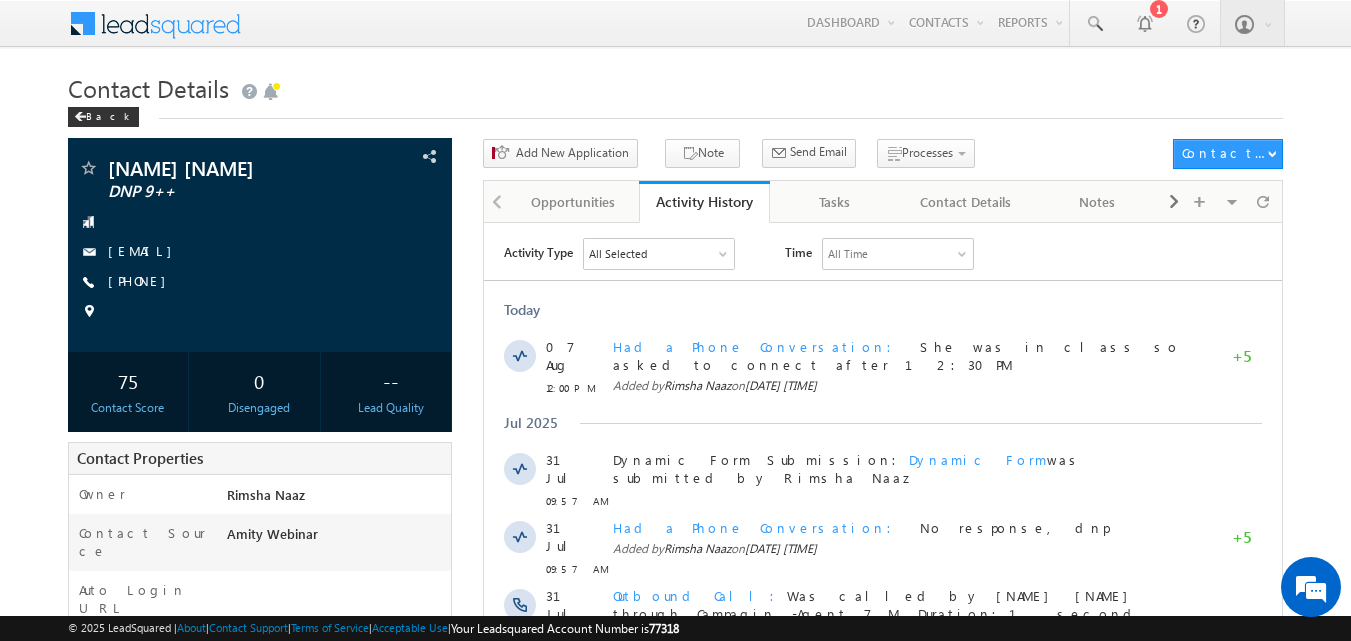 scroll, scrollTop: 0, scrollLeft: 0, axis: both 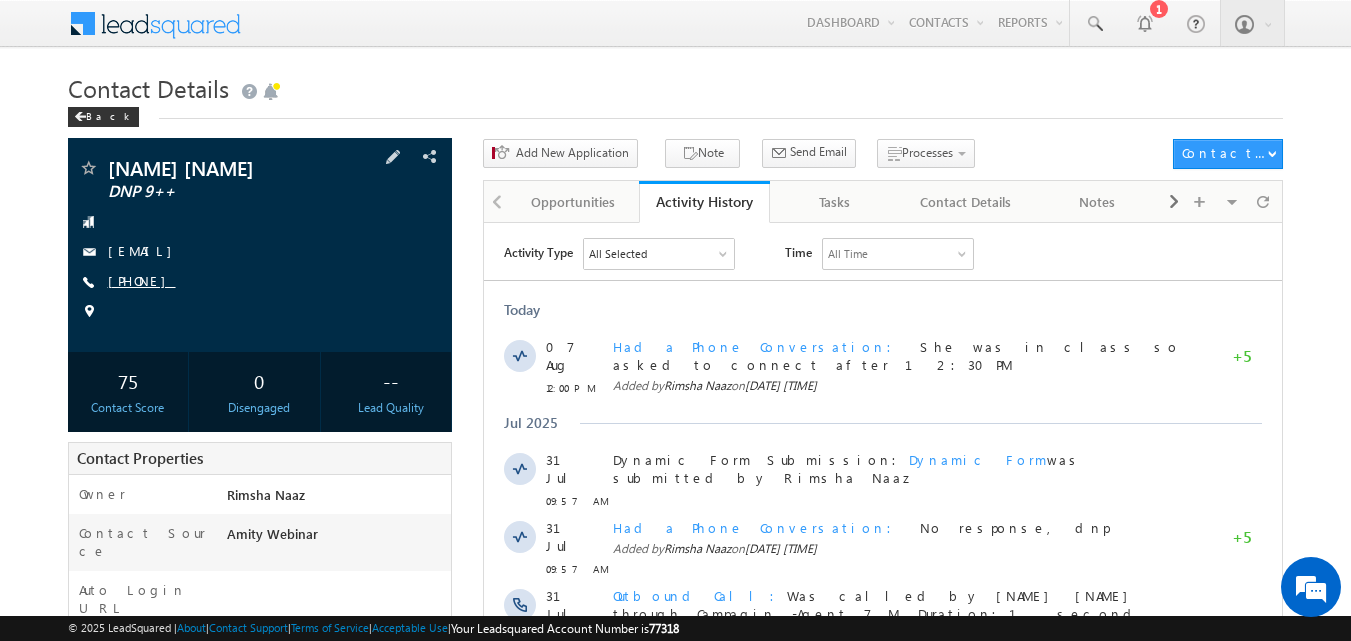click on "[PHONE]" at bounding box center [142, 280] 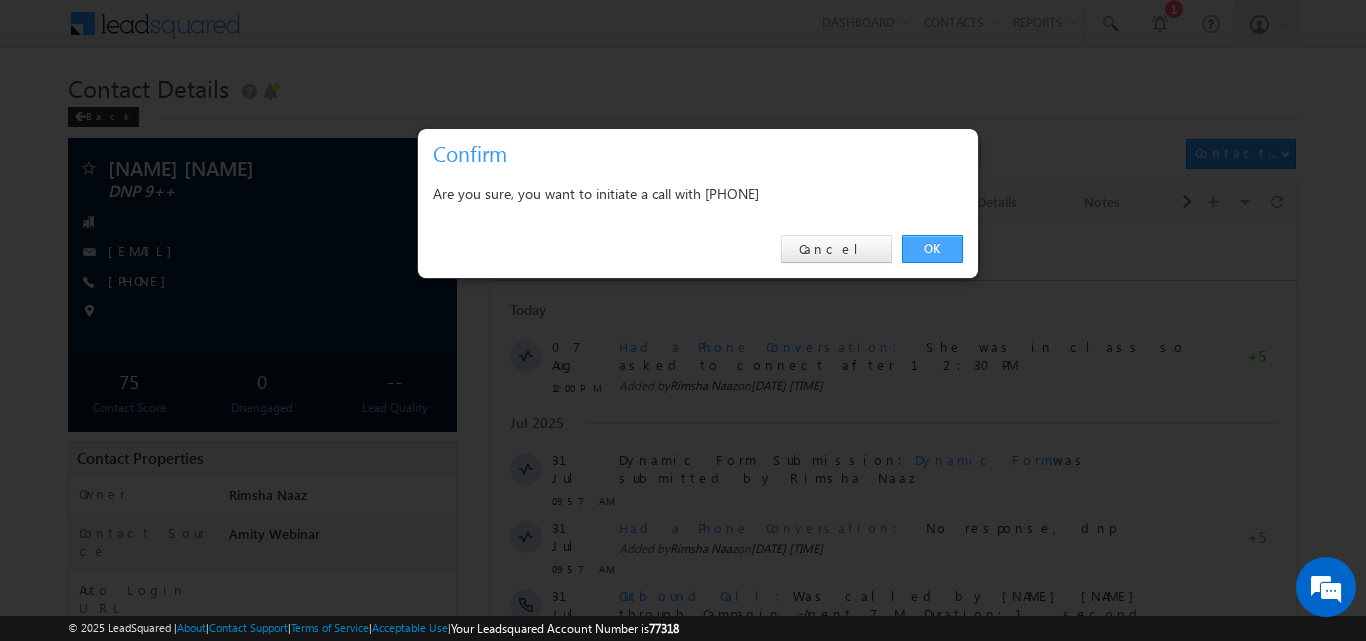 click on "OK" at bounding box center [932, 249] 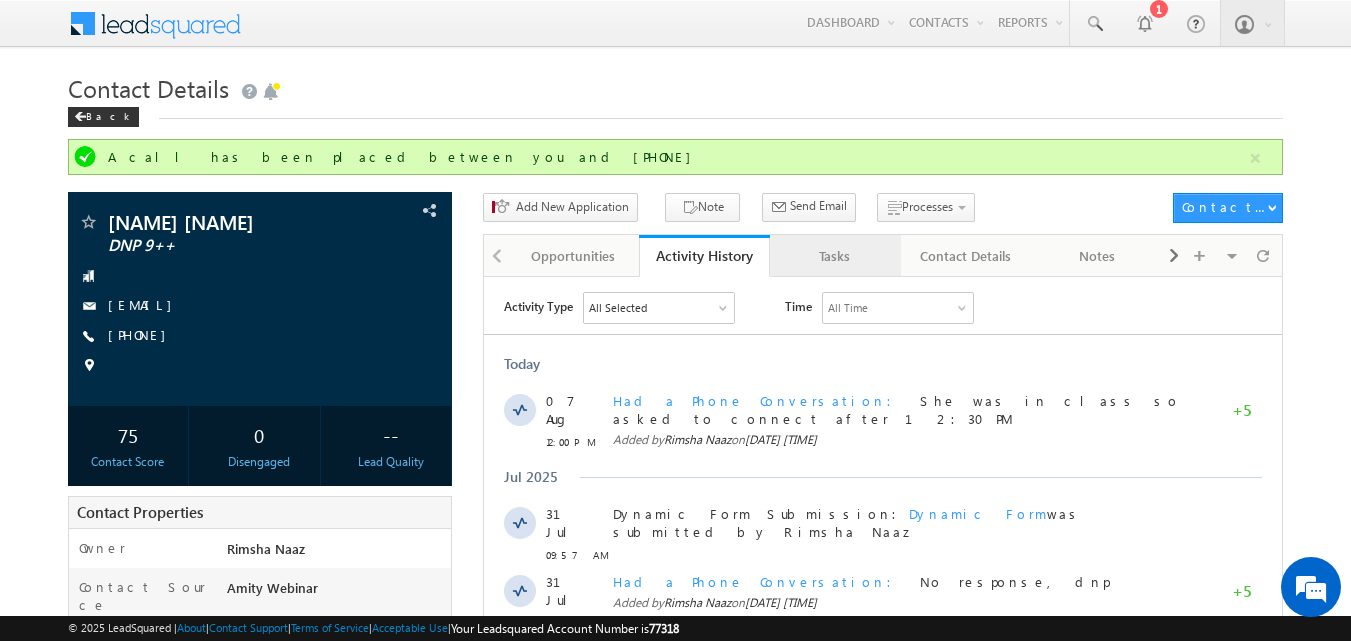 click on "Tasks" at bounding box center [835, 256] 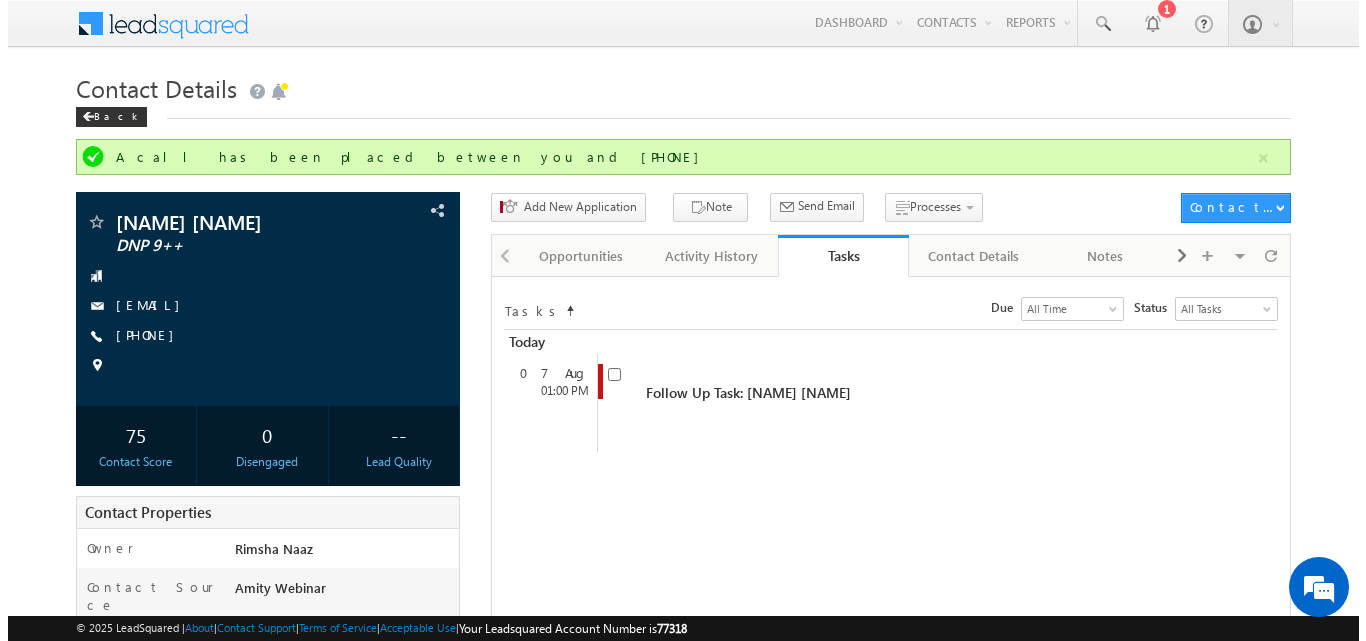 scroll, scrollTop: 88, scrollLeft: 0, axis: vertical 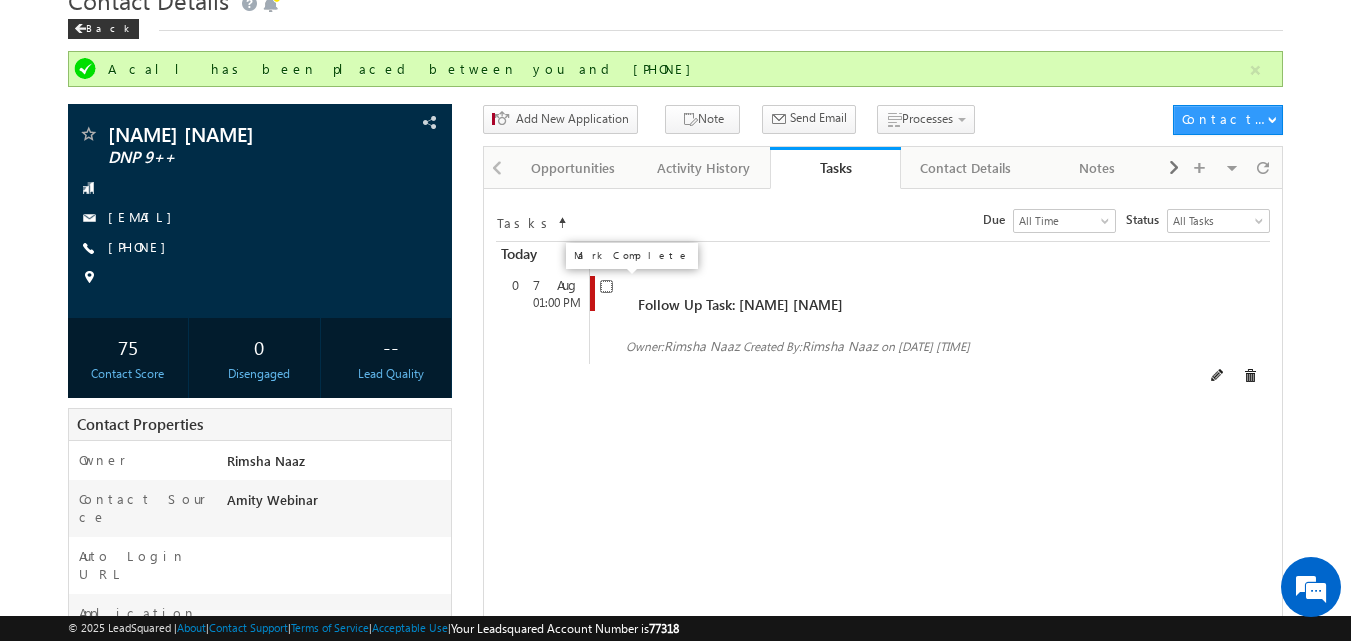 click at bounding box center (606, 286) 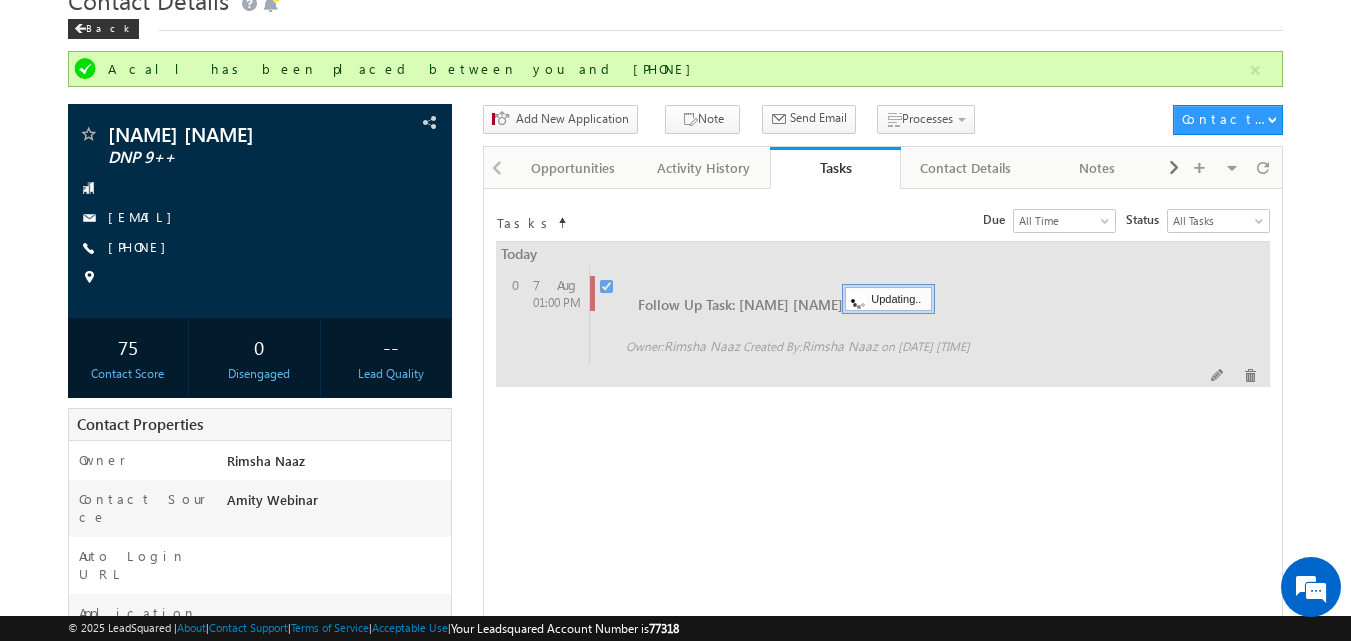 checkbox on "false" 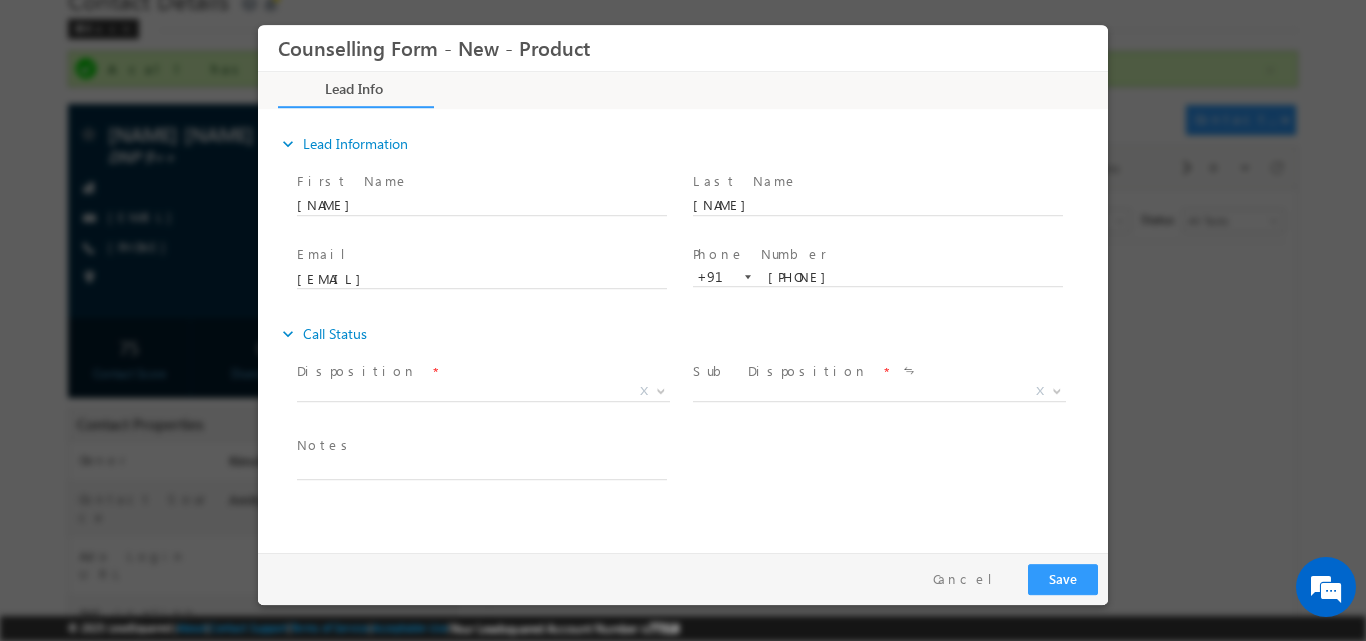 scroll, scrollTop: 0, scrollLeft: 0, axis: both 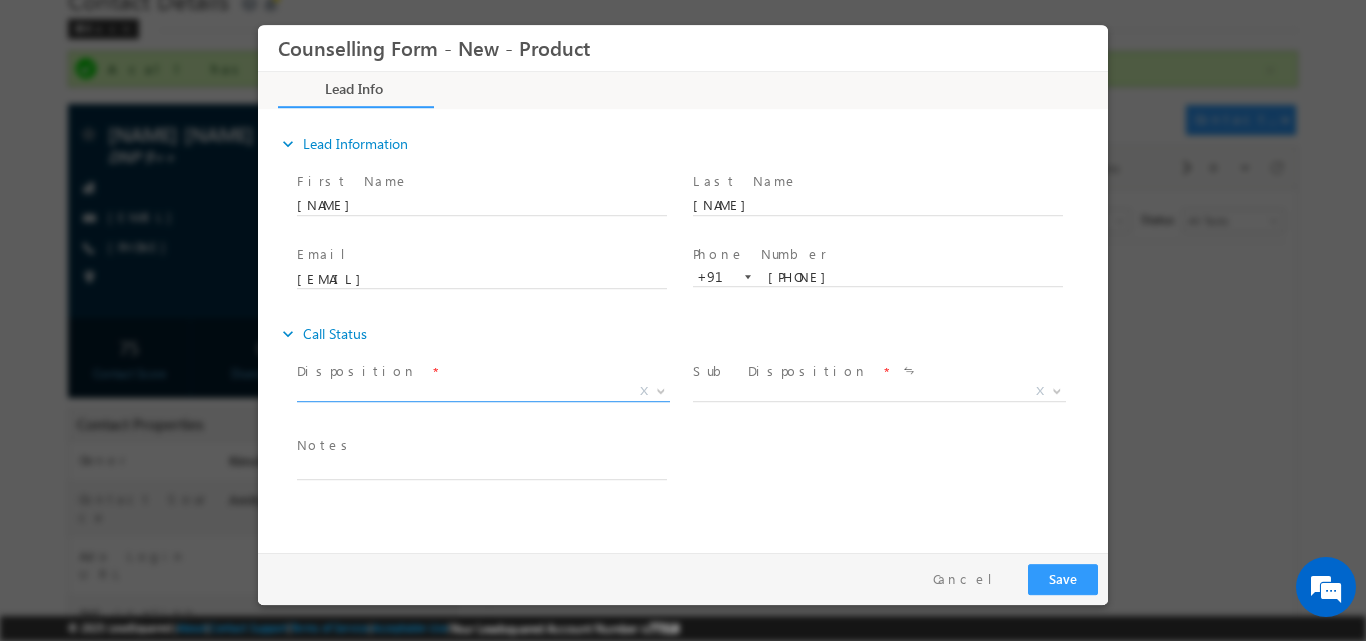 click at bounding box center [661, 389] 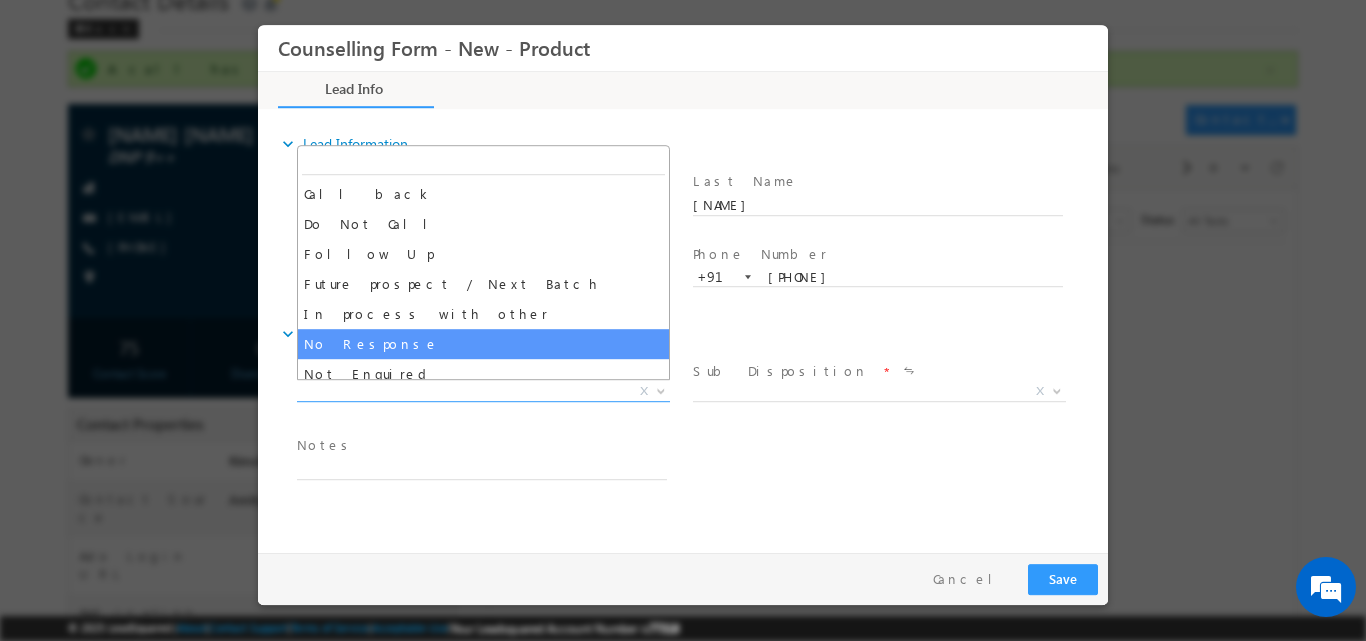 select on "No Response" 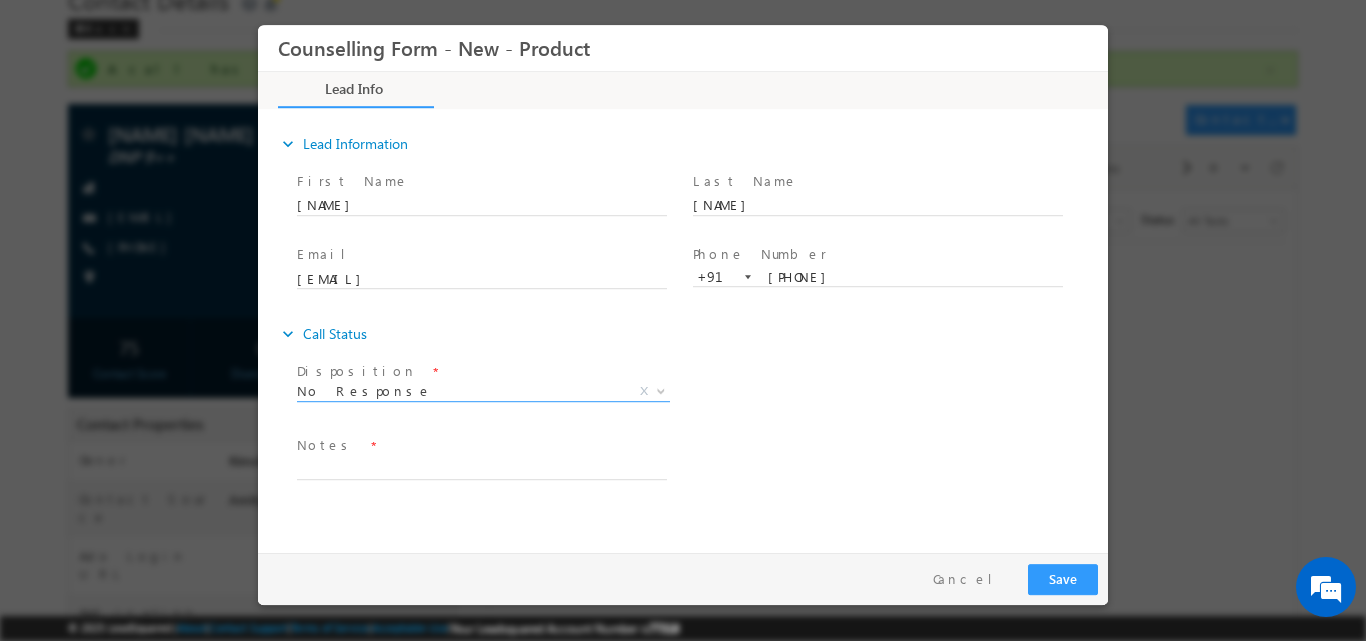 click on "Notes
*" at bounding box center [481, 445] 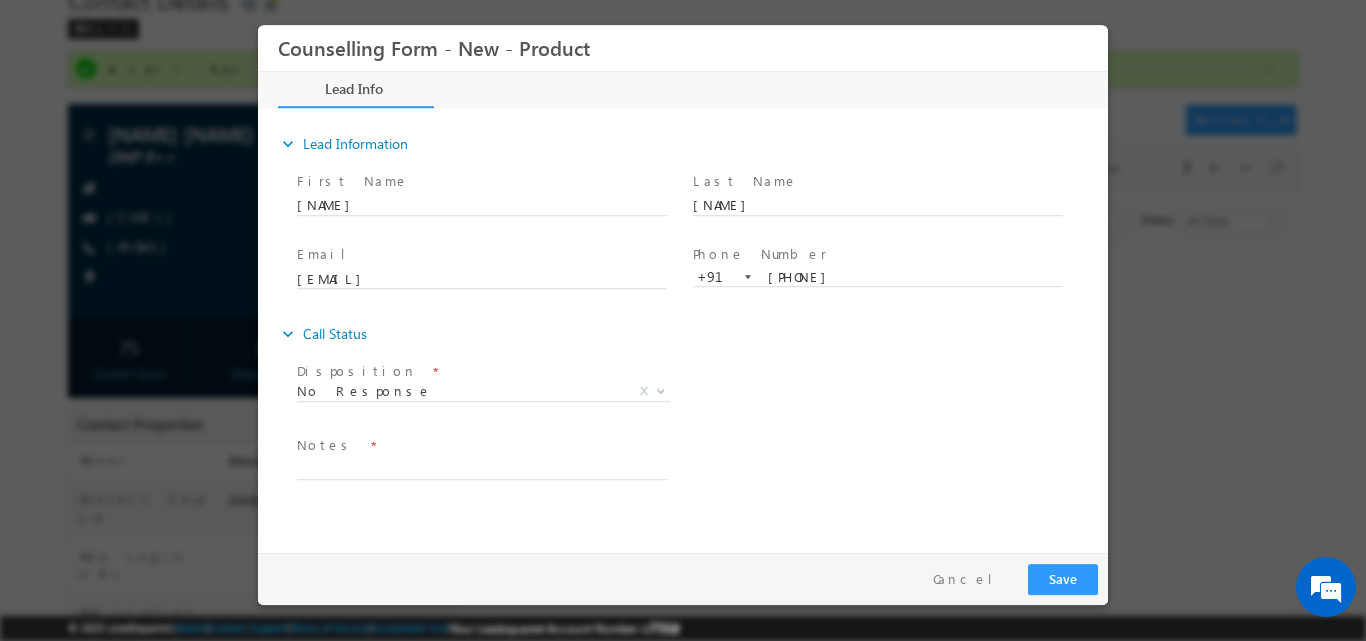 click on "Notes
*" at bounding box center (481, 445) 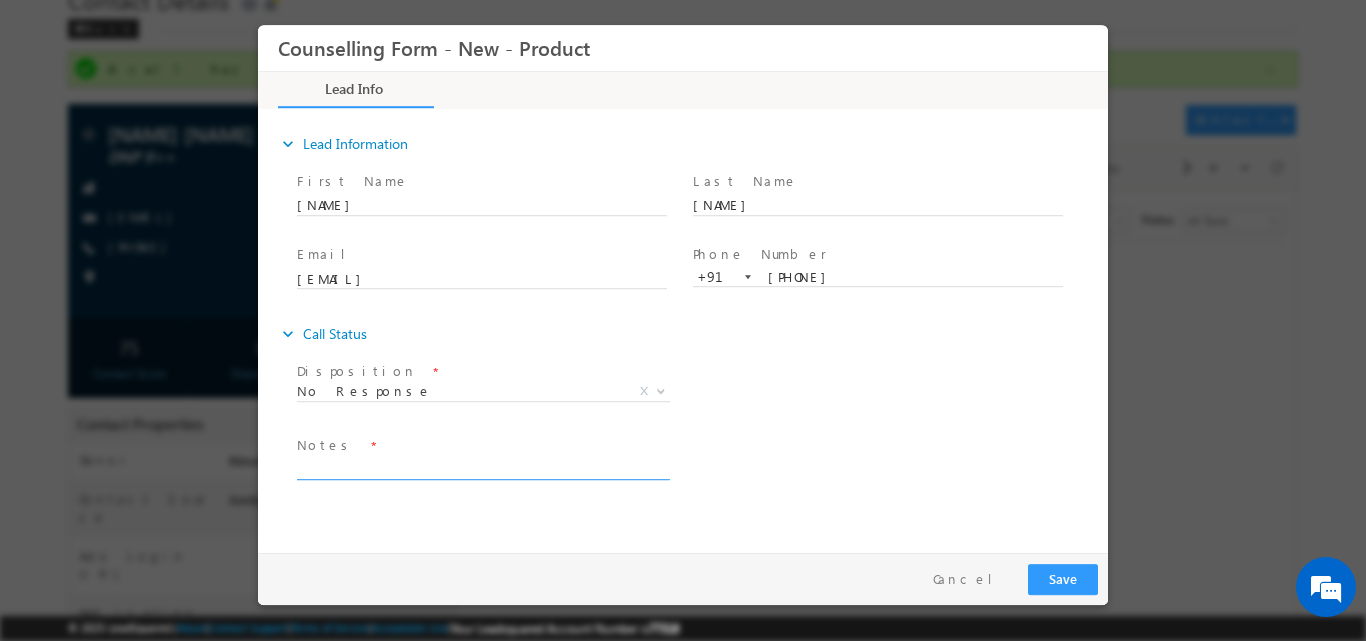 click at bounding box center [482, 467] 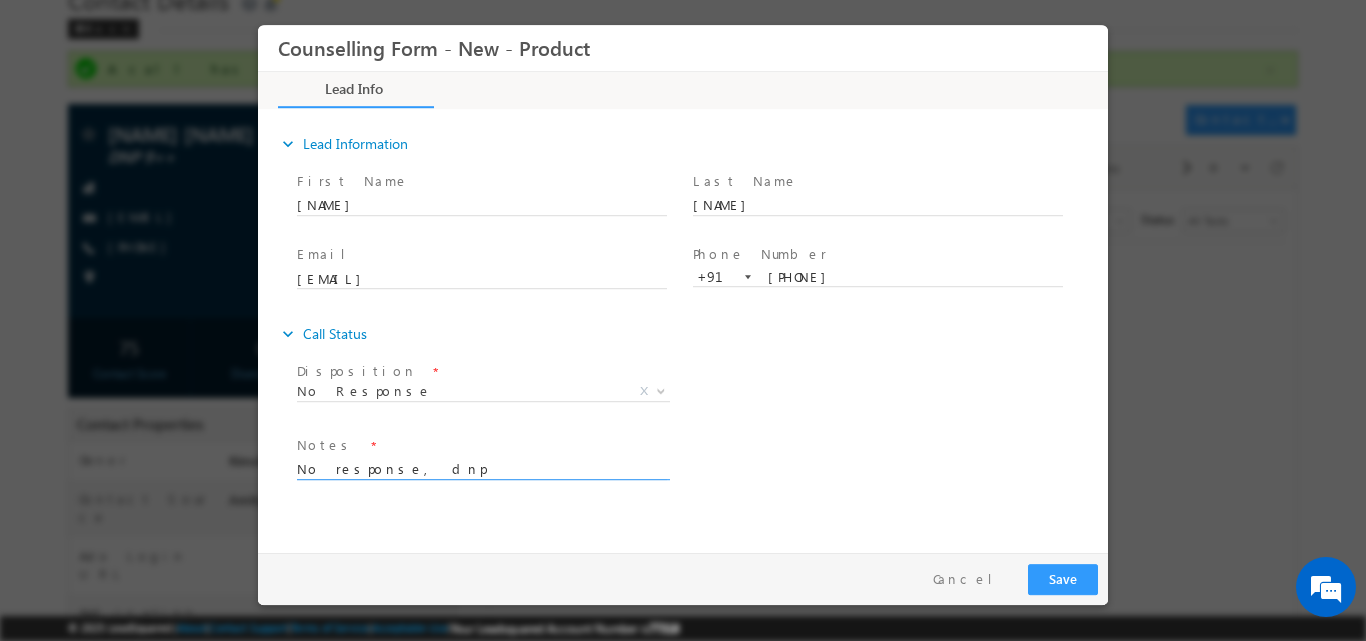 type on "No response, dnp" 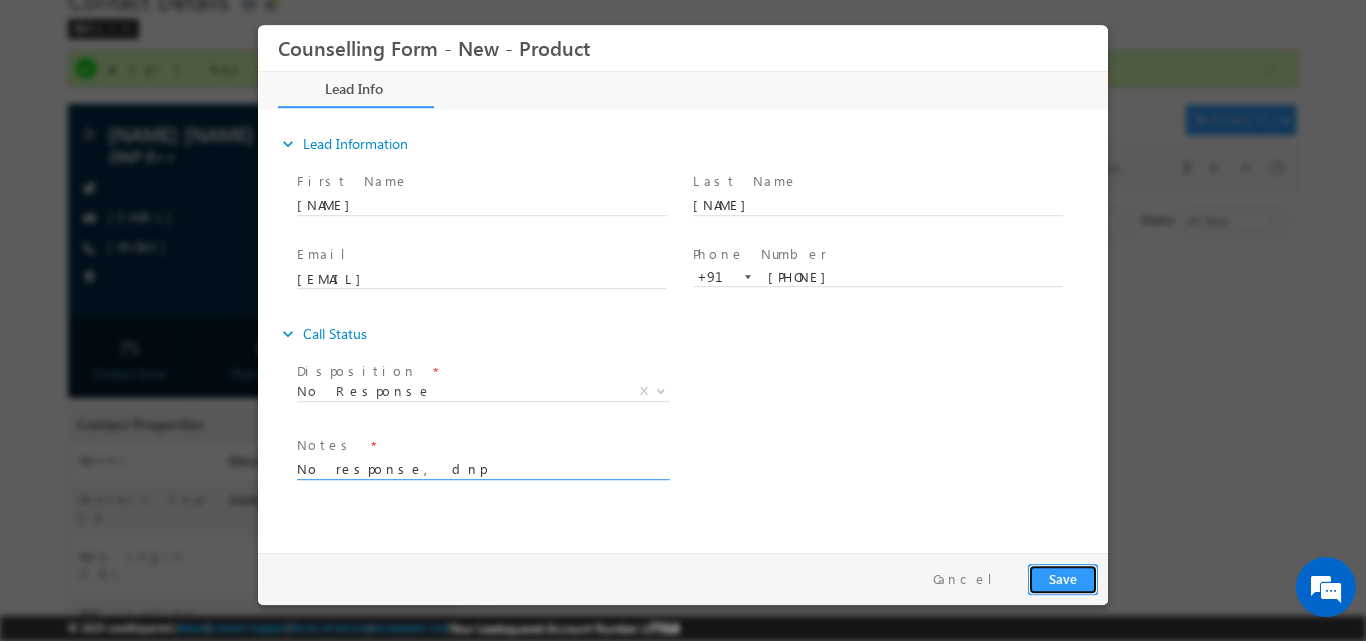 click on "Save" at bounding box center (1063, 578) 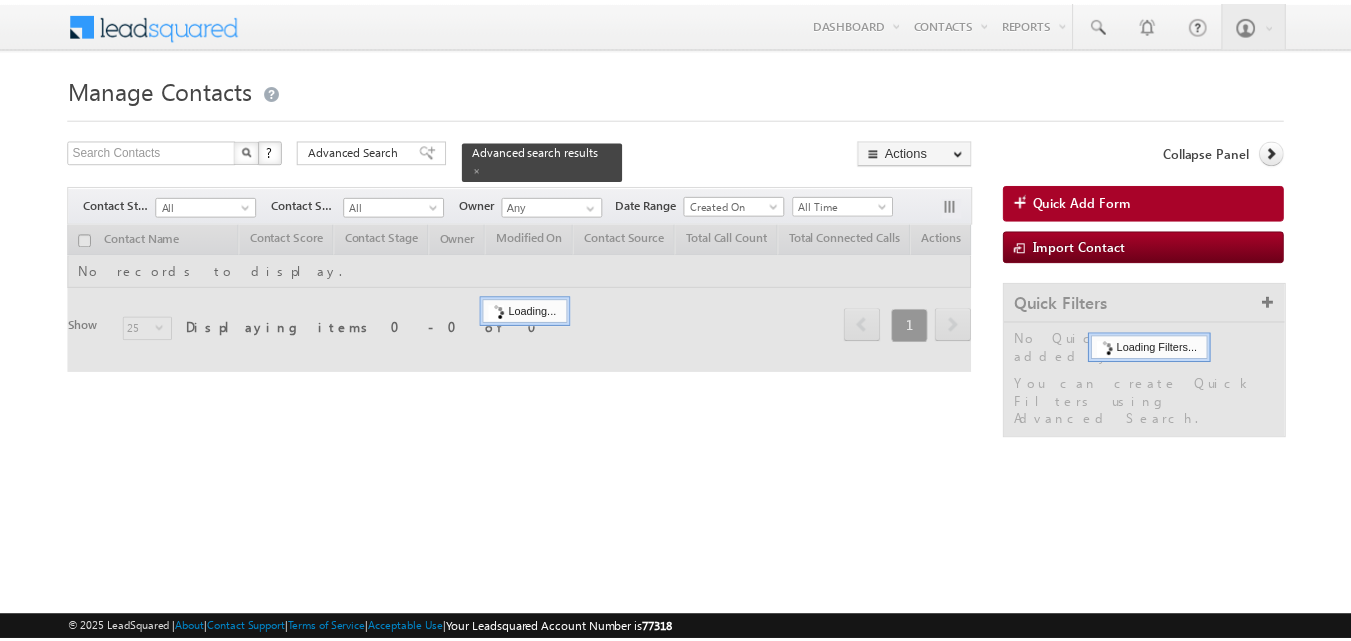 scroll, scrollTop: 0, scrollLeft: 0, axis: both 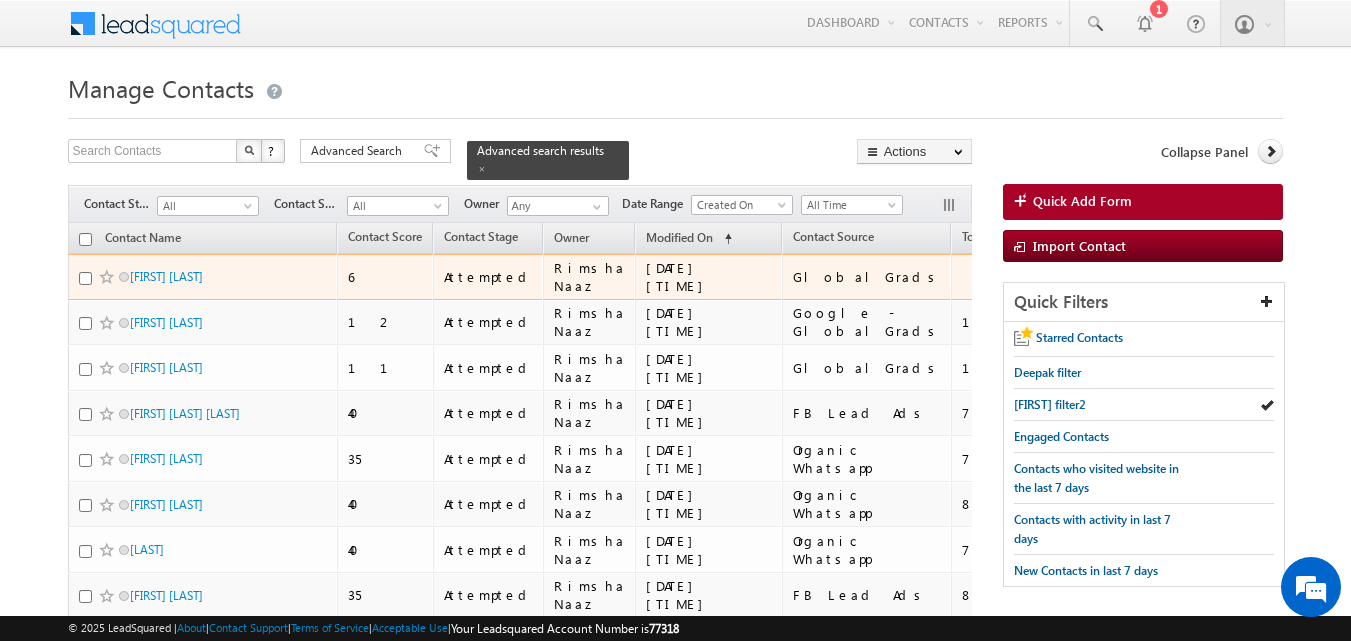 click on "[FIRST] [LAST]" at bounding box center (204, 281) 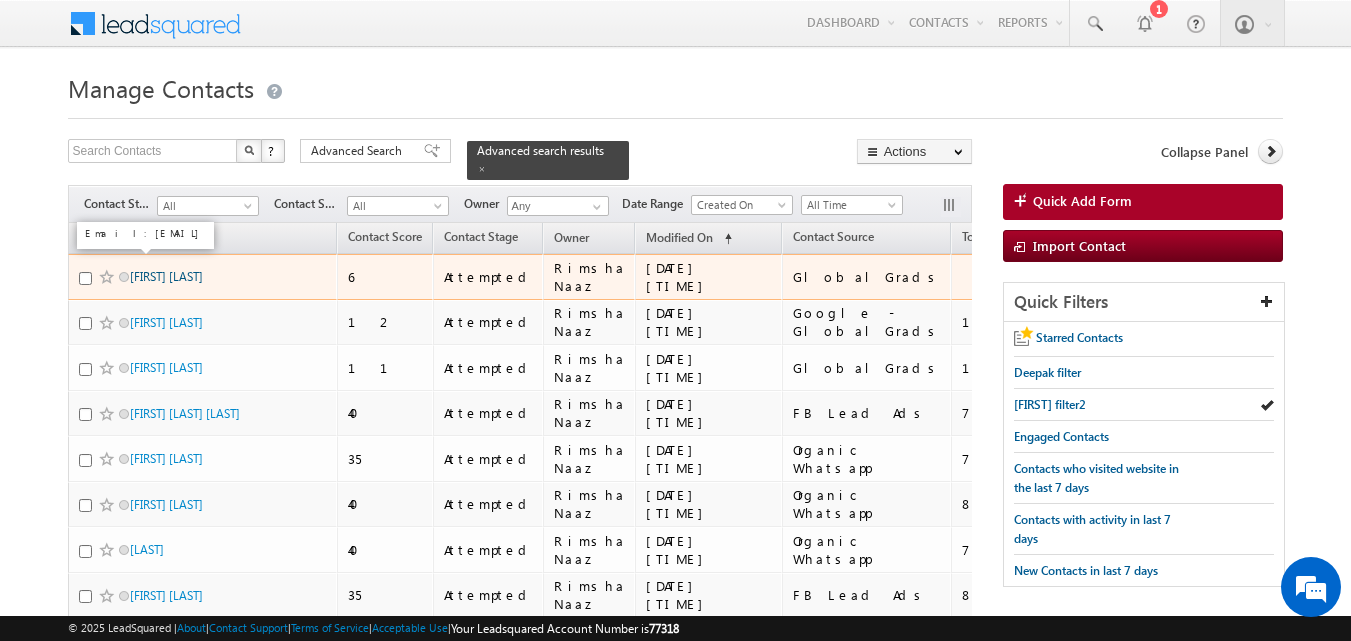 click on "[FIRST] [LAST]" at bounding box center [166, 276] 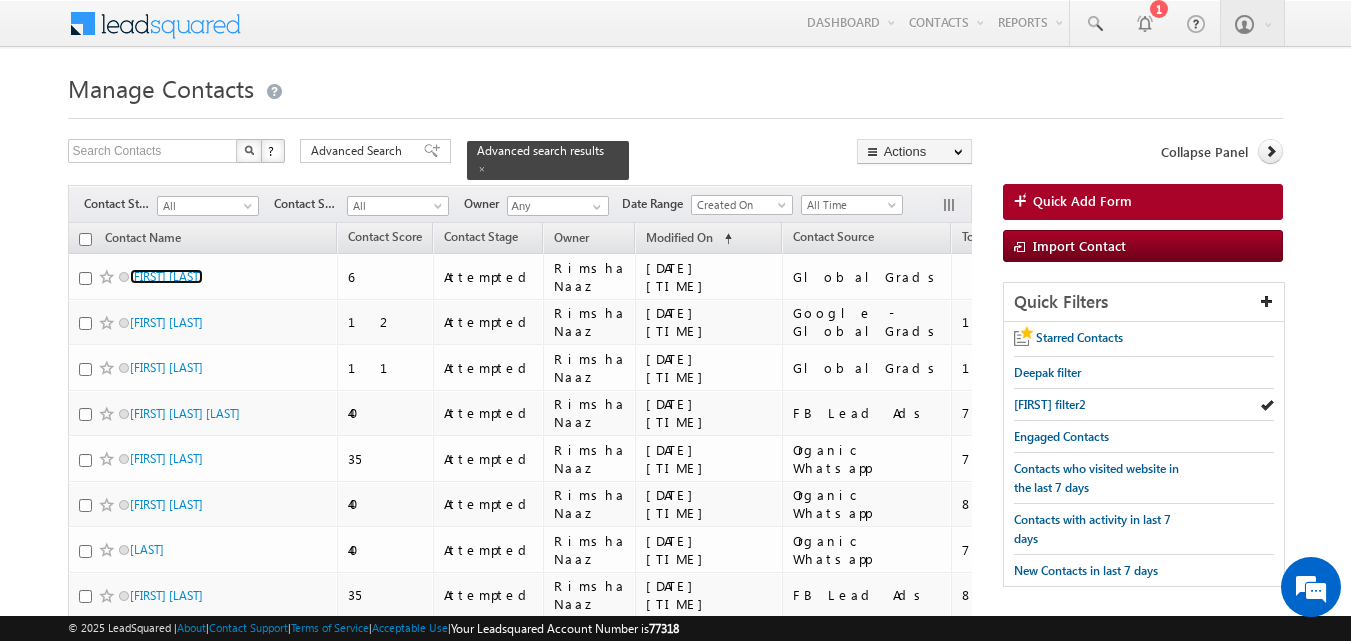 scroll, scrollTop: 0, scrollLeft: 0, axis: both 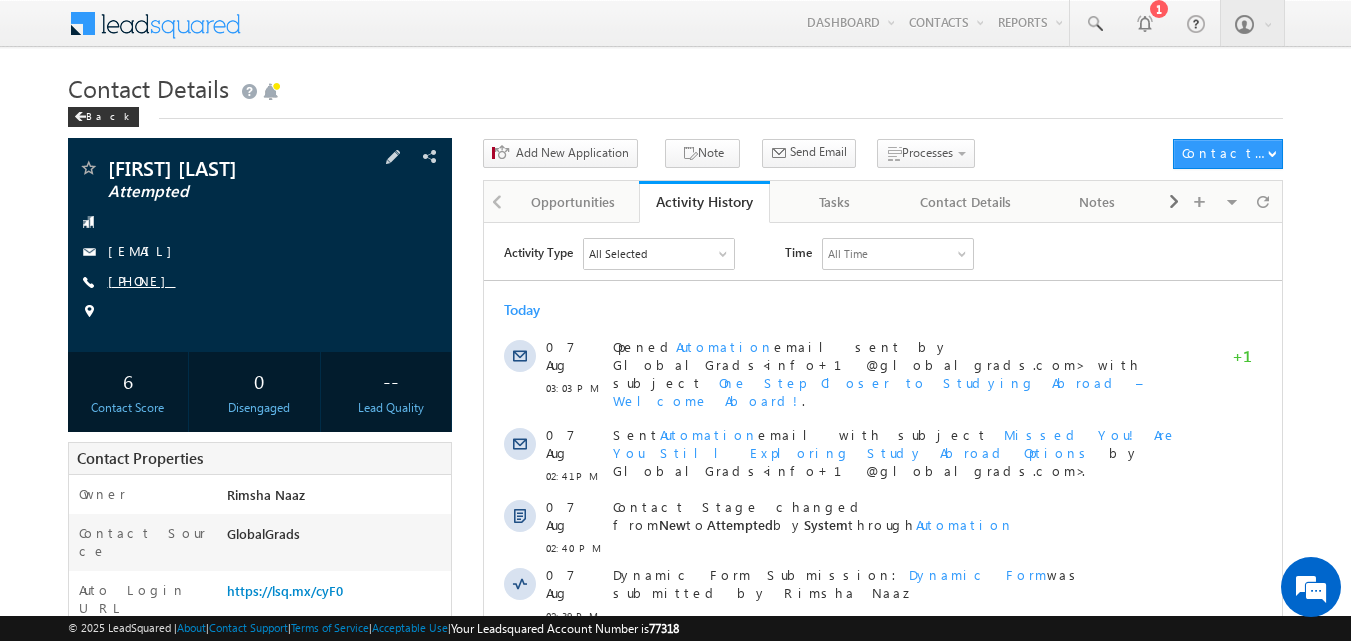 click on "[PHONE]" at bounding box center [142, 280] 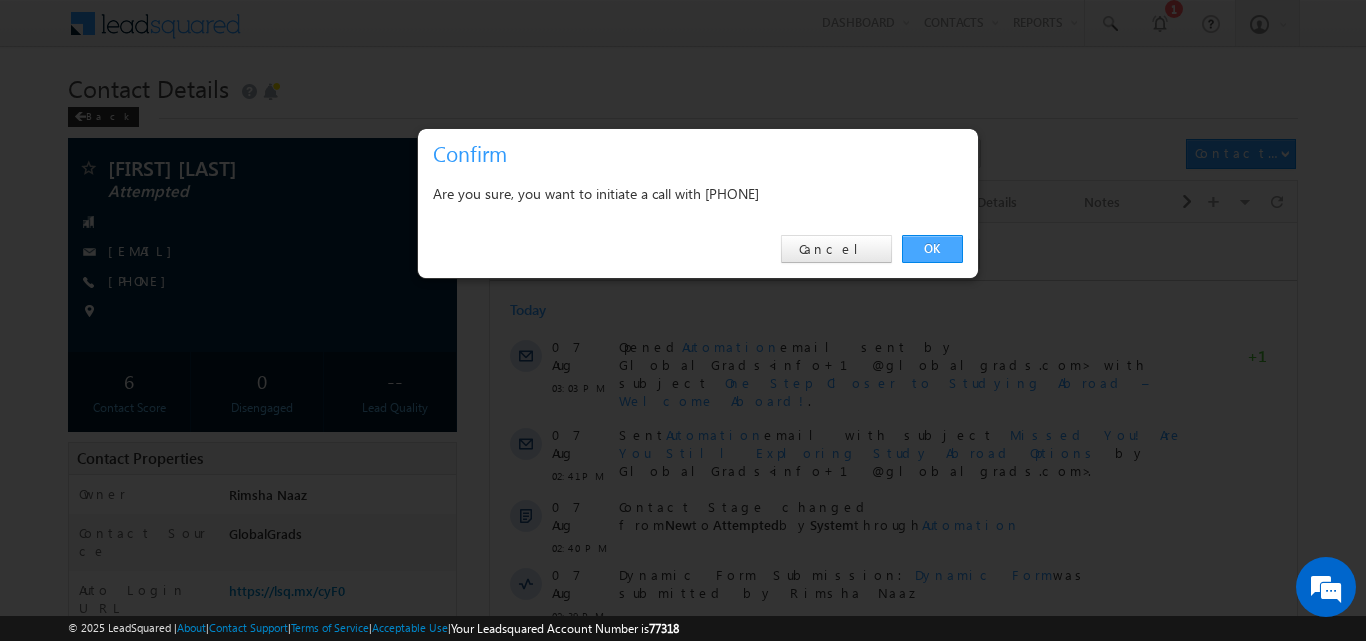 drag, startPoint x: 941, startPoint y: 244, endPoint x: 459, endPoint y: 19, distance: 531.9295 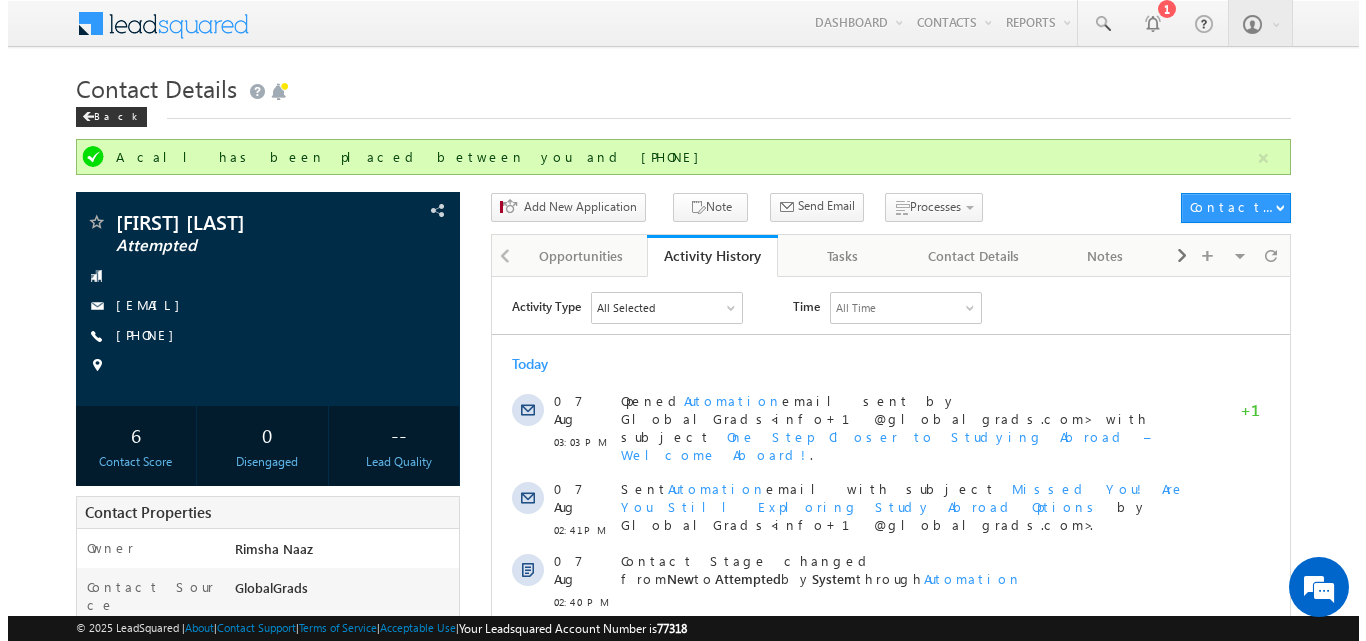 scroll, scrollTop: 0, scrollLeft: 0, axis: both 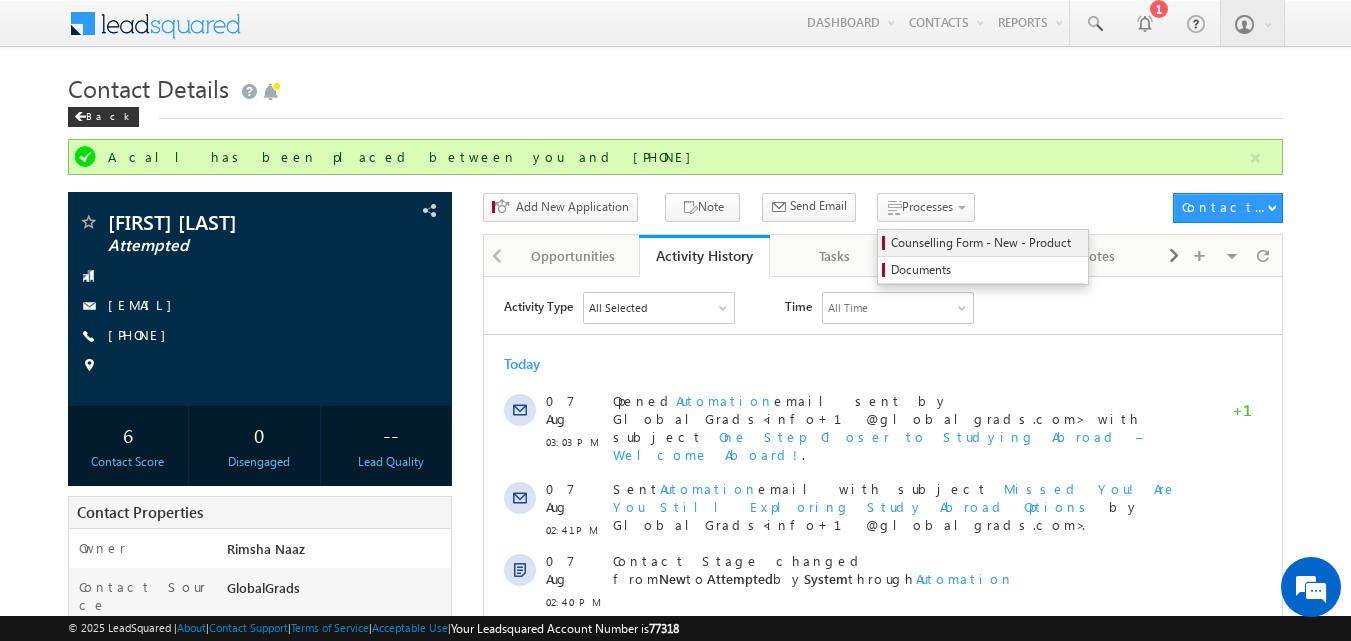 click on "Counselling Form - New - Product" at bounding box center (986, 243) 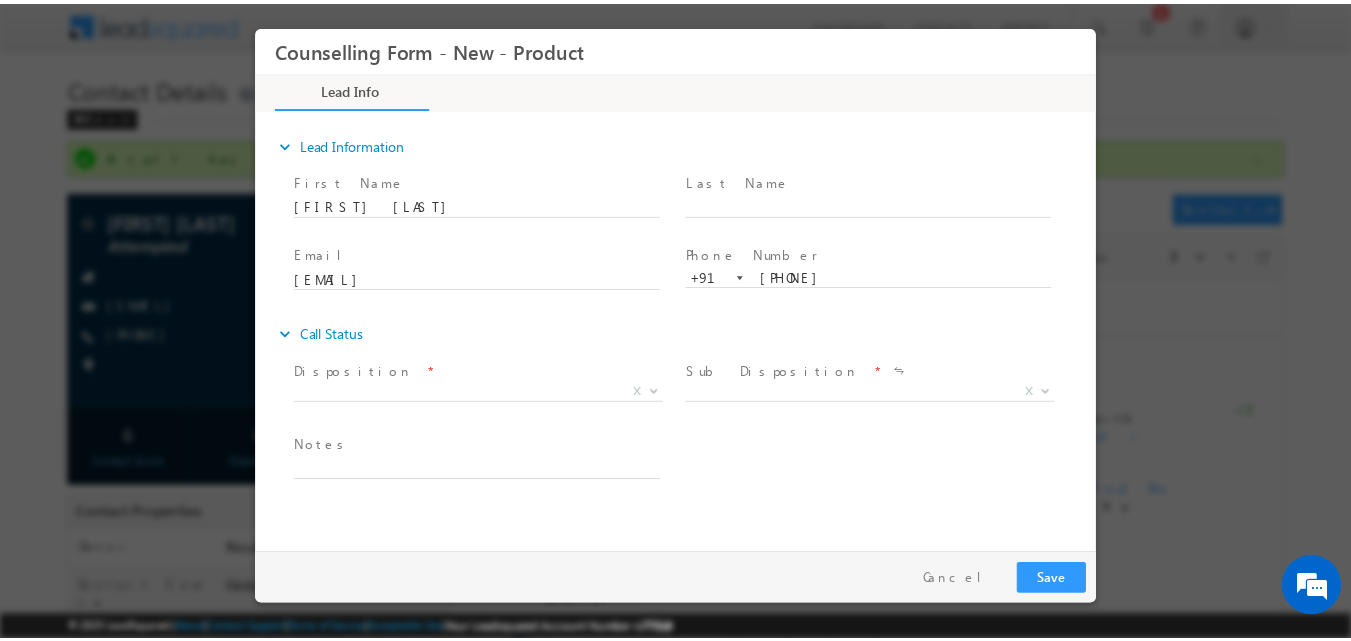 scroll, scrollTop: 0, scrollLeft: 0, axis: both 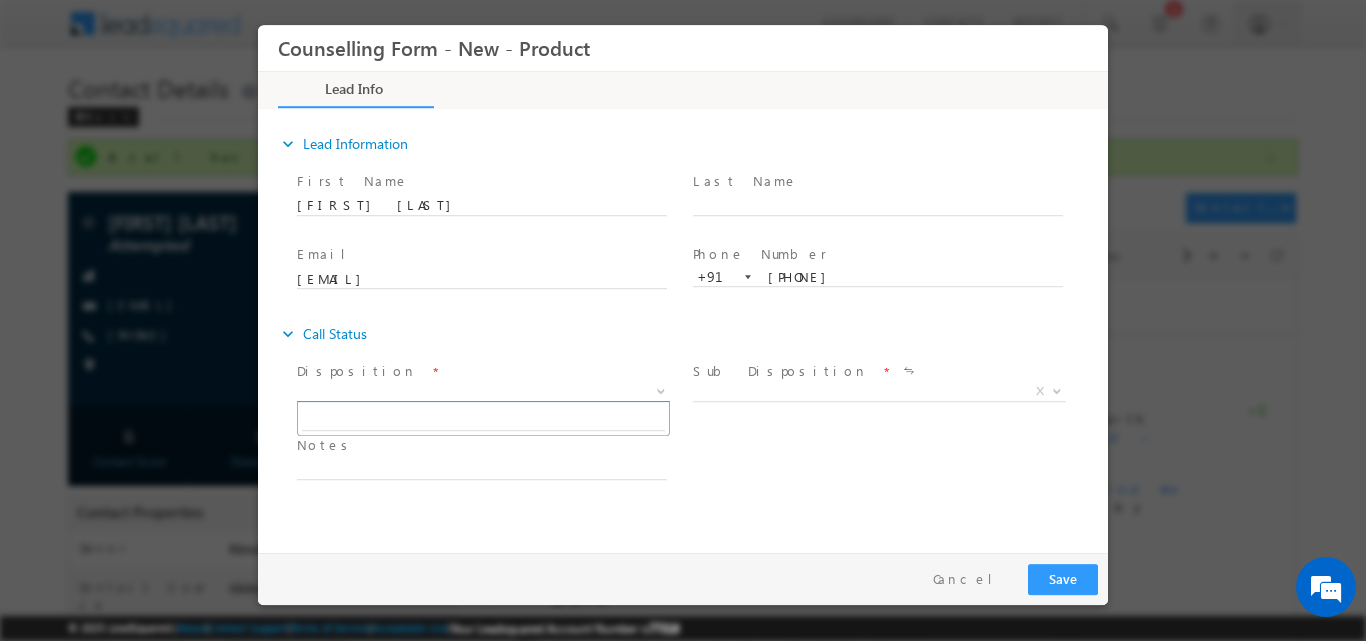 click at bounding box center (661, 389) 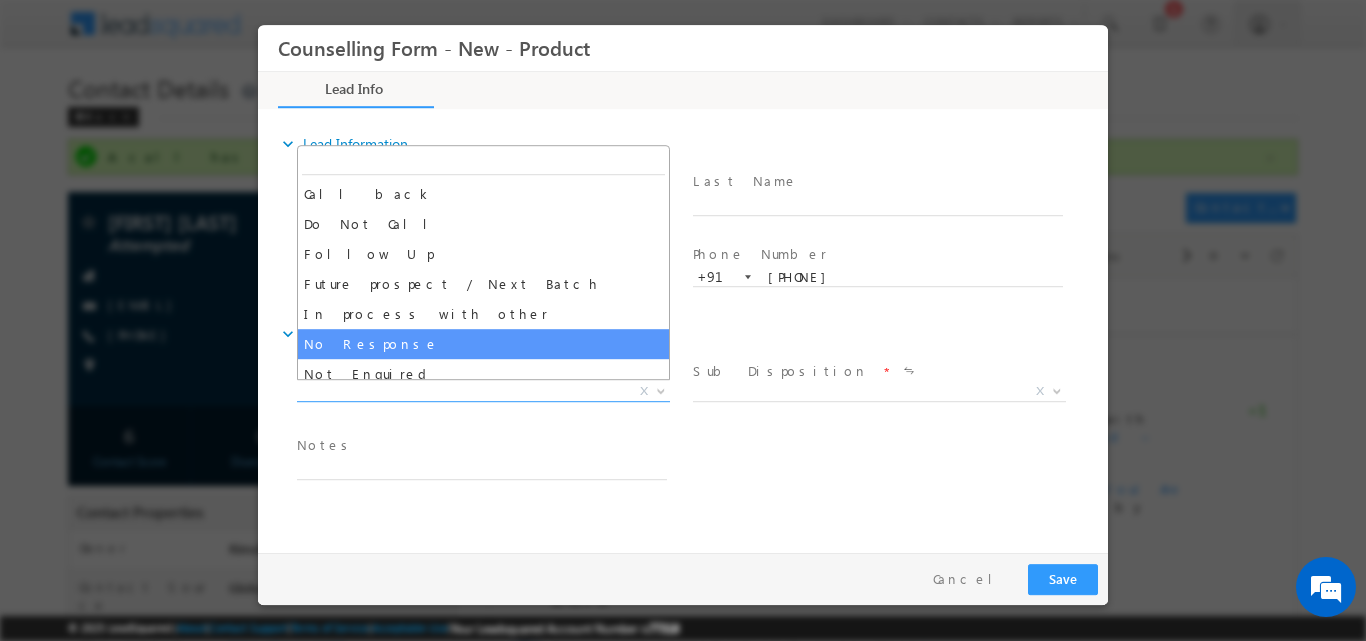 select on "No Response" 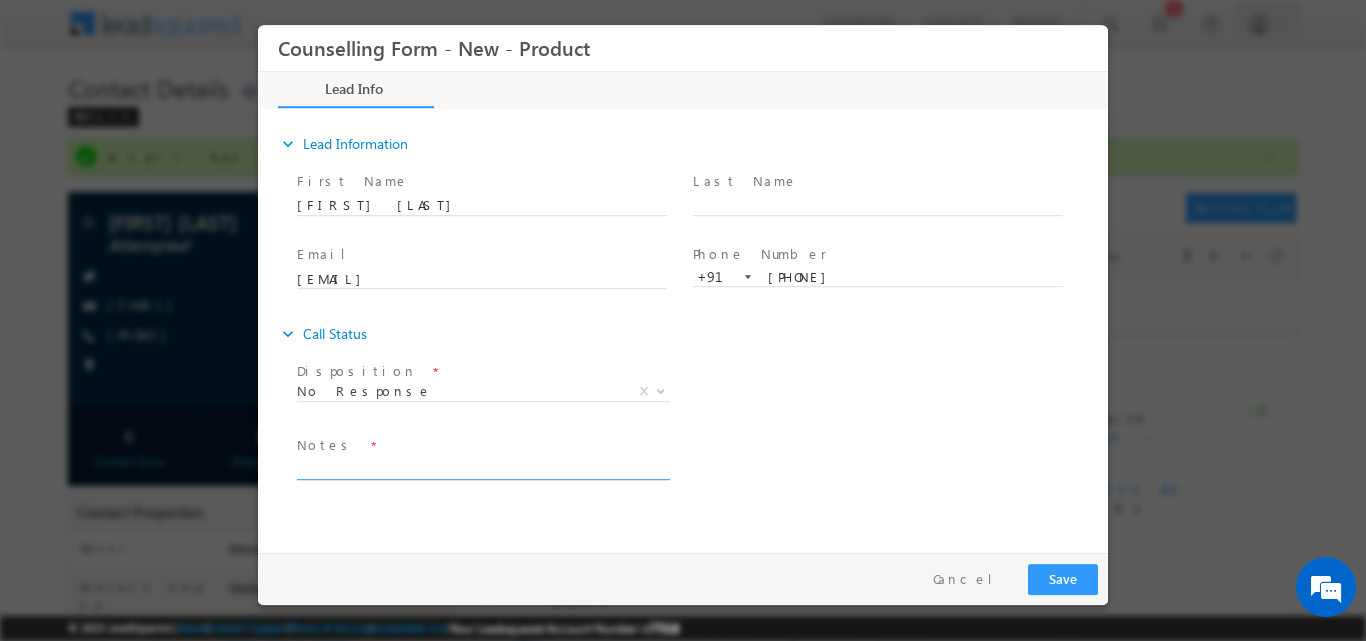click at bounding box center (482, 467) 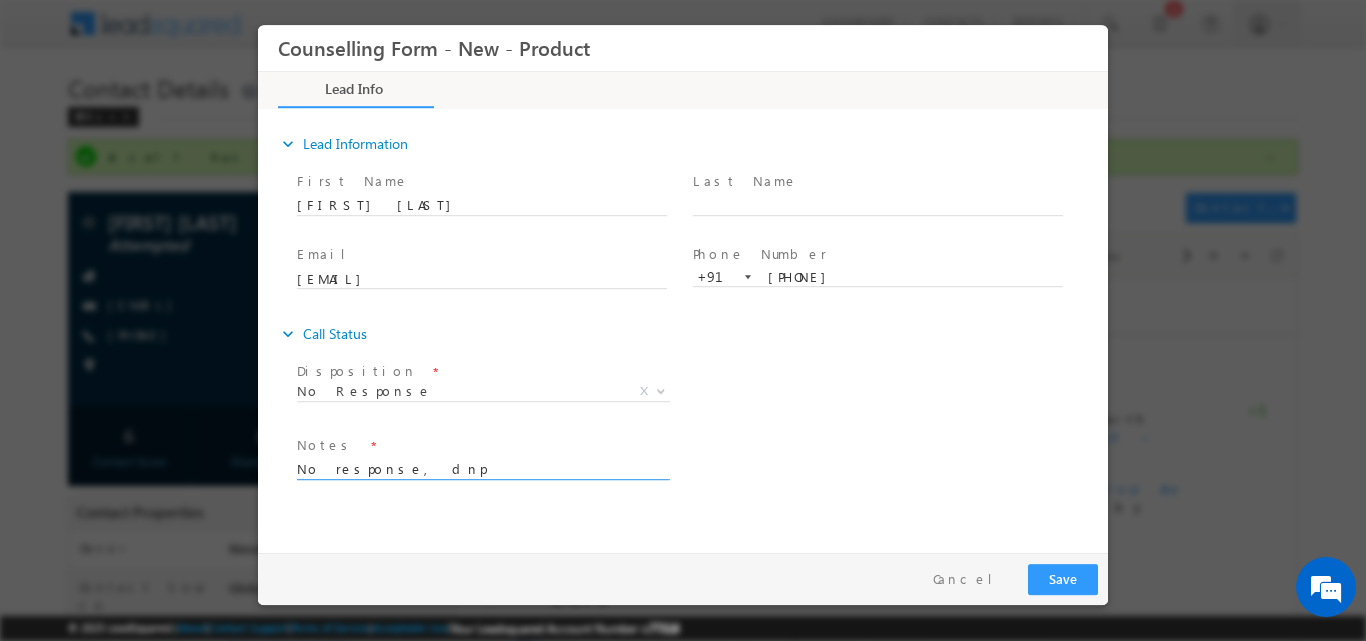 type on "No response, dnp" 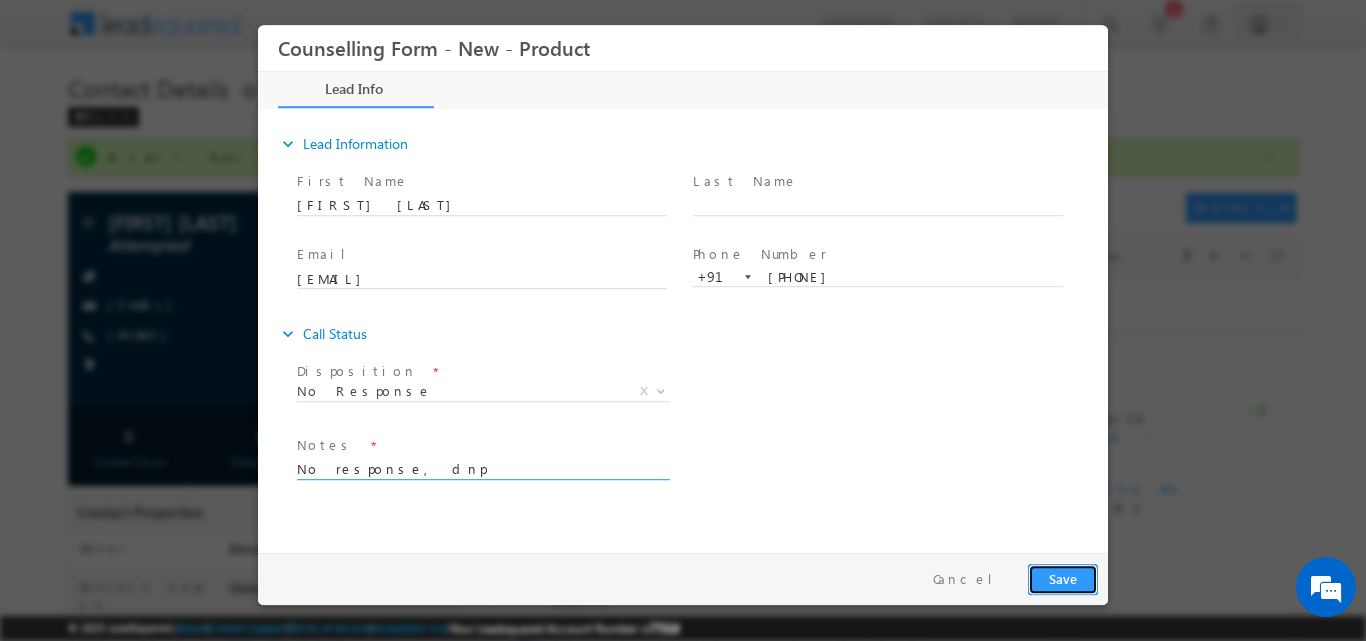 click on "Save" at bounding box center [1063, 578] 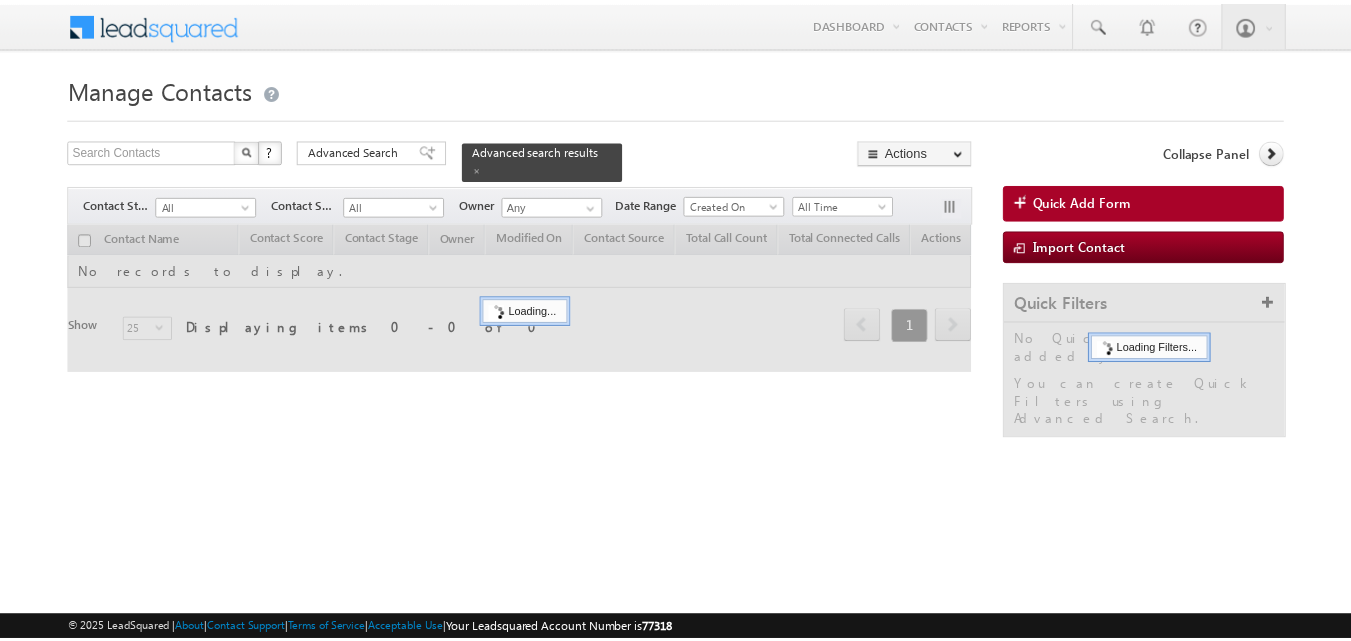 scroll, scrollTop: 0, scrollLeft: 0, axis: both 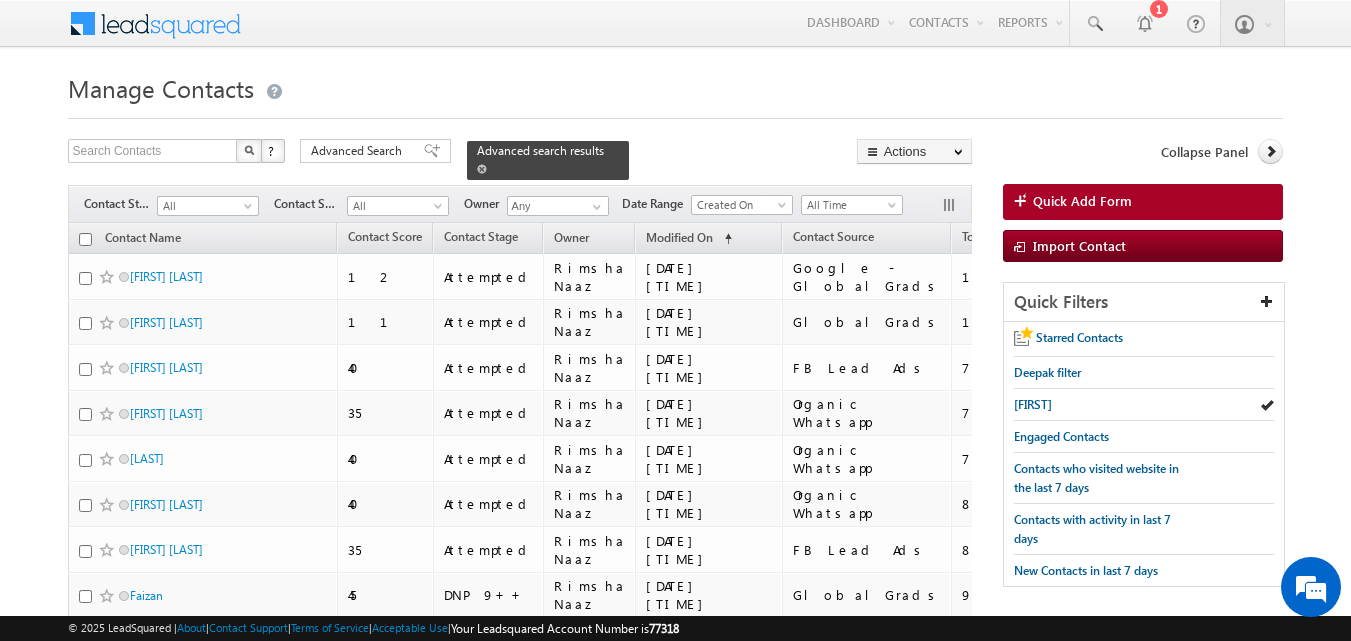 click at bounding box center [482, 169] 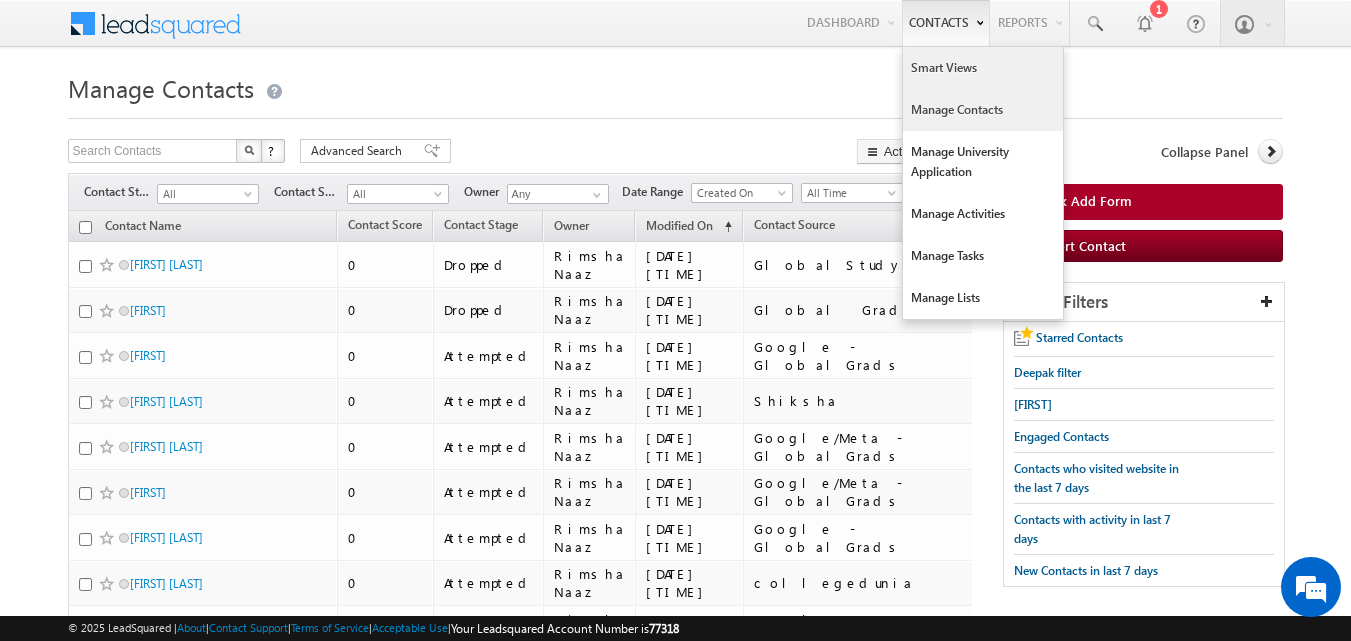 click on "Smart Views" at bounding box center [983, 68] 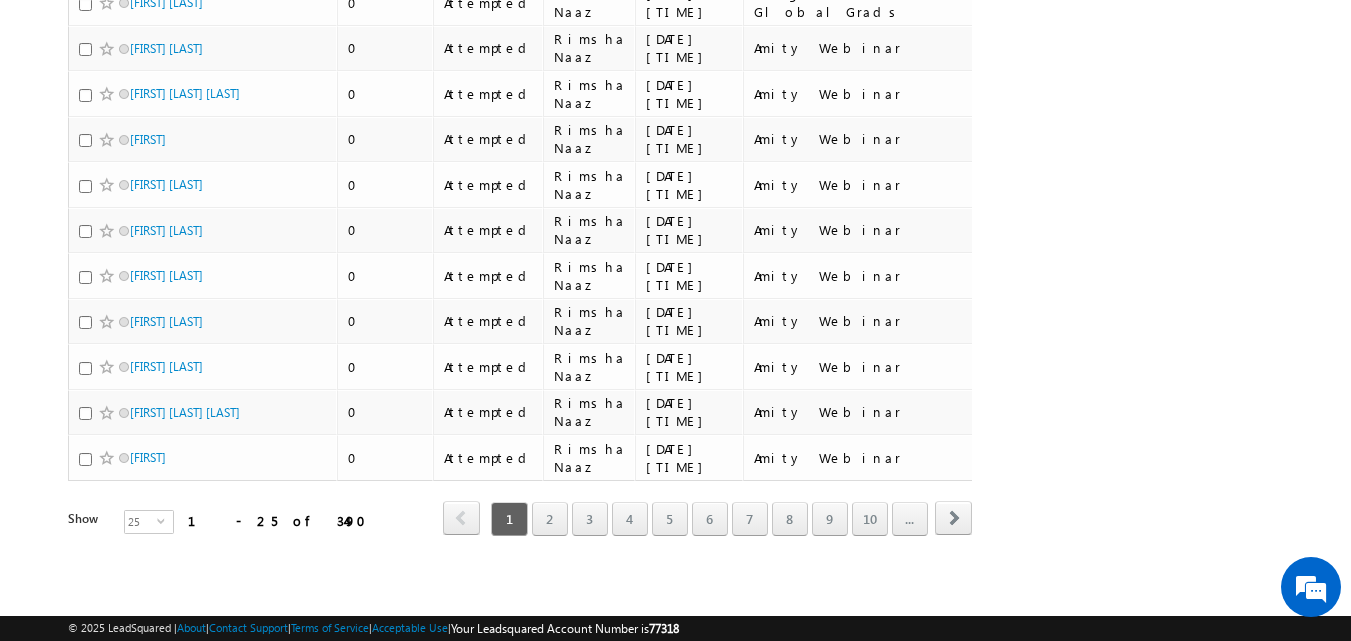 scroll, scrollTop: 0, scrollLeft: 0, axis: both 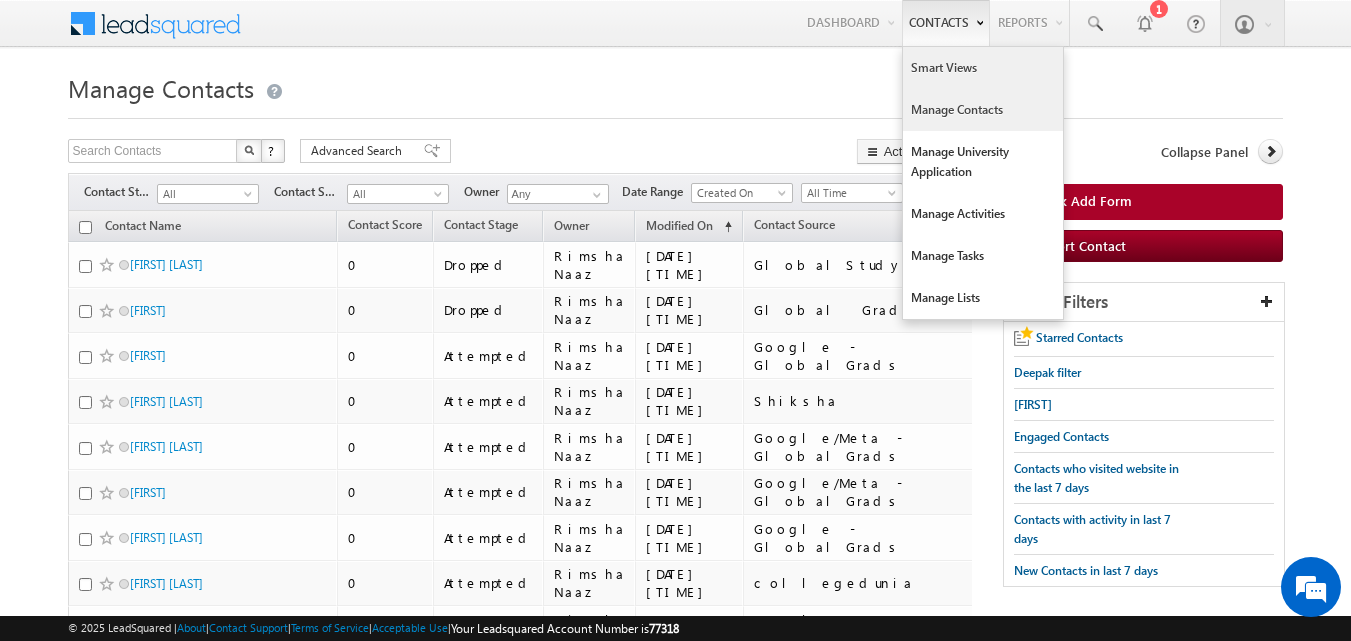click on "Smart Views" at bounding box center (983, 68) 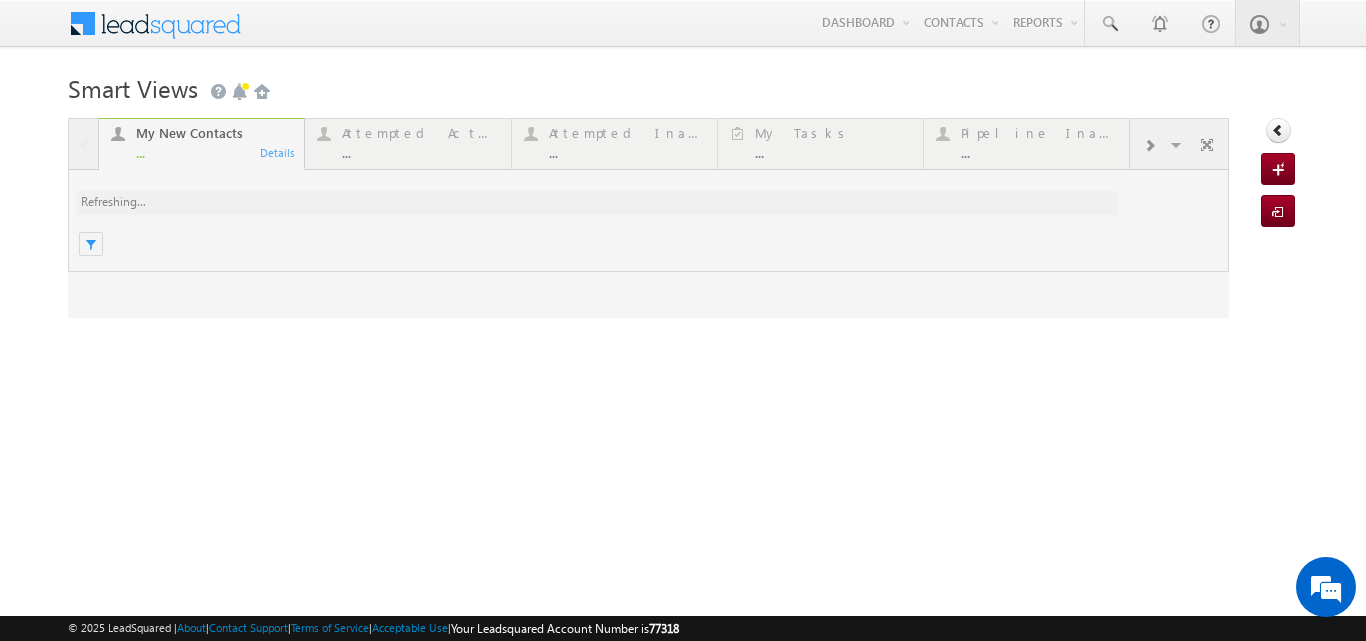 scroll, scrollTop: 0, scrollLeft: 0, axis: both 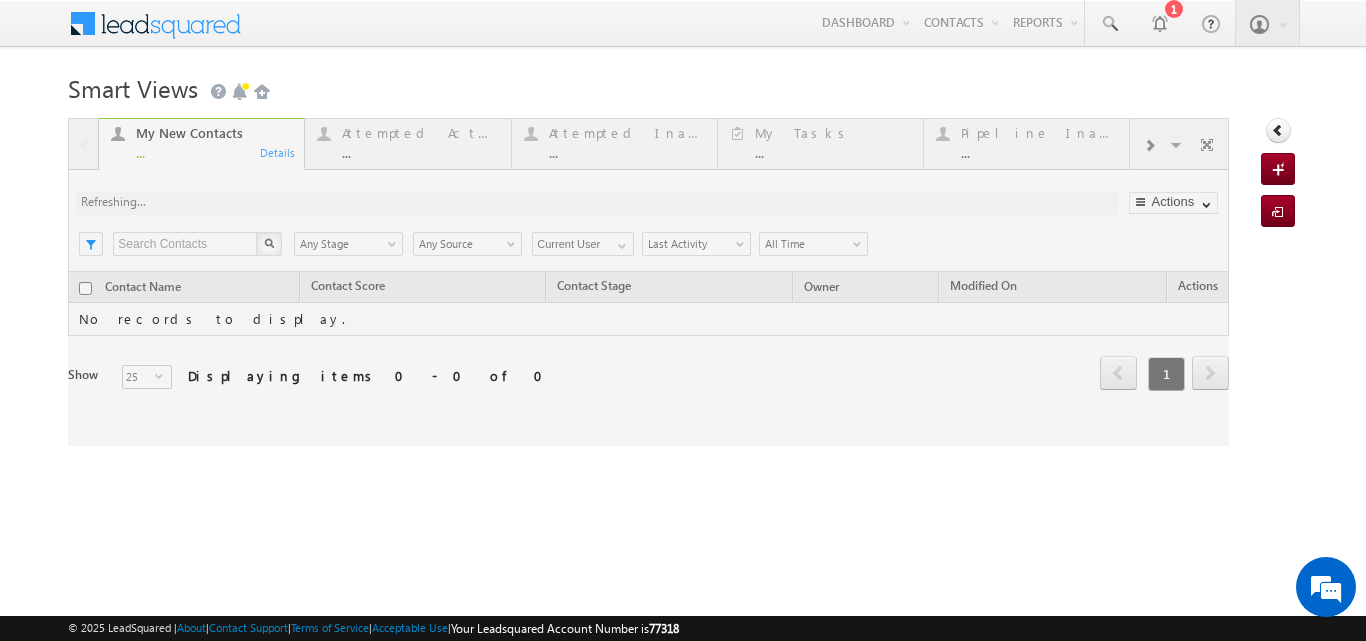 click at bounding box center [648, 282] 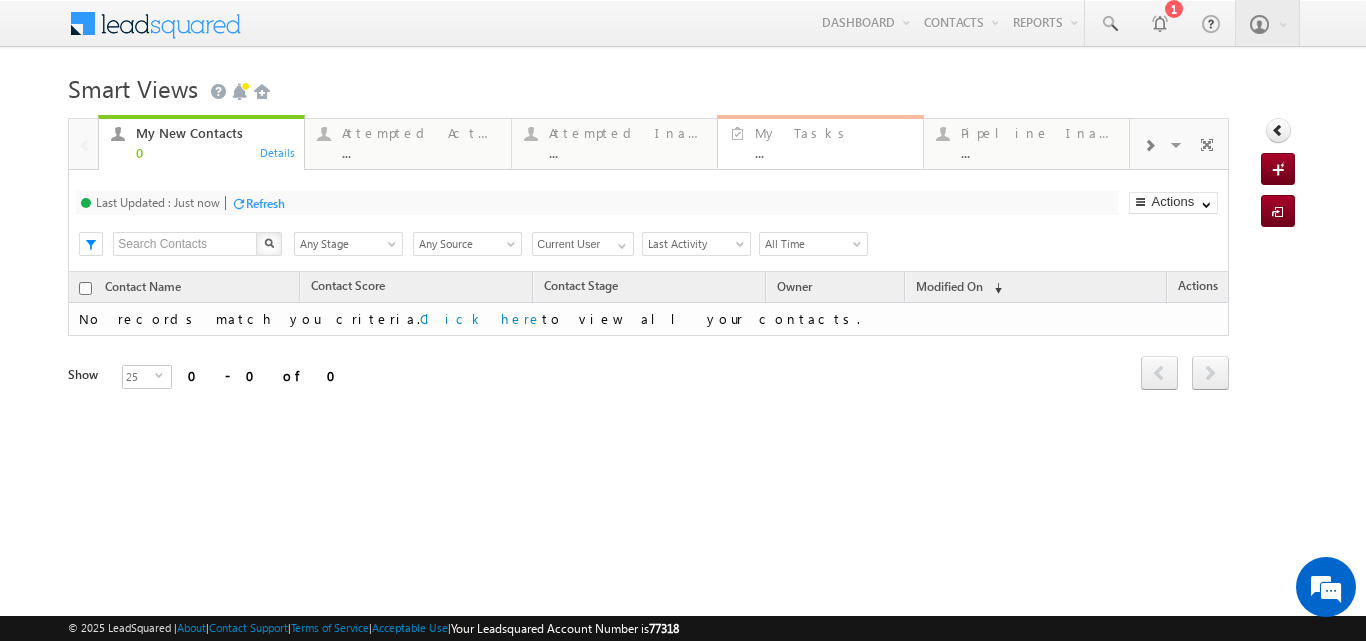 click on "My Tasks" at bounding box center [833, 133] 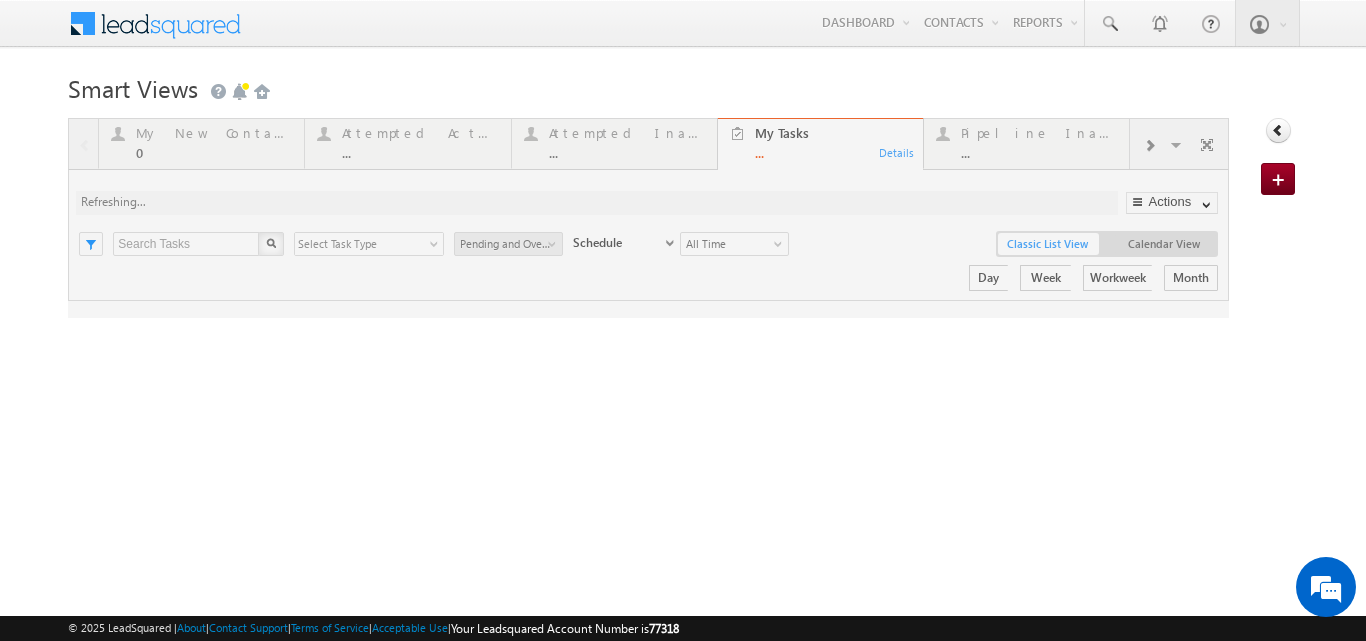 scroll, scrollTop: 0, scrollLeft: 0, axis: both 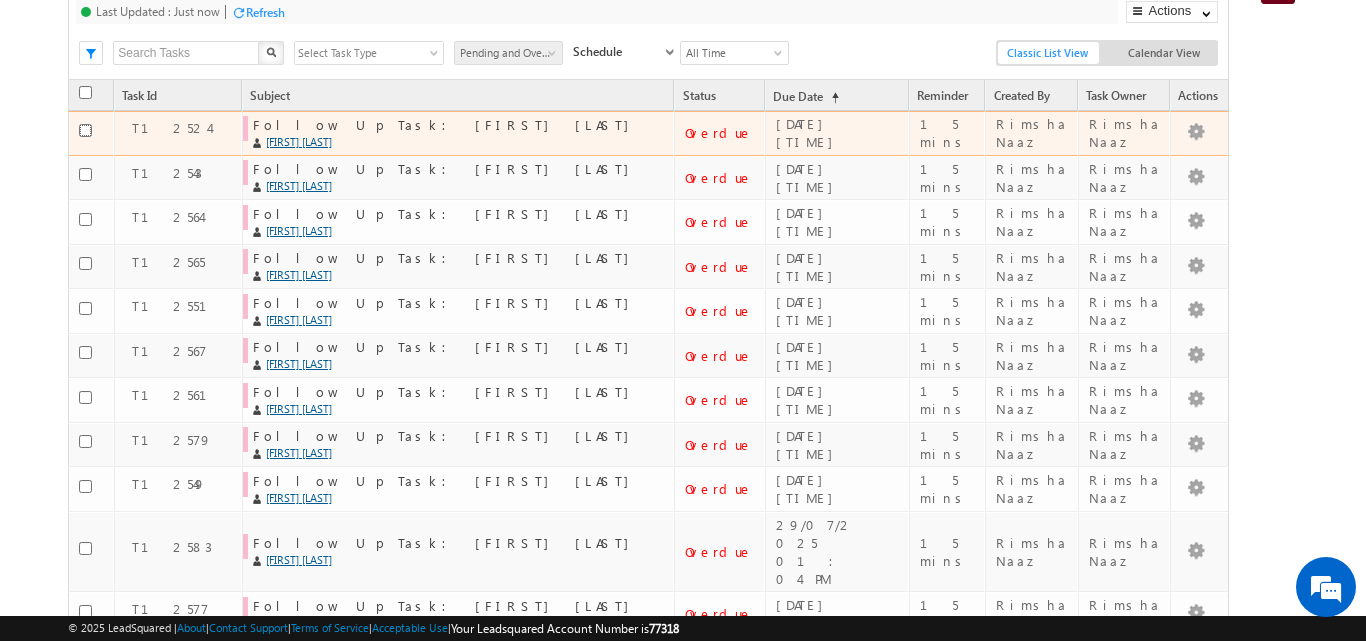 click at bounding box center [85, 130] 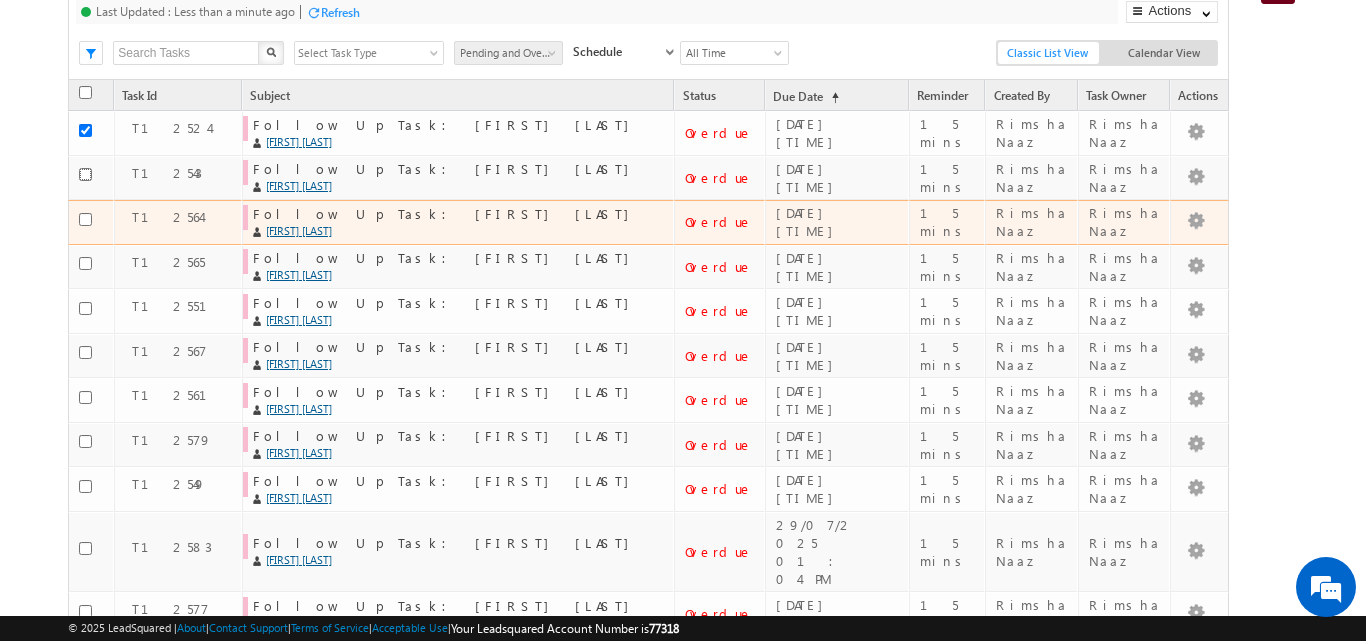 drag, startPoint x: 82, startPoint y: 175, endPoint x: 84, endPoint y: 144, distance: 31.06445 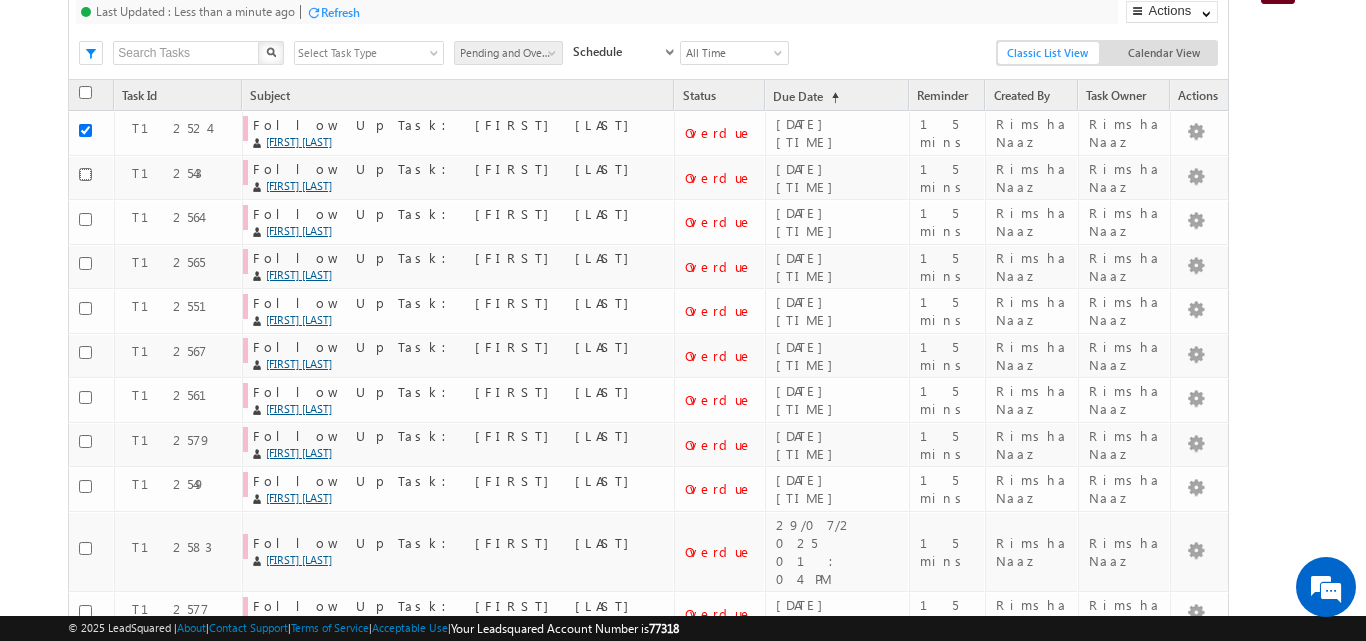 click at bounding box center (85, 92) 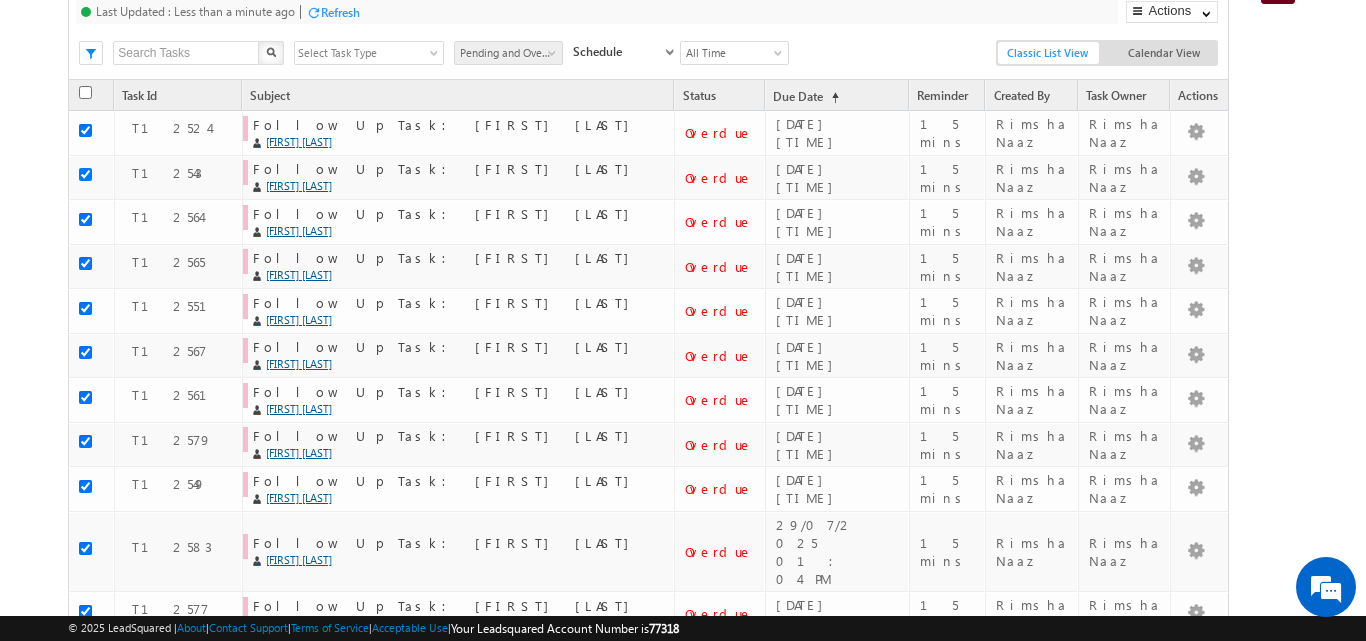 checkbox on "true" 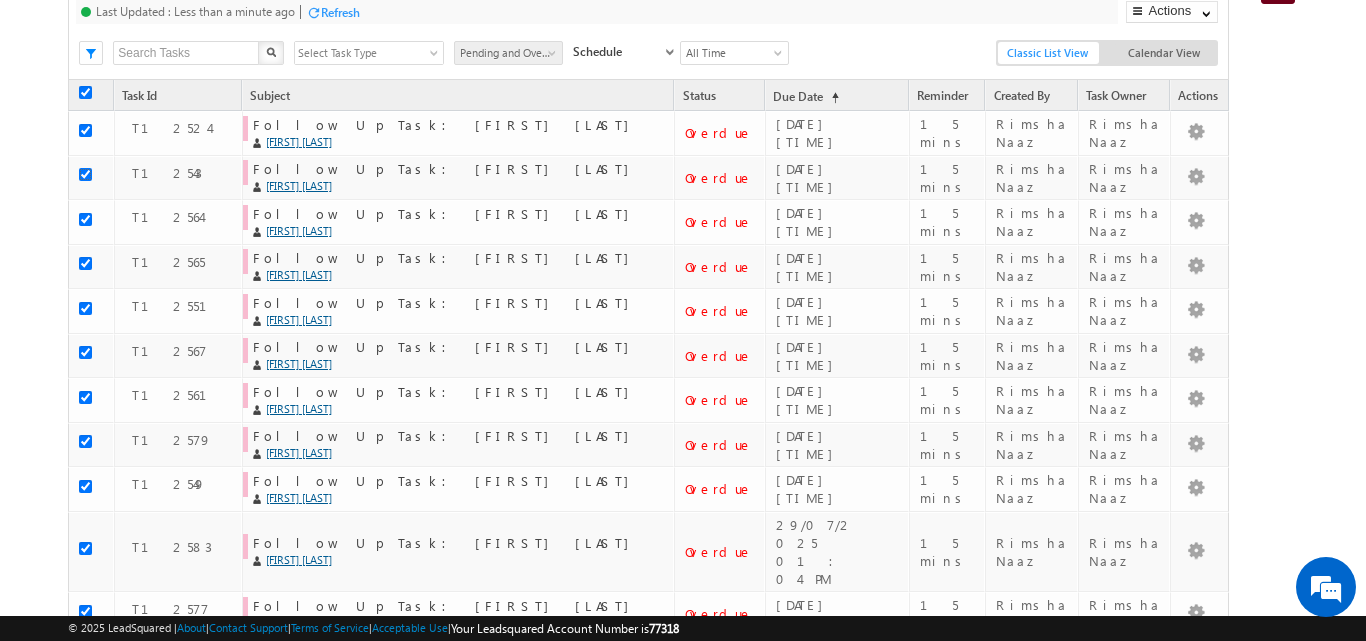 checkbox on "true" 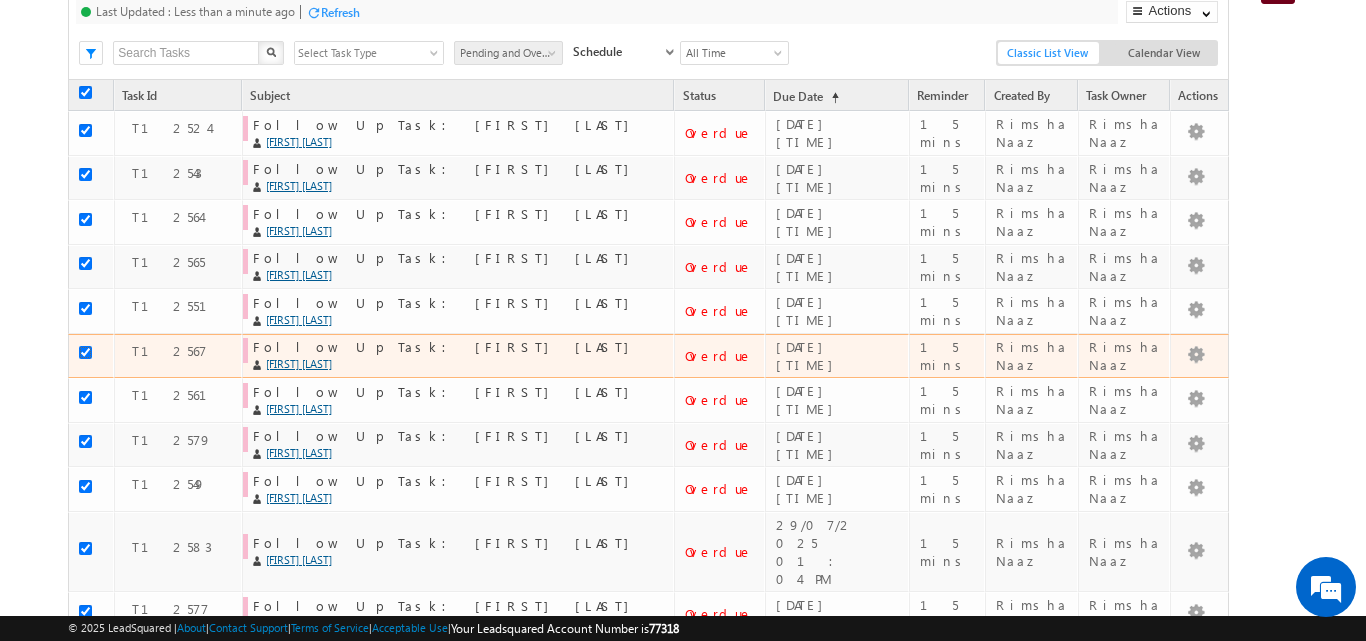 click at bounding box center (85, 352) 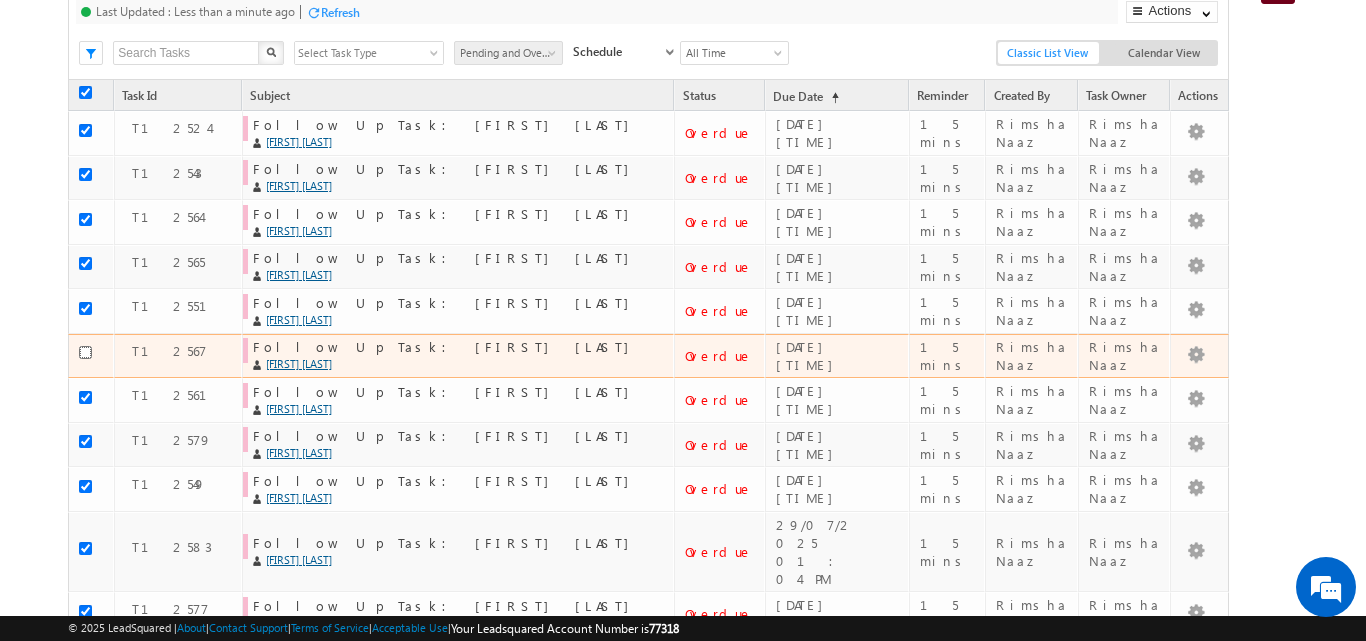checkbox on "false" 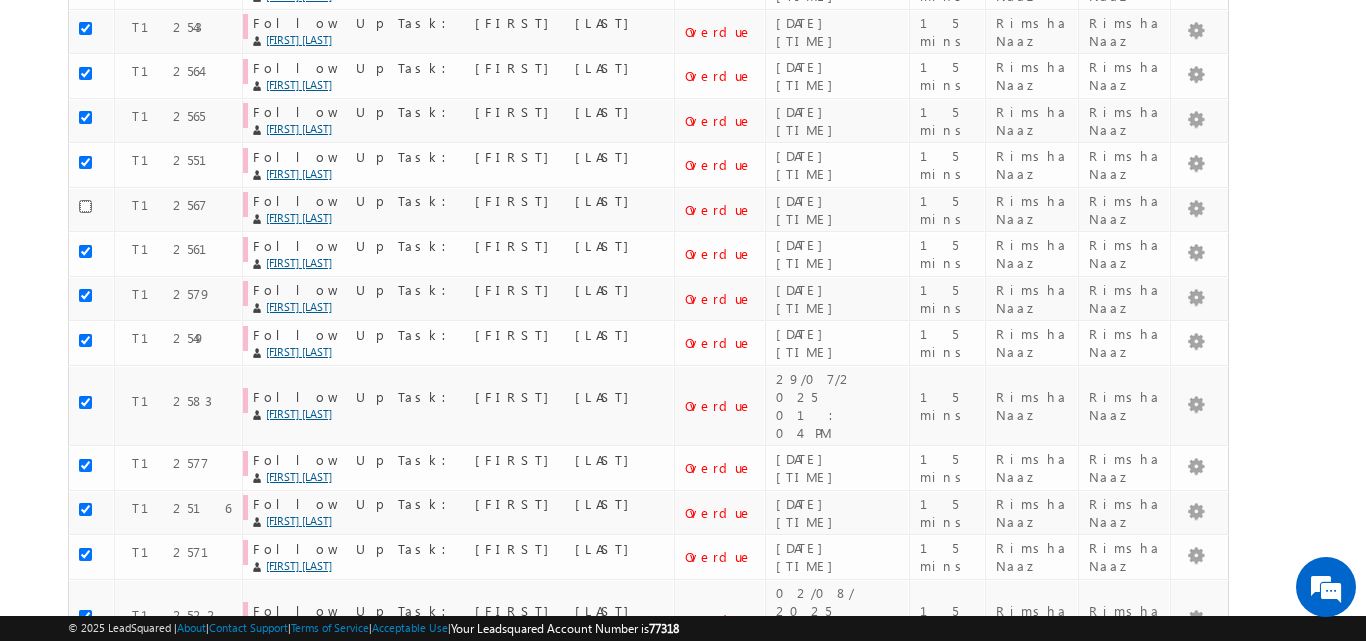 scroll, scrollTop: 340, scrollLeft: 0, axis: vertical 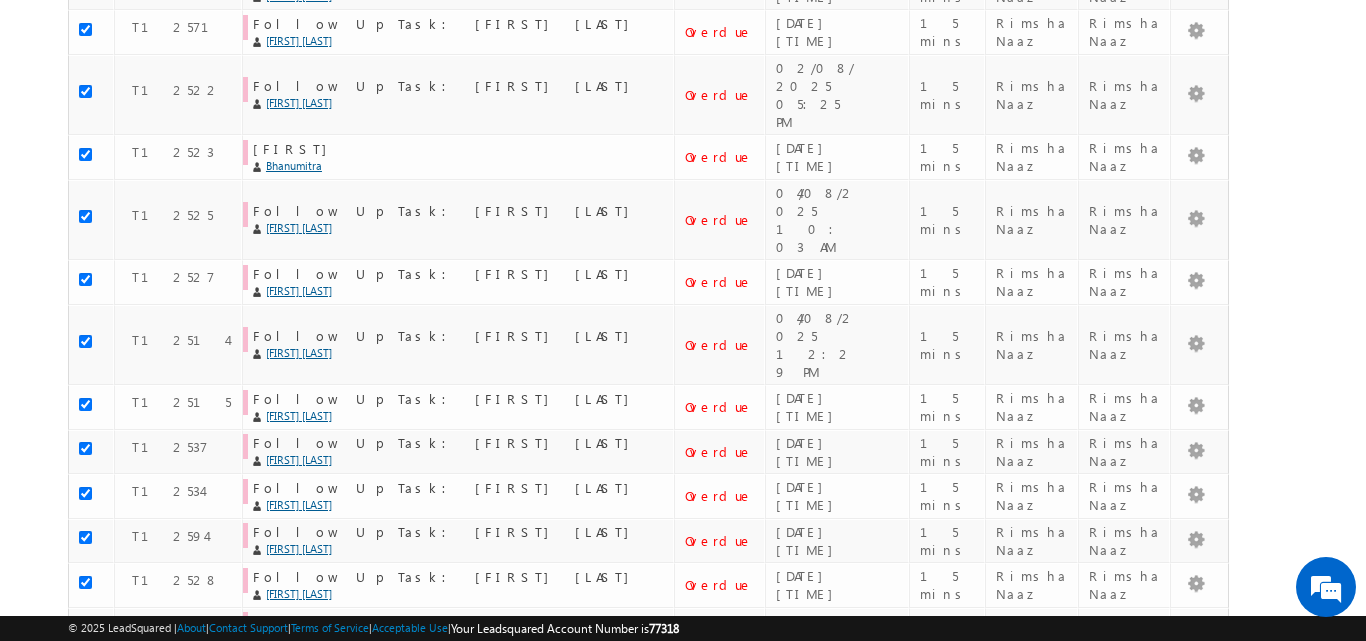 drag, startPoint x: 1328, startPoint y: 469, endPoint x: 1315, endPoint y: 267, distance: 202.41788 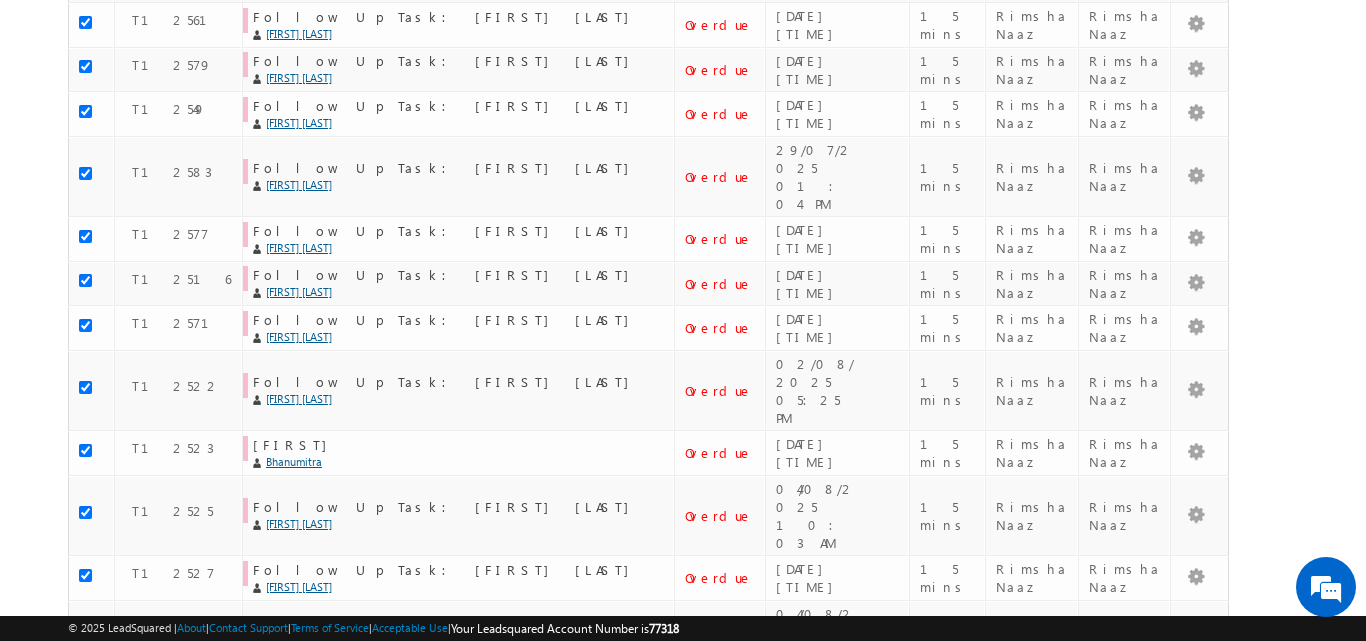 scroll, scrollTop: 0, scrollLeft: 0, axis: both 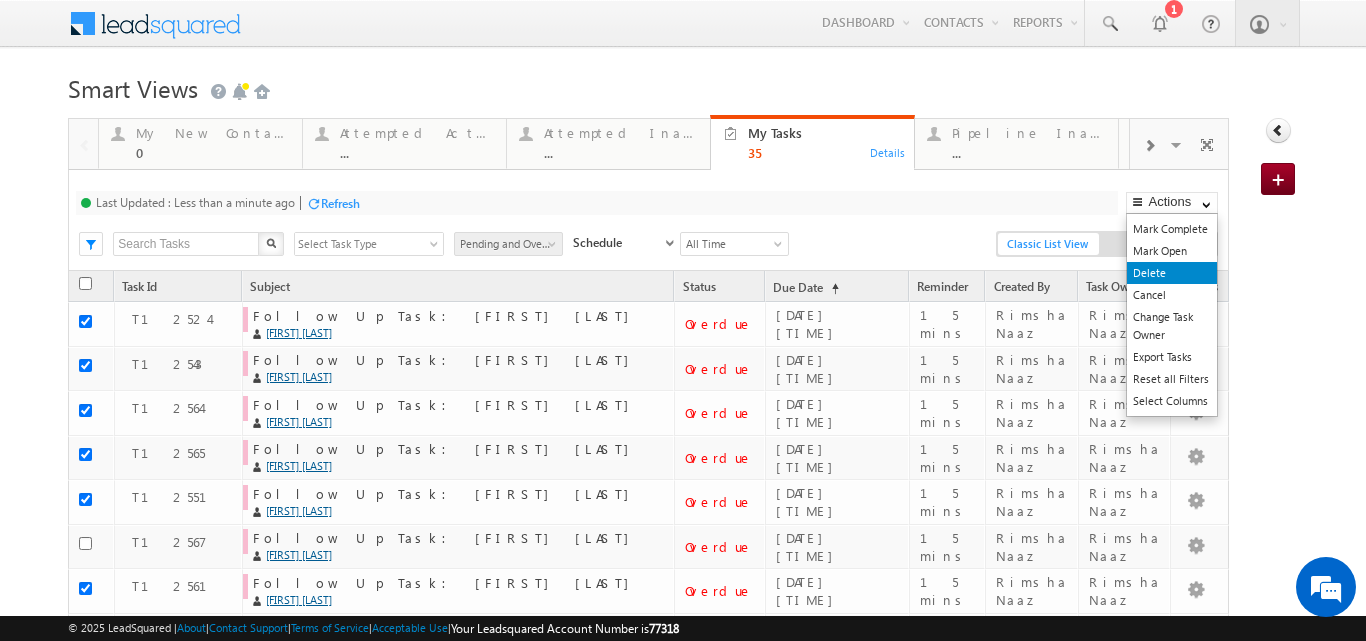 click on "Delete" at bounding box center (1172, 273) 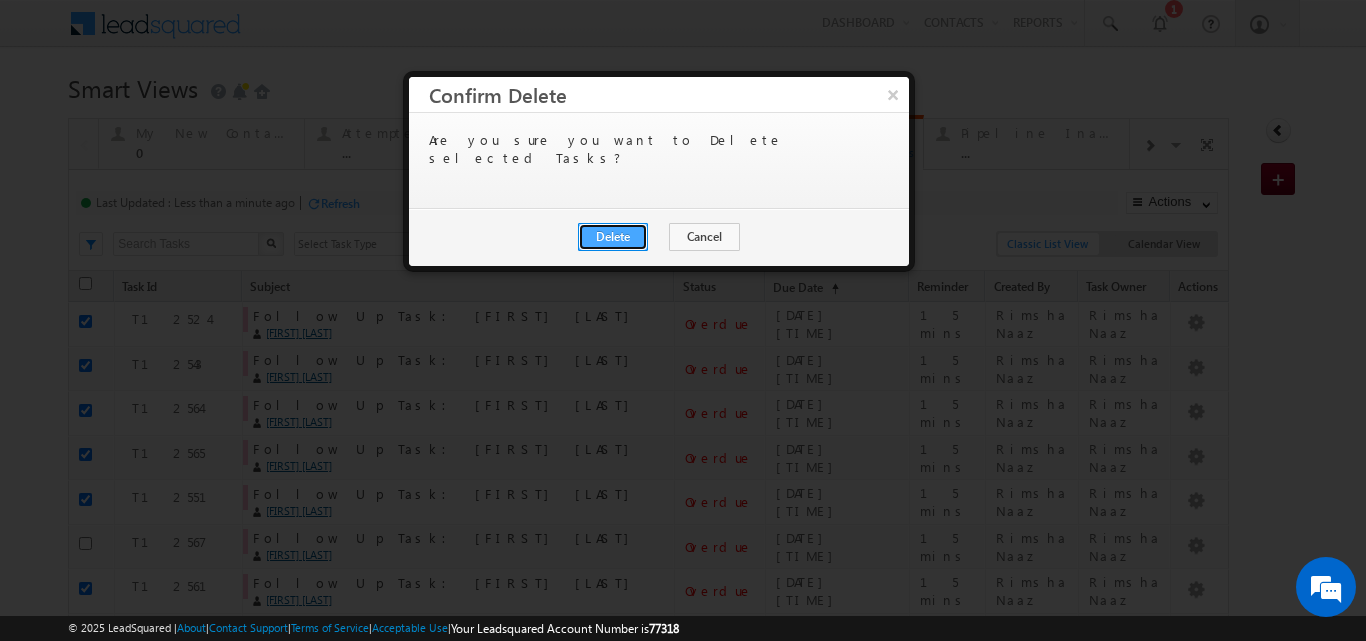click on "Delete" at bounding box center (613, 237) 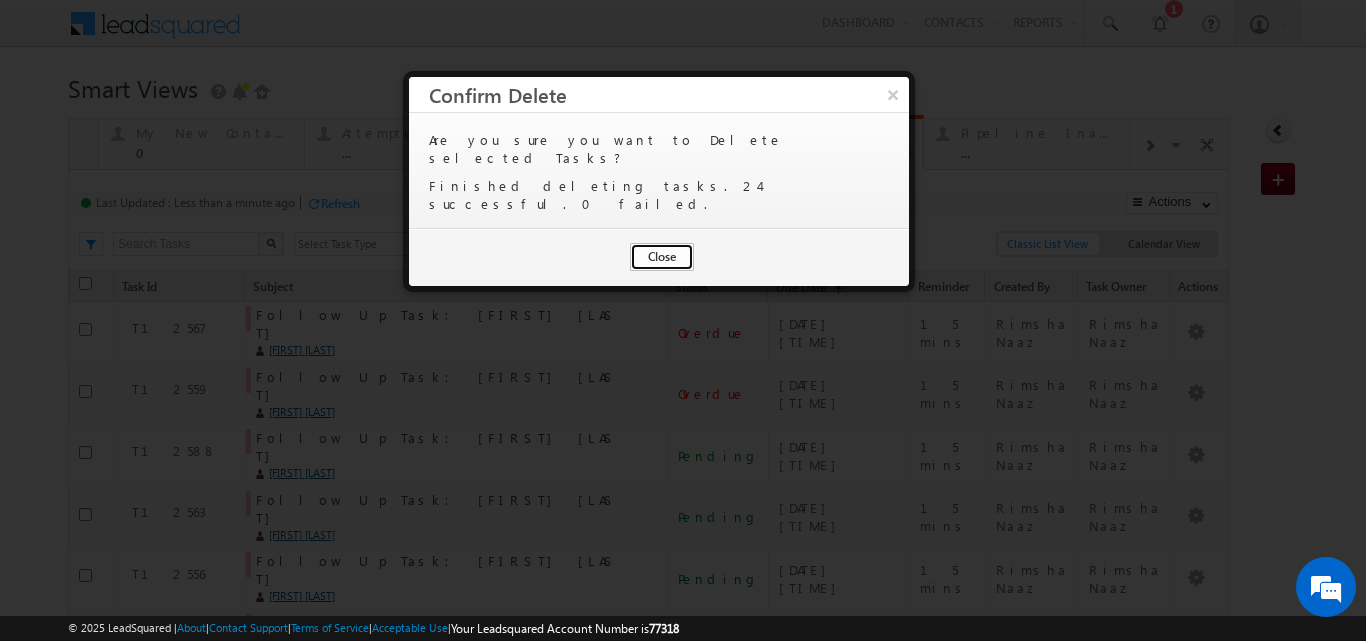 click on "Close" at bounding box center [662, 257] 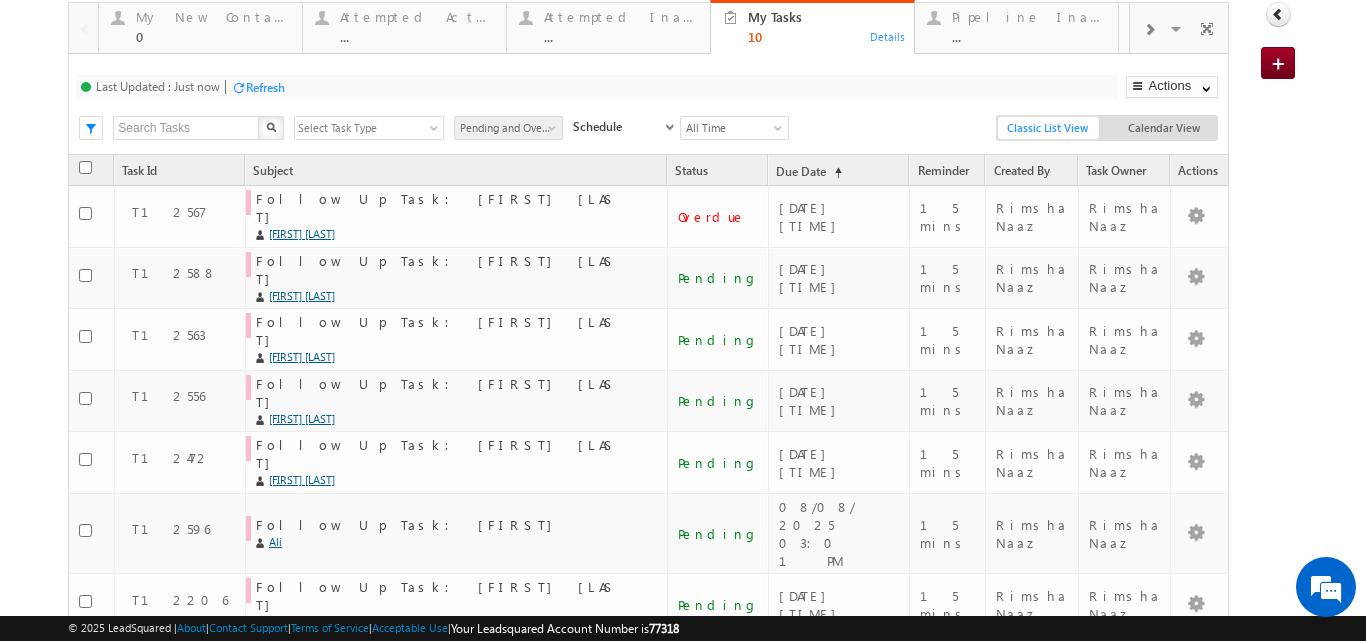 scroll, scrollTop: 143, scrollLeft: 0, axis: vertical 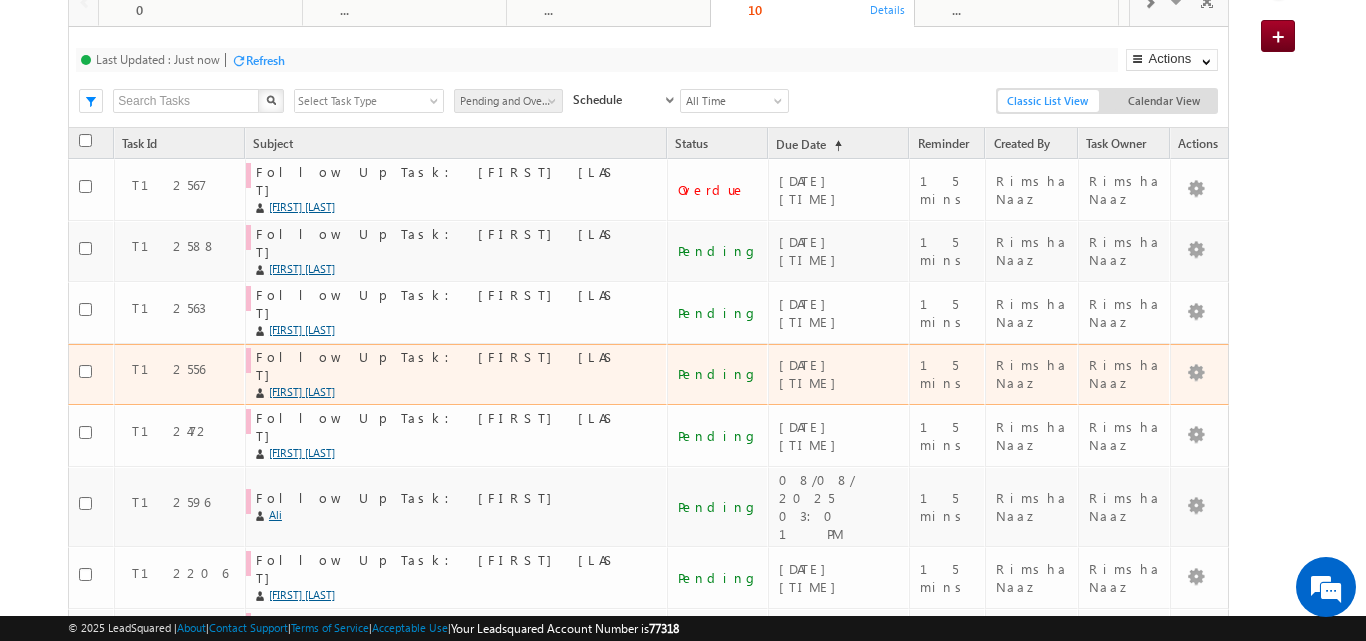 click on "Akshat Kumar" at bounding box center (453, 392) 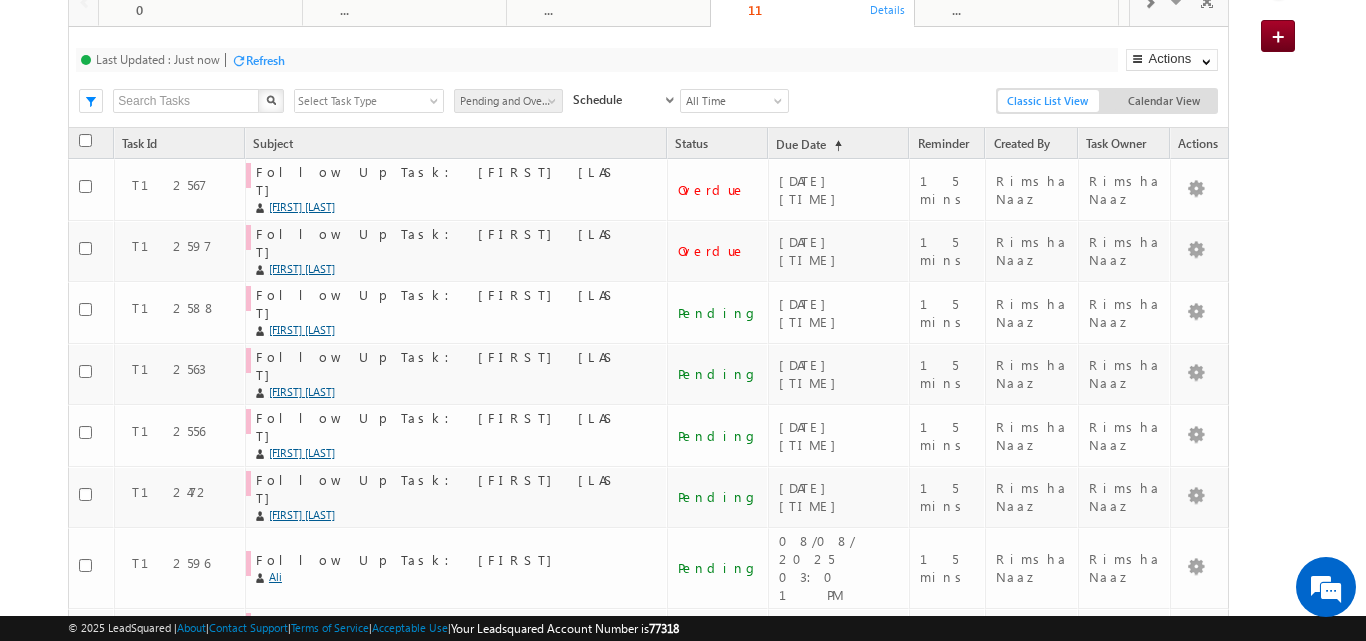 scroll, scrollTop: 0, scrollLeft: 0, axis: both 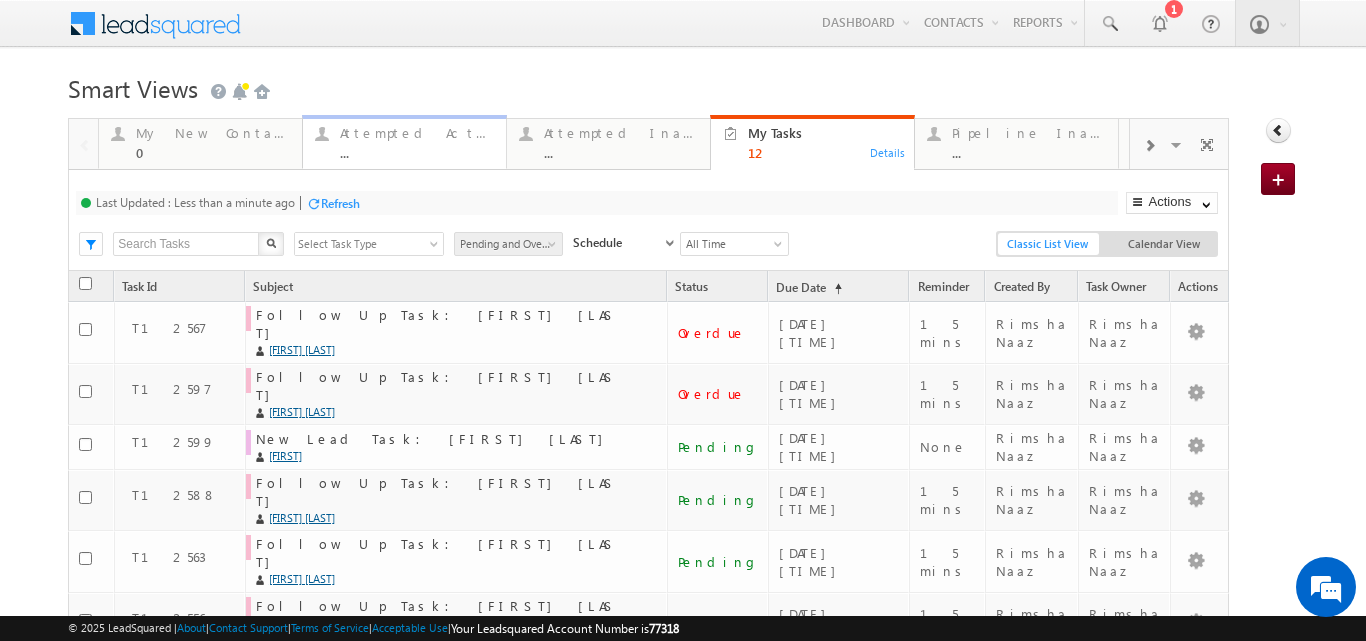 click on "Attempted Active ... Details" at bounding box center (404, 142) 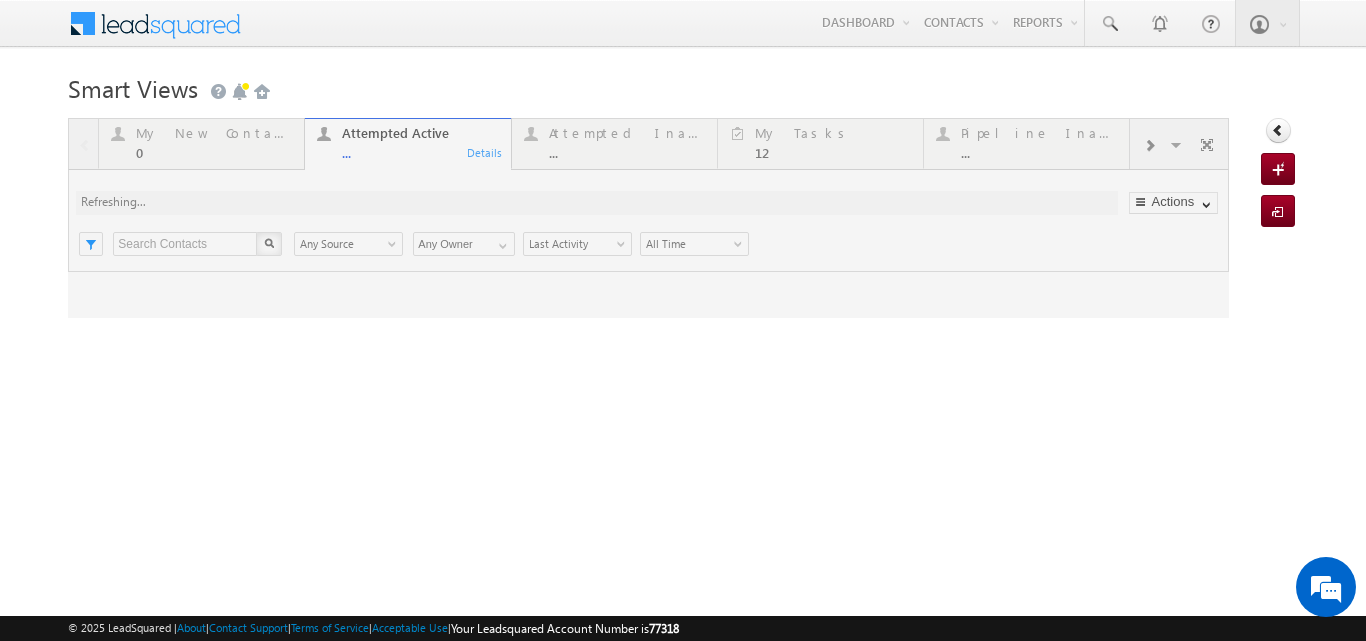 scroll, scrollTop: 0, scrollLeft: 0, axis: both 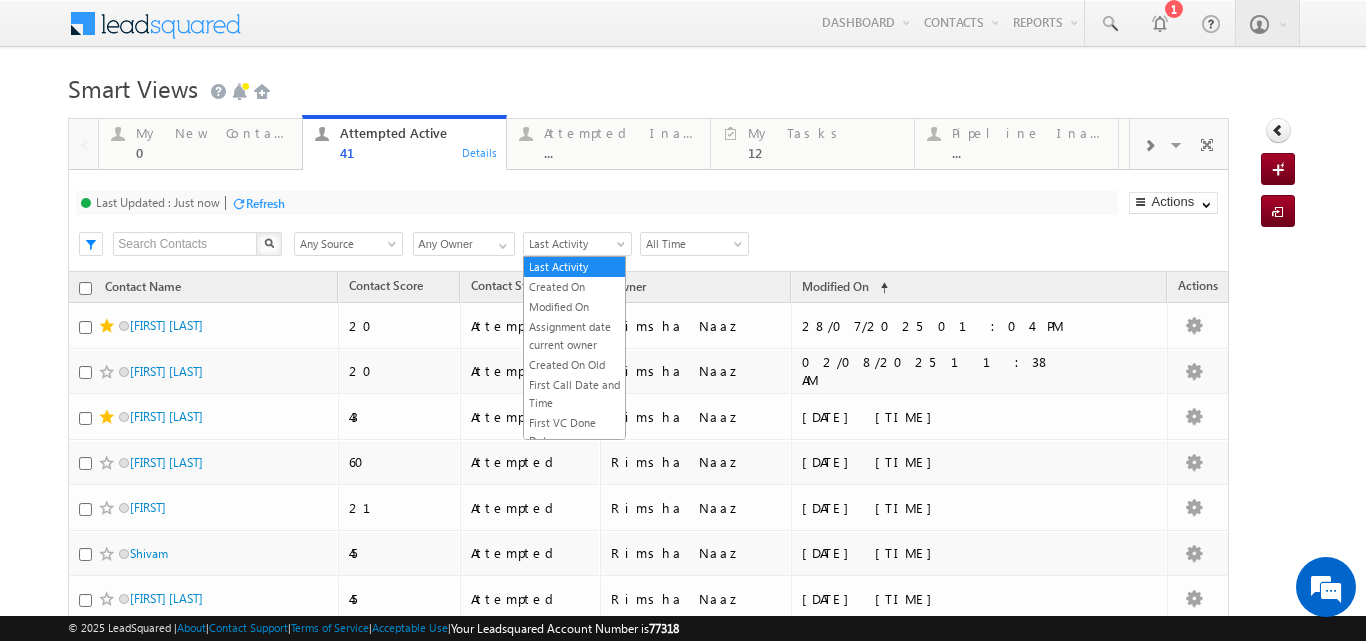 click on "Last Activity" at bounding box center [574, 244] 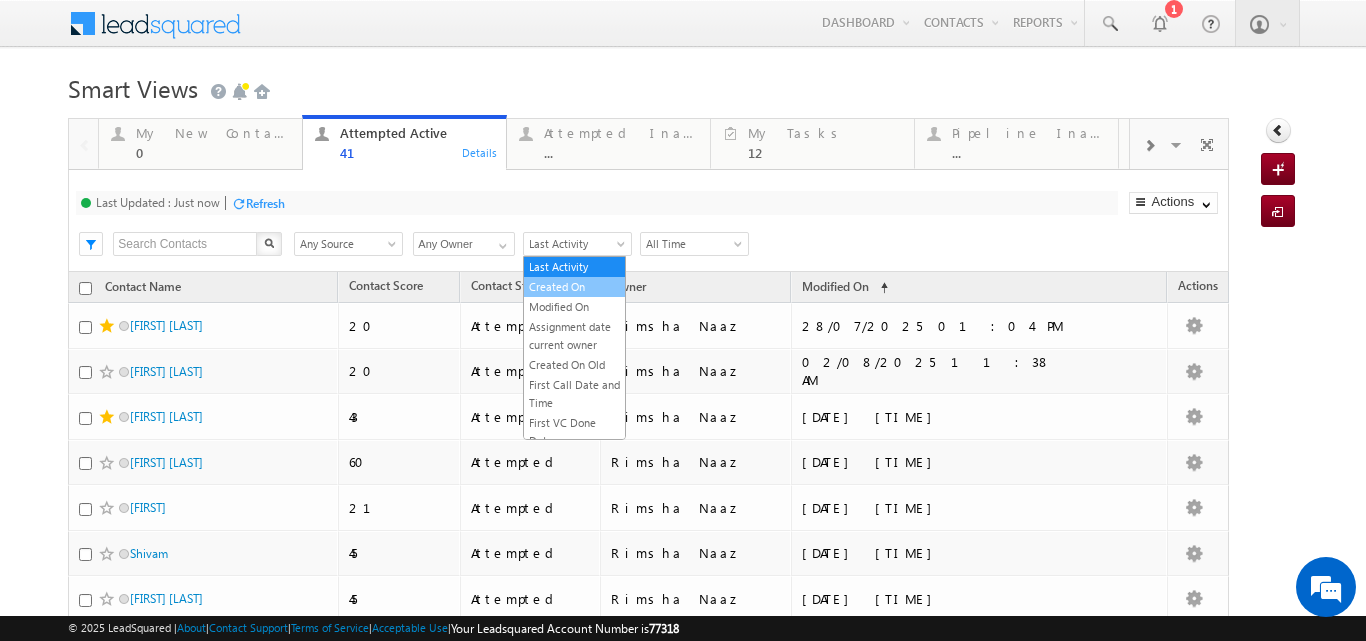 click on "Created On" at bounding box center [574, 287] 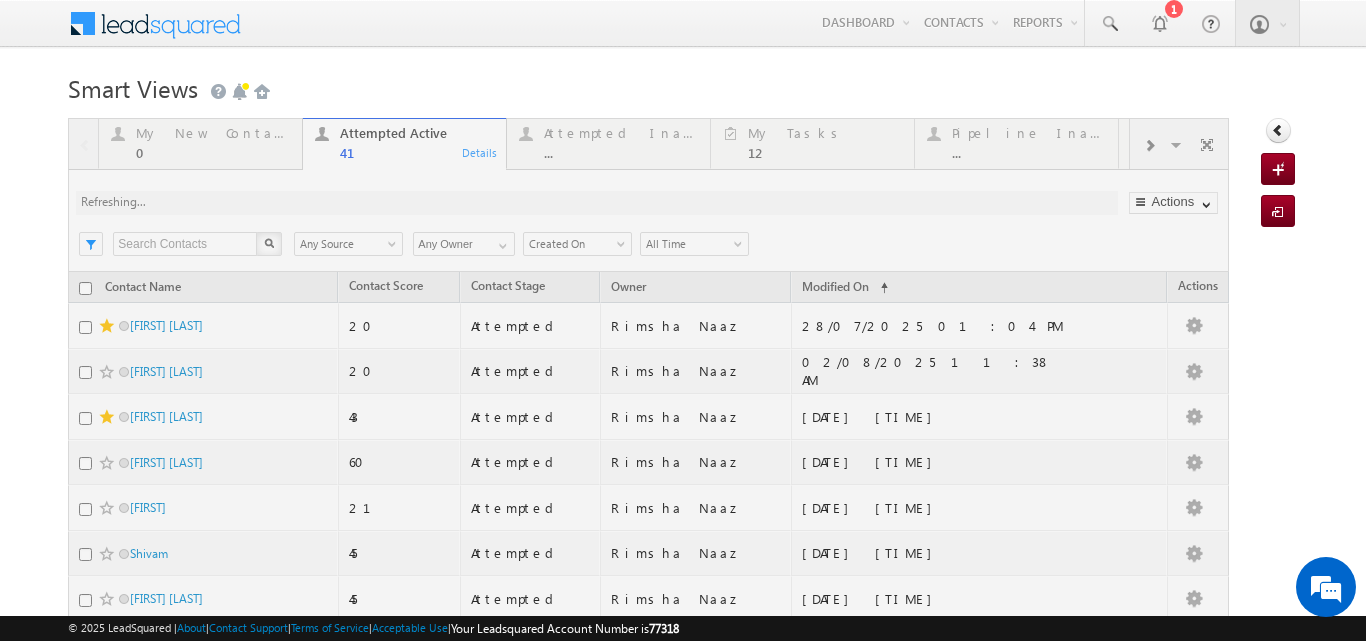 click at bounding box center [648, 839] 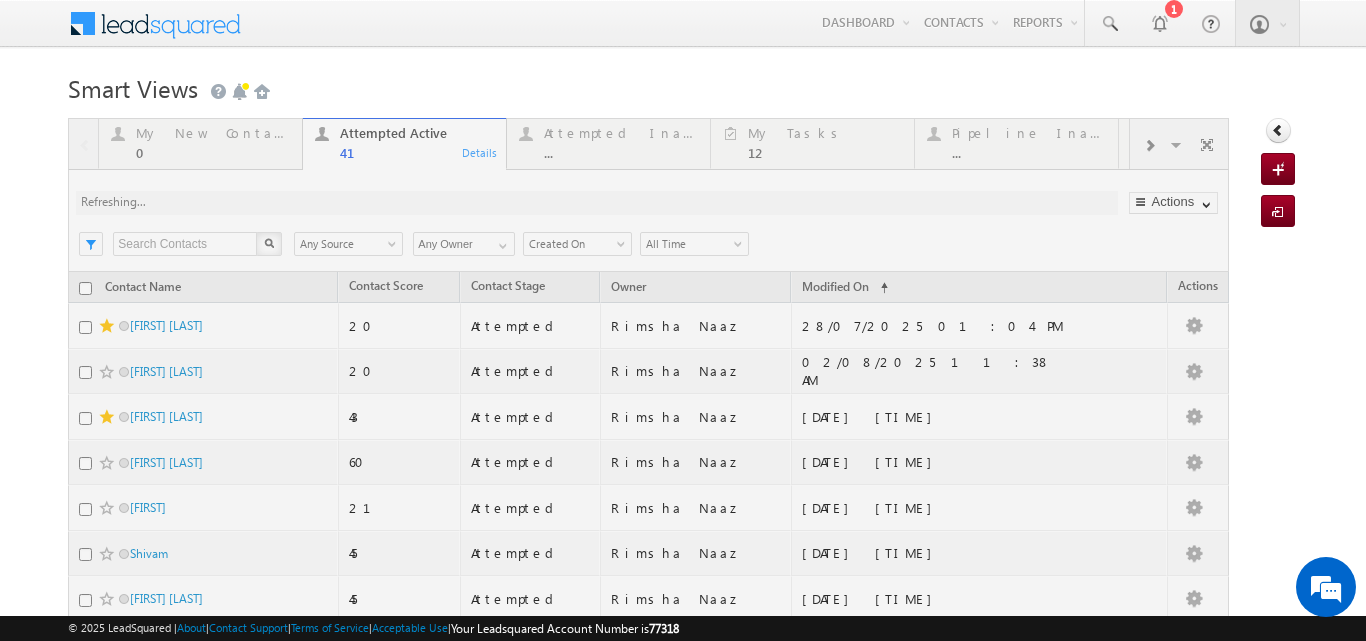 click at bounding box center (648, 839) 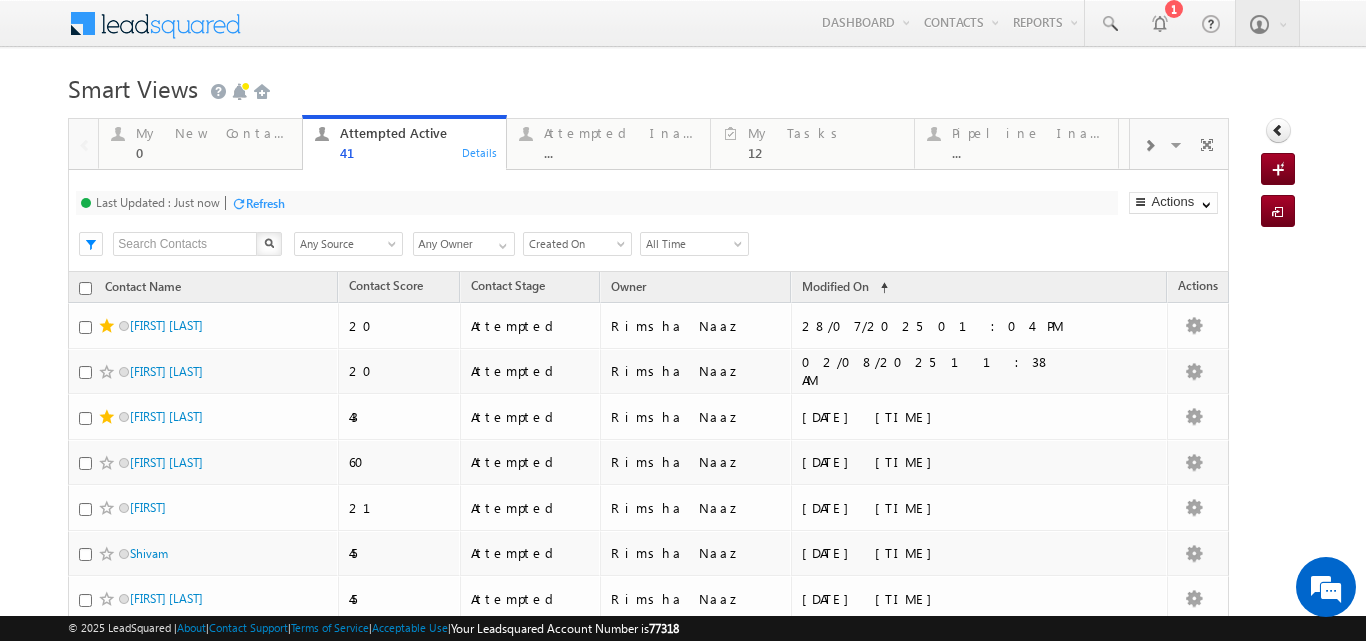 click on "Refresh" at bounding box center [265, 203] 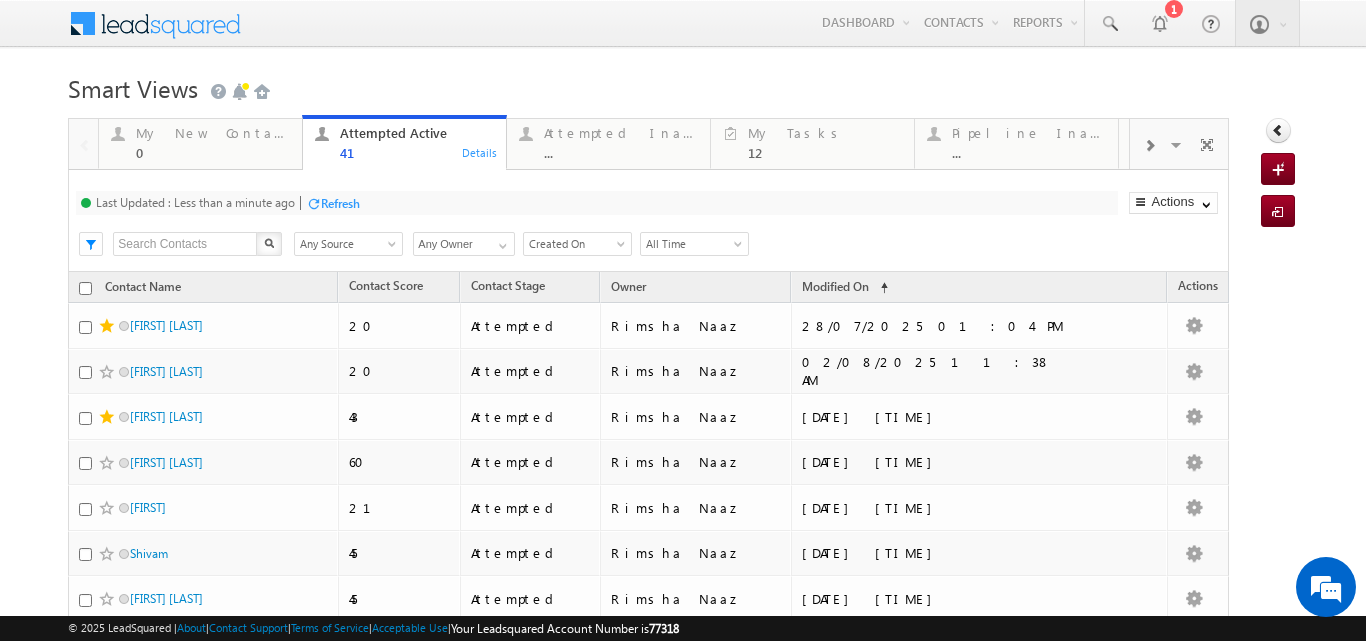 click on "All Time" at bounding box center (691, 244) 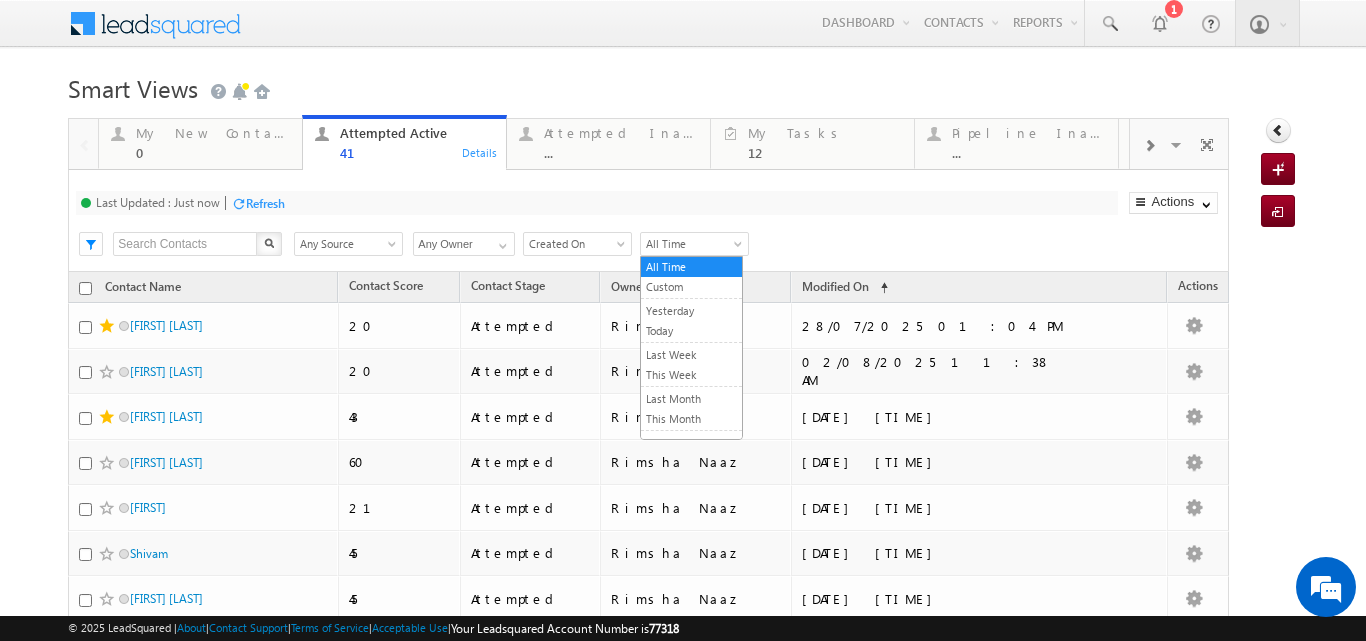 click on "All Time" at bounding box center (691, 244) 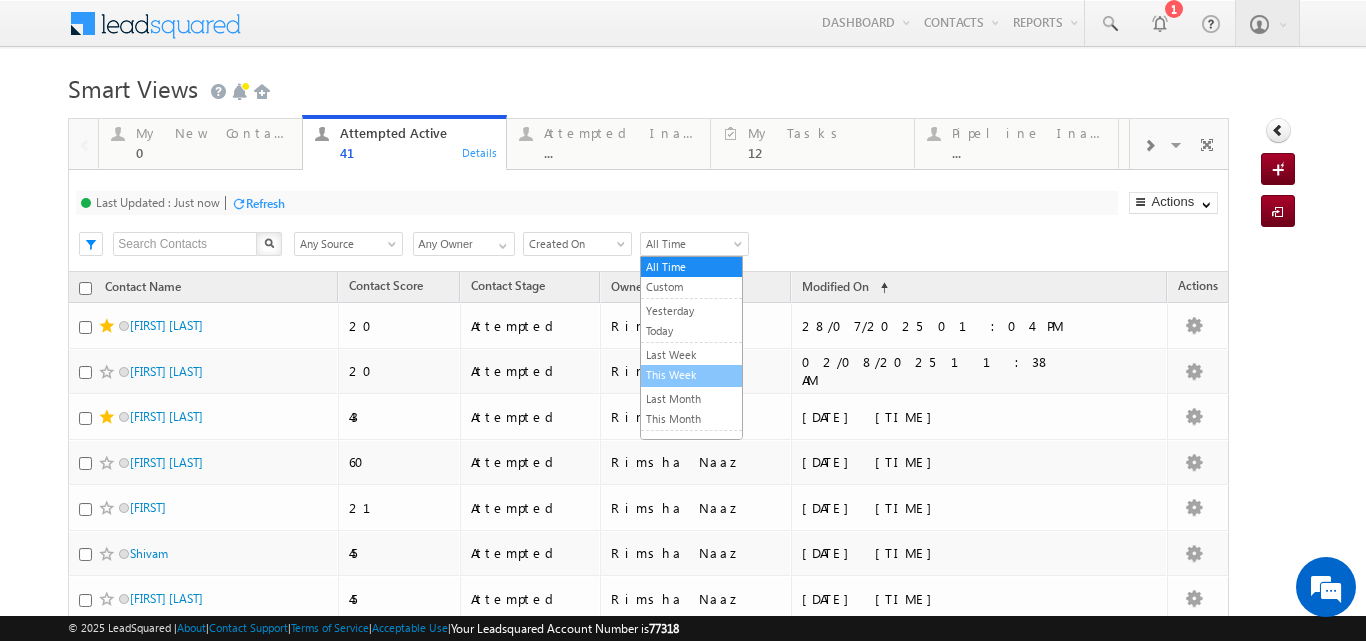 click on "This Week" at bounding box center (691, 375) 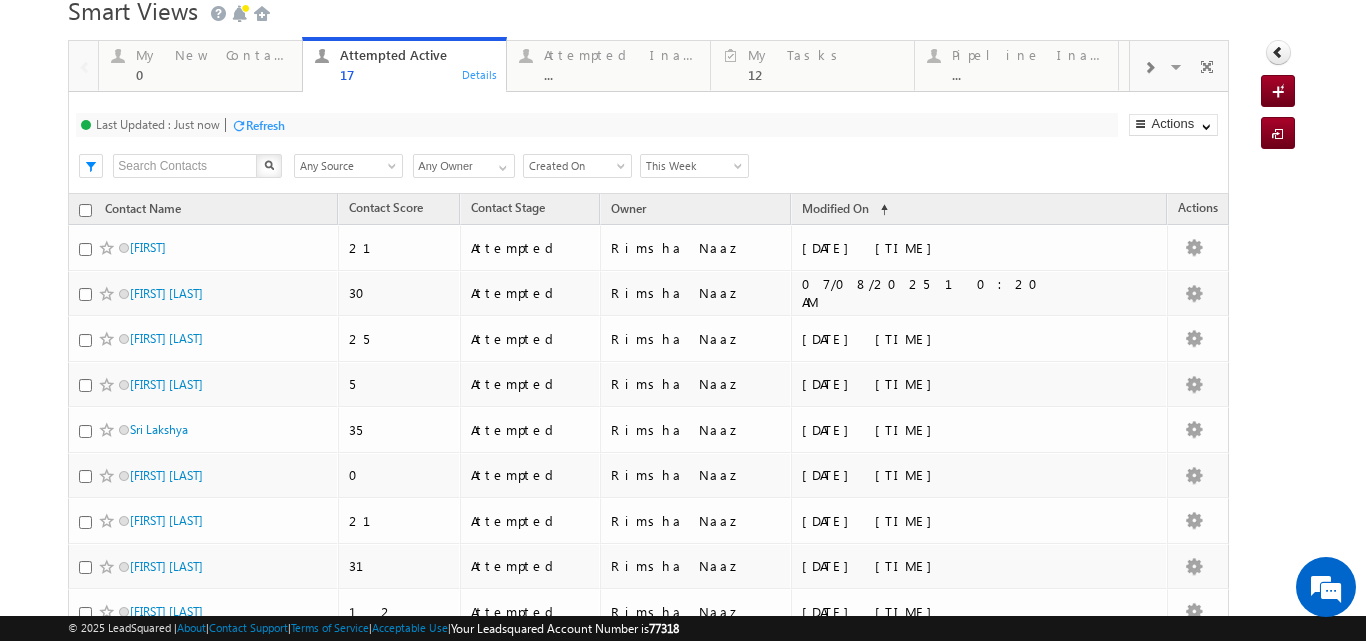 scroll, scrollTop: 100, scrollLeft: 0, axis: vertical 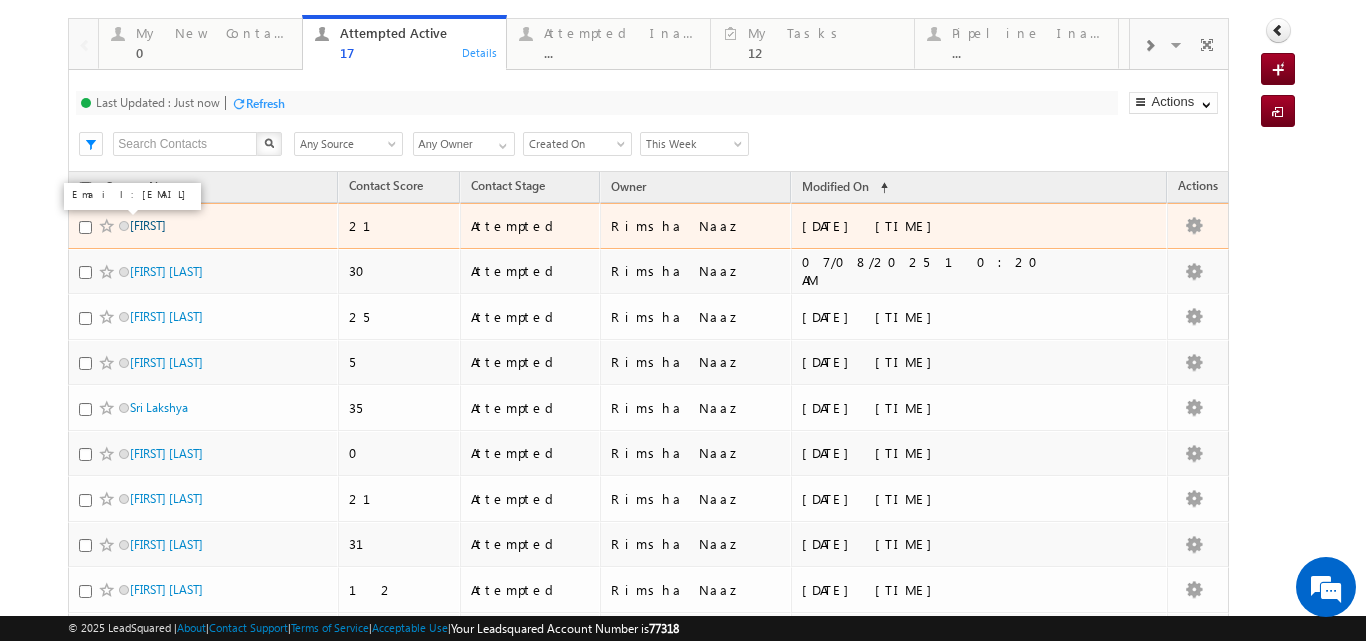 click on "Sumeet" at bounding box center (148, 225) 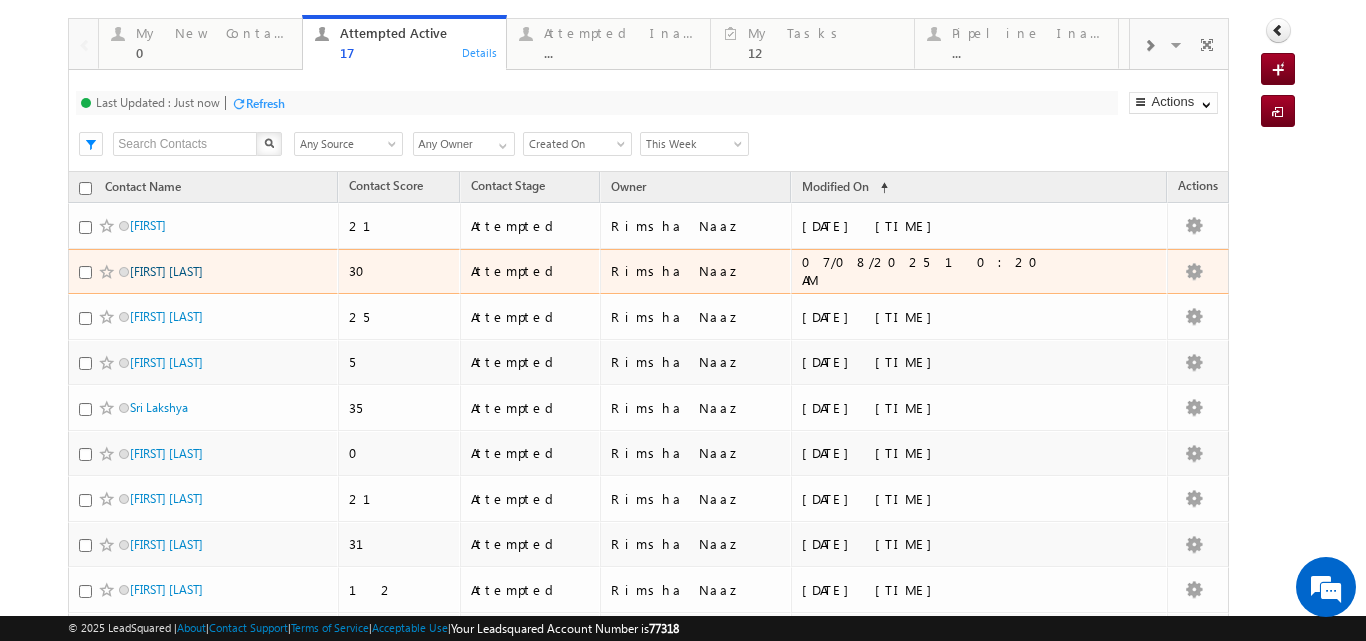 click on "beeru Rawat" at bounding box center (166, 271) 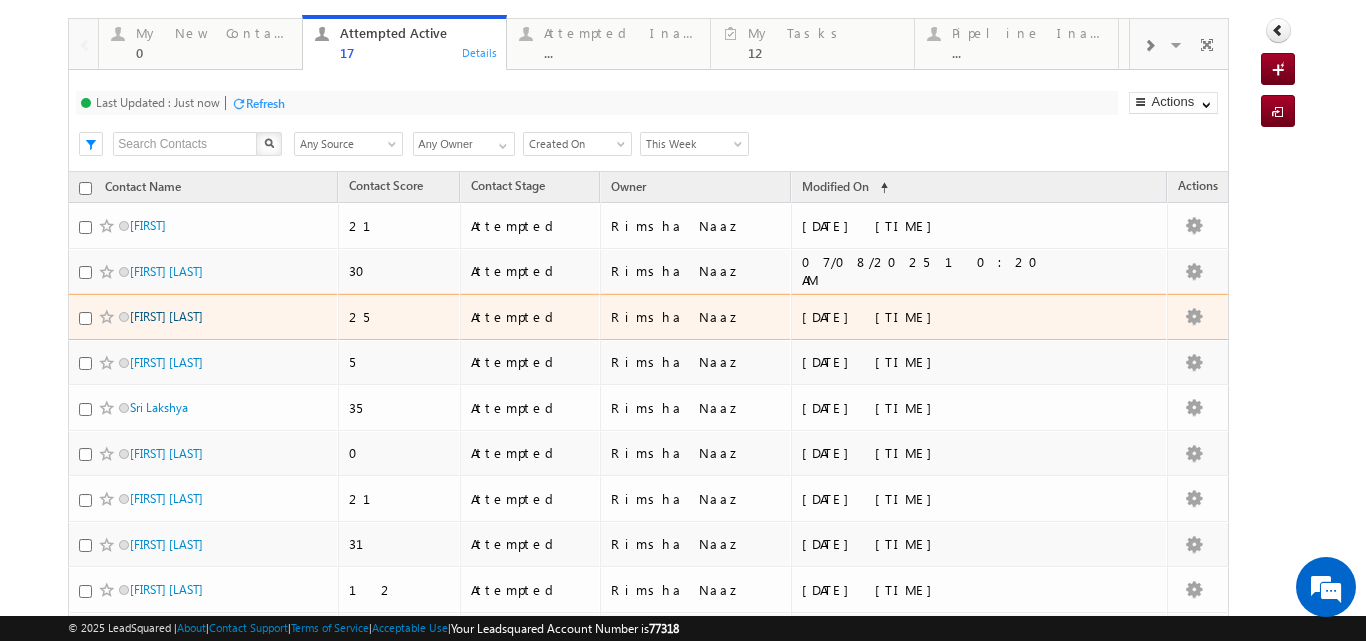 click on "Ajeel Kumar" at bounding box center [166, 316] 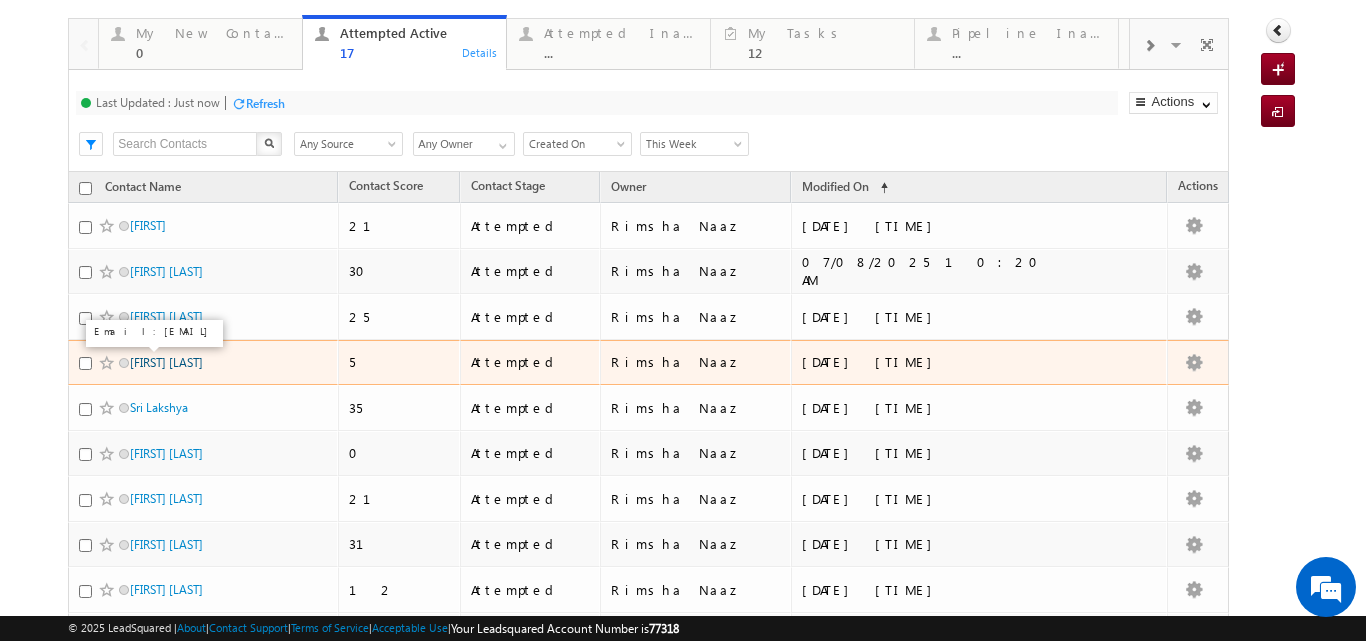 click on "Dnyaneshwar Bhawar" at bounding box center (166, 362) 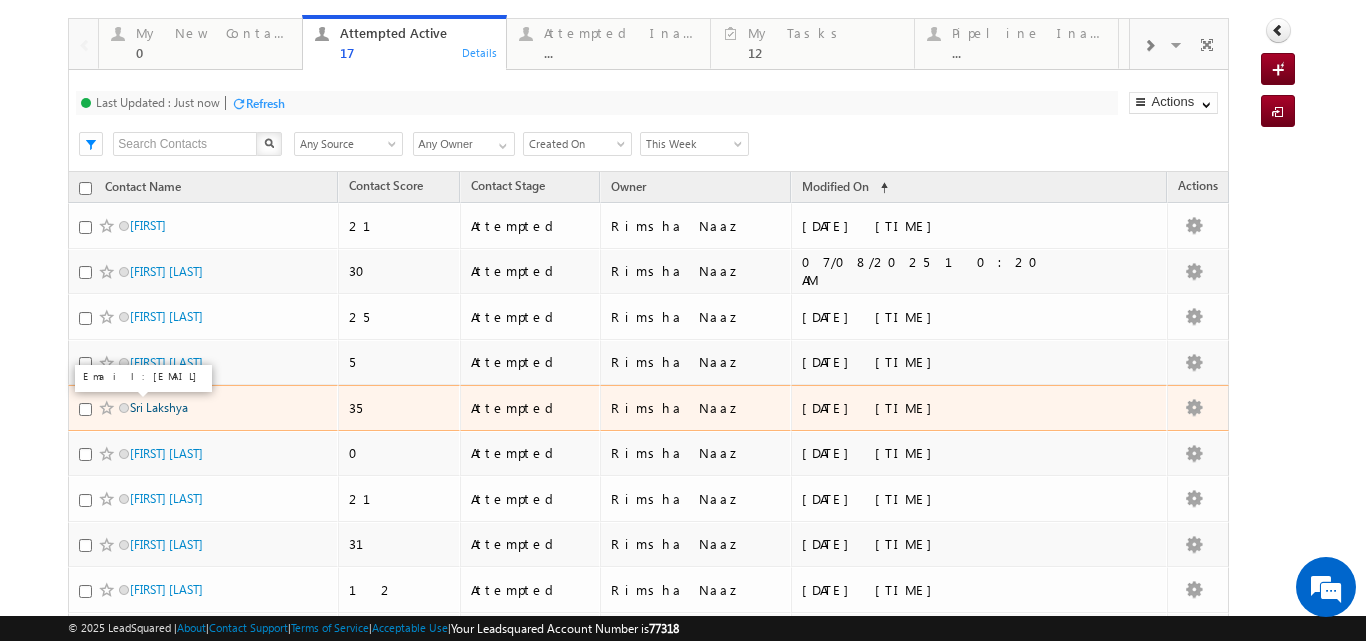 click on "Sri Lakshya" at bounding box center [159, 407] 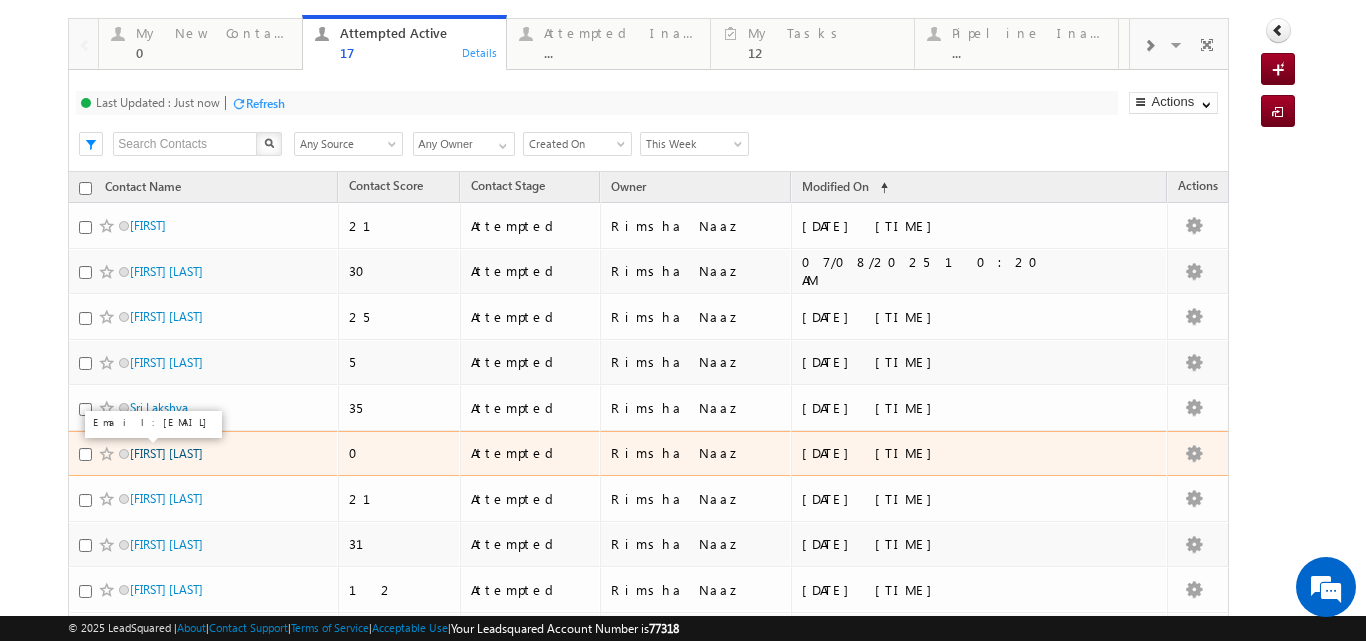click on "Farhat patel" at bounding box center [166, 453] 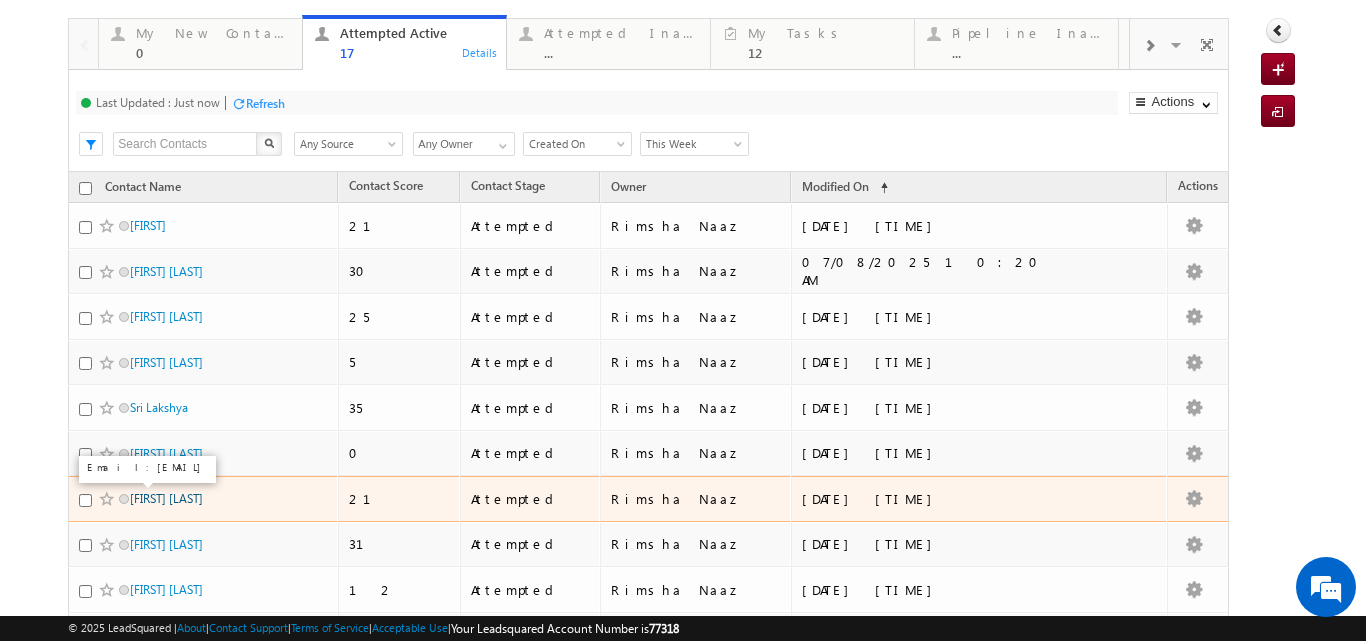 click on "Hardik Bhatt" at bounding box center [166, 498] 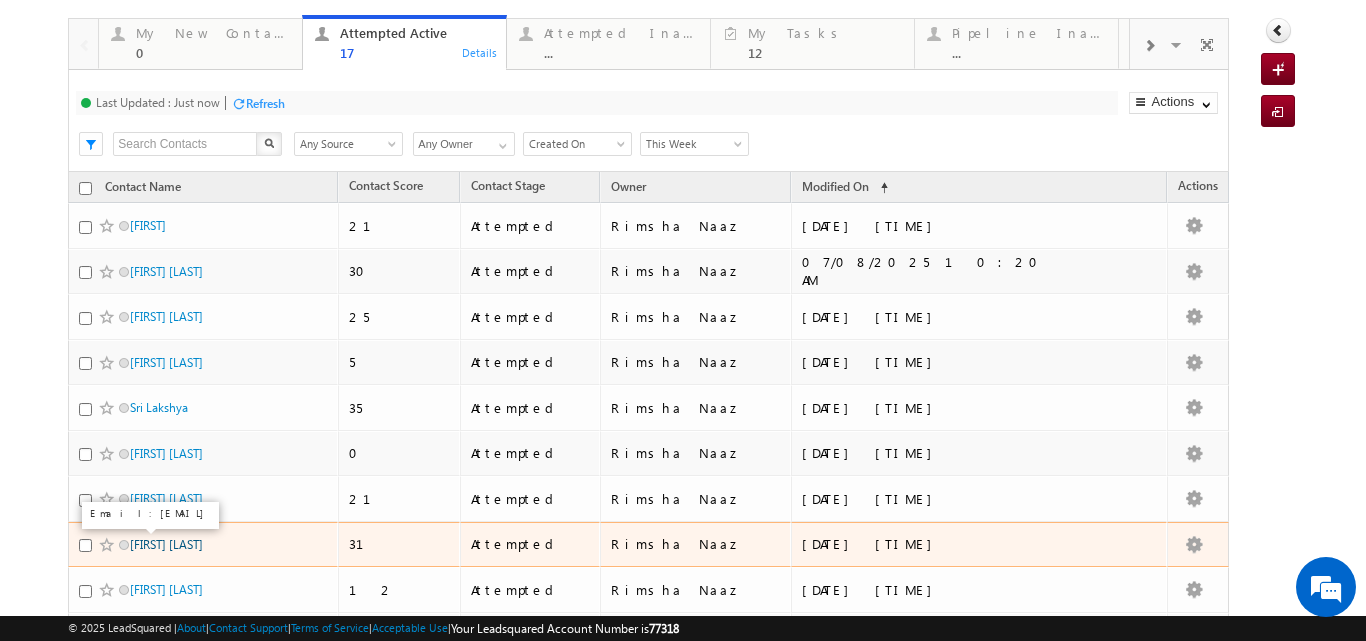click on "[FIRST] [LAST]" at bounding box center (166, 544) 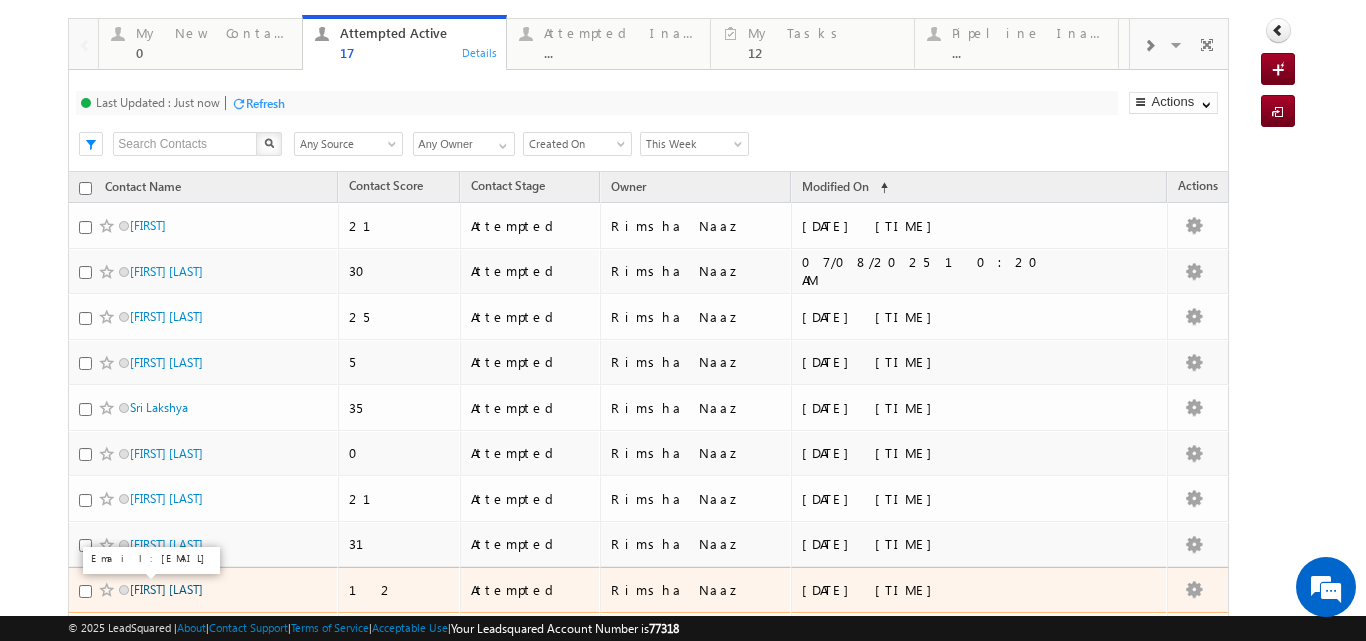 click on "Janak Karnani" at bounding box center (166, 589) 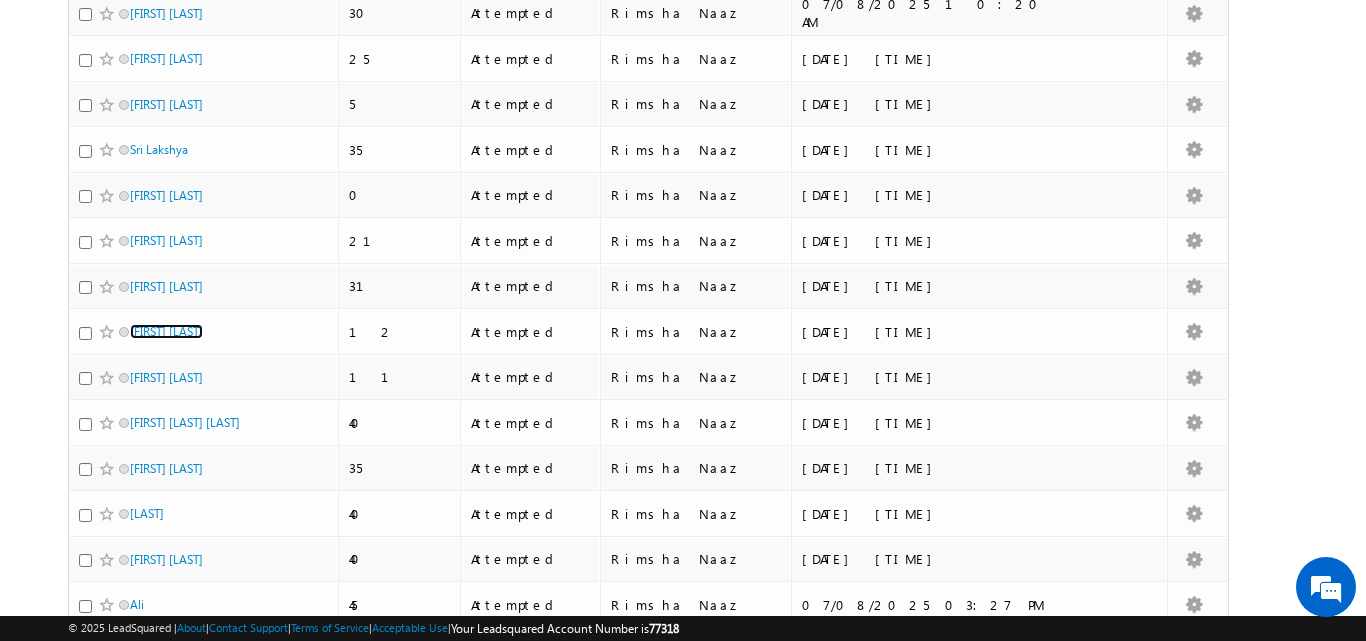 scroll, scrollTop: 383, scrollLeft: 0, axis: vertical 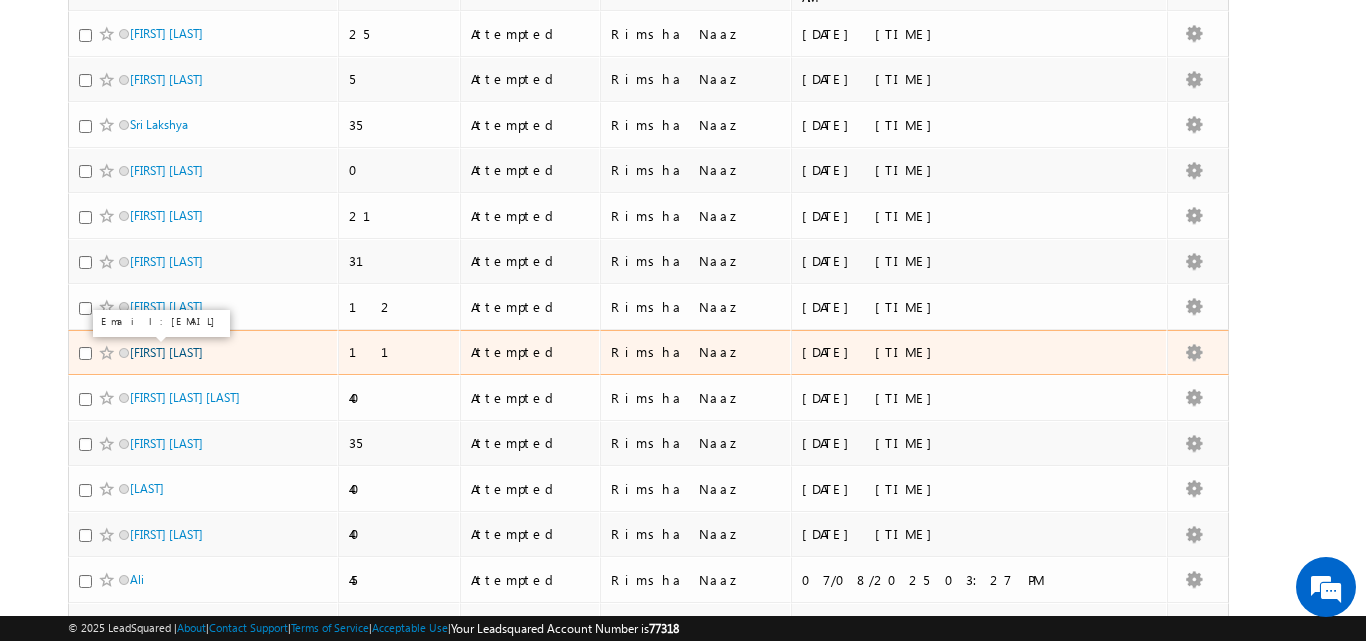 click on "Harshda Shinde" at bounding box center [166, 352] 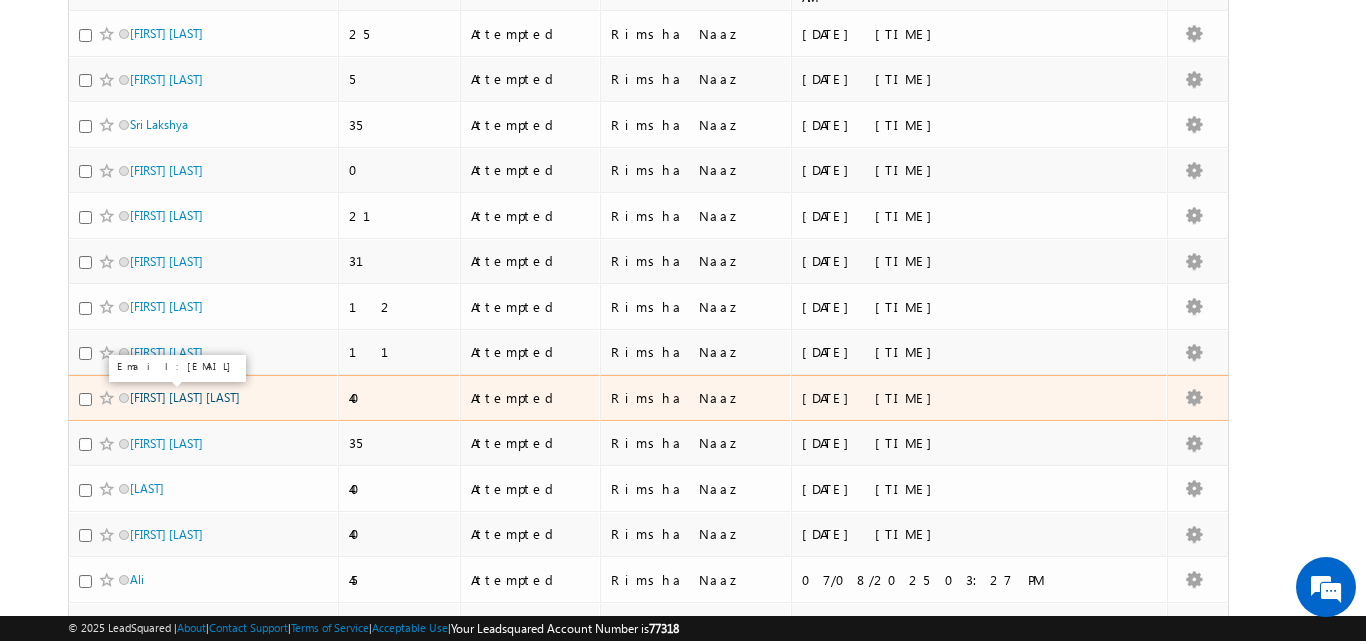 click on "Ajeet kumar netam" at bounding box center [185, 397] 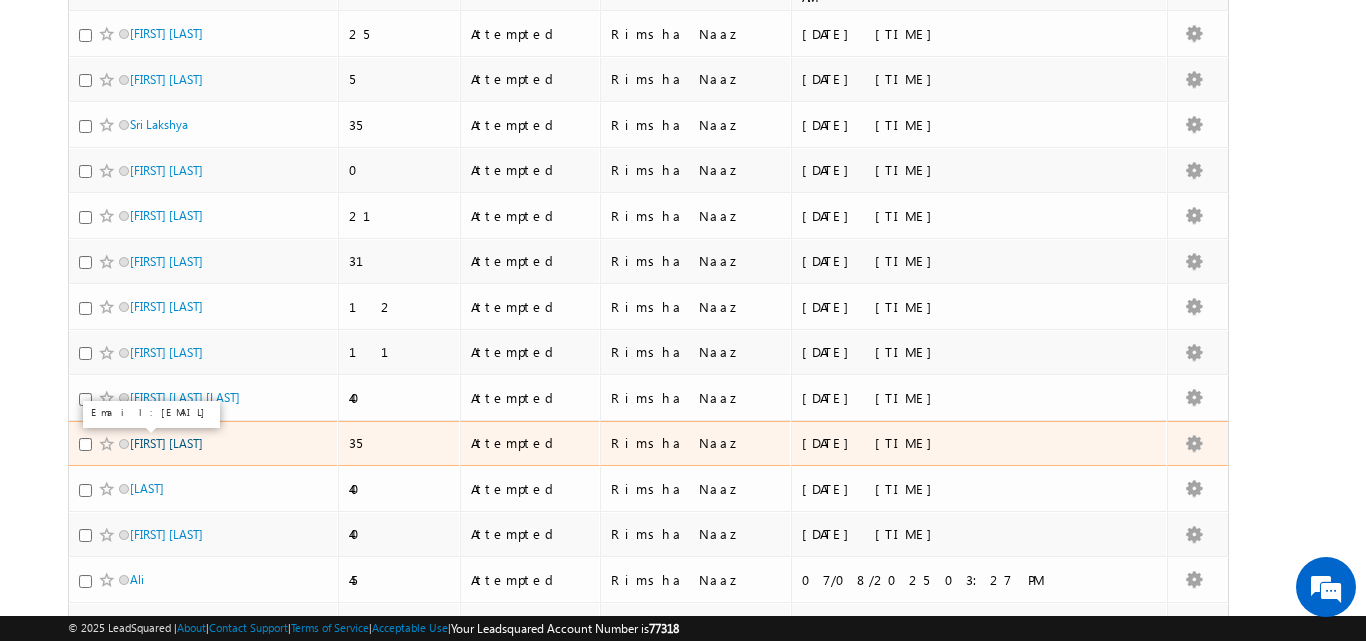 click on "Nalluri pavani" at bounding box center [166, 443] 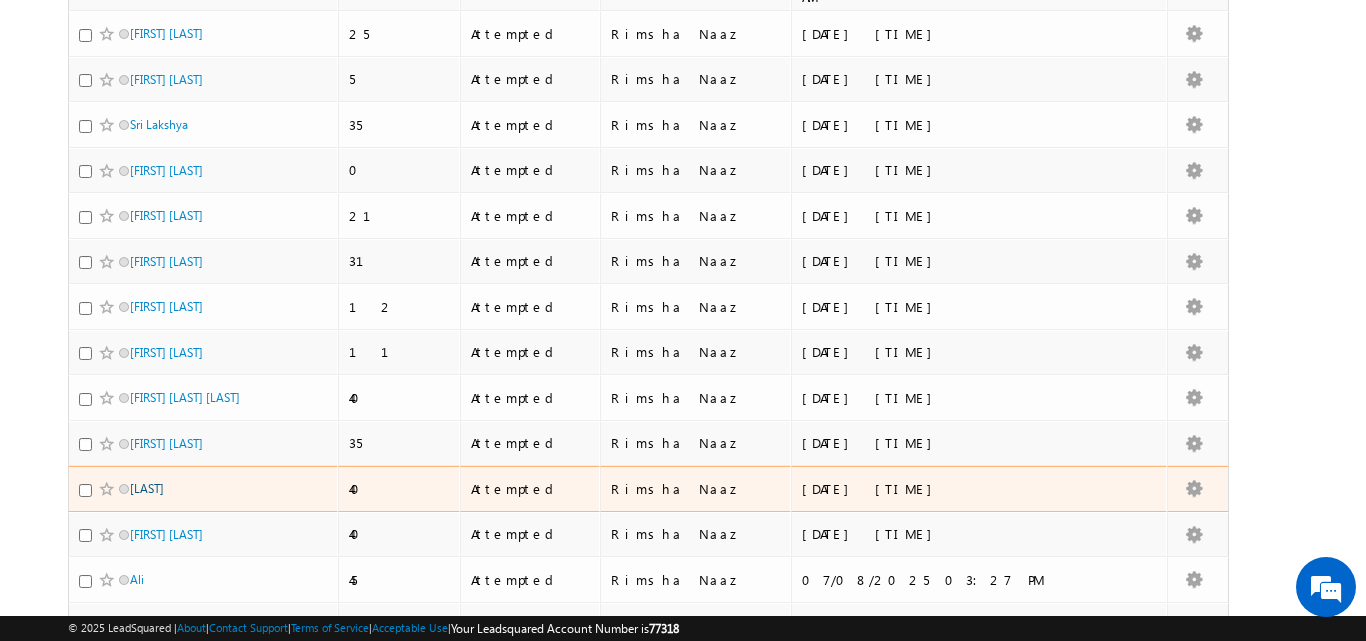click on "Parjapati" at bounding box center (147, 488) 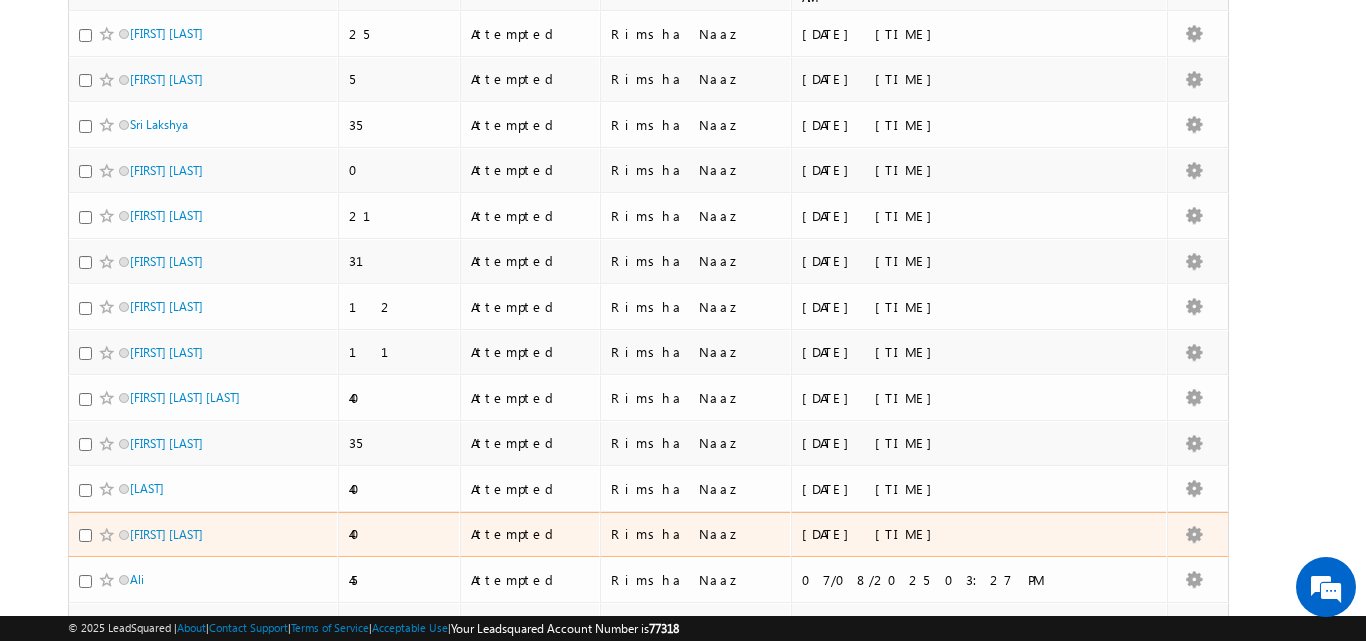 click on "Sameer Meer" at bounding box center (203, 535) 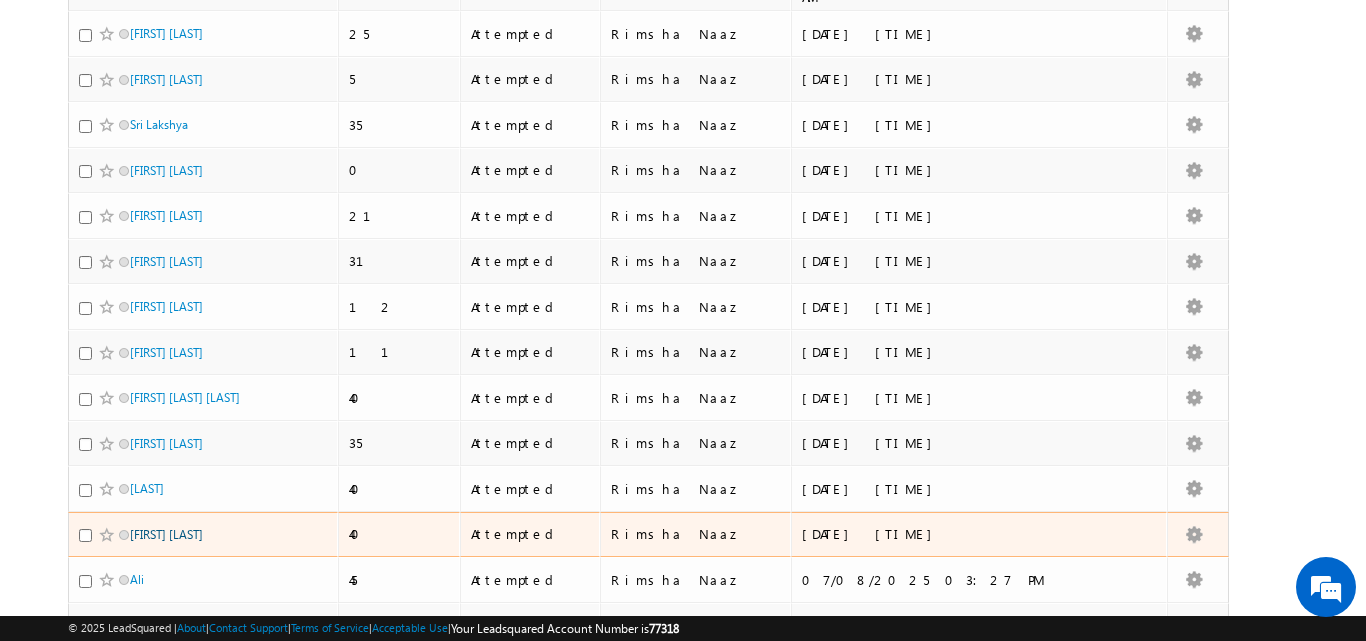 click on "Sameer Meer" at bounding box center (166, 534) 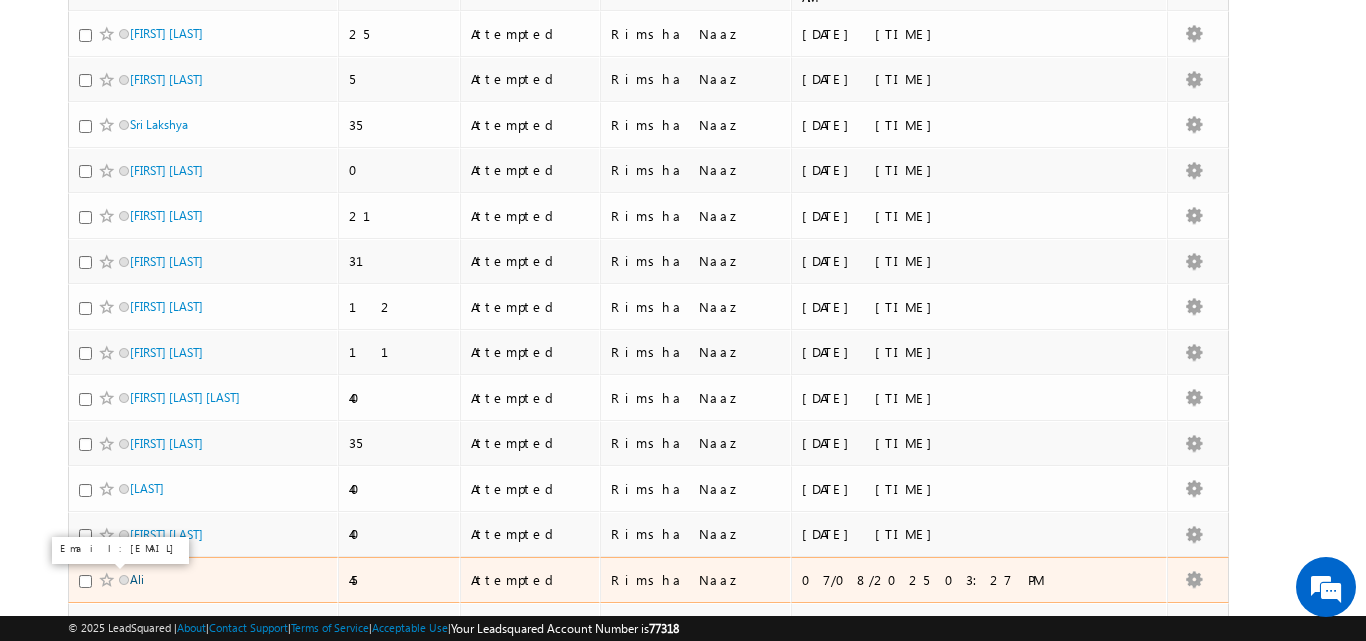 click on "Ali" at bounding box center (137, 579) 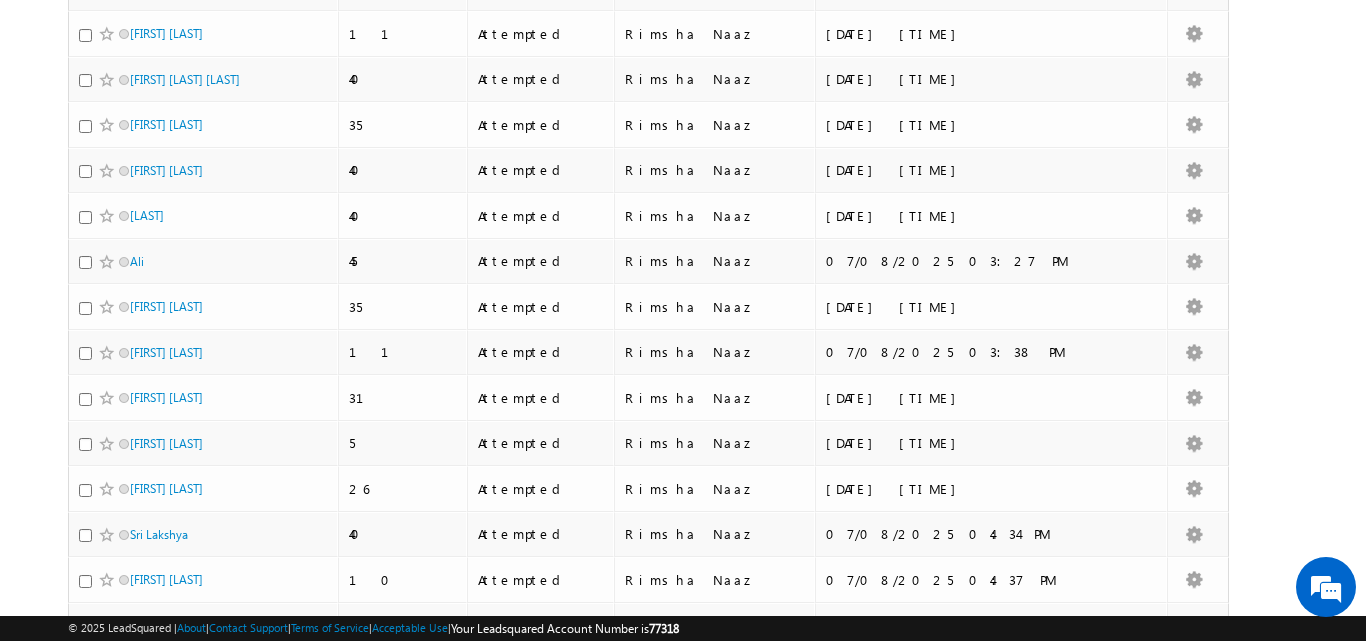 scroll, scrollTop: 0, scrollLeft: 0, axis: both 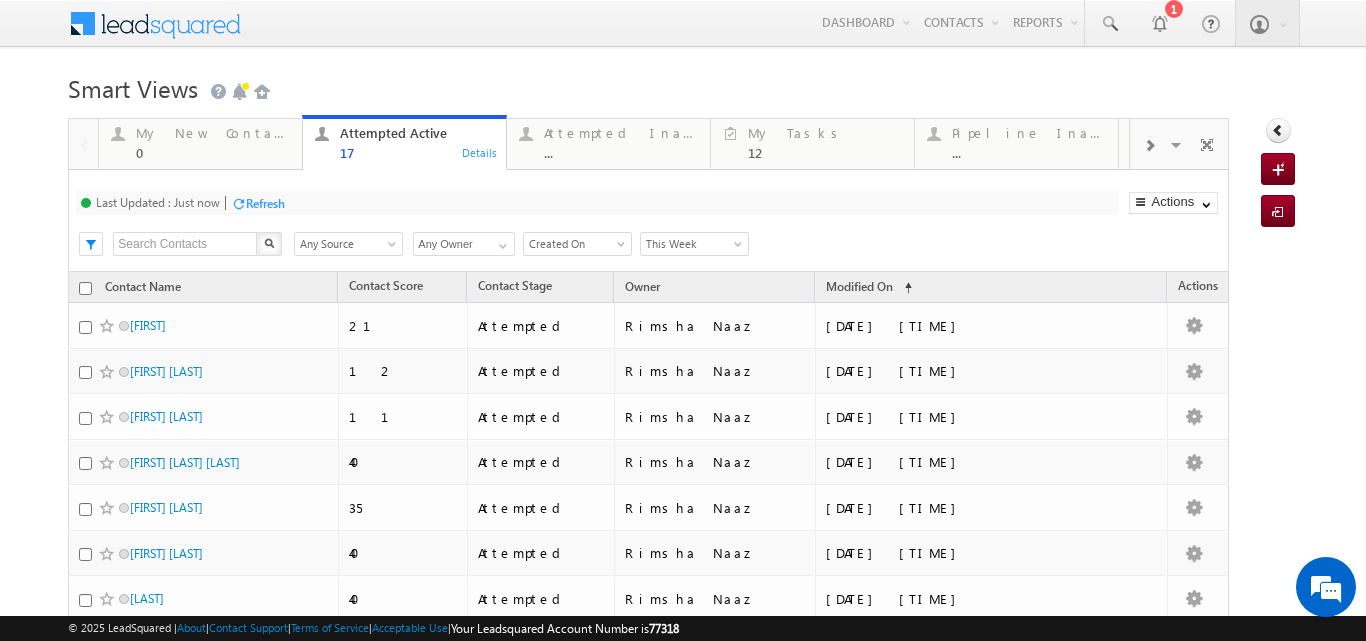 click on "Refresh" at bounding box center [265, 203] 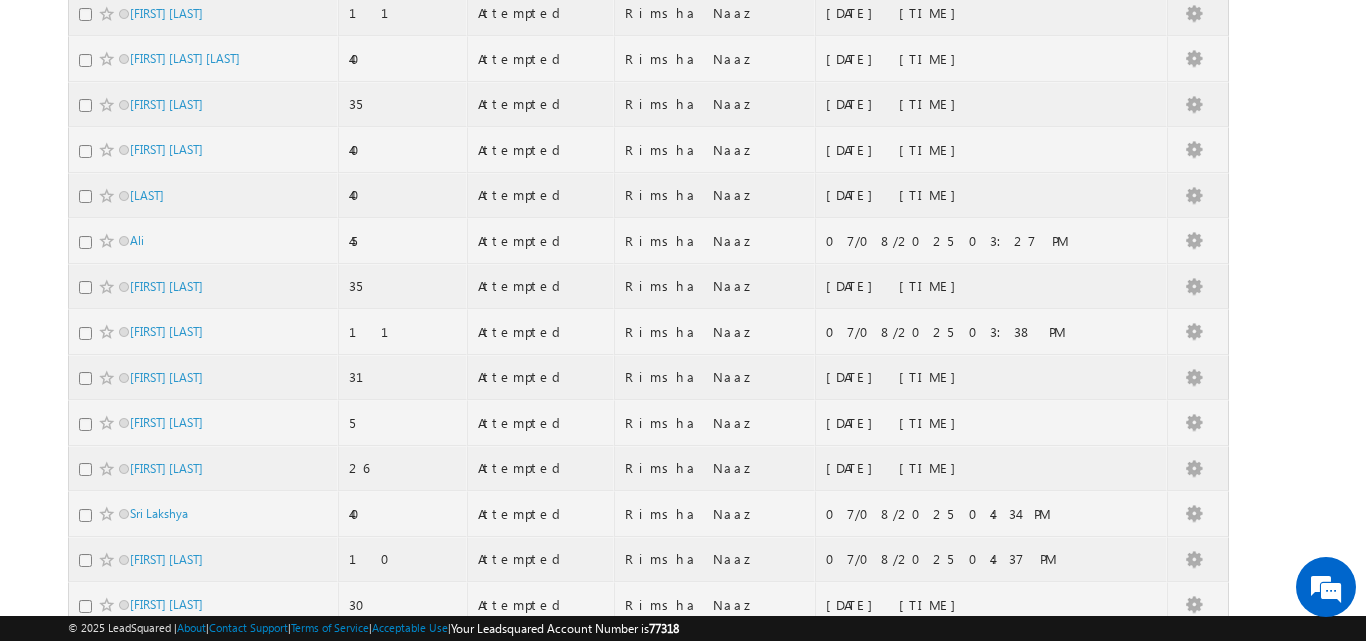 scroll, scrollTop: 596, scrollLeft: 0, axis: vertical 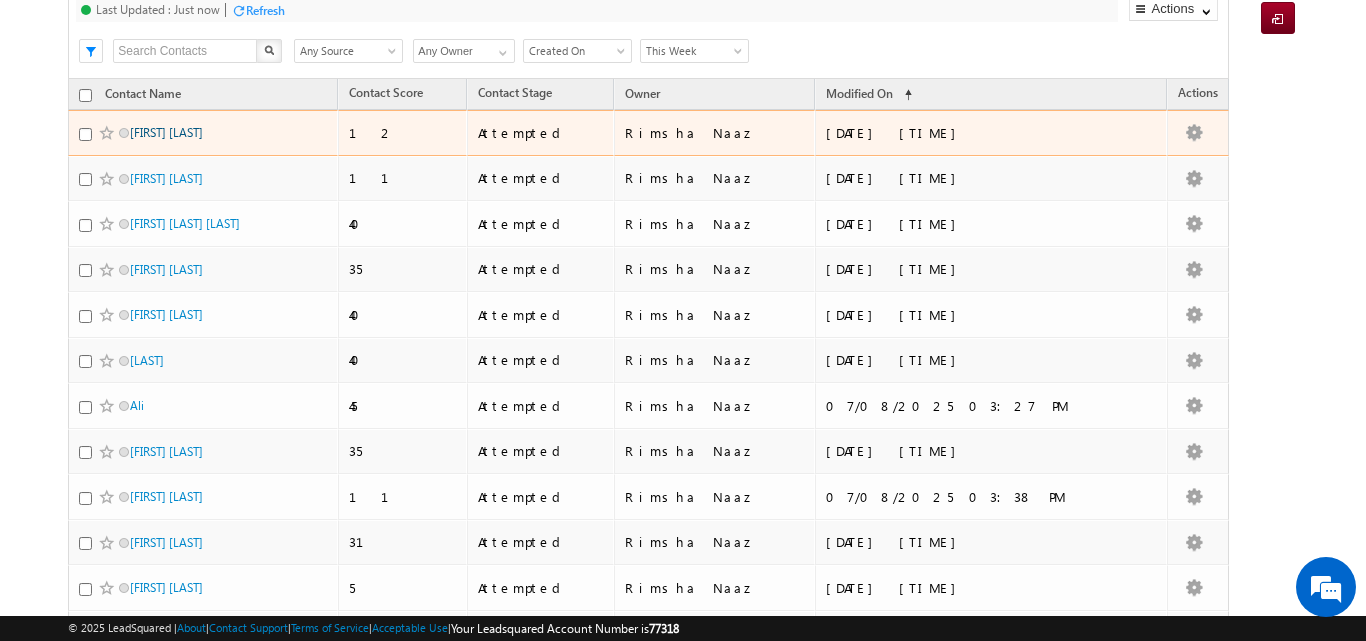 click on "Janak Karnani" at bounding box center [166, 132] 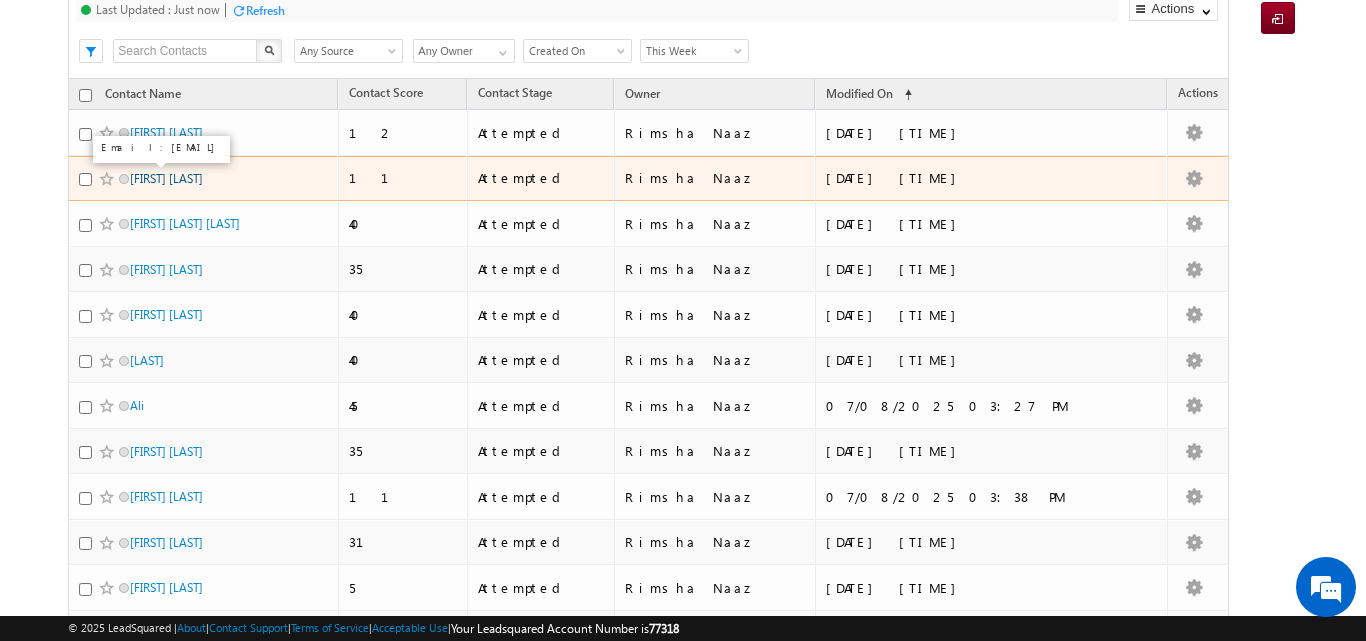 click on "Harshda Shinde" at bounding box center [166, 178] 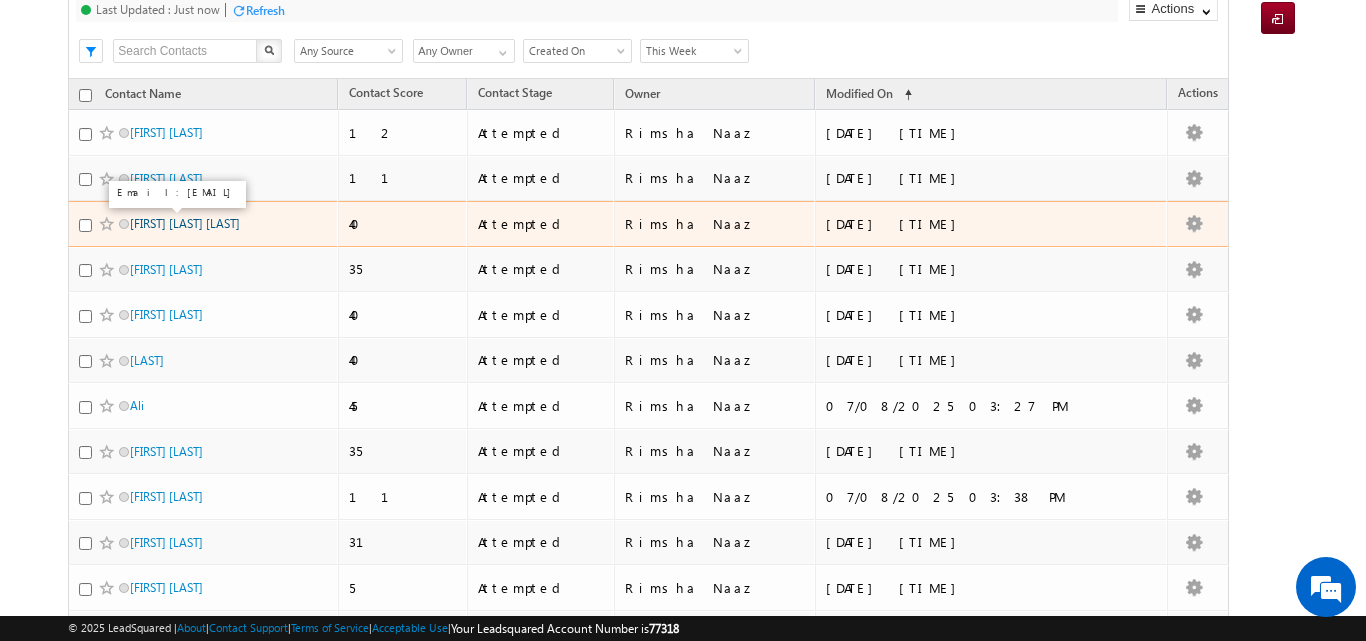 click on "Ajeet kumar netam" at bounding box center (185, 223) 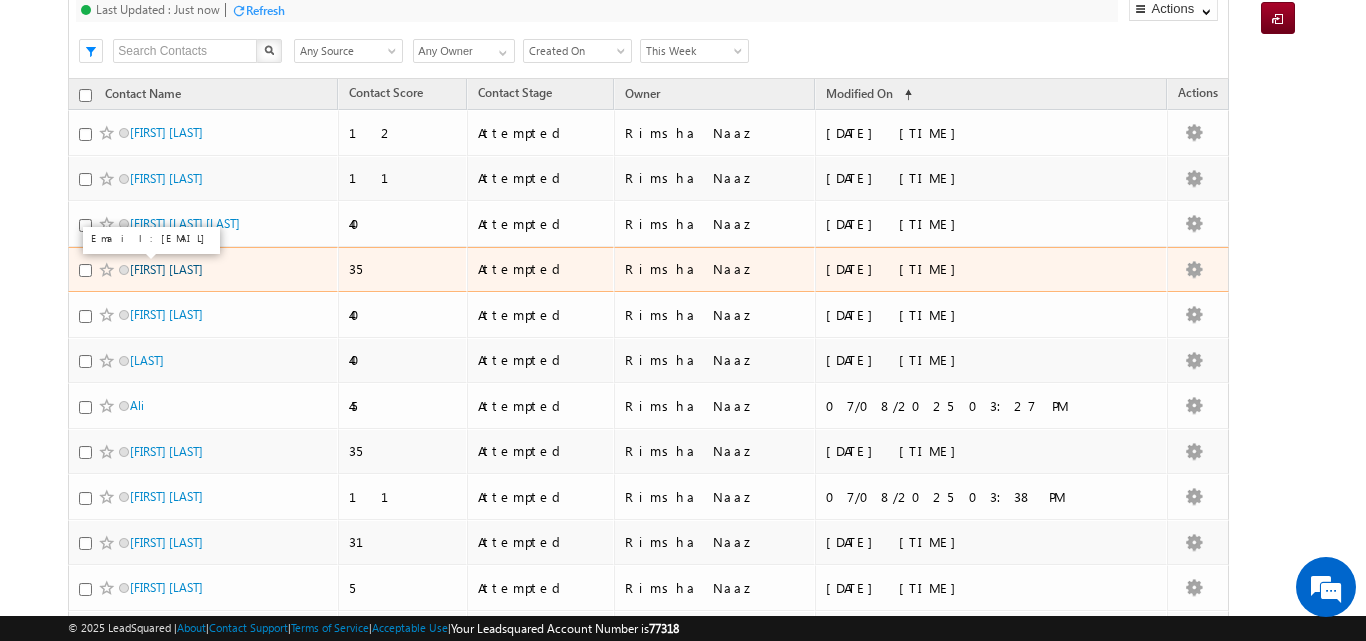 click on "Nalluri pavani" at bounding box center (166, 269) 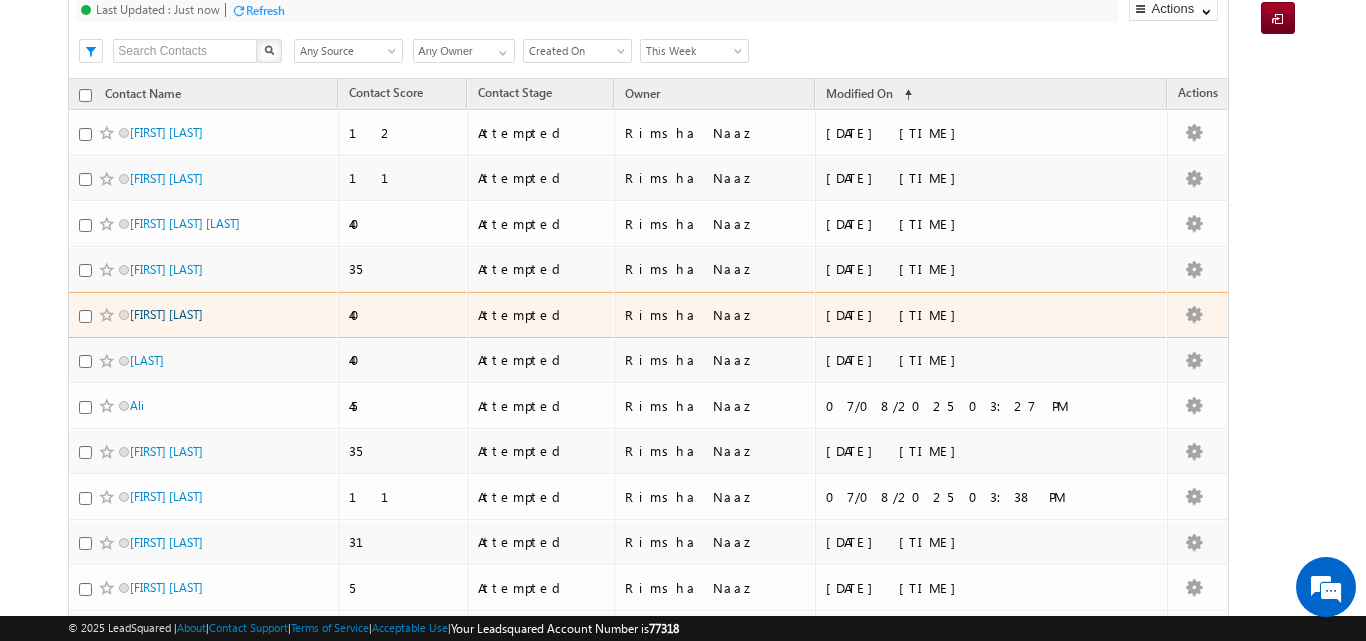 click on "Sameer Meer" at bounding box center (166, 314) 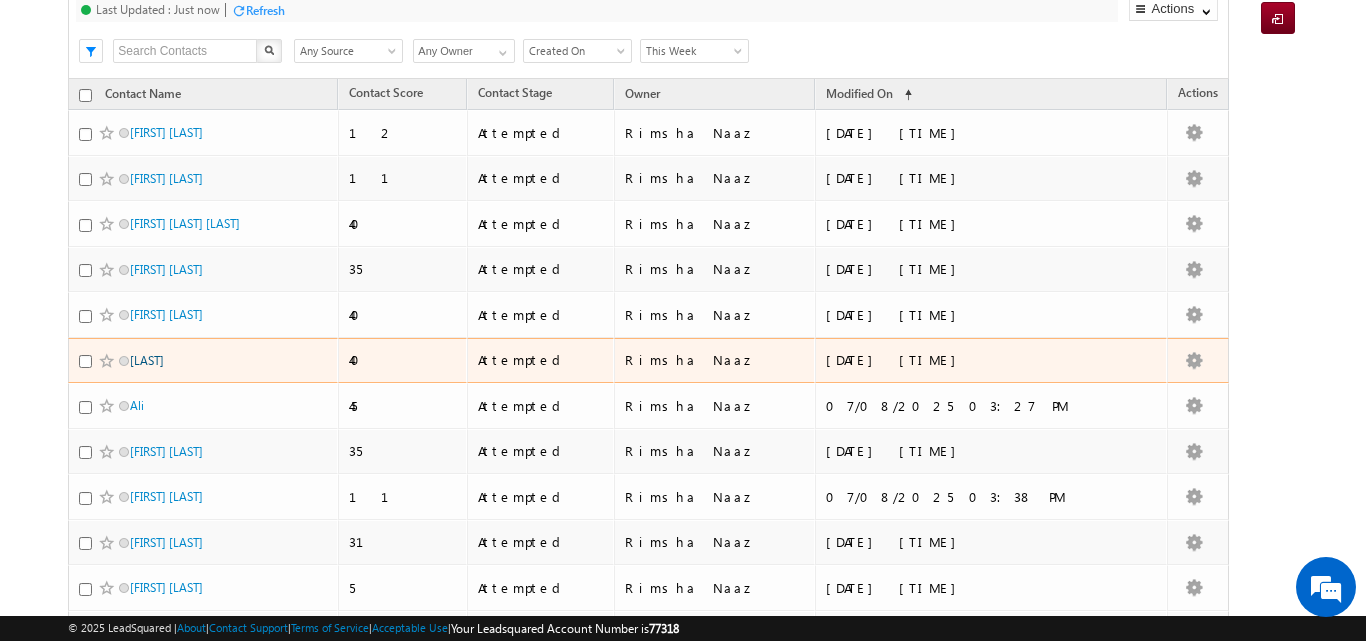 click on "Parjapati" at bounding box center (147, 360) 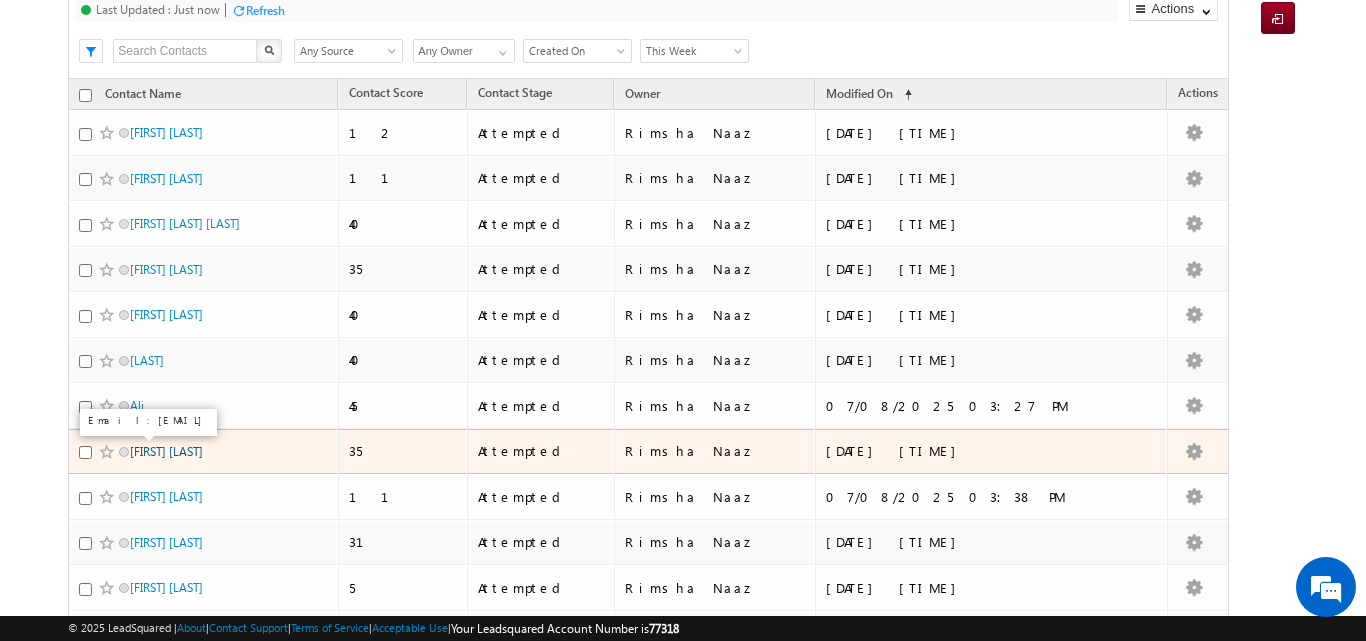 click on "Ankit Raj" at bounding box center (166, 451) 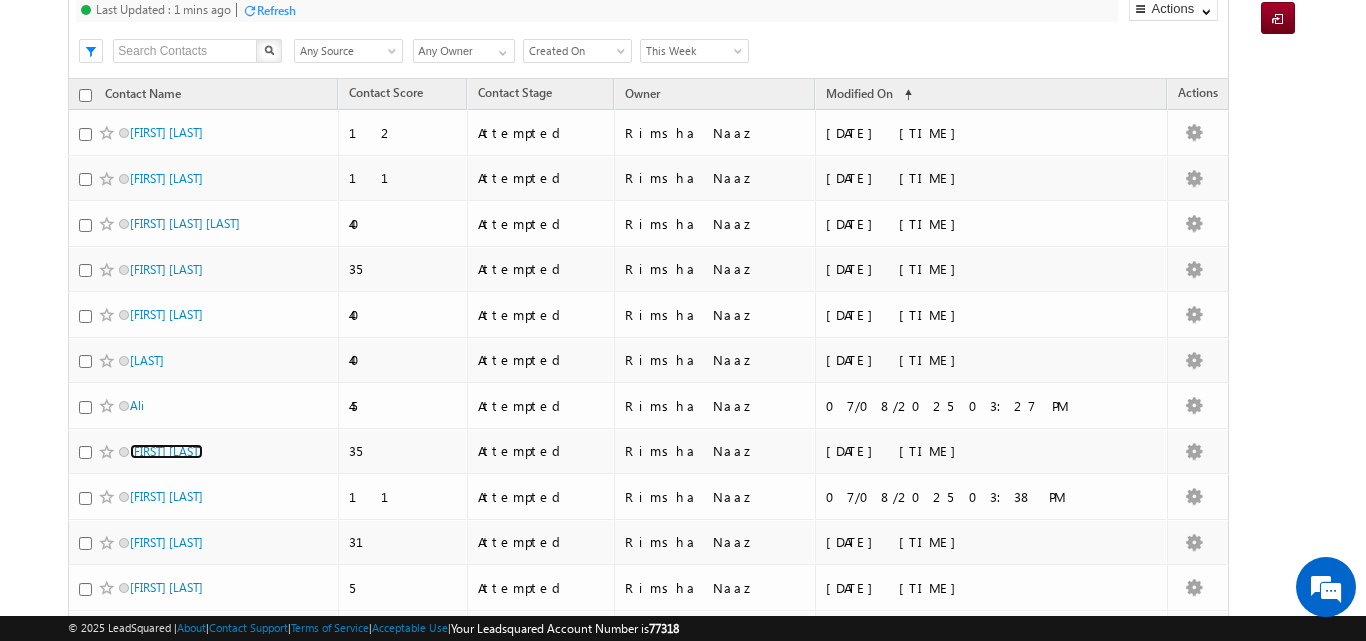 scroll, scrollTop: 0, scrollLeft: 0, axis: both 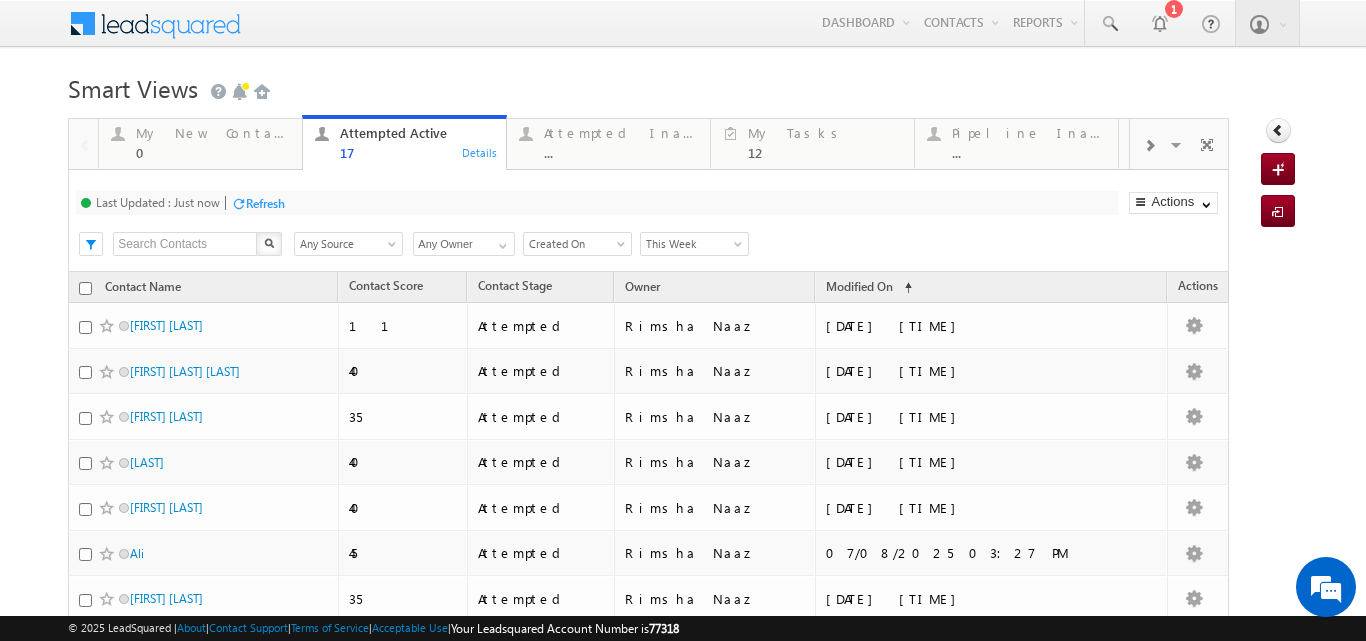 click on "Last Updated : Just now Refresh Refreshing..." at bounding box center [596, 203] 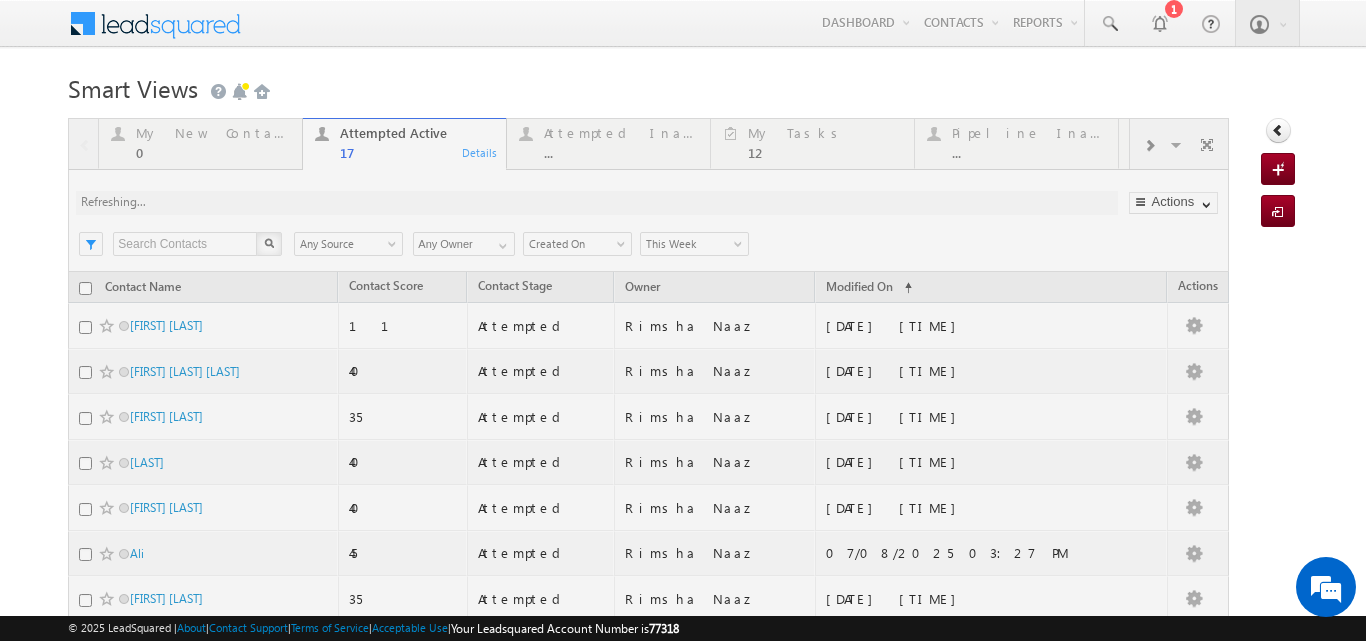 click at bounding box center (648, 652) 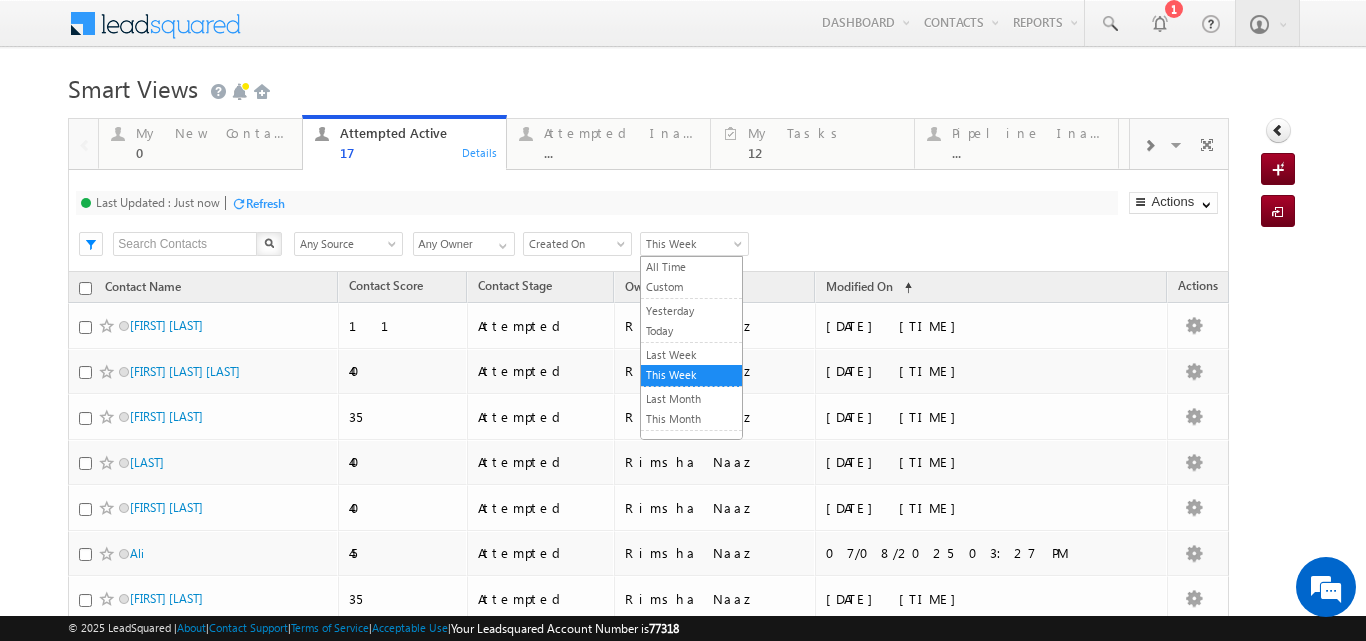 click on "This Week" at bounding box center (691, 244) 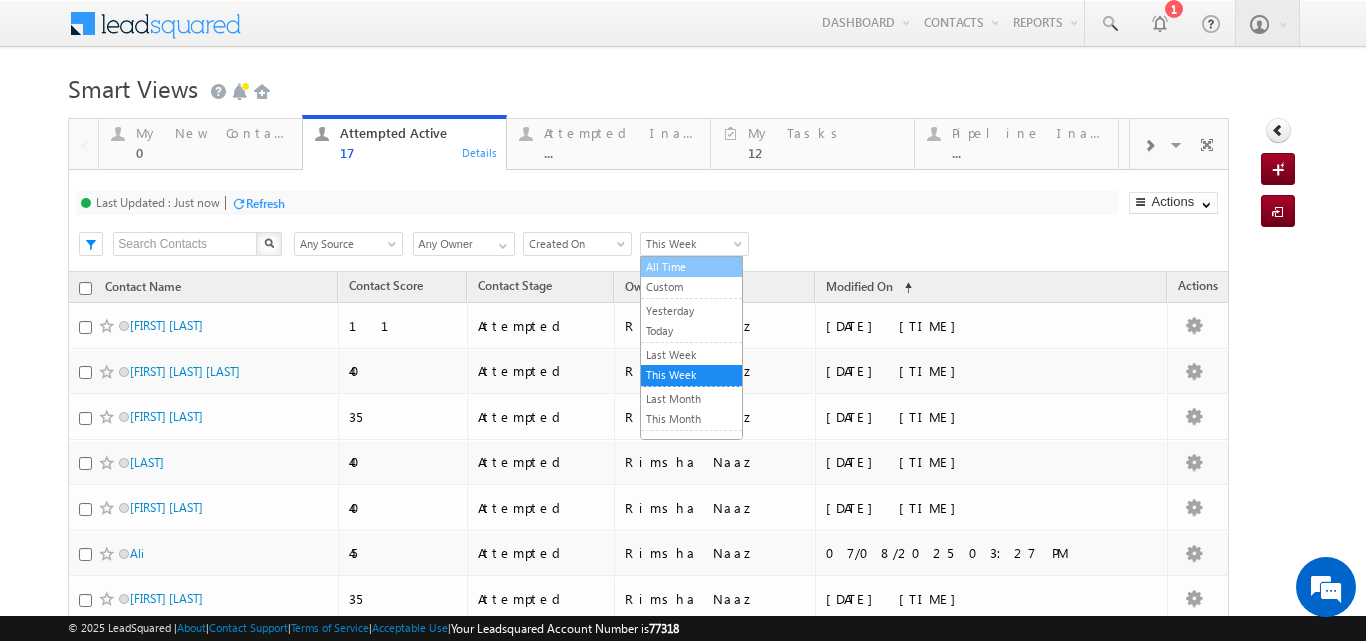 click on "All Time" at bounding box center [691, 267] 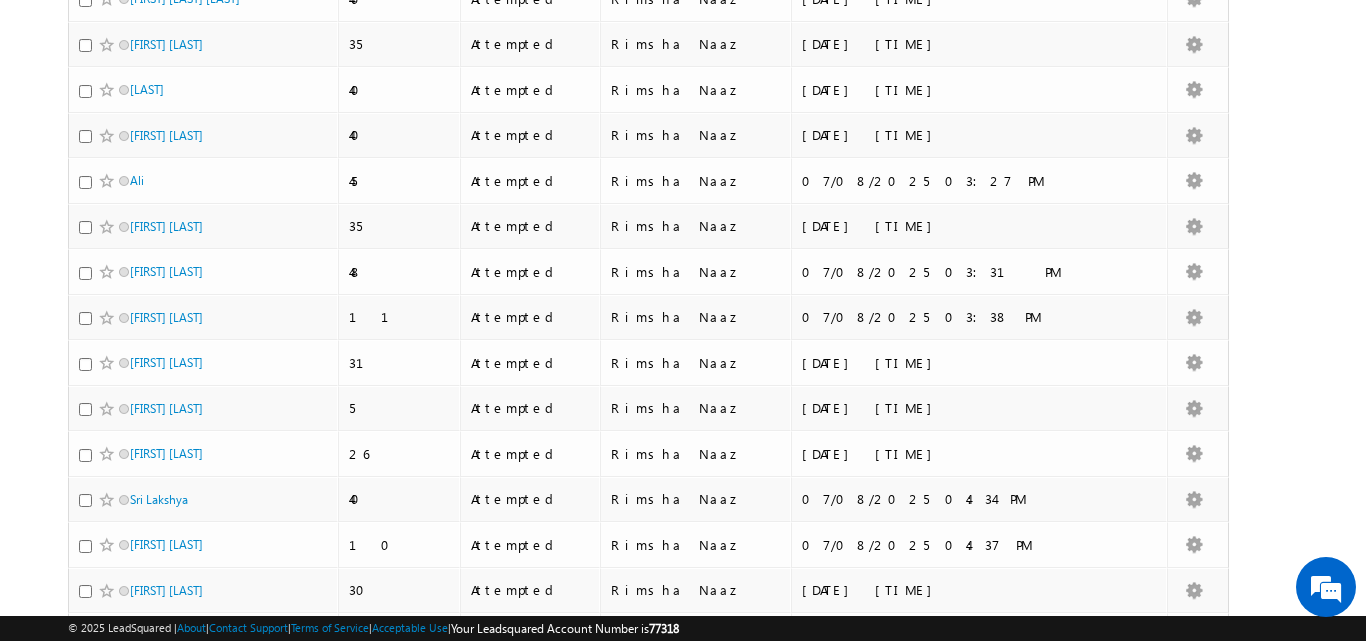 scroll, scrollTop: 1433, scrollLeft: 0, axis: vertical 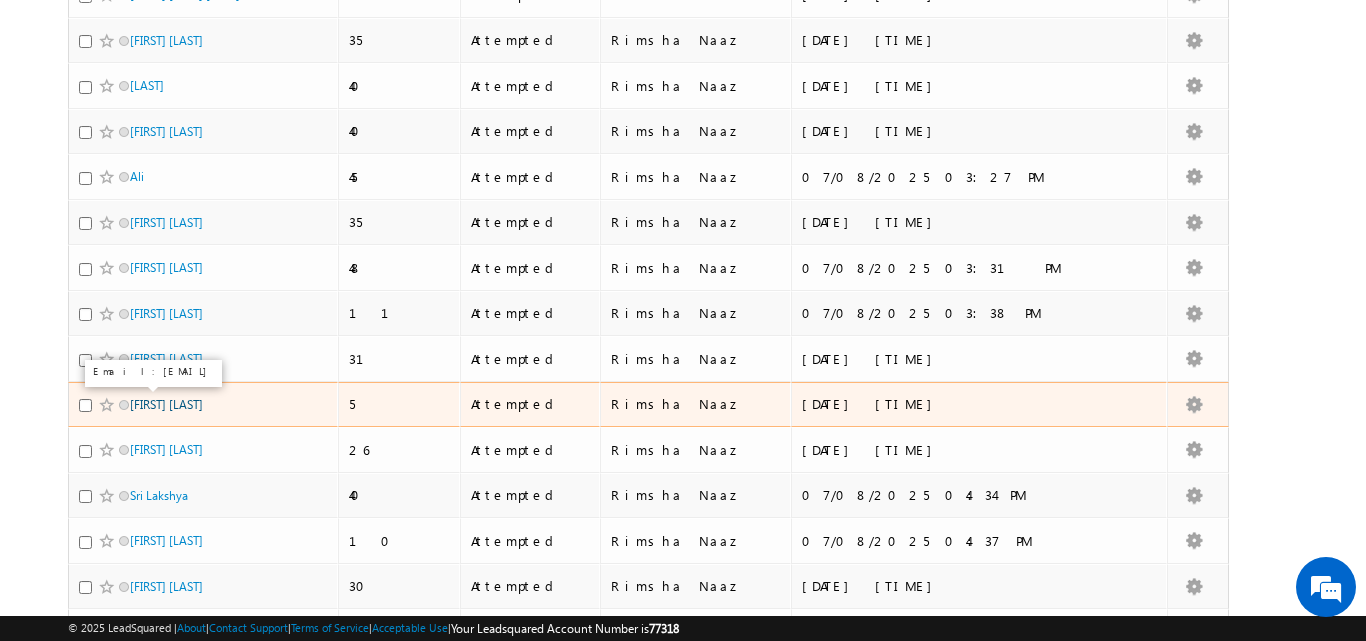 click on "Farhat patel" at bounding box center [166, 404] 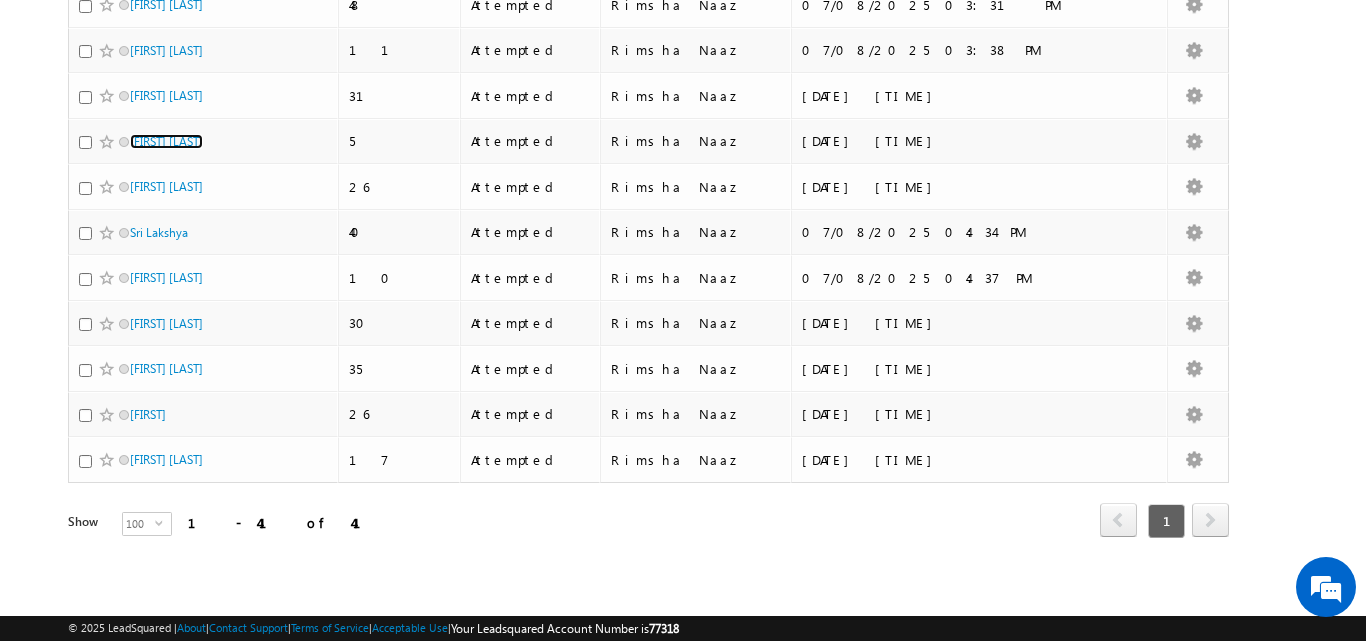 scroll, scrollTop: 0, scrollLeft: 0, axis: both 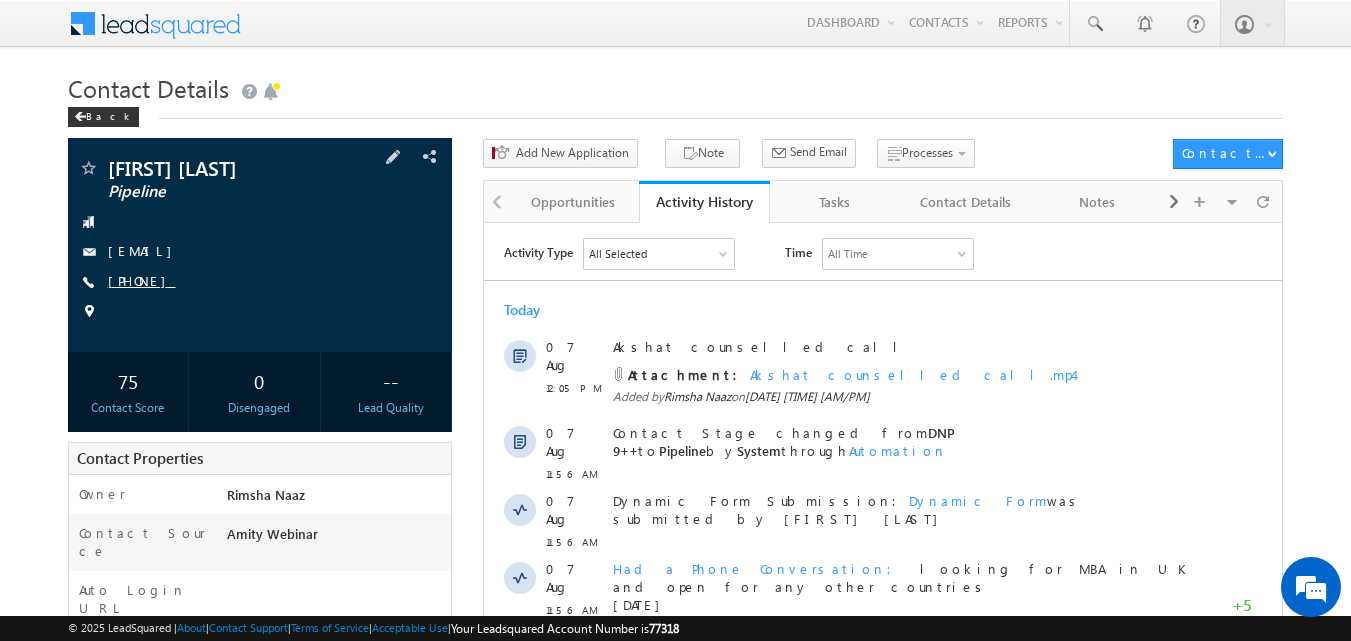 drag, startPoint x: 137, startPoint y: 281, endPoint x: 205, endPoint y: 282, distance: 68.007355 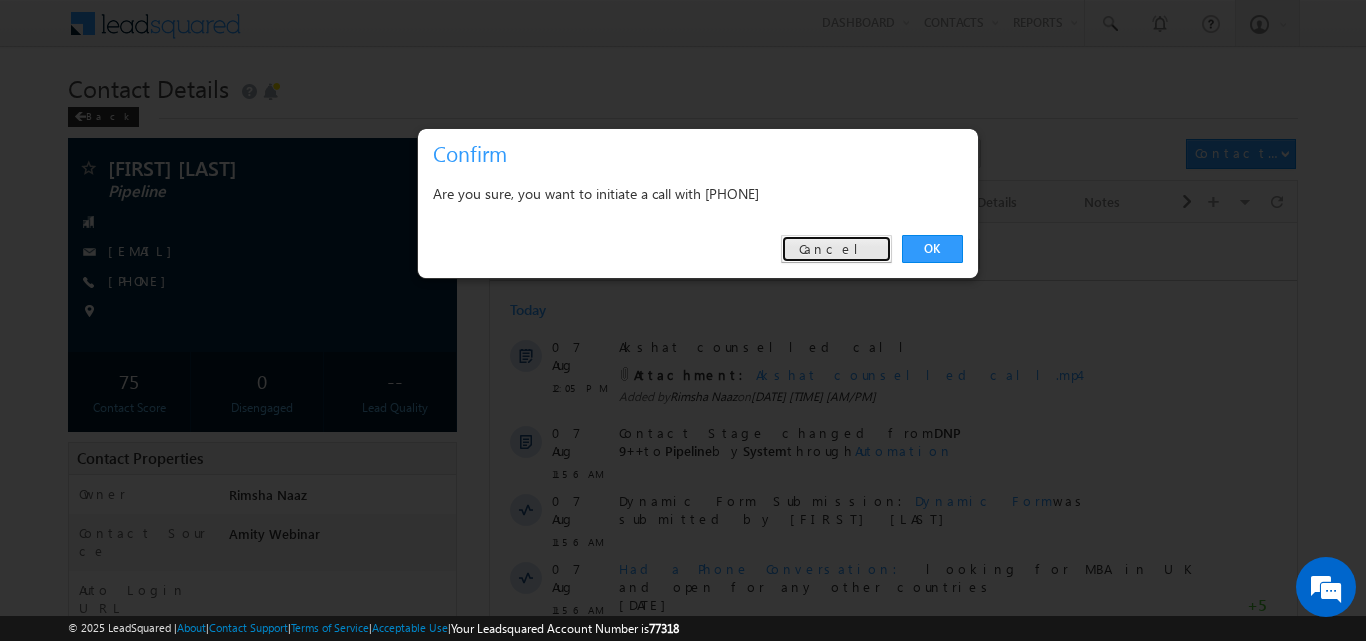 click on "Cancel" at bounding box center [836, 249] 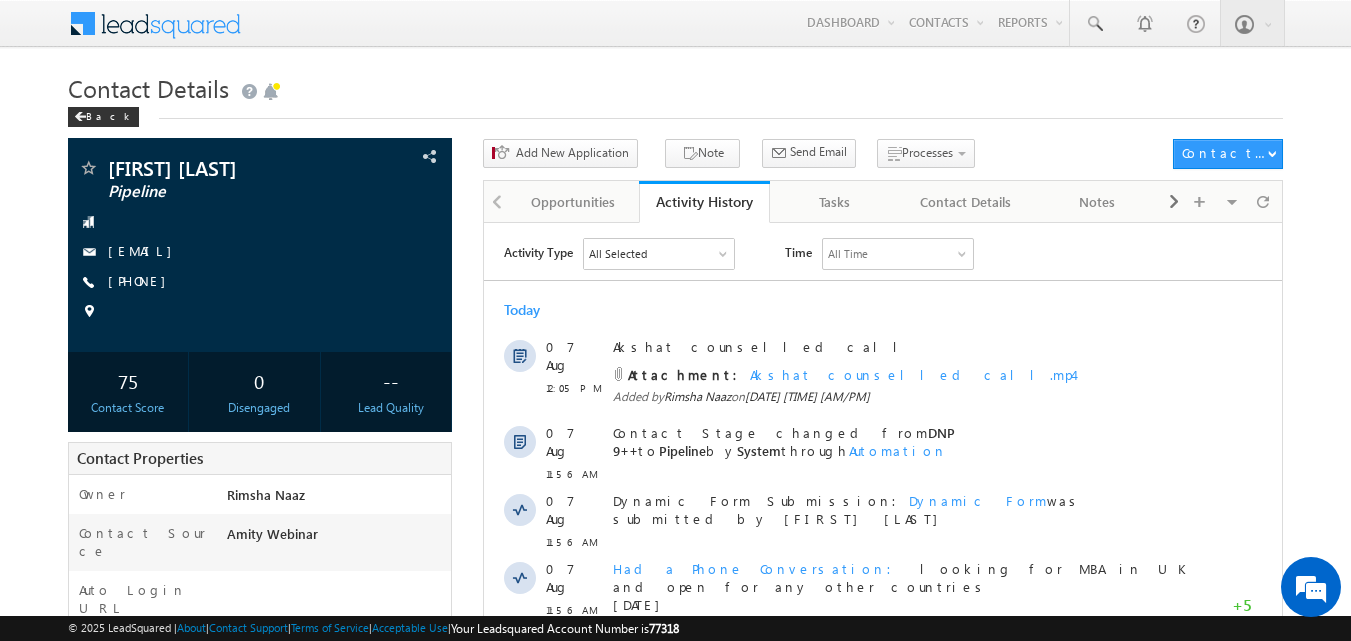 scroll, scrollTop: 0, scrollLeft: 0, axis: both 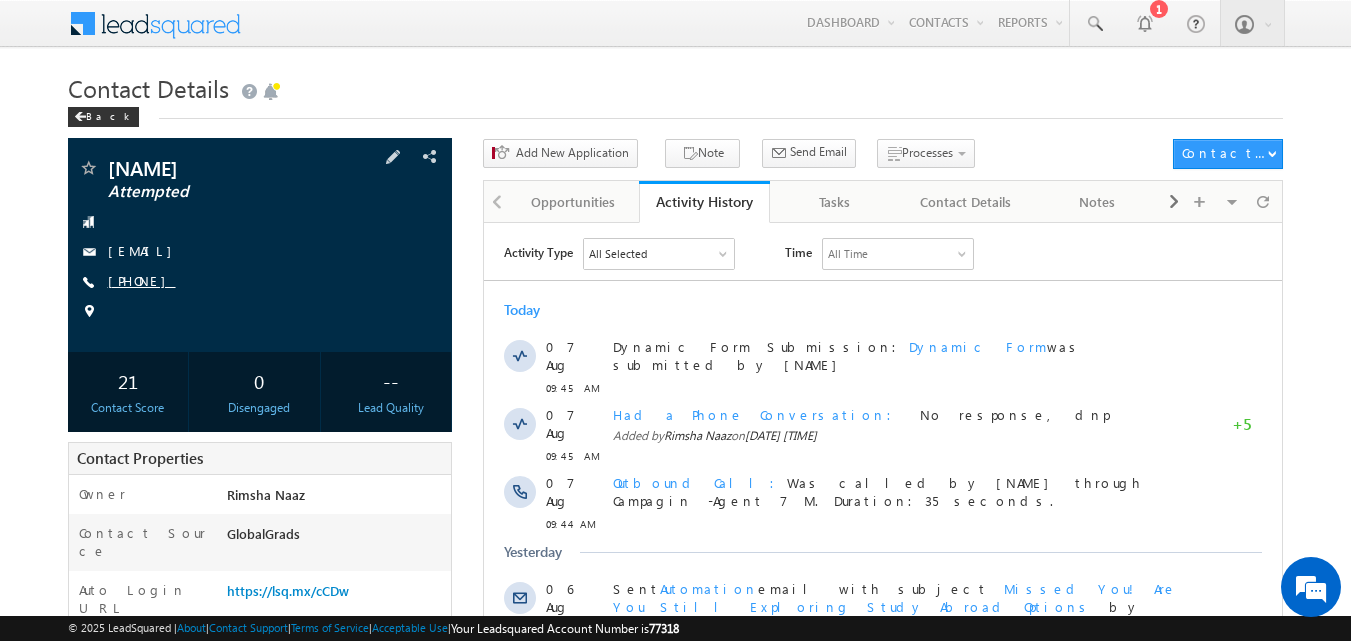 click on "[PHONE]" at bounding box center [142, 280] 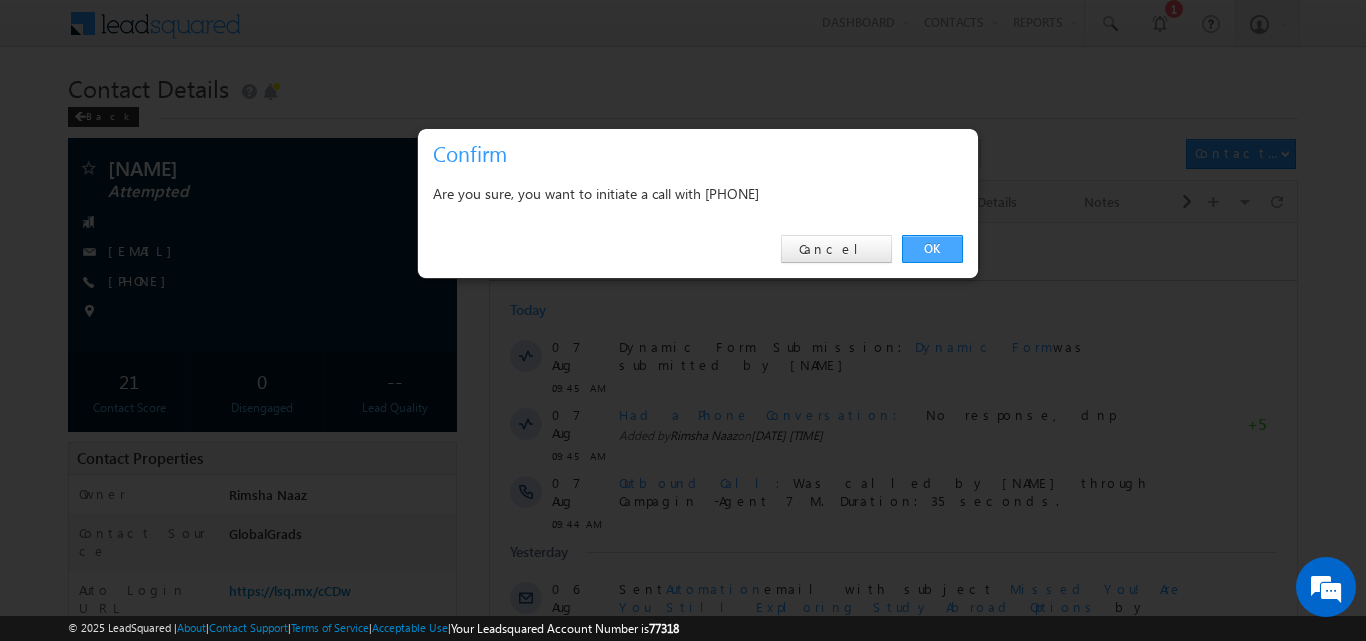 click on "OK" at bounding box center [932, 249] 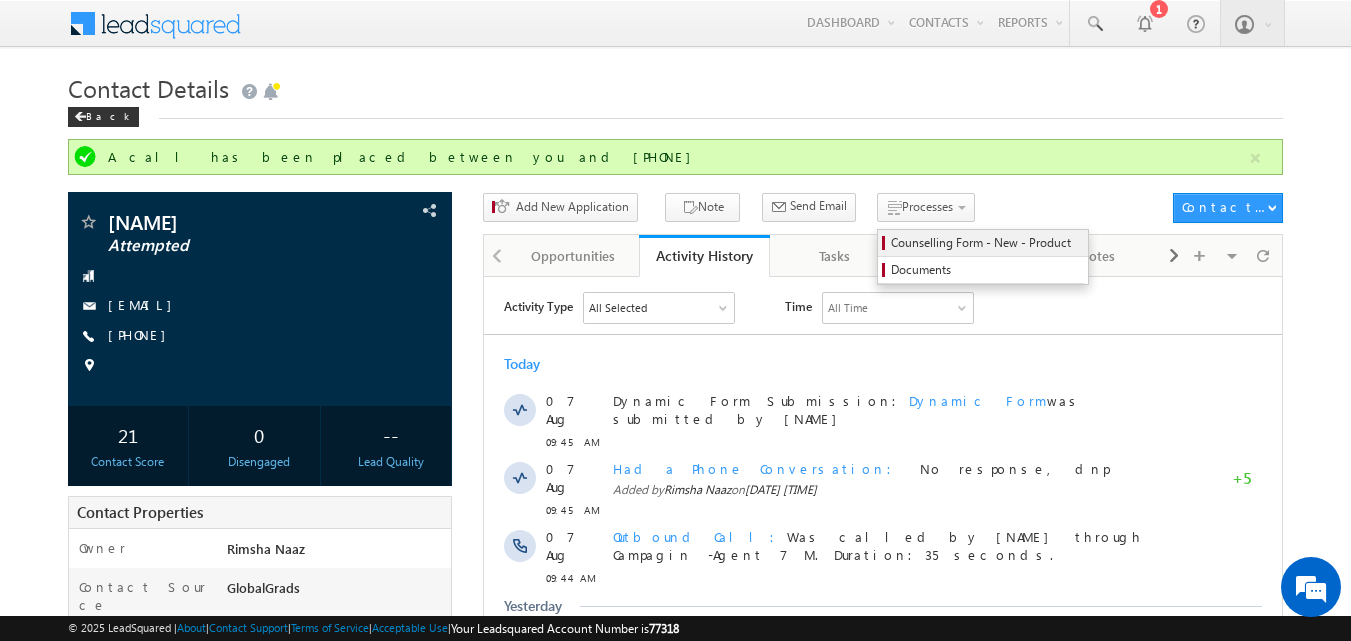 click on "Counselling Form - New - Product" at bounding box center (986, 243) 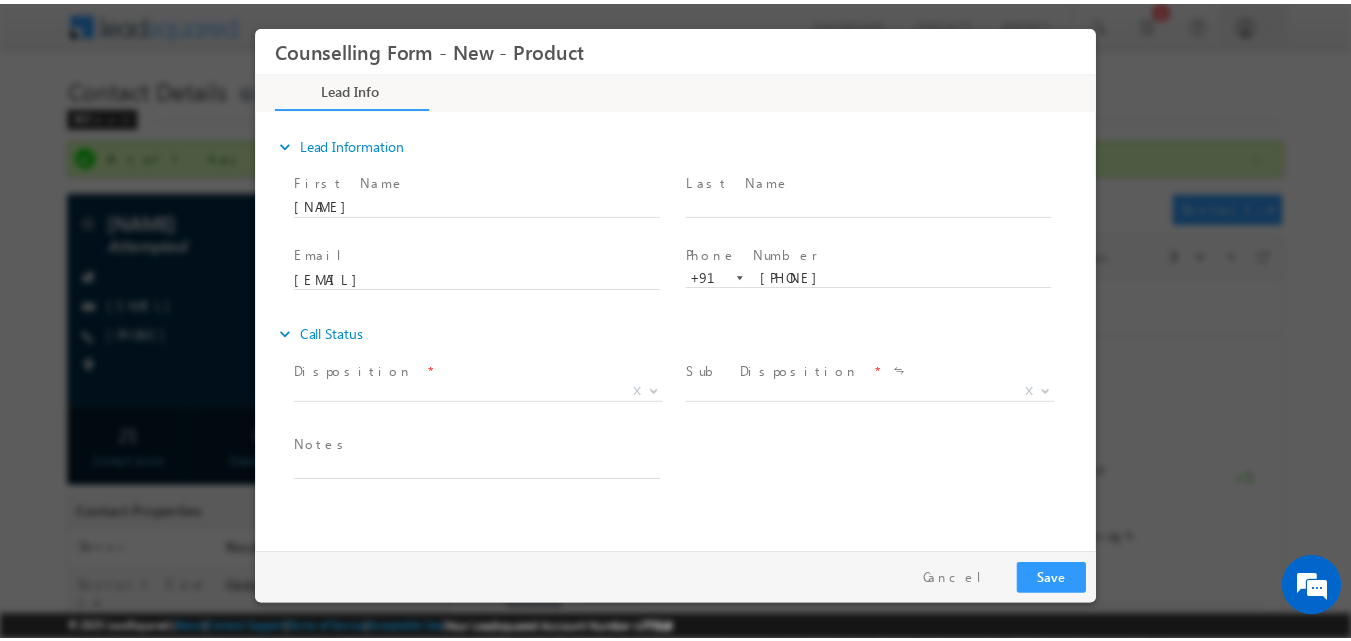 scroll, scrollTop: 0, scrollLeft: 0, axis: both 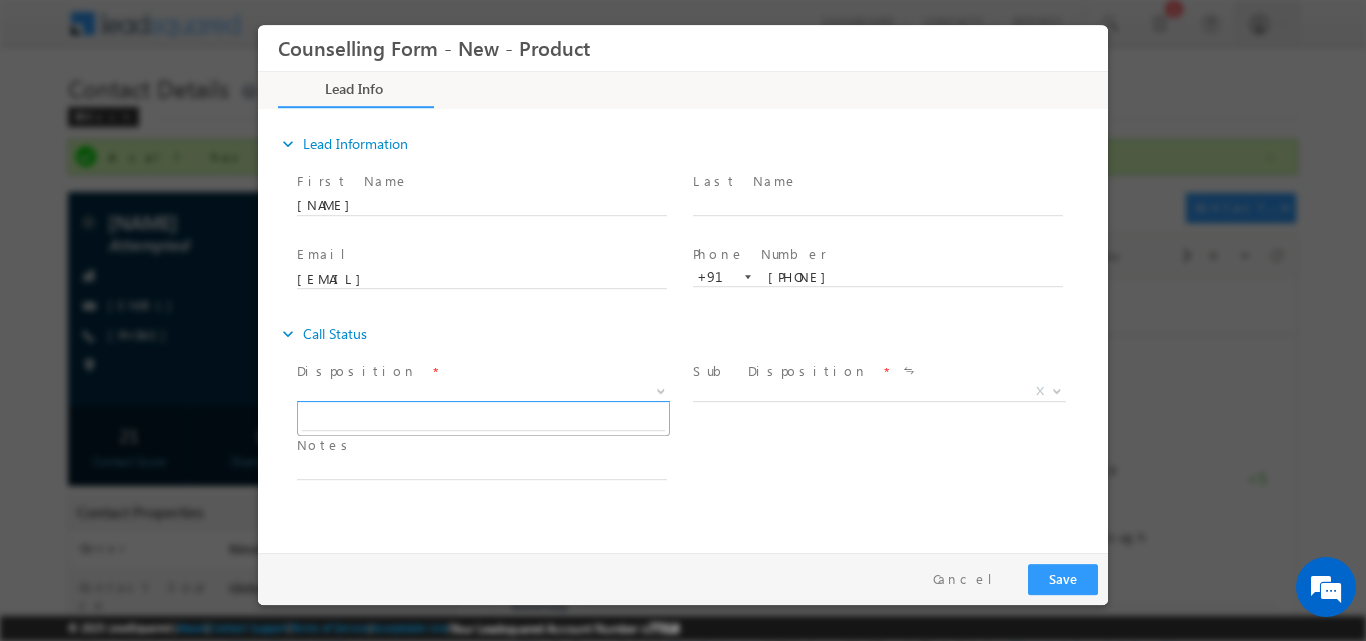 click at bounding box center [659, 390] 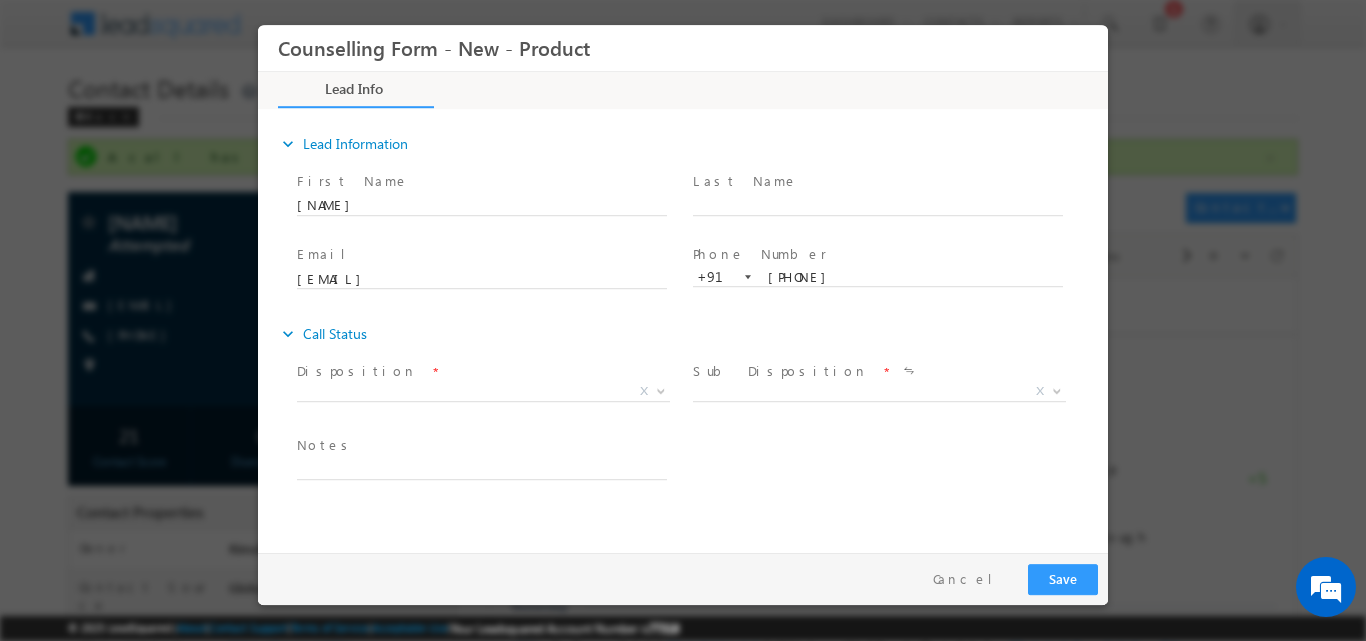 click on "Last Name
*" at bounding box center [877, 181] 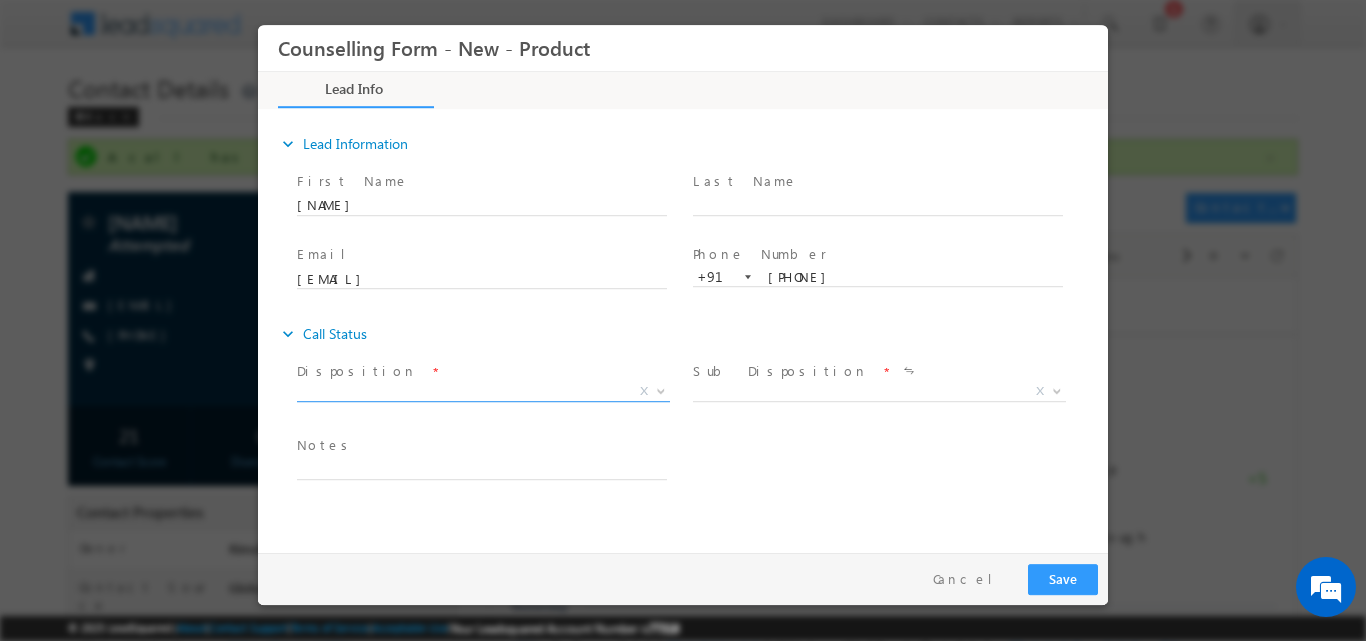 click at bounding box center [659, 390] 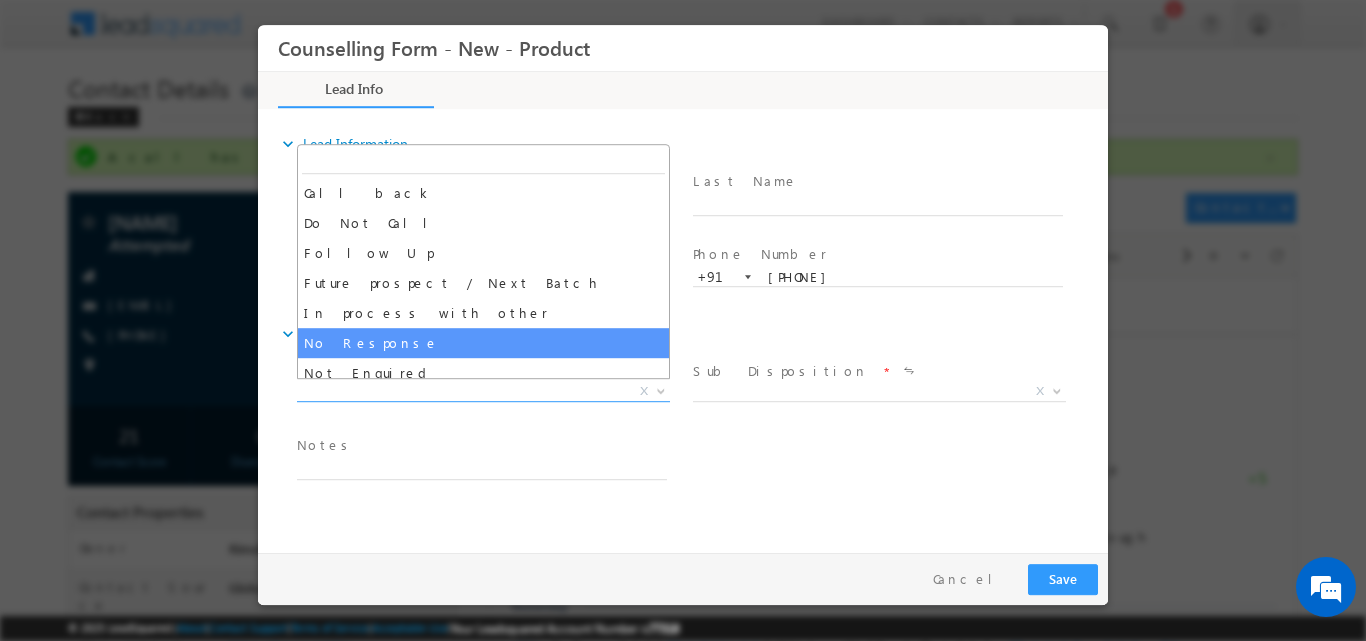 drag, startPoint x: 614, startPoint y: 319, endPoint x: 618, endPoint y: 334, distance: 15.524175 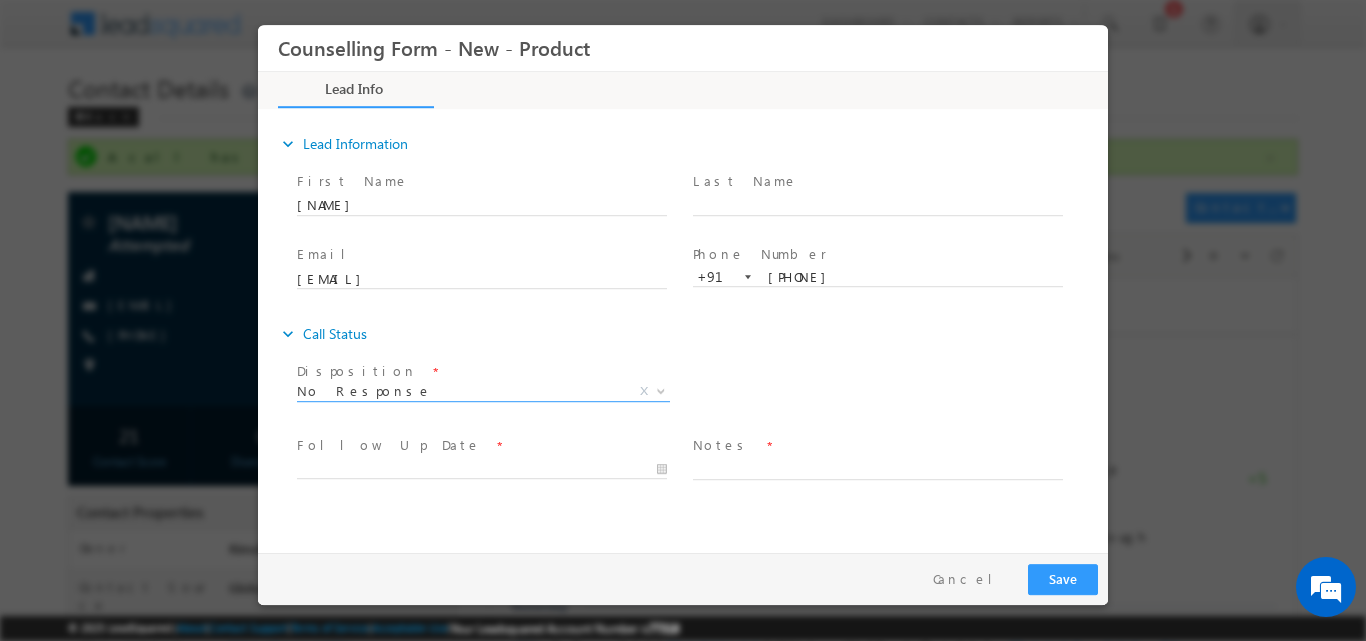 click on "expand_more Call Status" at bounding box center [693, 333] 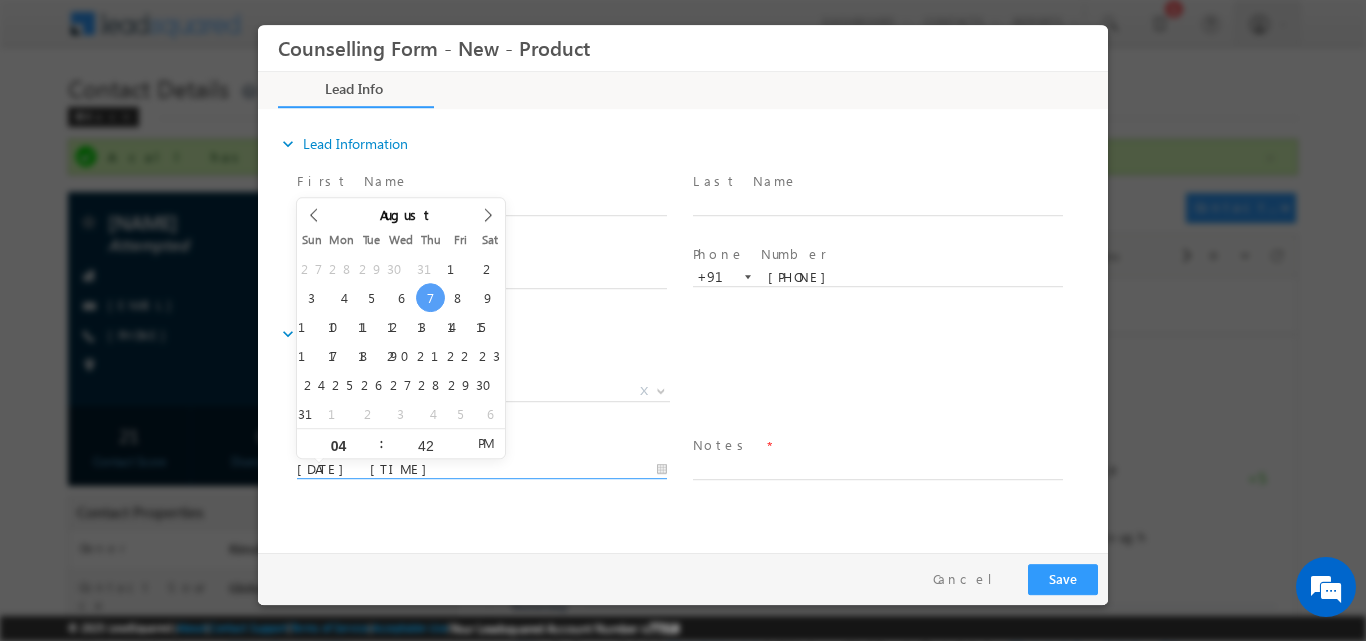 click on "07/08/2025 4:42 PM" at bounding box center (482, 469) 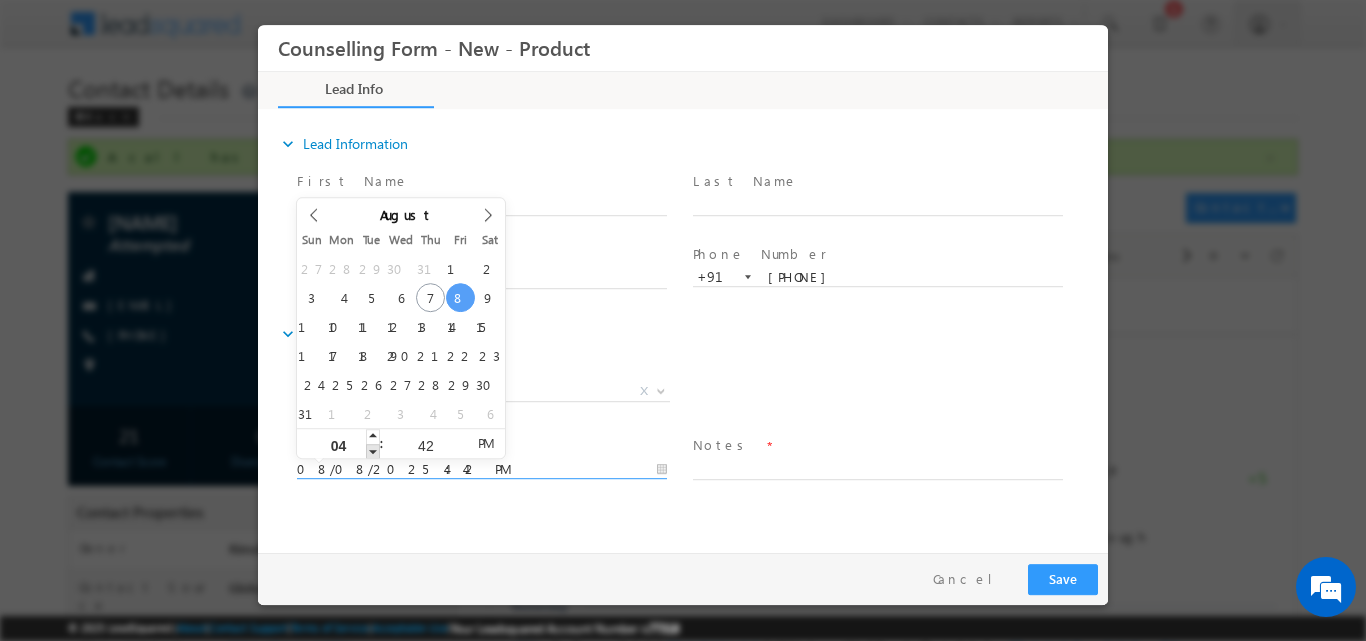 type on "08/08/2025 3:42 PM" 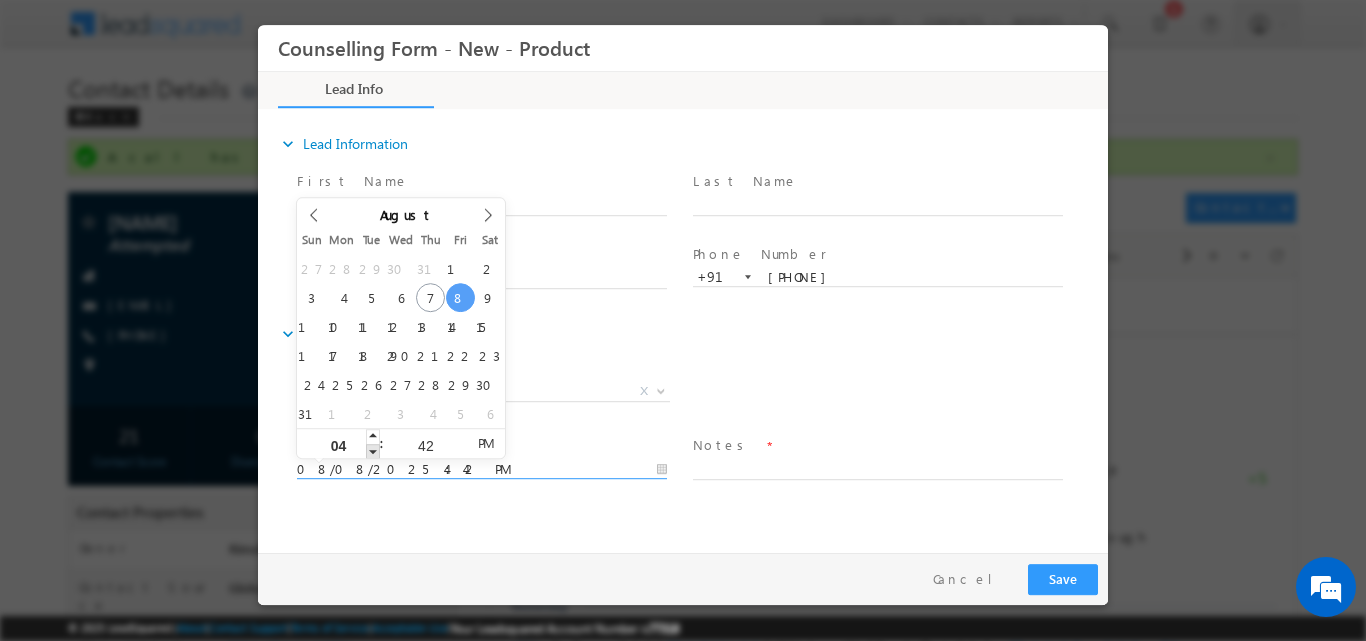 type on "03" 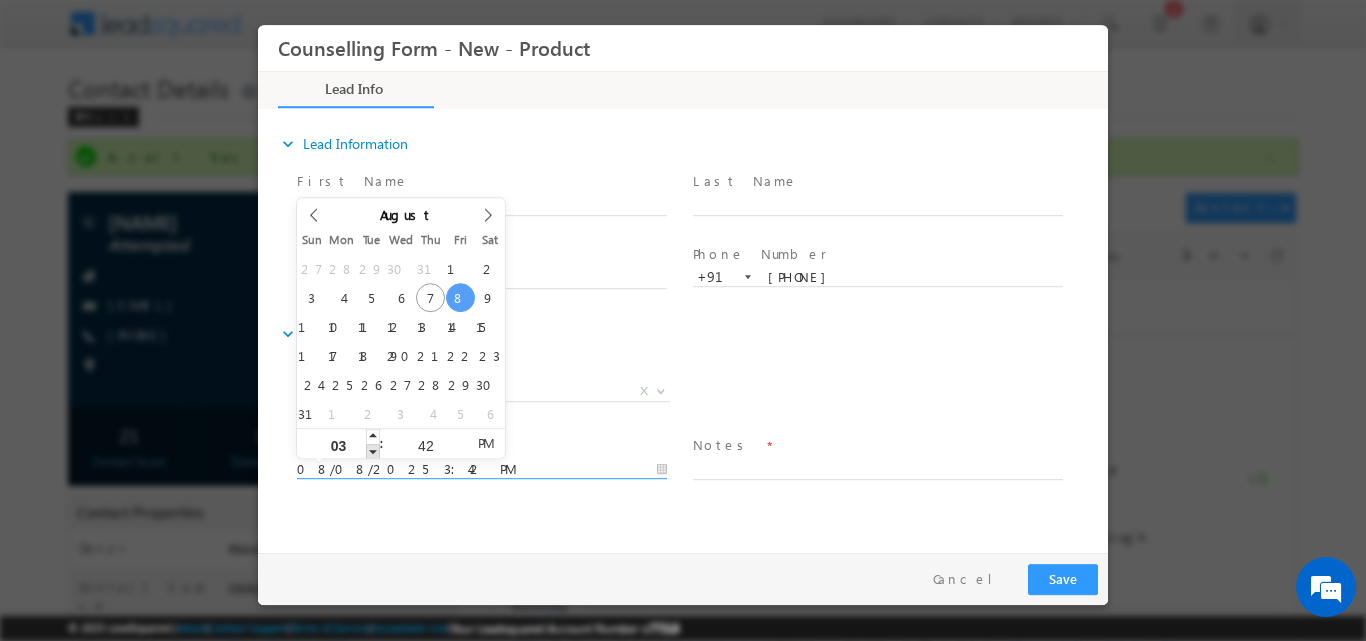 click at bounding box center (373, 450) 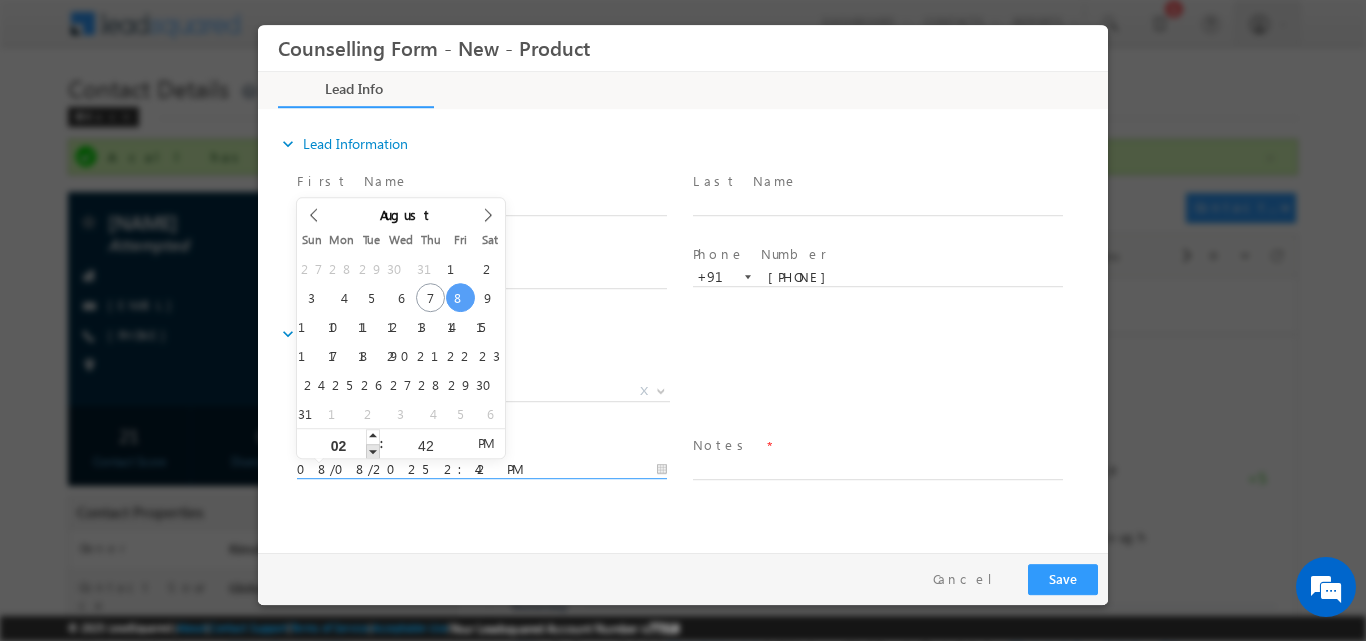 click at bounding box center (373, 450) 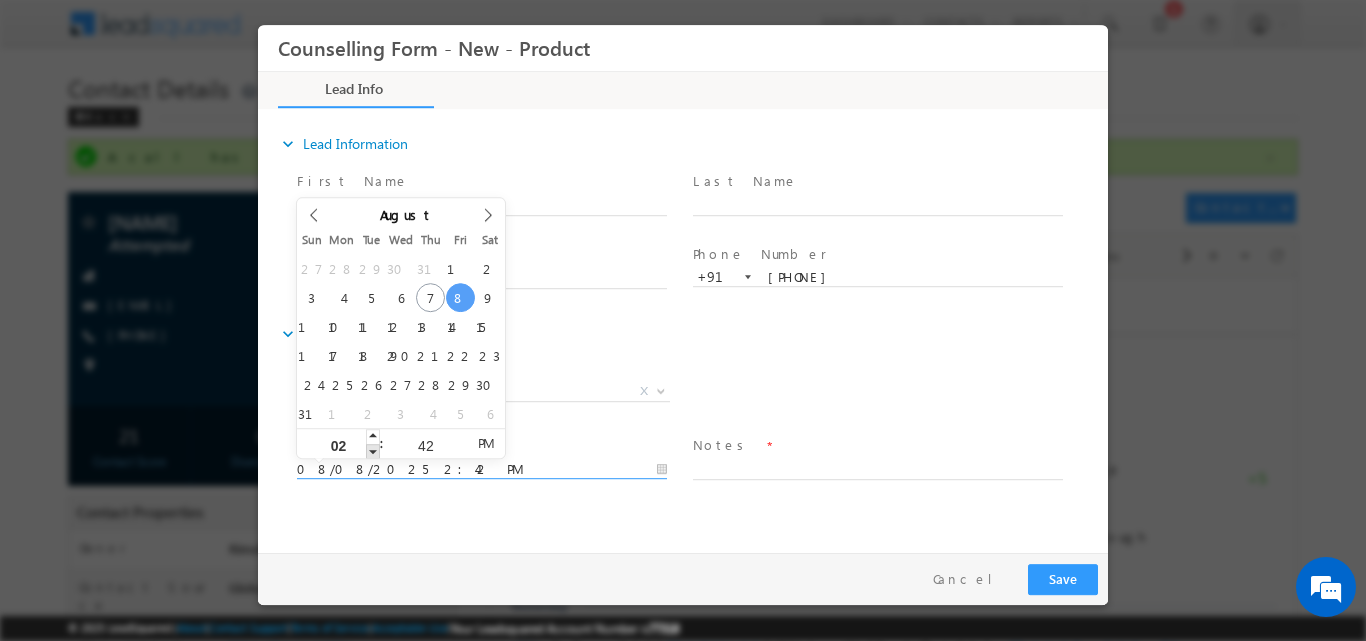 type on "08/08/2025 1:42 PM" 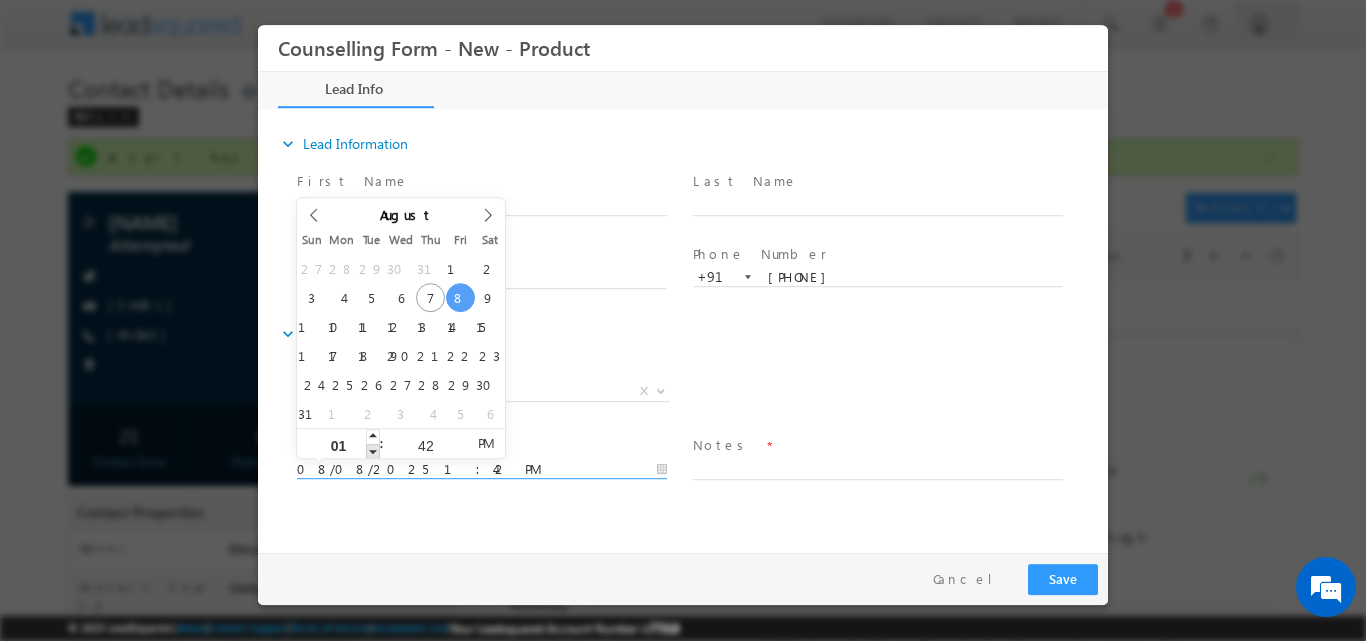click at bounding box center [373, 450] 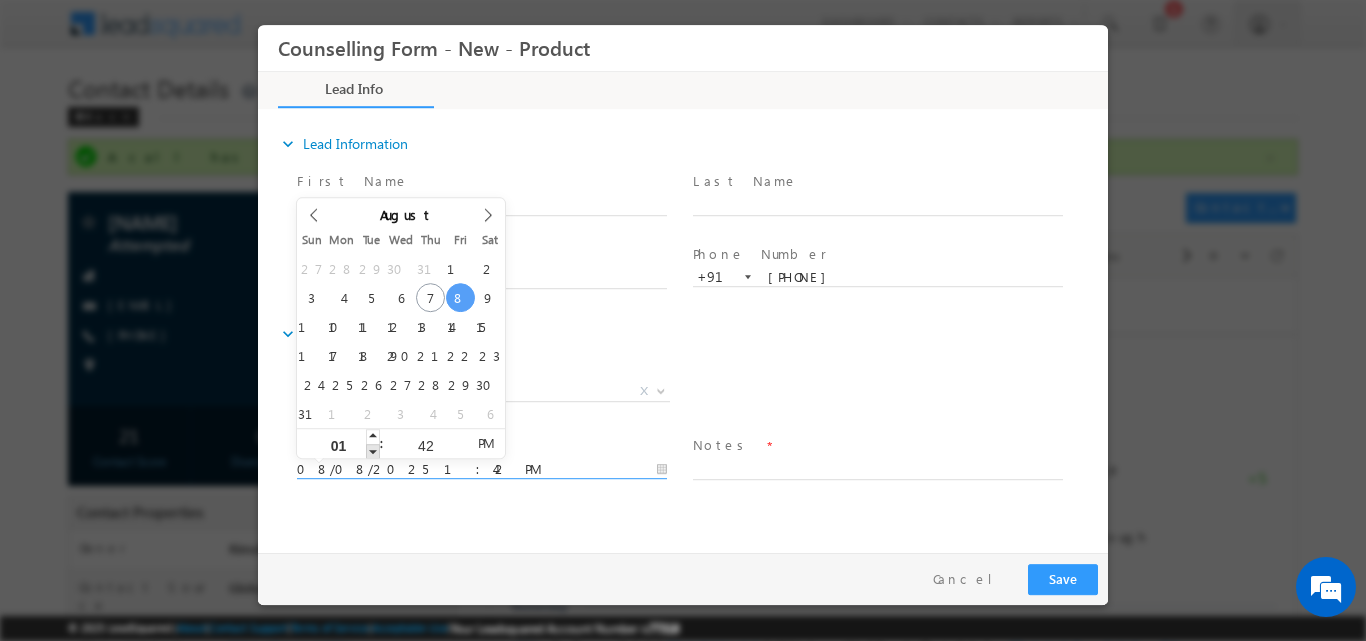 type on "08/08/2025 12:42 PM" 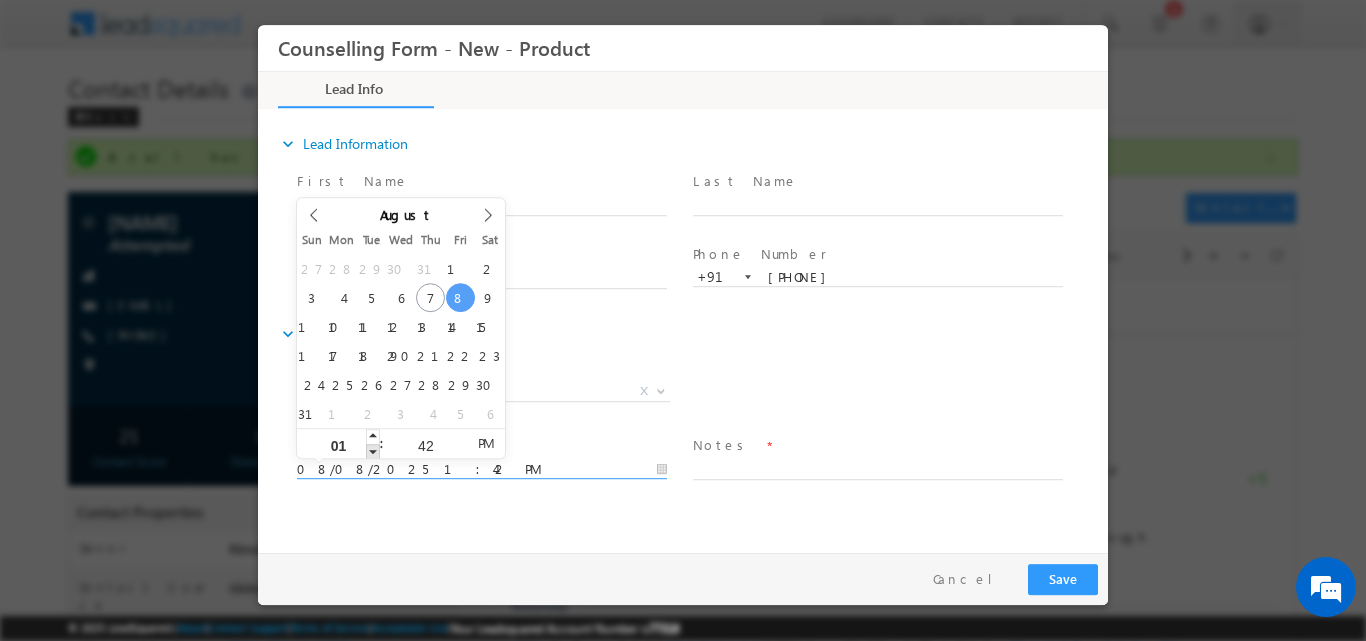 type on "12" 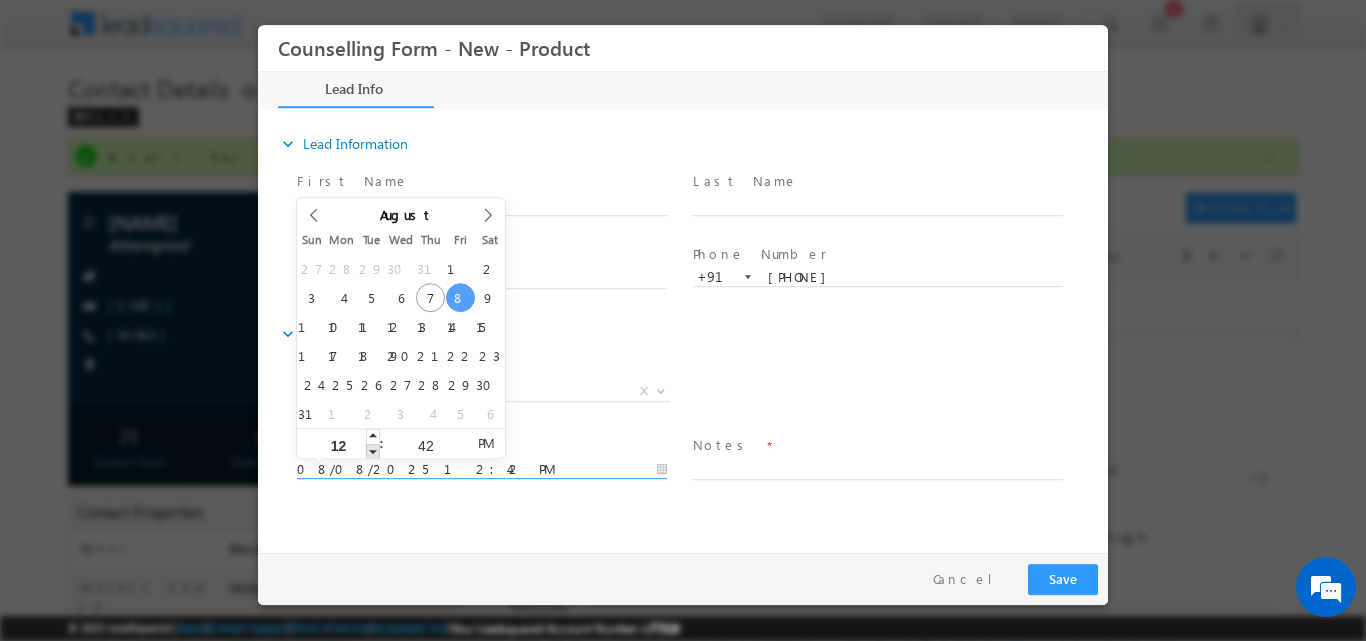 type on "08/08/2025 11:42 AM" 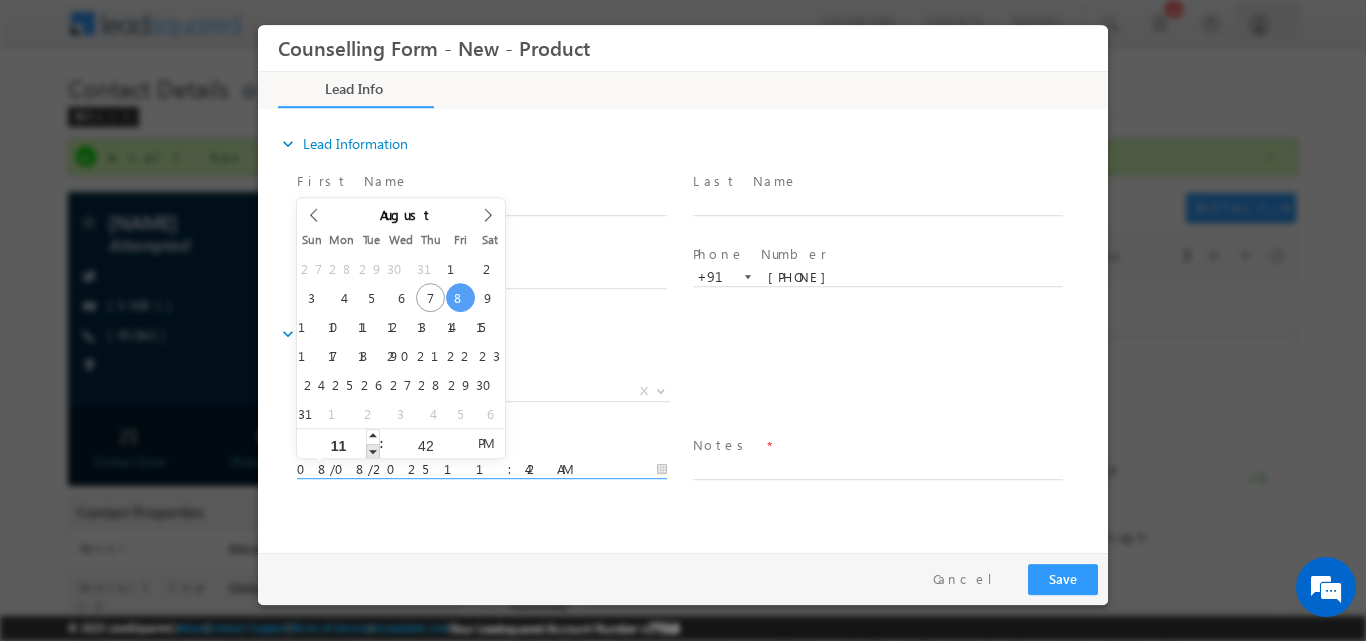 click at bounding box center [373, 450] 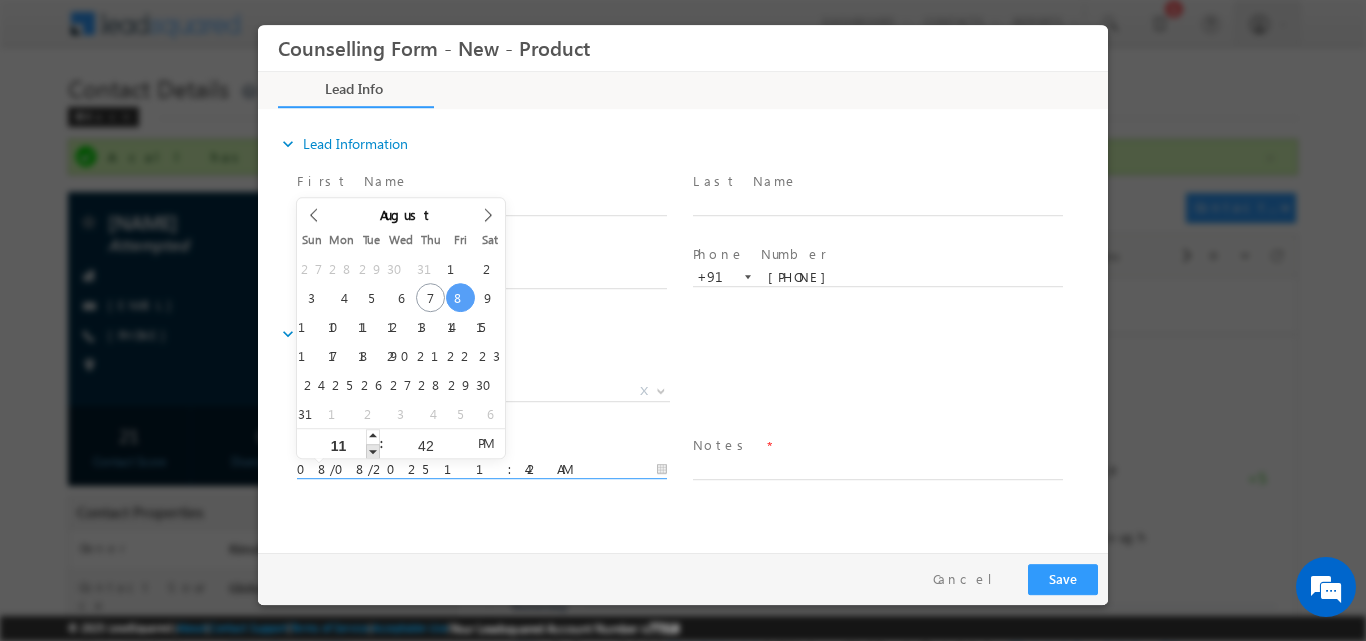 type on "08/08/2025 10:42 AM" 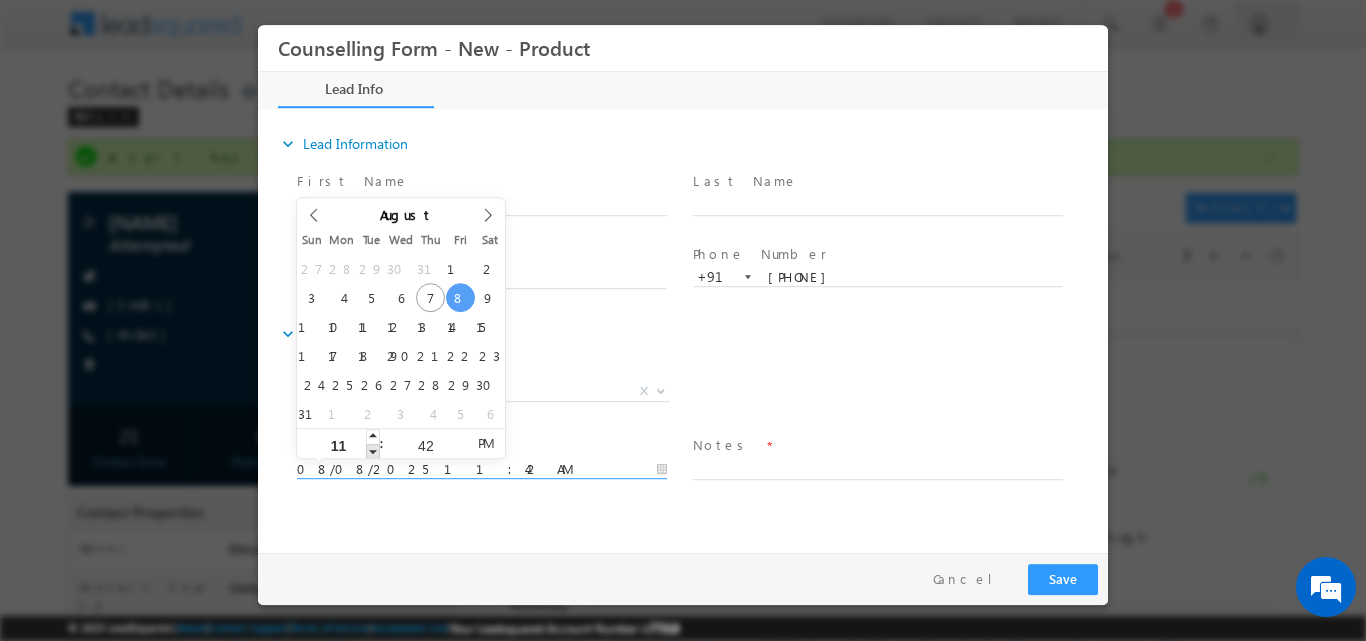 type on "10" 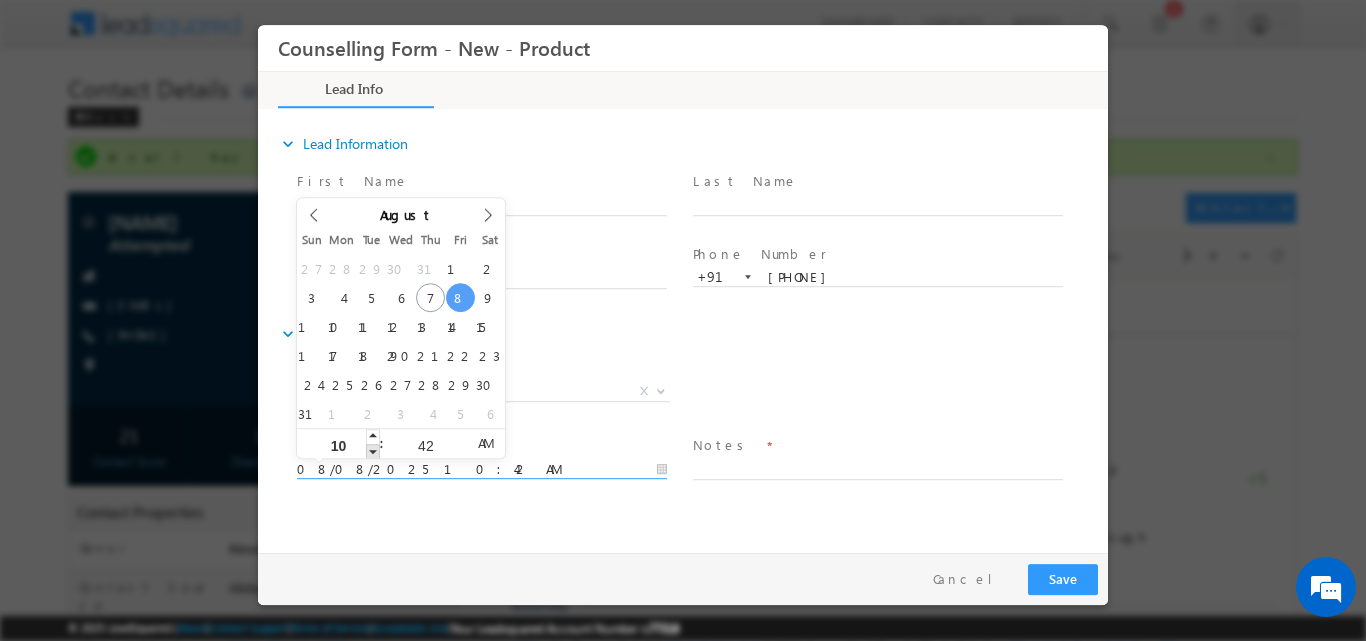 click at bounding box center (373, 450) 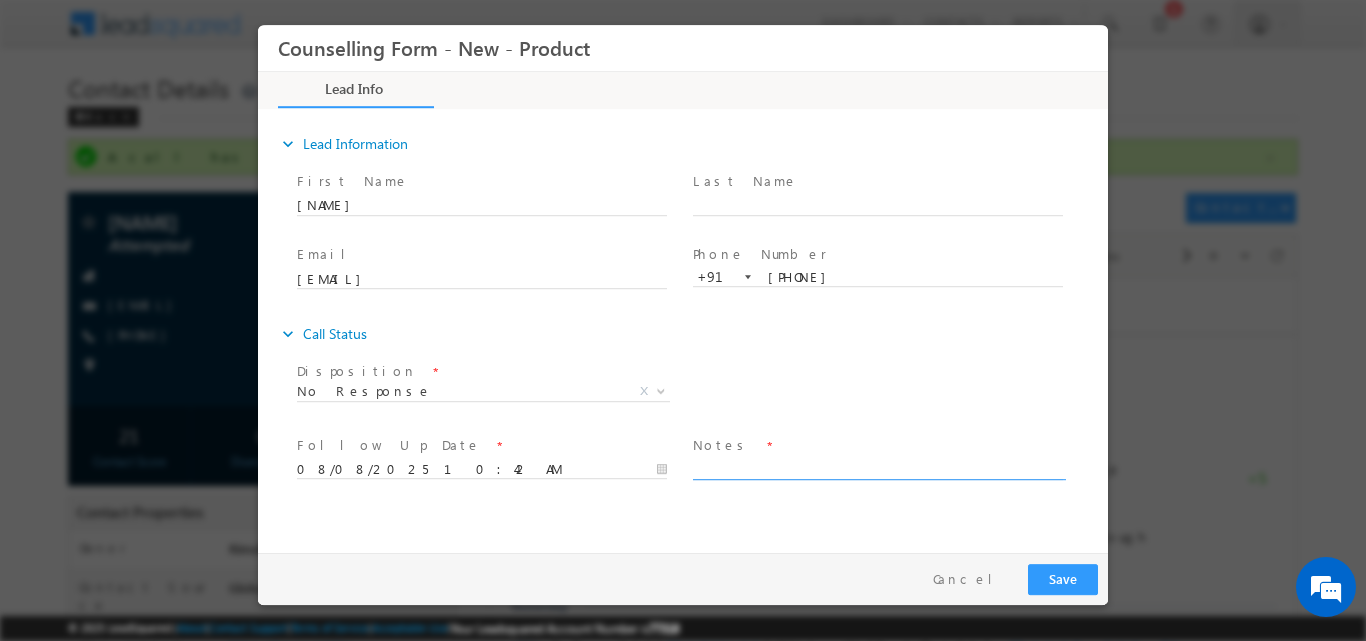 click at bounding box center (878, 467) 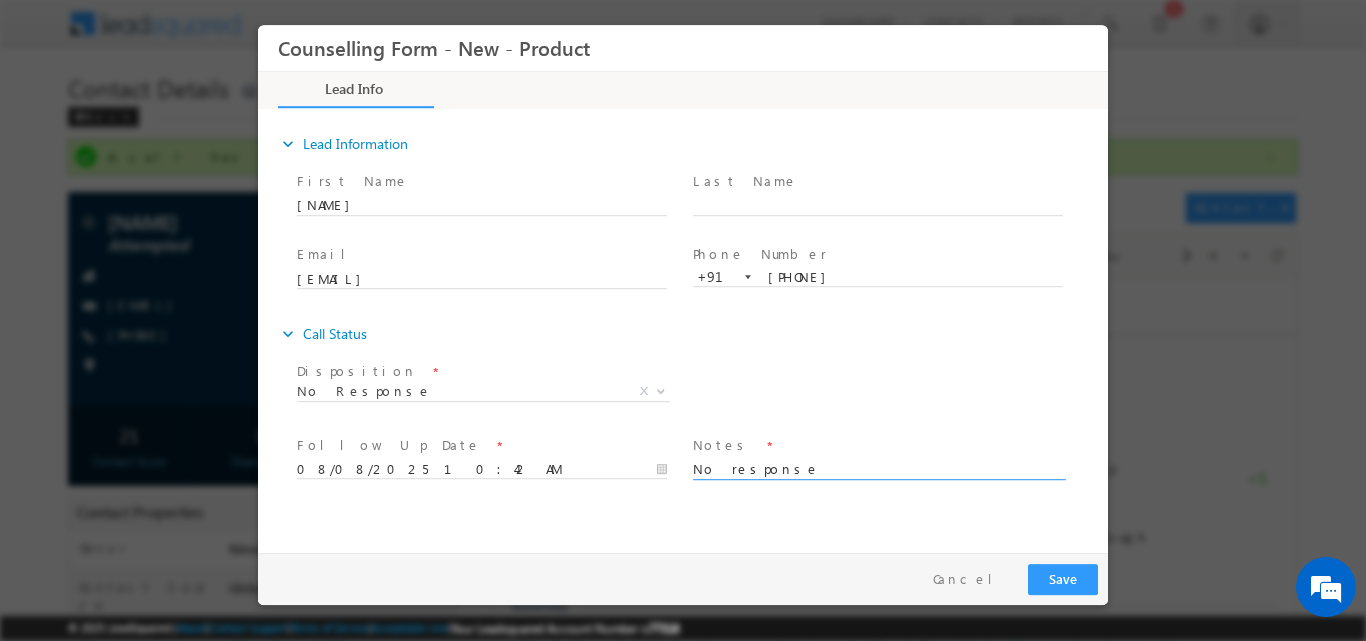 type on "No response" 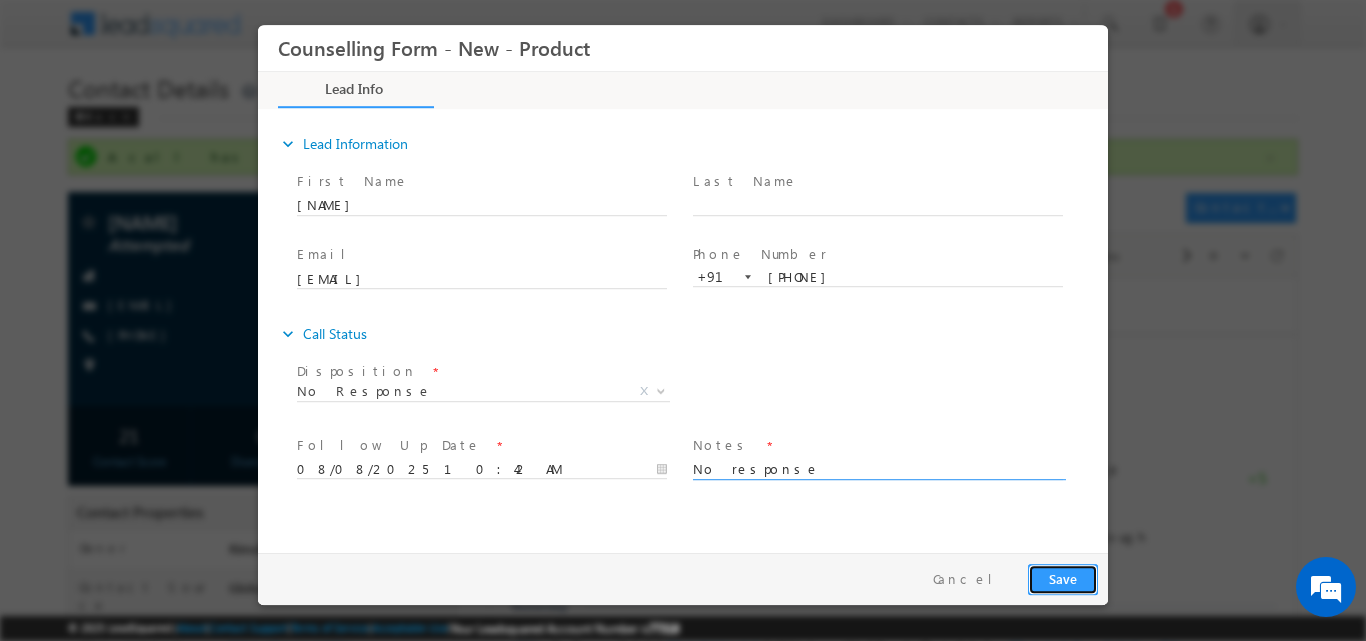 click on "Save" at bounding box center [1063, 578] 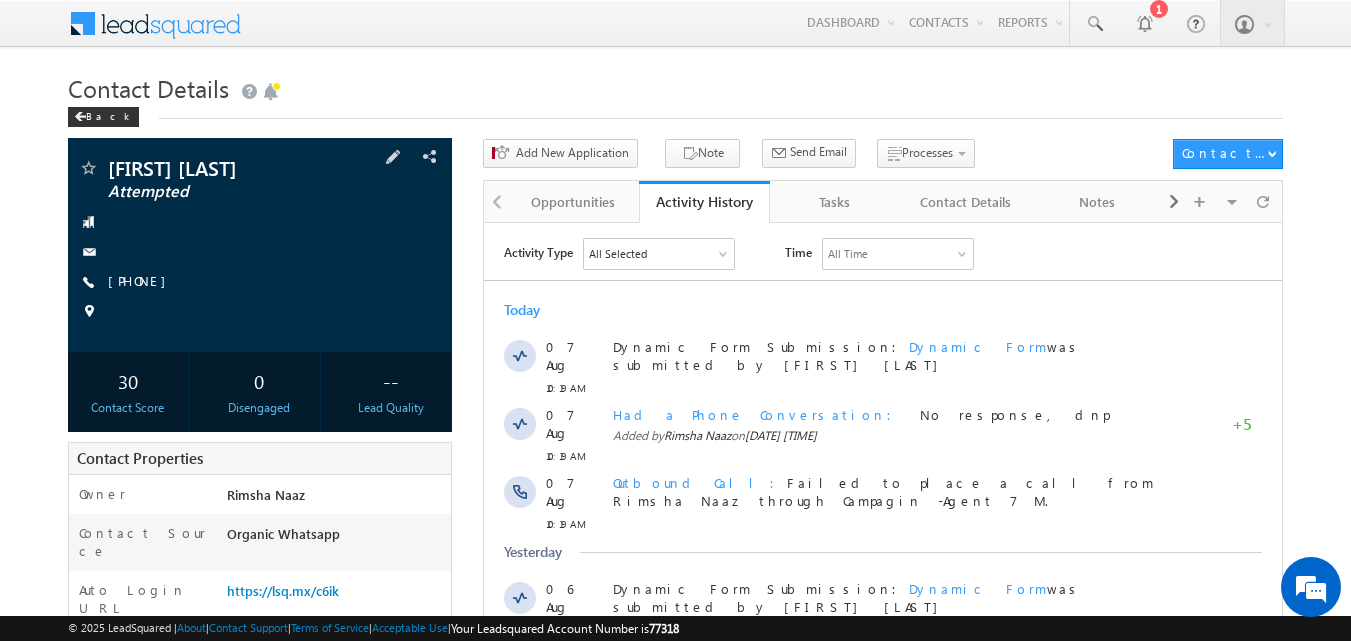 scroll, scrollTop: 0, scrollLeft: 0, axis: both 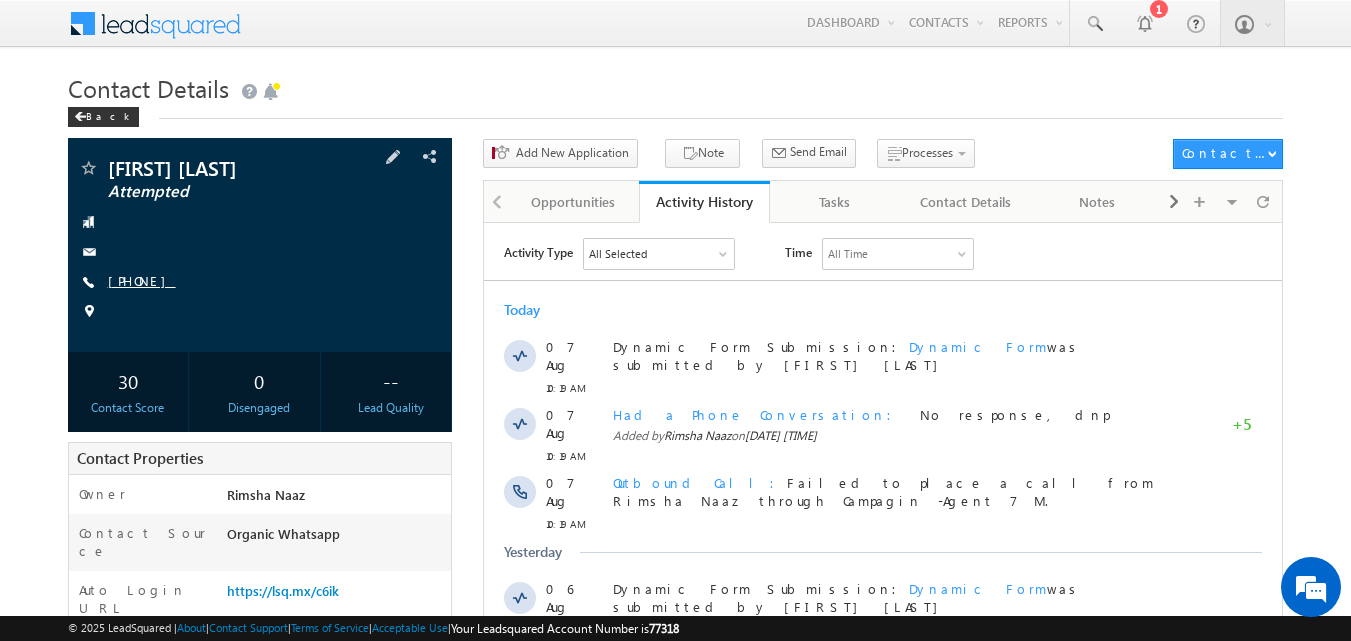 click on "[PHONE]" at bounding box center [142, 280] 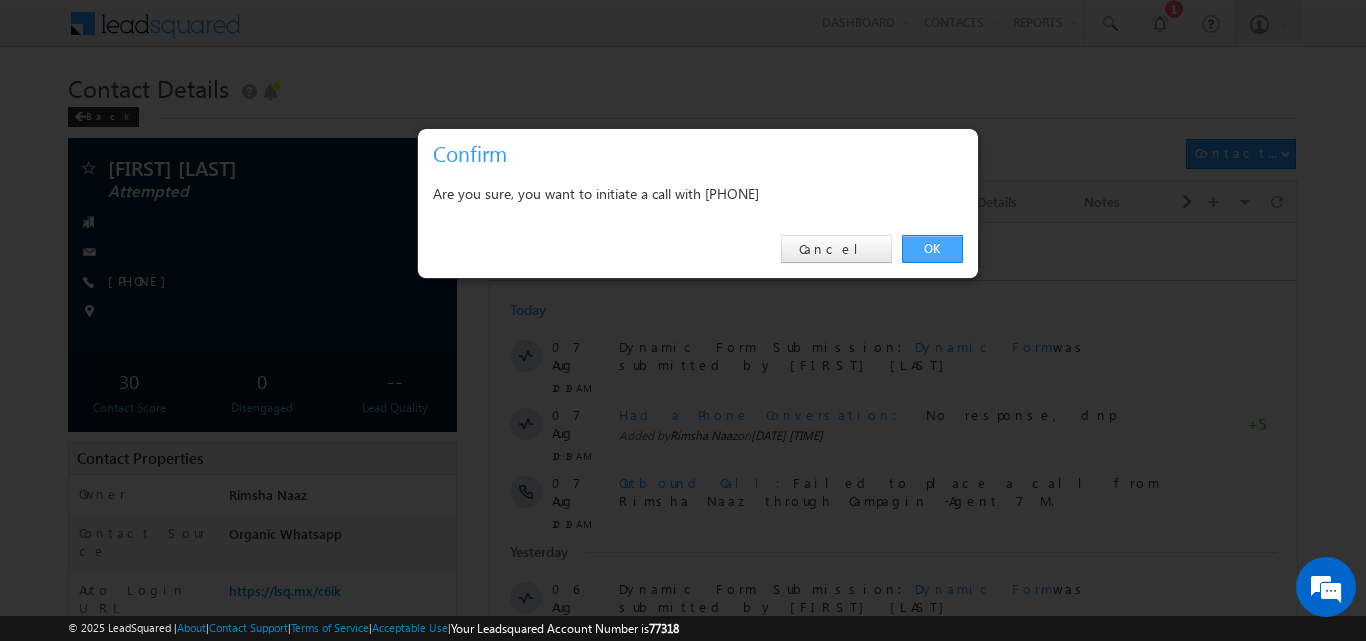 drag, startPoint x: 926, startPoint y: 251, endPoint x: 437, endPoint y: 25, distance: 538.69934 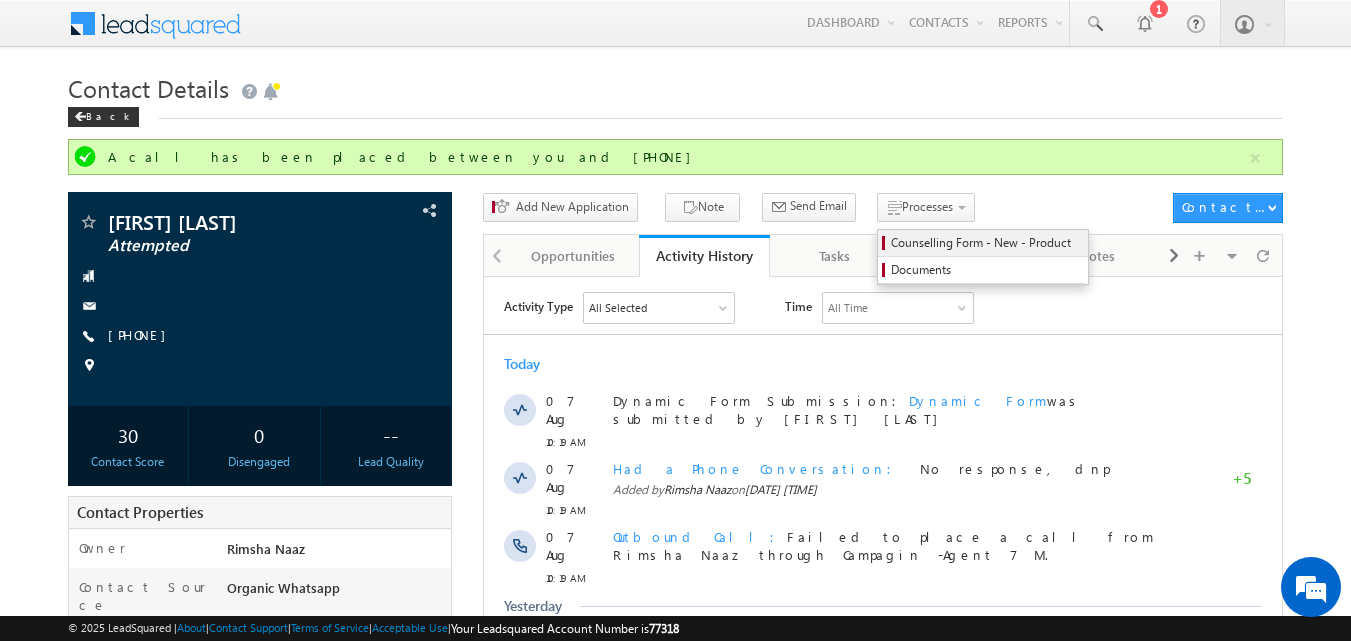 click on "Counselling Form - New - Product" at bounding box center (986, 243) 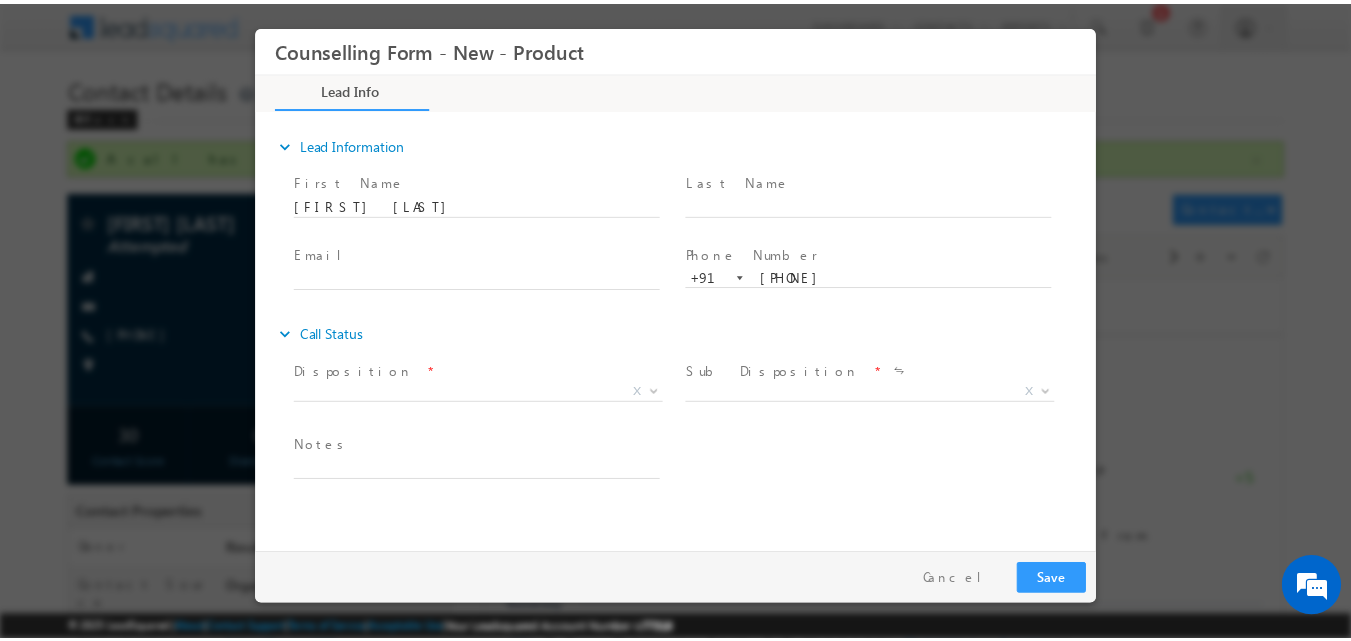 scroll, scrollTop: 0, scrollLeft: 0, axis: both 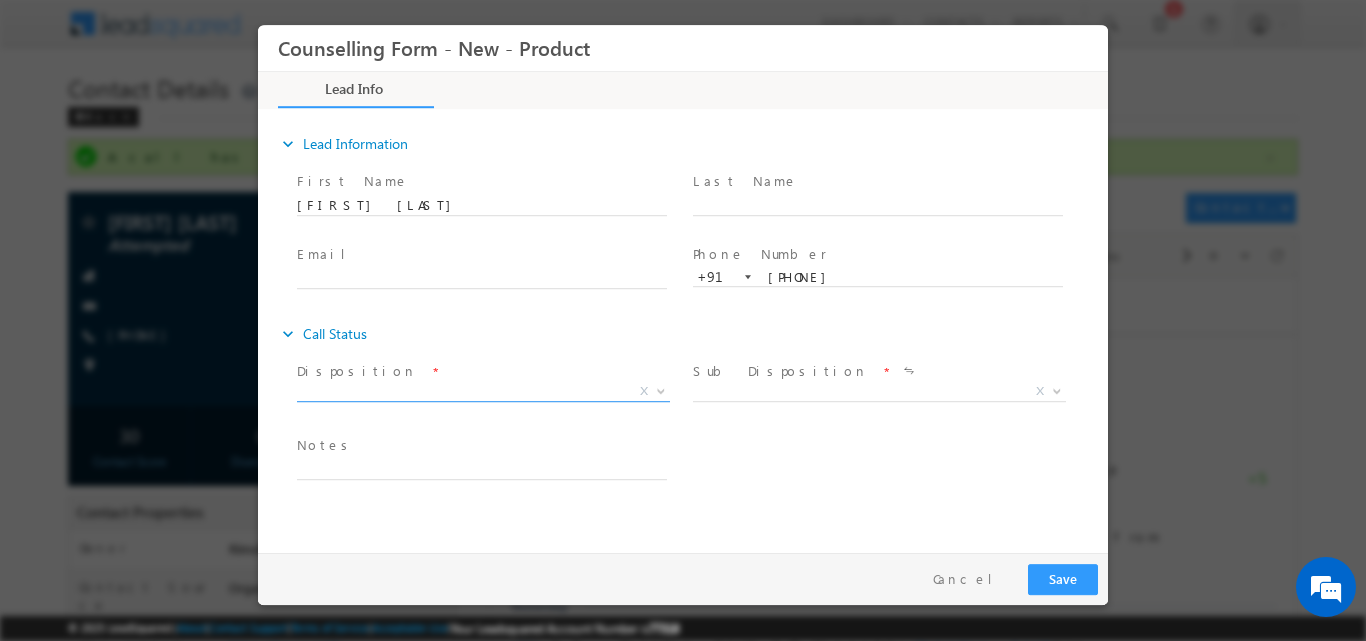 click at bounding box center [661, 389] 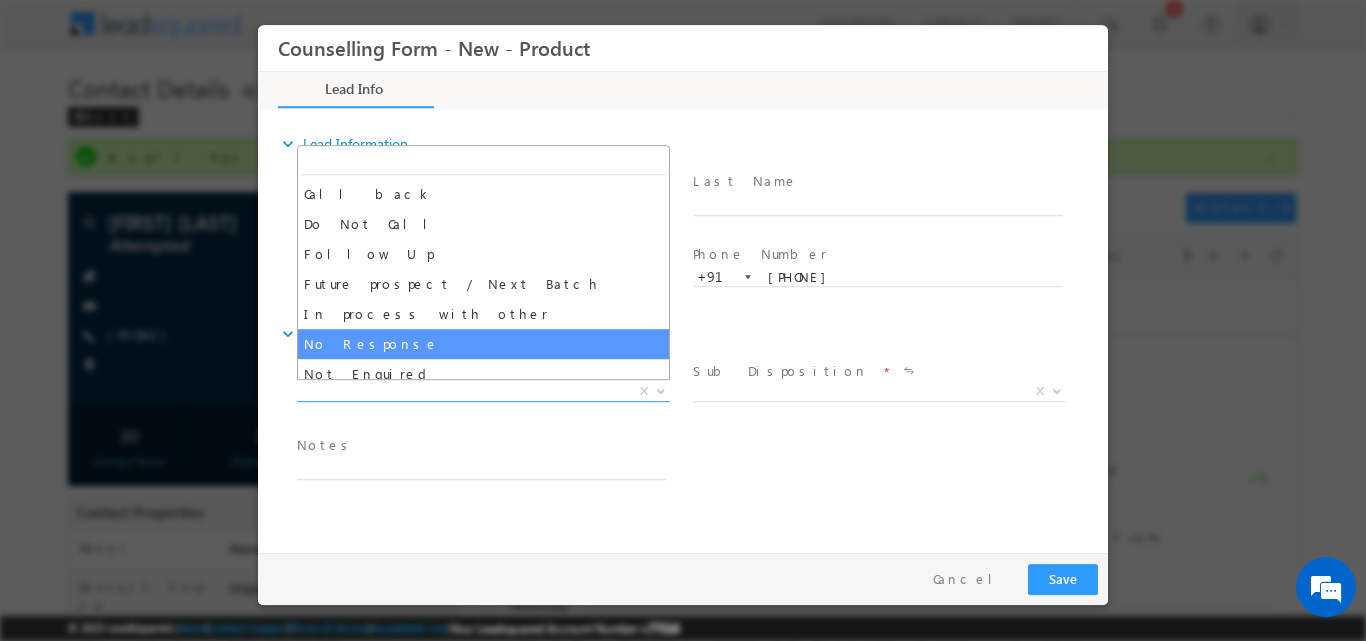 select on "No Response" 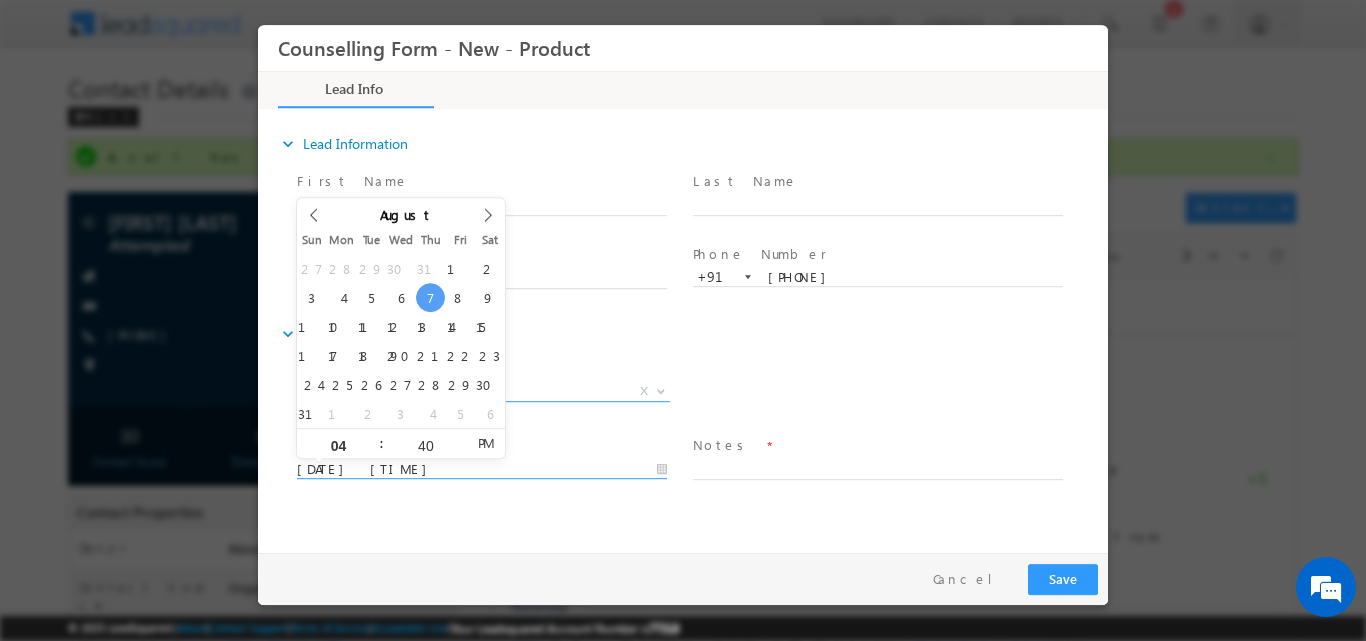 click on "07/08/2025 4:40 PM" at bounding box center [482, 469] 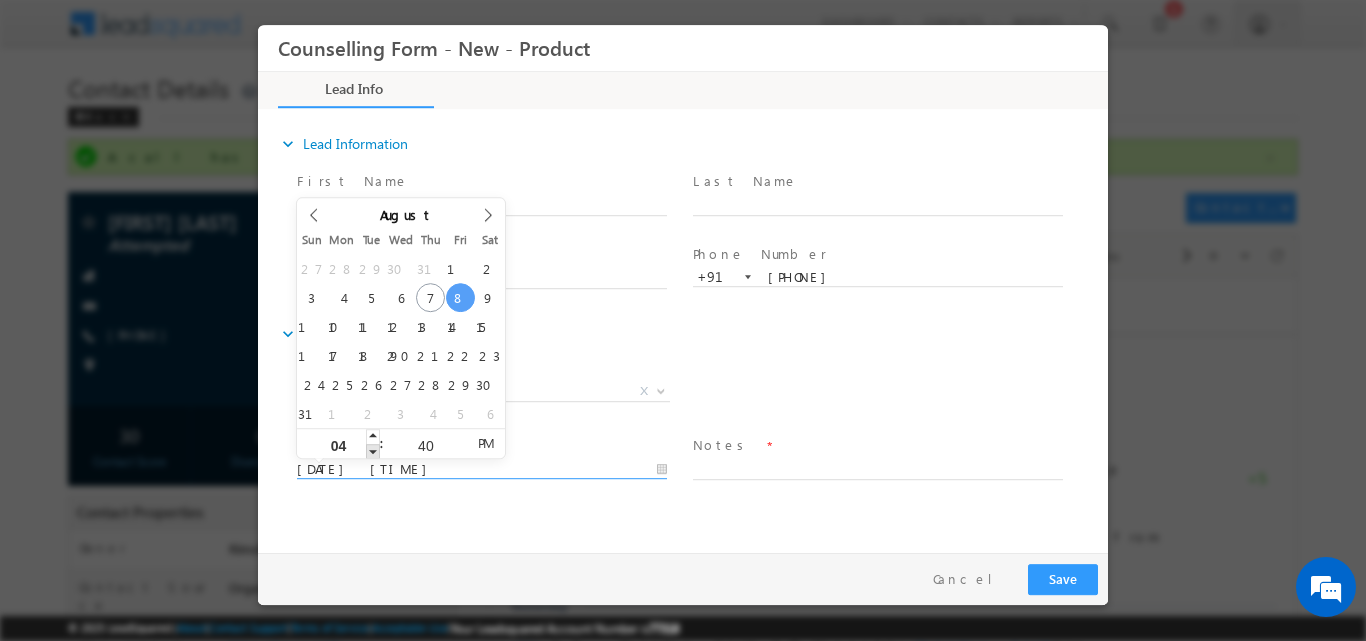 type on "08/08/2025 3:40 PM" 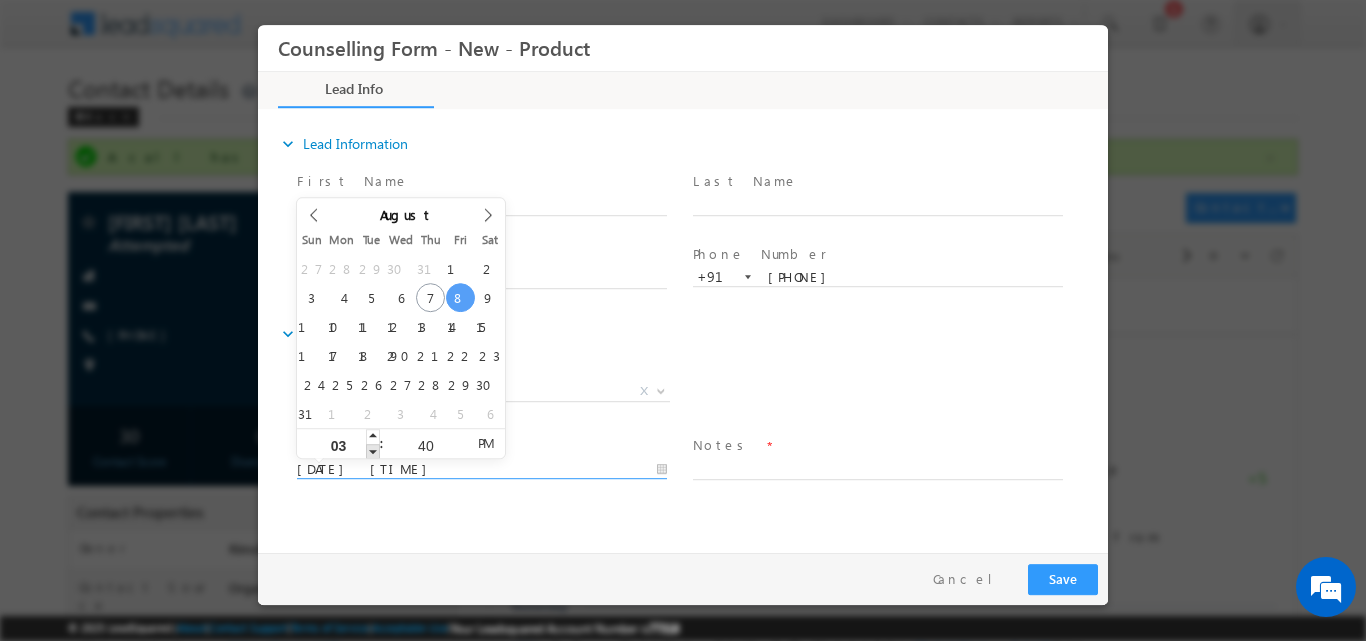 click at bounding box center [373, 450] 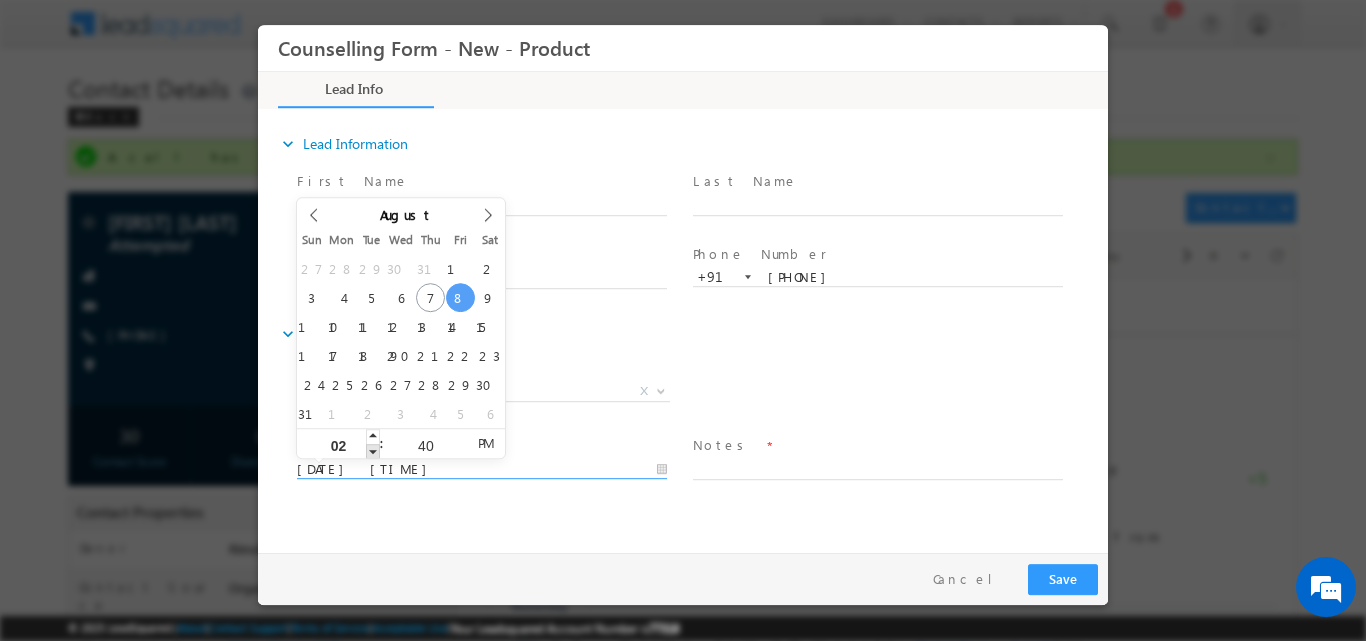 click at bounding box center (373, 450) 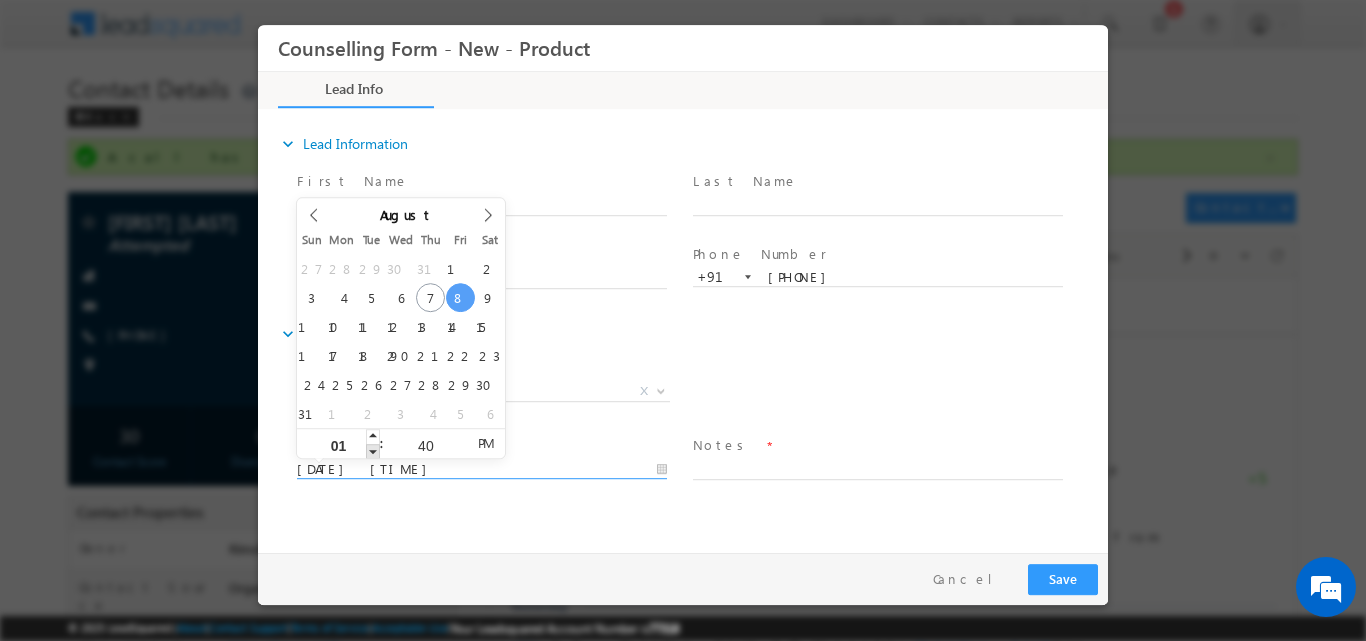 click at bounding box center [373, 450] 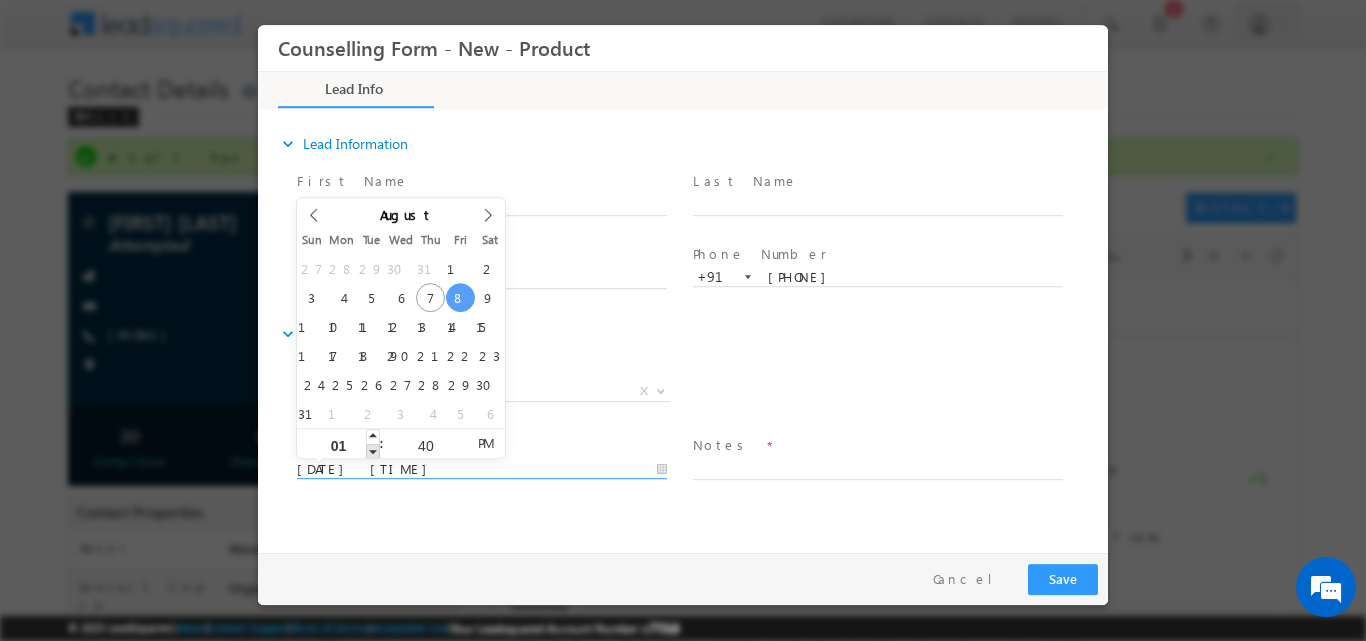 type on "08/08/2025 12:40 PM" 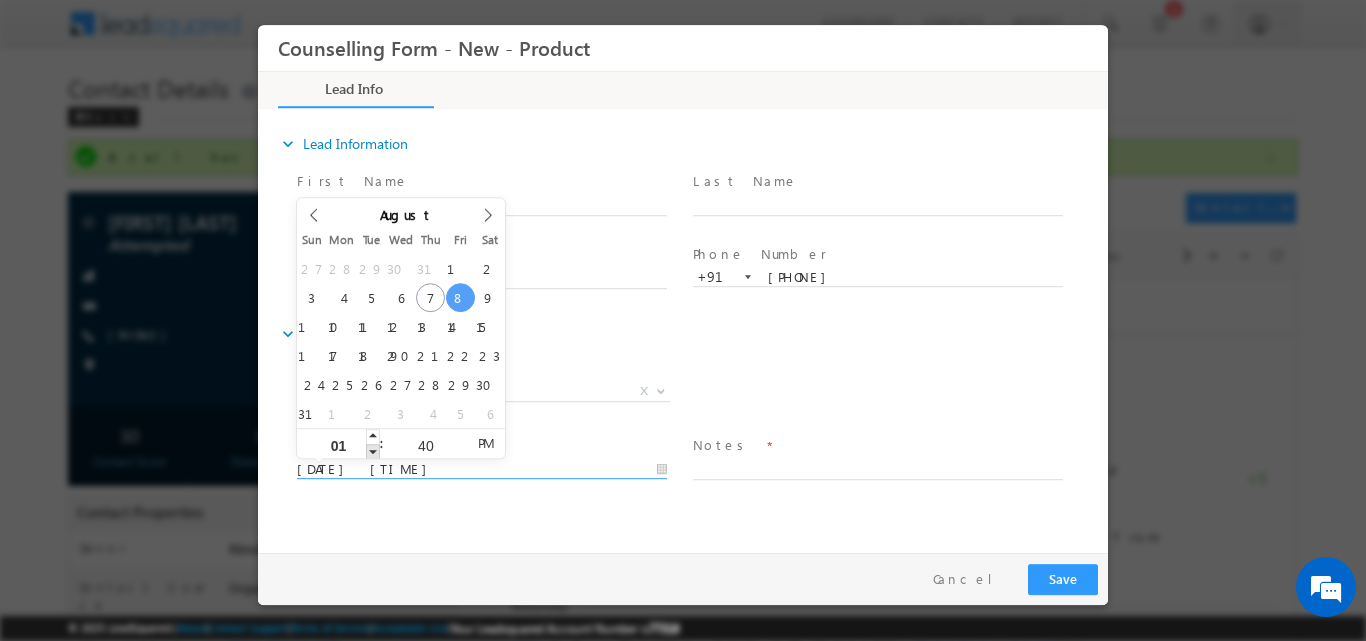 type on "12" 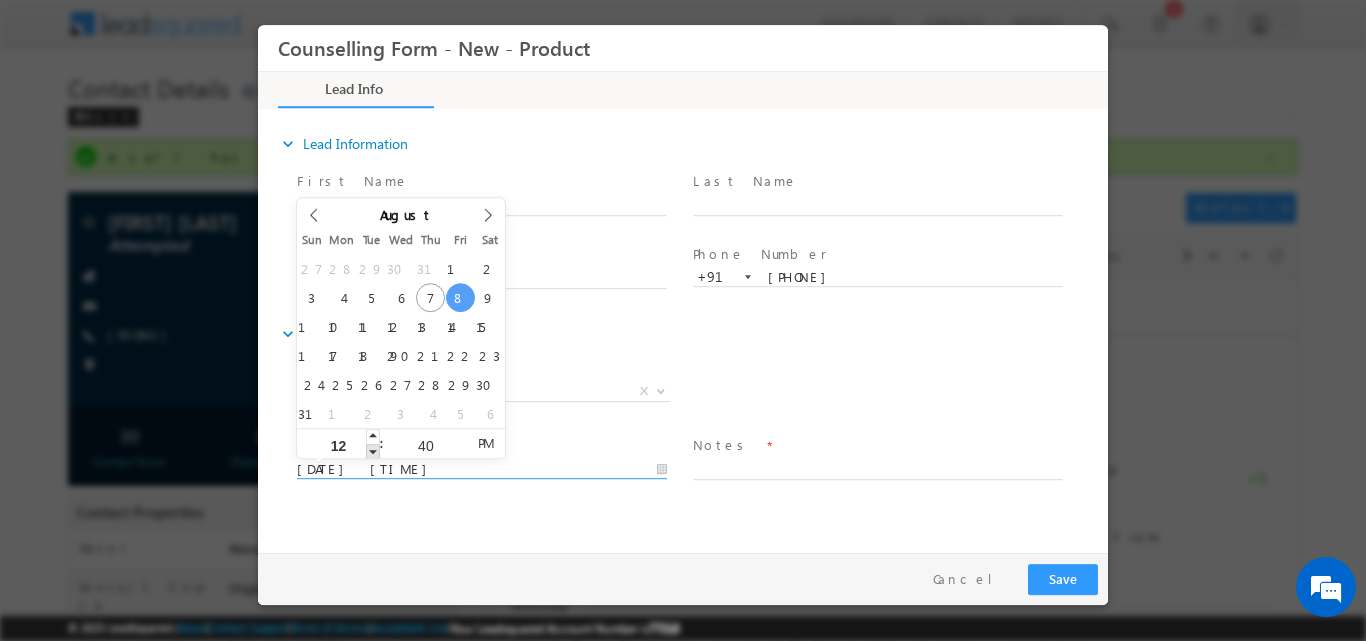 click at bounding box center [373, 450] 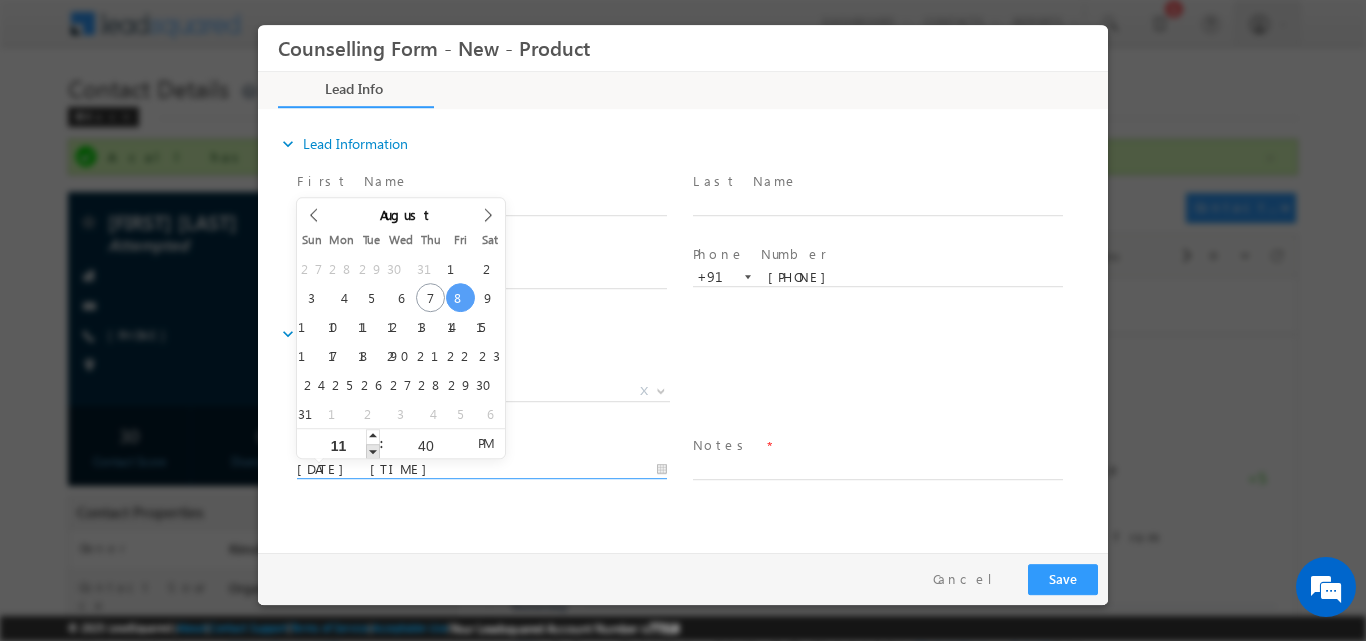click at bounding box center (373, 450) 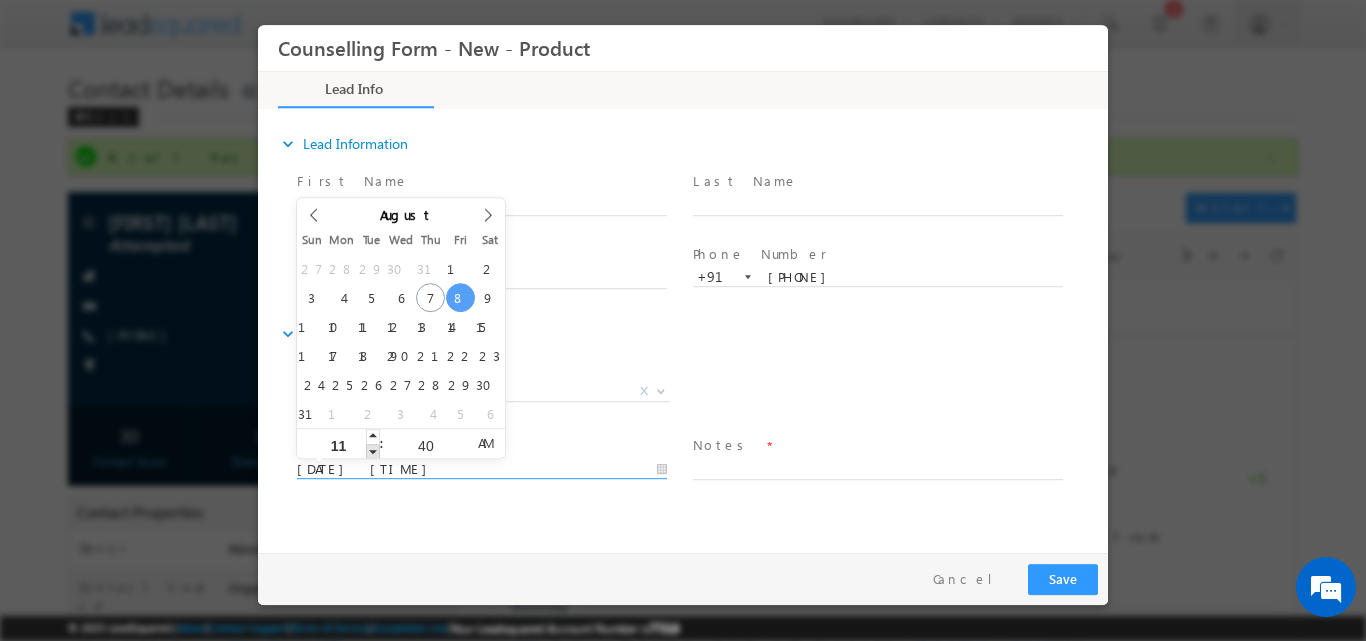type on "08/08/2025 10:40 AM" 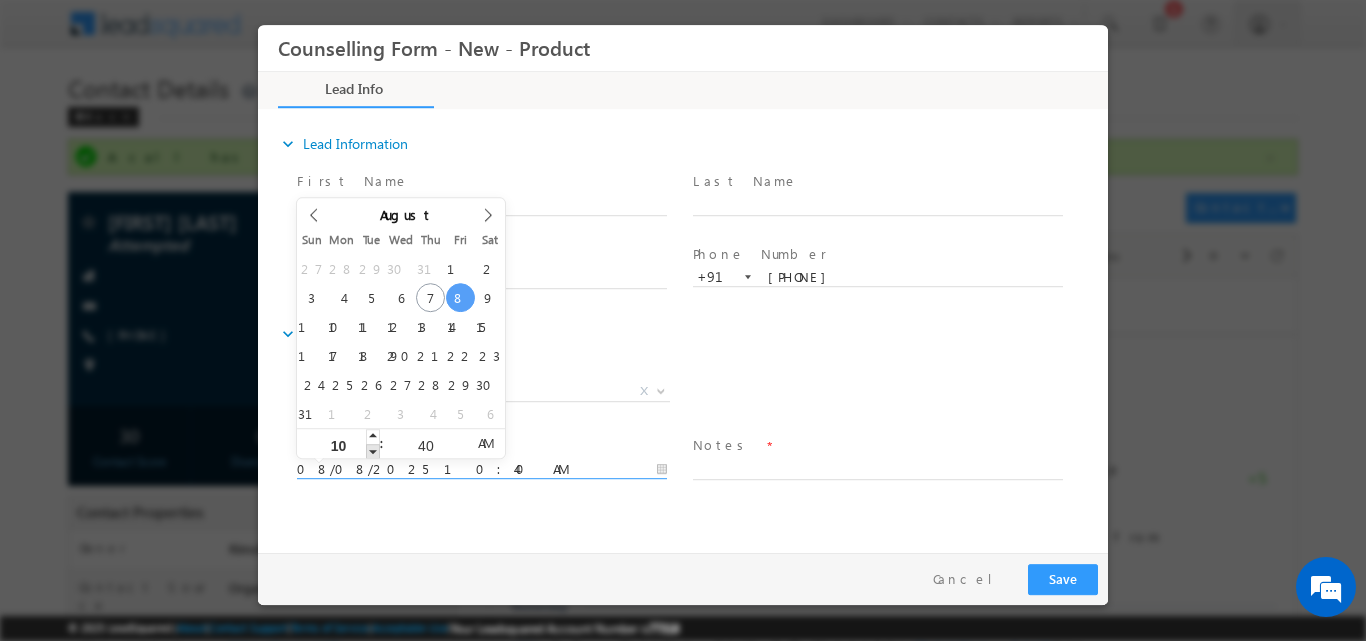 click at bounding box center [373, 450] 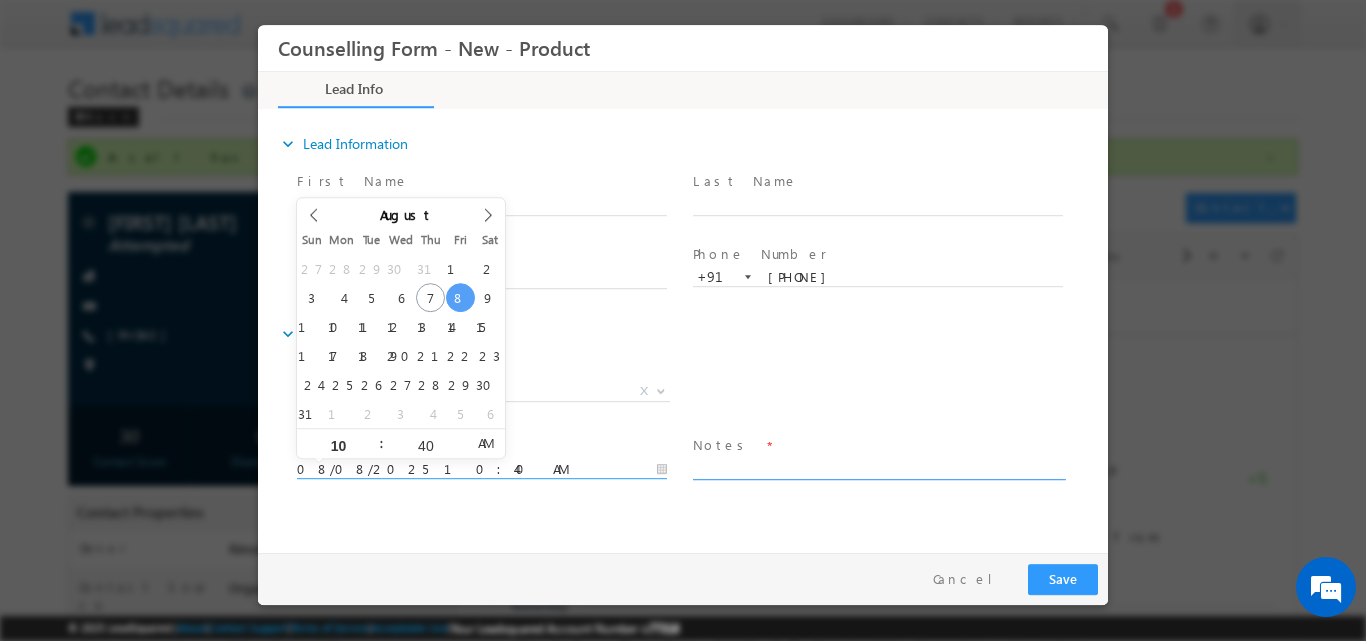 click at bounding box center (878, 467) 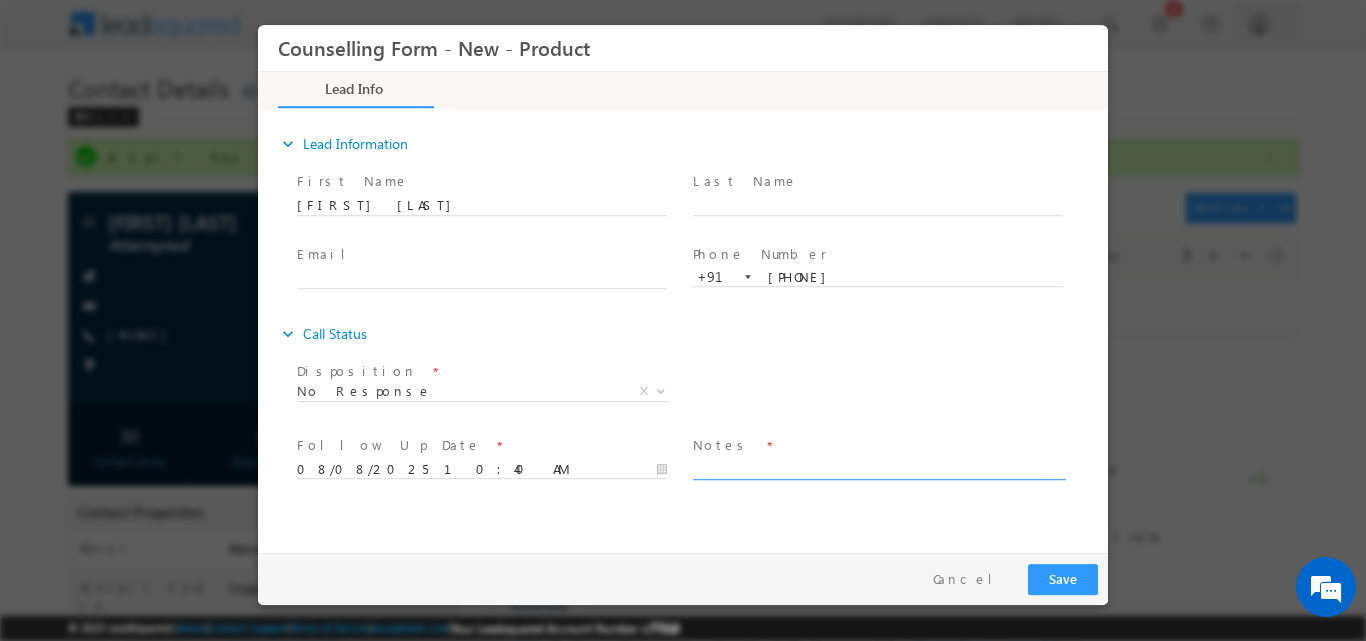 paste on "No response" 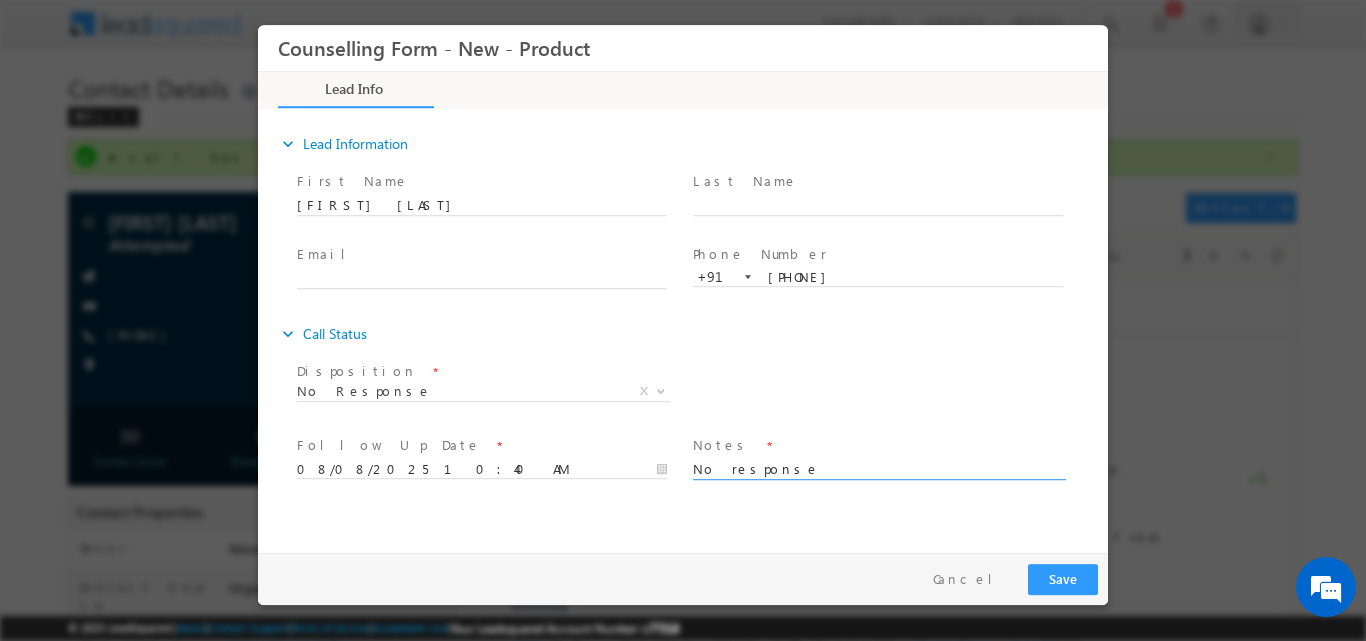 type on "No response" 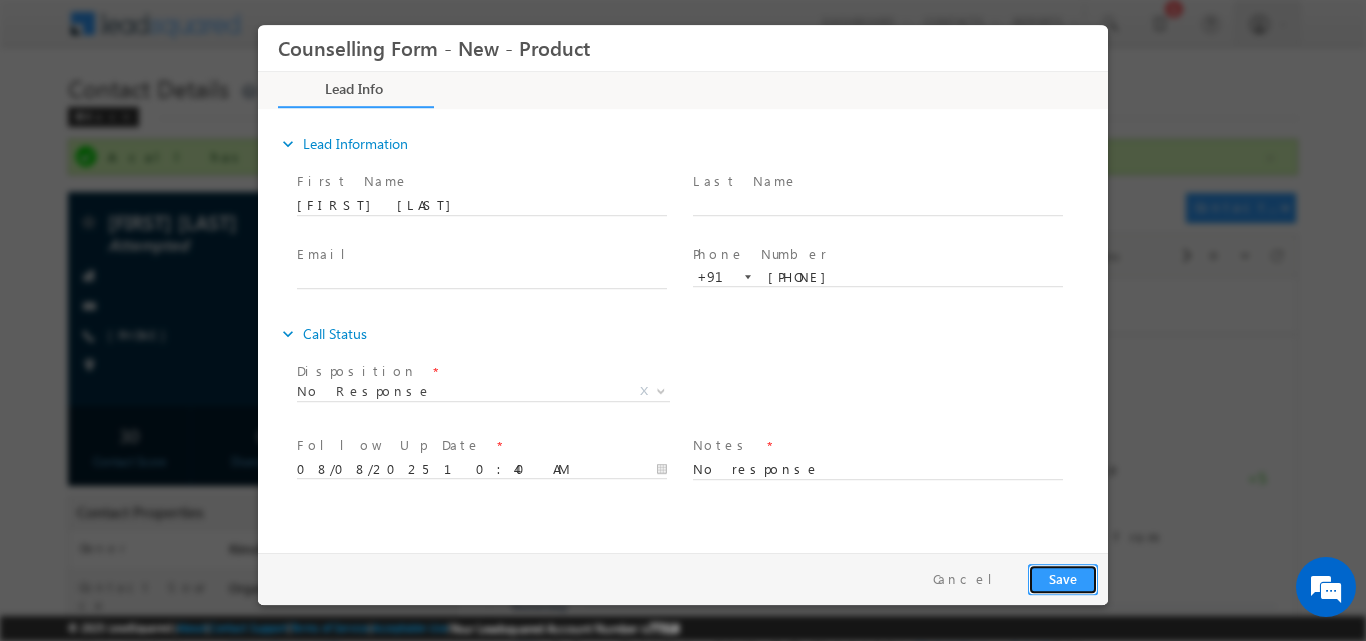 click on "Save" at bounding box center [1063, 578] 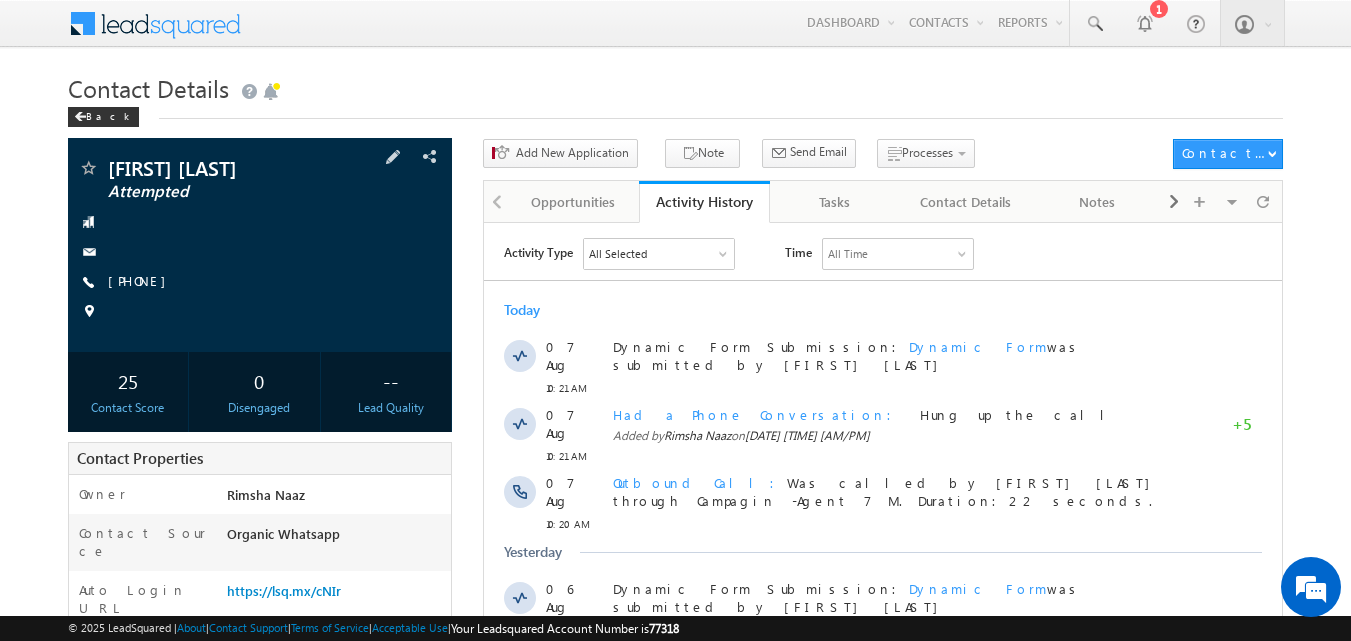scroll, scrollTop: 0, scrollLeft: 0, axis: both 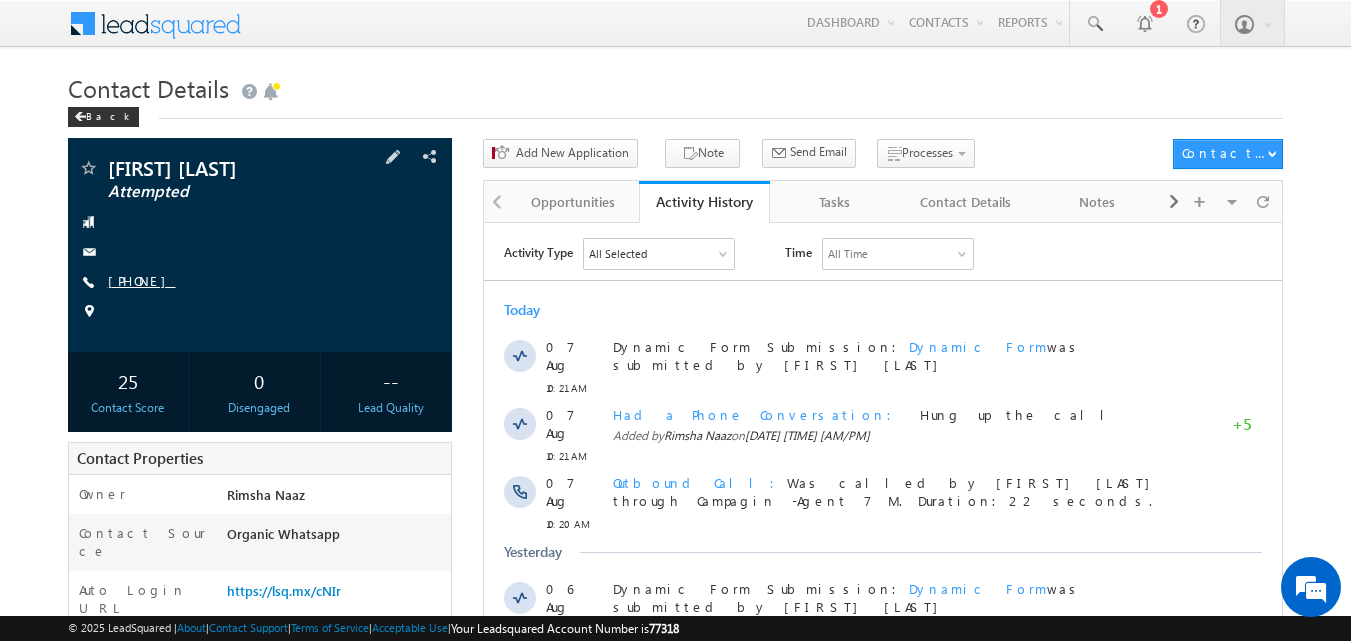 click on "[PHONE]" at bounding box center (142, 280) 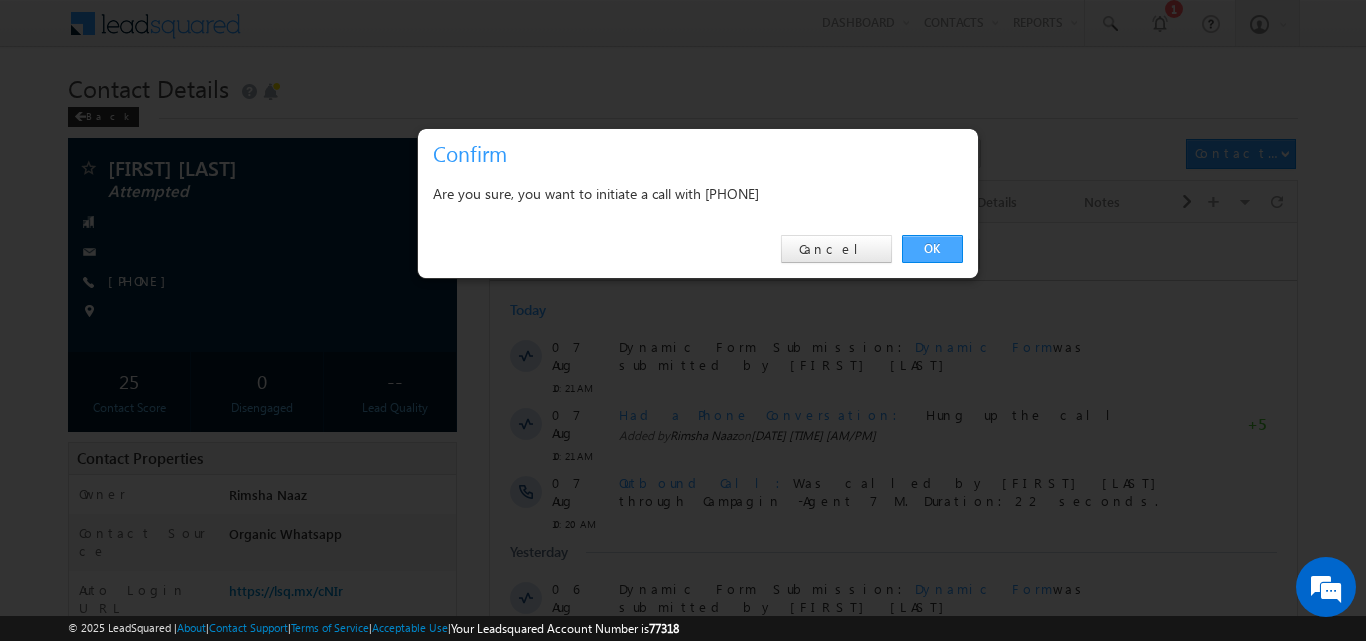 click on "OK" at bounding box center (932, 249) 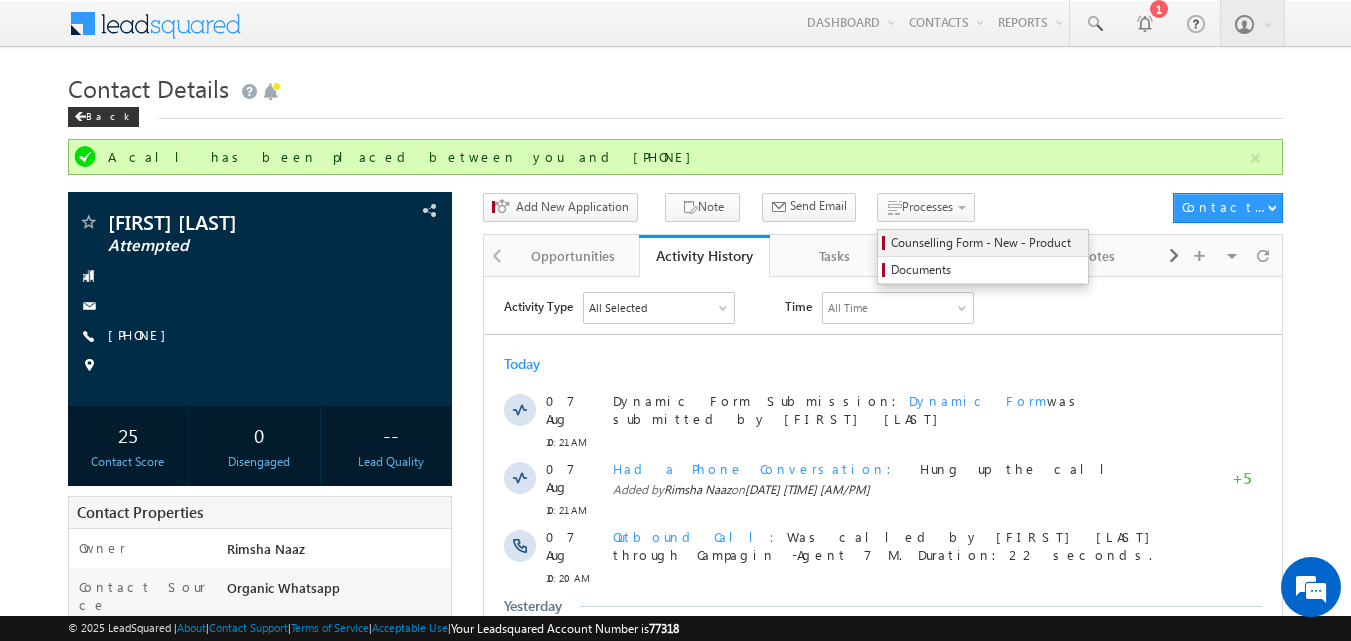 click on "Counselling Form - New - Product" at bounding box center (986, 243) 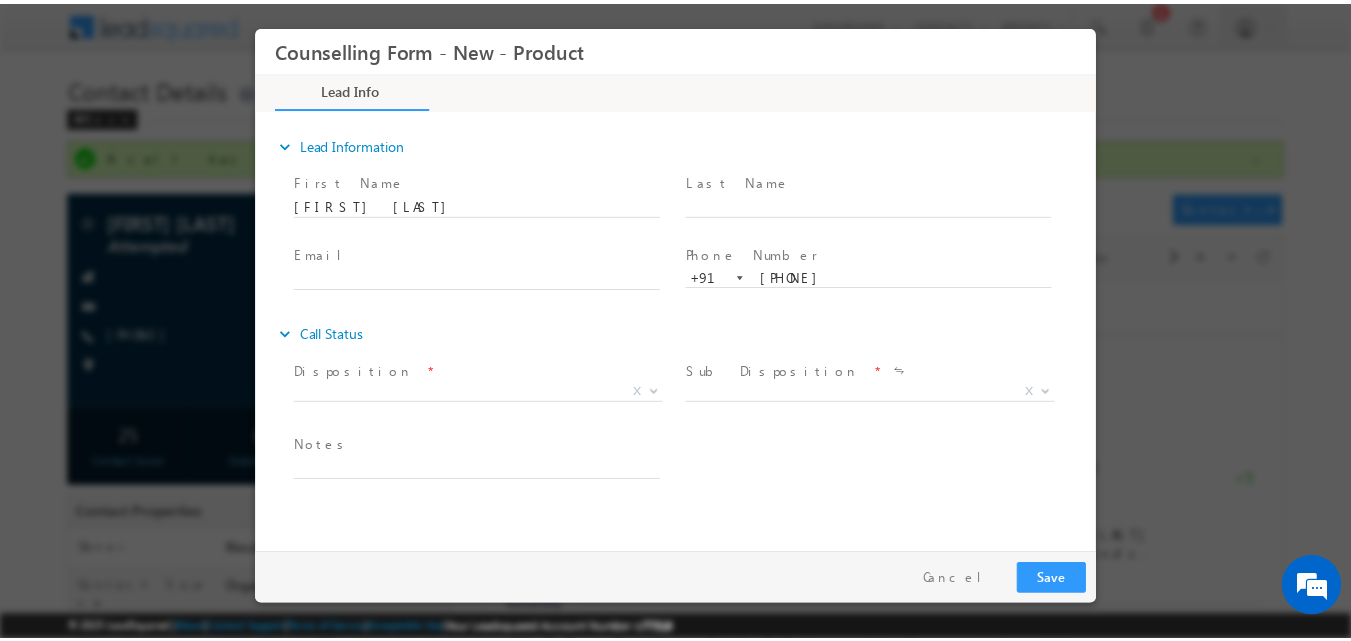 scroll, scrollTop: 0, scrollLeft: 0, axis: both 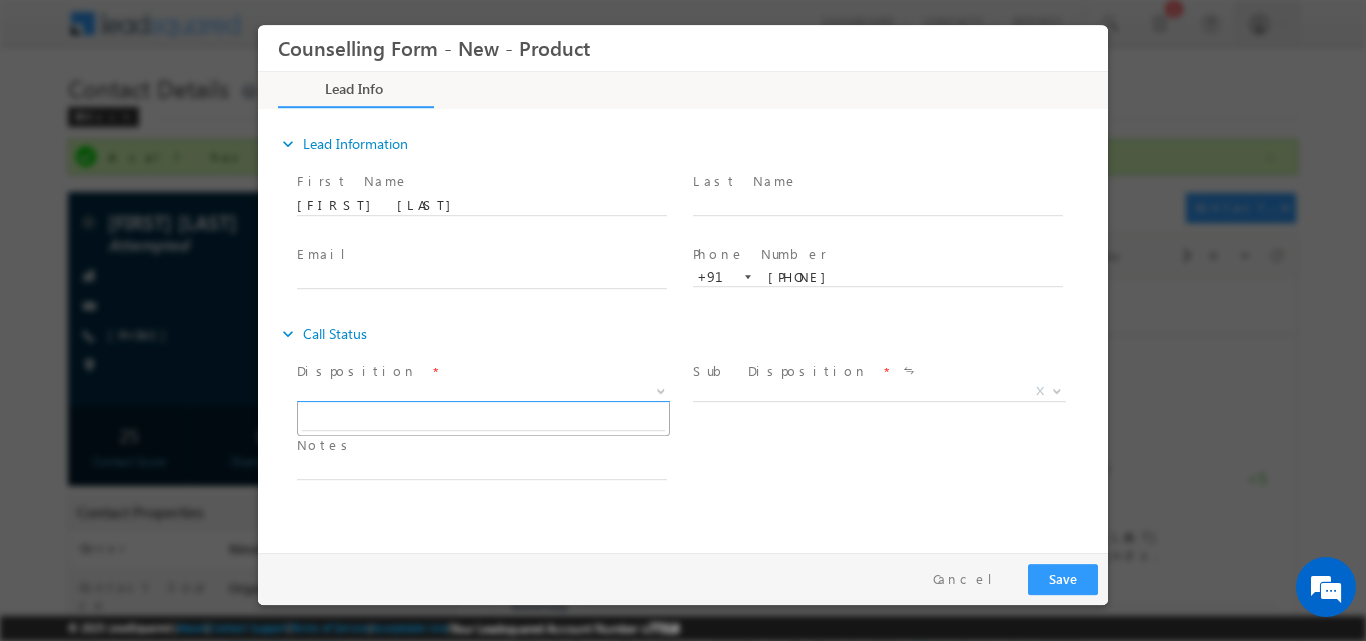 click at bounding box center (659, 390) 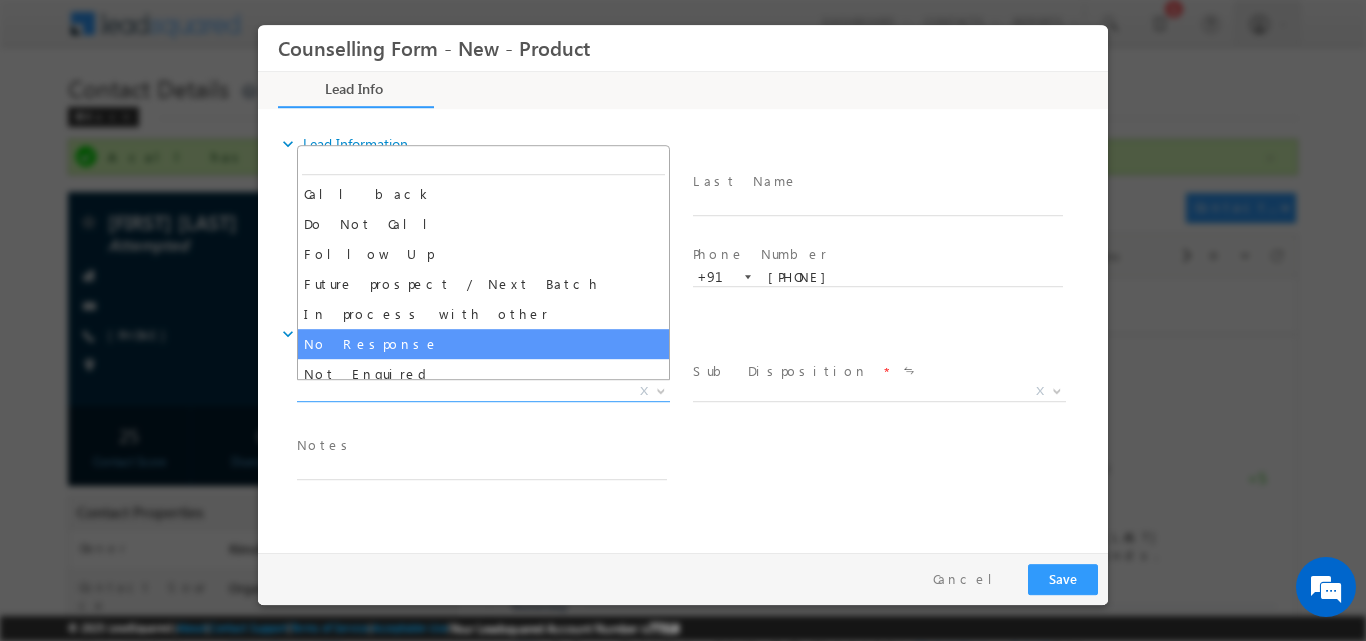 select on "No Response" 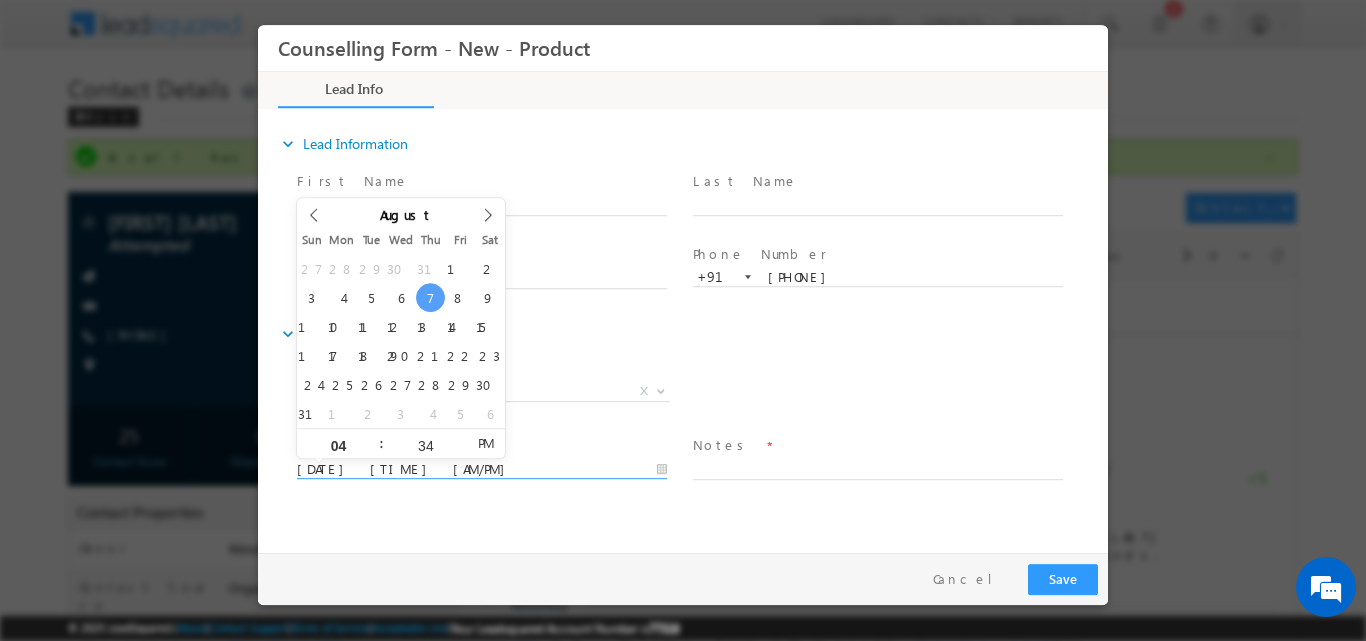 click on "[DATE] [TIME] [AM/PM]" at bounding box center [482, 469] 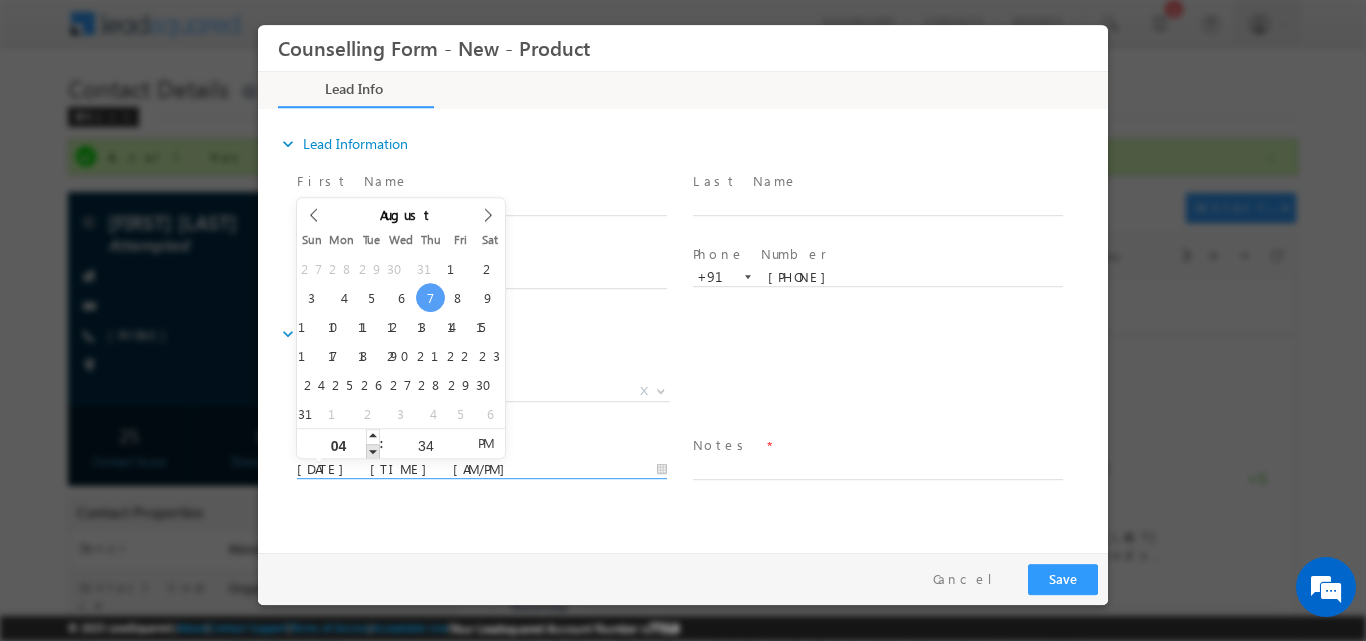 type on "[DATE] [TIME] [AM/PM]" 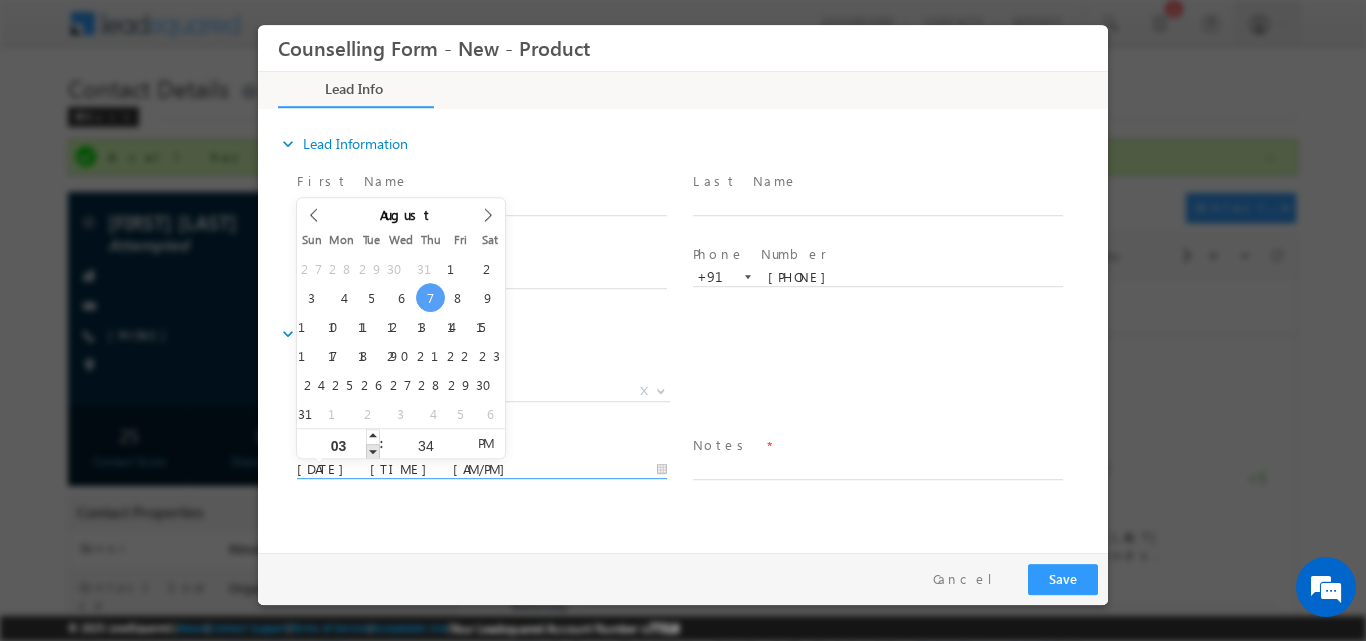 click at bounding box center [373, 450] 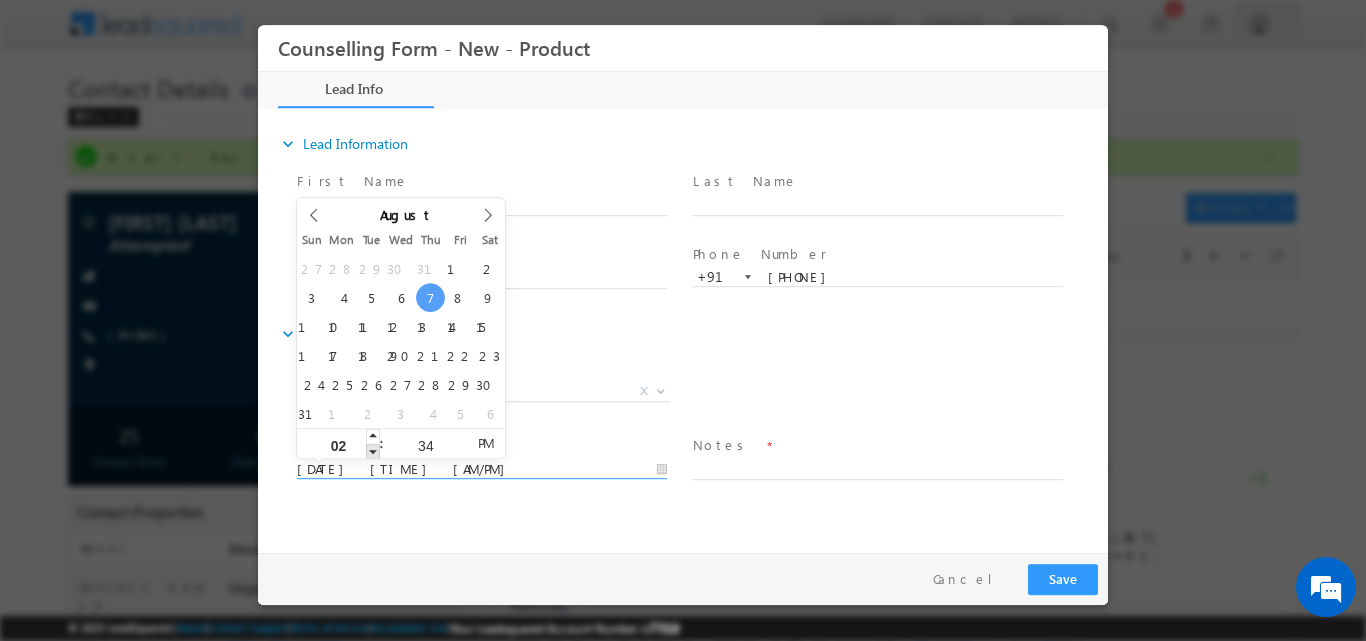 click at bounding box center [373, 450] 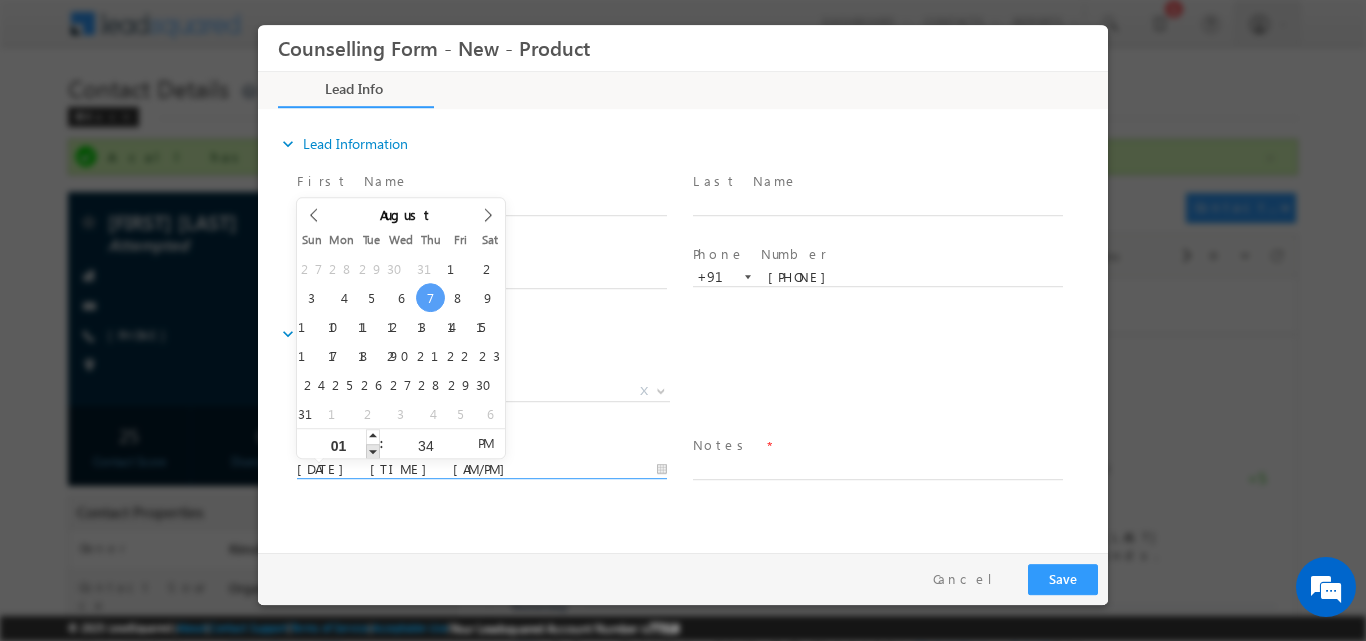 click at bounding box center (373, 450) 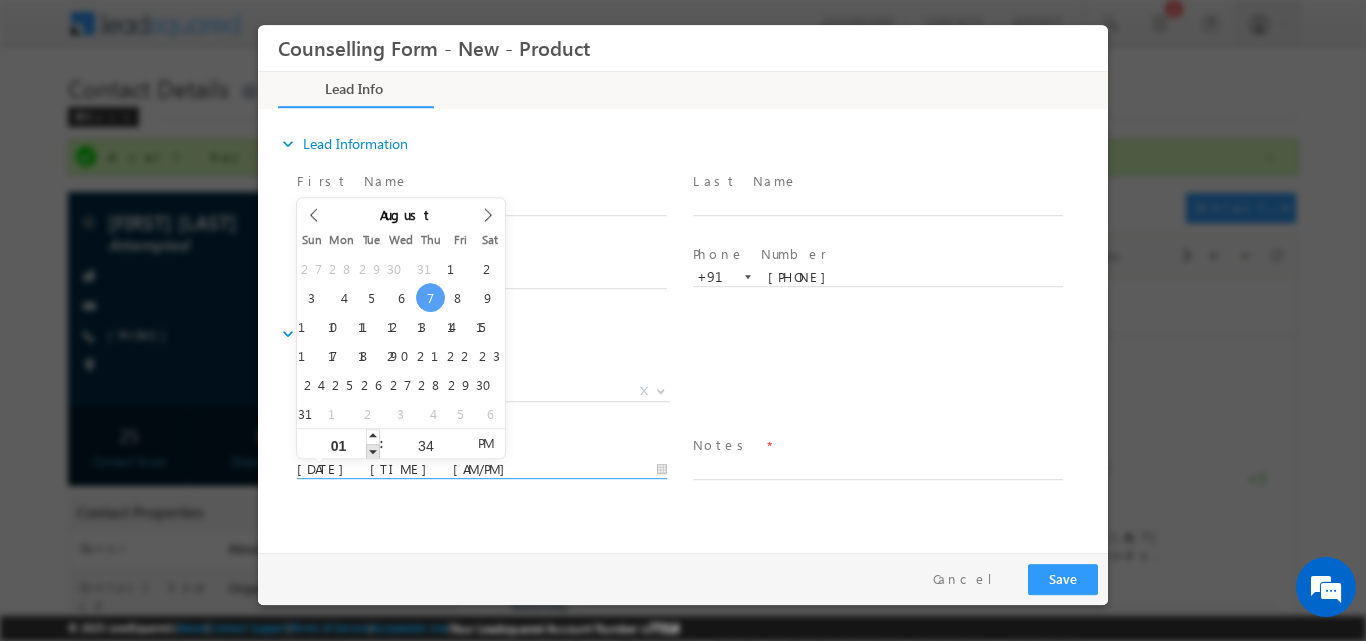 type on "[DATE] [TIME] [AM/PM]" 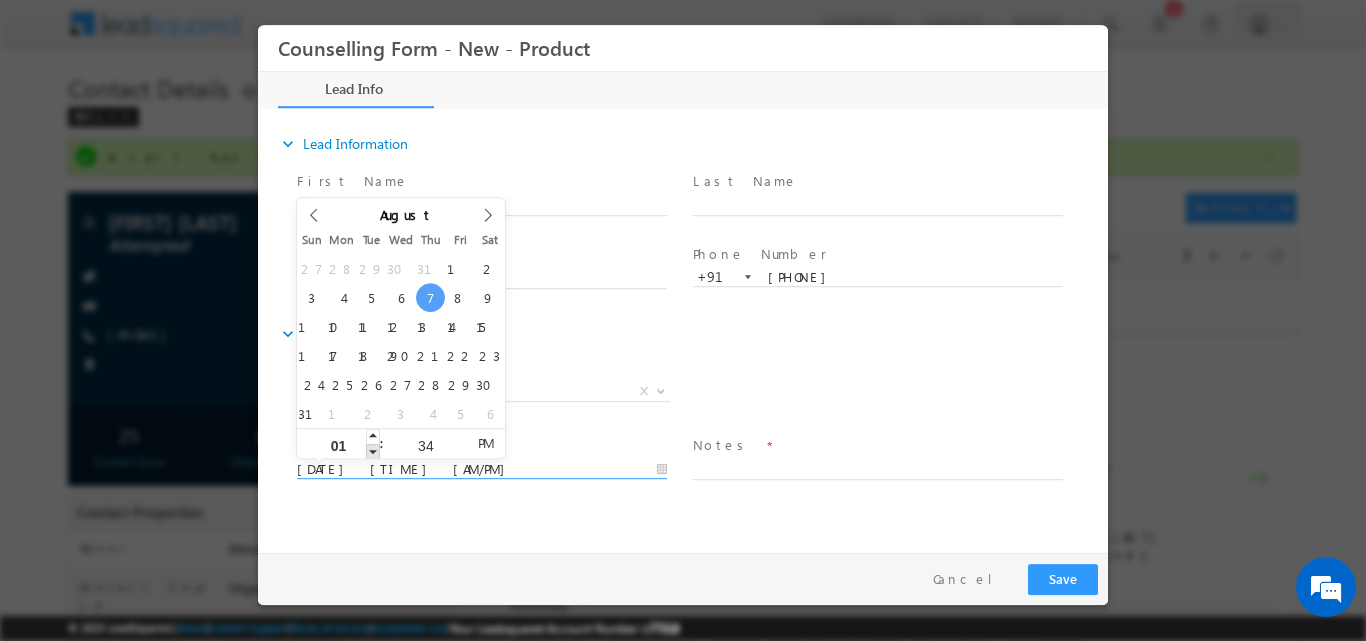 type on "12" 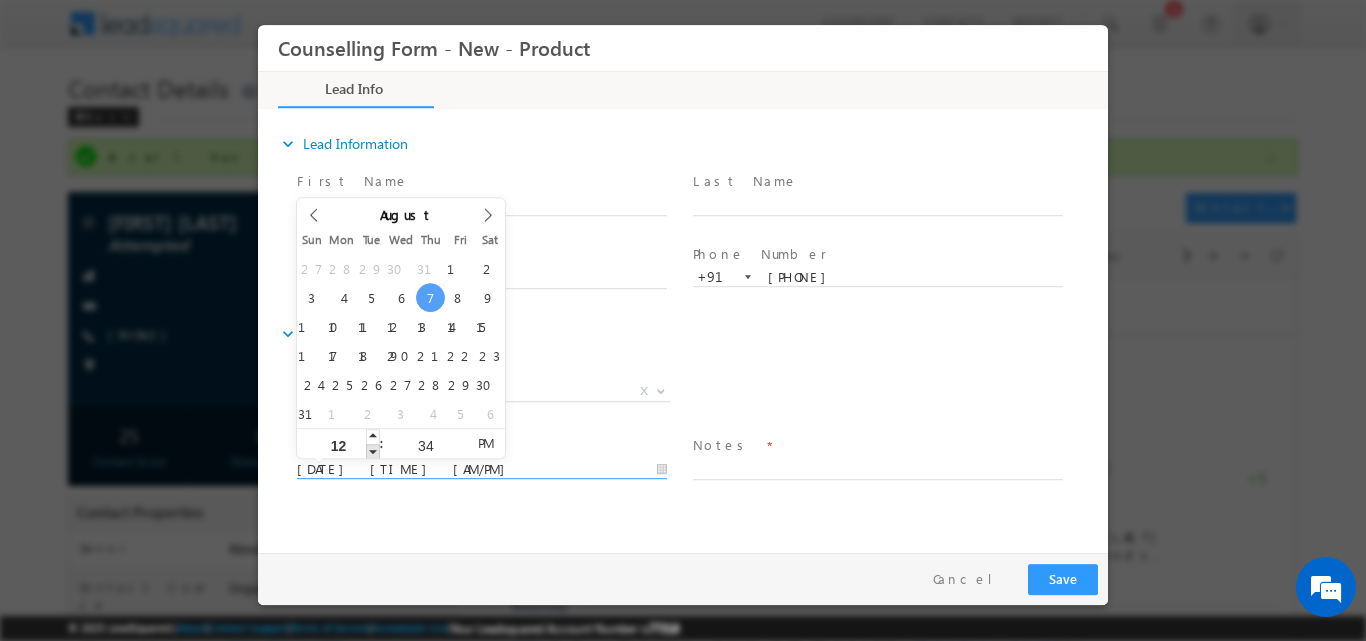 click at bounding box center [373, 450] 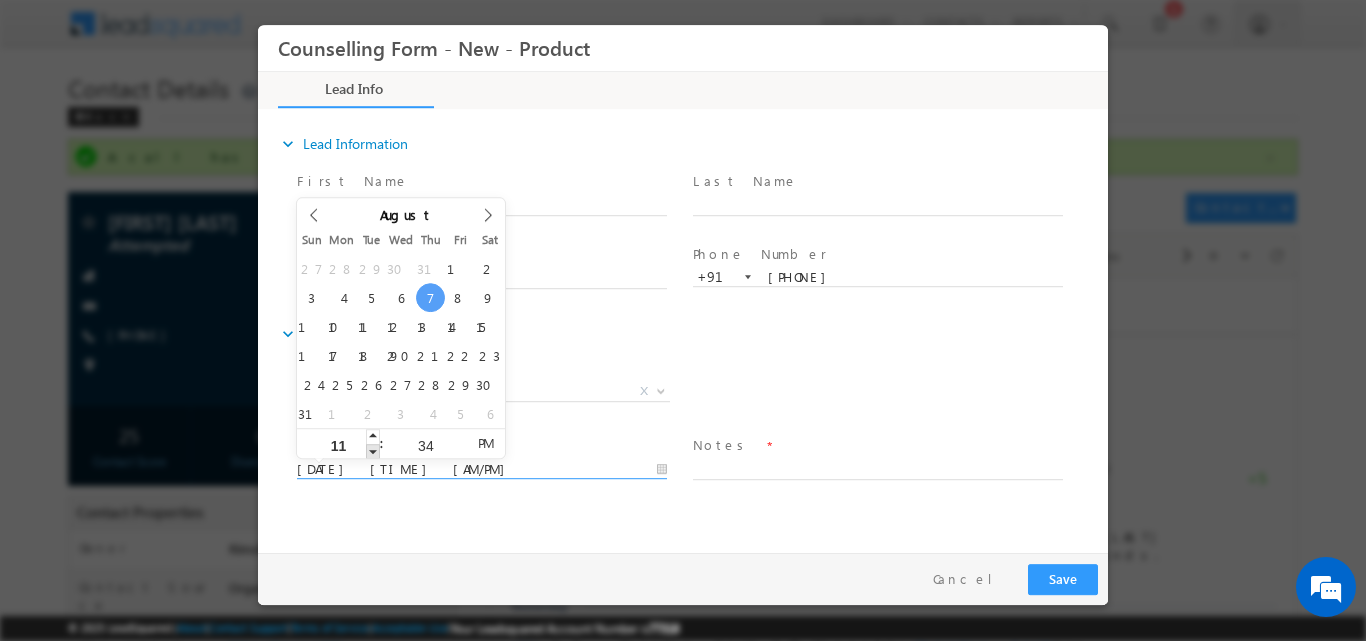 click at bounding box center [373, 450] 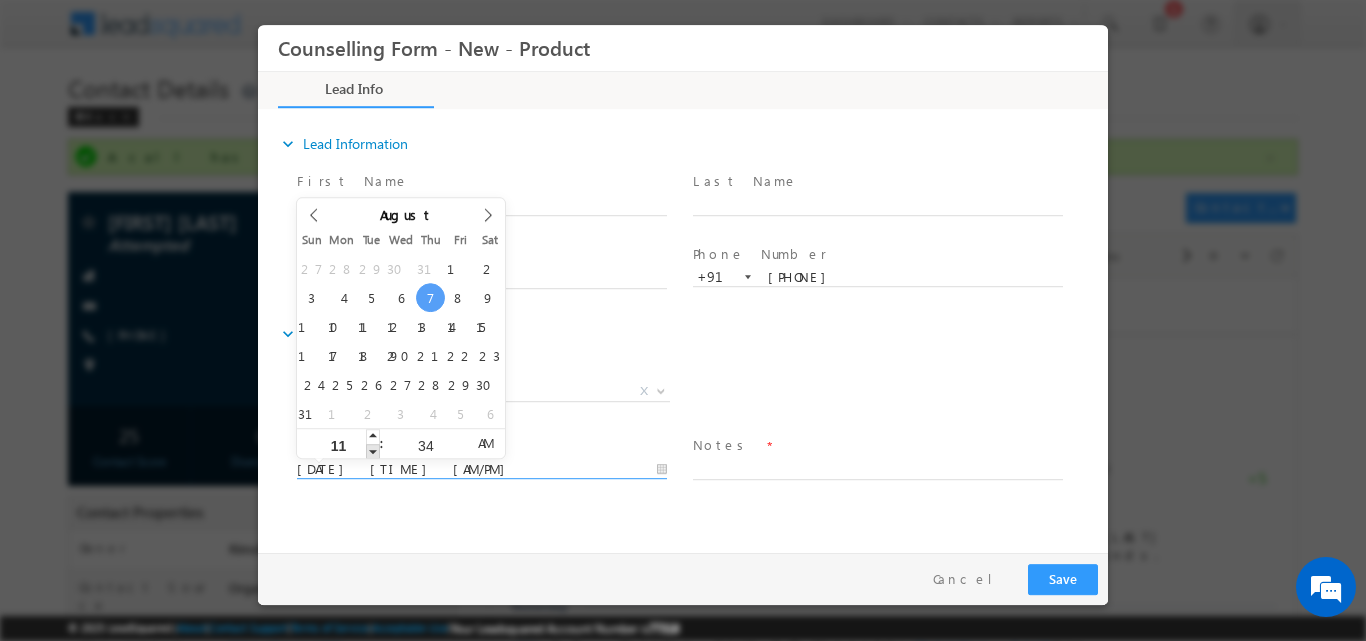 type on "[DATE] [TIME] [AM/PM]" 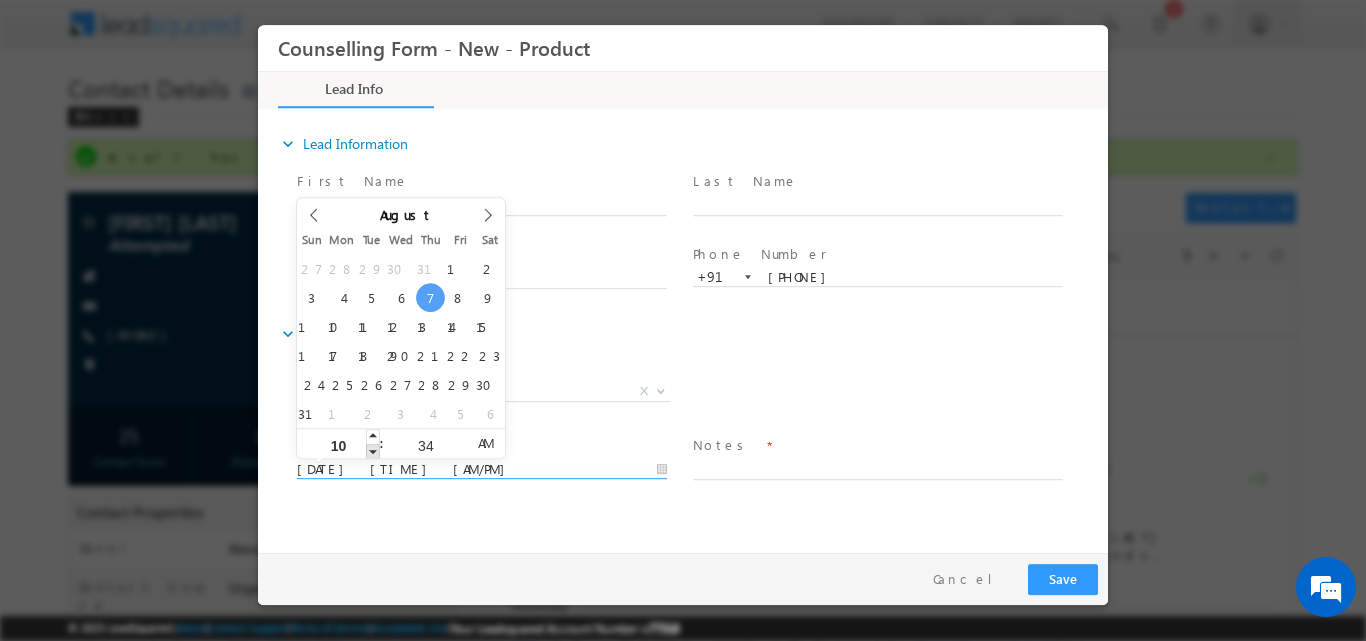 click at bounding box center (373, 450) 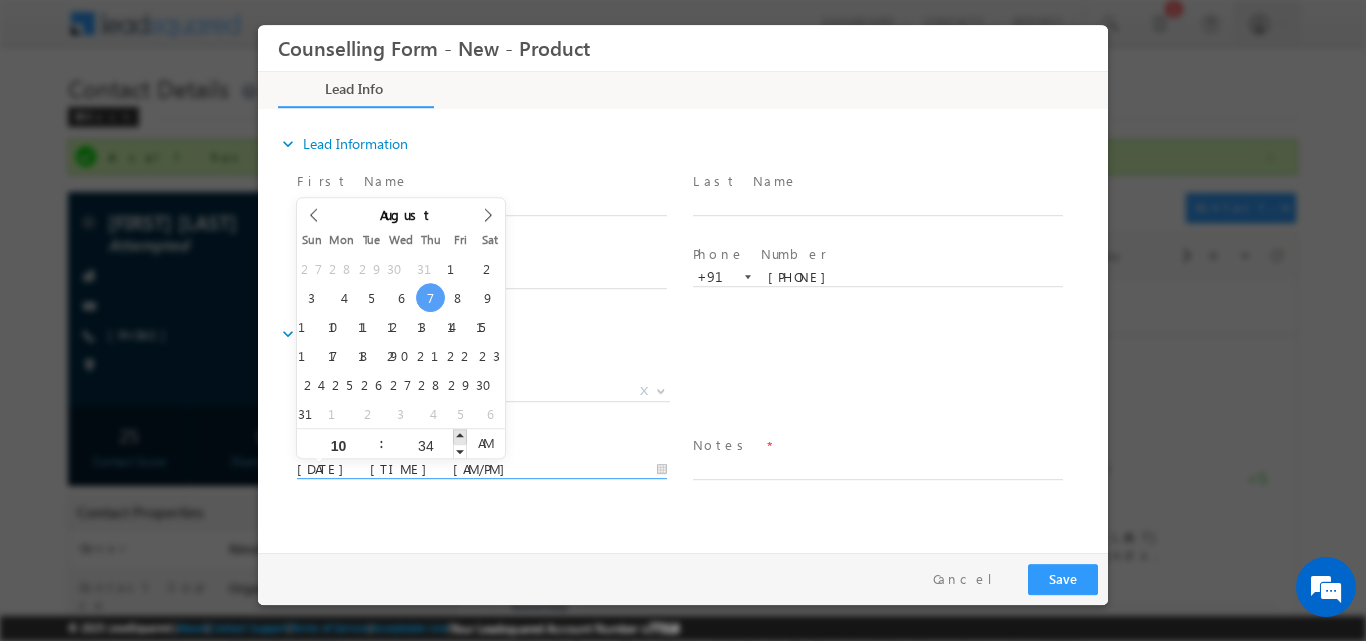 type on "[DATE] [TIME] [AM/PM]" 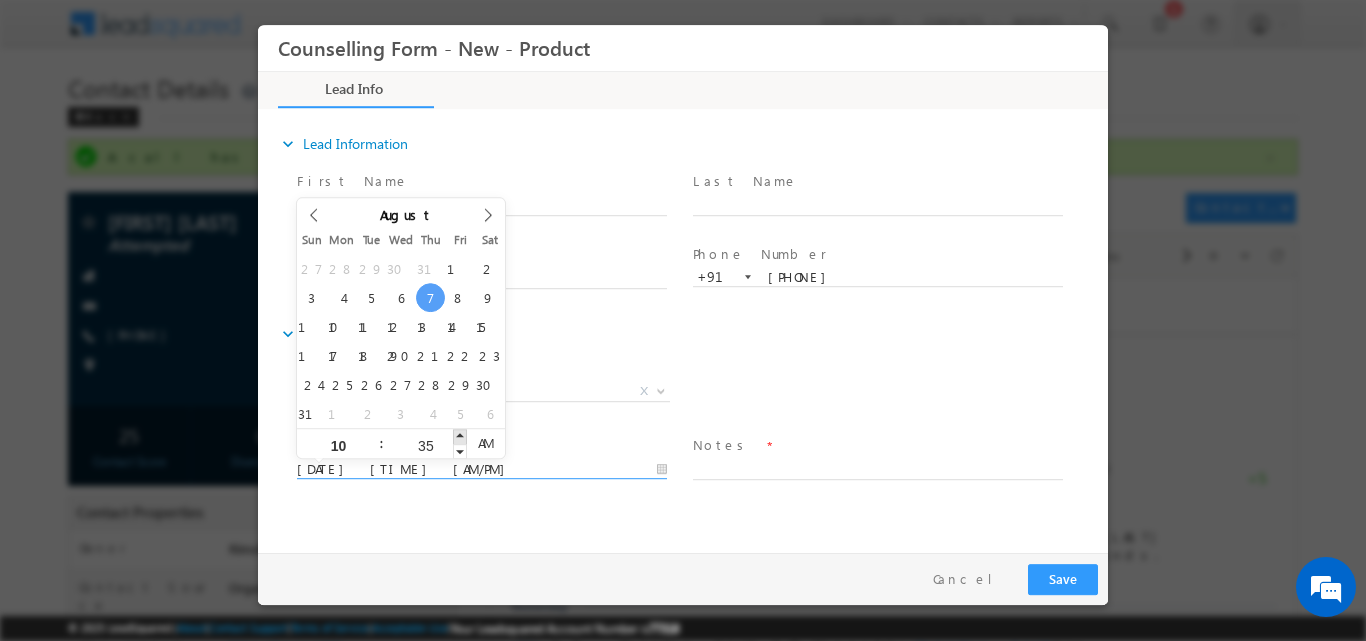 click at bounding box center (460, 435) 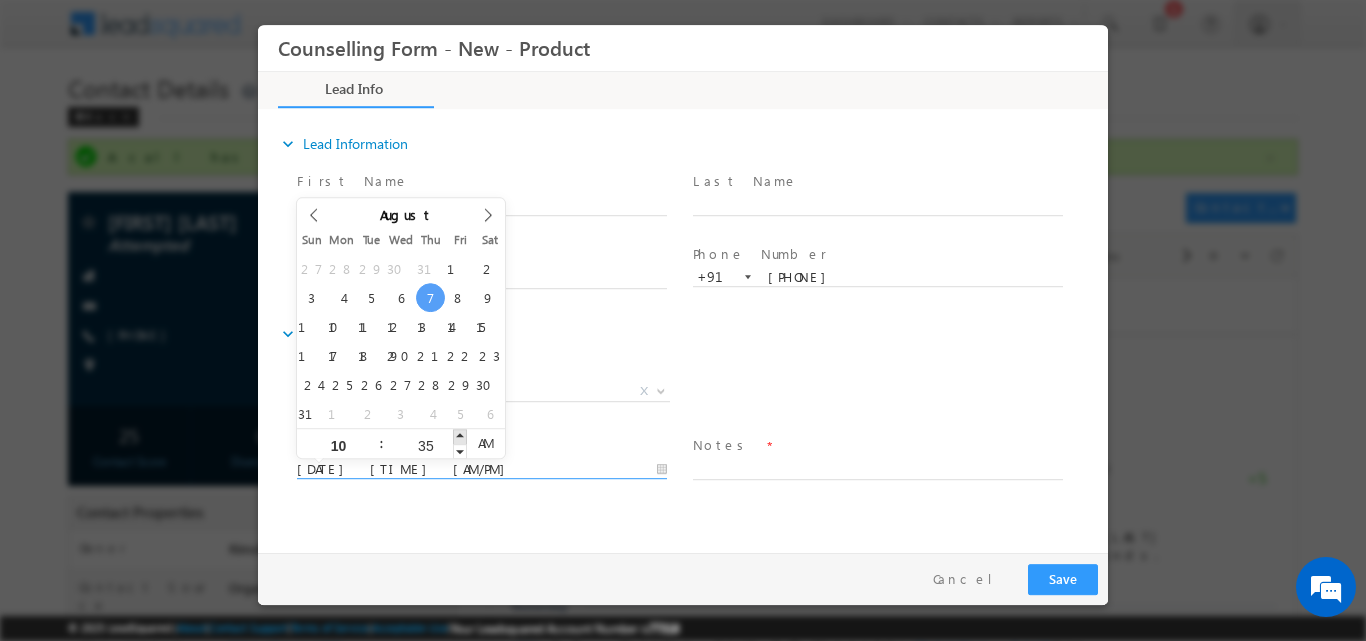 type on "36" 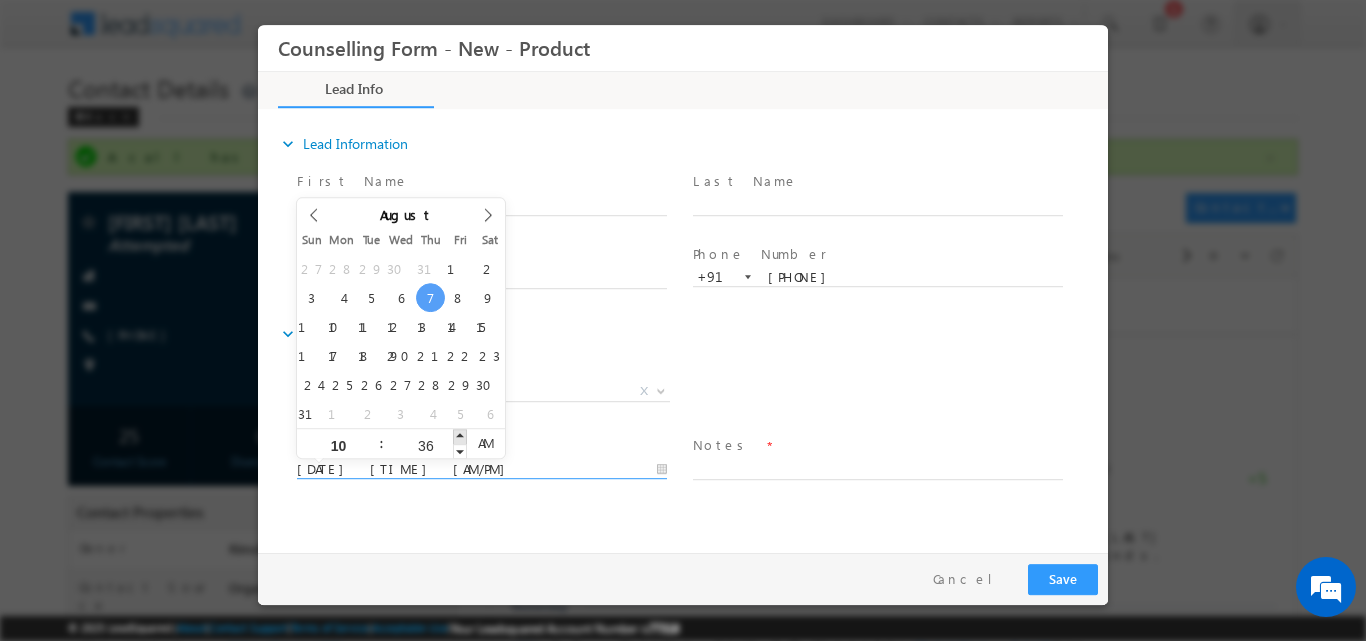 click at bounding box center (460, 435) 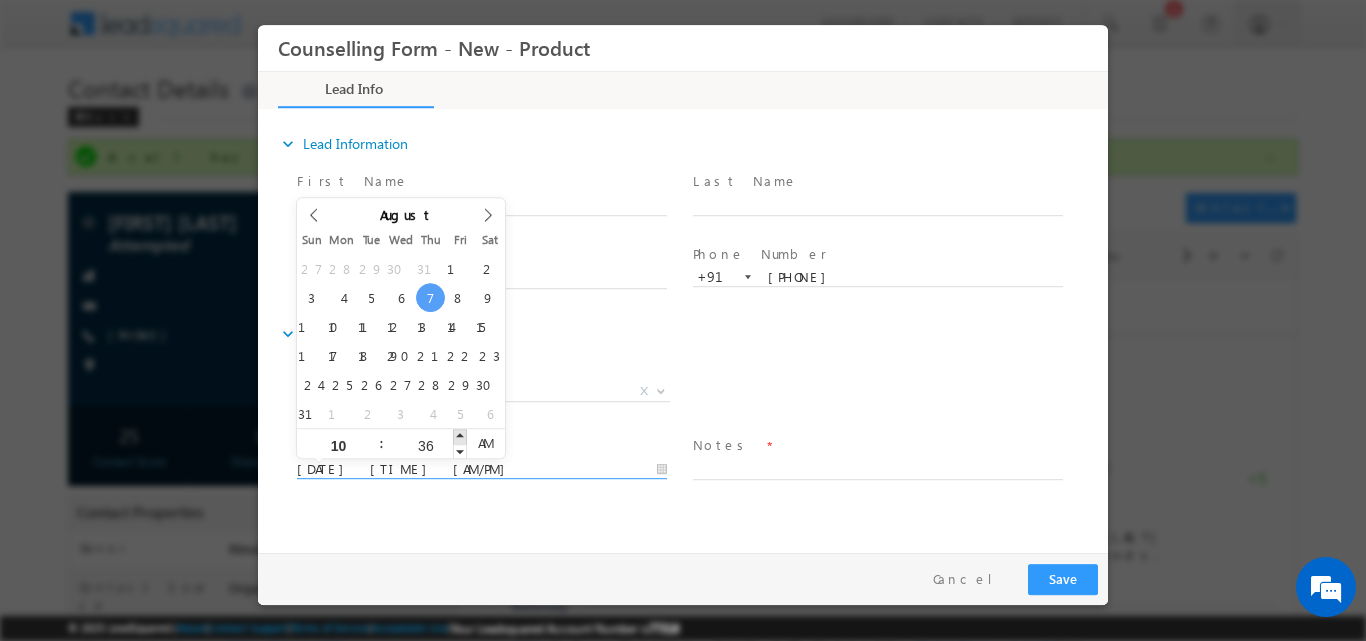 type on "37" 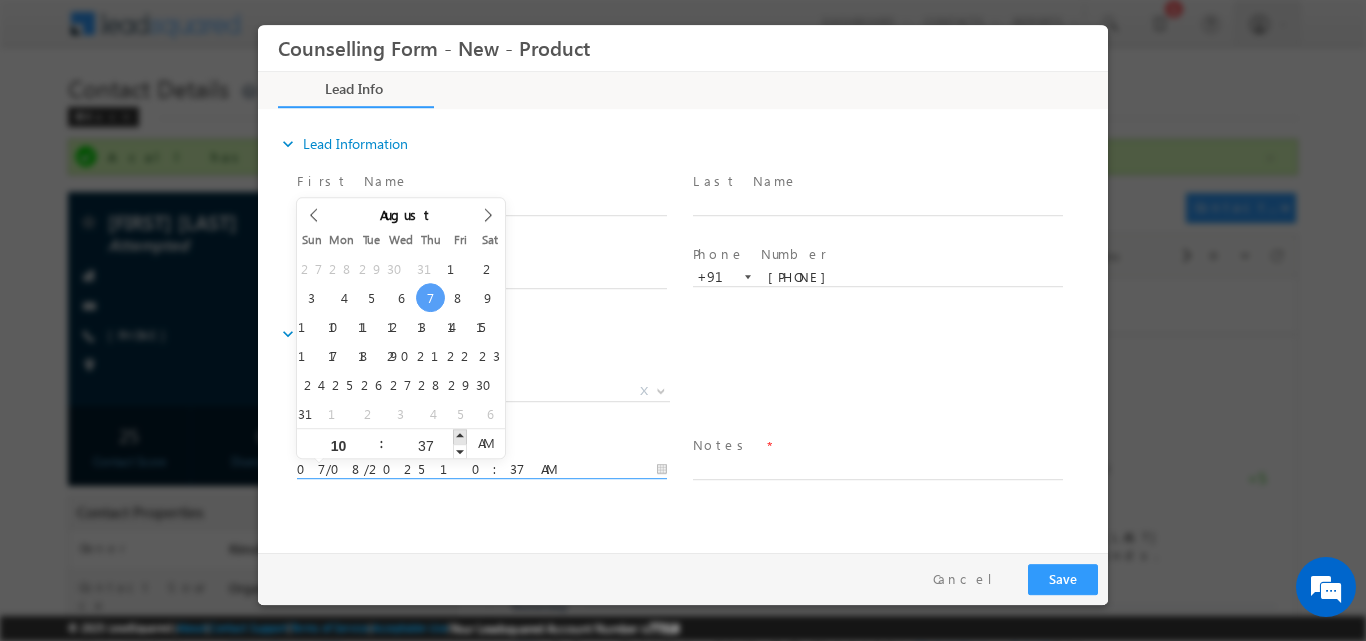 click at bounding box center (460, 435) 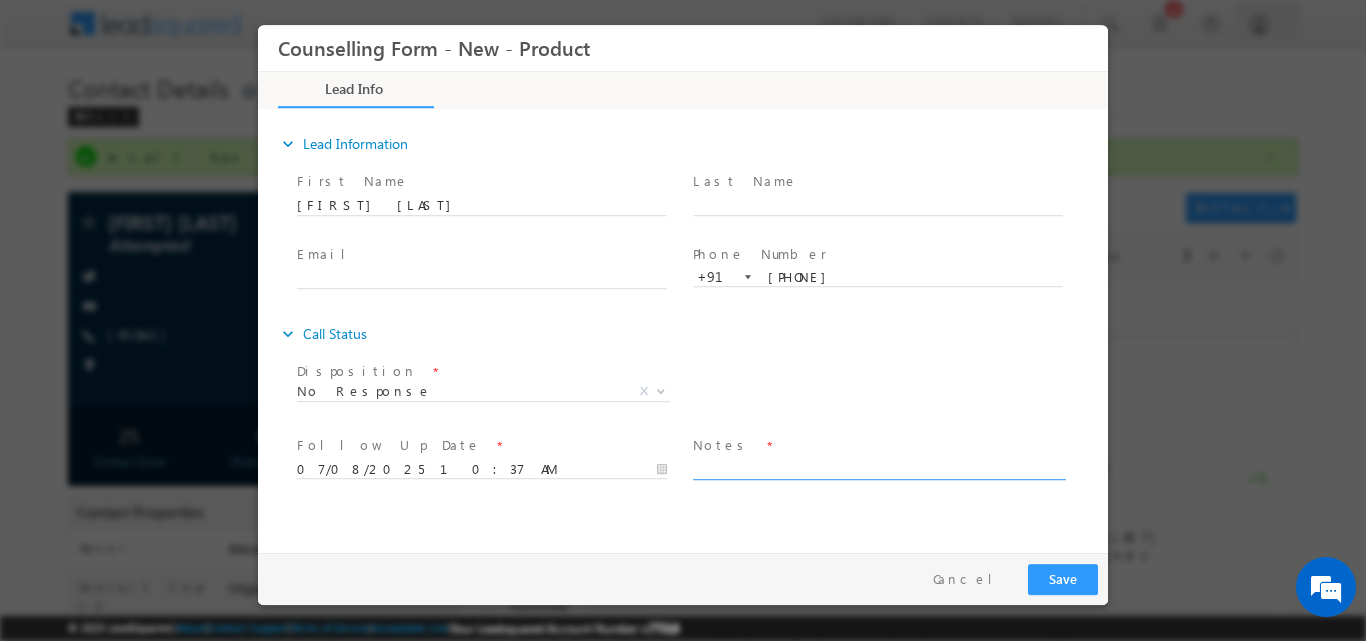 click at bounding box center (878, 467) 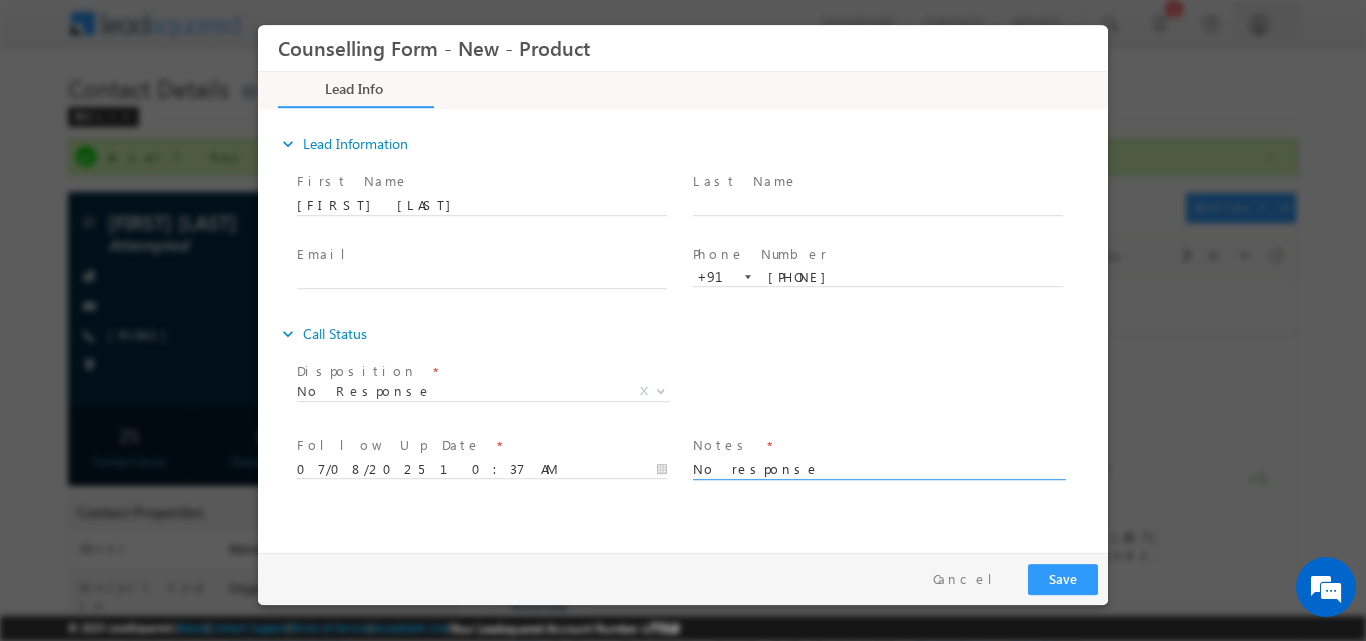 type on "No response" 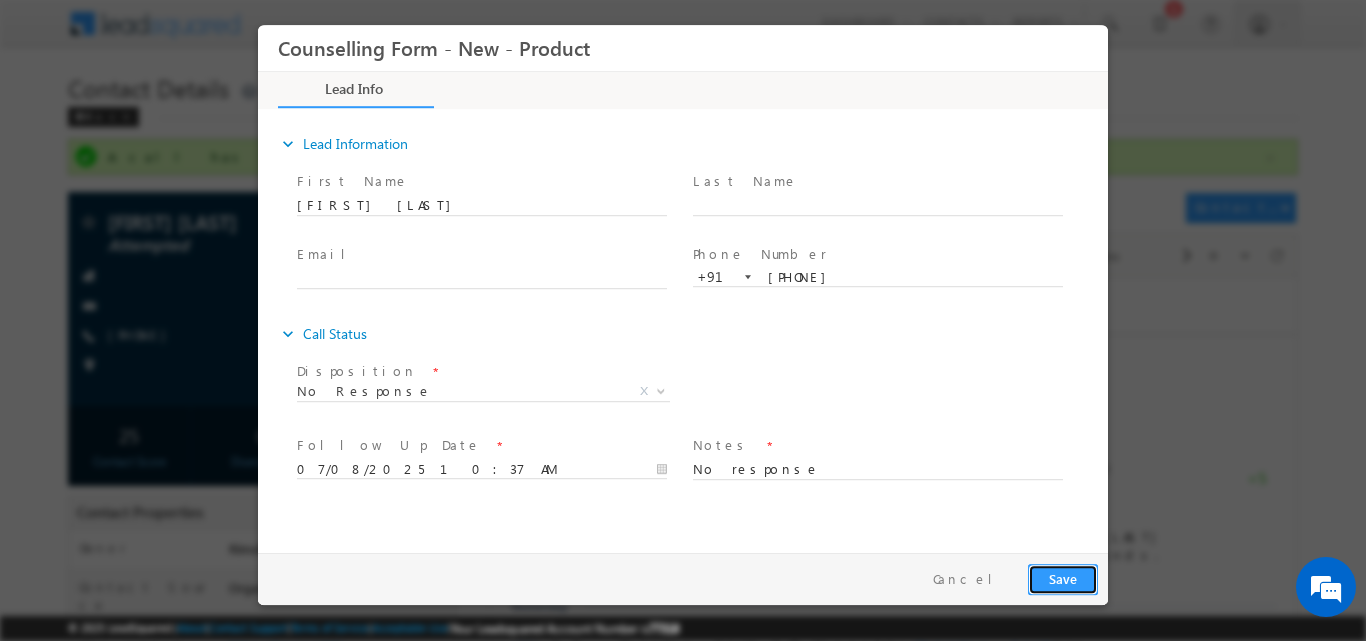 drag, startPoint x: 1066, startPoint y: 570, endPoint x: 944, endPoint y: 25, distance: 558.48816 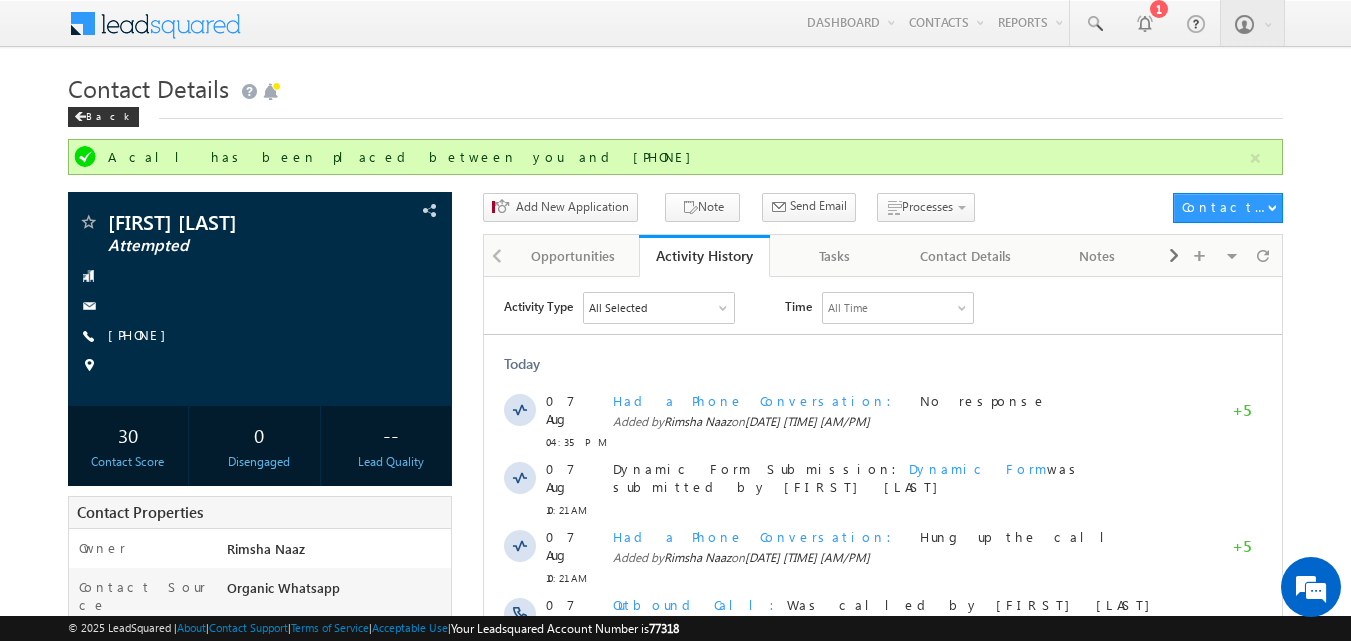 click on "Contact Details" at bounding box center [676, 86] 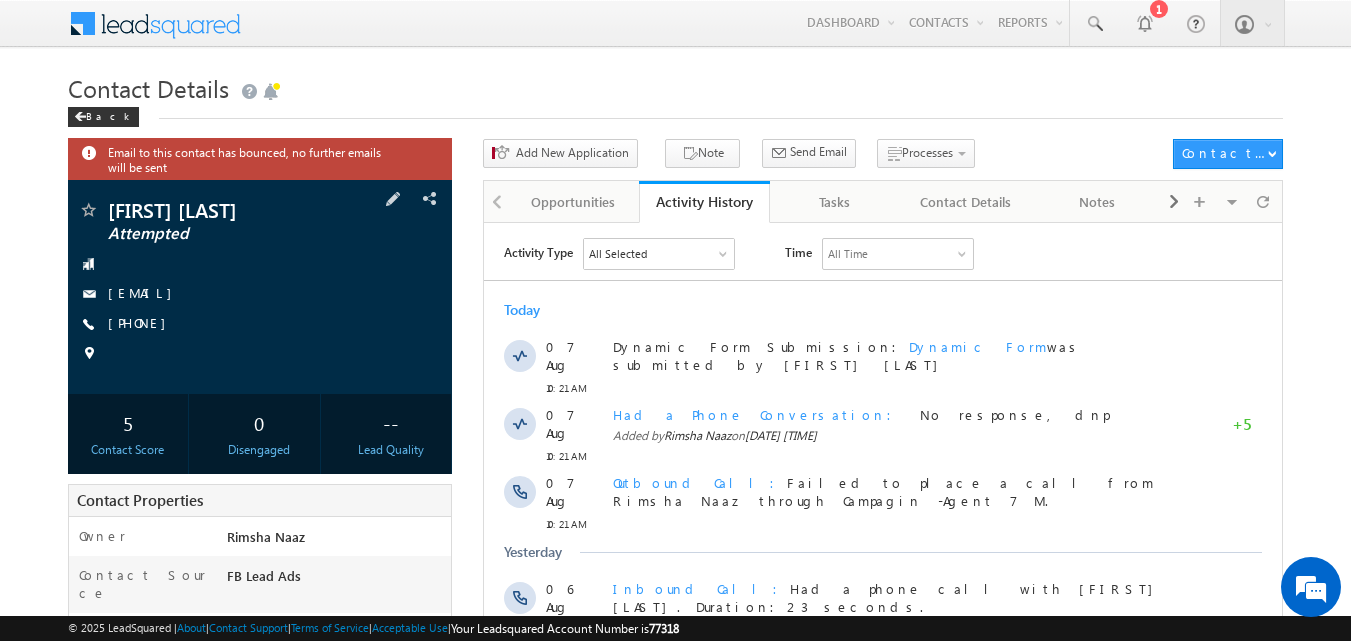 scroll, scrollTop: 0, scrollLeft: 0, axis: both 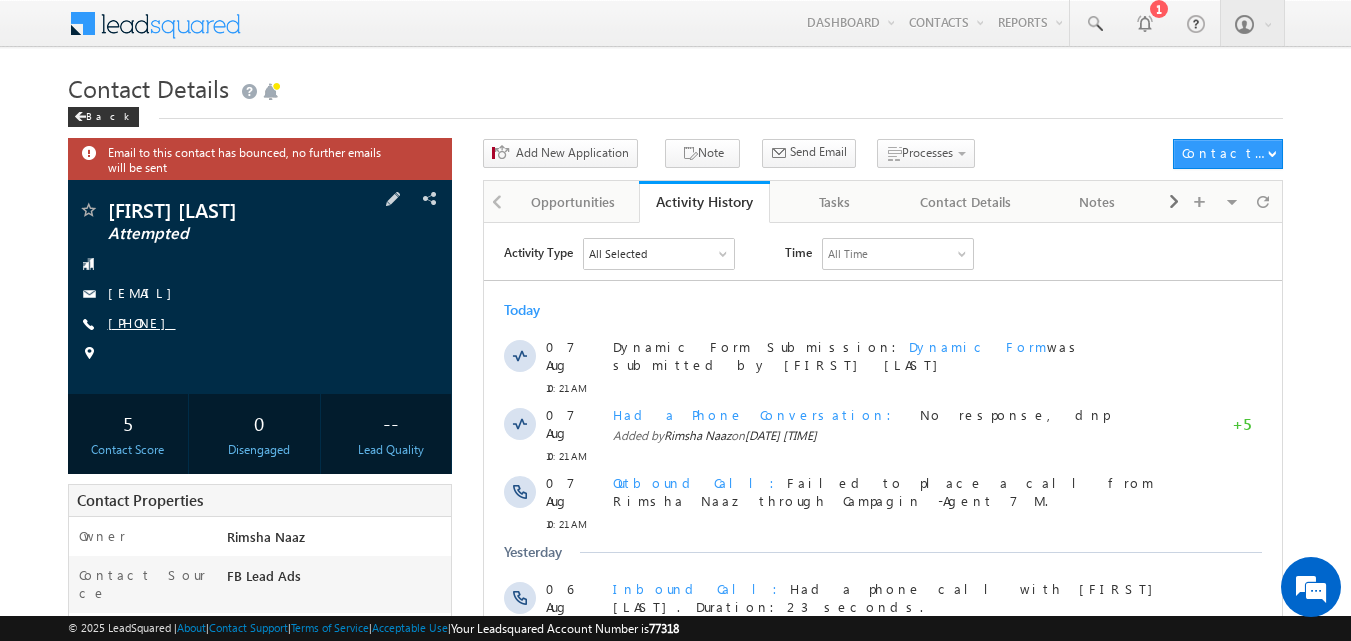 click on "[PHONE]" at bounding box center [142, 322] 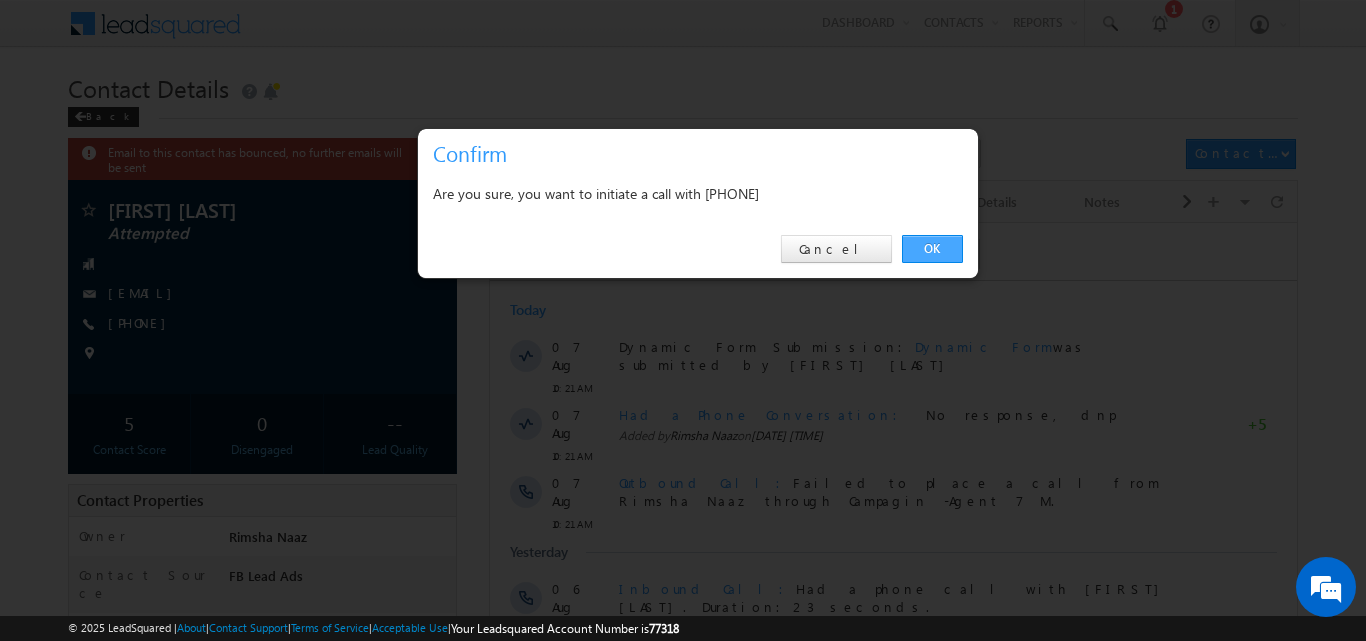 click on "OK" at bounding box center [932, 249] 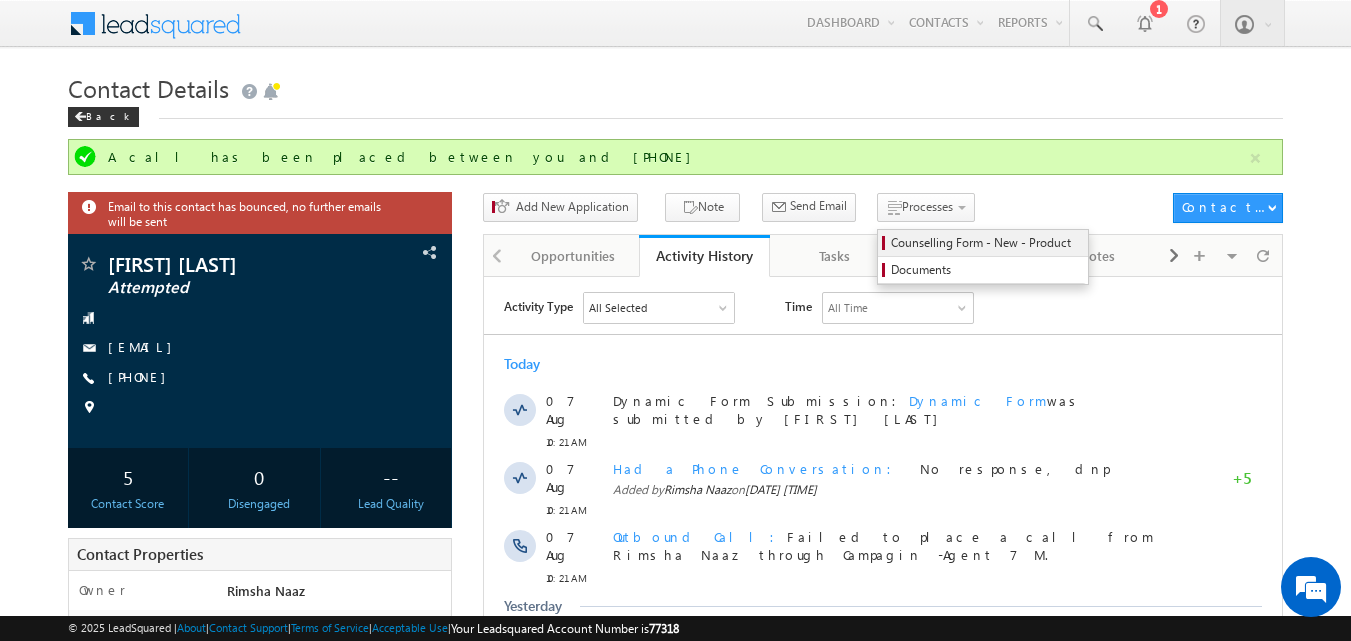 click on "Counselling Form - New - Product" at bounding box center (986, 243) 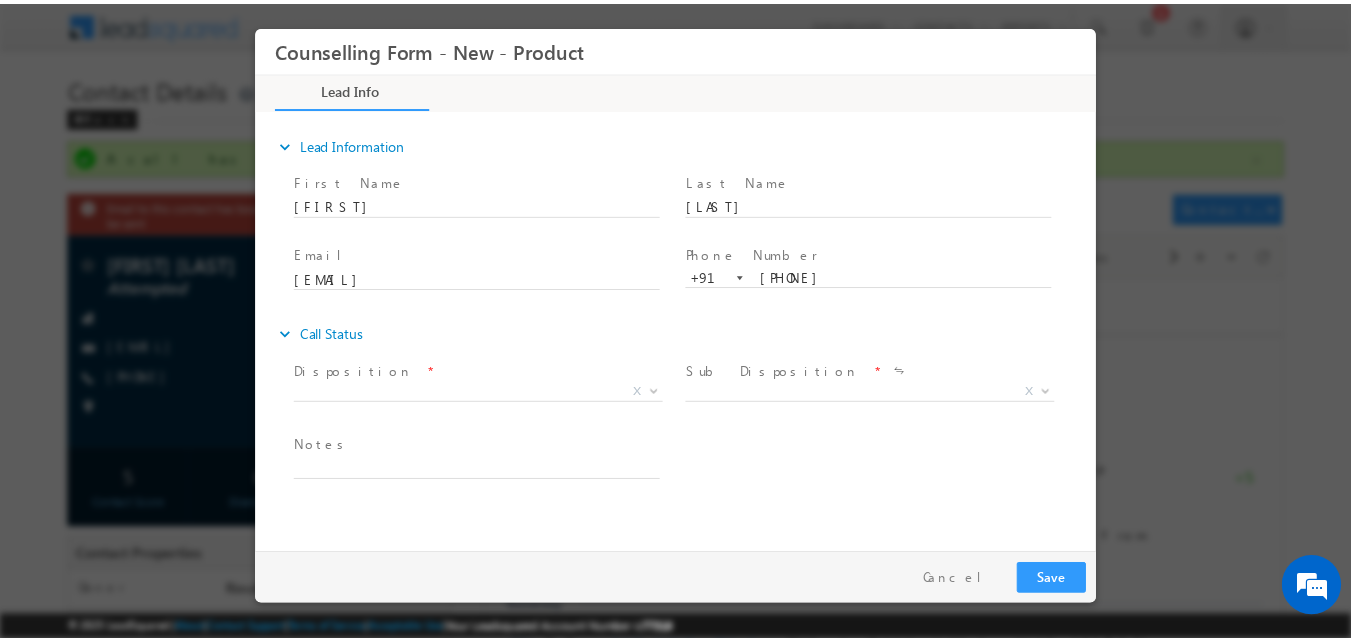 scroll, scrollTop: 0, scrollLeft: 0, axis: both 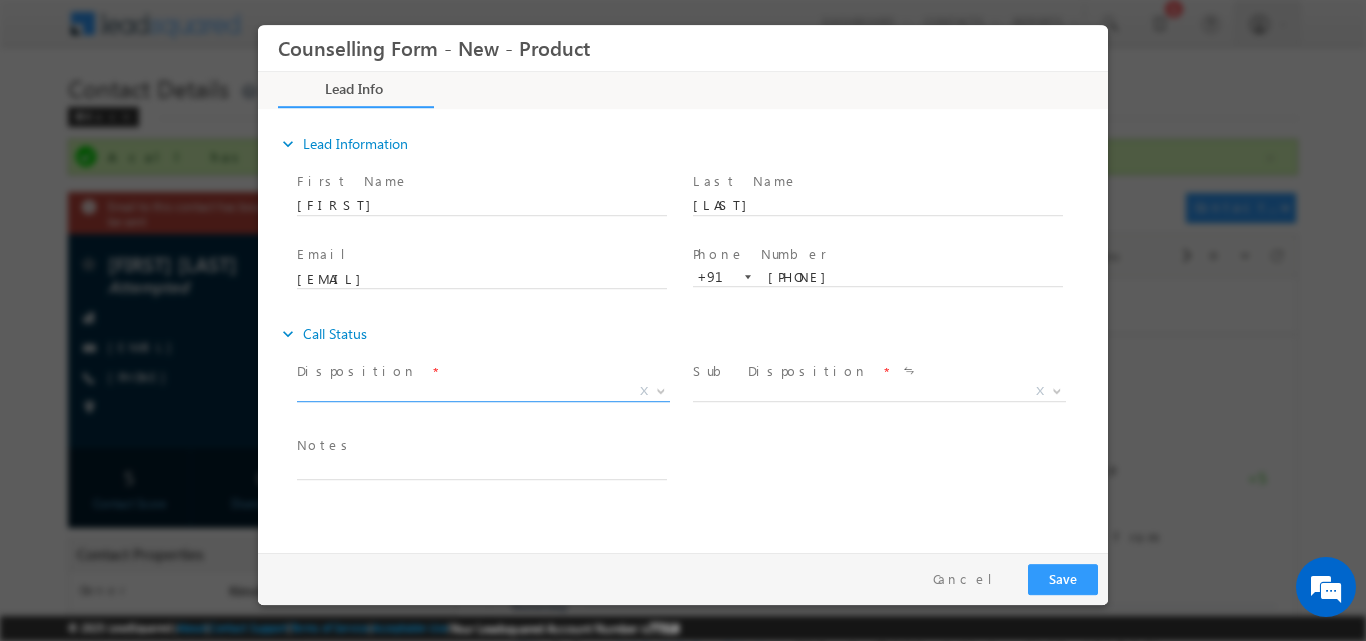 click at bounding box center [659, 390] 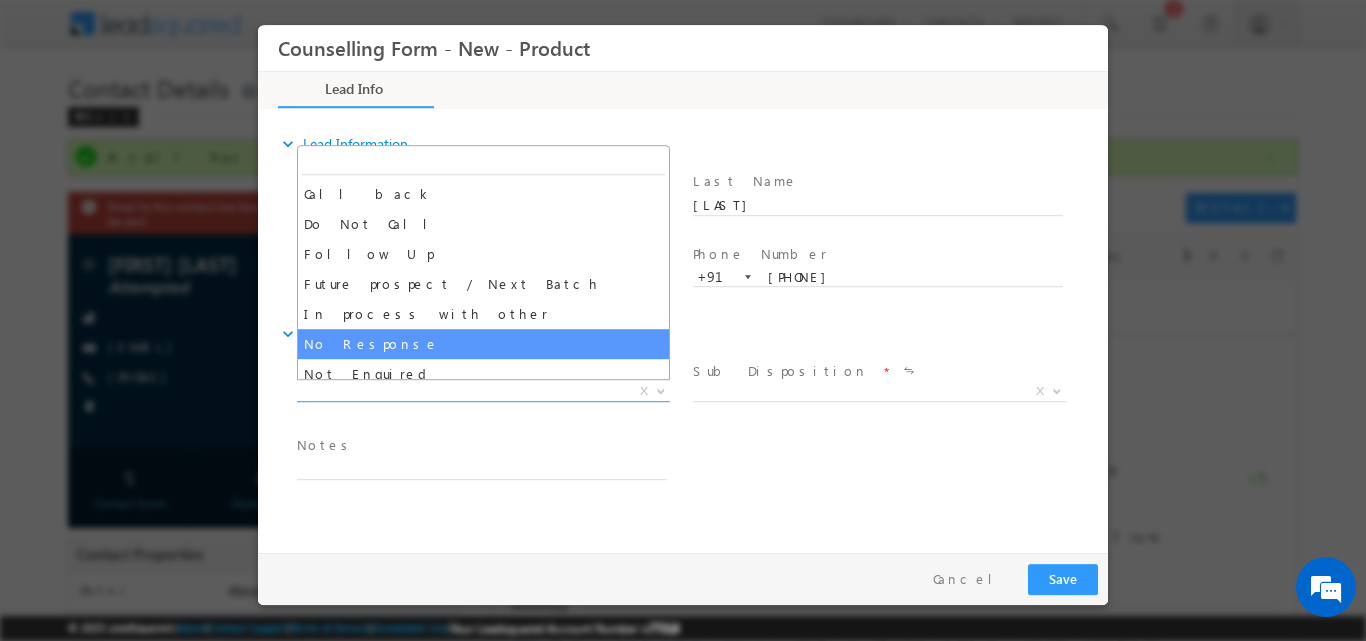 select on "No Response" 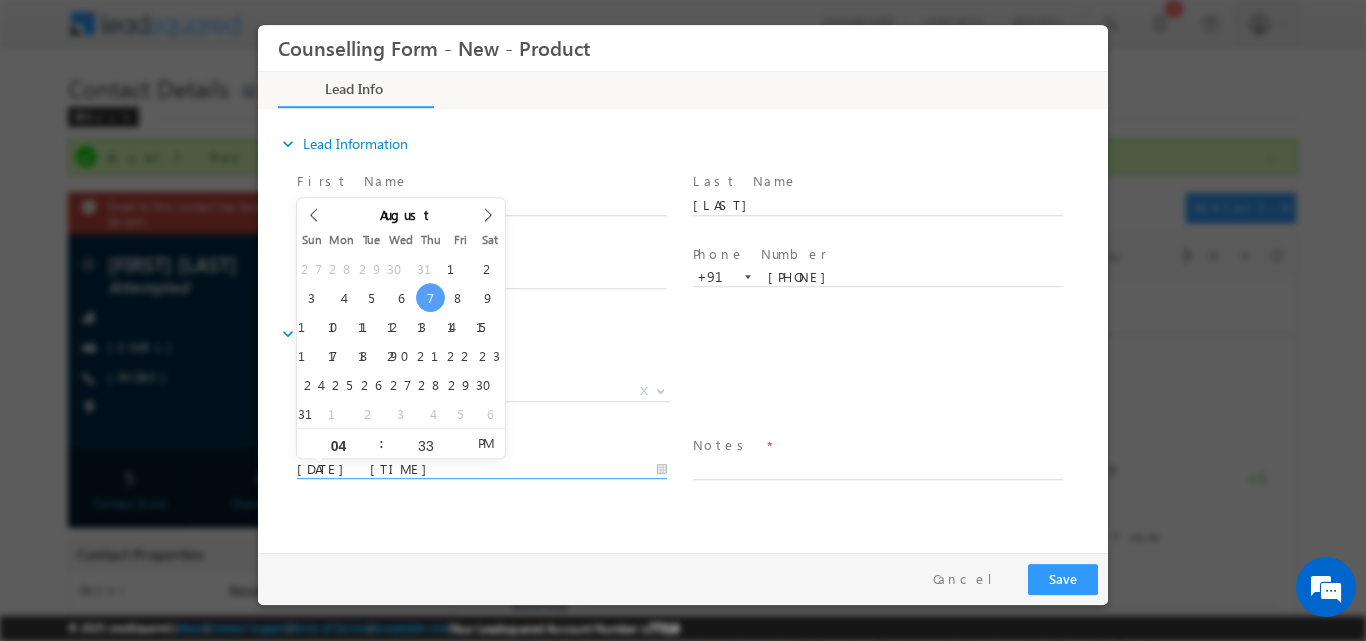 click on "07/08/2025 4:33 PM" at bounding box center [482, 469] 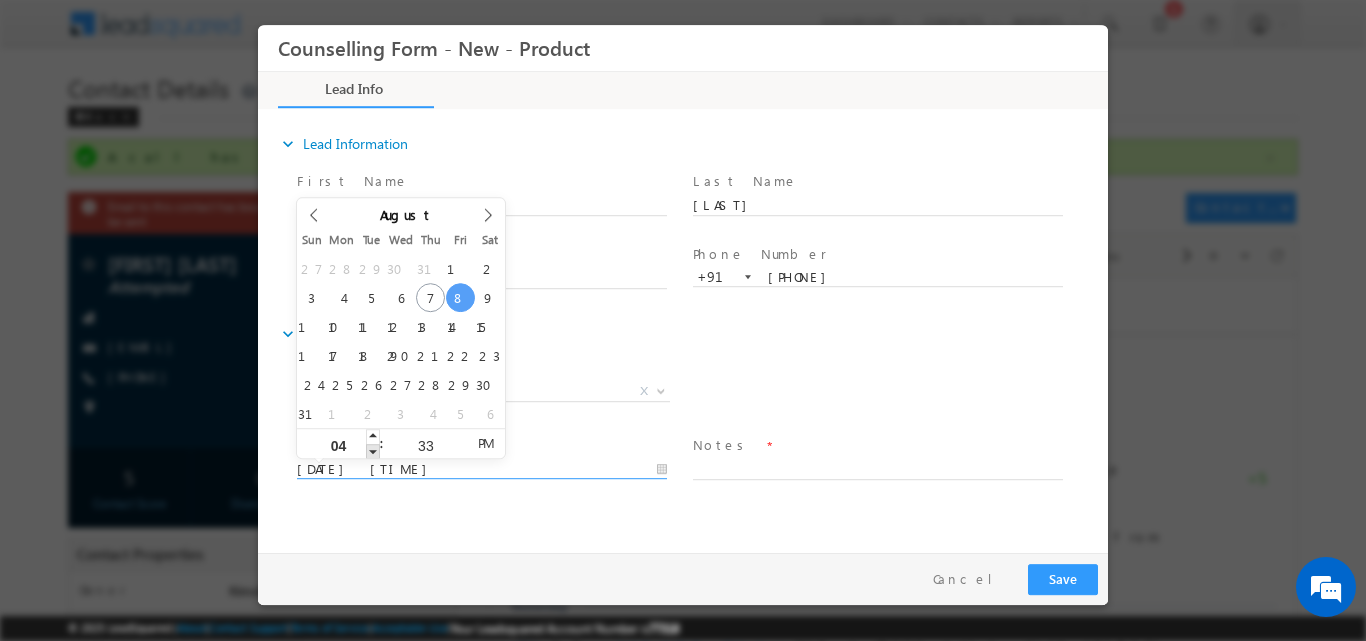 type on "08/08/2025 3:33 PM" 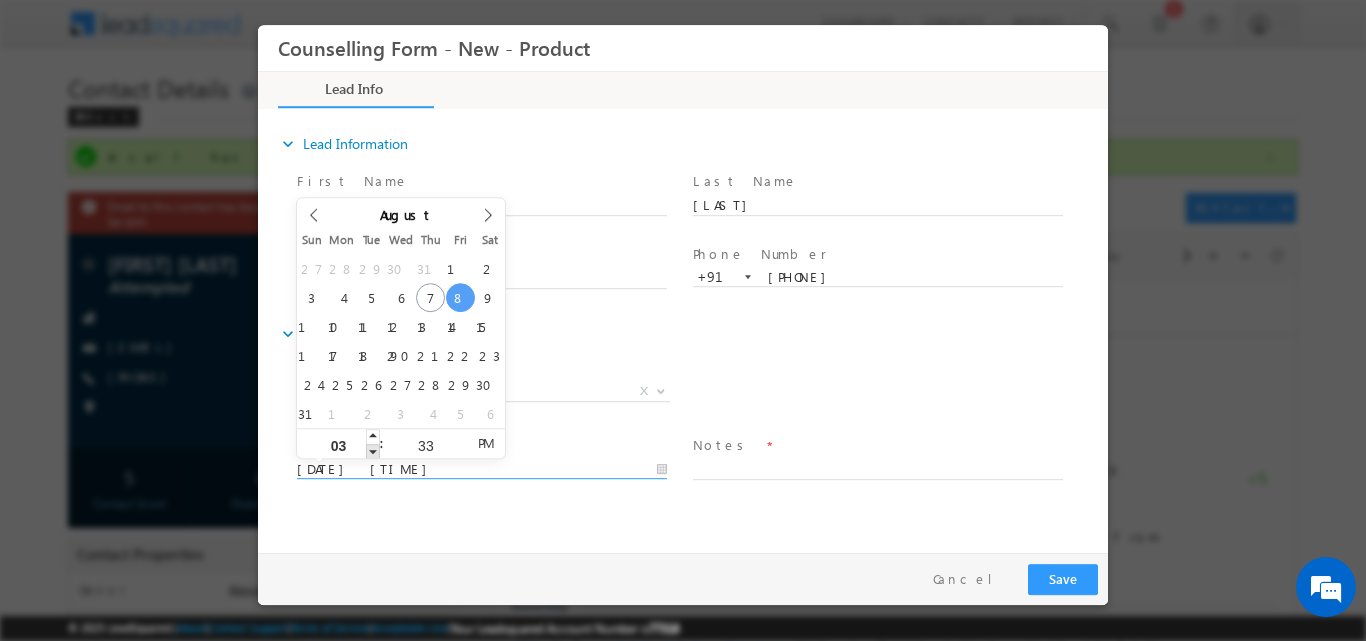 click at bounding box center [373, 450] 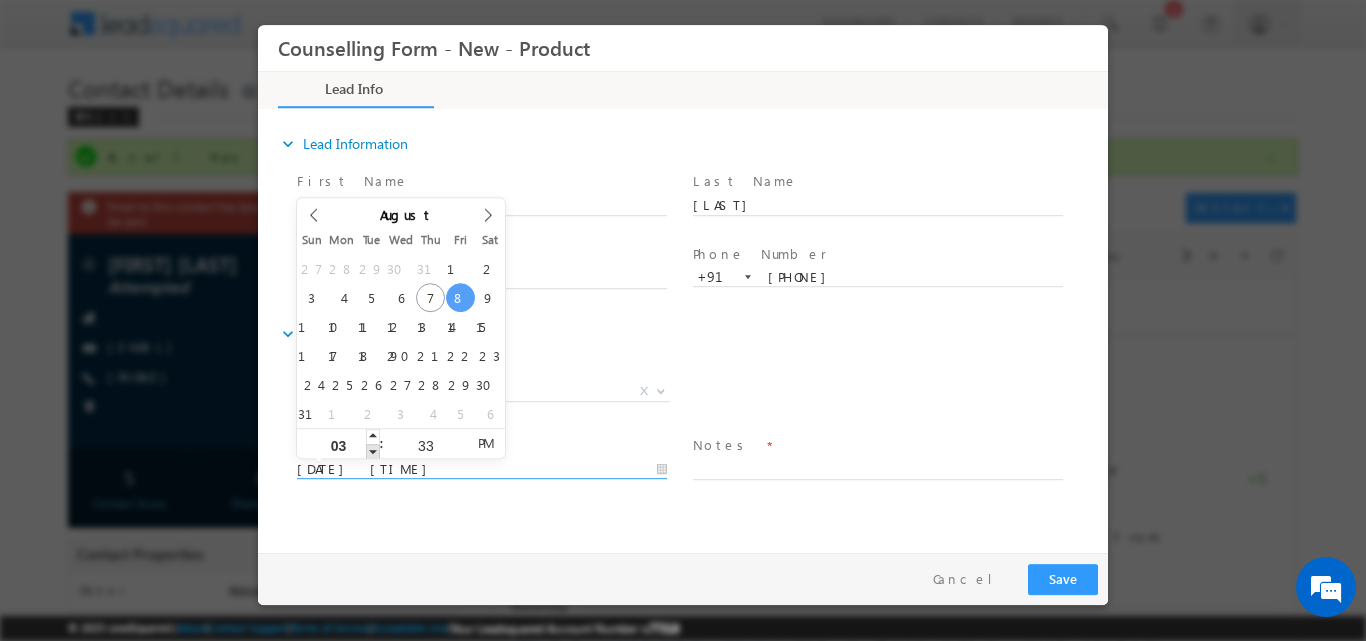 type on "02" 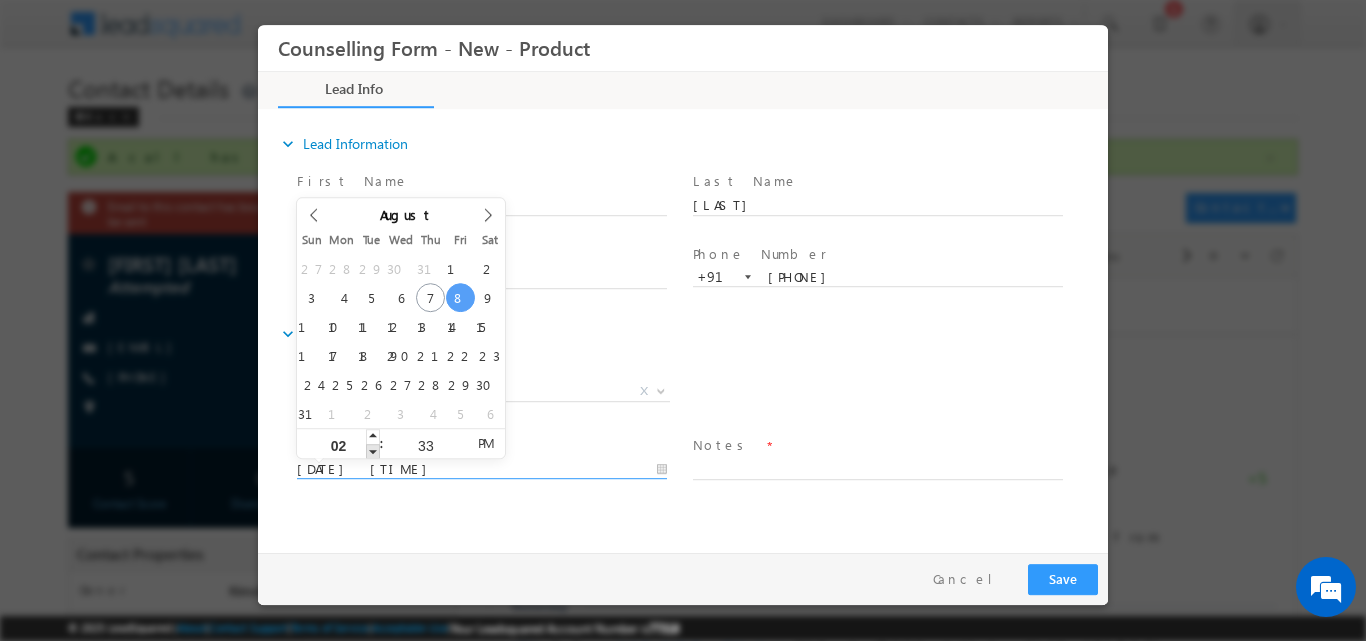click at bounding box center [373, 450] 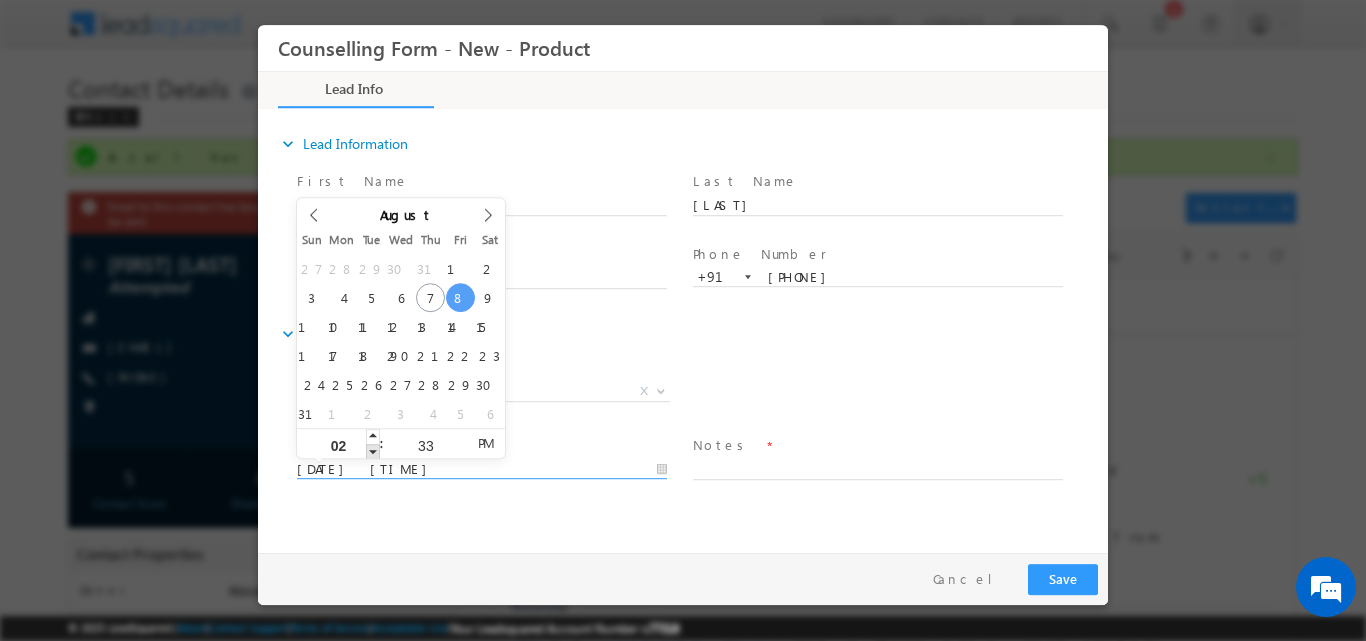type on "08/08/2025 1:33 PM" 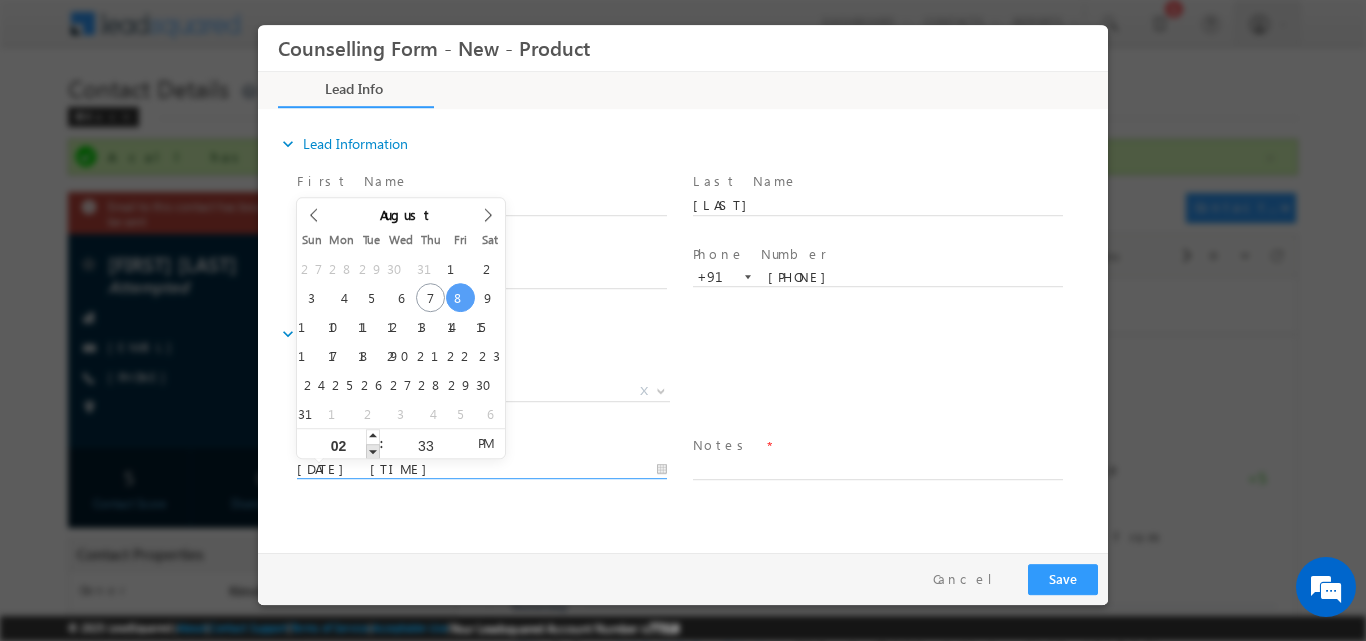type on "01" 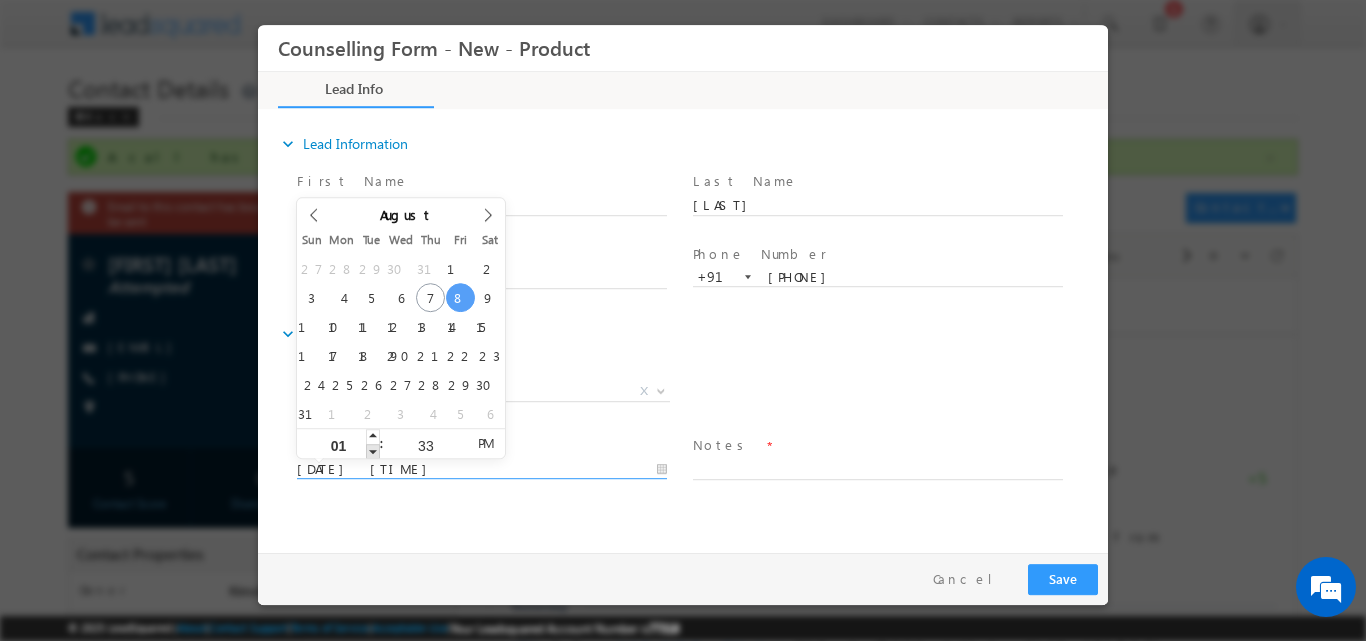 click at bounding box center (373, 450) 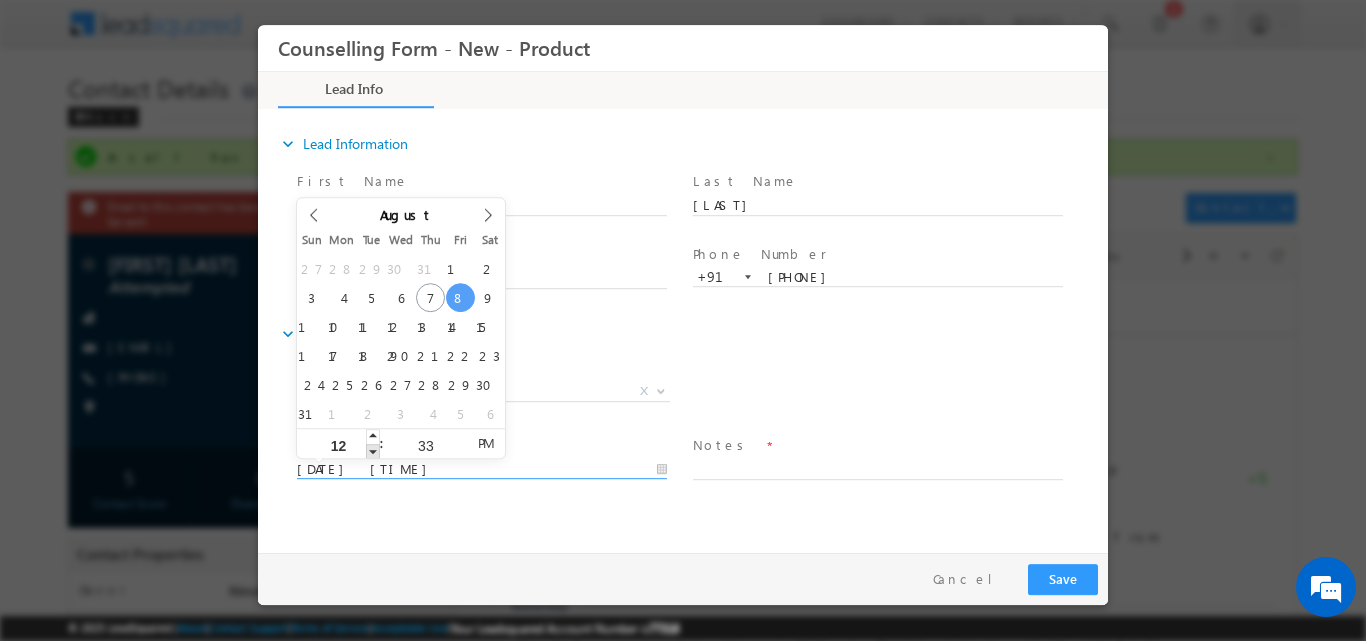 click at bounding box center (373, 450) 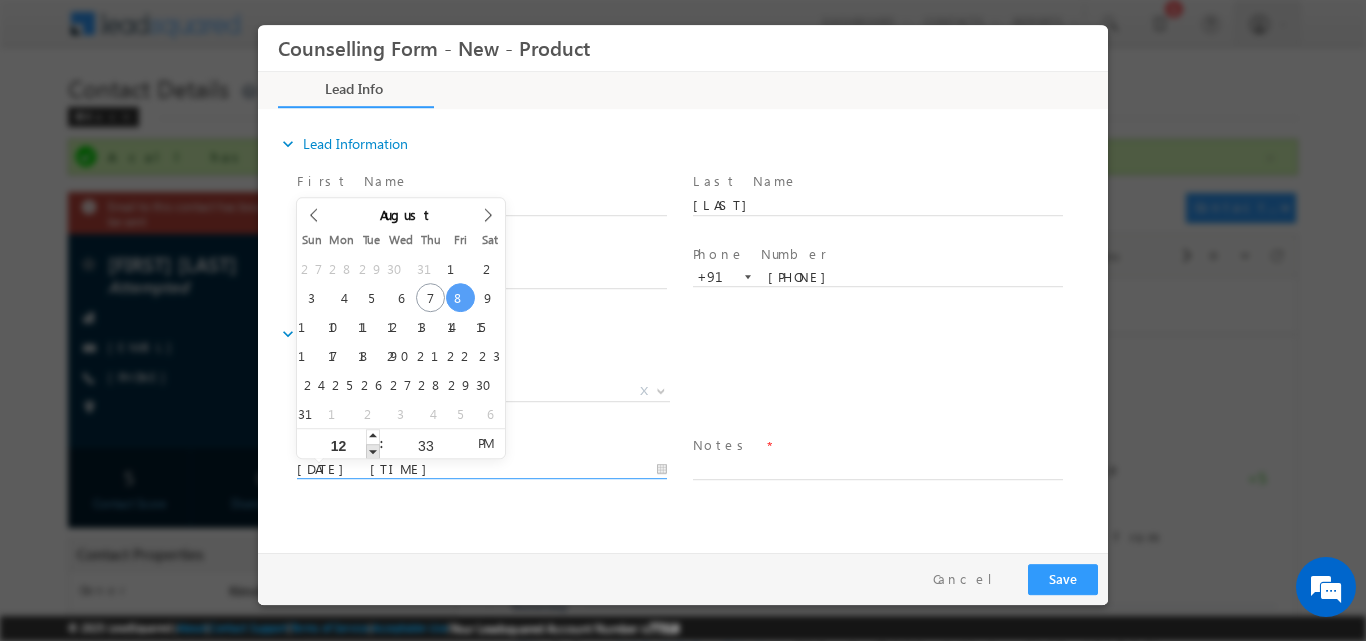 type on "08/08/2025 11:33 AM" 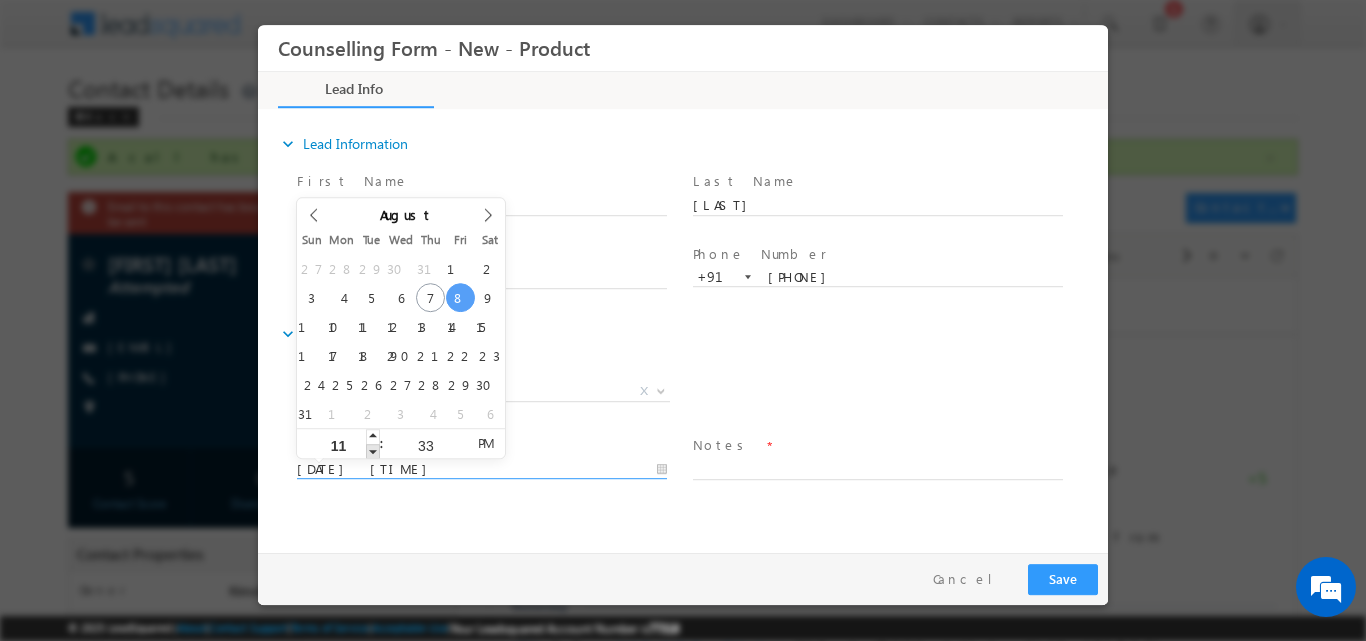 click at bounding box center (373, 450) 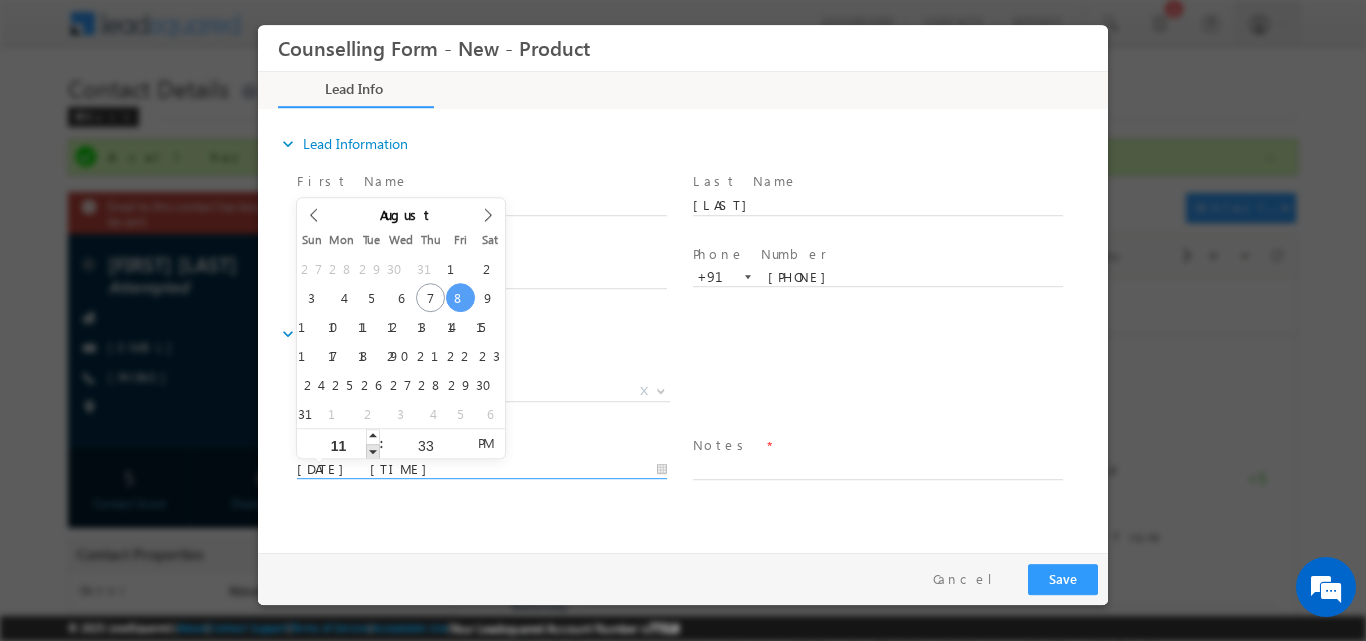 type on "[MM]/[DD]/[YYYY] [TIME]" 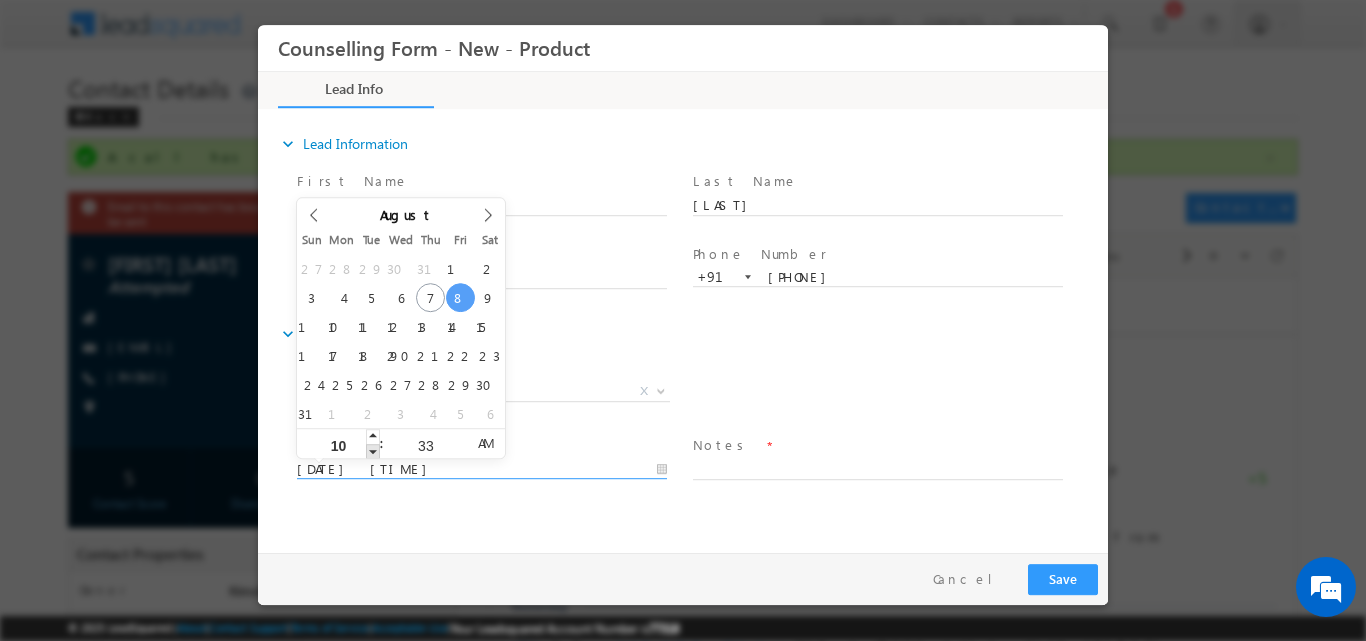 click at bounding box center [373, 450] 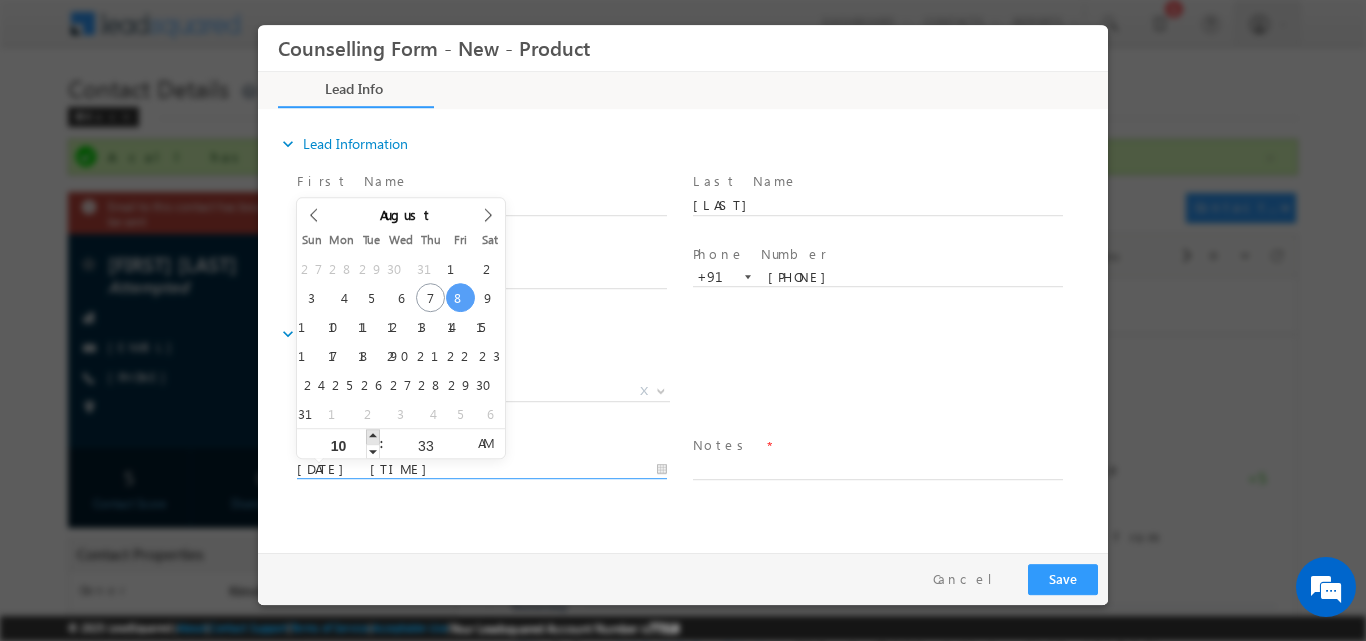 type on "[MM]/[DD]/[YYYY] [TIME]" 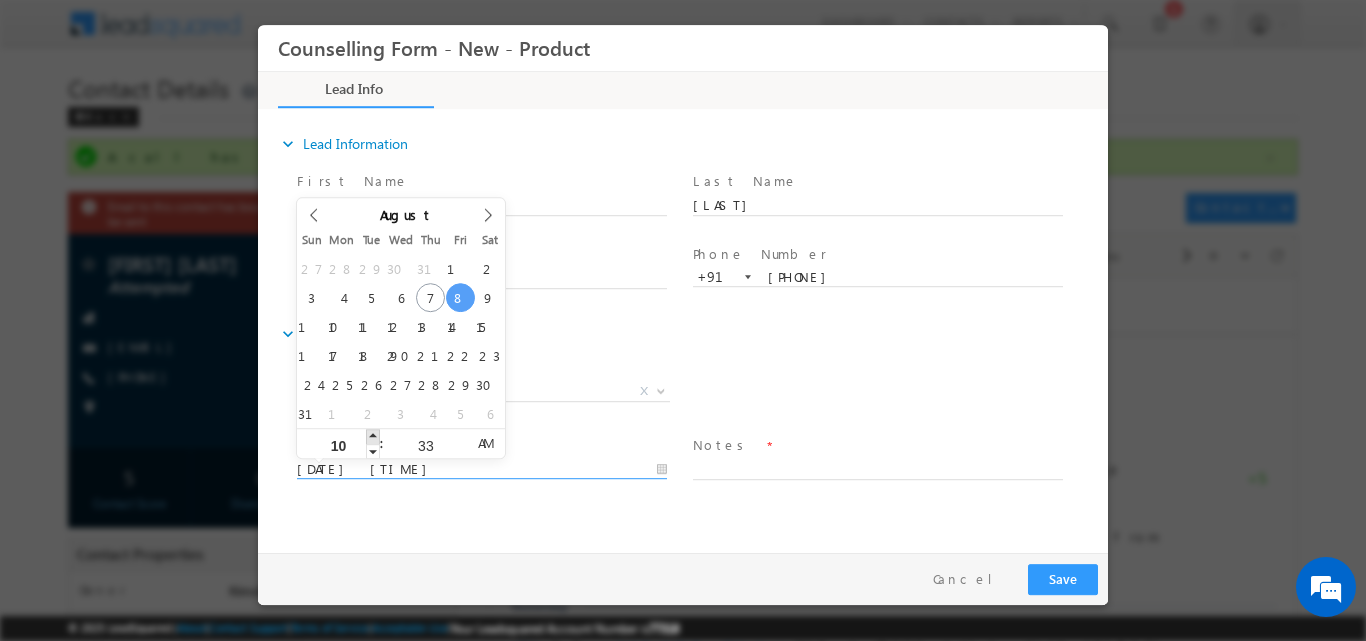 type on "11" 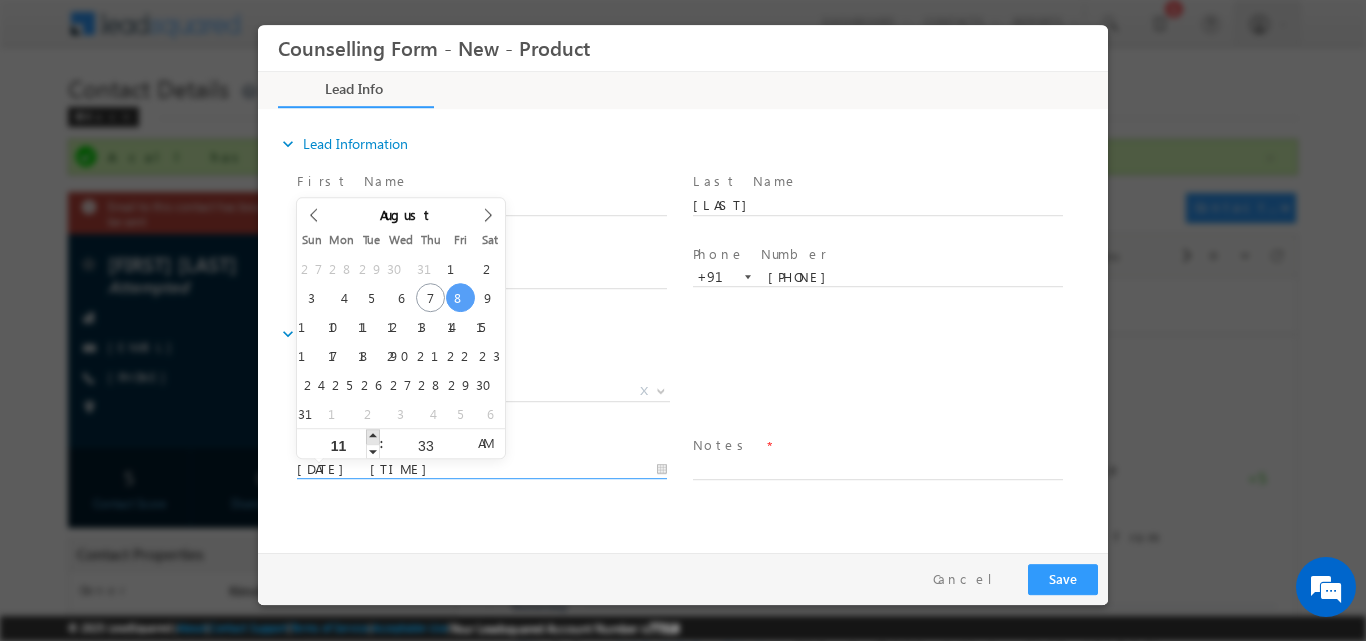 click at bounding box center (373, 435) 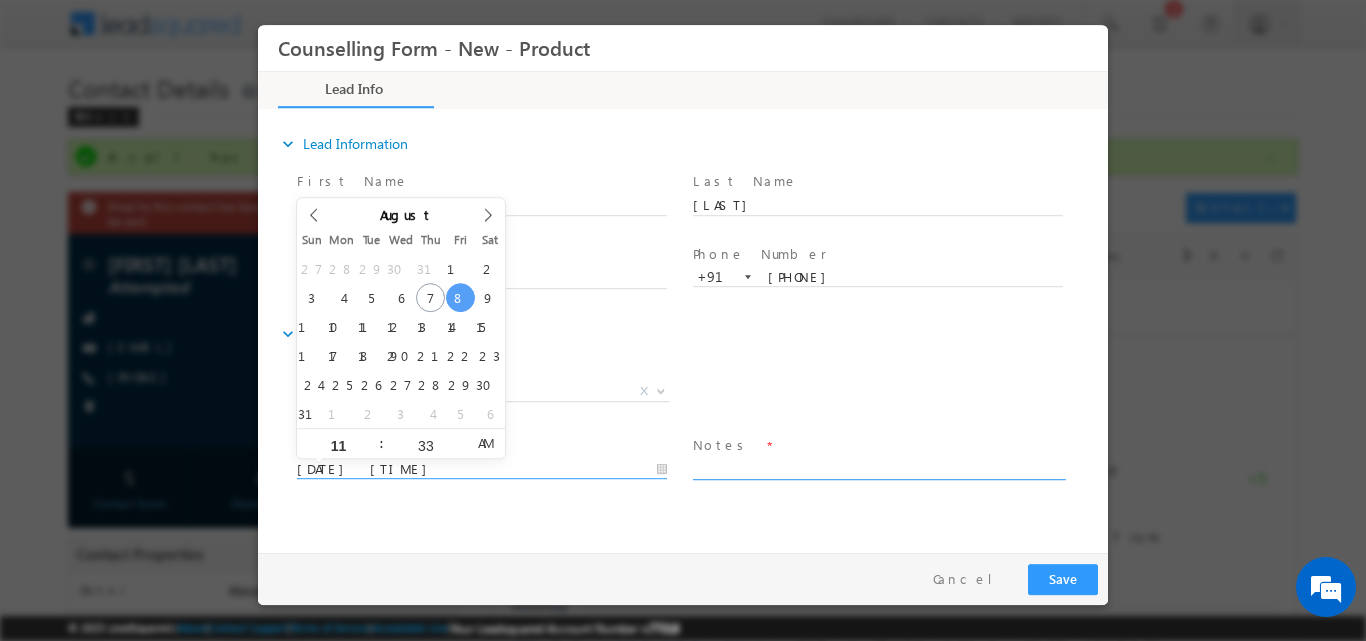 click at bounding box center (878, 467) 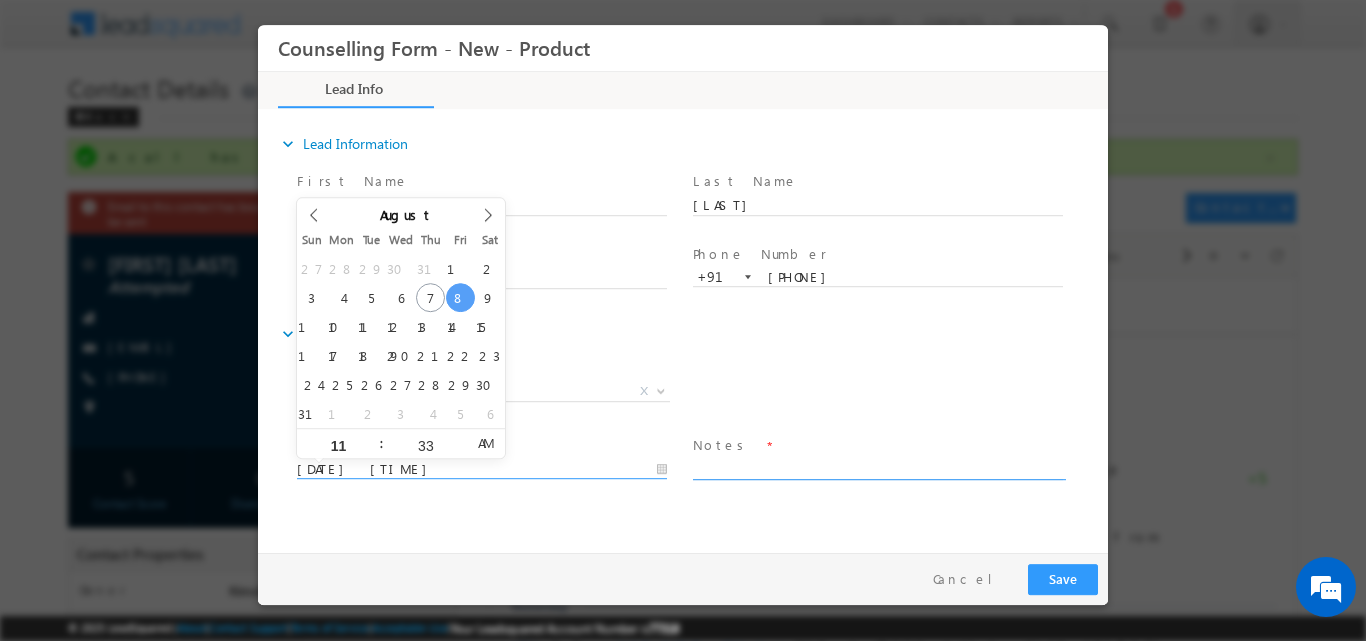 click at bounding box center [878, 467] 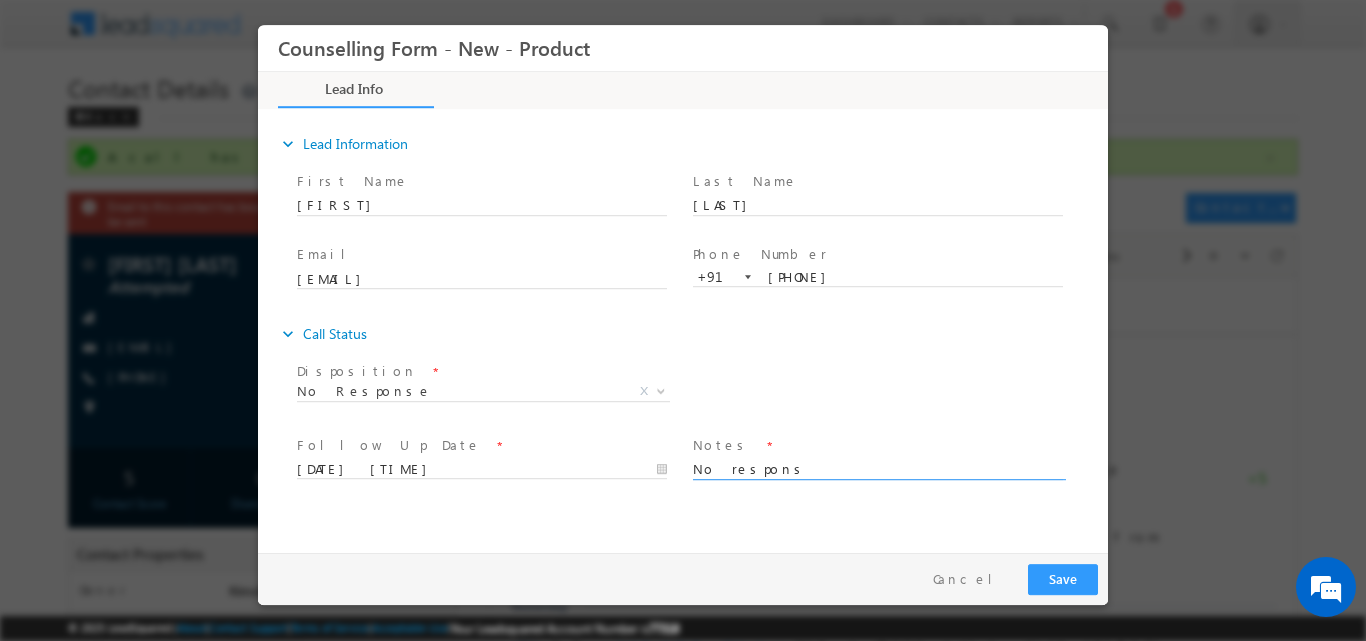 type on "No response" 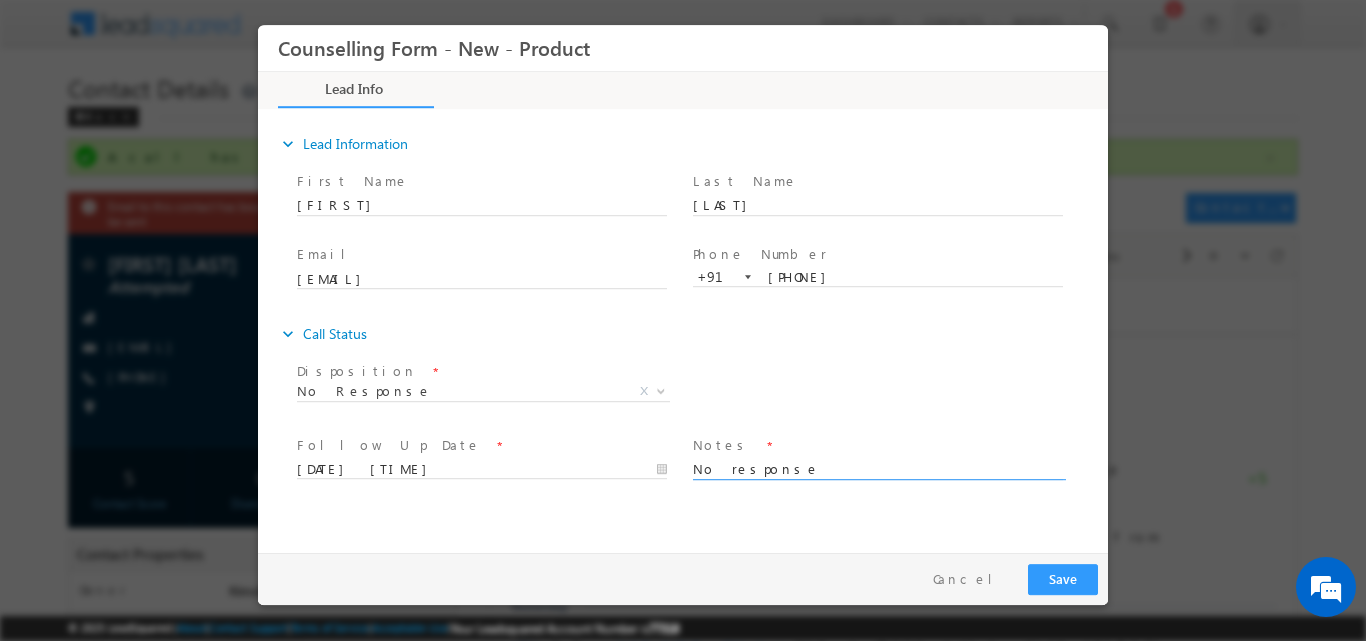 drag, startPoint x: 785, startPoint y: 465, endPoint x: 620, endPoint y: 463, distance: 165.01212 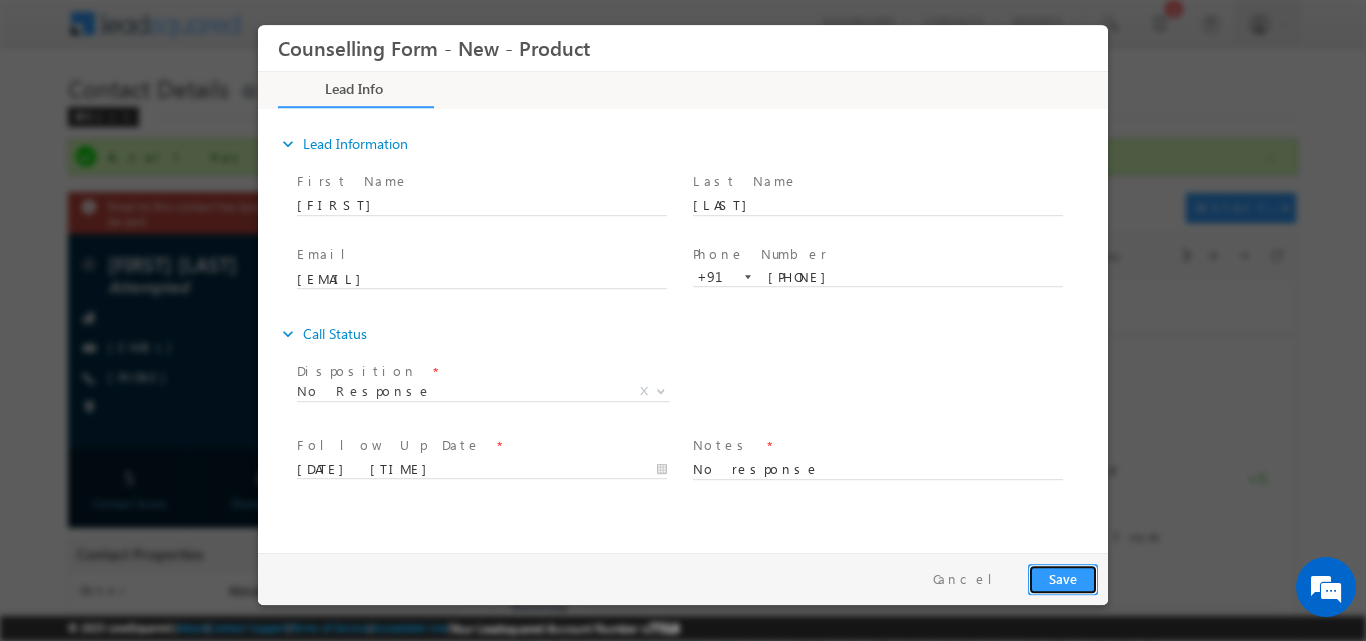 click on "Save" at bounding box center [1063, 578] 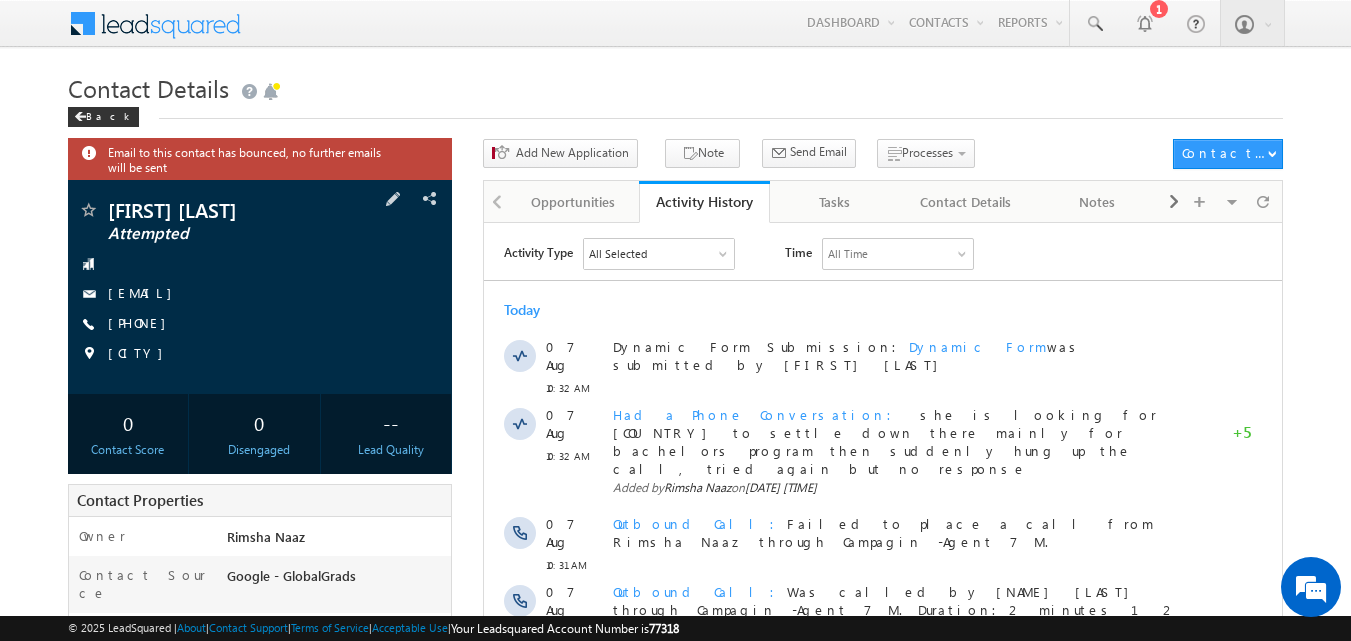 scroll, scrollTop: 0, scrollLeft: 0, axis: both 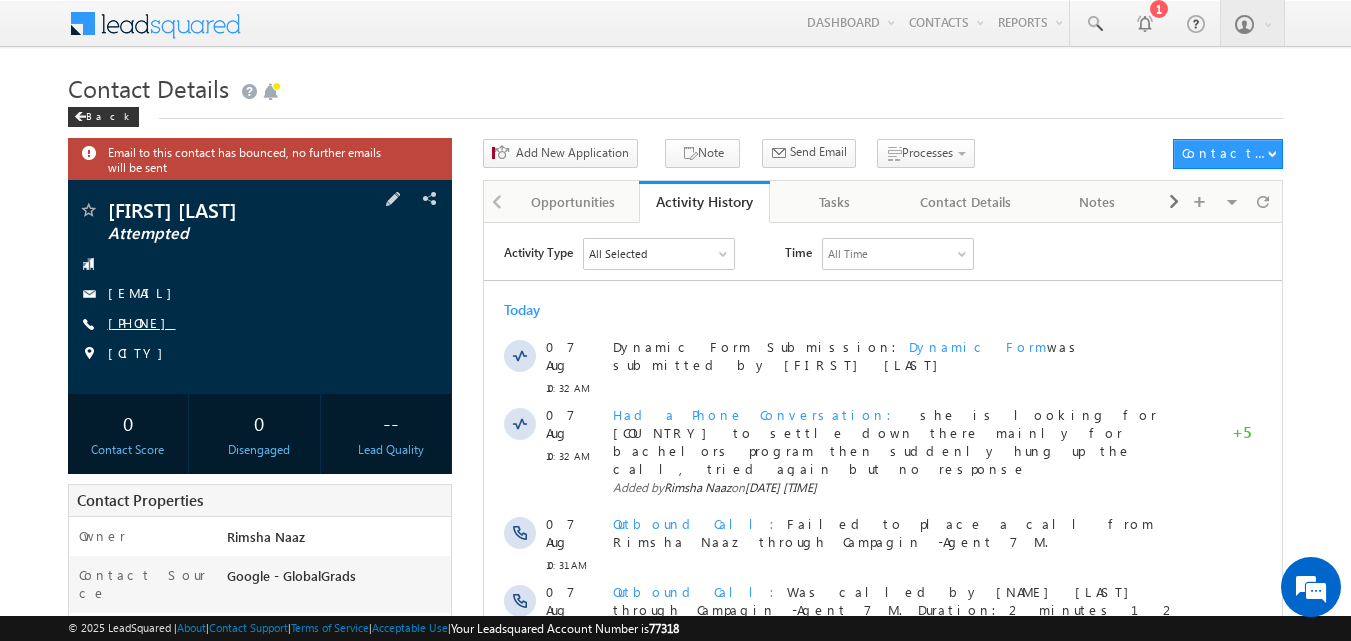 click on "[PHONE]" at bounding box center (142, 322) 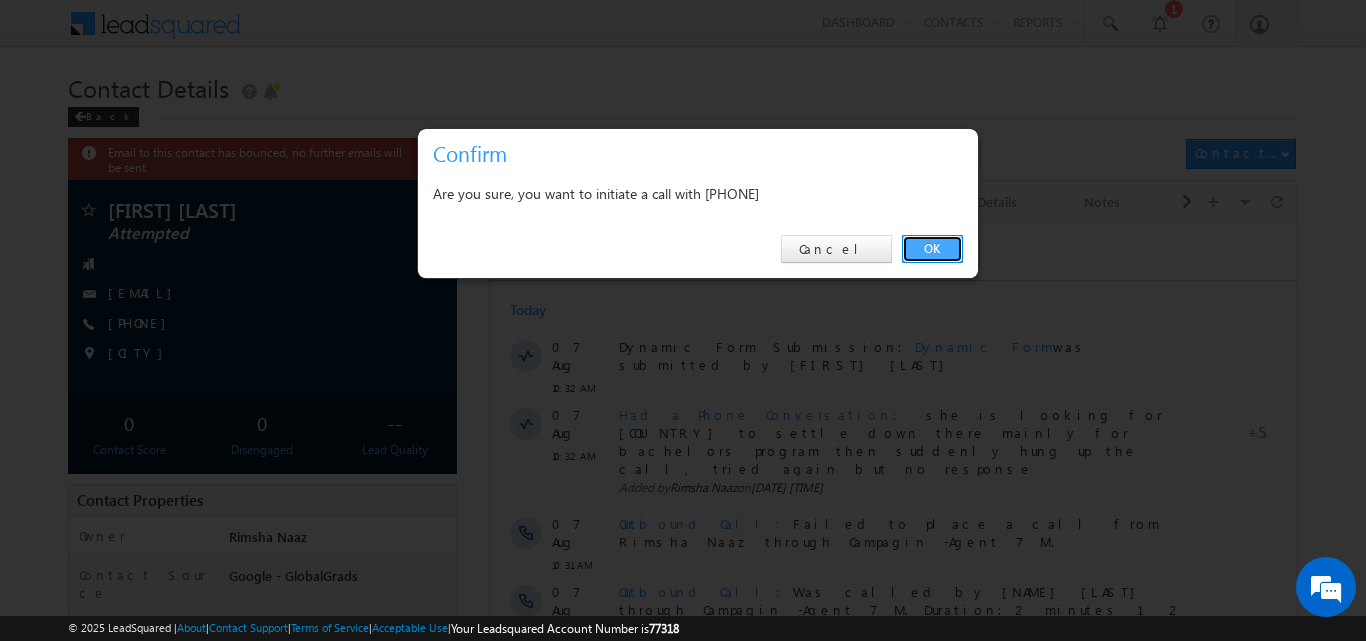 click on "OK" at bounding box center [932, 249] 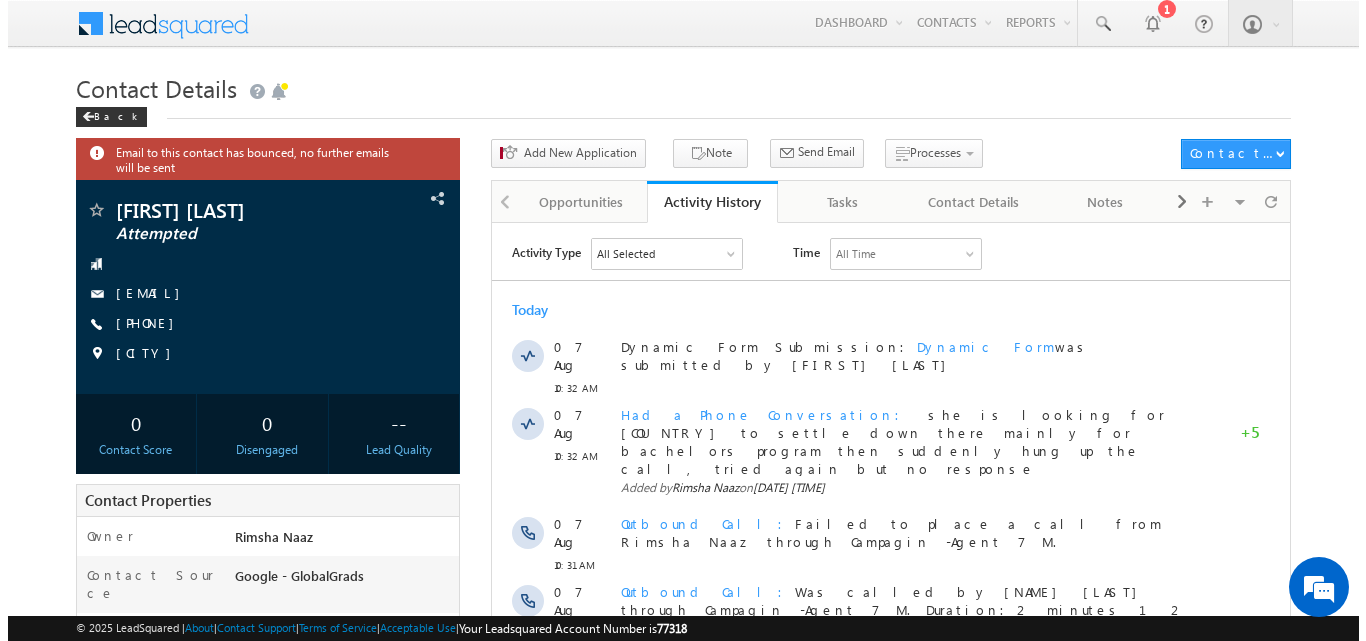 click on "All Time" at bounding box center [905, 253] 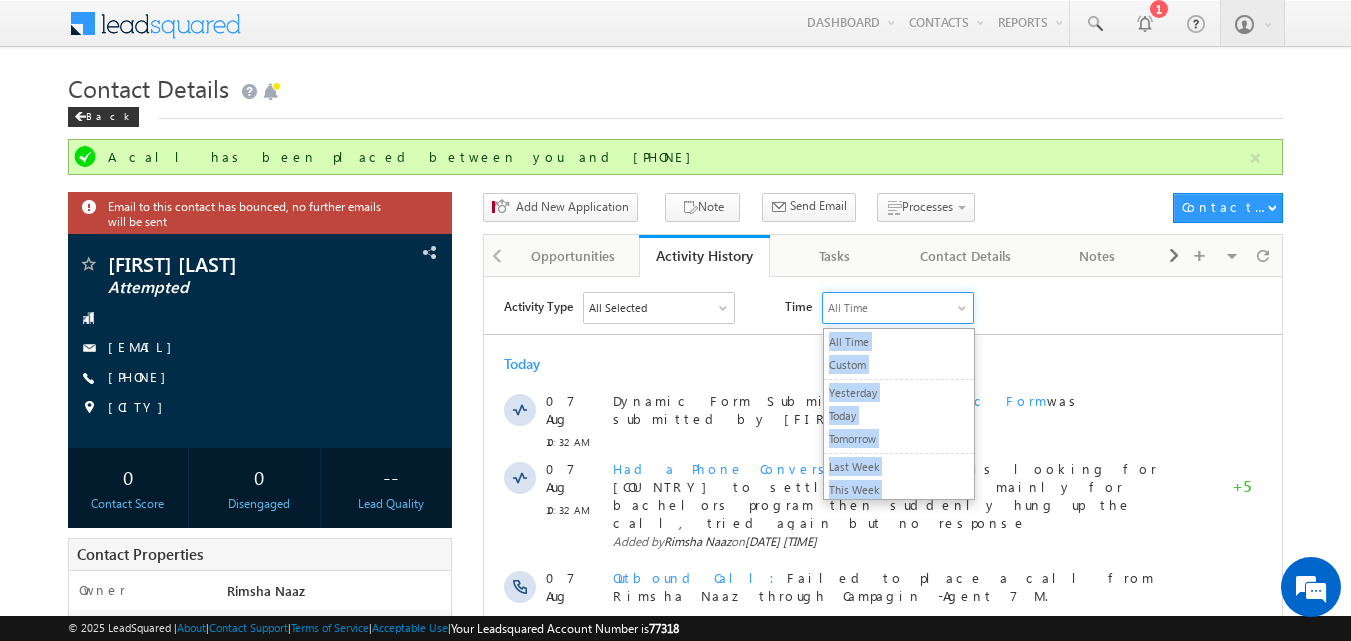 click on "Activity Type
All Selected
Select All Sales Activities 1 Sales Activity Opportunities 1 University Application Email Activities 18 Email Bounced Email Link Clicked Email Marked Spam Email Opened Inbound Contact through Email Mailing preference link clicked Negative Response to Email Neutral Response to Email Positive Response to Email Resubscribed Subscribed To Newsletter Subscribed To Promotional Emails Unsubscribe Link Clicked Unsubscribed Unsubscribed From Newsletter Unsubscribed From Promotional Emails View in browser link Clicked Email Sent Web Activities 5 Conversion Button Clicked Converted to Contact Form Submitted on Website Page Visited on Website Tracking URL Clicked Contact Capture Activities 1 Contact Capture Phone Call Activities 2 Inbound Phone Call Activity Outbound Phone Call Activity Other Activities 20 Application Form Document Generation Facebook Lead Ads Submissions Meeting 5" at bounding box center [893, 307] 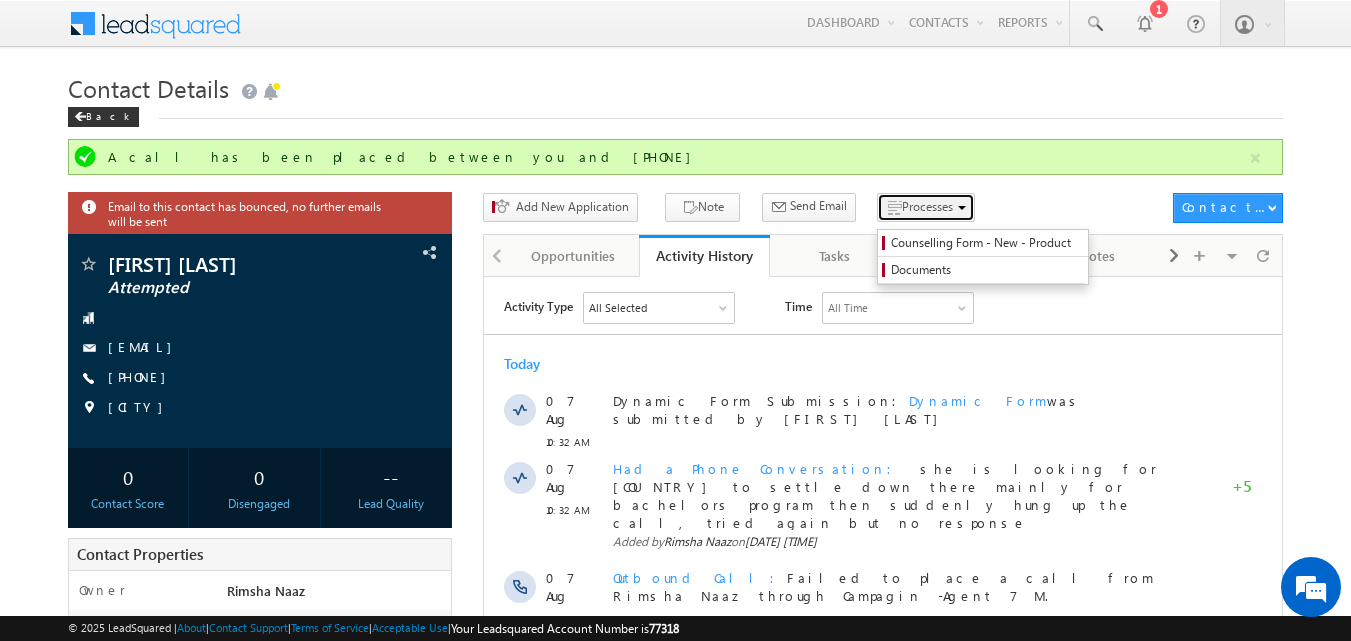 click on "Processes" at bounding box center (927, 206) 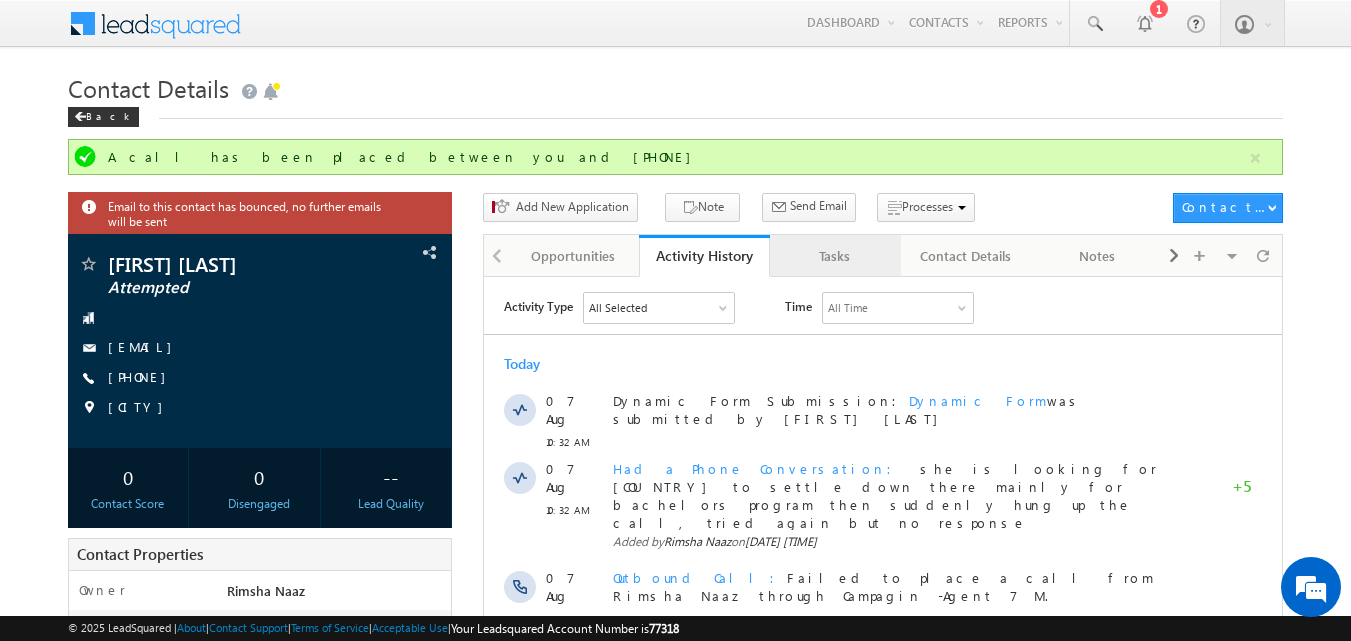 click on "Tasks" at bounding box center (835, 256) 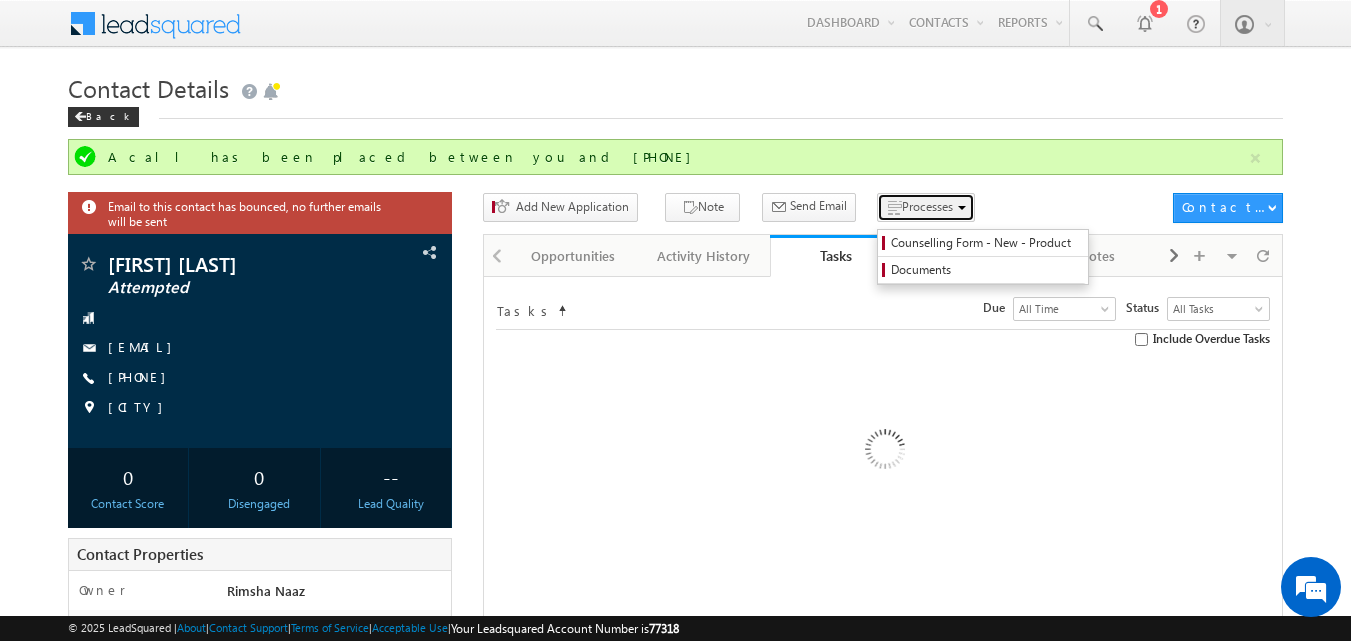 click on "Processes" at bounding box center (927, 206) 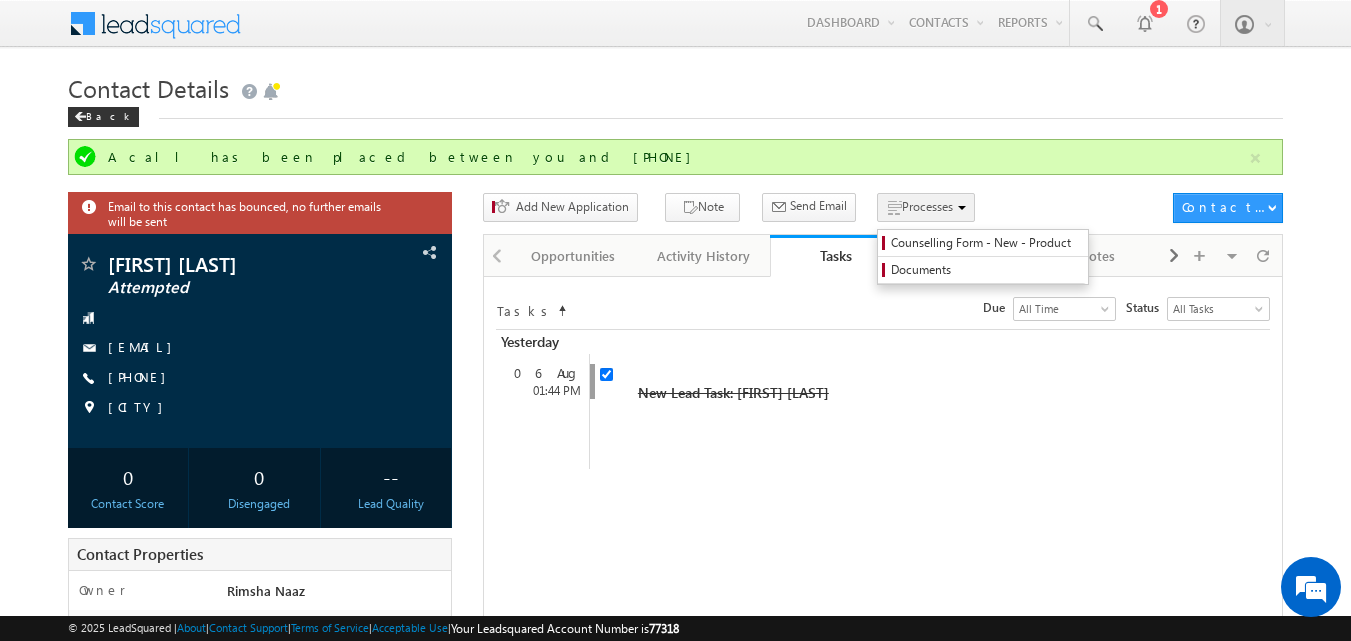 click at bounding box center (894, 208) 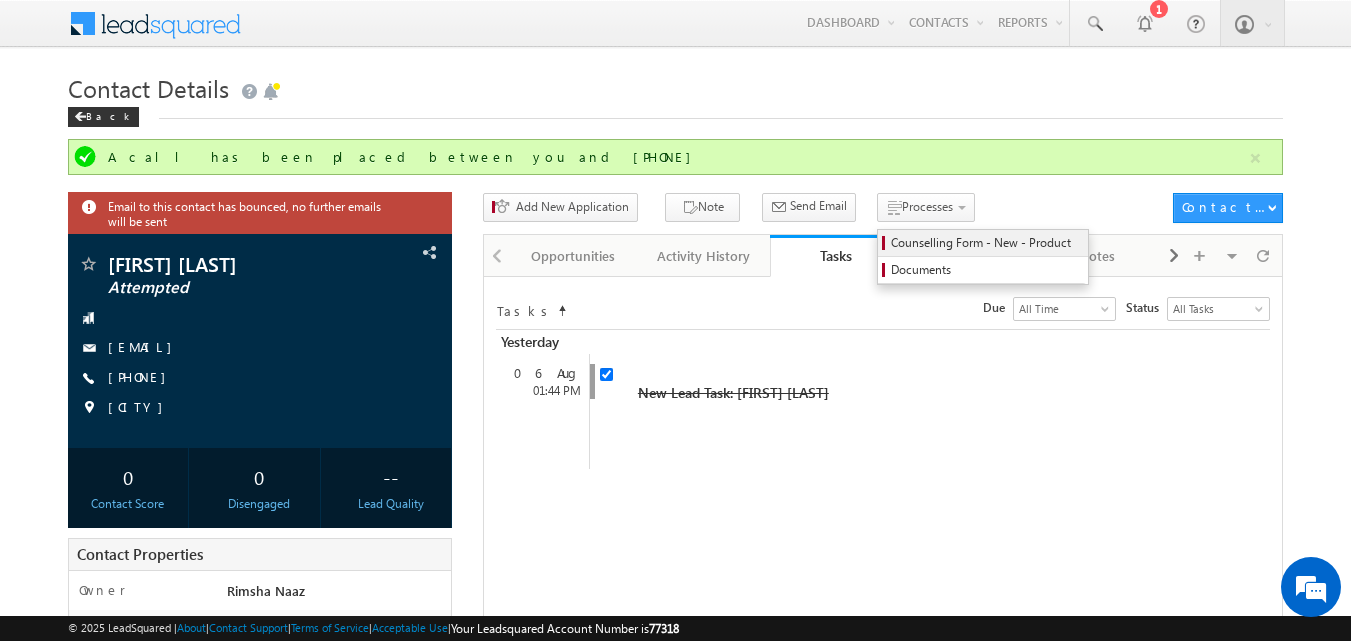 click on "Counselling Form - New - Product" at bounding box center [986, 243] 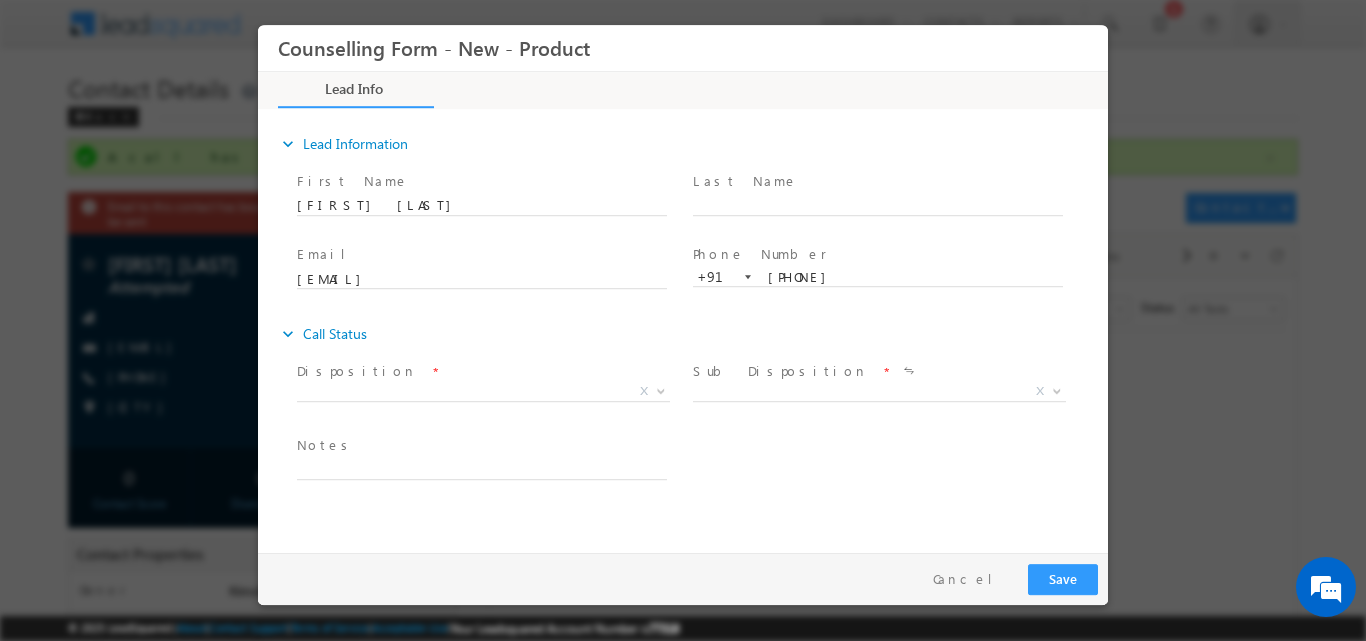 scroll, scrollTop: 0, scrollLeft: 0, axis: both 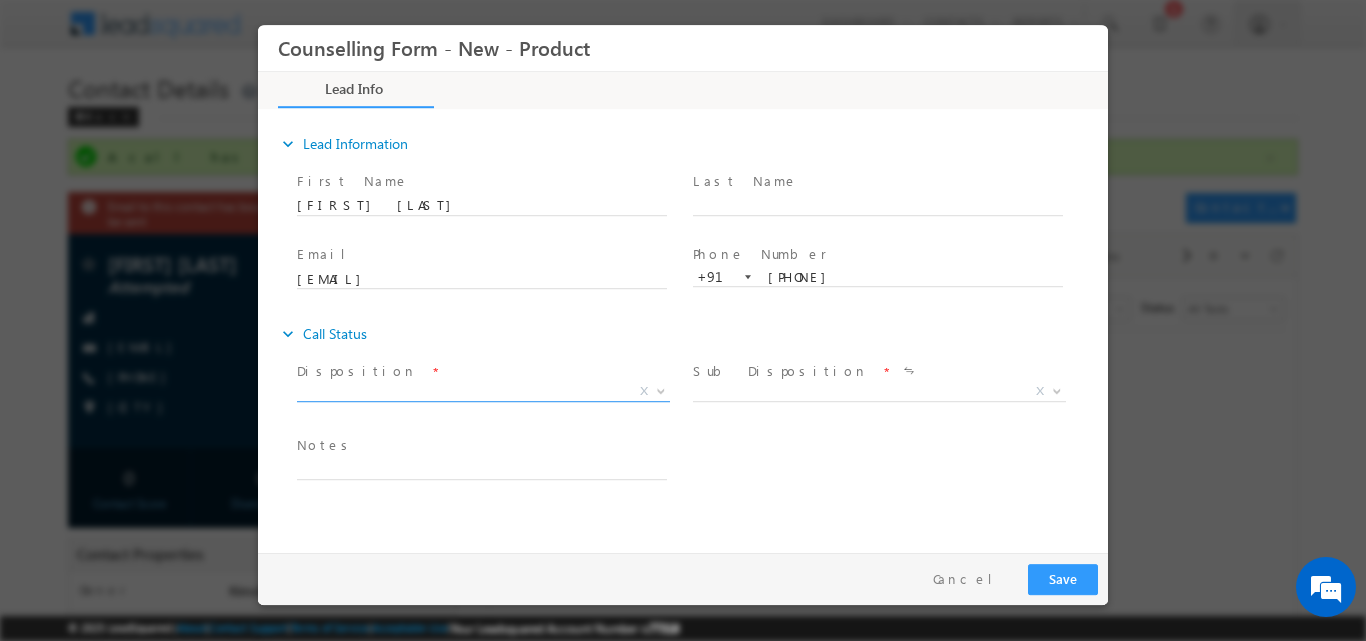 click at bounding box center (659, 390) 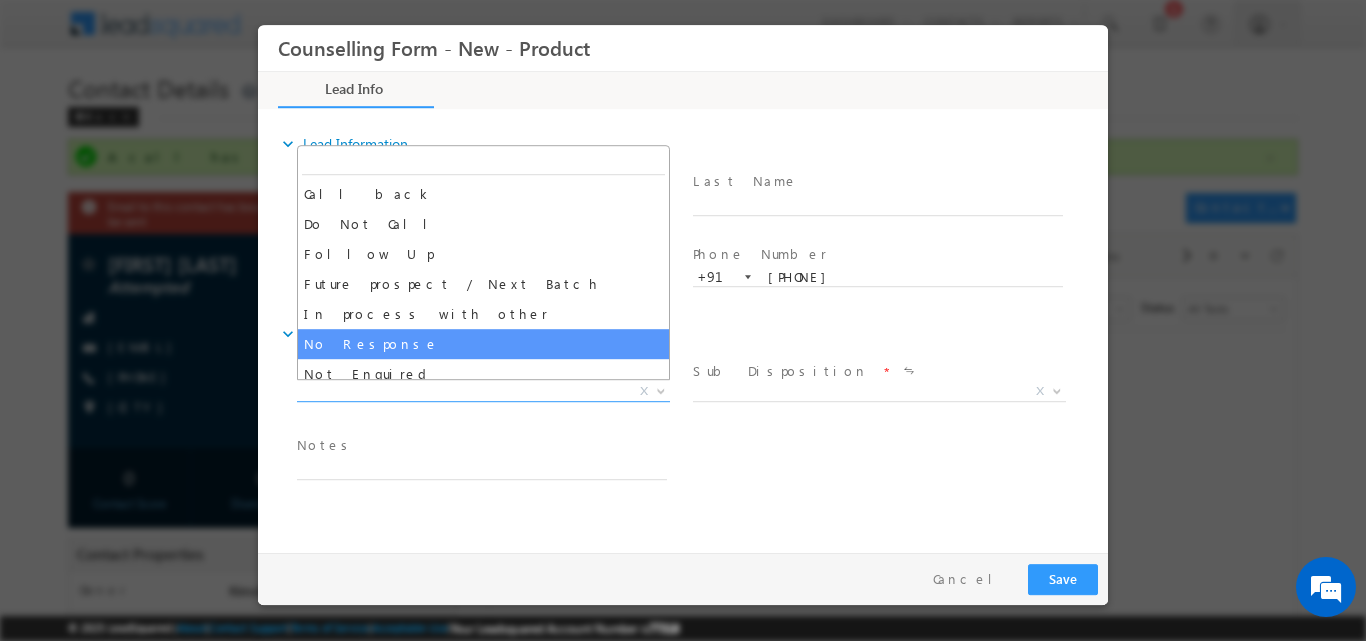 select on "No Response" 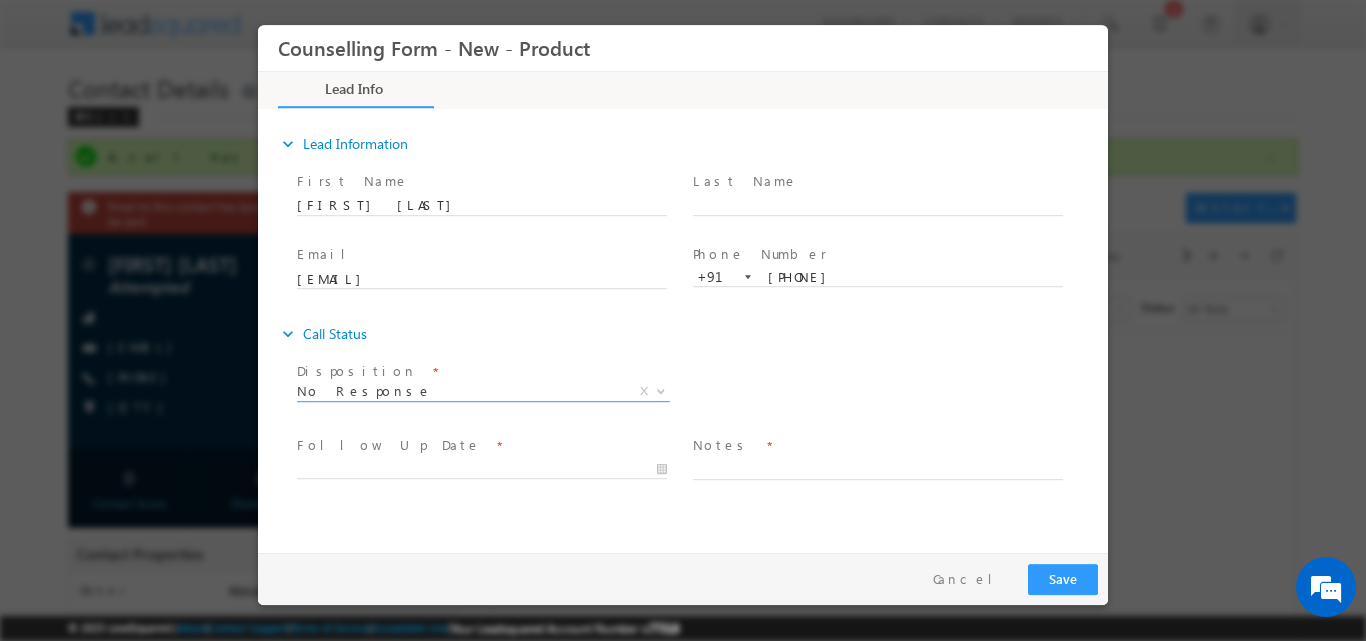 click at bounding box center (491, 468) 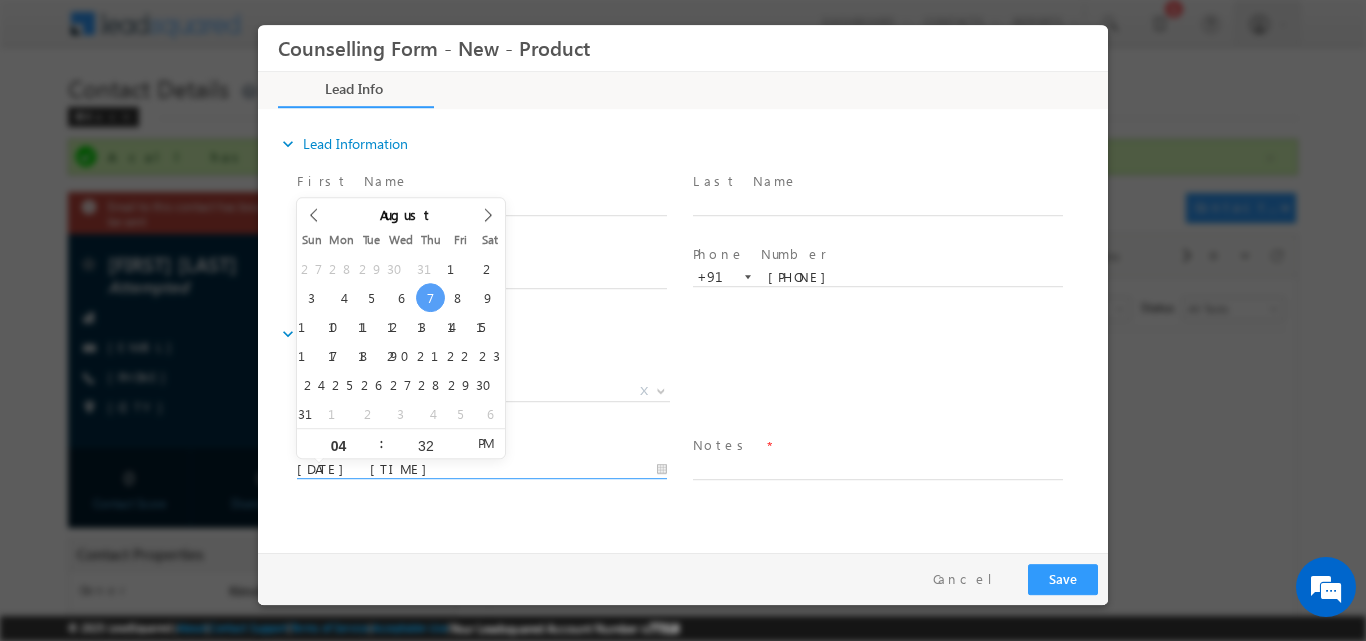 click on "07/08/2025 4:32 PM" at bounding box center (482, 469) 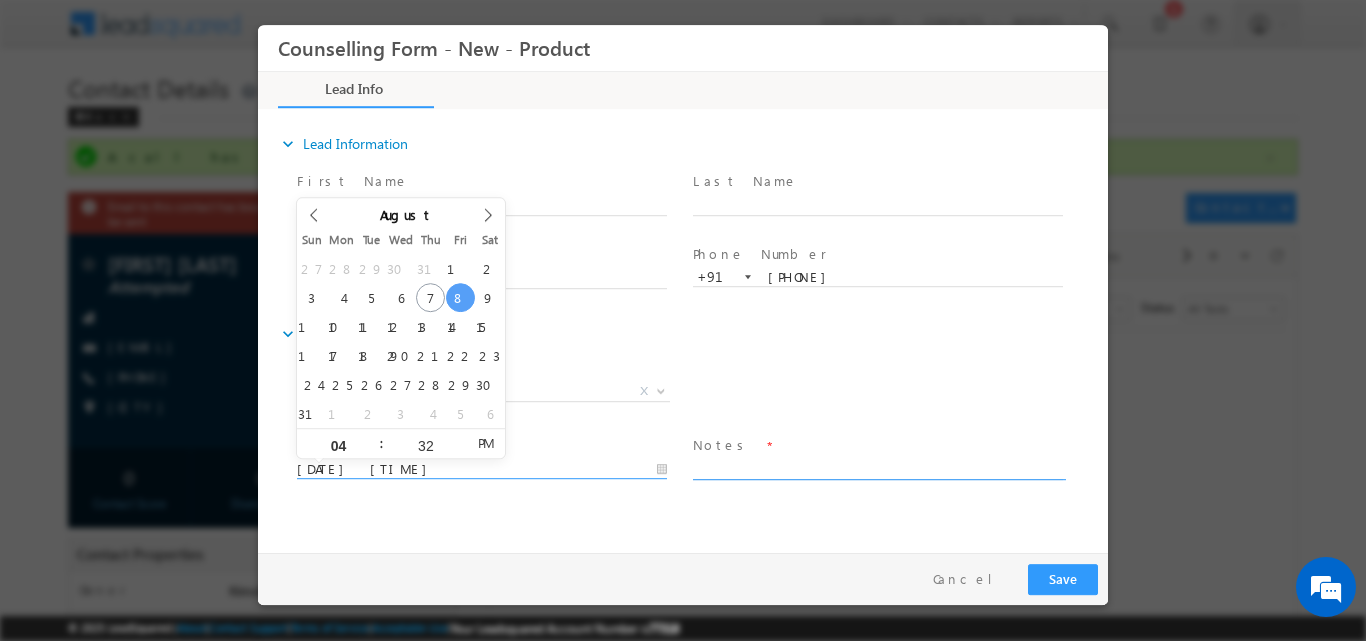 click at bounding box center (878, 467) 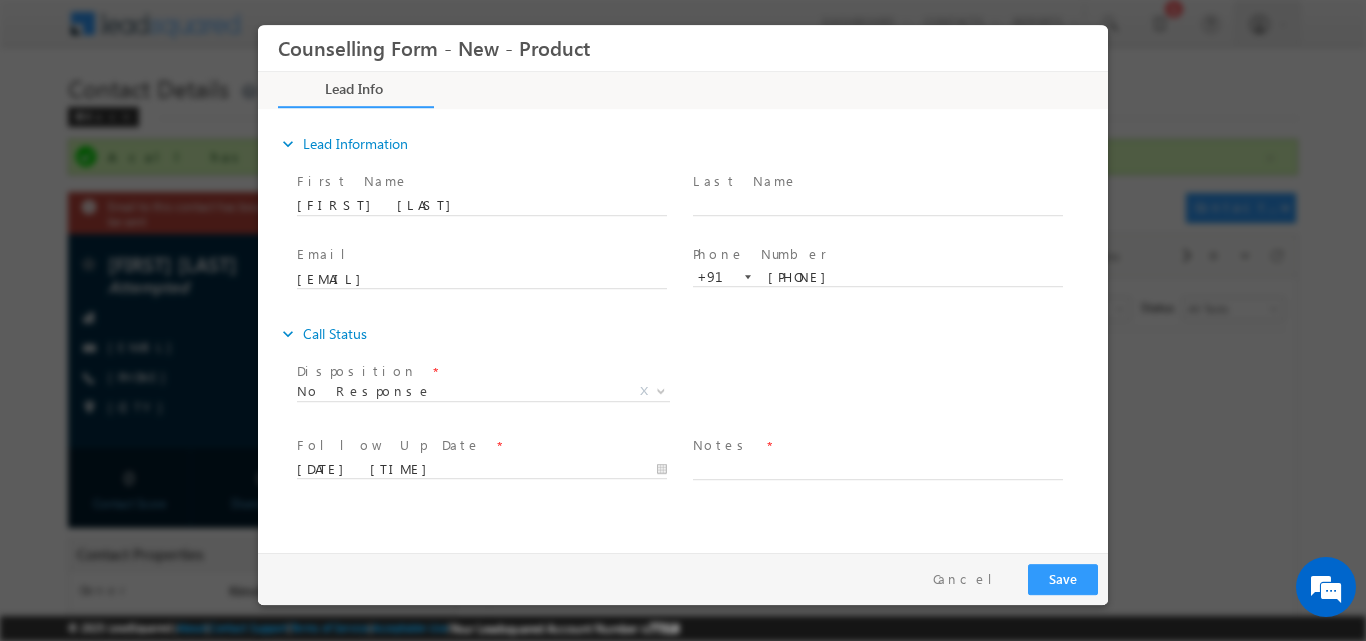 drag, startPoint x: 441, startPoint y: 448, endPoint x: 418, endPoint y: 458, distance: 25.079872 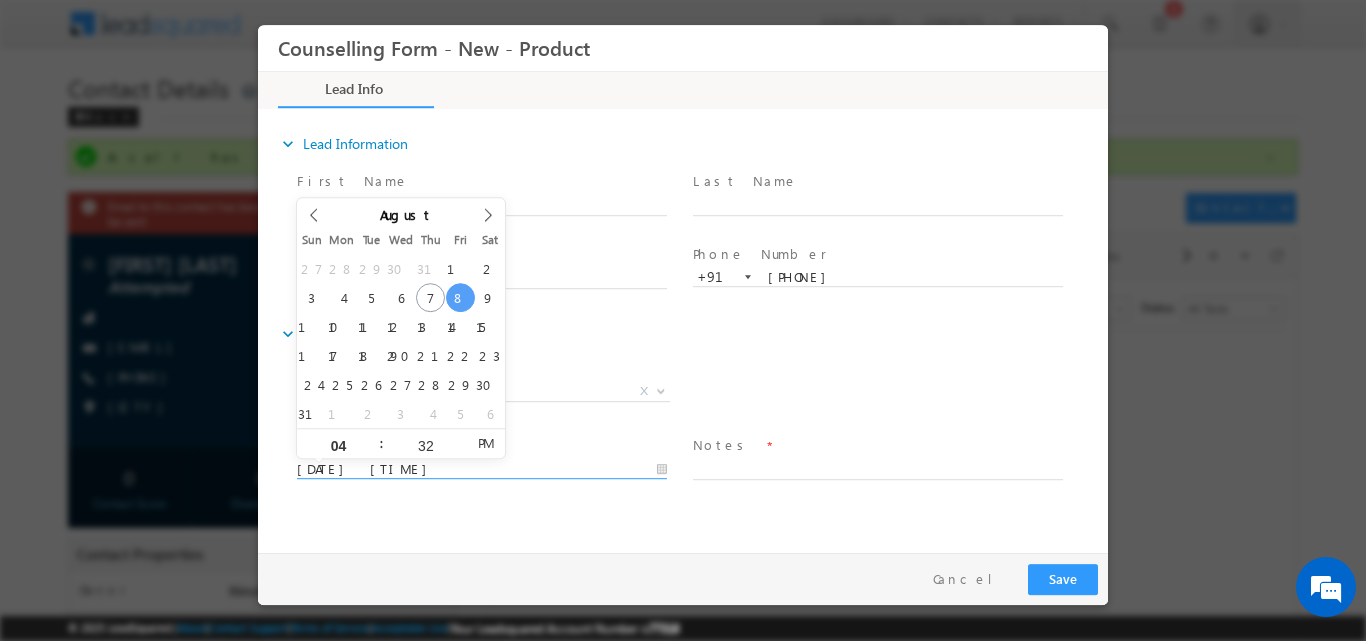 click on "08/08/2025 4:32 PM" at bounding box center (482, 469) 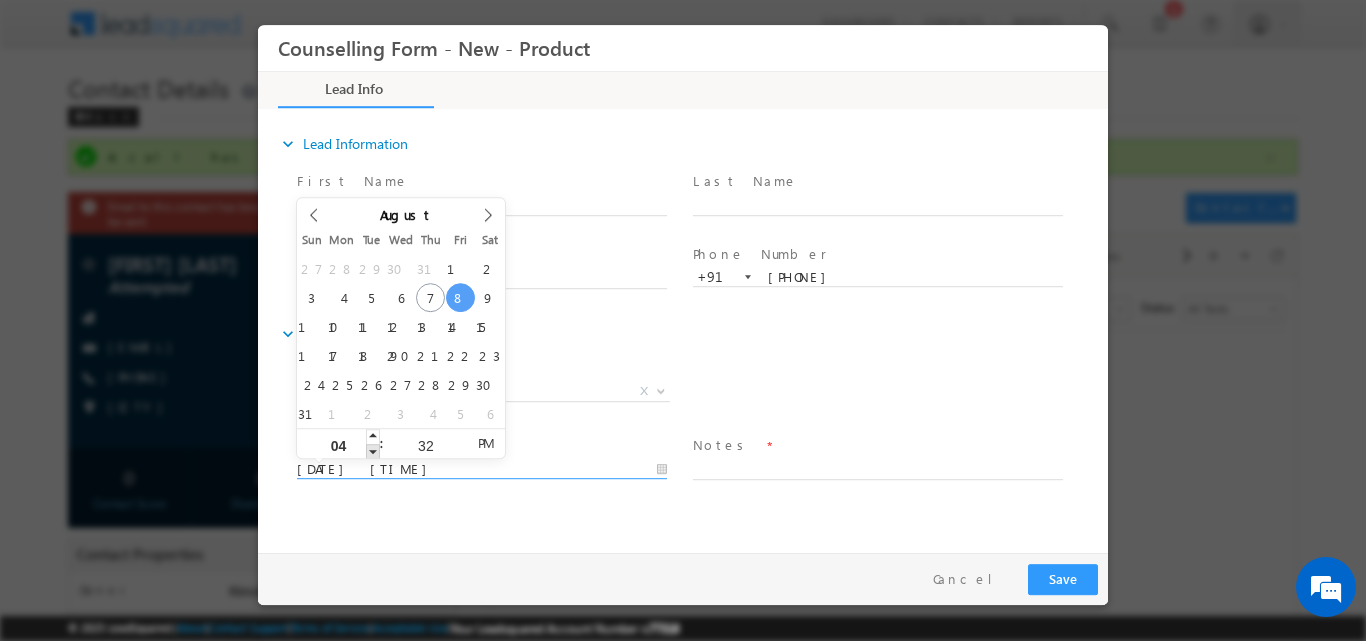 type on "08/08/2025 3:32 PM" 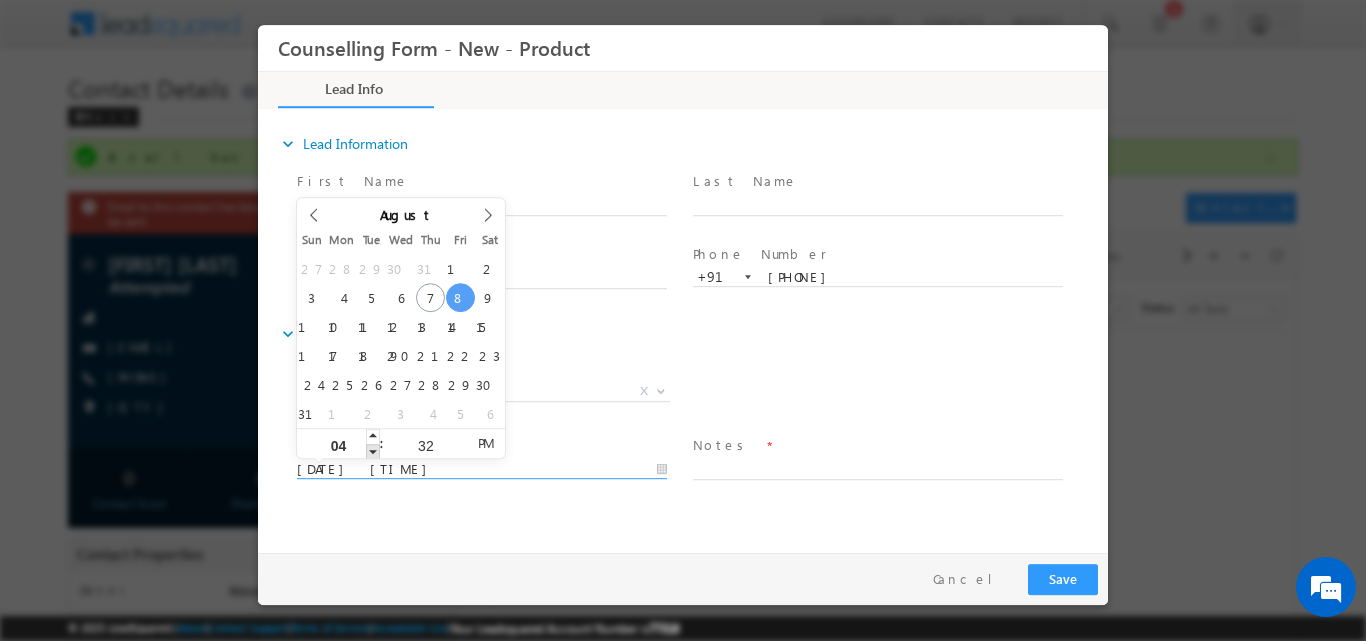 type on "03" 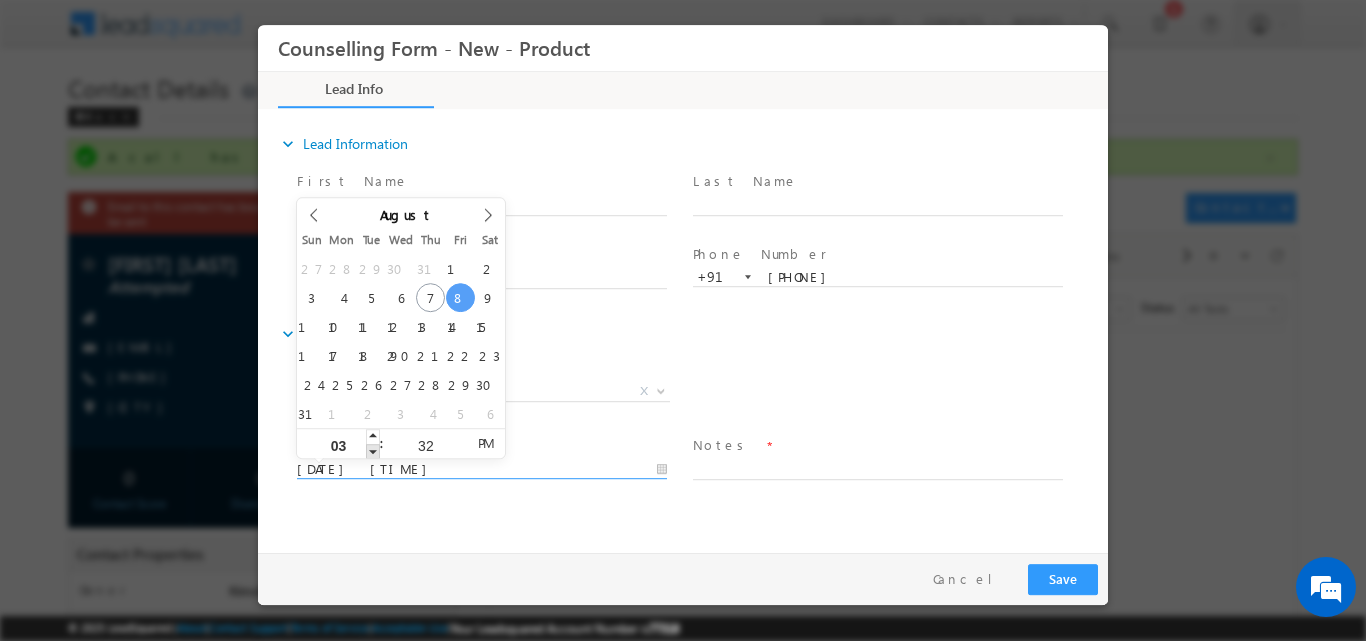click at bounding box center (373, 450) 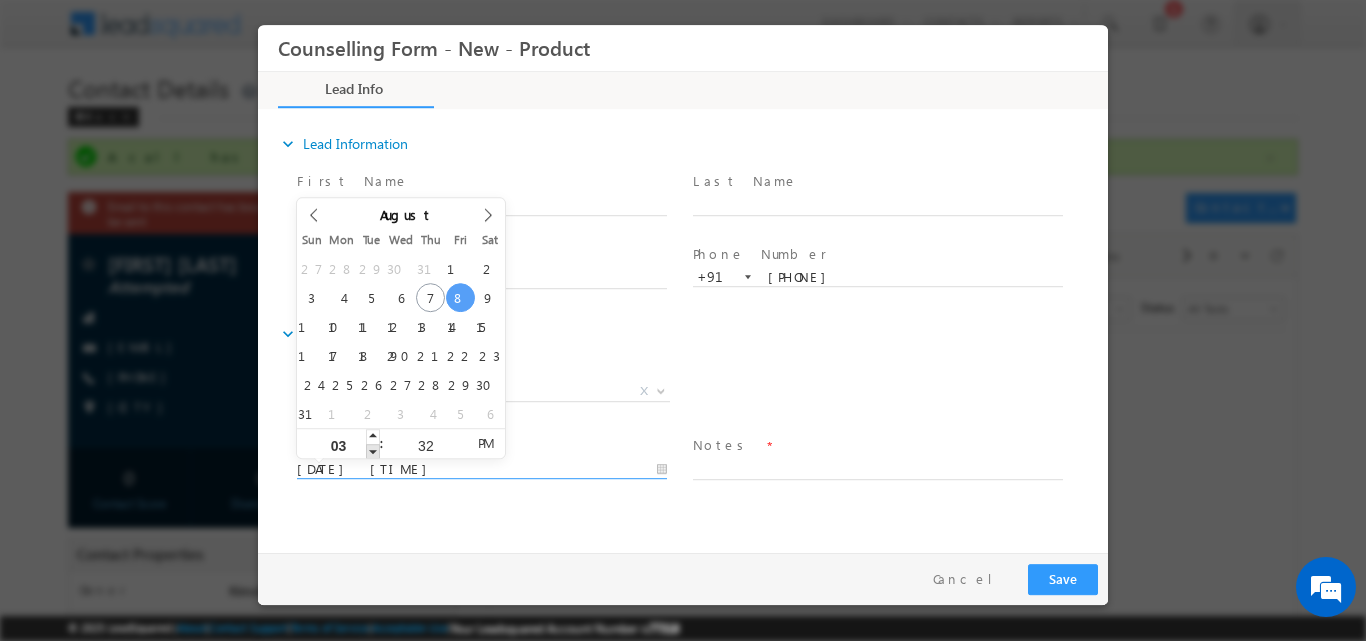 type on "02" 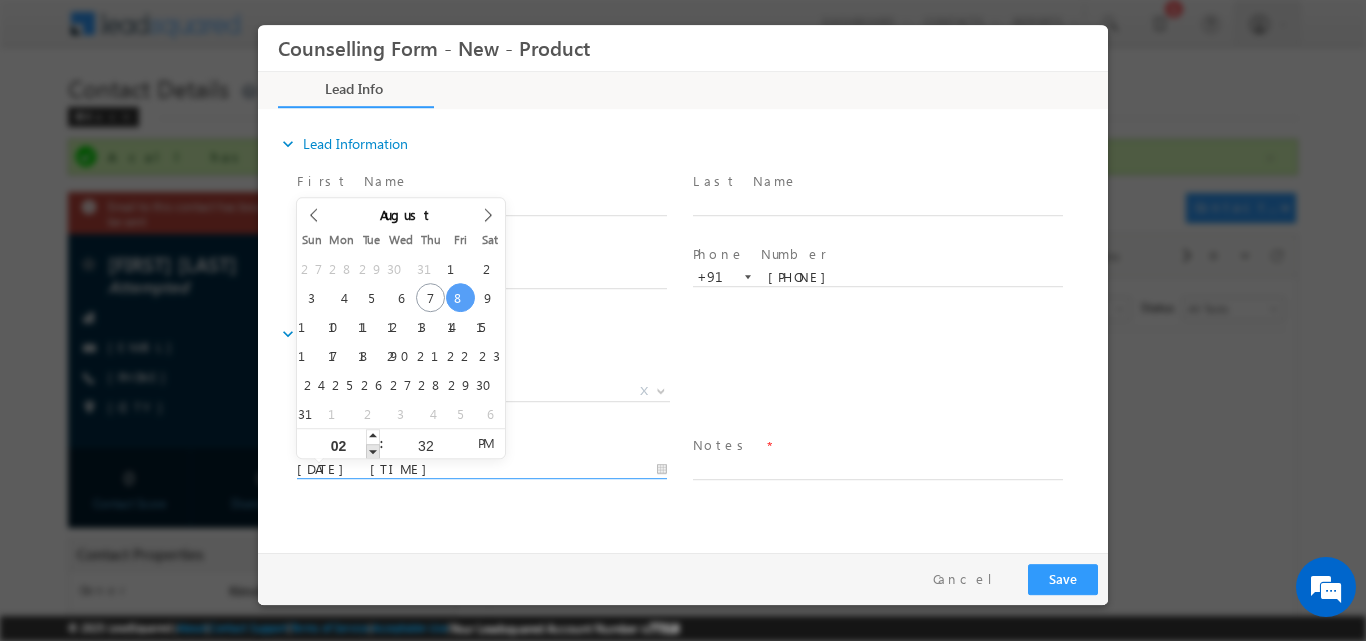 click at bounding box center [373, 450] 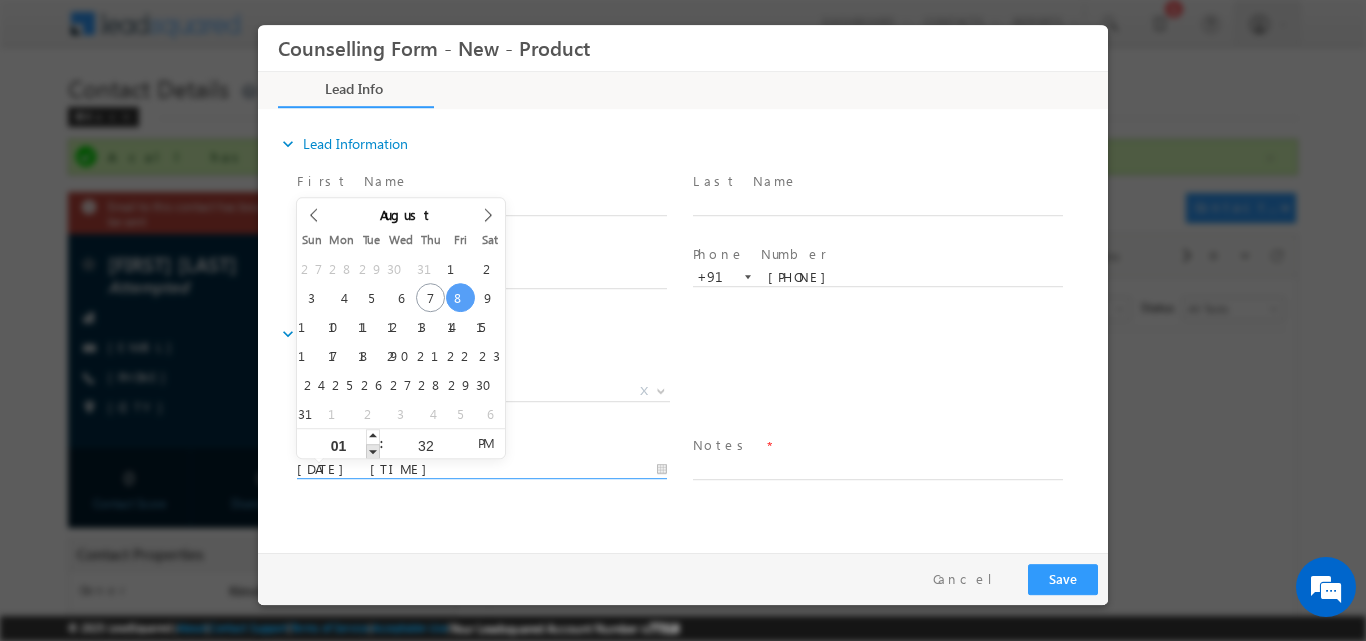 click at bounding box center [373, 450] 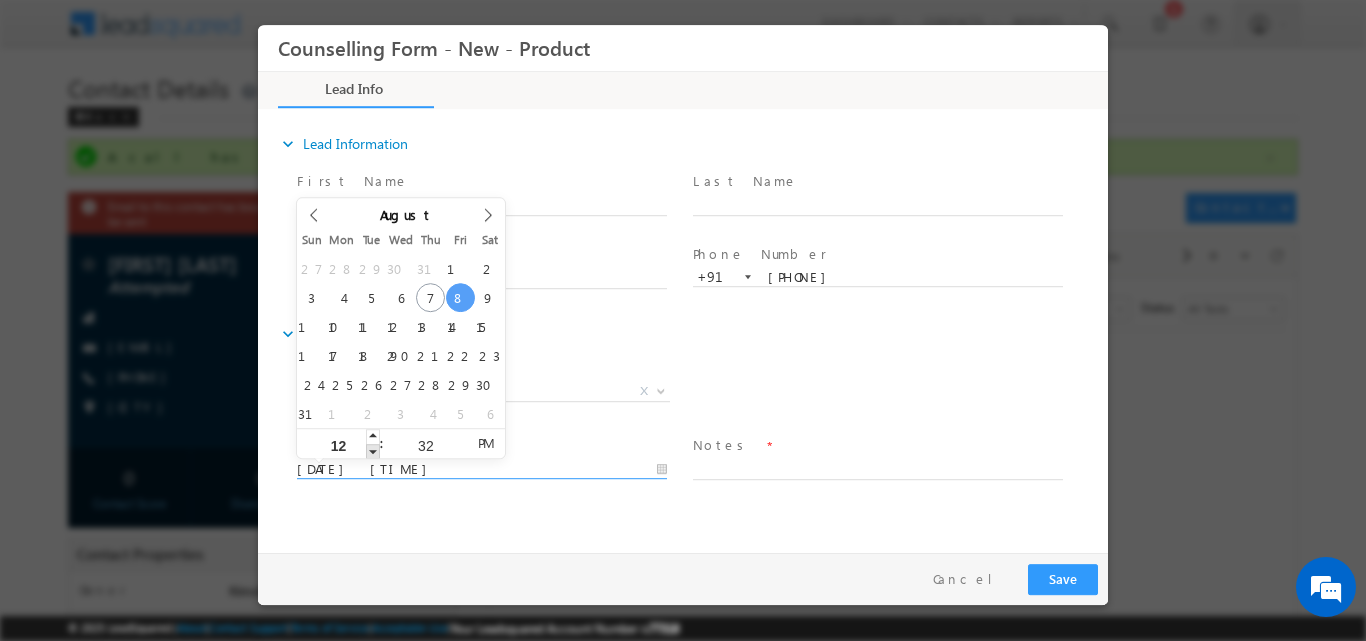 type on "08/08/2025 11:32 AM" 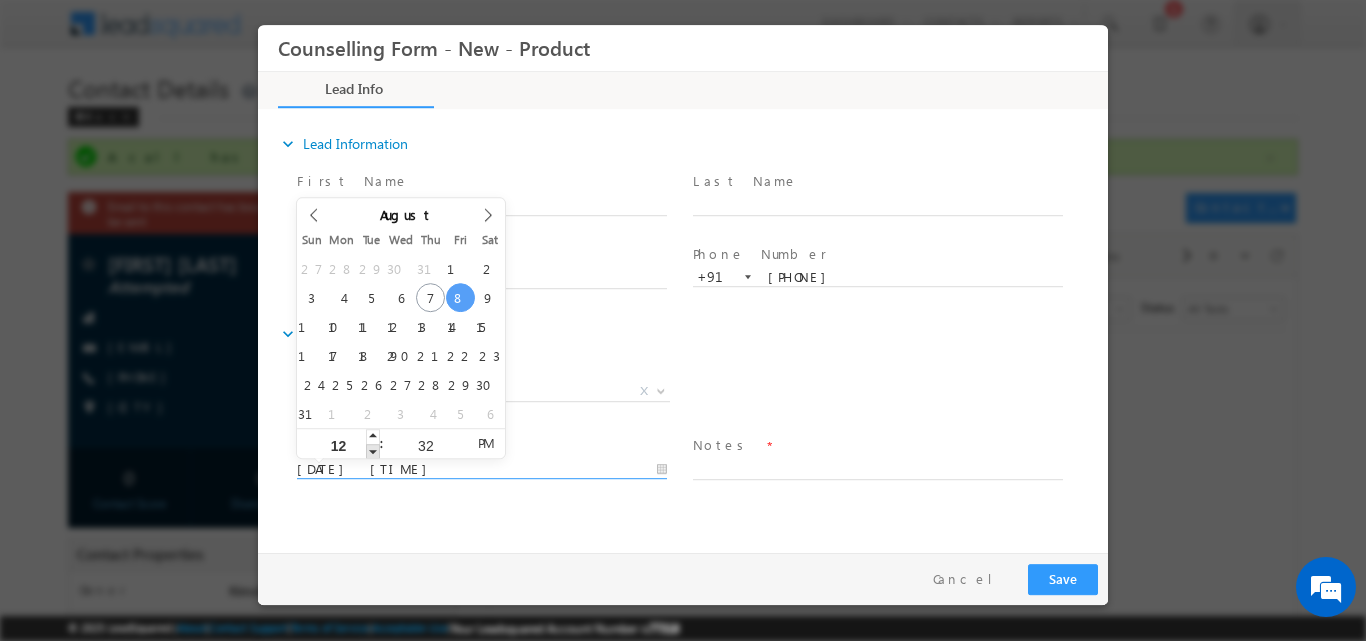 type on "11" 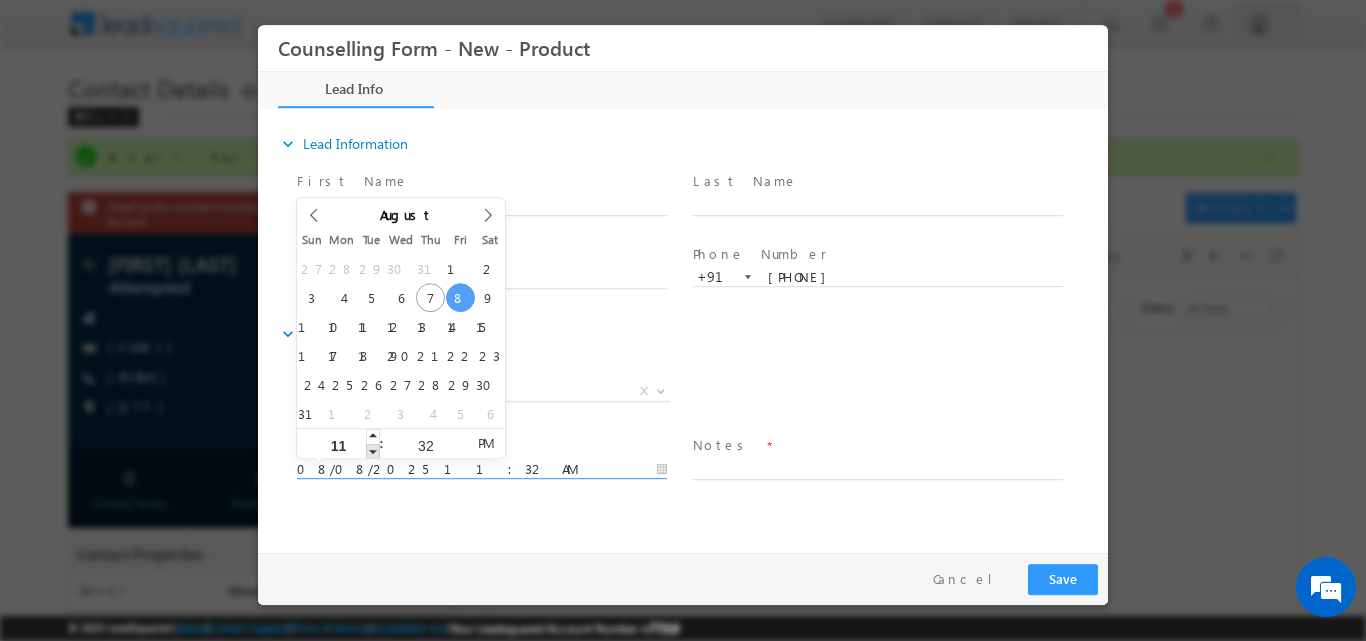 click at bounding box center [373, 450] 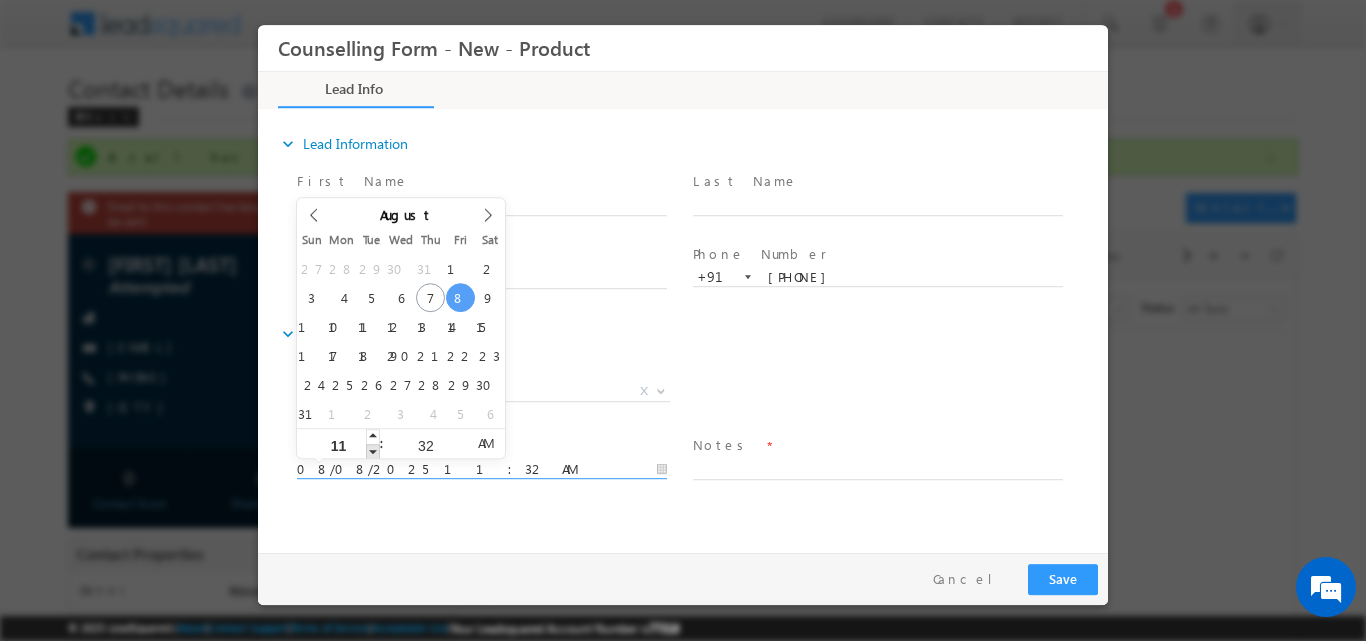 type on "08/08/2025 10:32 AM" 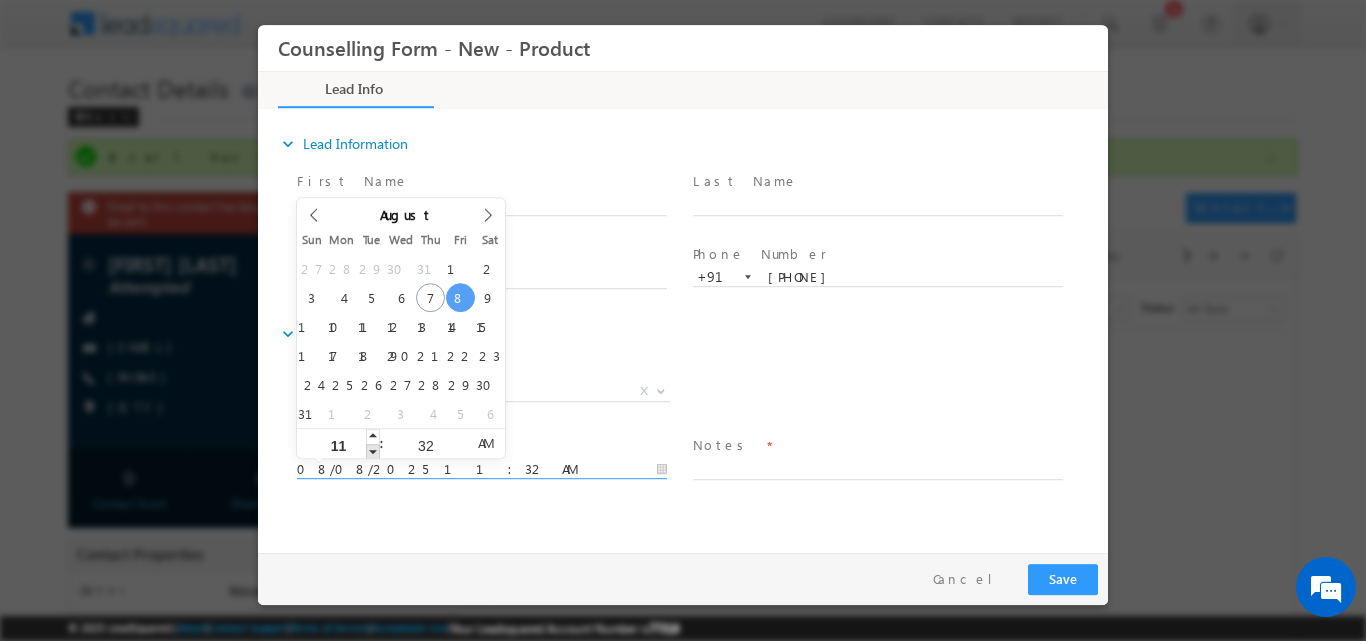 type on "10" 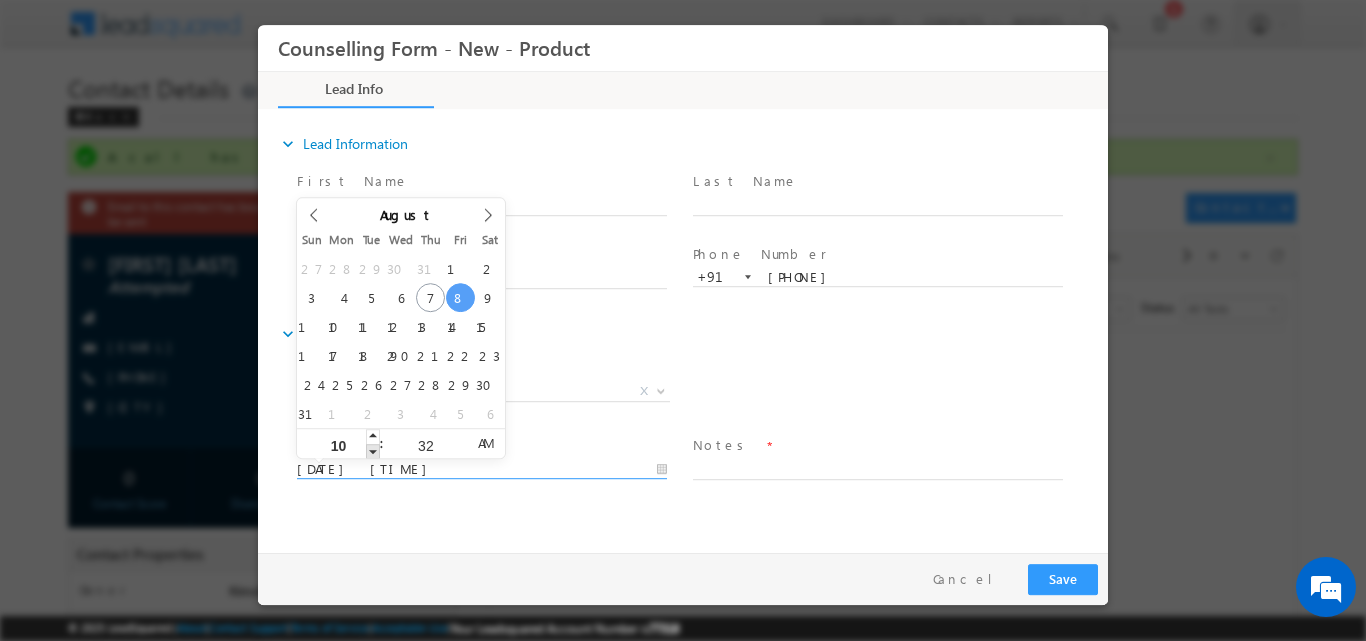 click at bounding box center (373, 450) 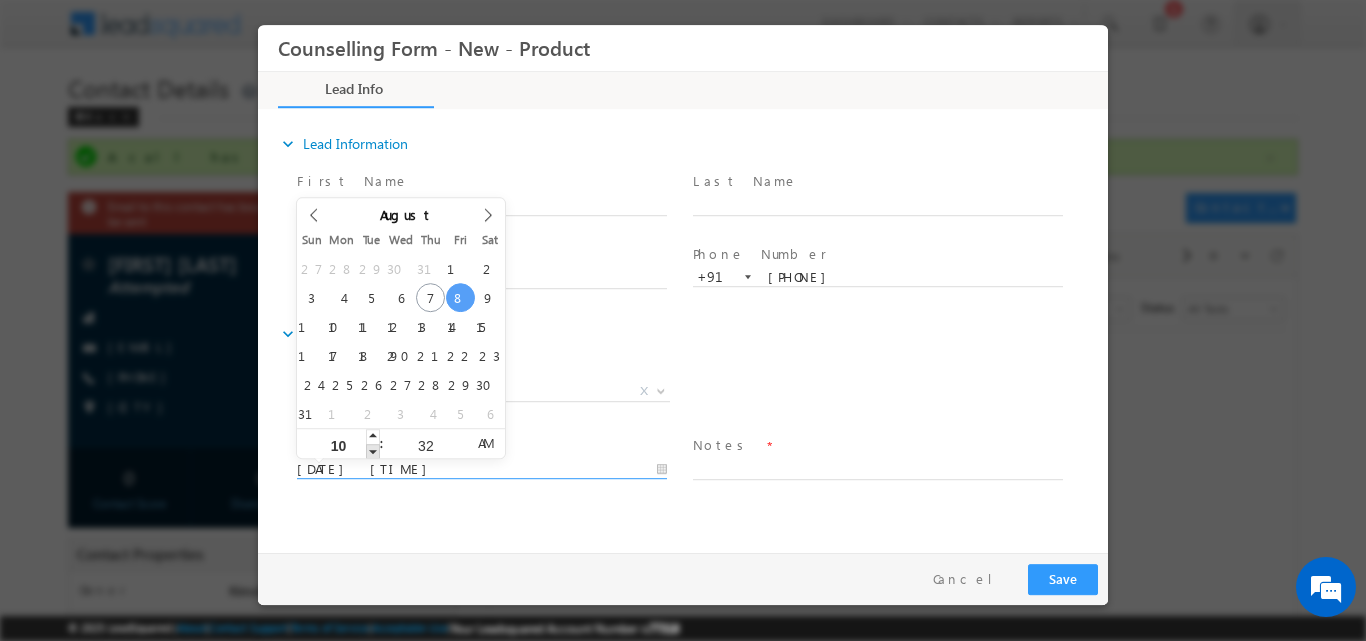 click at bounding box center (373, 450) 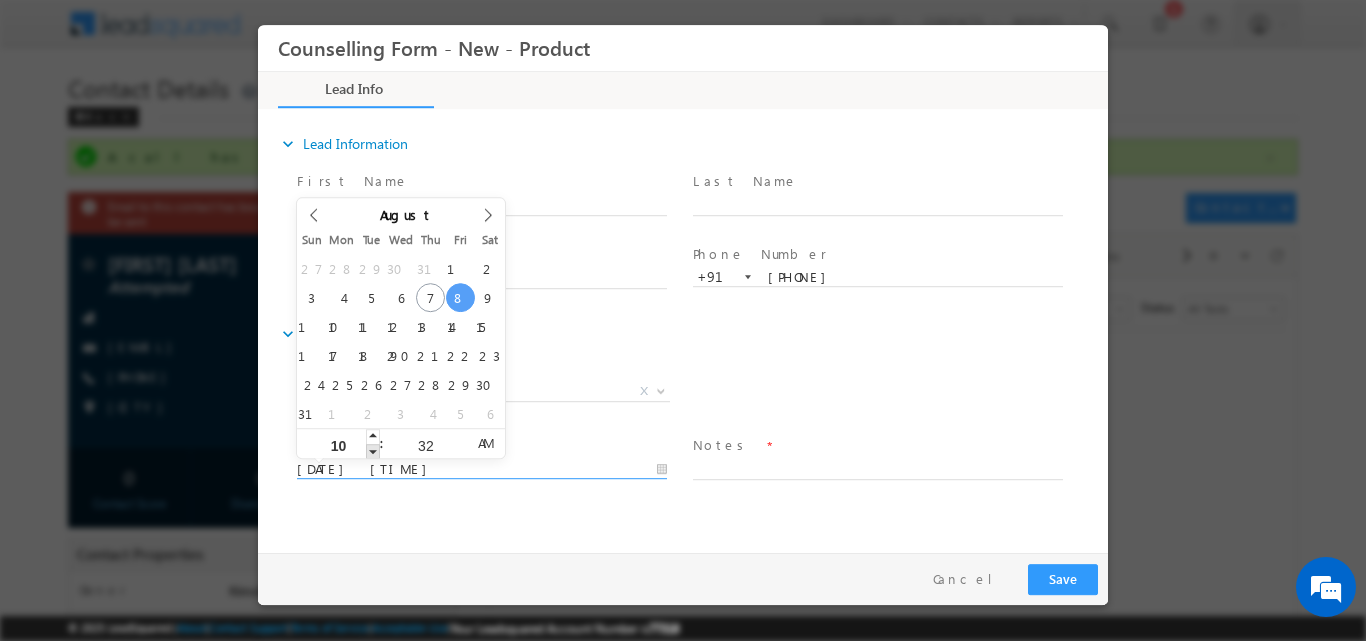 type on "08/08/2025 9:32 AM" 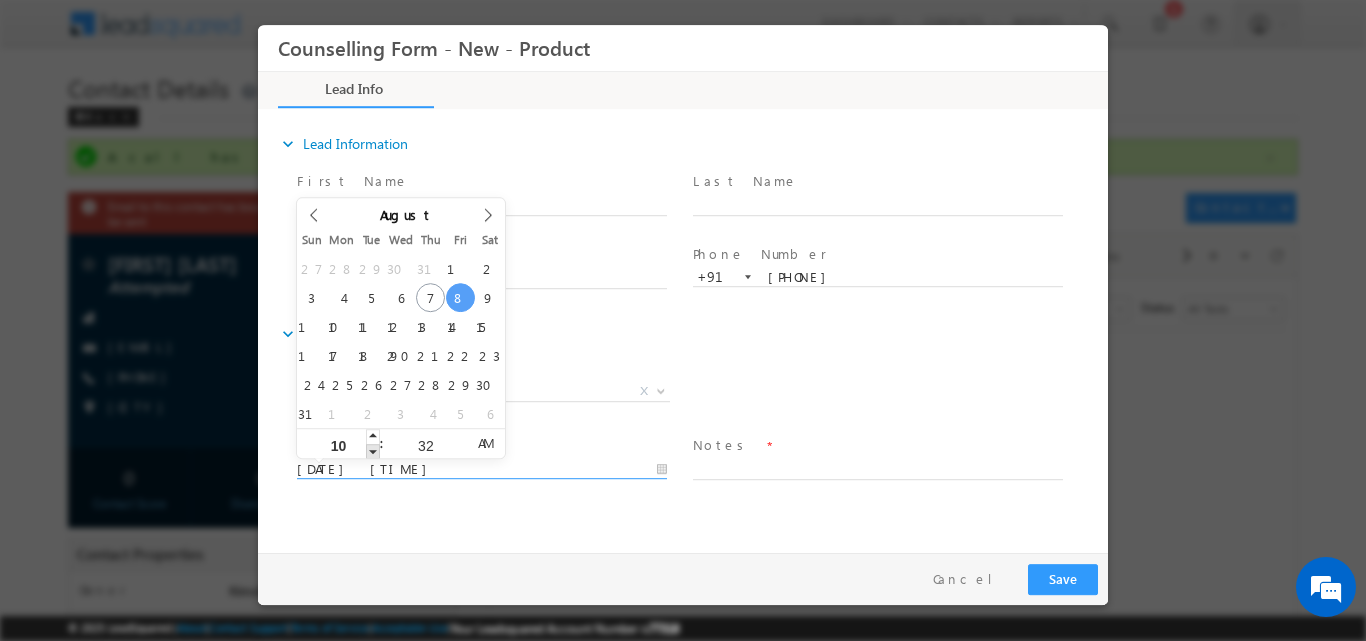 type on "09" 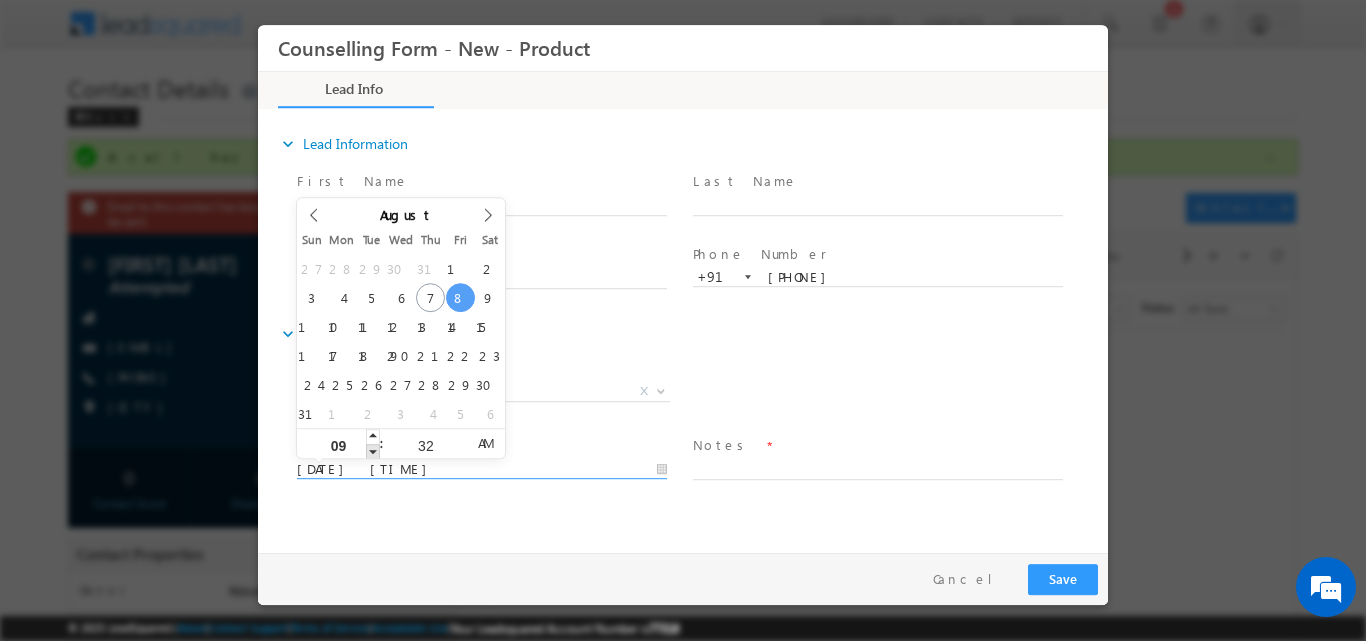 type on "08/08/2025 8:32 AM" 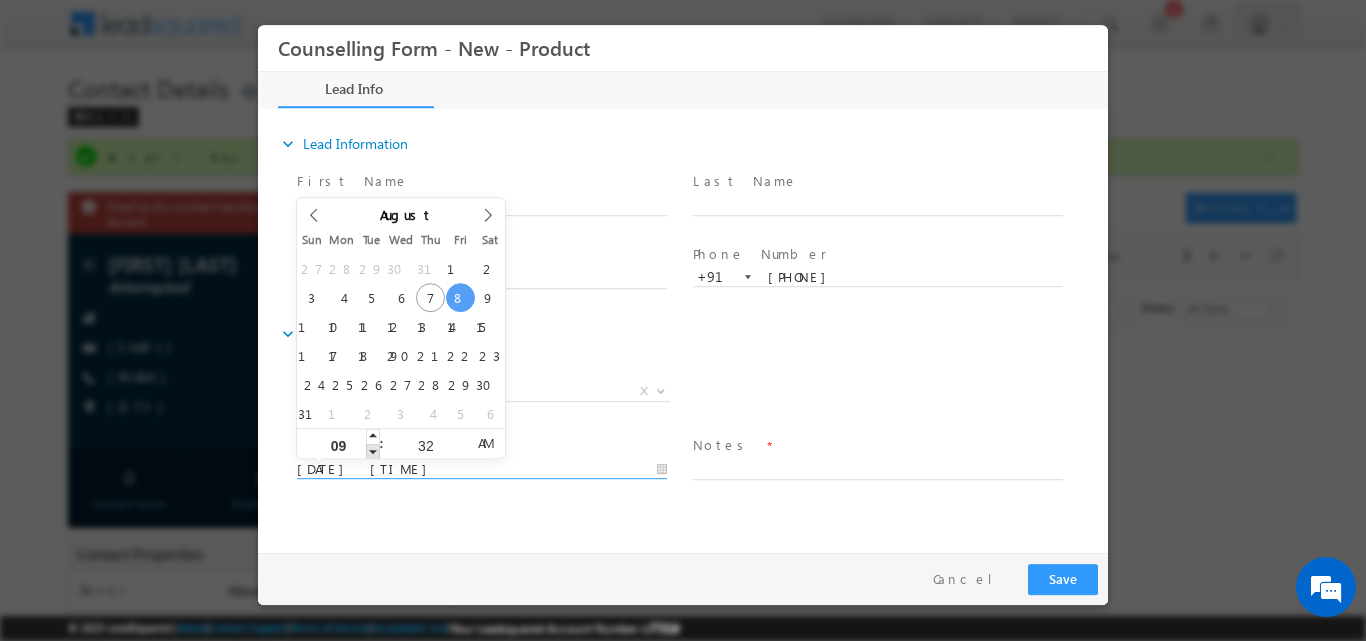 type on "08" 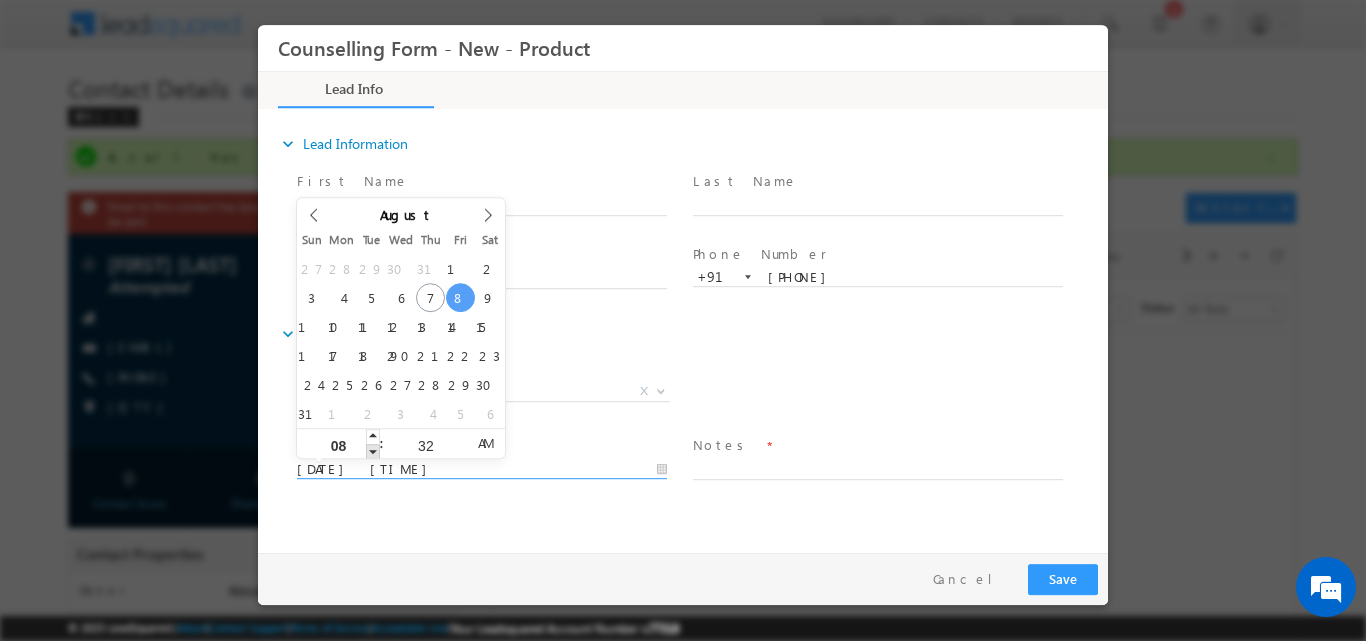 click at bounding box center (373, 450) 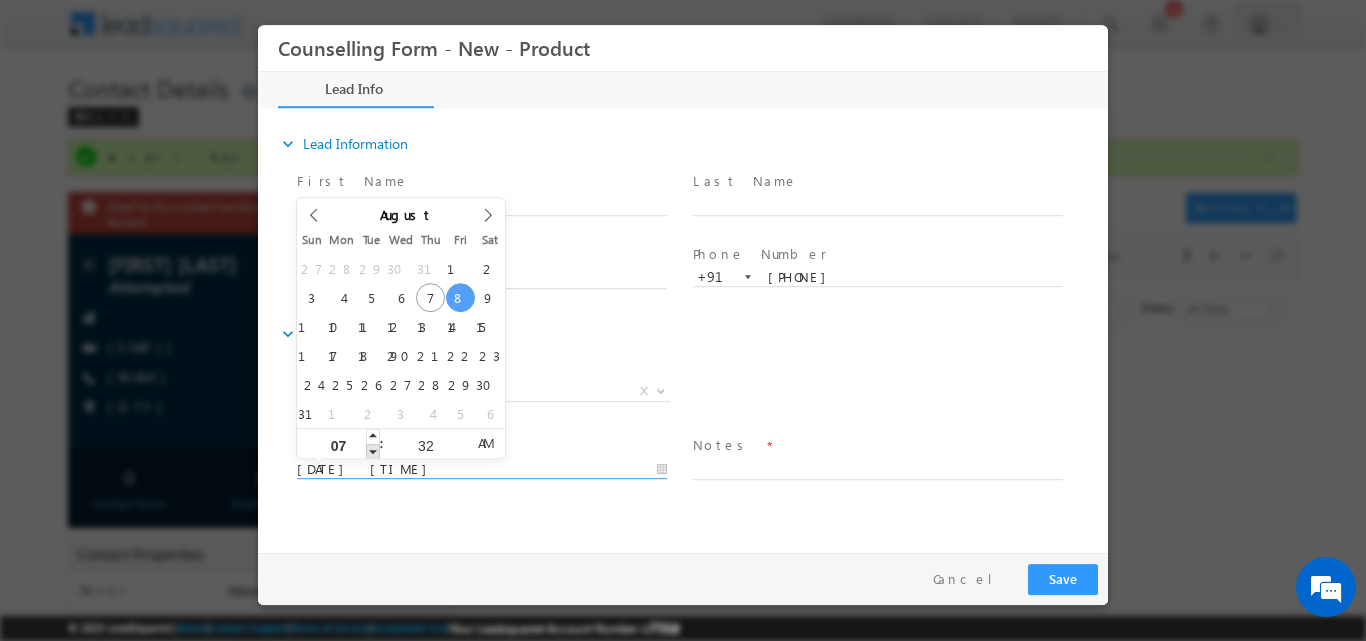 click at bounding box center [373, 450] 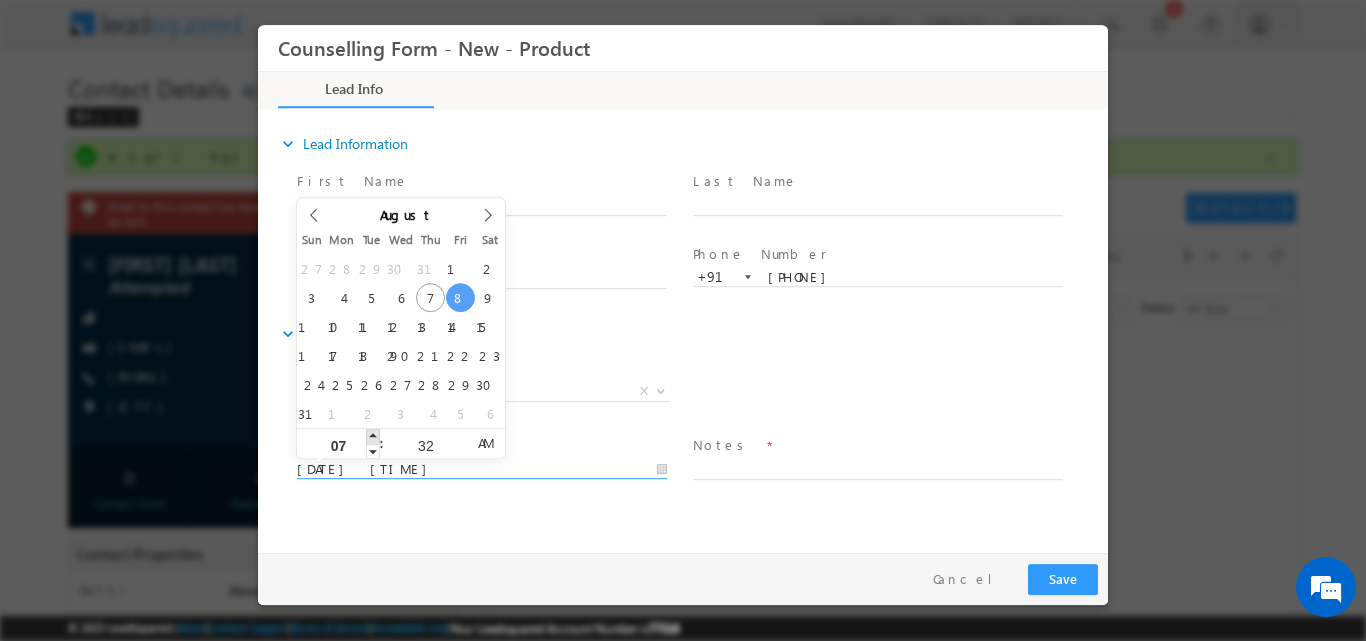 type on "08/08/2025 8:32 AM" 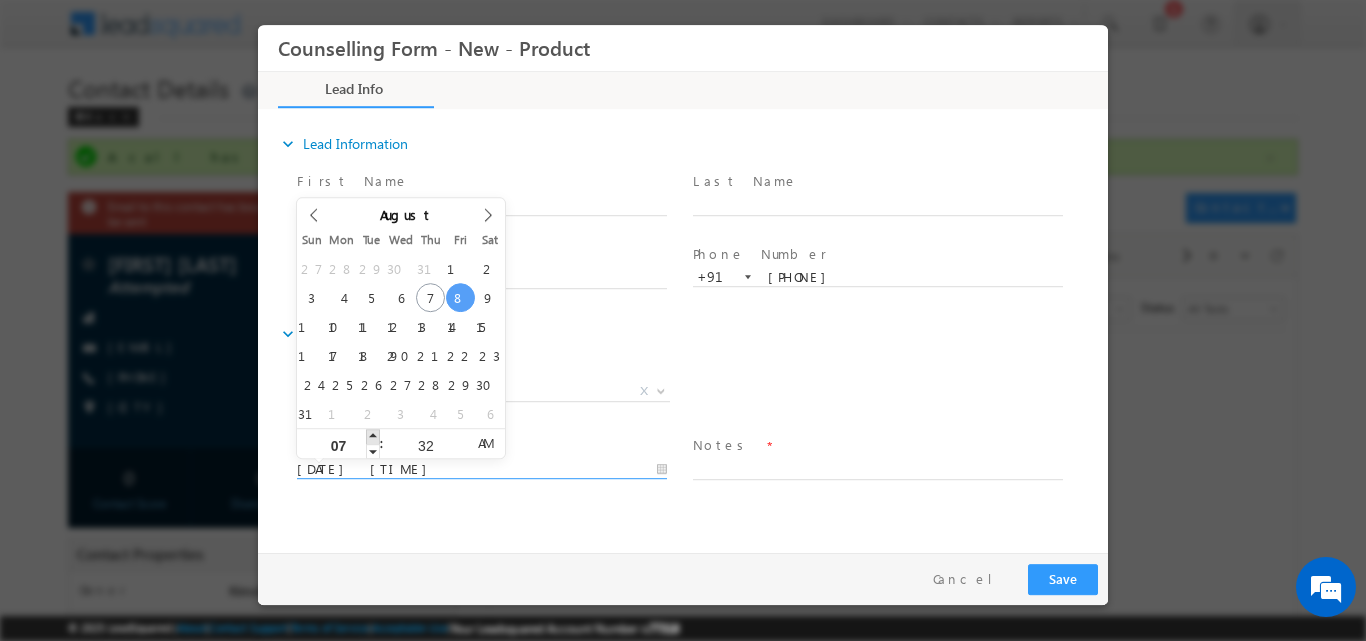 type on "08" 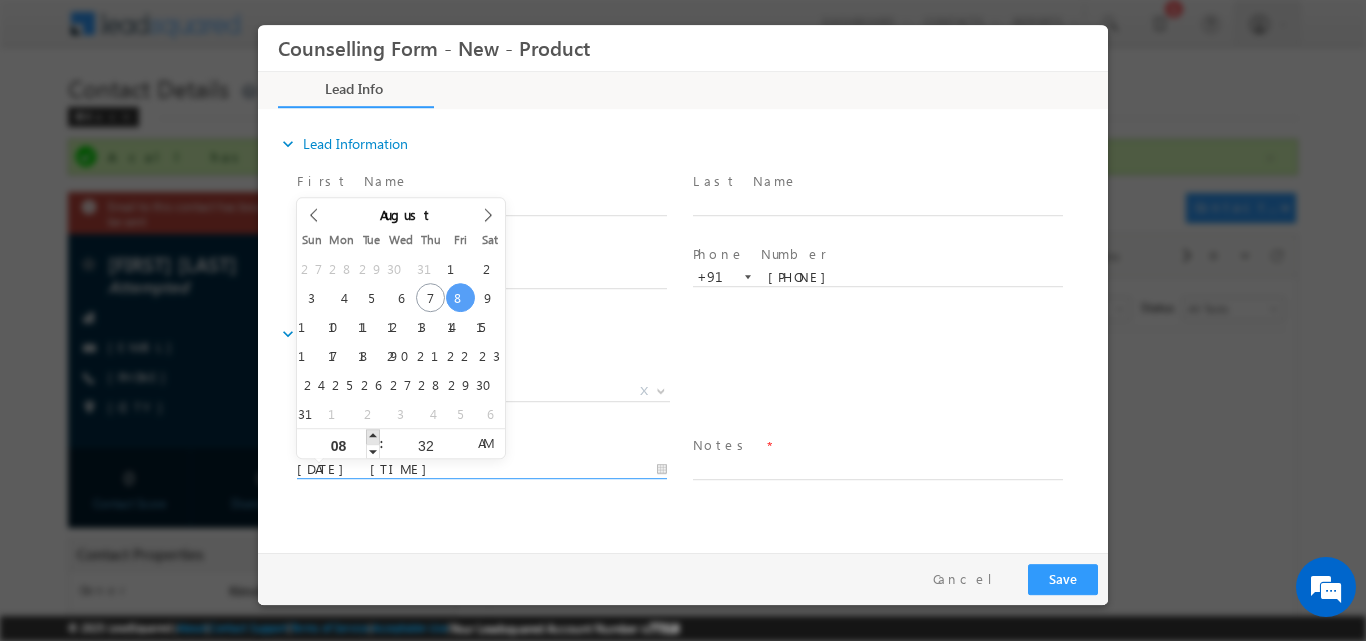 click at bounding box center (373, 435) 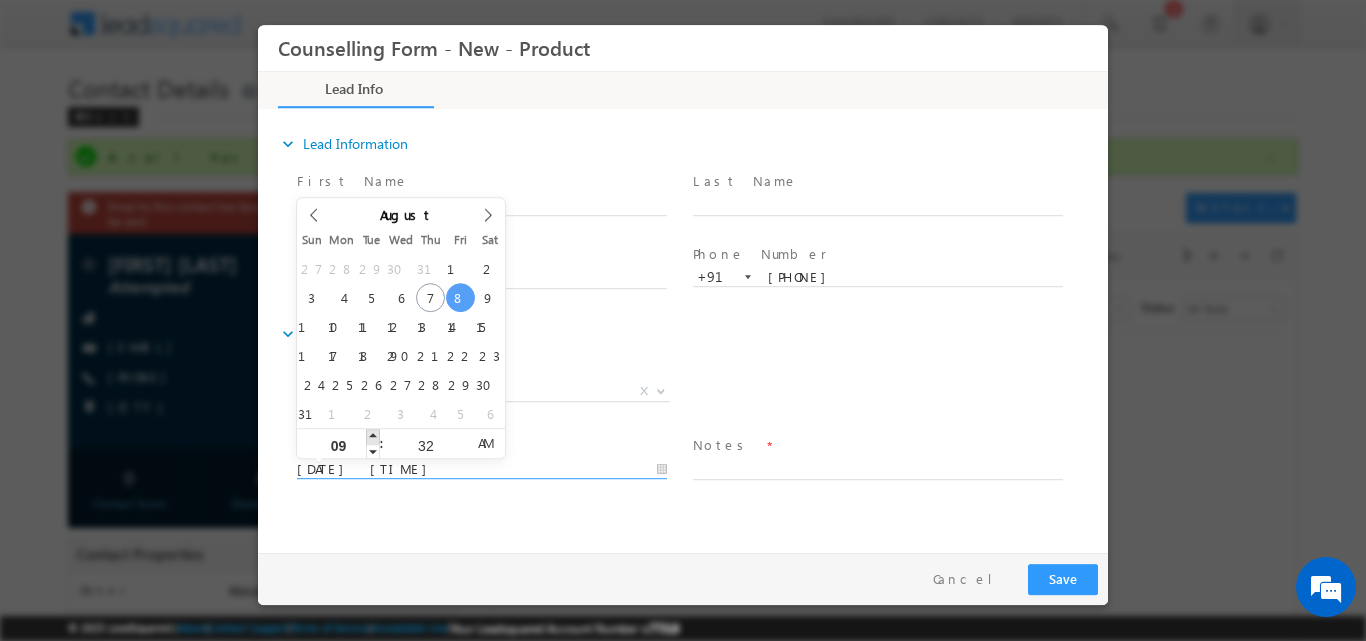 click at bounding box center (373, 435) 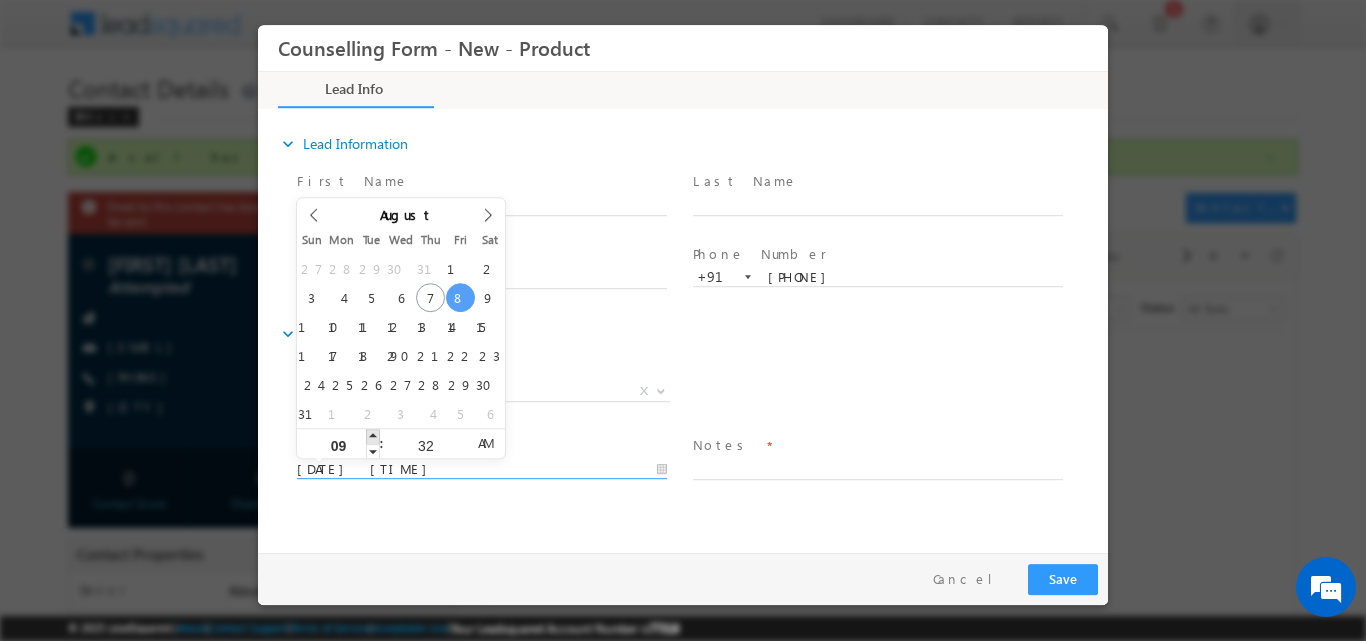 type on "10" 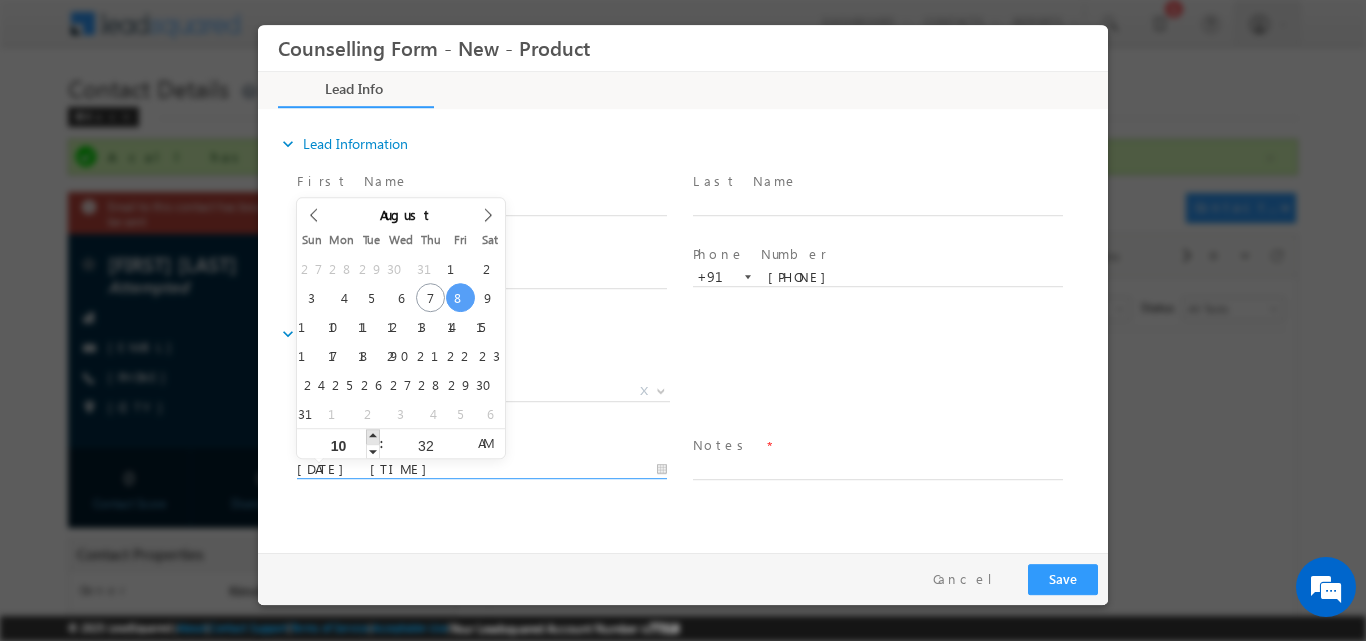 type on "08/08/2025 11:32 AM" 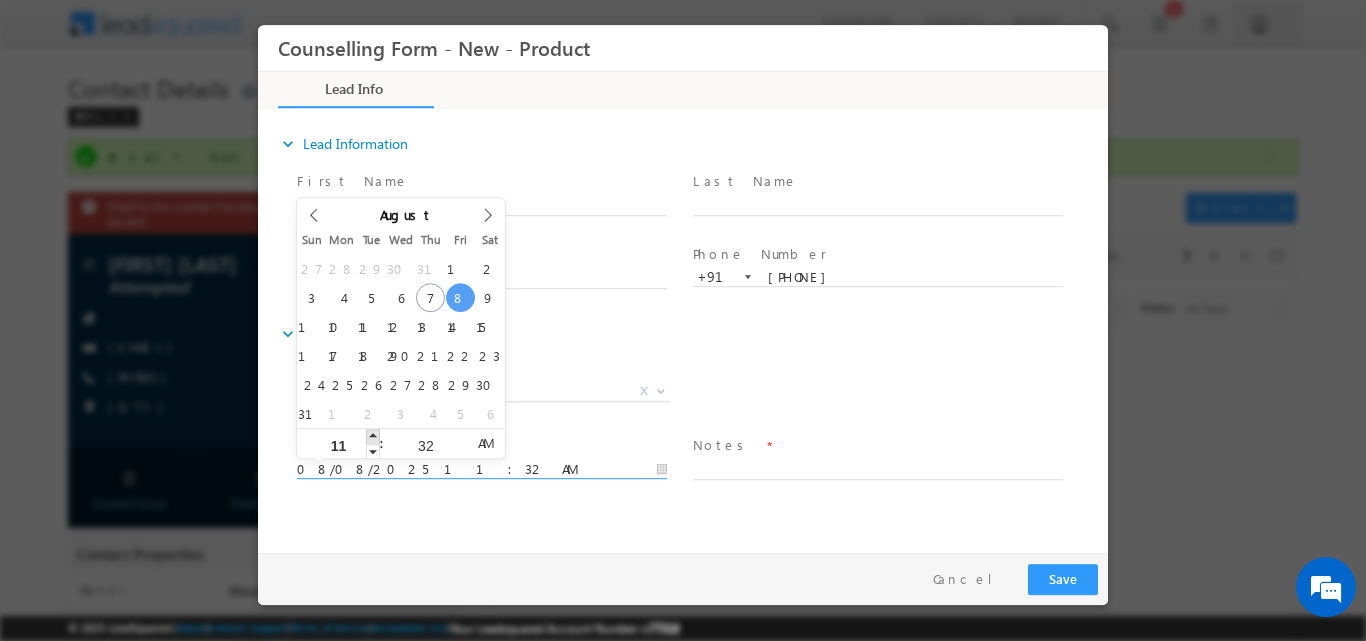 click at bounding box center (373, 435) 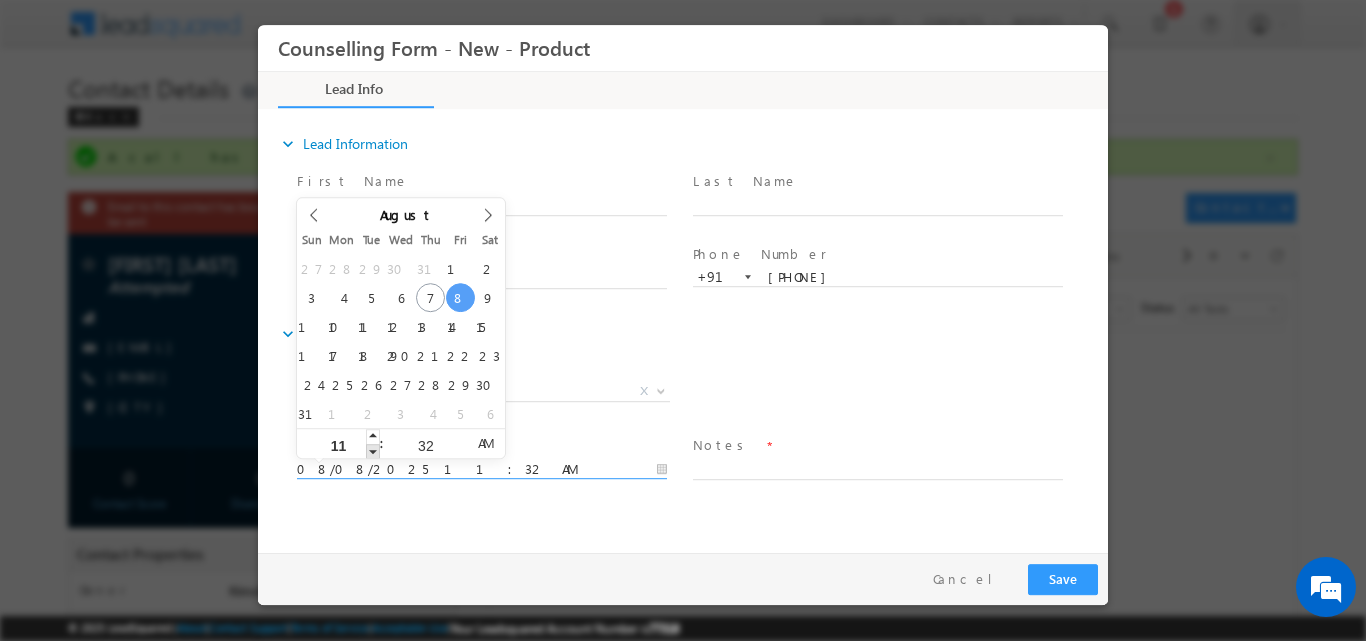 type on "08/08/2025 10:32 AM" 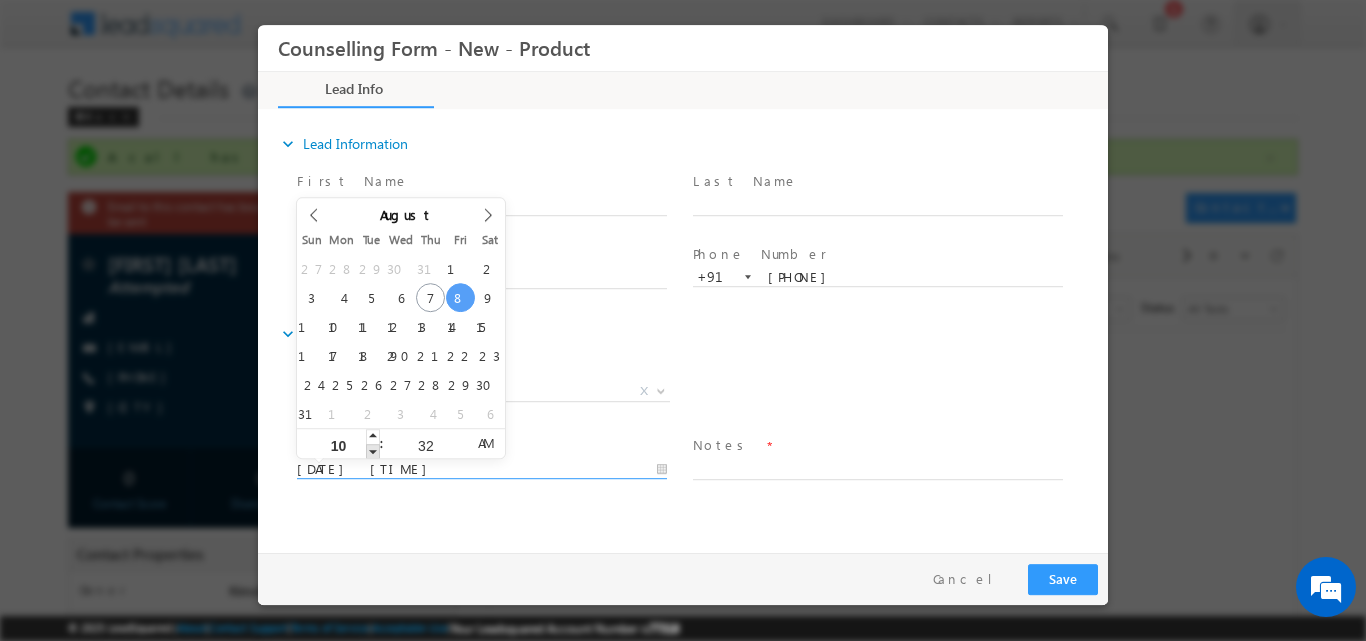 click at bounding box center [373, 450] 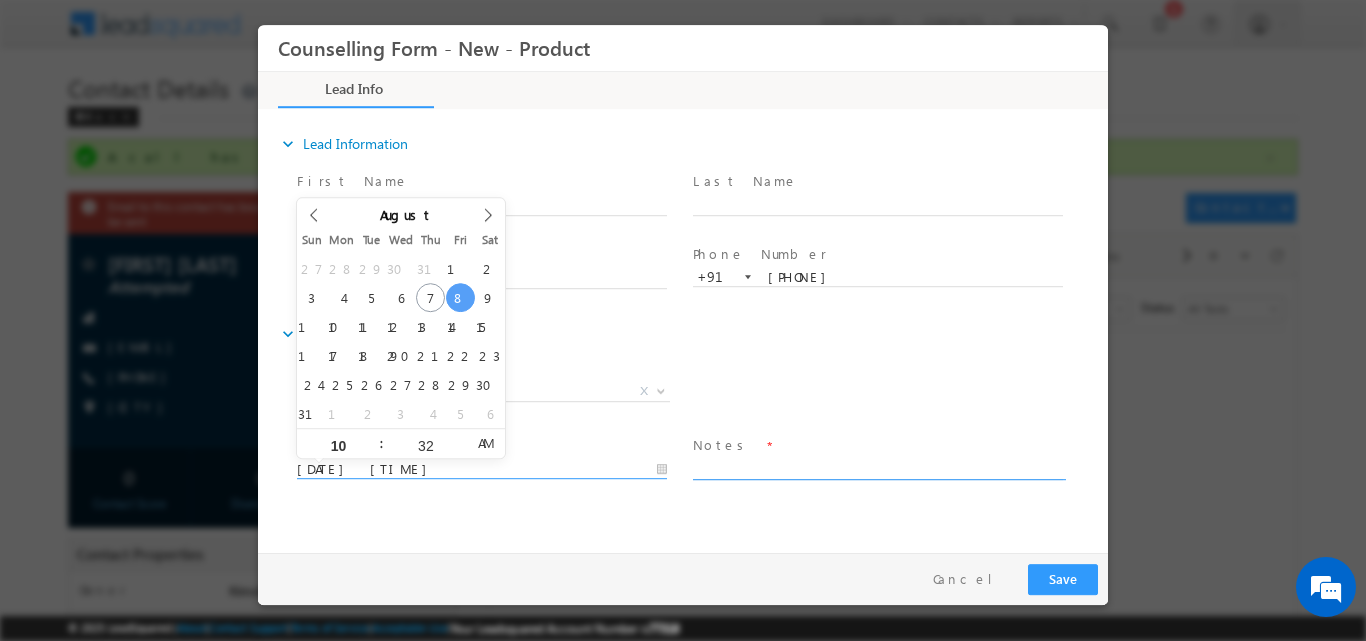 click at bounding box center [878, 467] 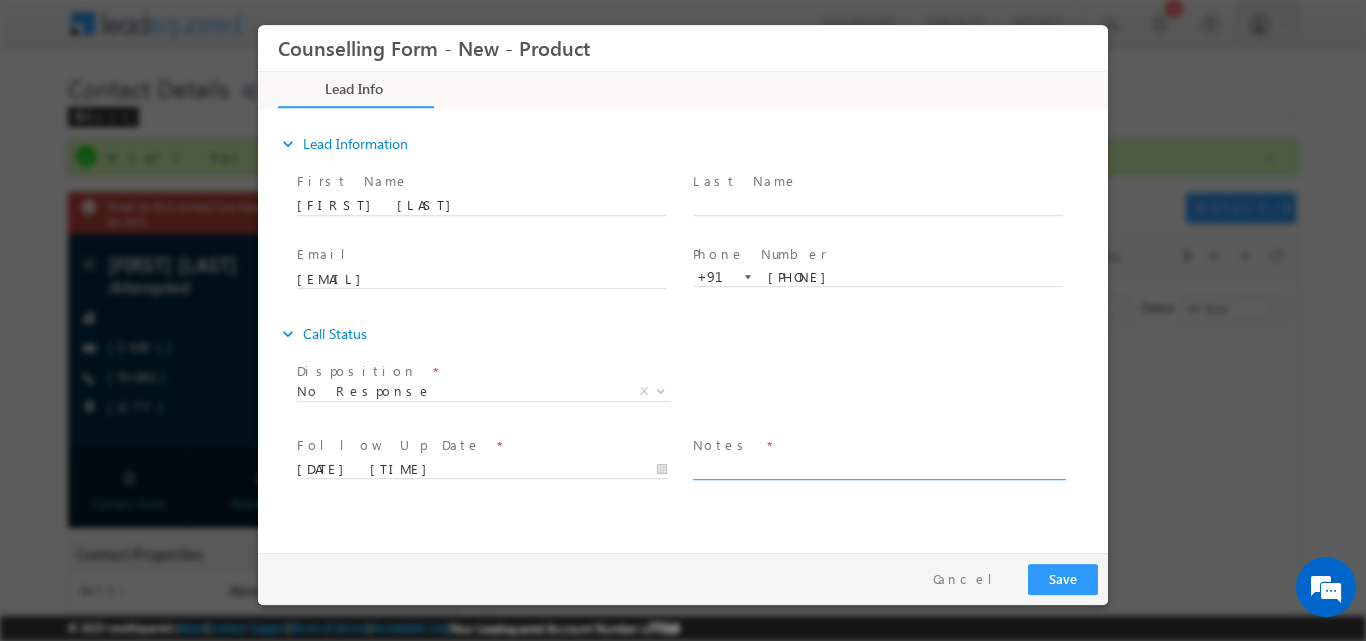 click at bounding box center (878, 467) 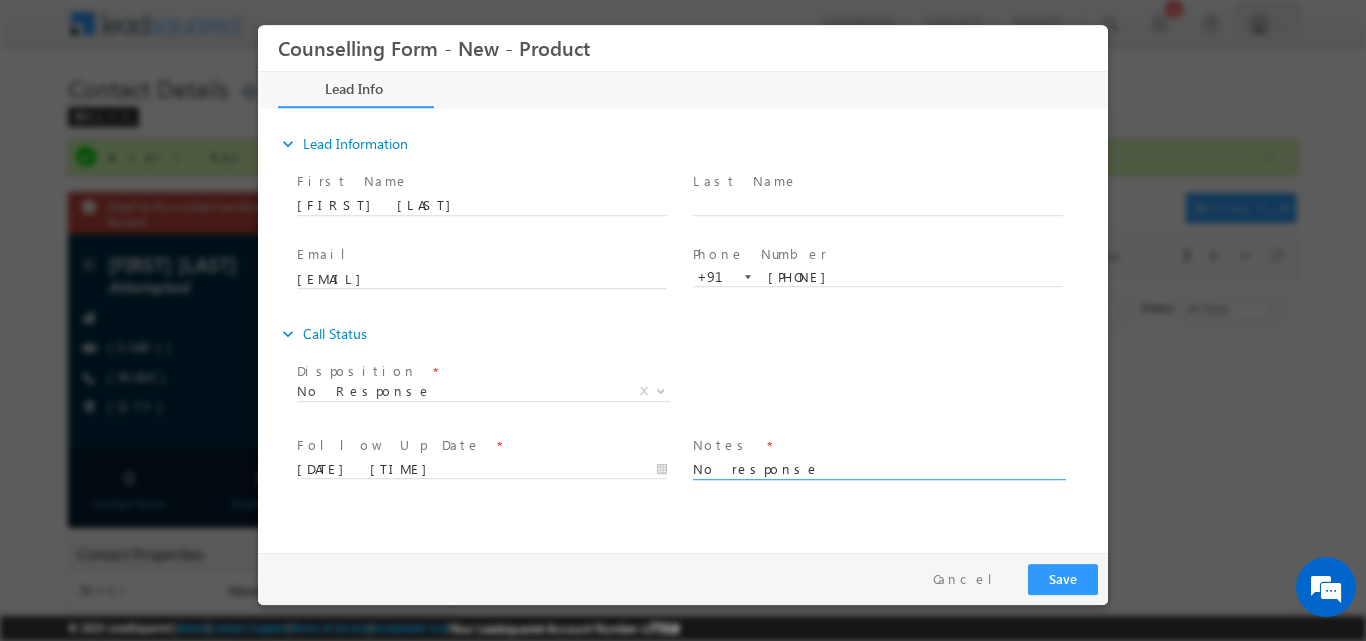 type on "No response" 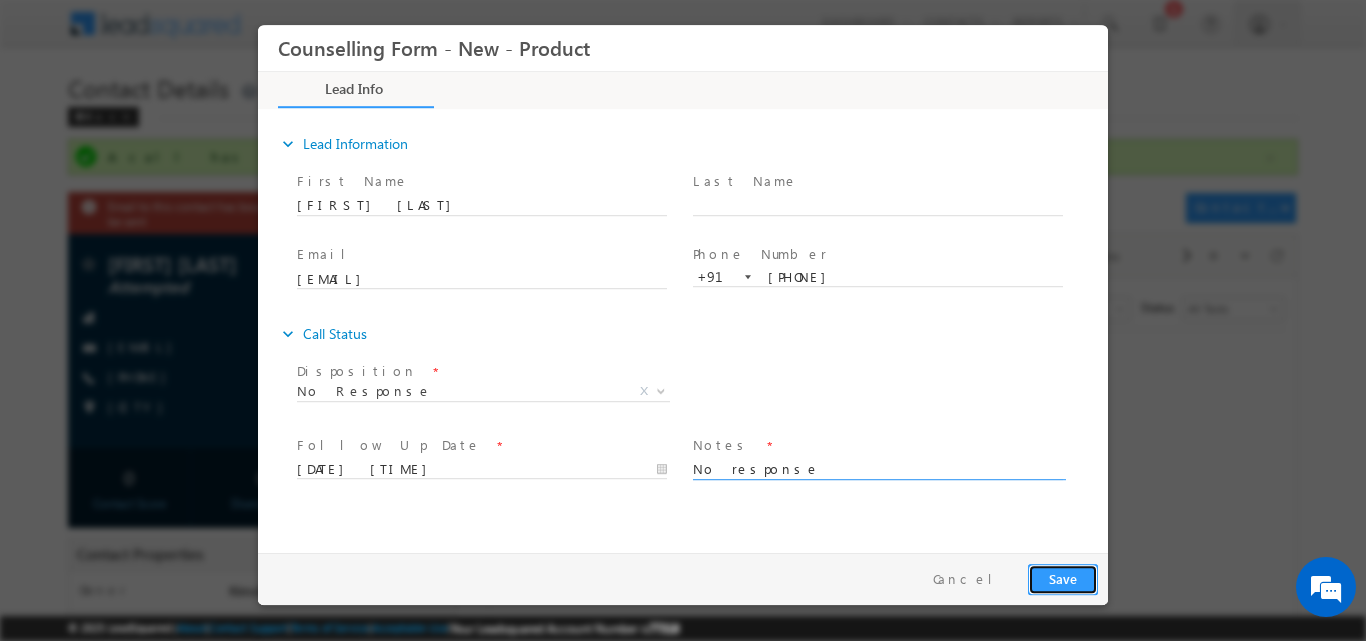 click on "Save" at bounding box center (1063, 578) 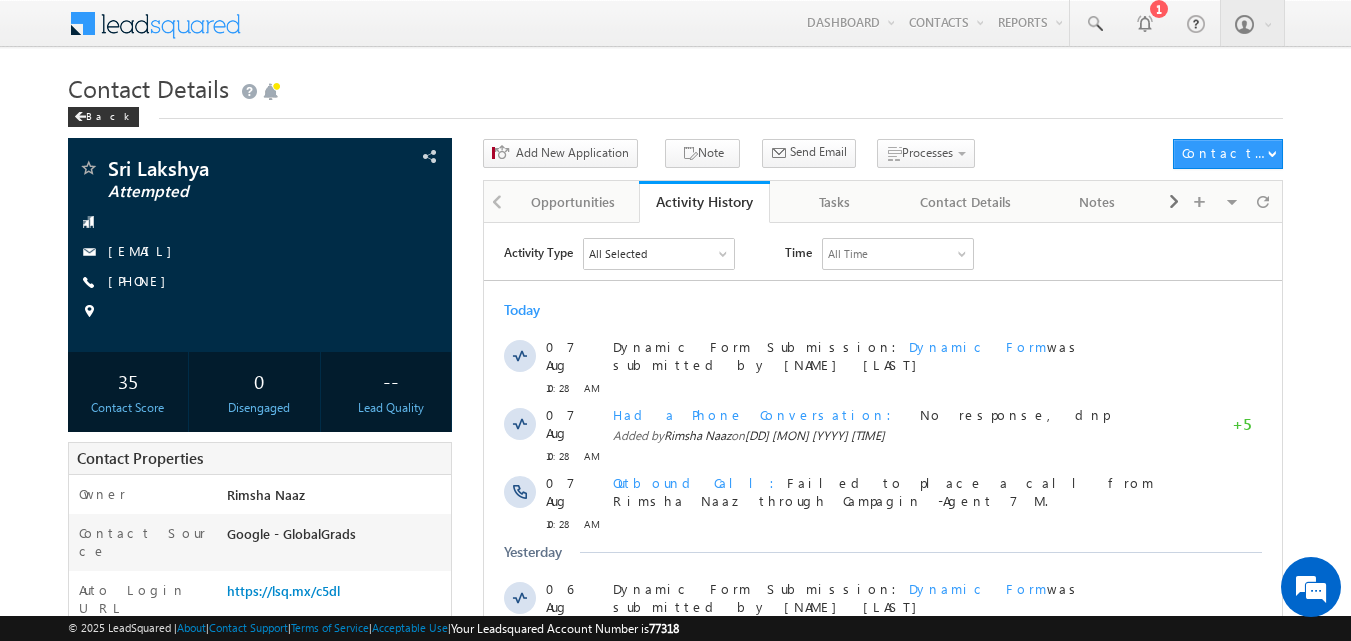 scroll, scrollTop: 0, scrollLeft: 0, axis: both 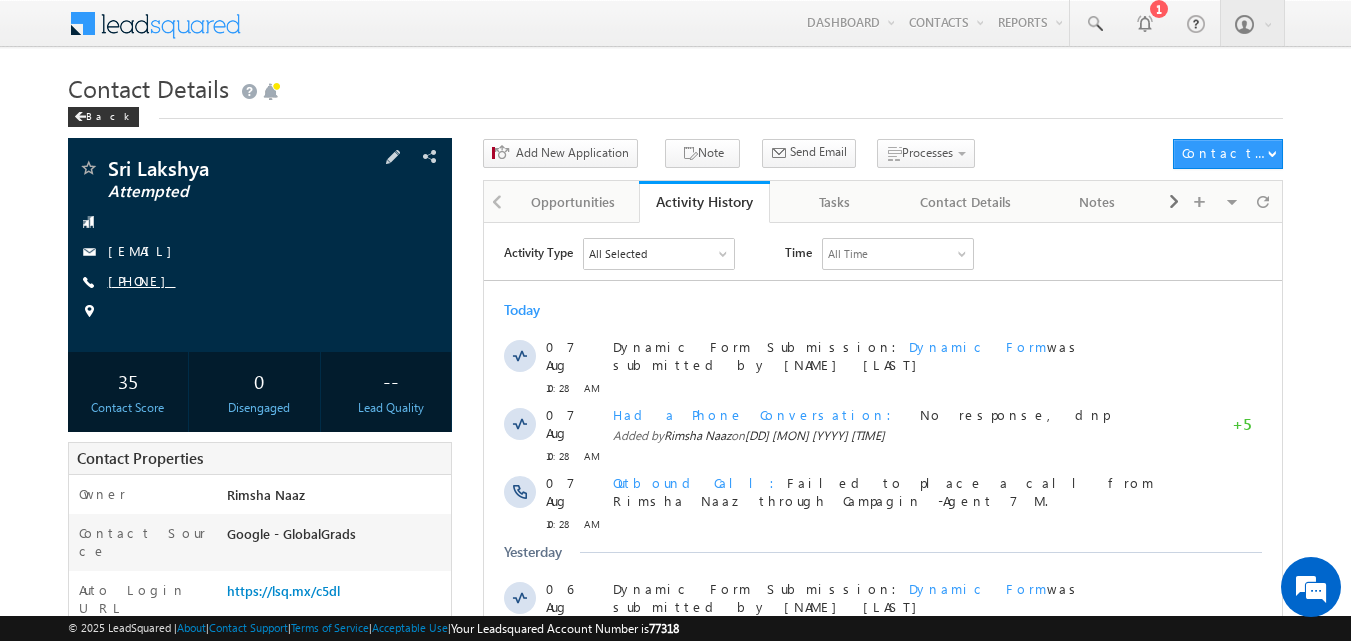 click on "+91-8121200045" at bounding box center [142, 280] 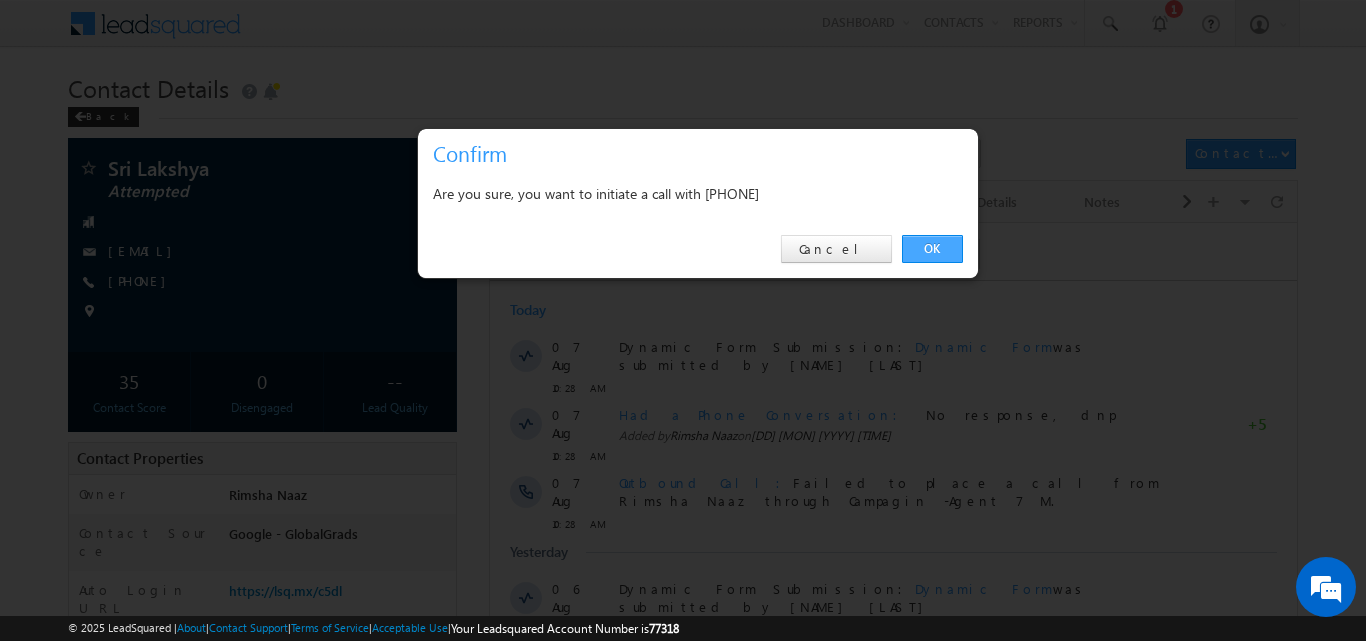 drag, startPoint x: 949, startPoint y: 247, endPoint x: 415, endPoint y: 6, distance: 585.8643 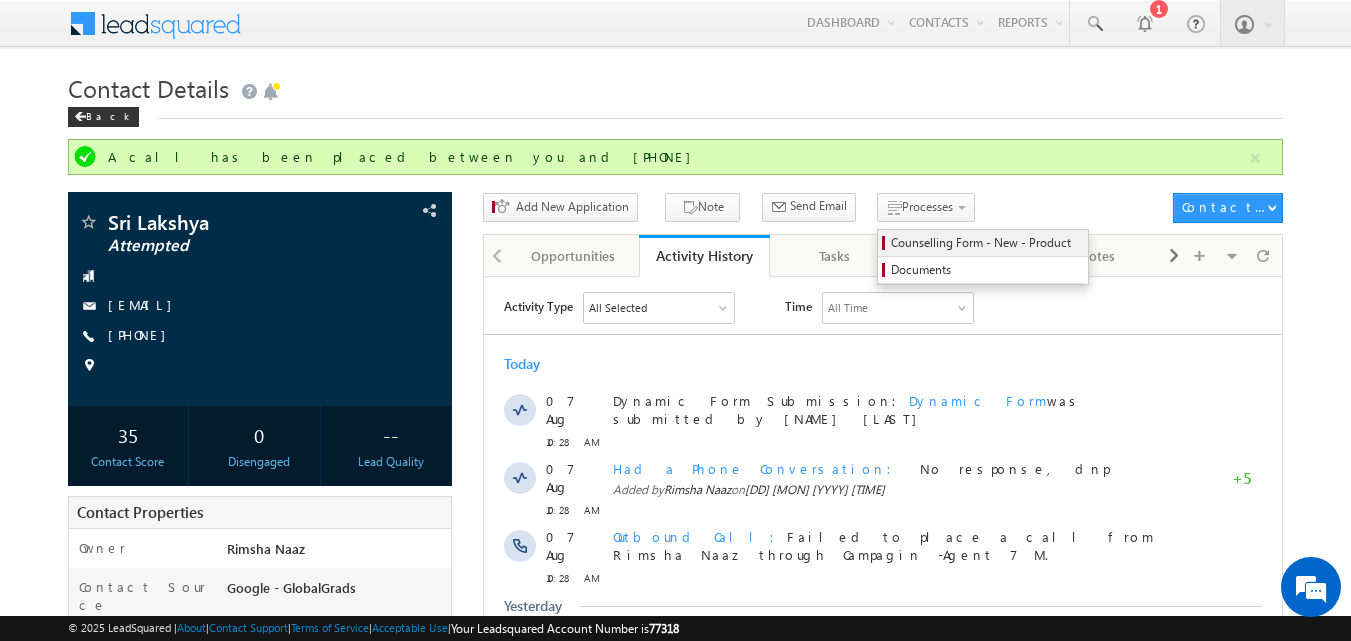 click on "Counselling Form - New - Product" at bounding box center (986, 243) 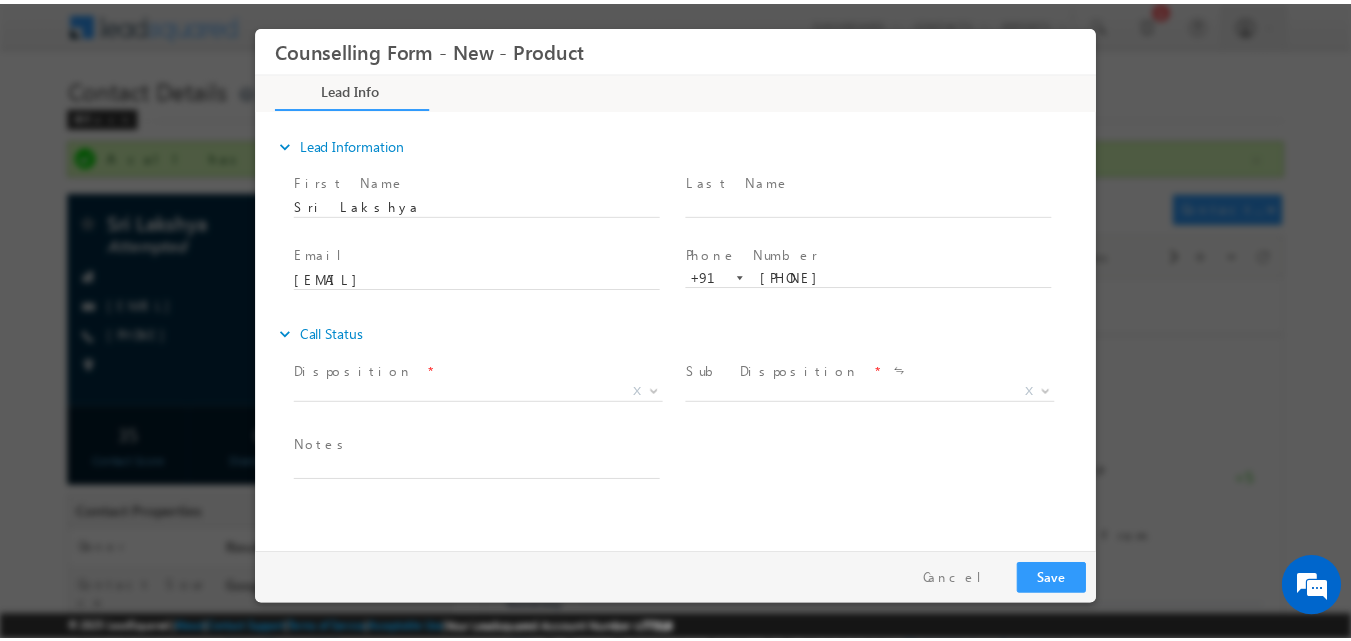 scroll, scrollTop: 0, scrollLeft: 0, axis: both 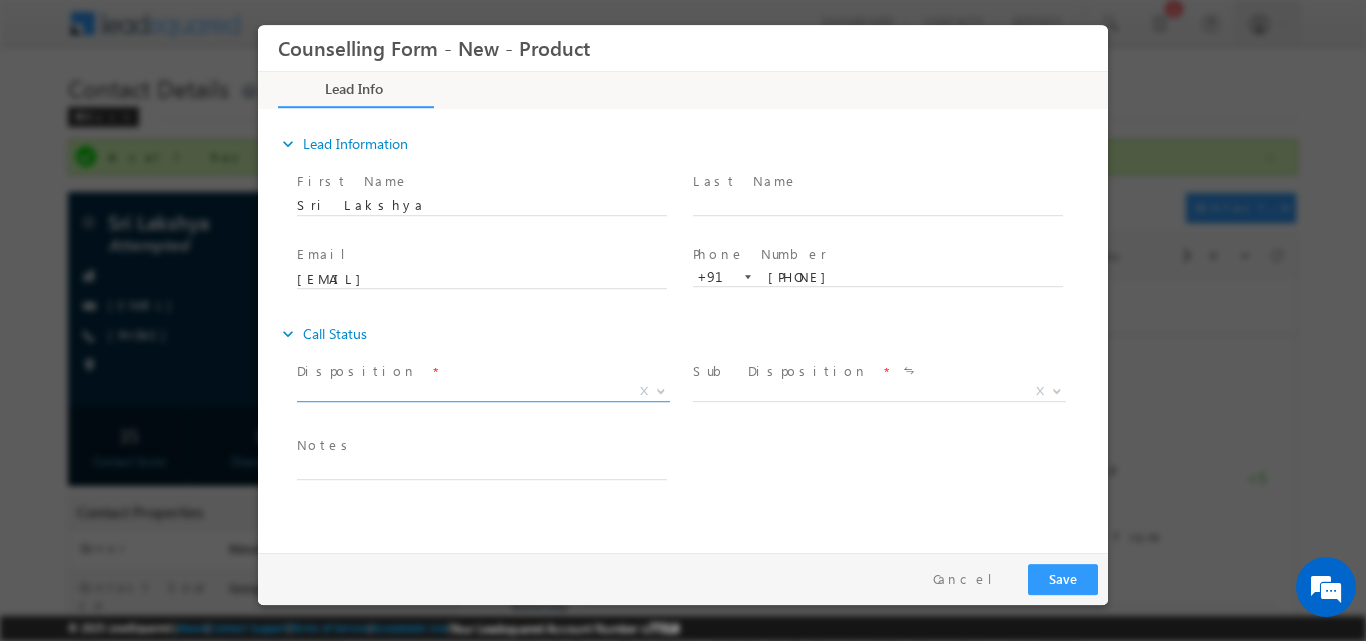 click at bounding box center (661, 389) 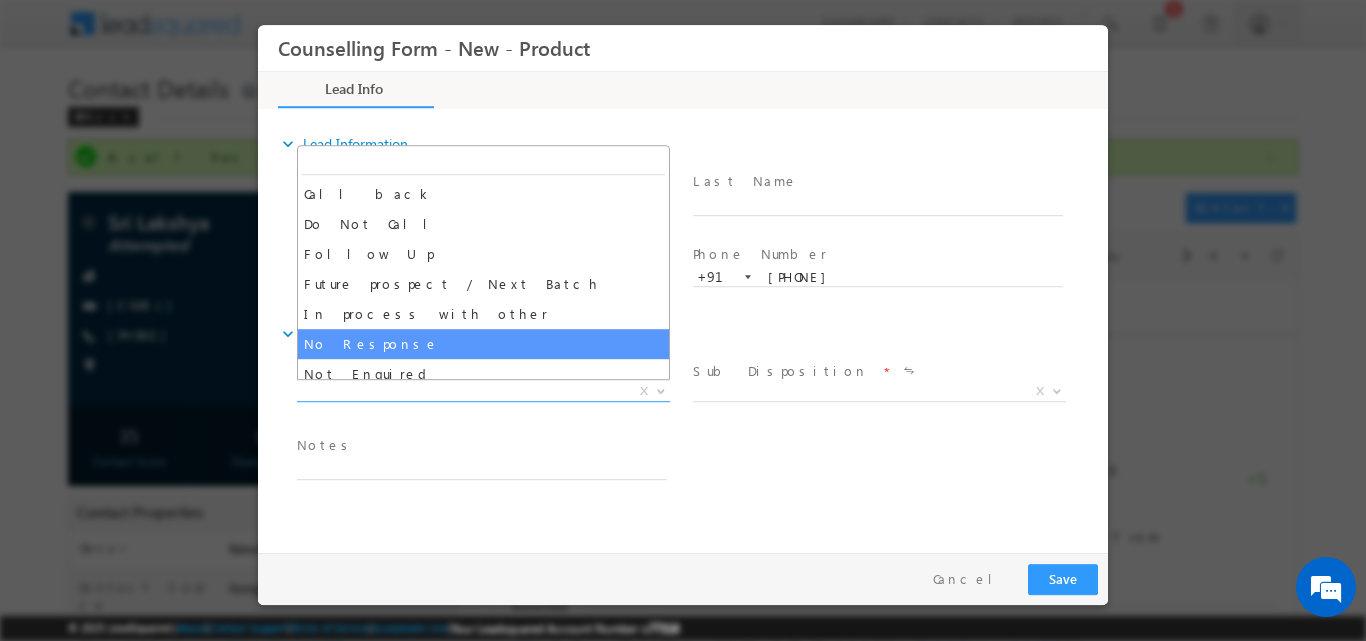 select on "No Response" 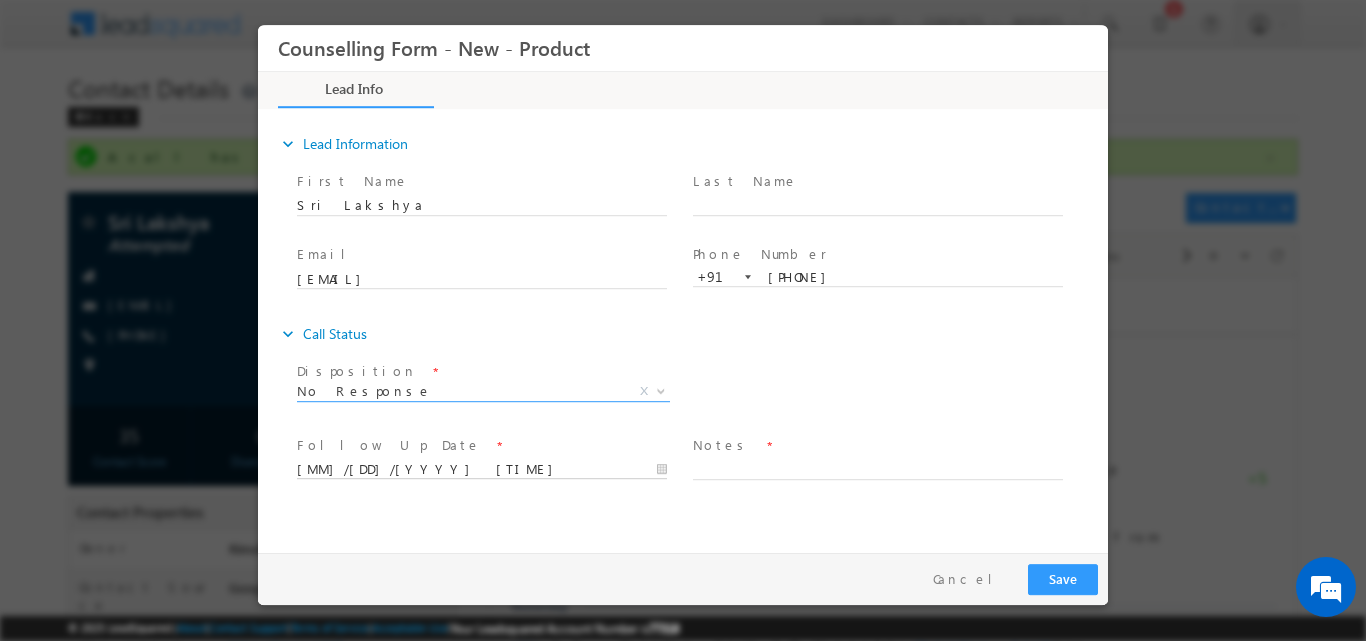 click on "07/08/2025 4:33 PM" at bounding box center (482, 469) 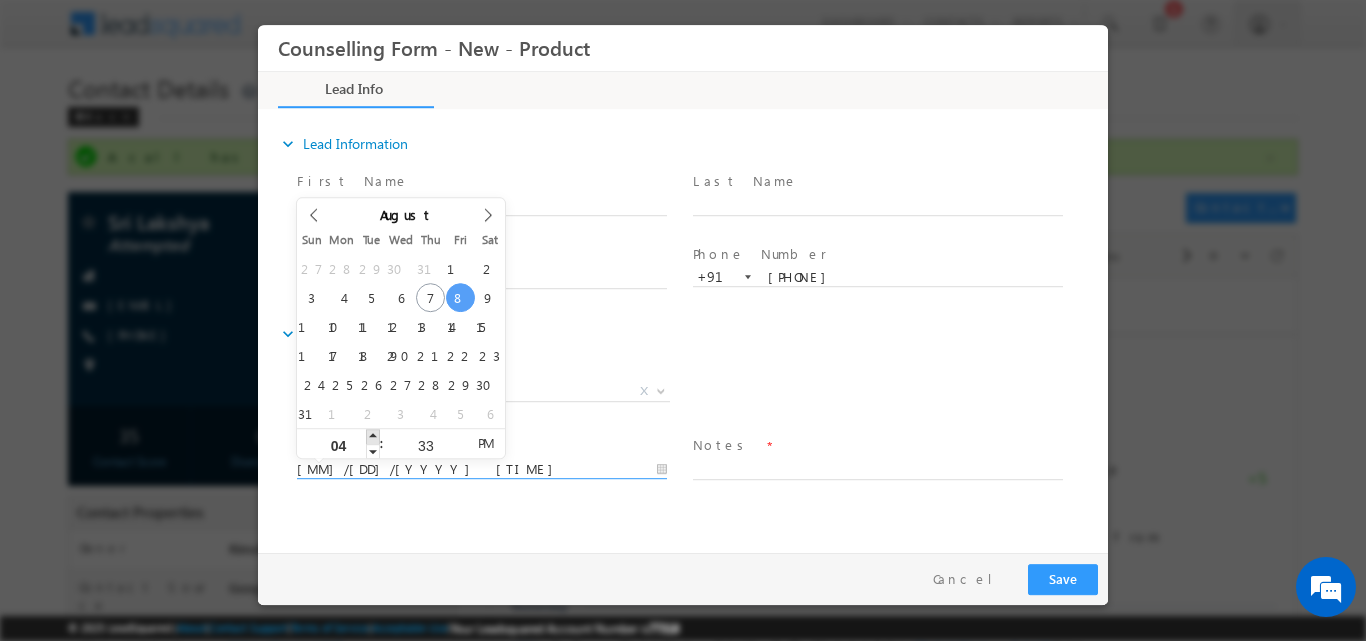 type on "08/08/2025 5:33 PM" 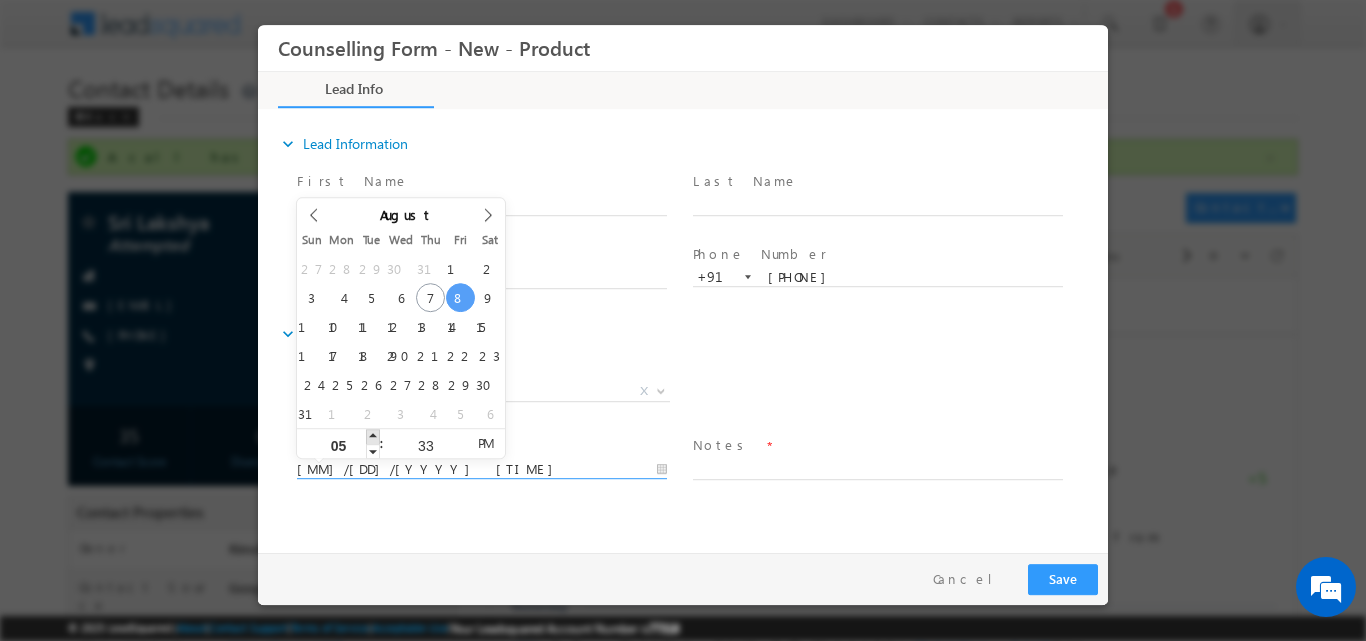 click at bounding box center [373, 435] 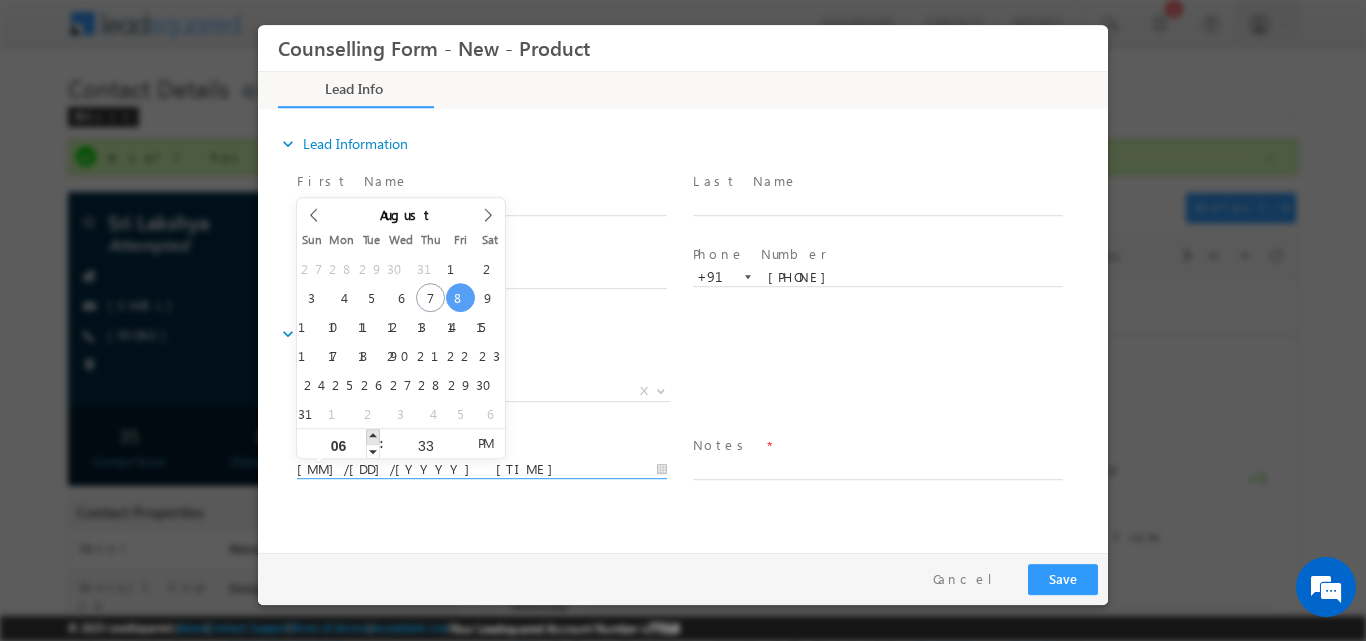 click at bounding box center (373, 435) 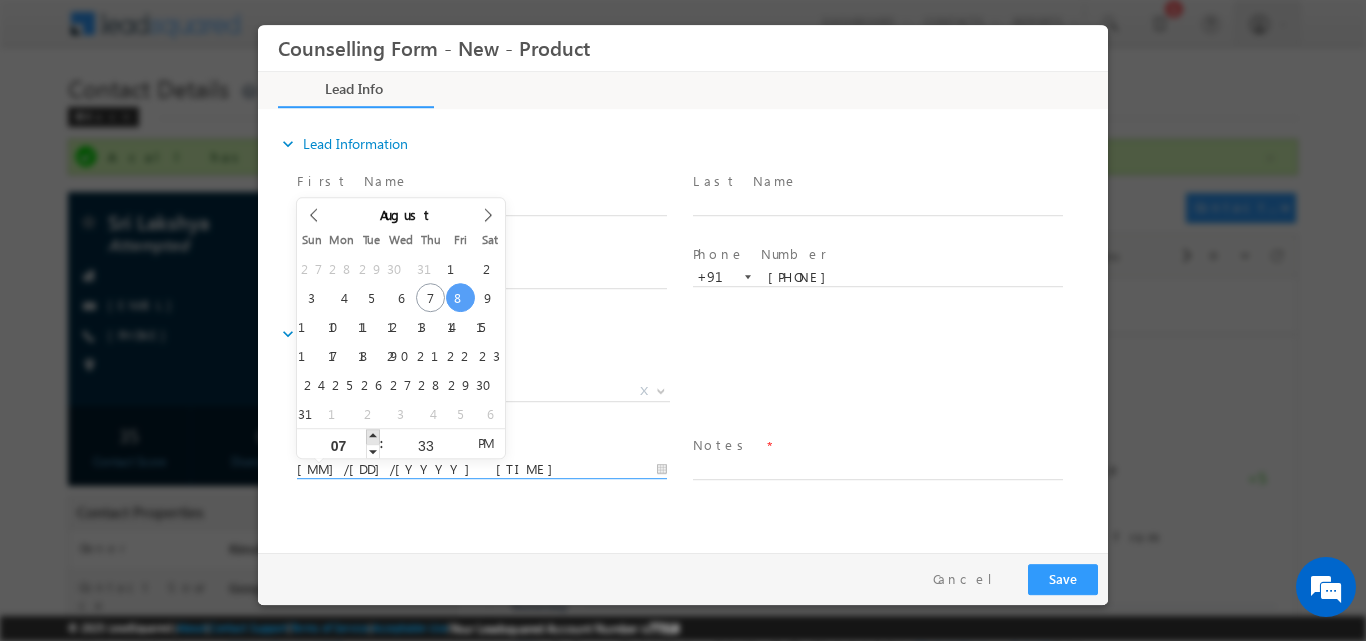 type on "08/08/2025 8:33 PM" 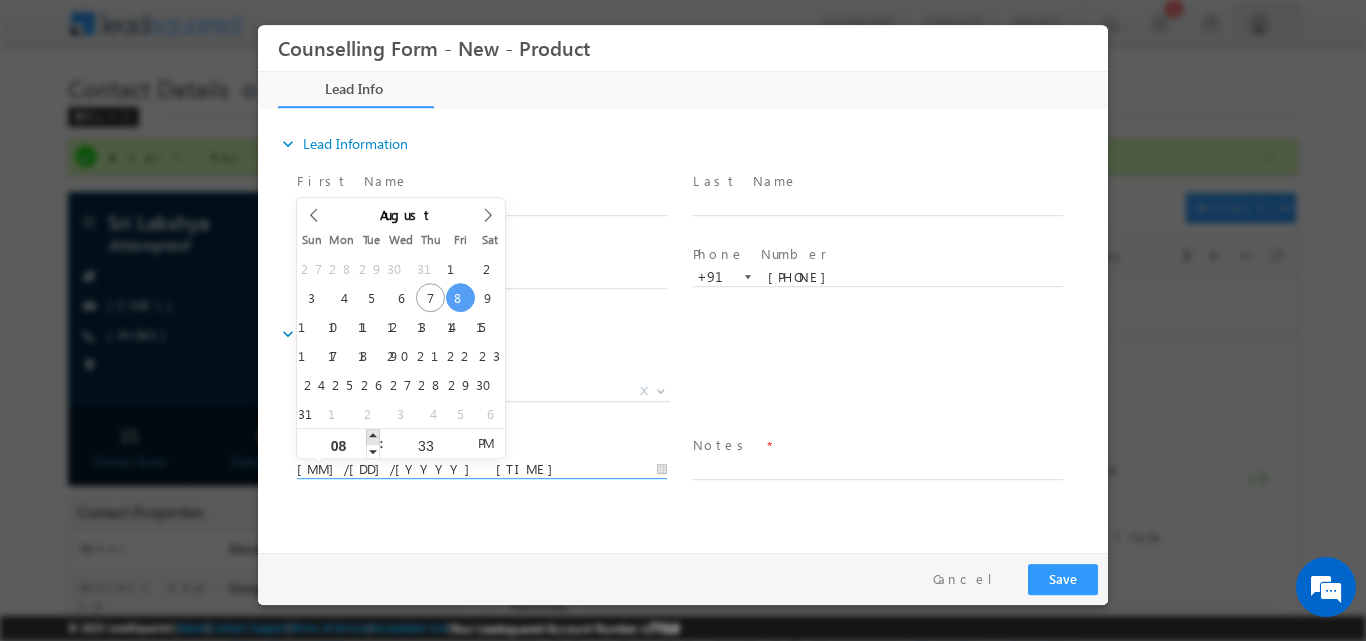click at bounding box center [373, 435] 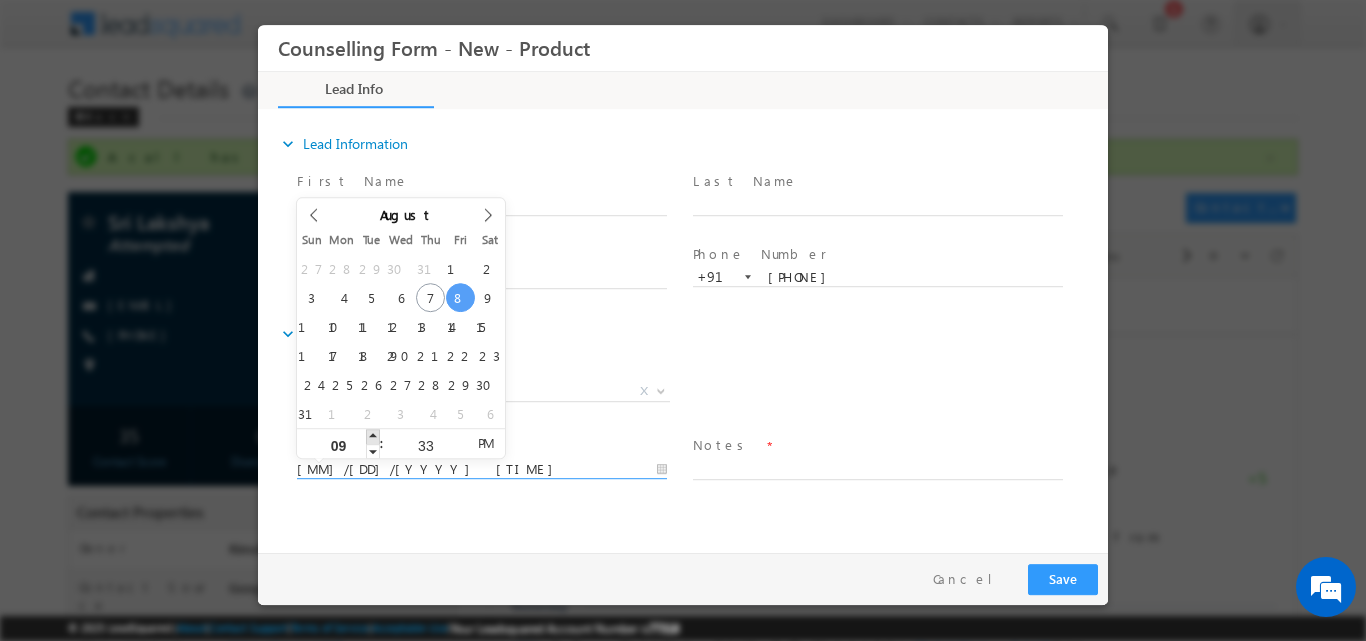 click at bounding box center (373, 435) 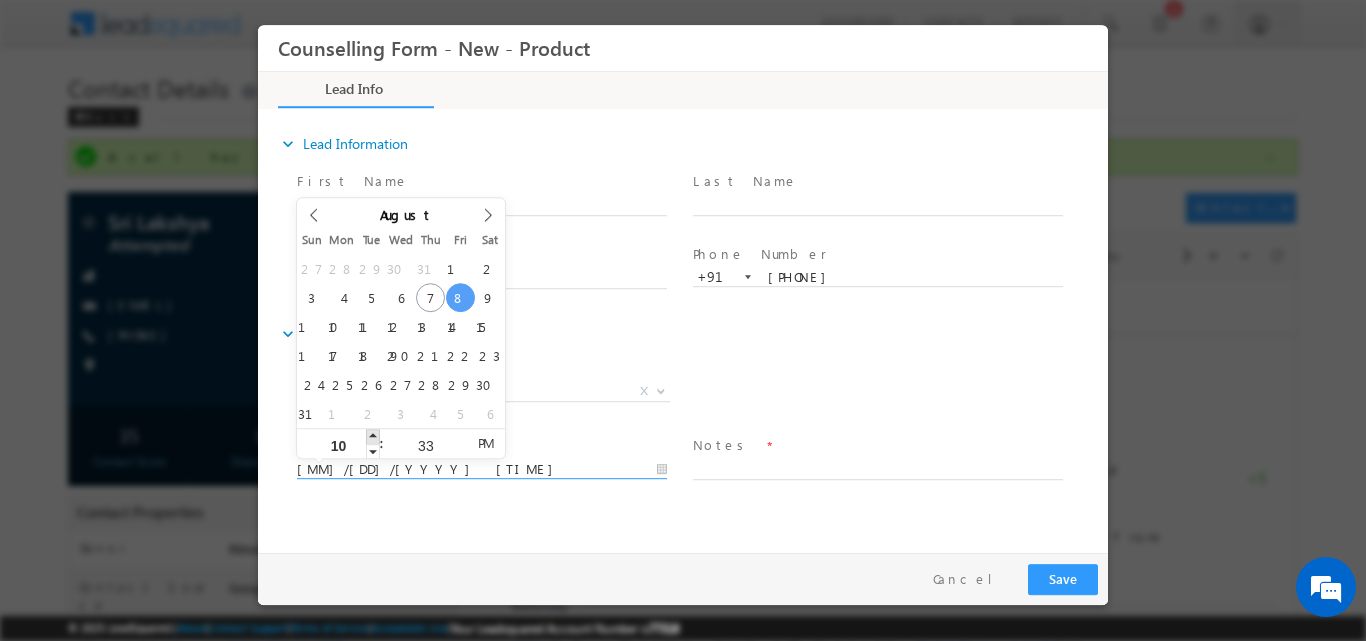 click at bounding box center [373, 435] 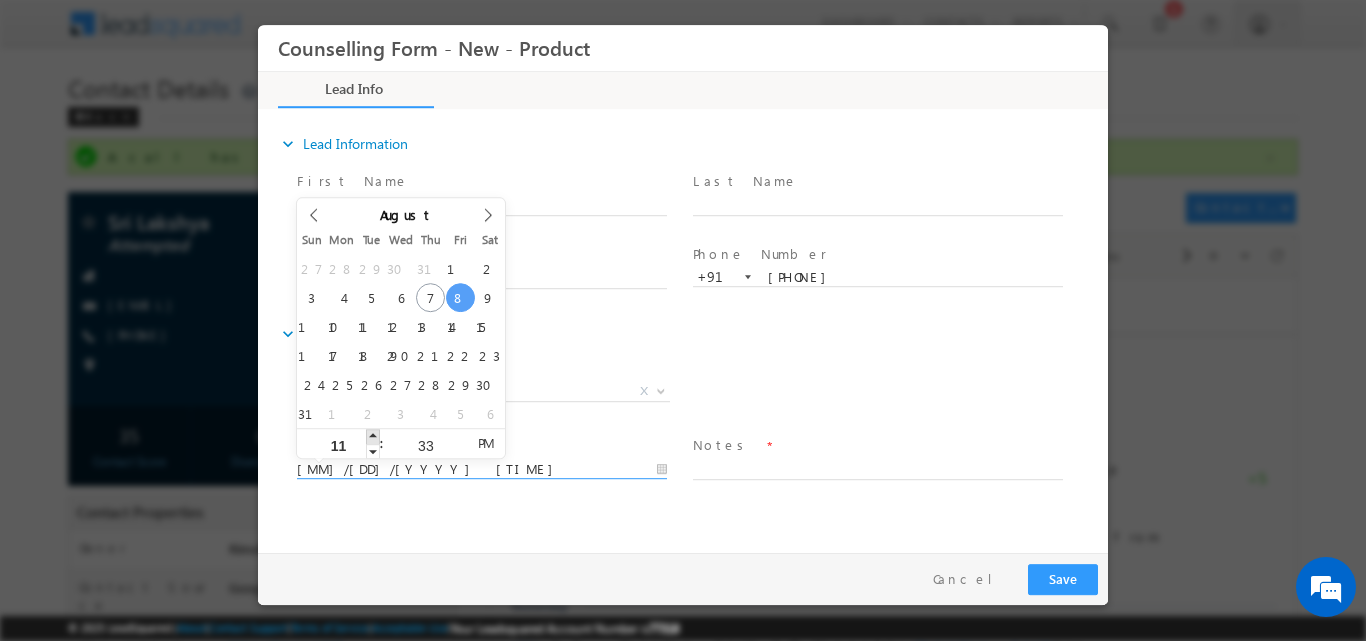 click at bounding box center [373, 435] 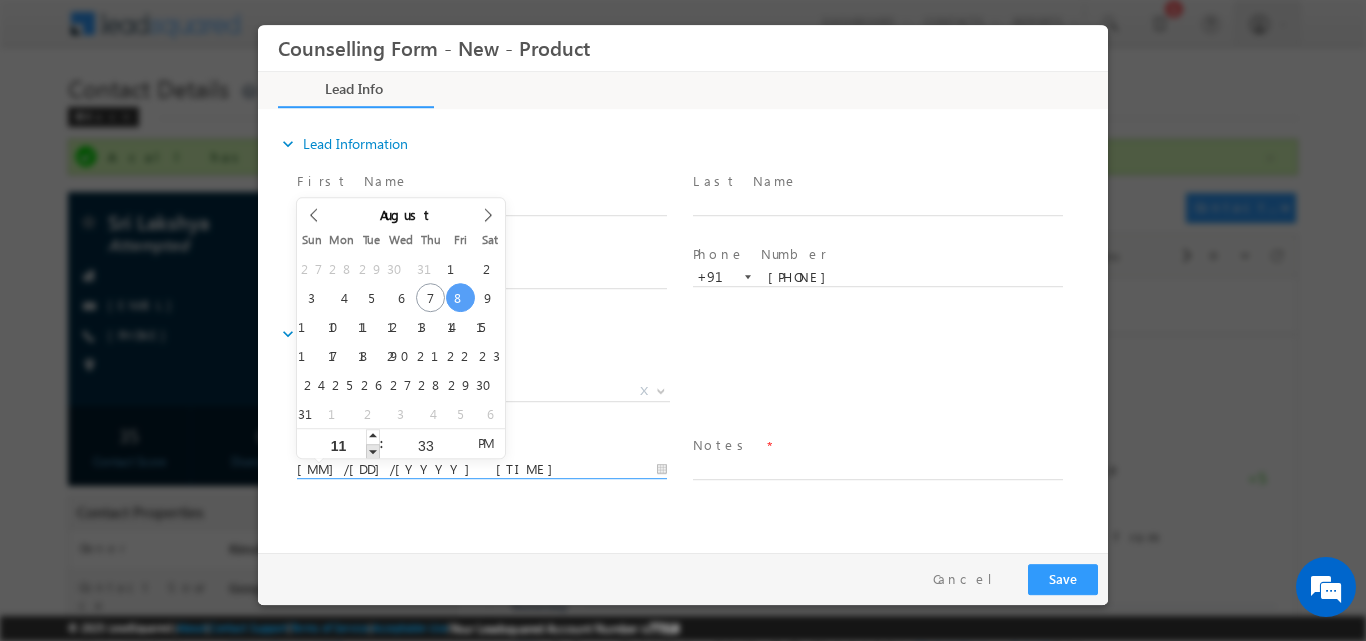 type on "08/08/2025 10:33 PM" 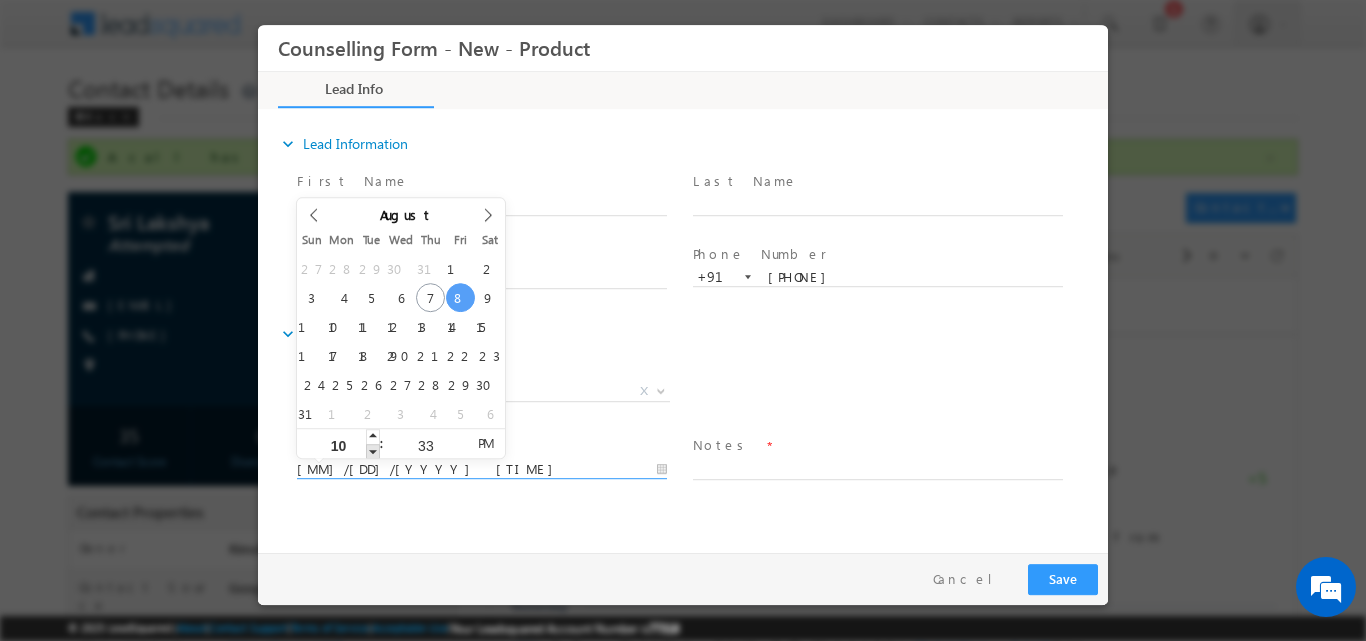 click at bounding box center (373, 450) 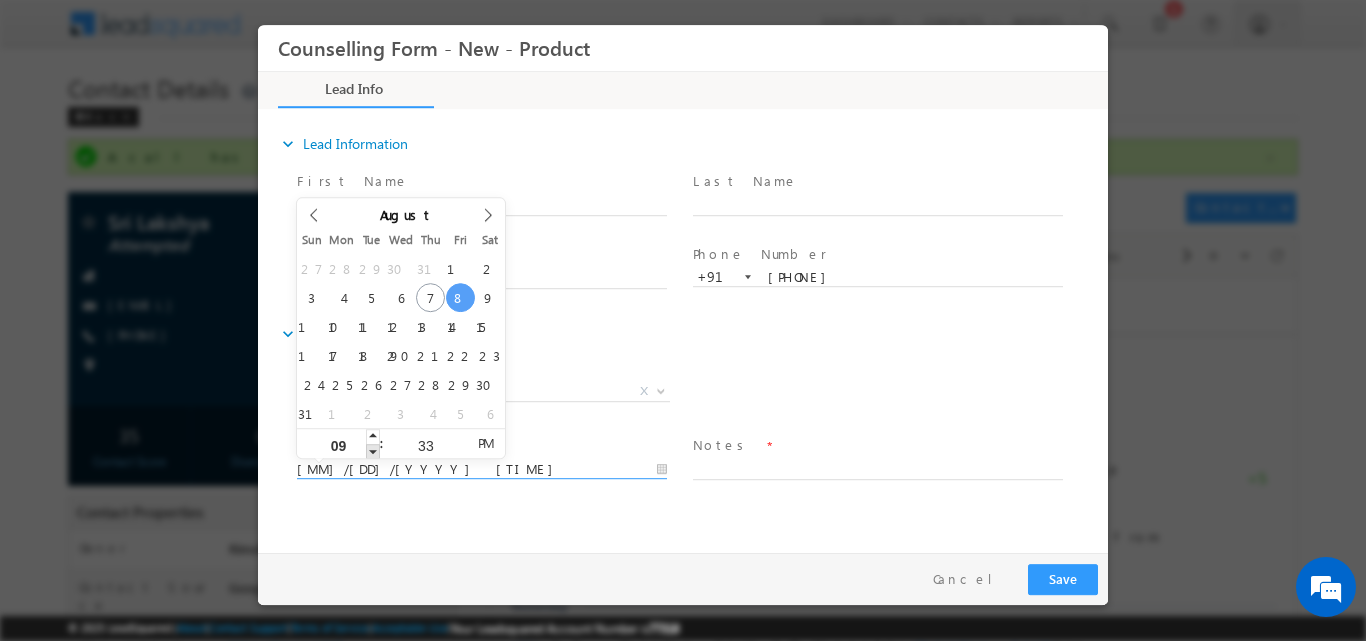 click at bounding box center (373, 450) 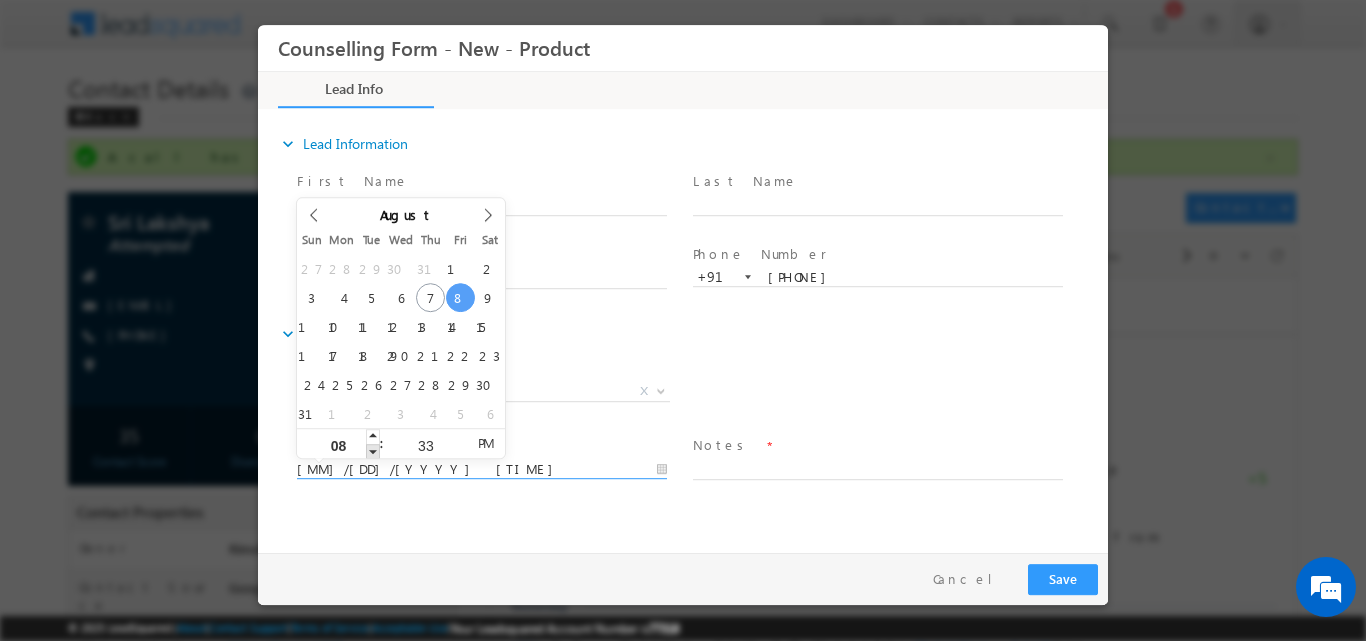 click at bounding box center (373, 450) 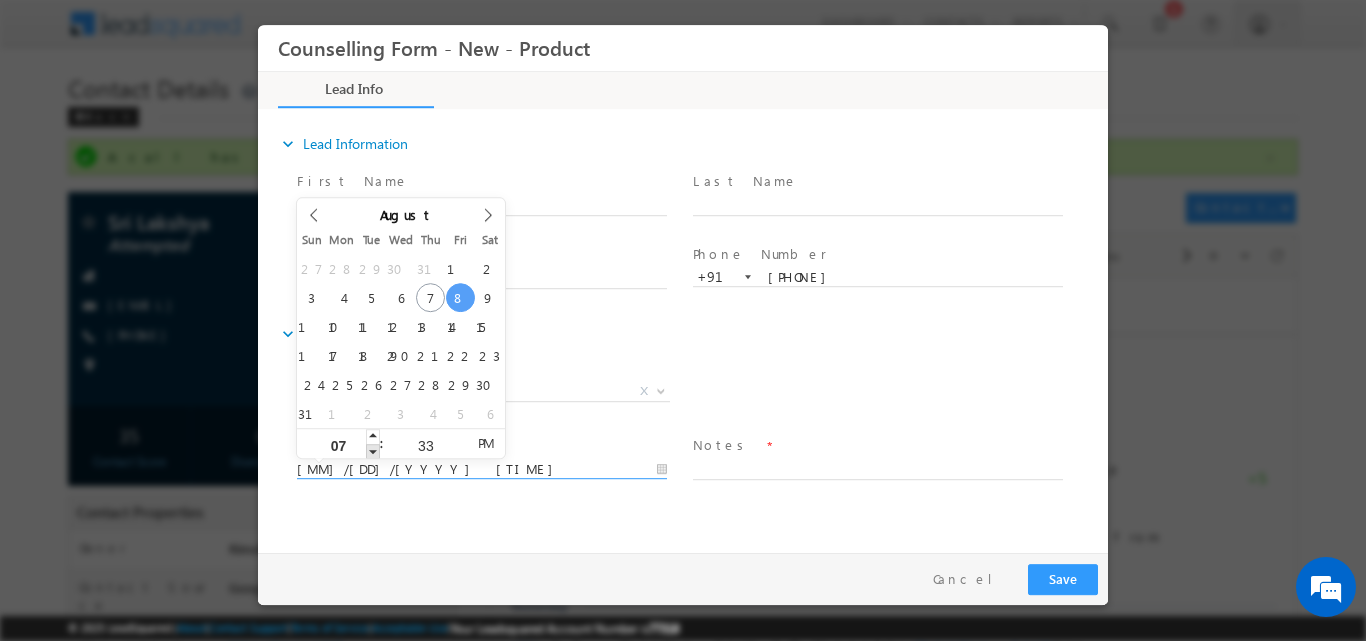 click at bounding box center (373, 450) 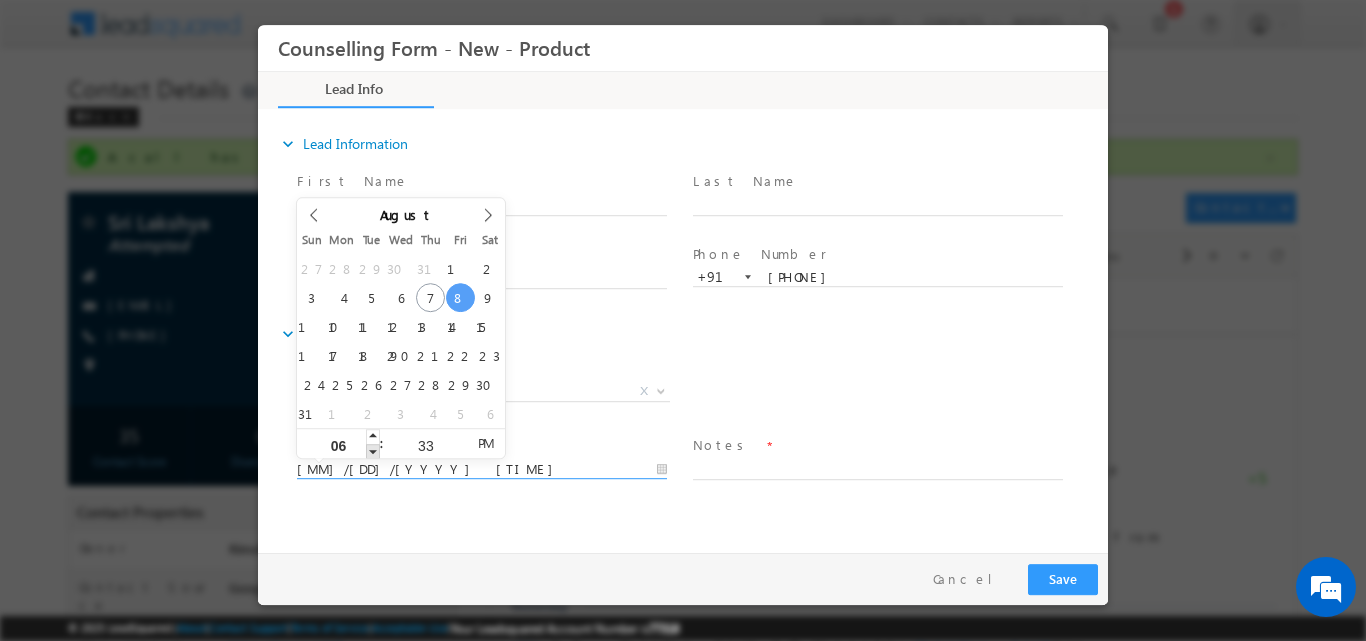 click at bounding box center (373, 450) 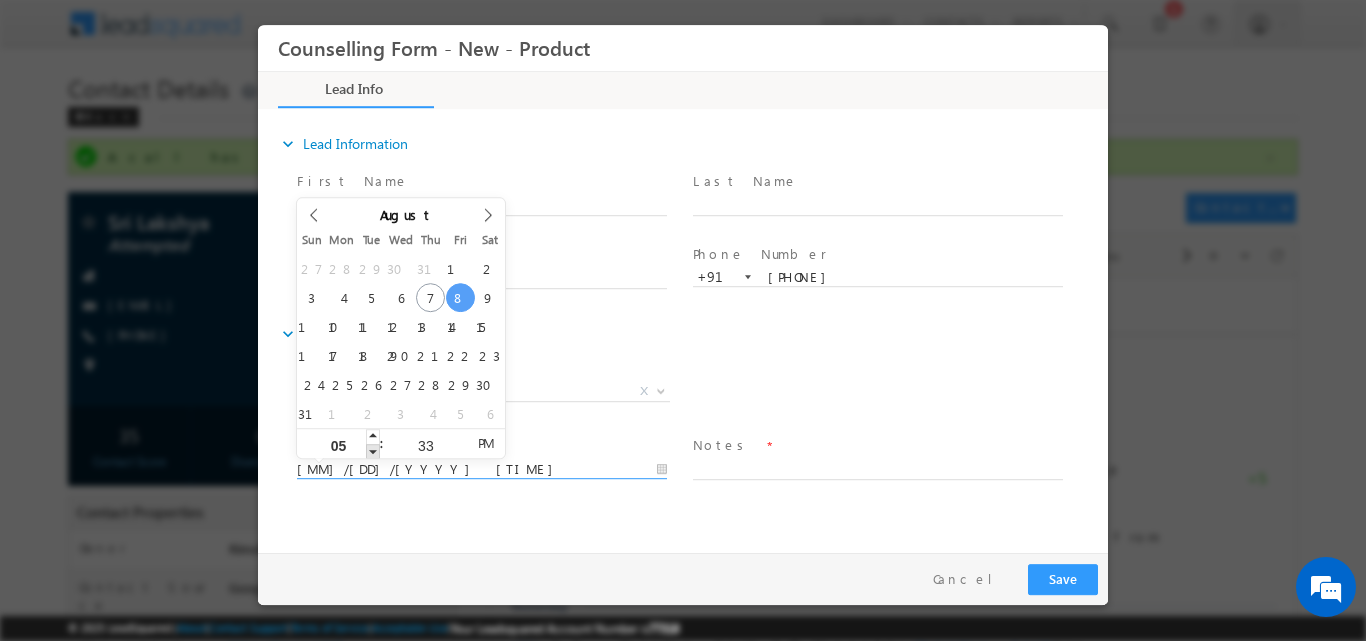 click at bounding box center [373, 450] 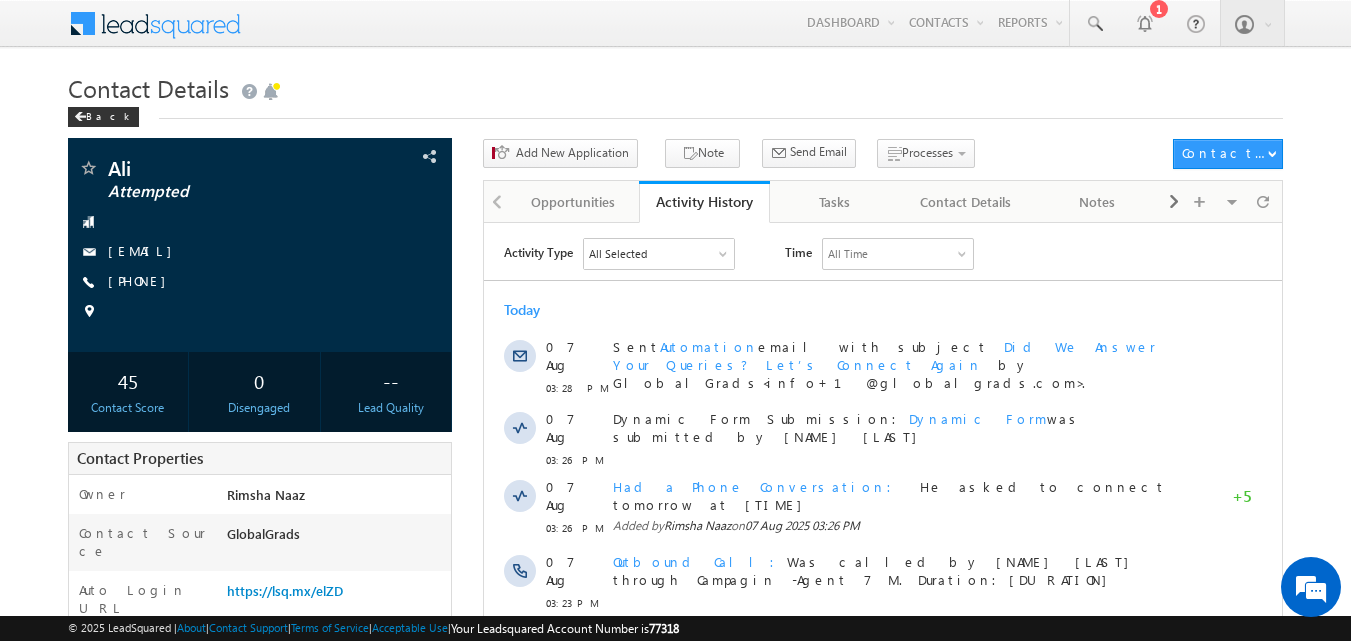 scroll, scrollTop: 0, scrollLeft: 0, axis: both 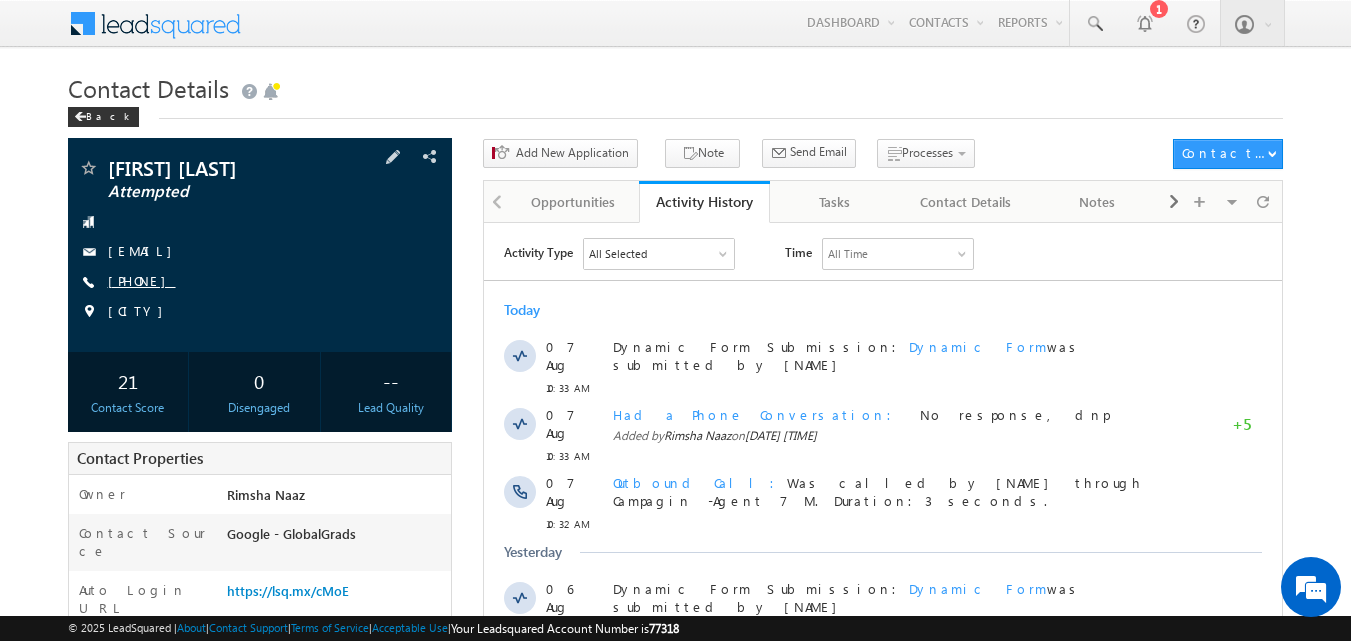 click on "[PHONE]" at bounding box center [142, 280] 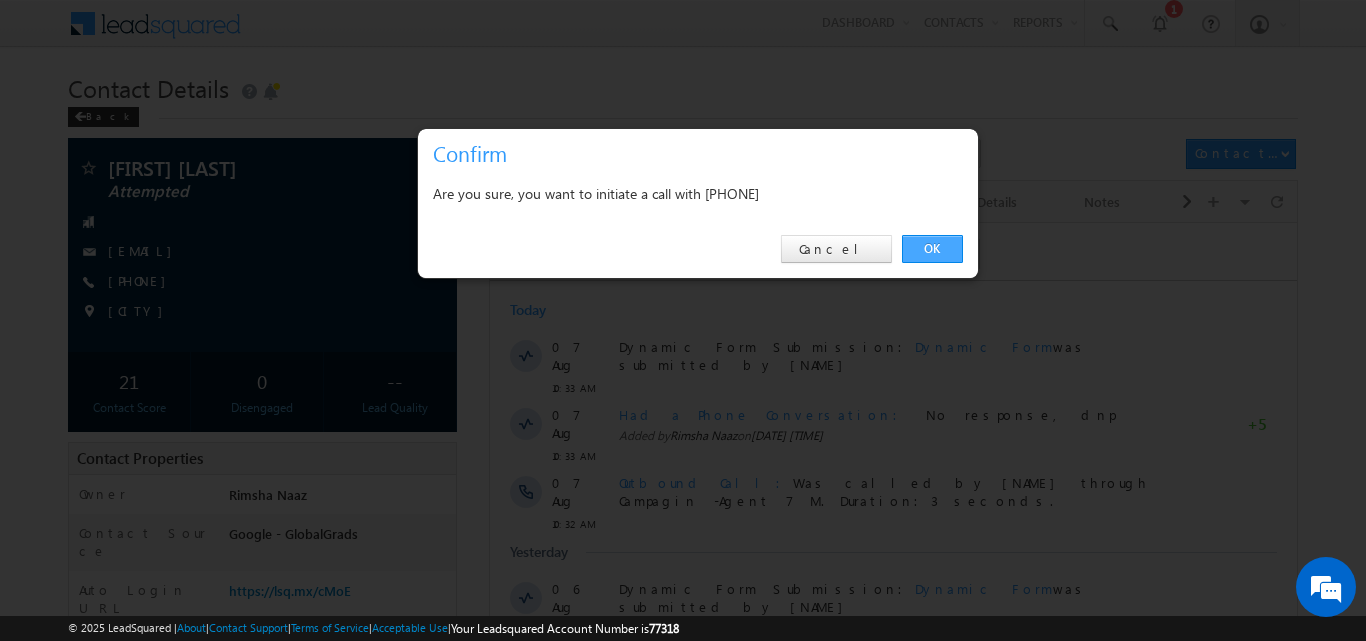 click on "OK" at bounding box center (932, 249) 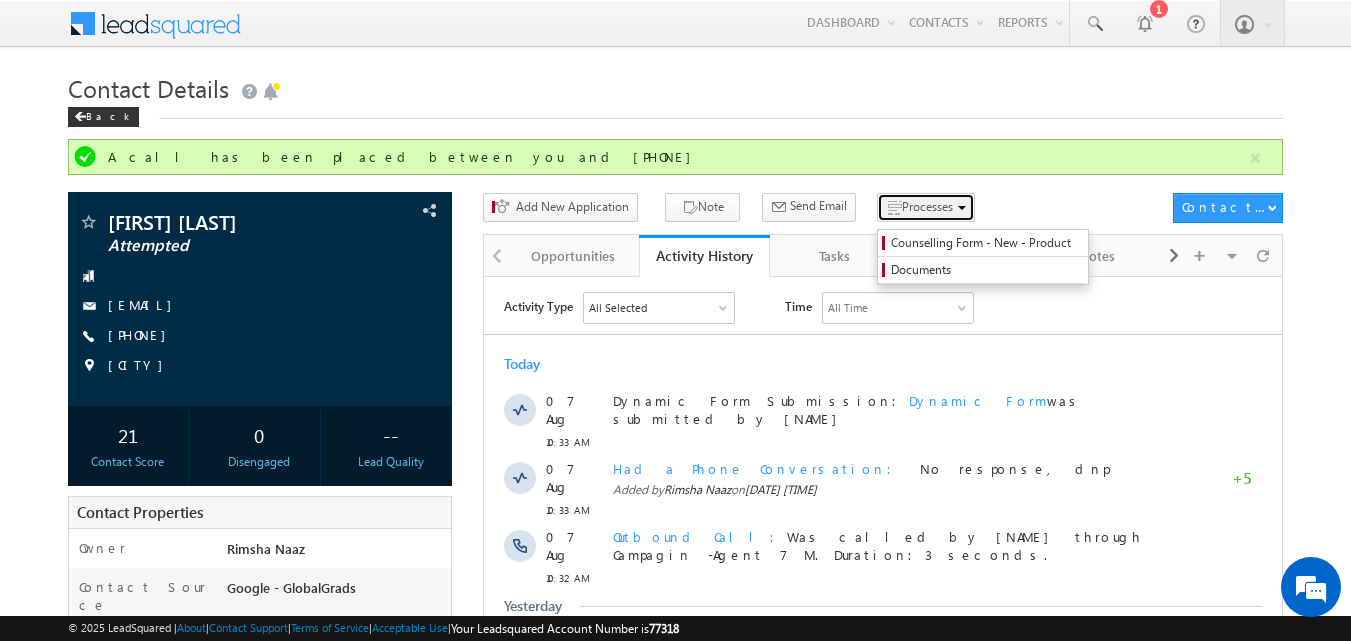 click on "Processes" at bounding box center (927, 206) 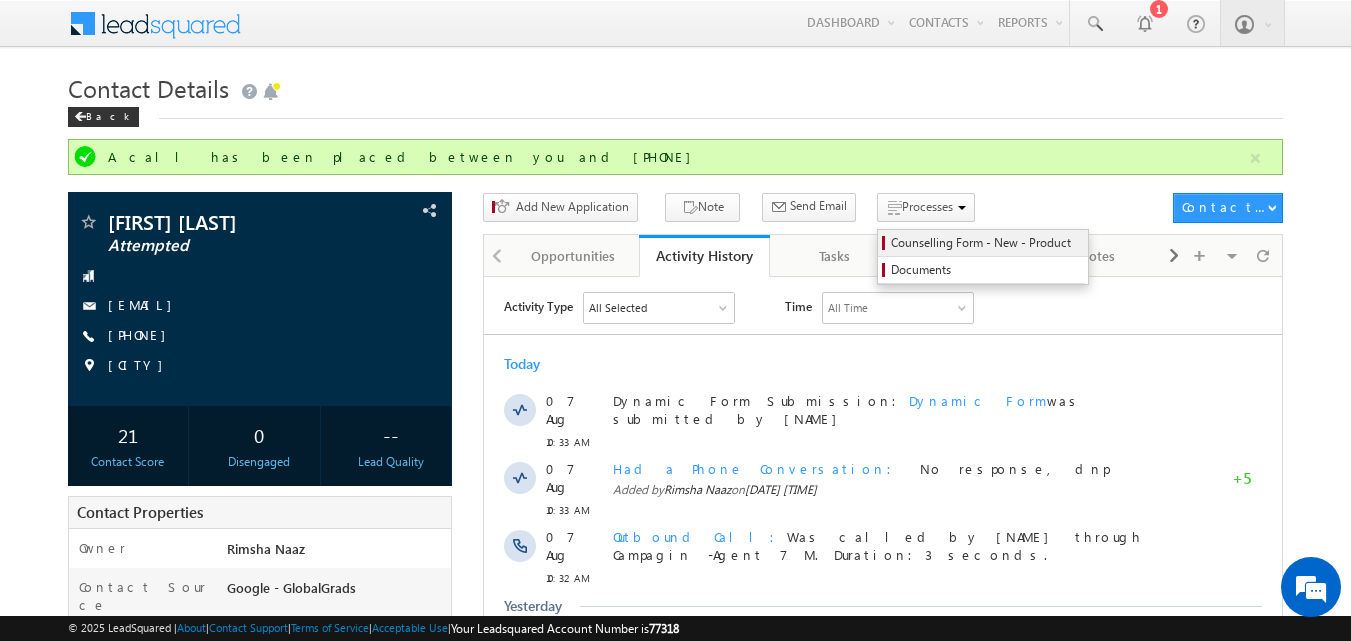 click on "Counselling Form - New - Product" at bounding box center (986, 243) 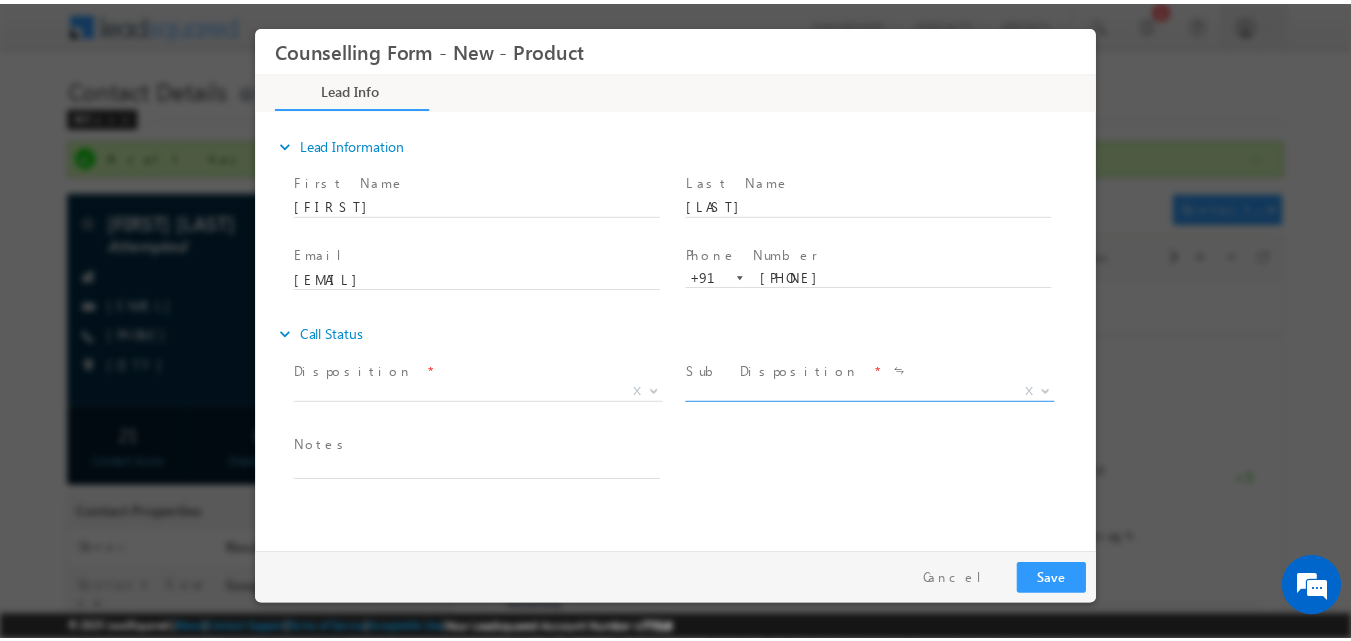 scroll, scrollTop: 0, scrollLeft: 0, axis: both 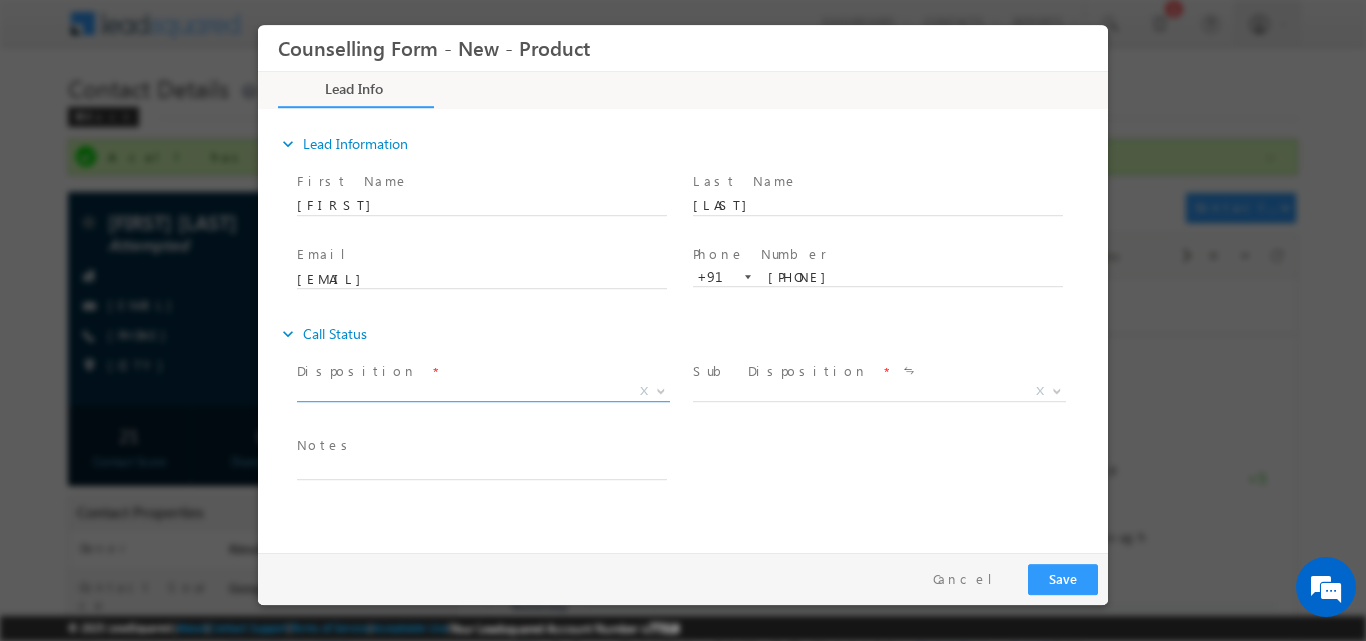 click at bounding box center (659, 390) 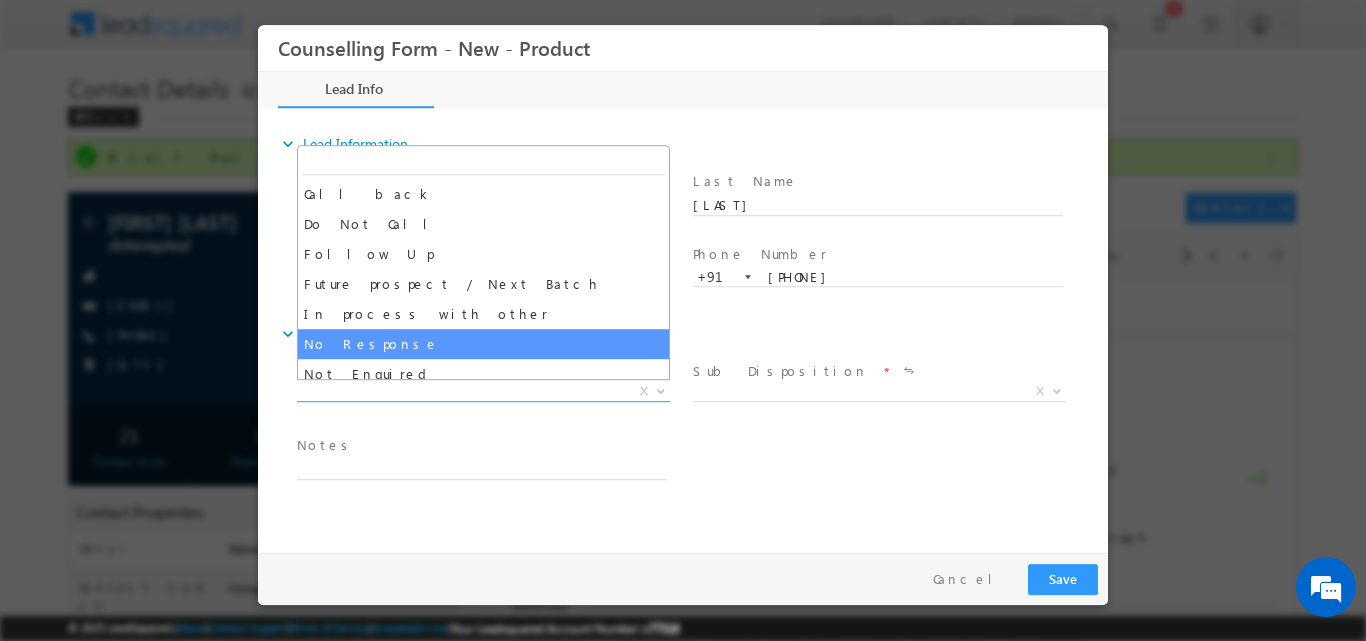 select on "No Response" 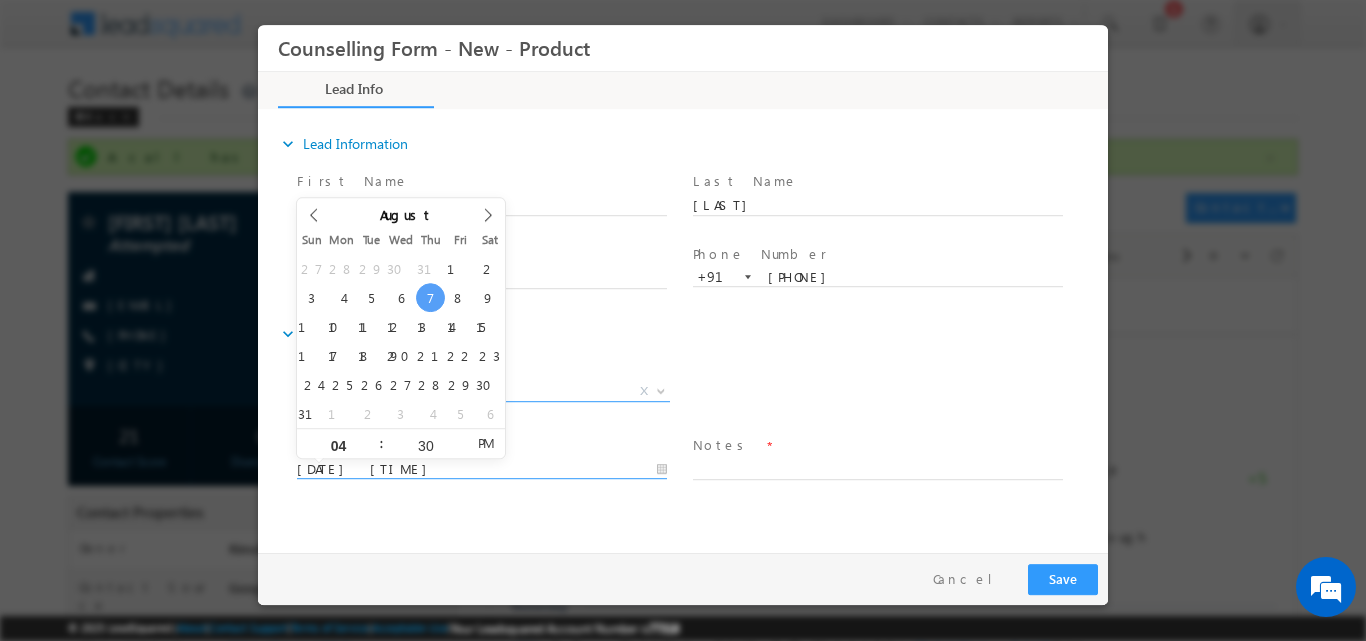 click on "[DATE] [TIME]" at bounding box center (482, 469) 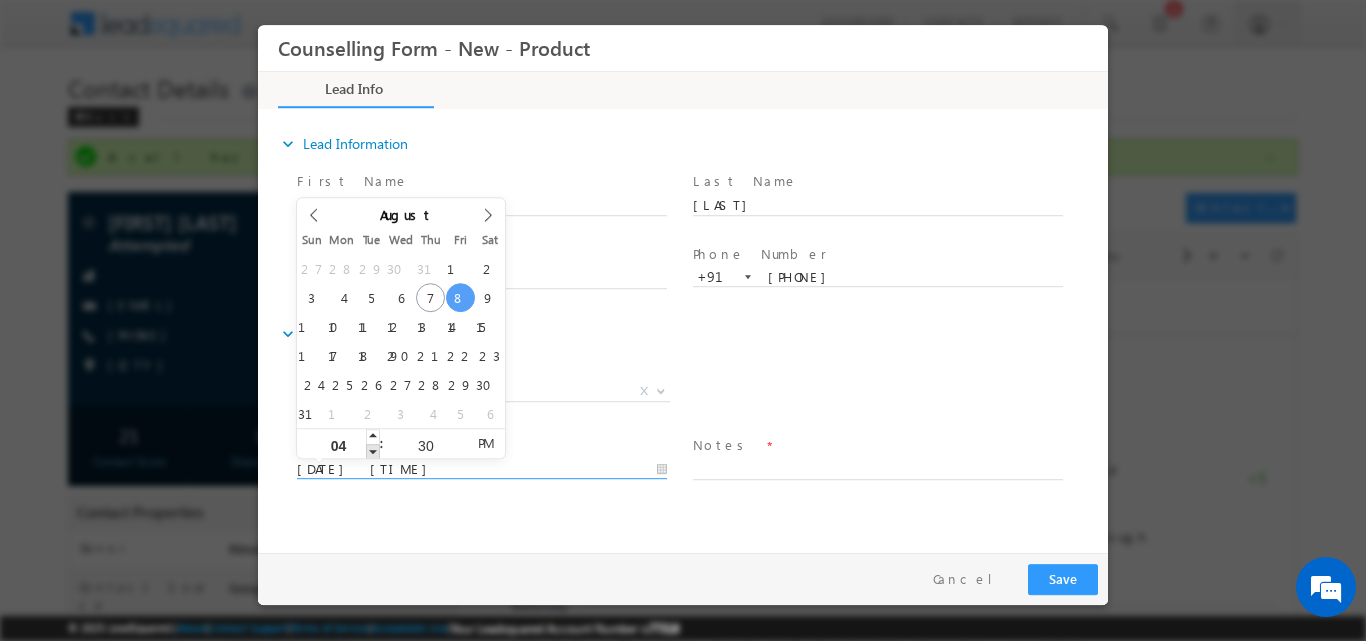 type on "[DATE] [TIME]" 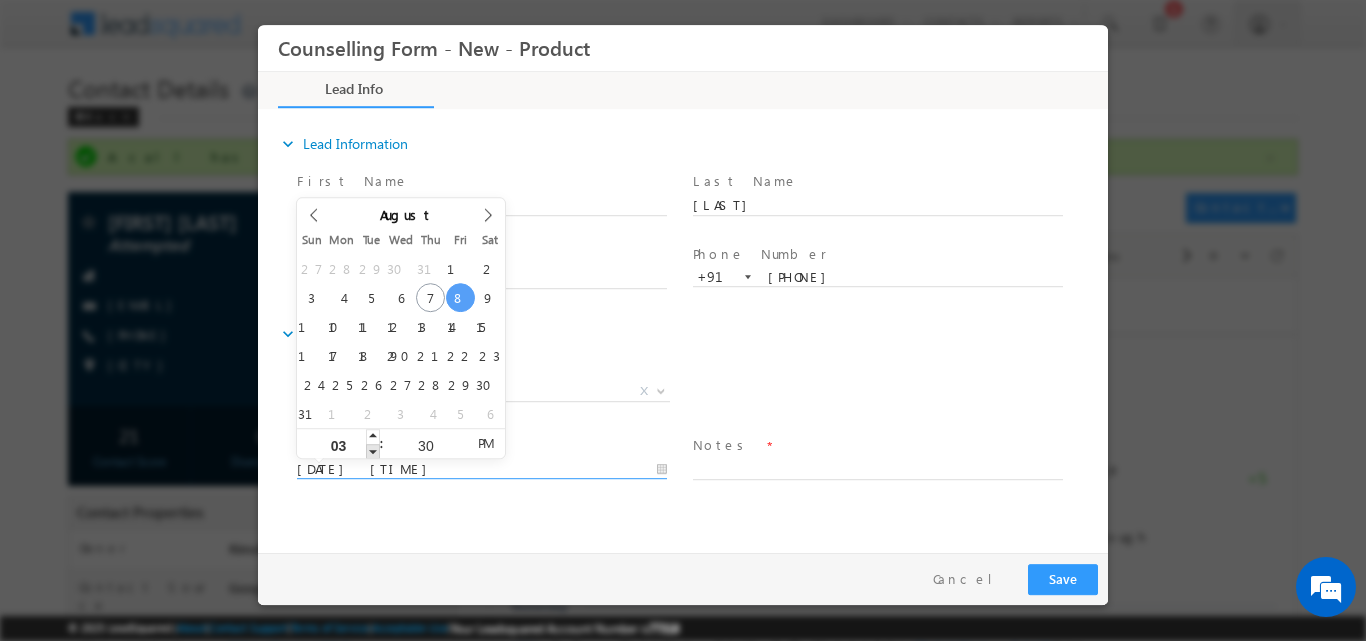 click at bounding box center (373, 450) 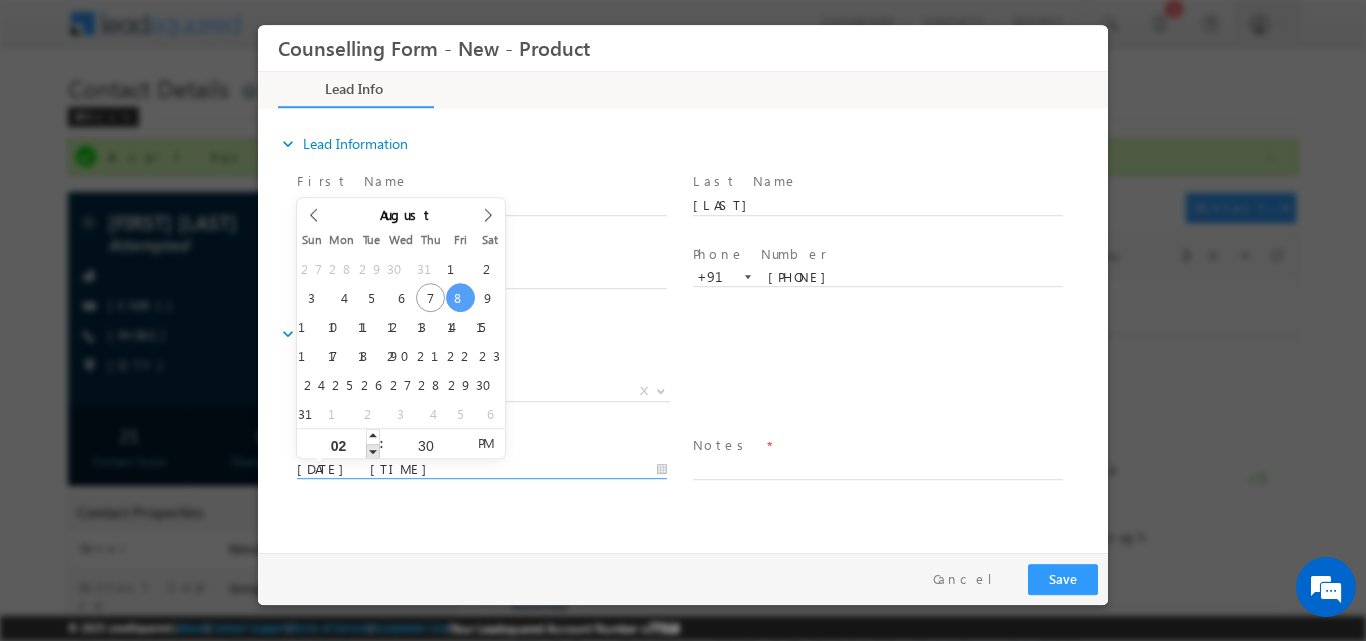 click at bounding box center [373, 450] 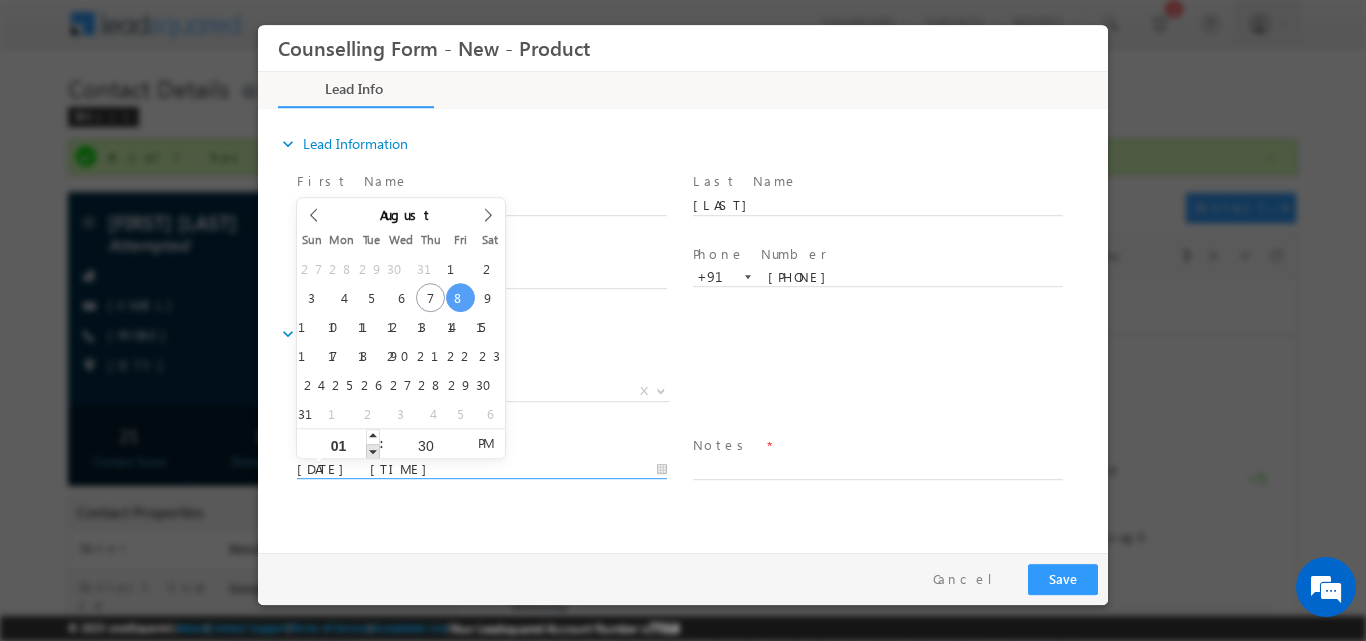 click at bounding box center (373, 450) 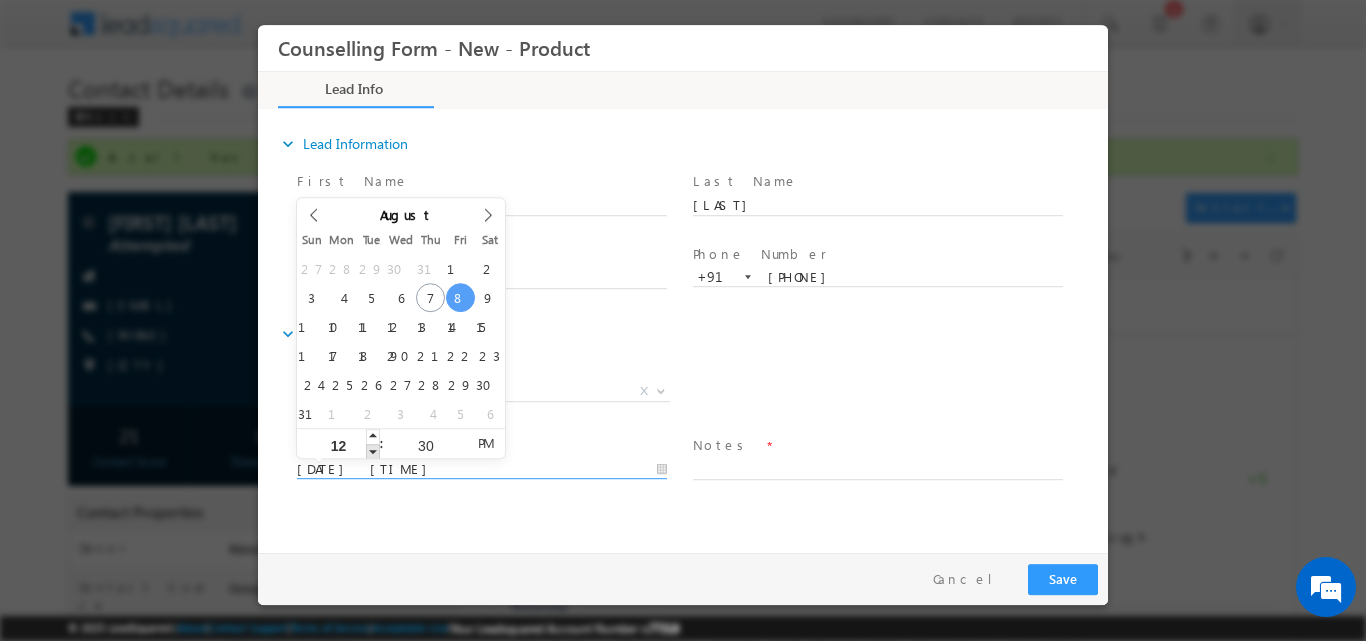 click at bounding box center (373, 450) 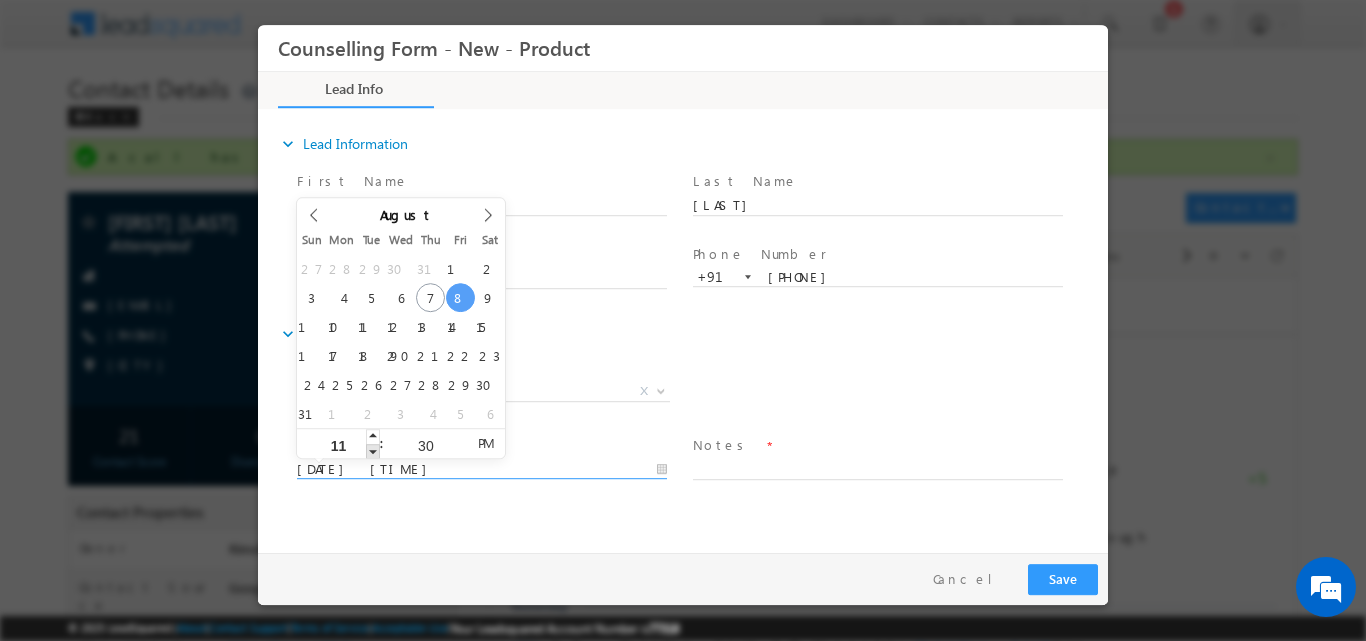 click at bounding box center [373, 450] 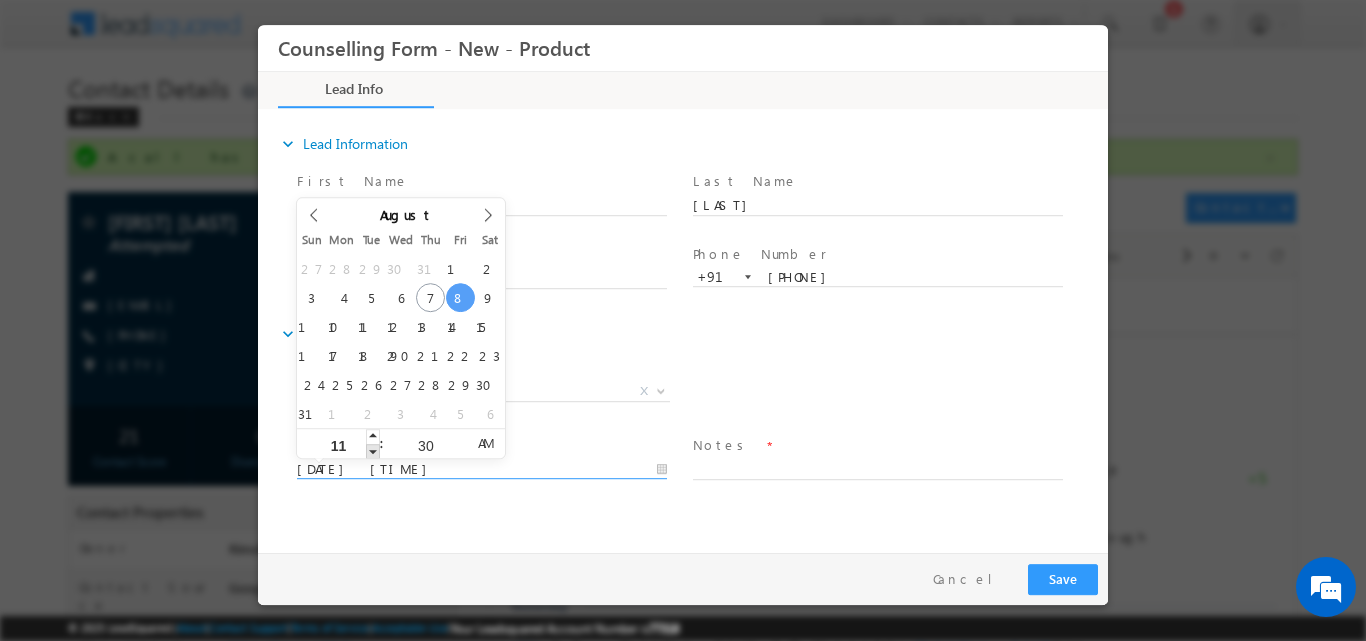 type on "[DATE] [TIME]" 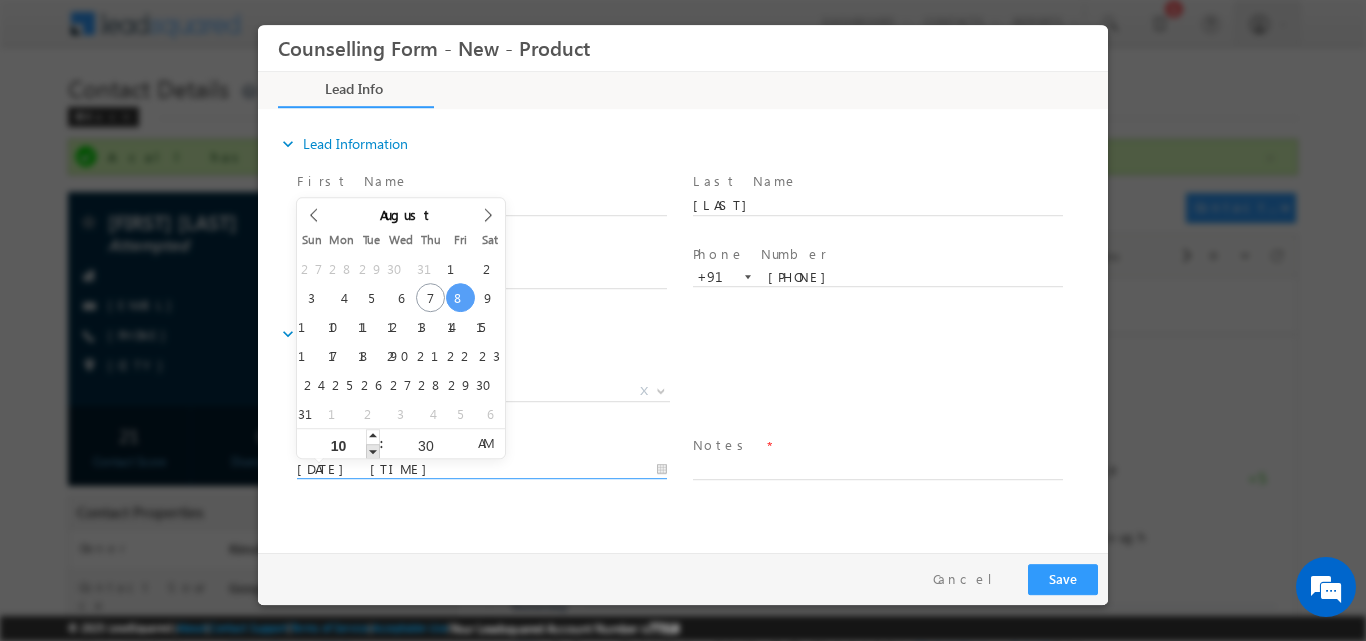 click at bounding box center [373, 450] 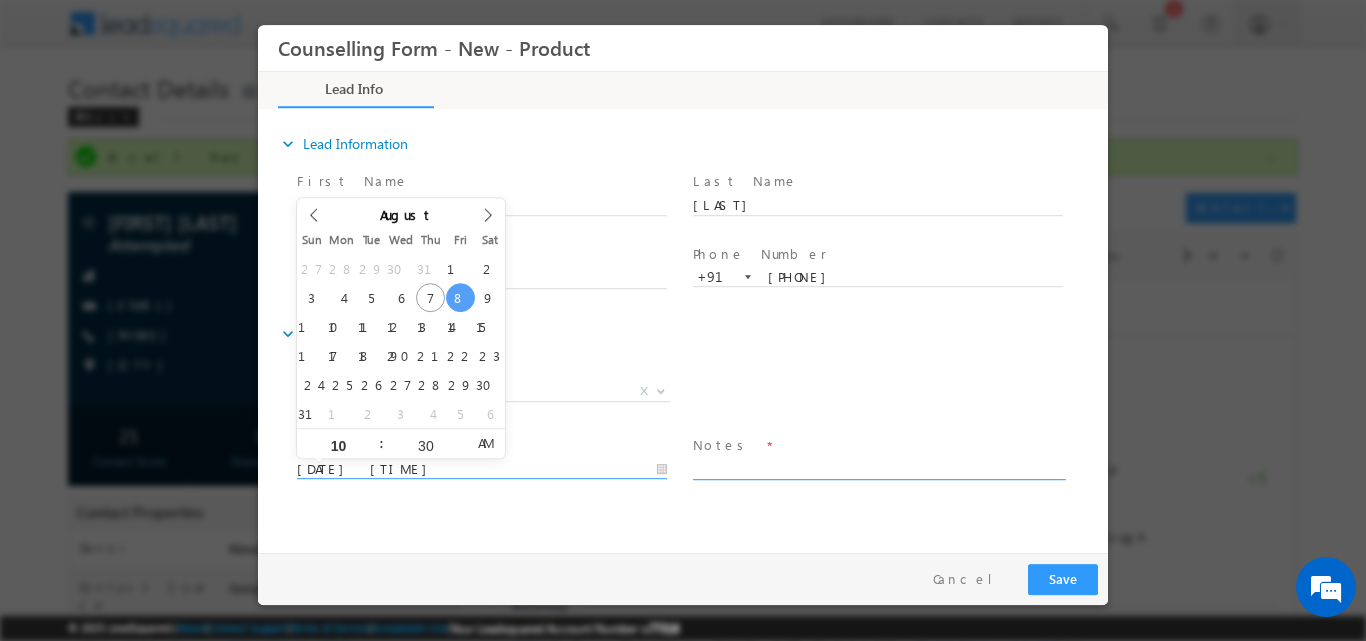 click at bounding box center (878, 467) 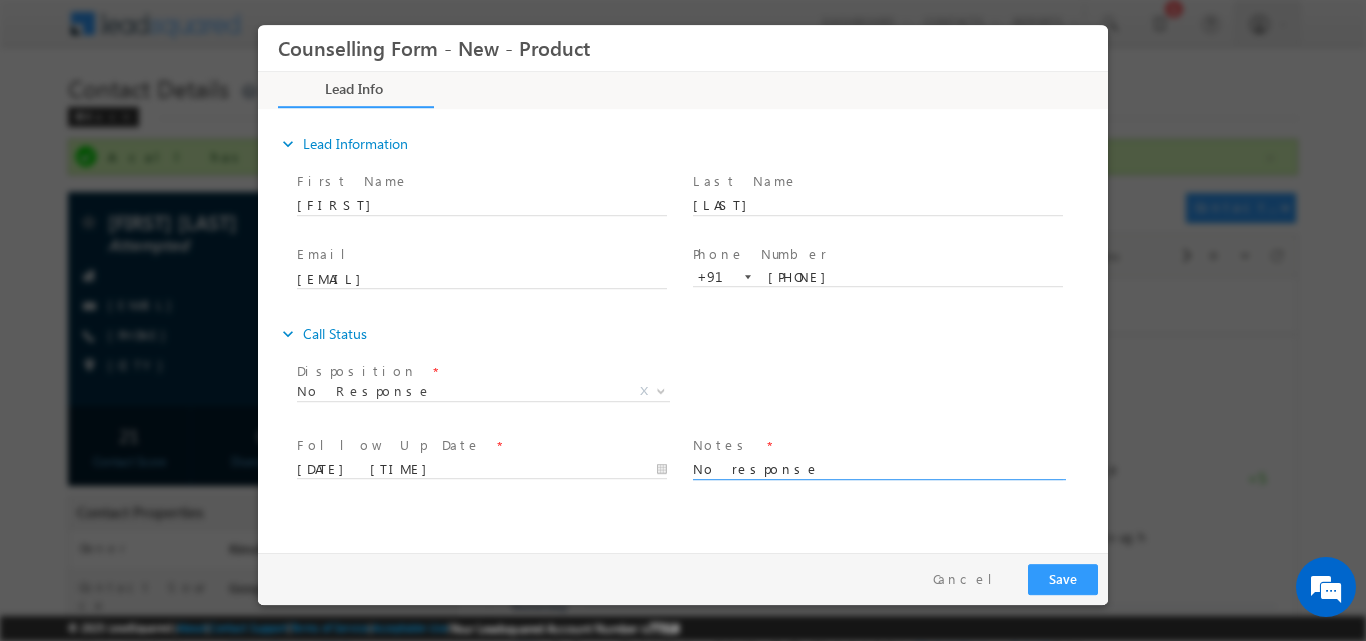type on "No response" 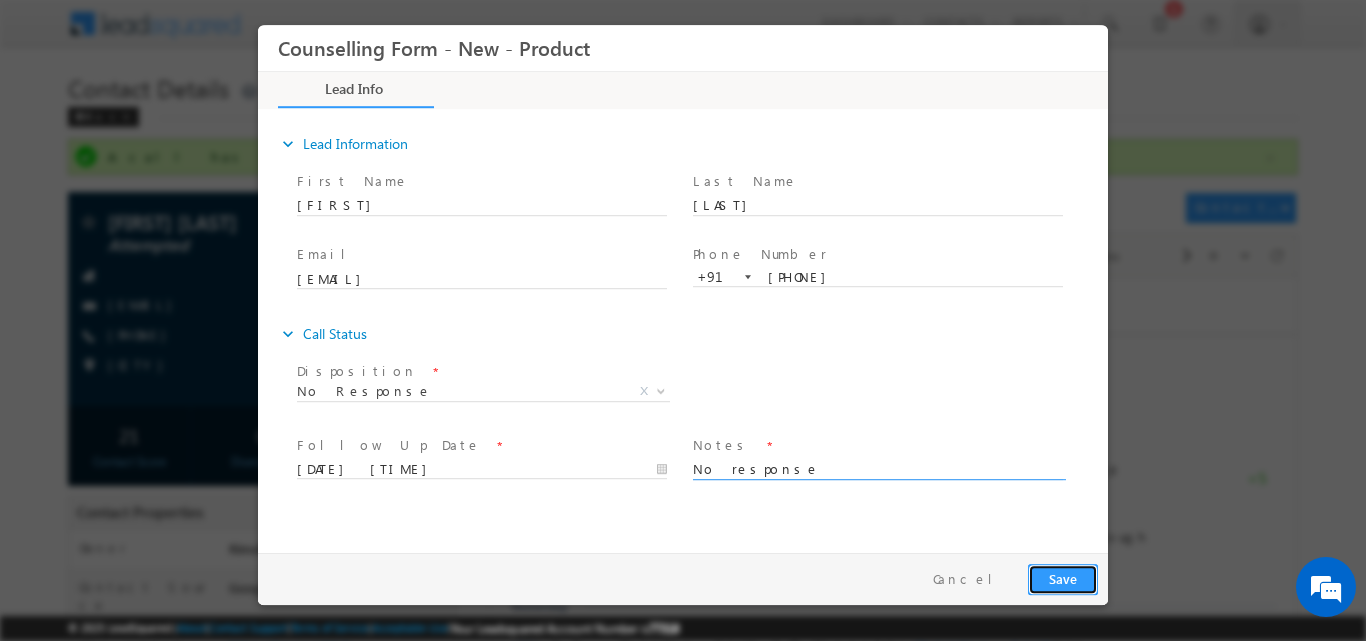 click on "Save" at bounding box center [1063, 578] 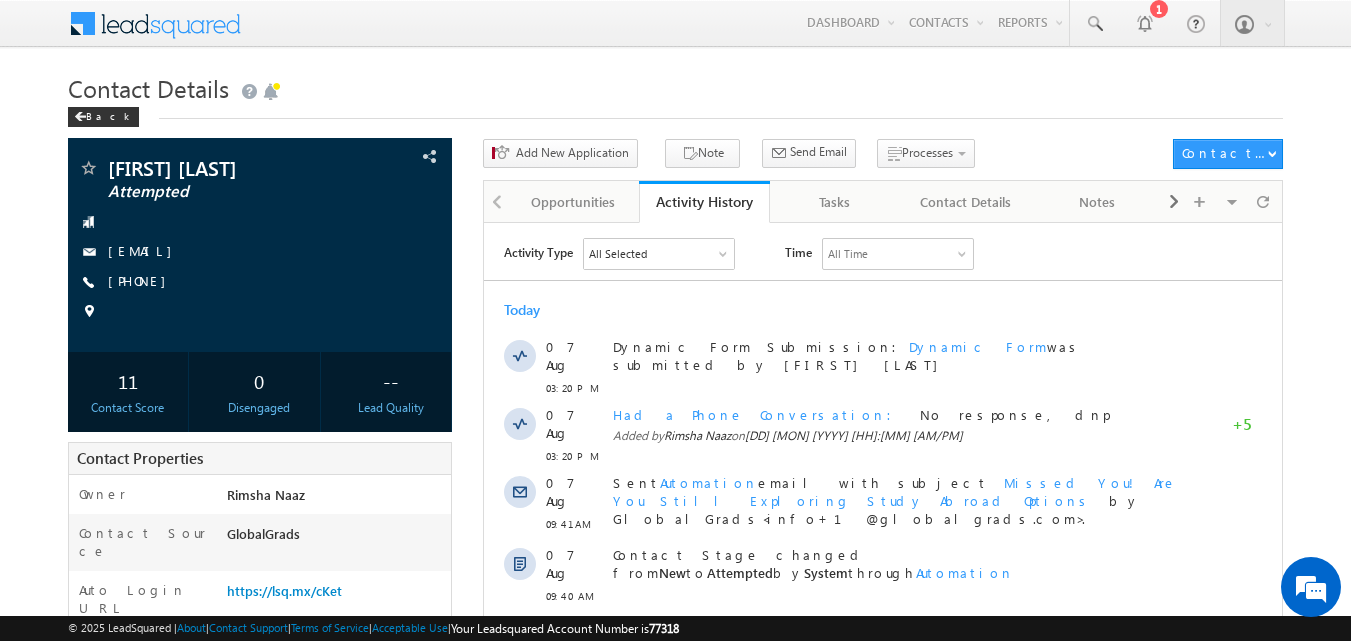scroll, scrollTop: 0, scrollLeft: 0, axis: both 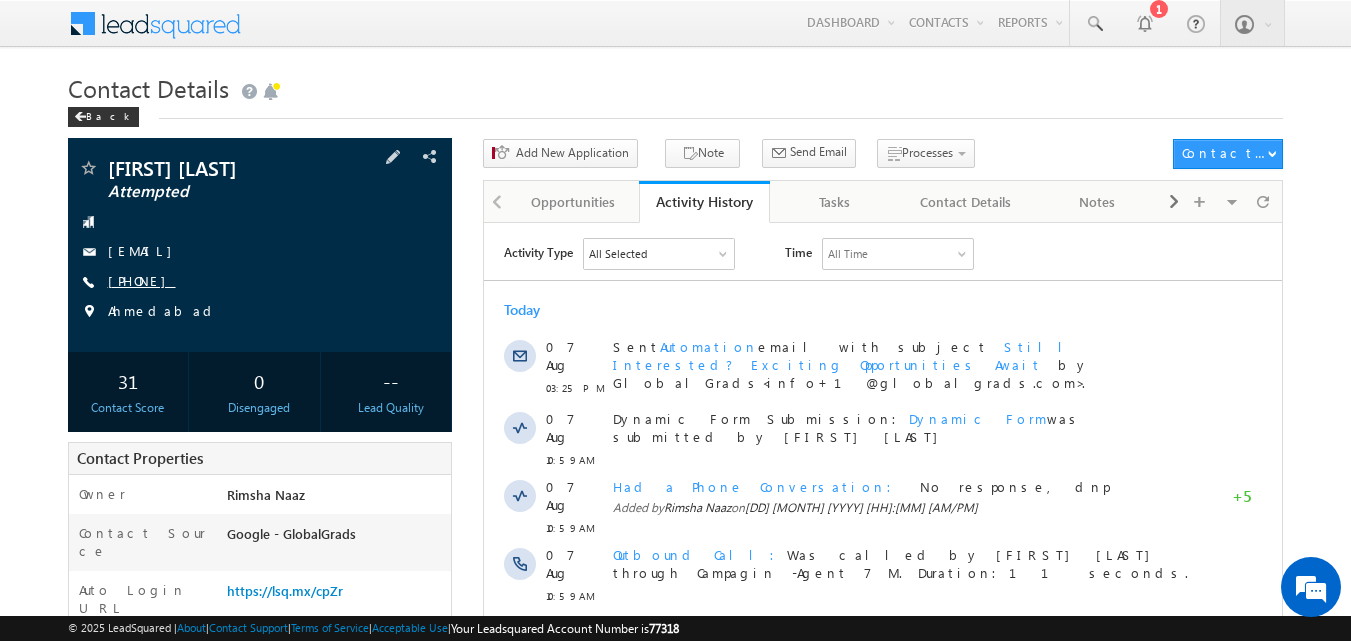 click on "[PHONE]" at bounding box center [142, 280] 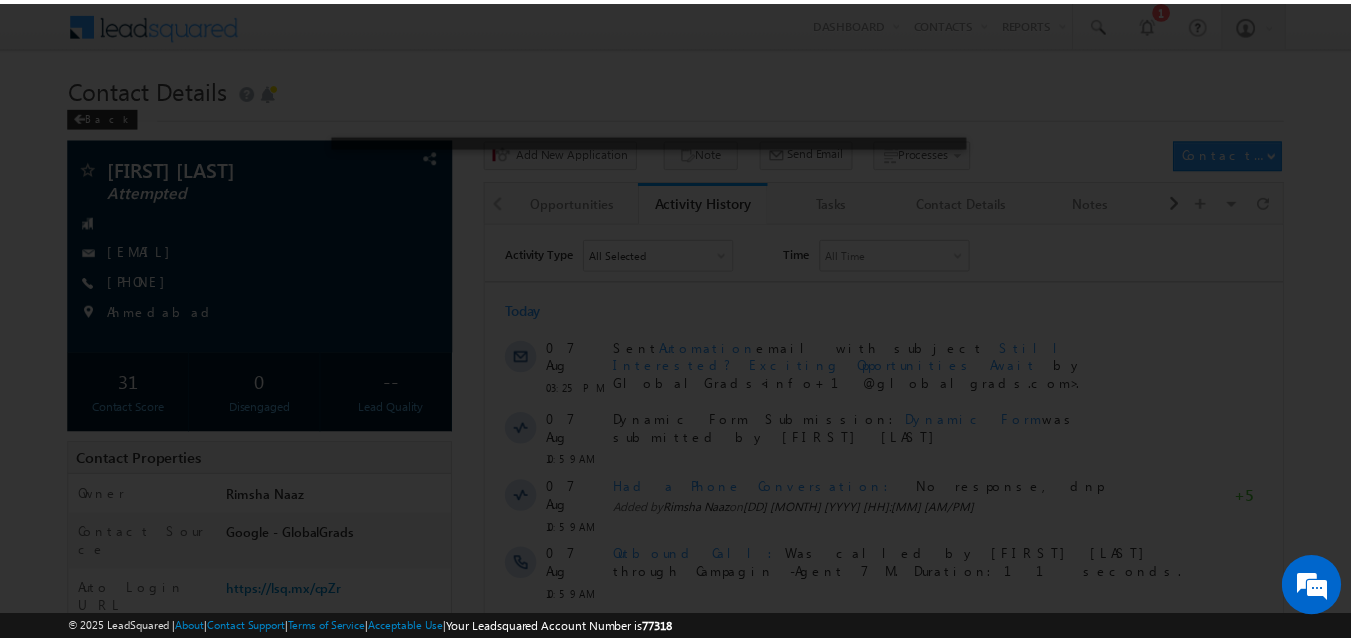 scroll, scrollTop: 0, scrollLeft: 0, axis: both 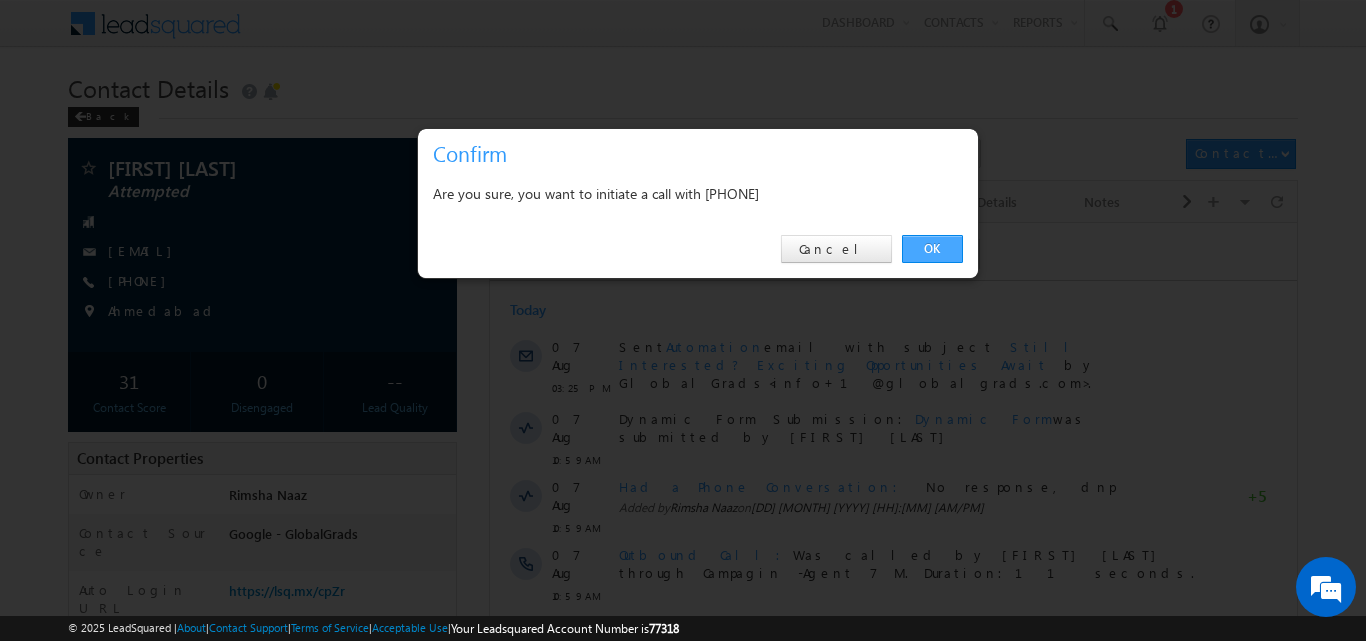 click on "OK" at bounding box center [932, 249] 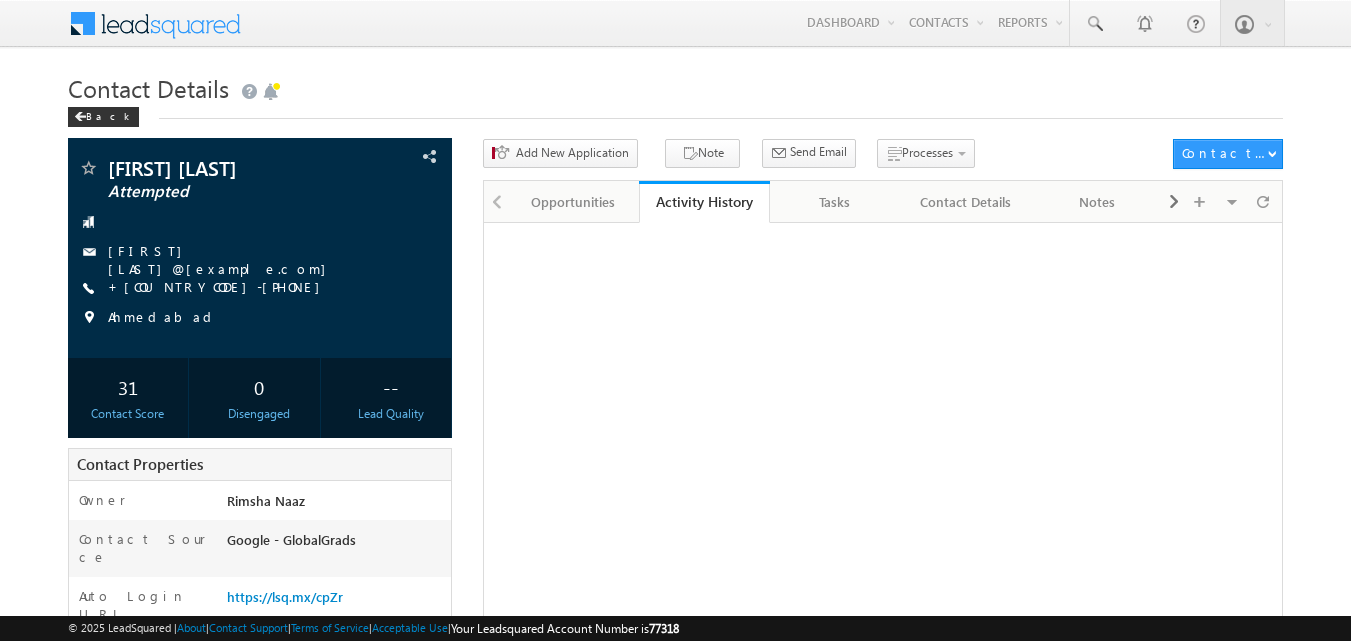 scroll, scrollTop: 0, scrollLeft: 0, axis: both 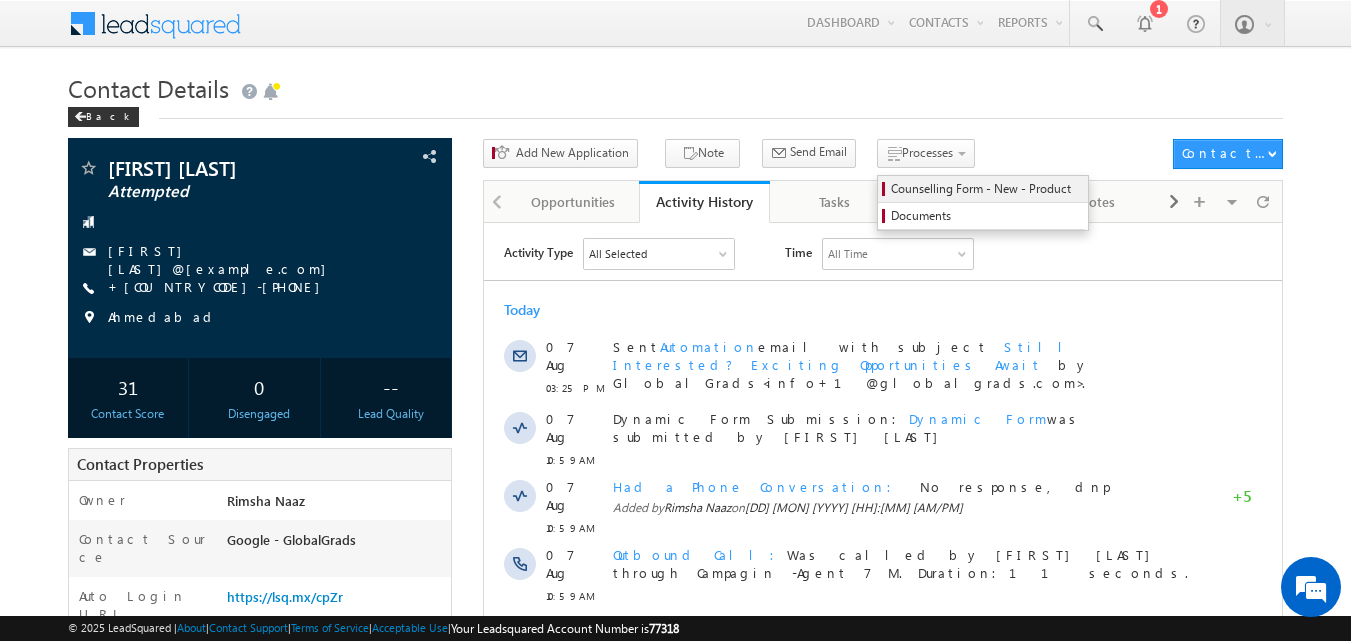 click on "Counselling Form - New - Product" at bounding box center (986, 189) 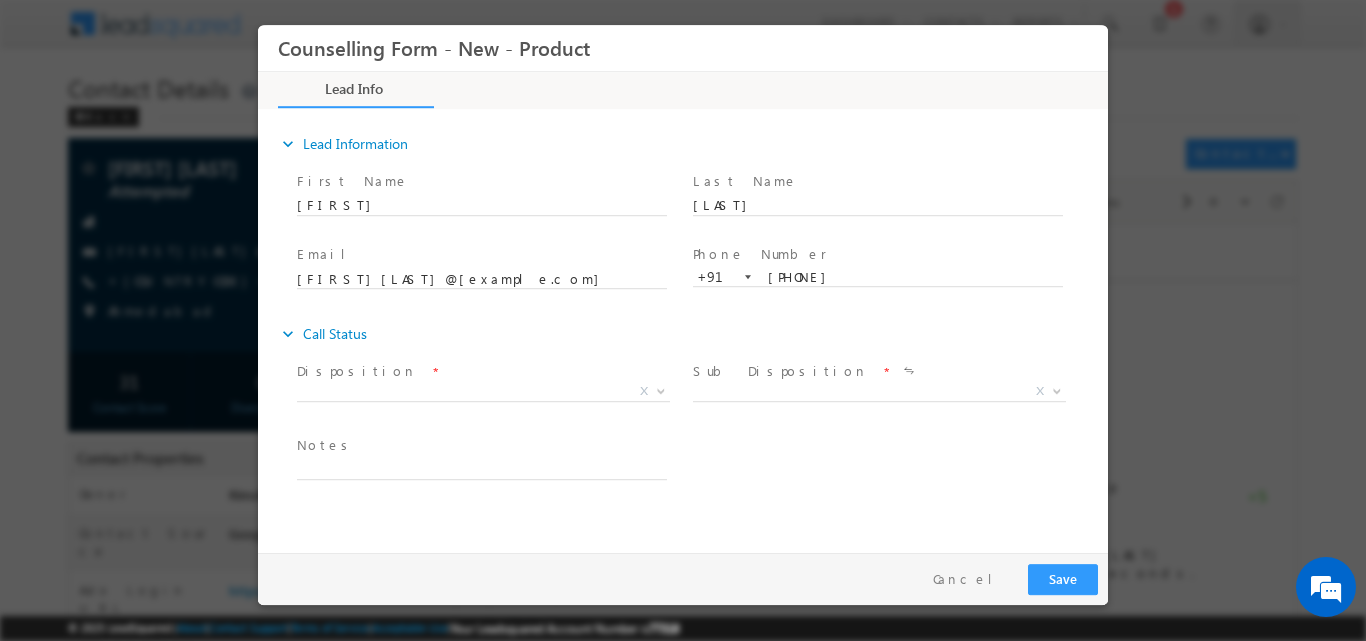 scroll, scrollTop: 0, scrollLeft: 0, axis: both 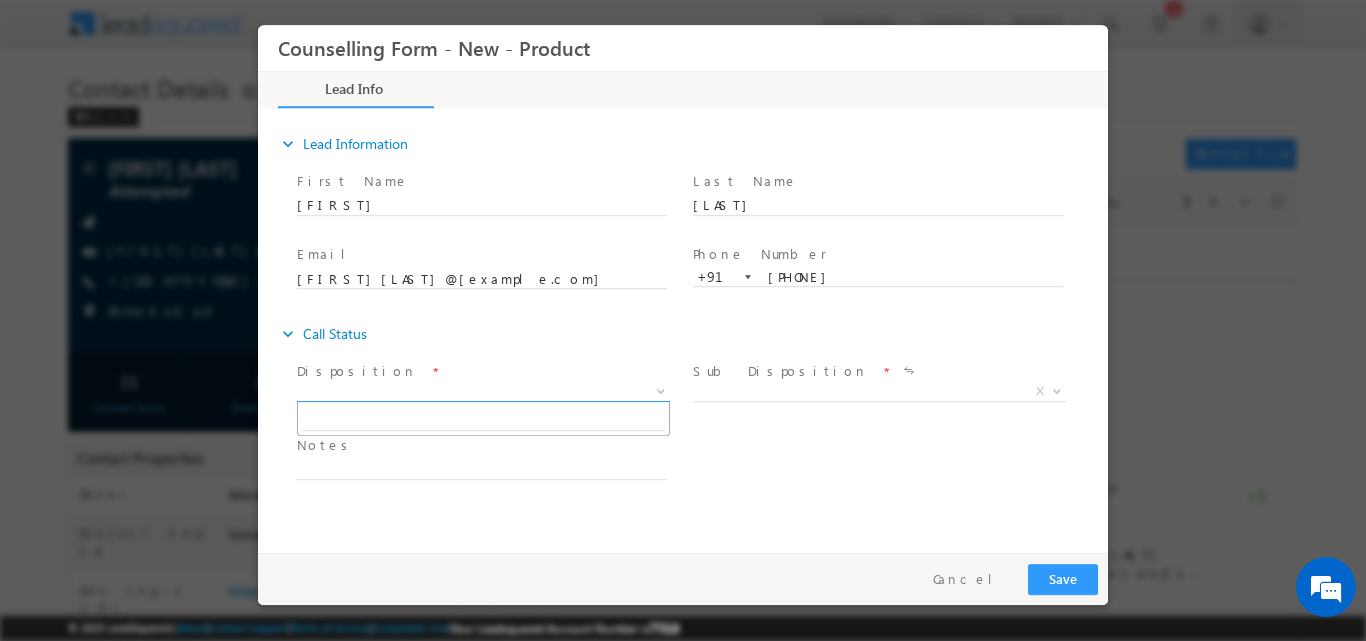 click at bounding box center (659, 390) 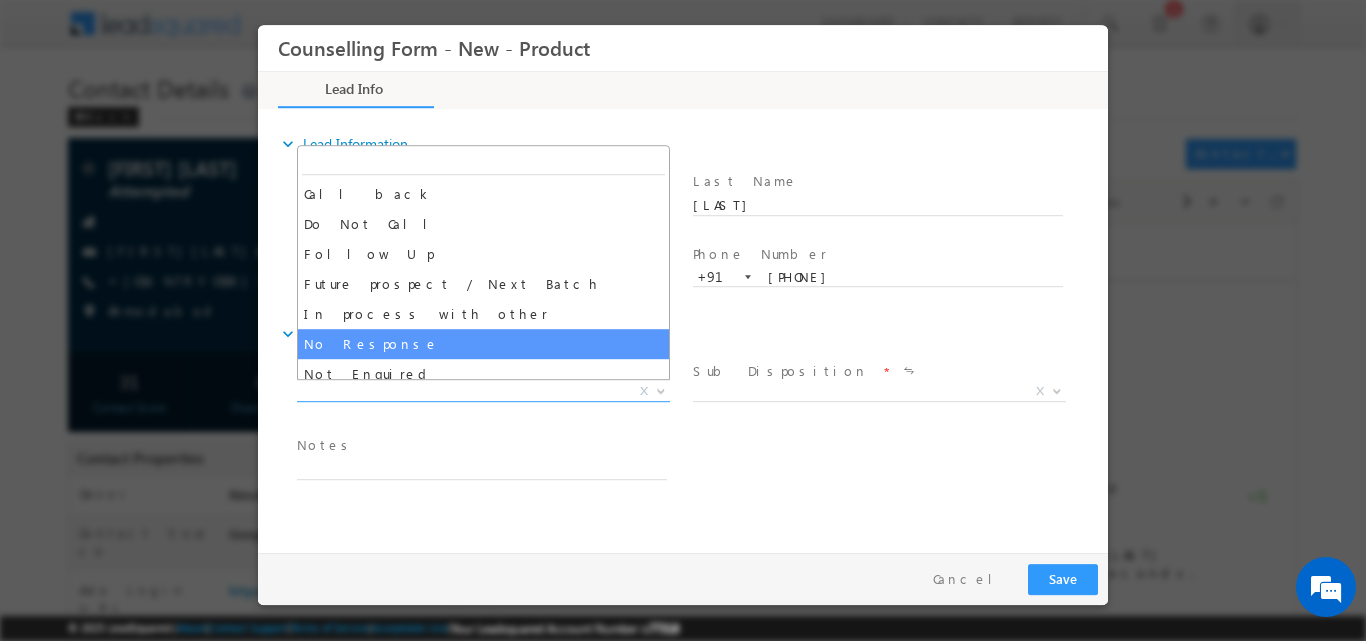 select on "No Response" 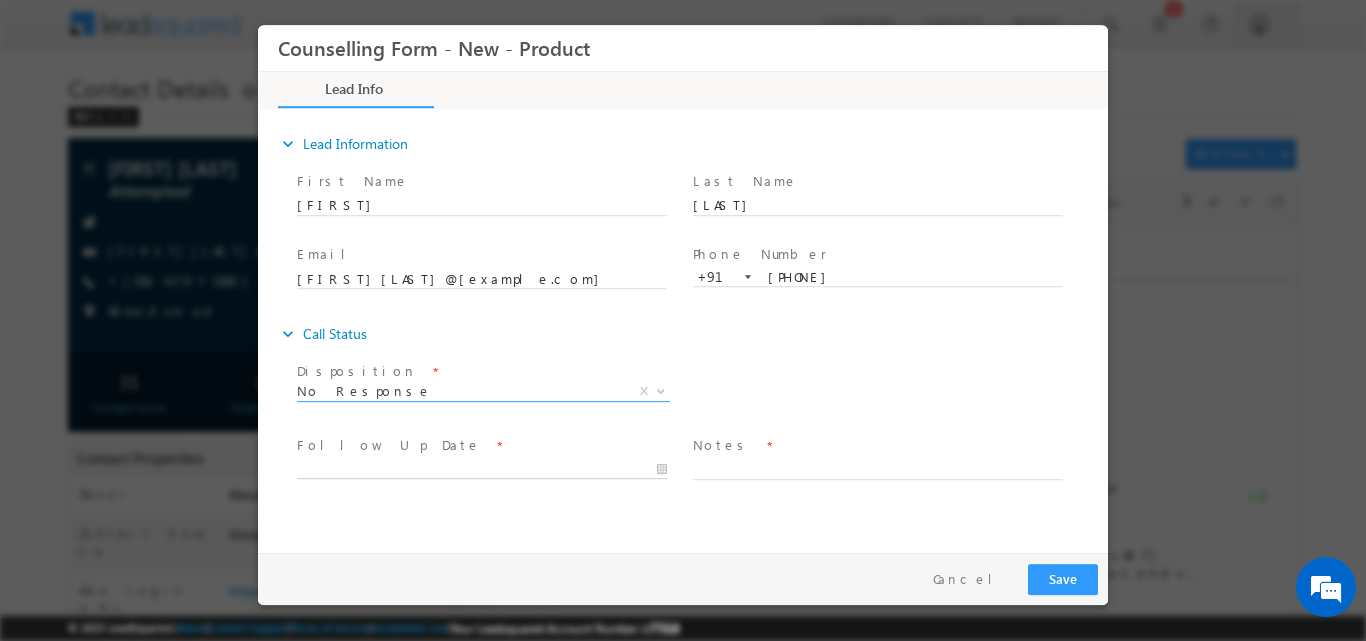 type on "[DD]/[MM]/[YYYY] [H]:[MM] [AM/PM]" 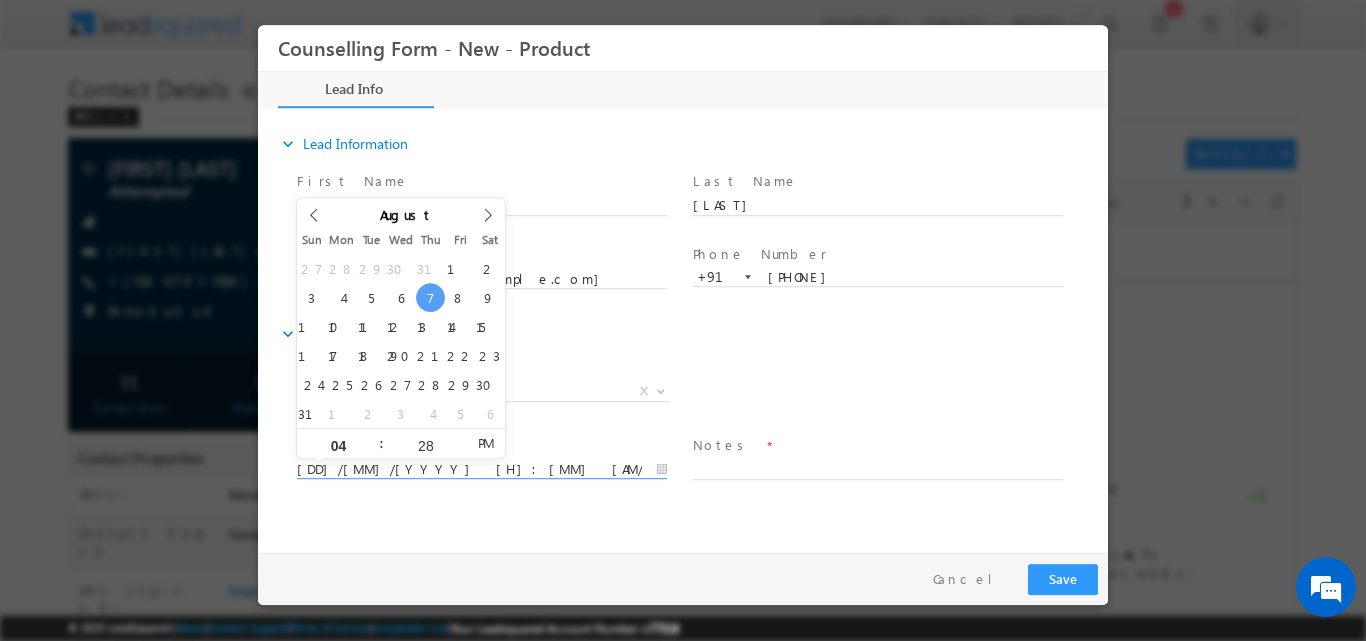 click on "[DD]/[MM]/[YYYY] [H]:[MM] [AM/PM]" at bounding box center (482, 469) 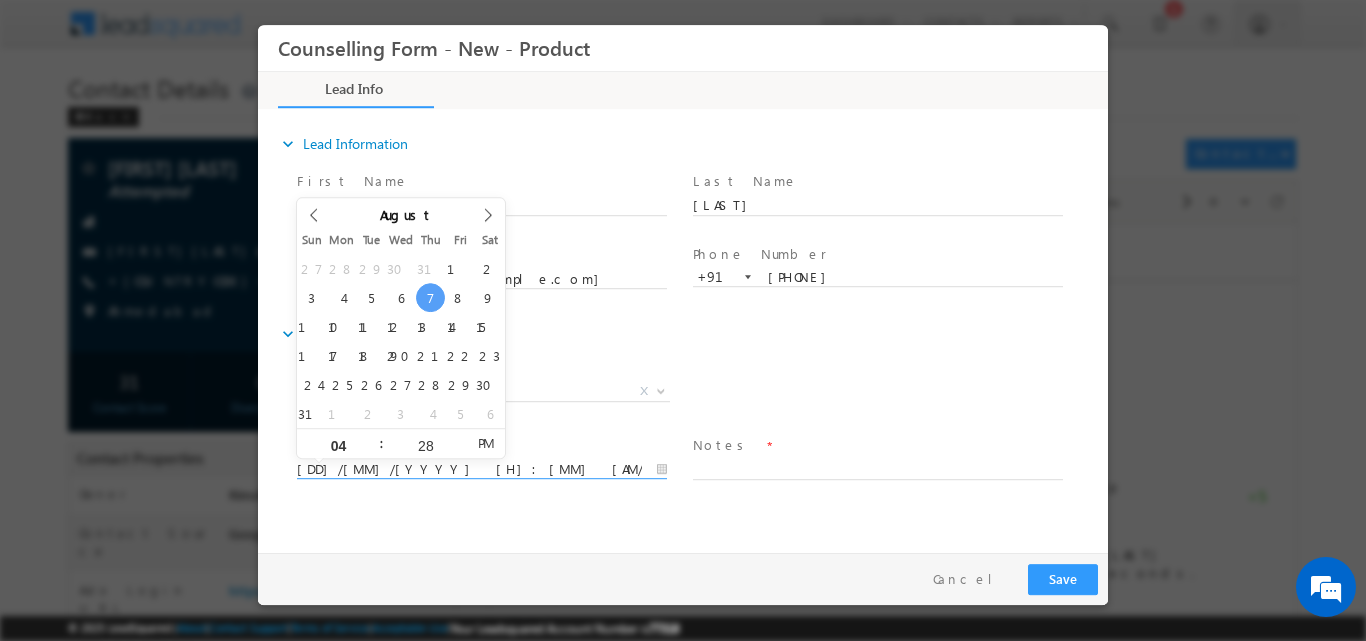 click on "expand_more Call Status" at bounding box center (693, 333) 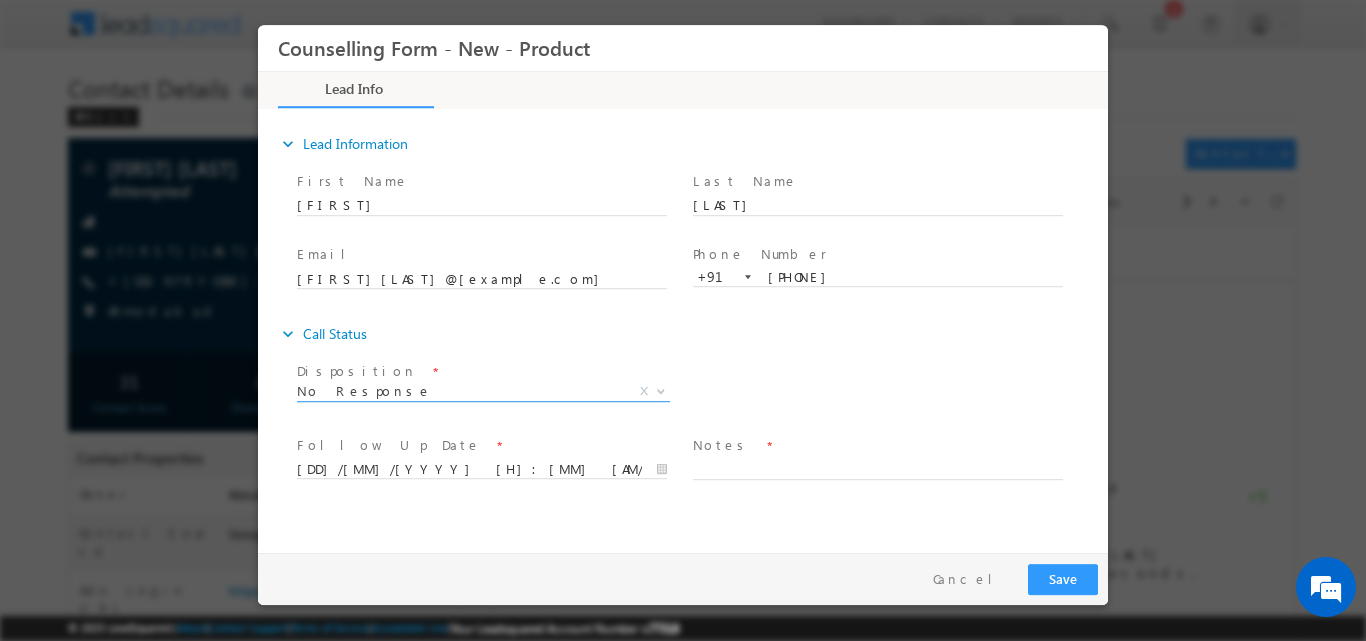 click at bounding box center [661, 389] 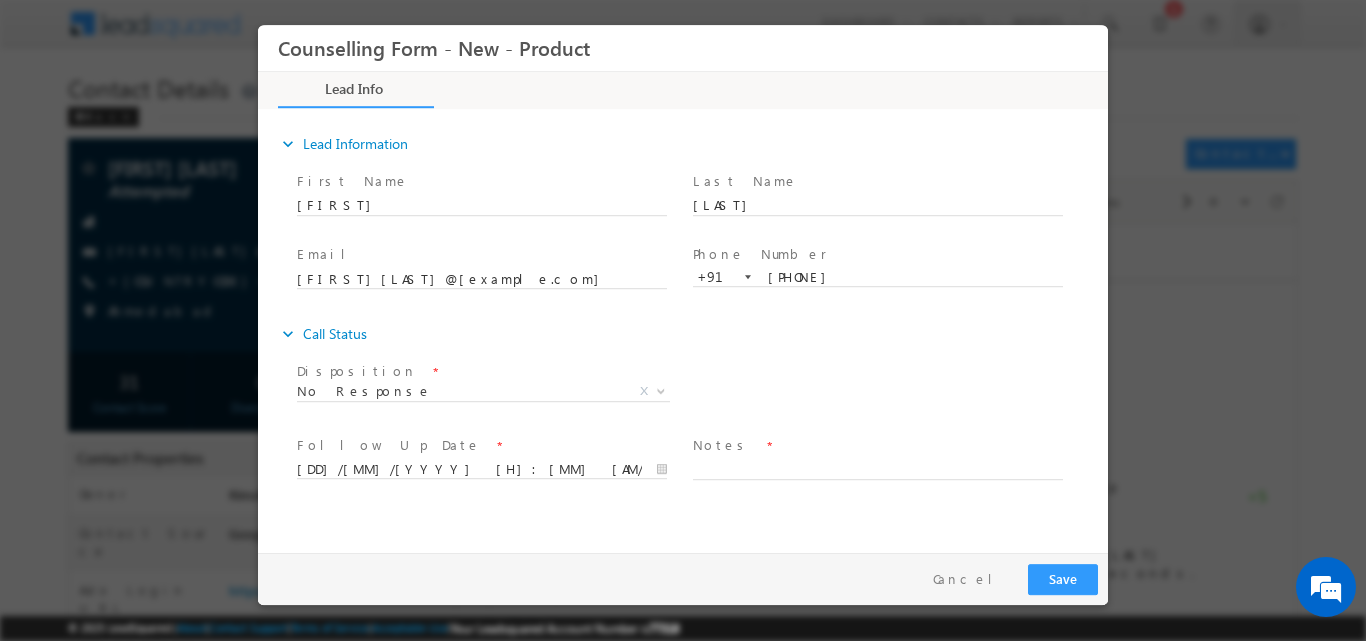 click on "[DD]/[MM]/[YYYY] [H]:[MM] [AM/PM]" at bounding box center [491, 468] 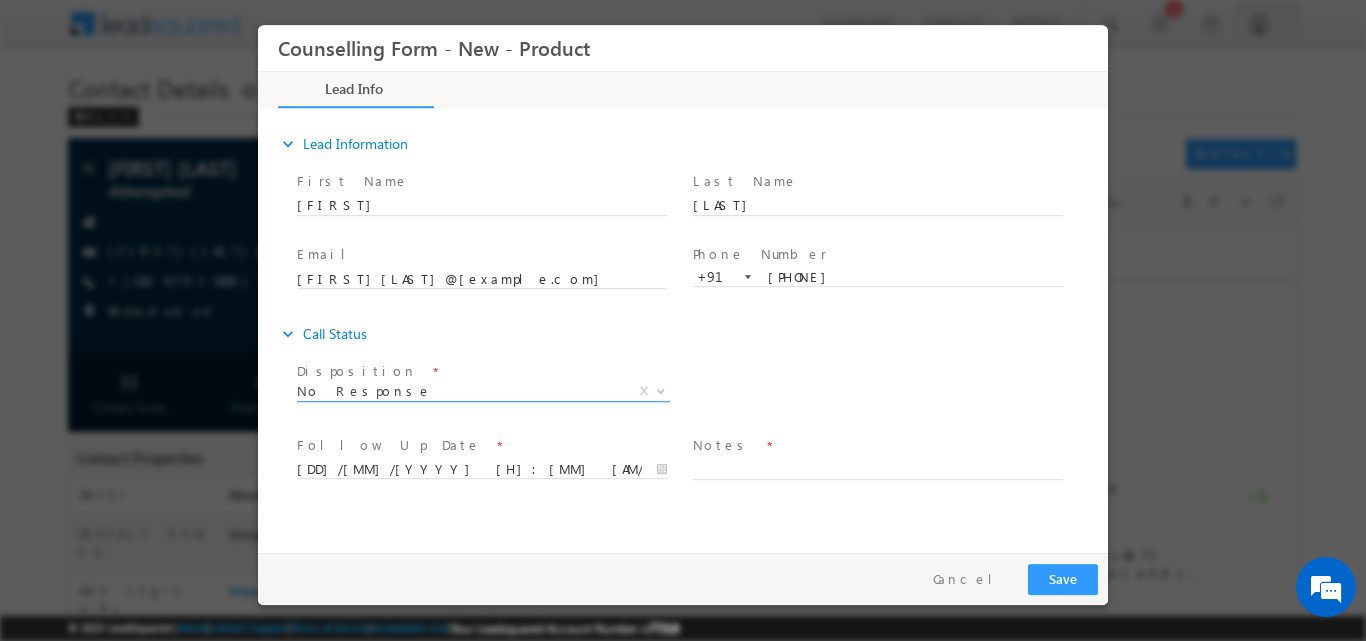 click at bounding box center (661, 389) 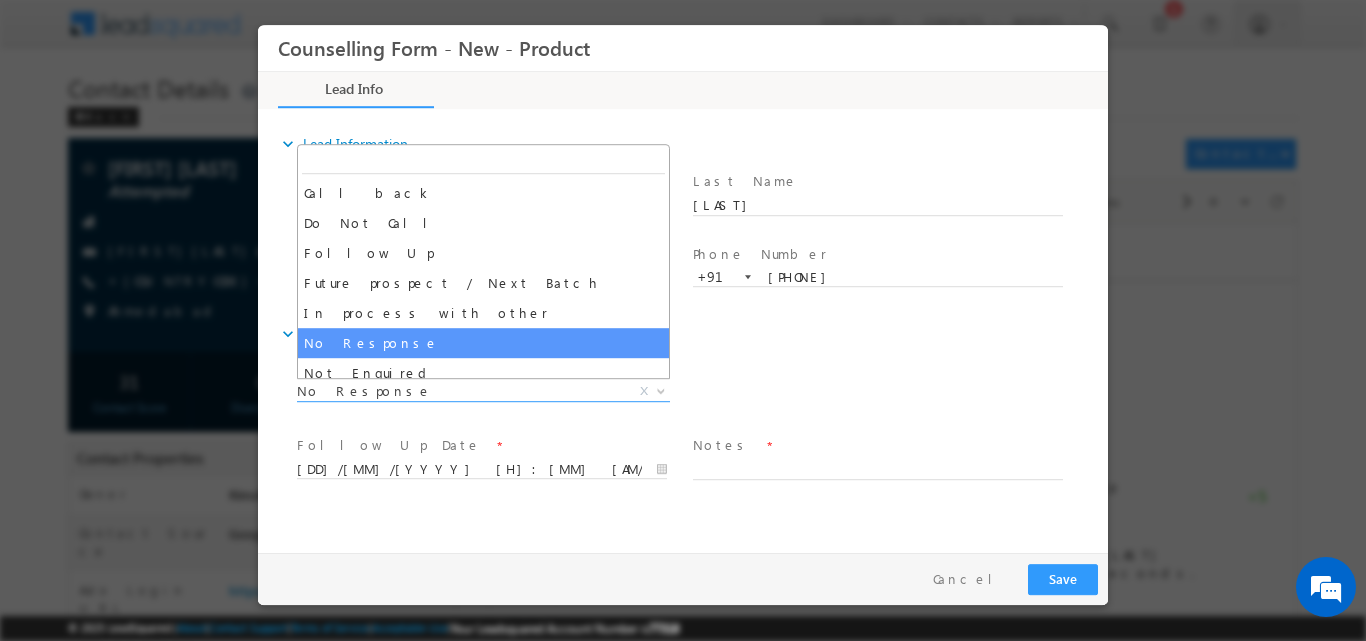 click on "expand_more Call Status" at bounding box center (693, 333) 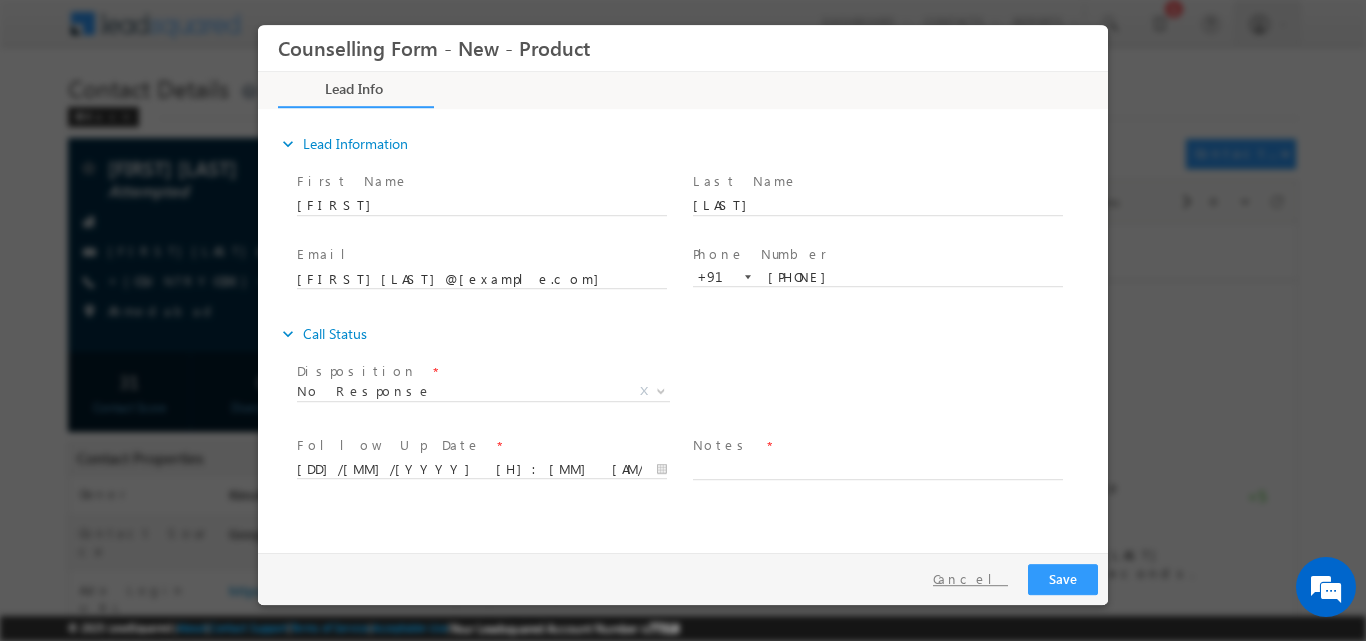 click on "Cancel" at bounding box center (970, 578) 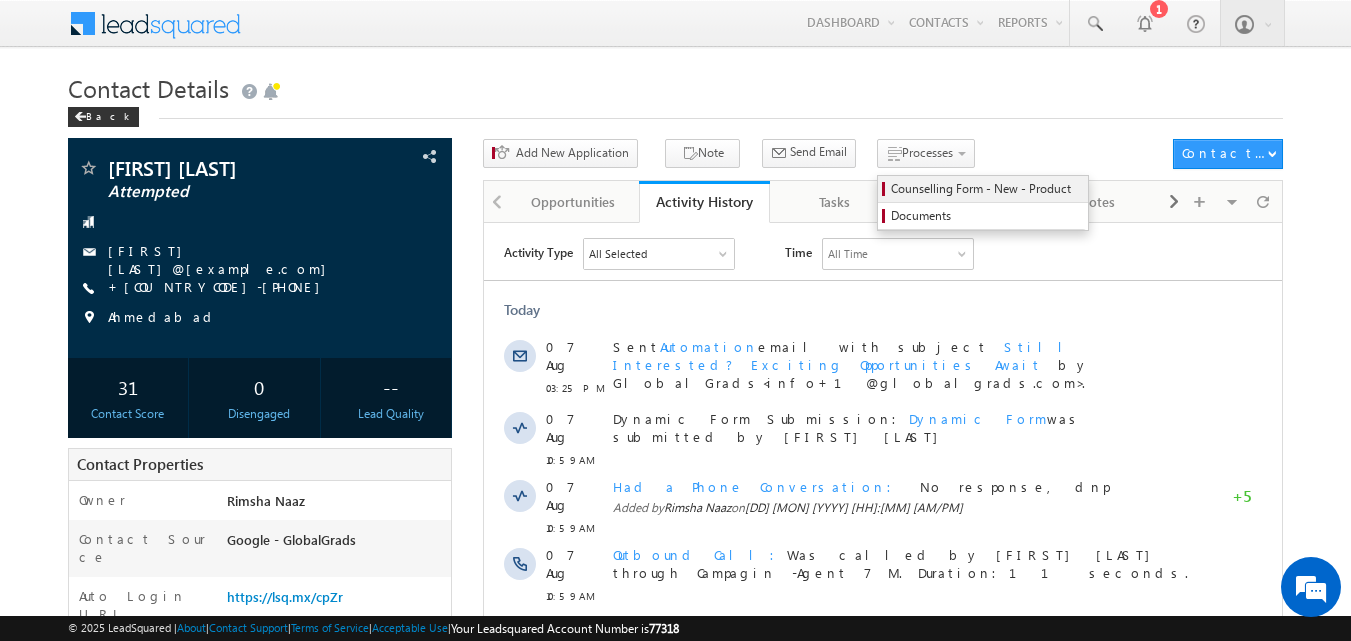 click on "Counselling Form - New - Product" at bounding box center [986, 189] 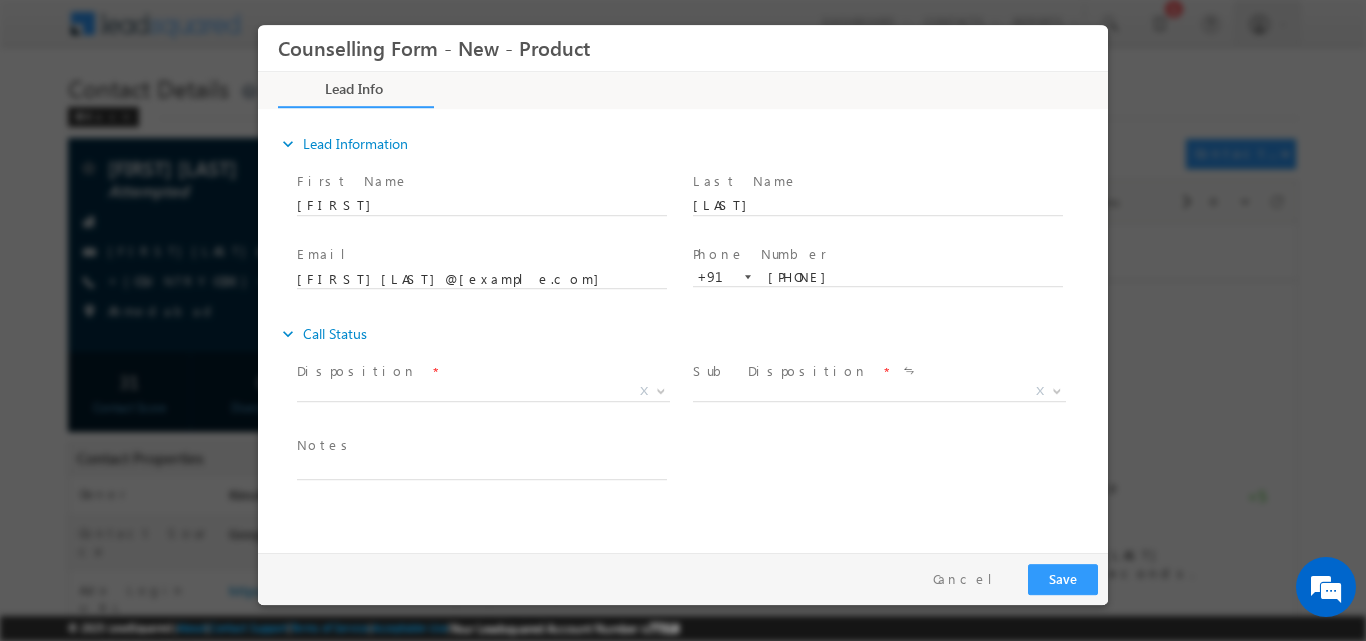 scroll, scrollTop: 0, scrollLeft: 0, axis: both 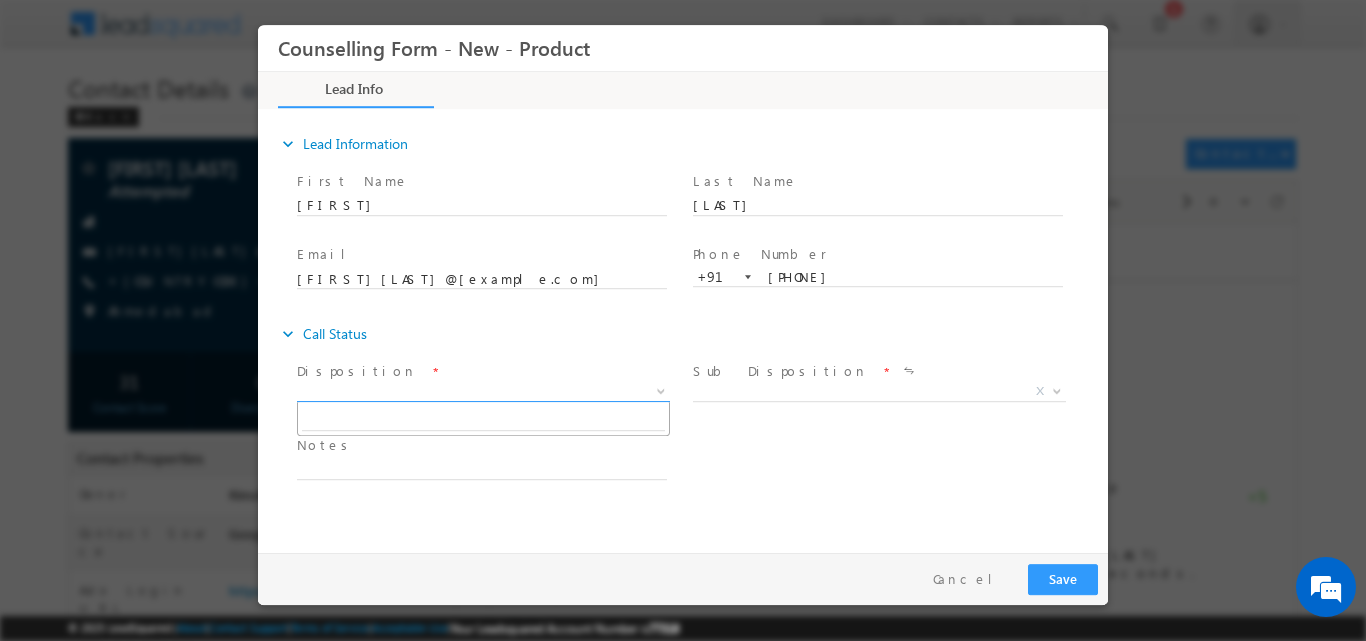 click at bounding box center [659, 390] 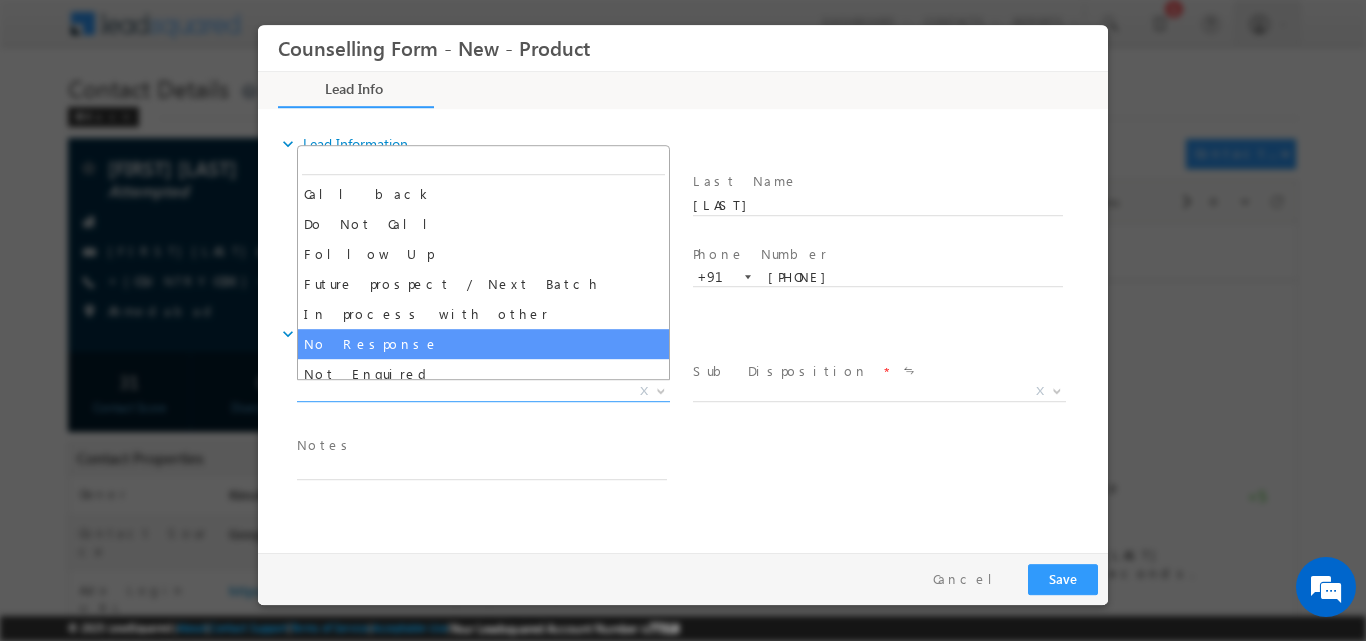 select on "No Response" 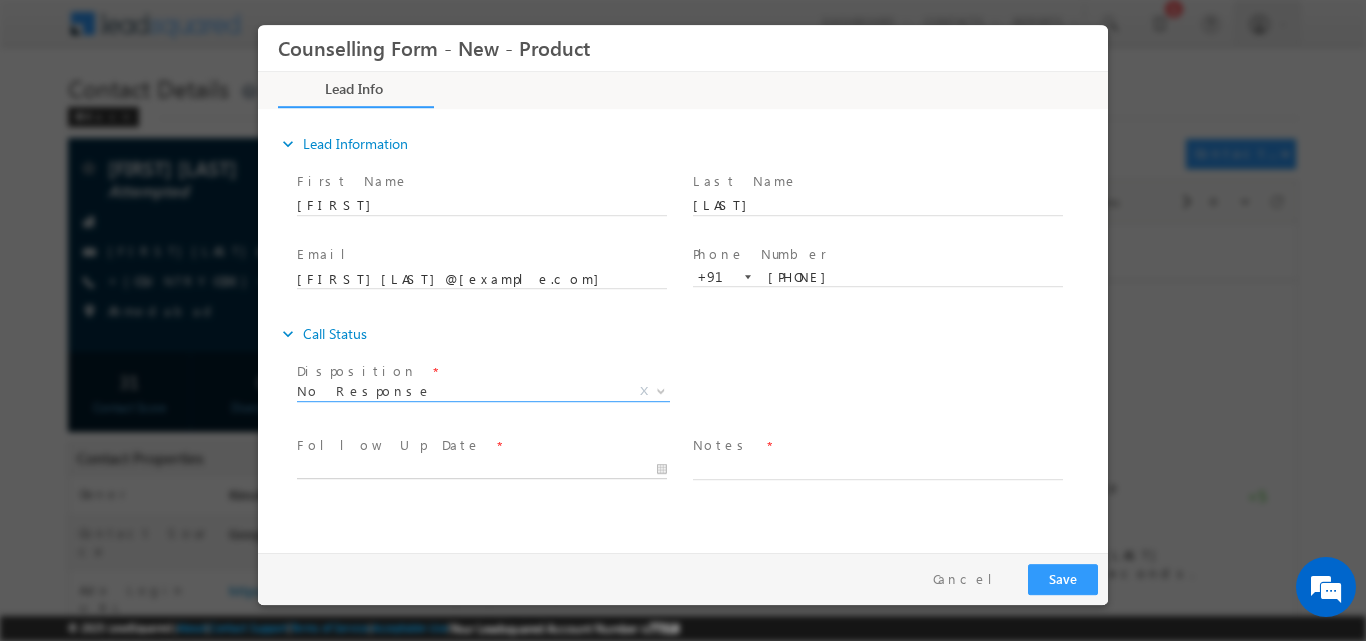 type on "[DD]/[MM]/[YYYY] [H]:[MM] [AM/PM]" 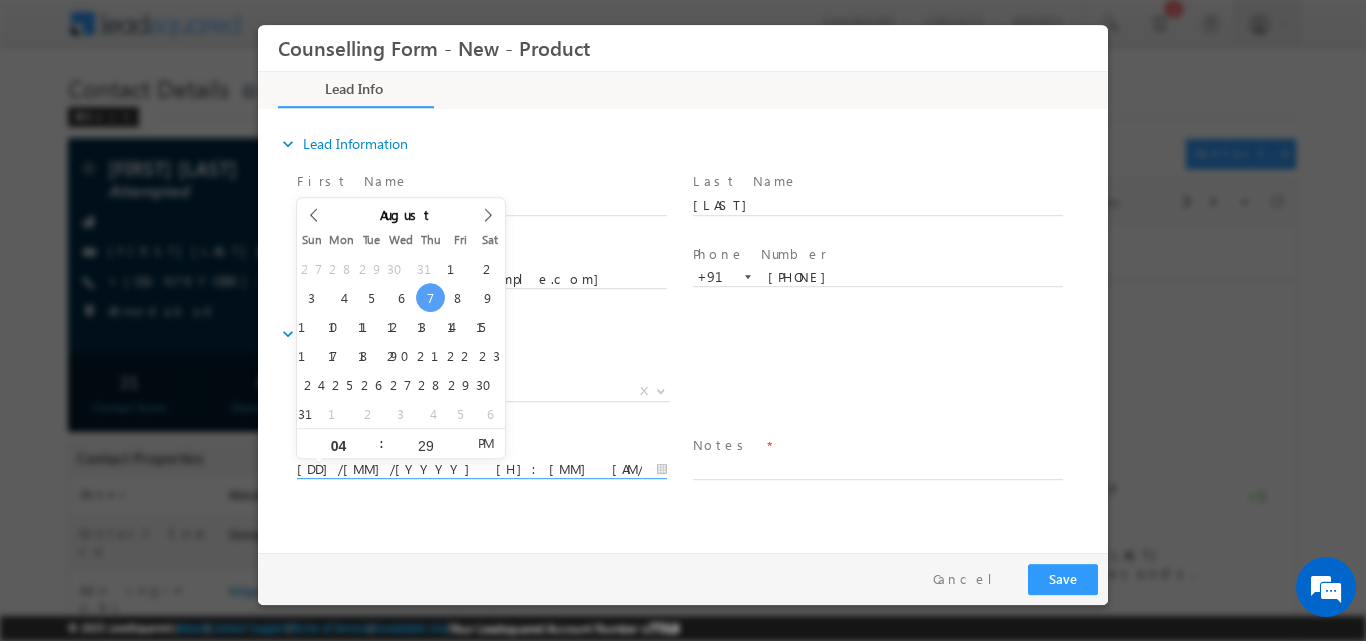 click on "[DD]/[MM]/[YYYY] [H]:[MM] [AM/PM]" at bounding box center (482, 469) 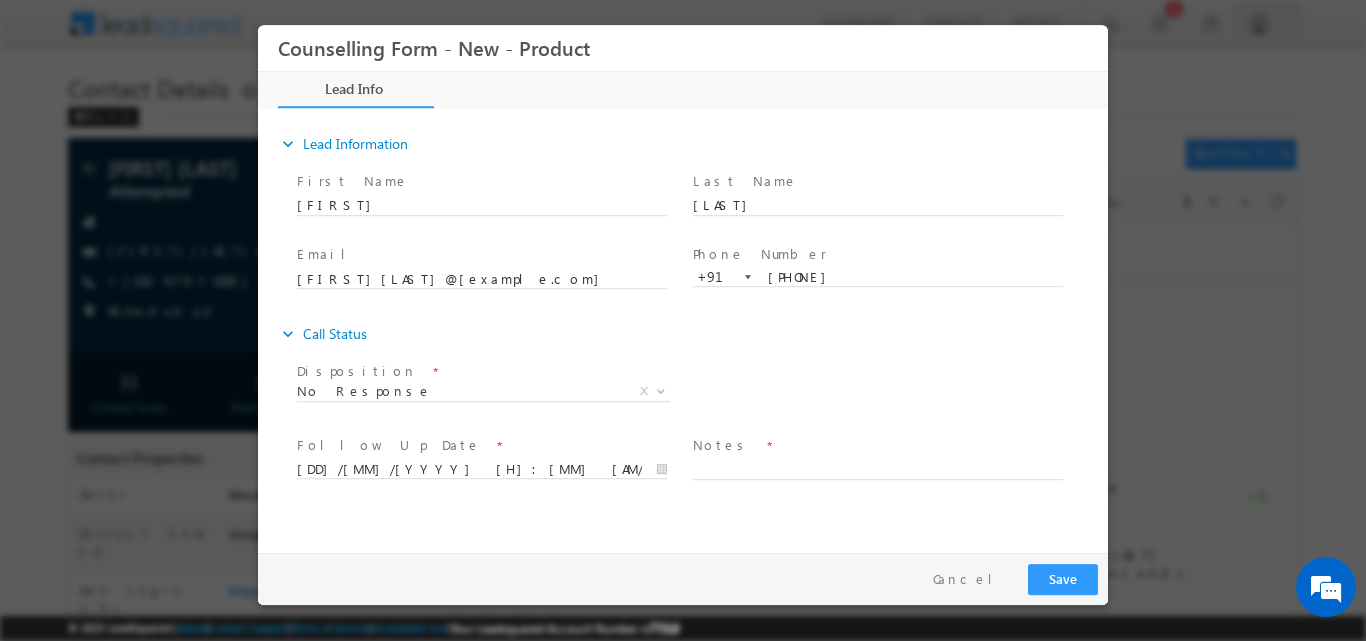 click on "Phone Number
*
+[COUNTRYCODE]-[PHONE] [PHONE] +[COUNTRYCODE]" at bounding box center [887, 275] 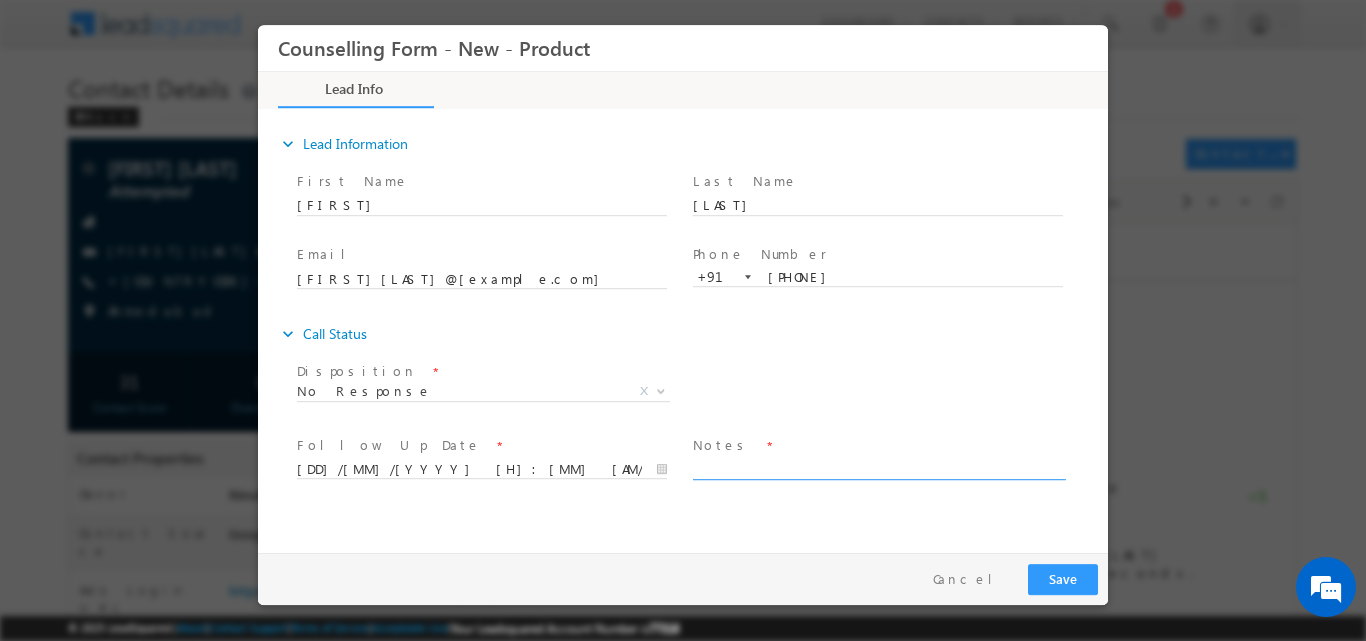 click at bounding box center (878, 467) 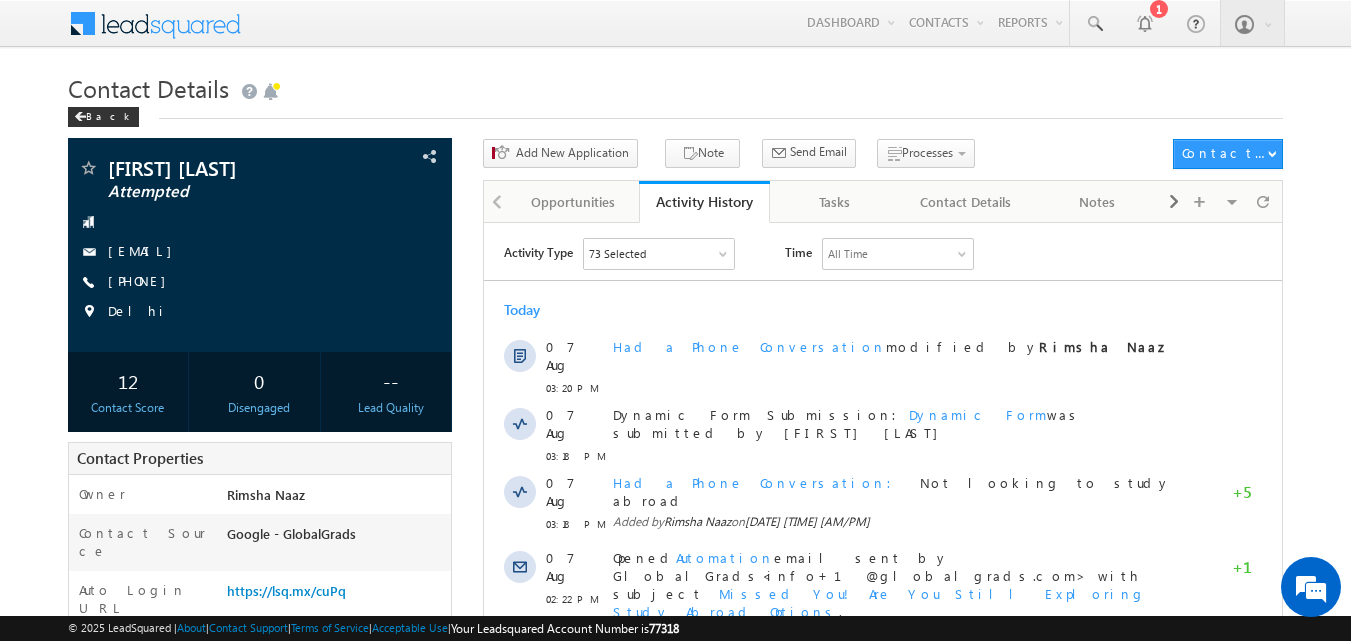 scroll, scrollTop: 0, scrollLeft: 0, axis: both 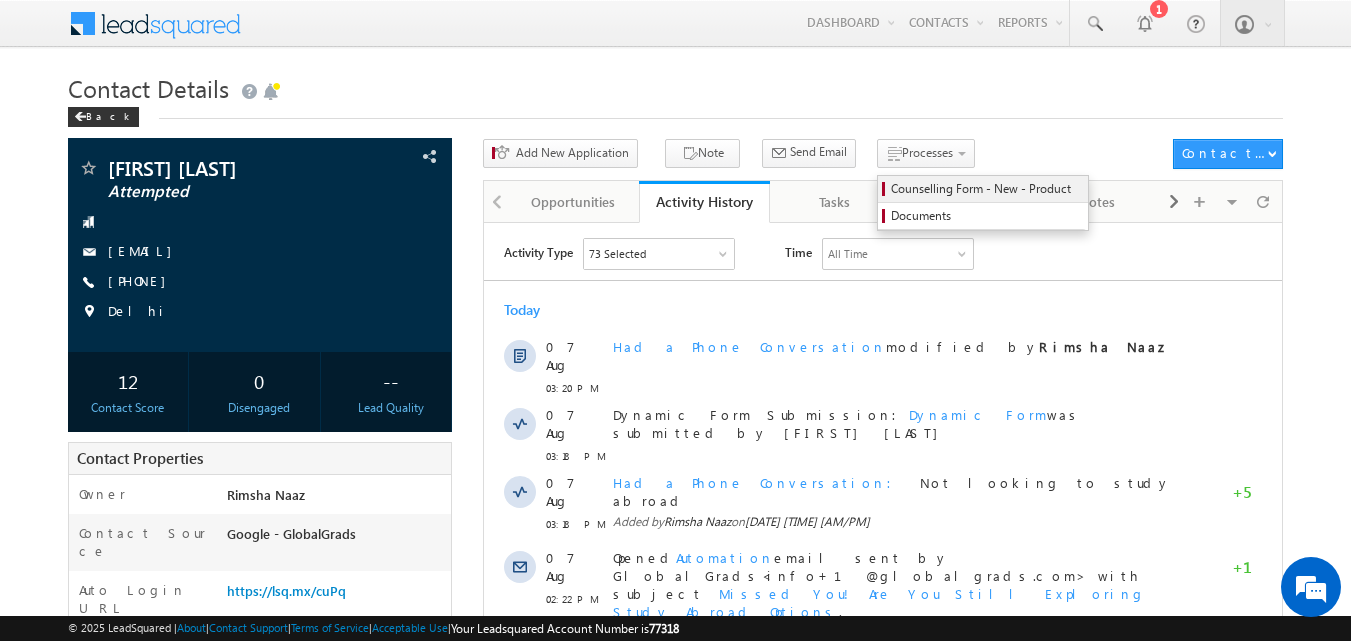 click on "Counselling Form - New - Product" at bounding box center (986, 189) 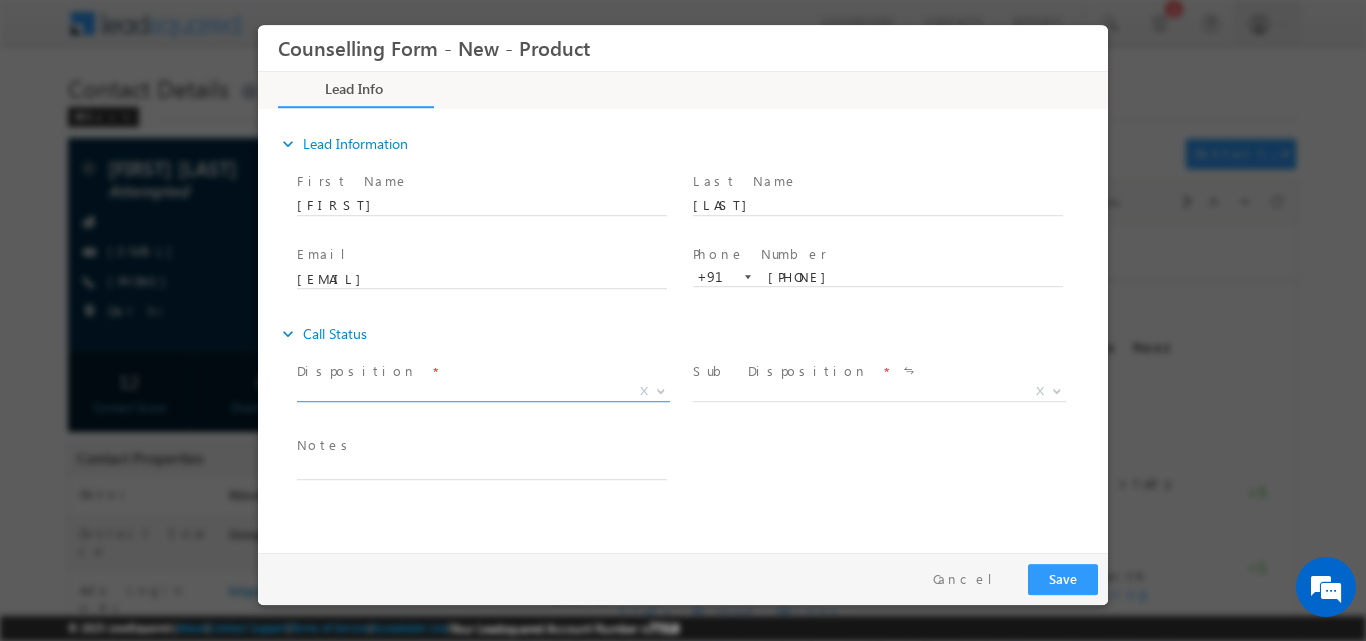 scroll, scrollTop: 0, scrollLeft: 0, axis: both 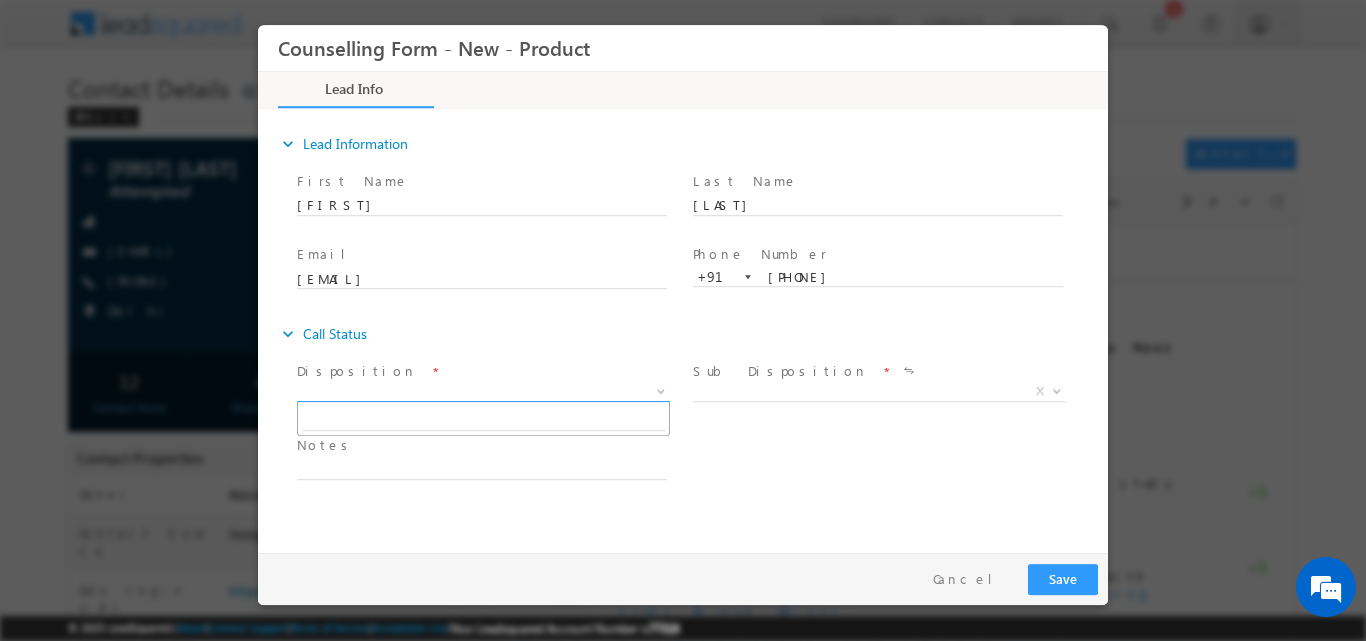 click at bounding box center (659, 390) 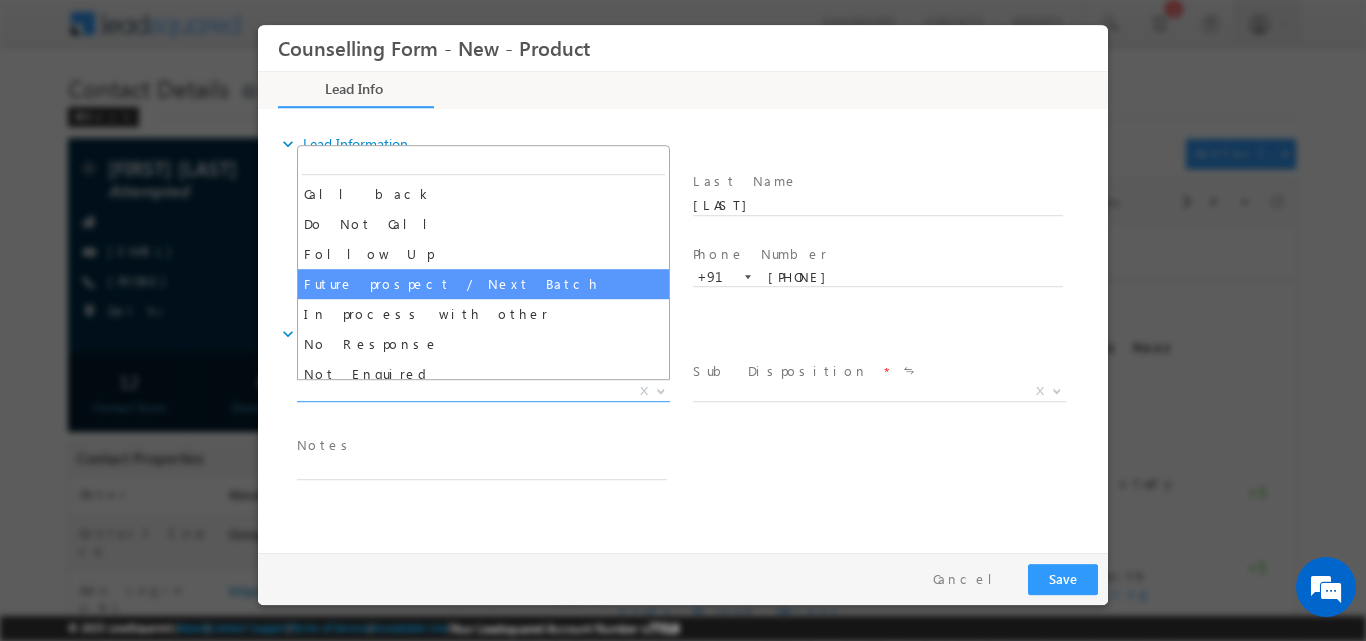 drag, startPoint x: 659, startPoint y: 267, endPoint x: 669, endPoint y: 358, distance: 91.5478 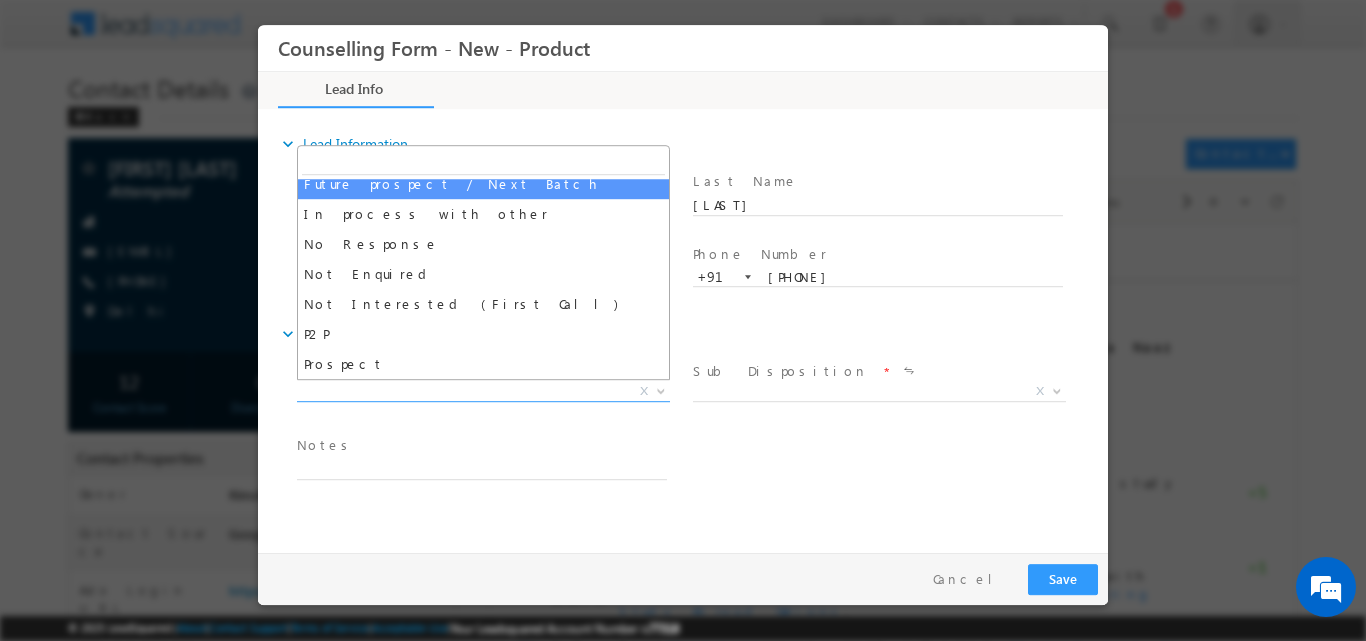 scroll, scrollTop: 123, scrollLeft: 0, axis: vertical 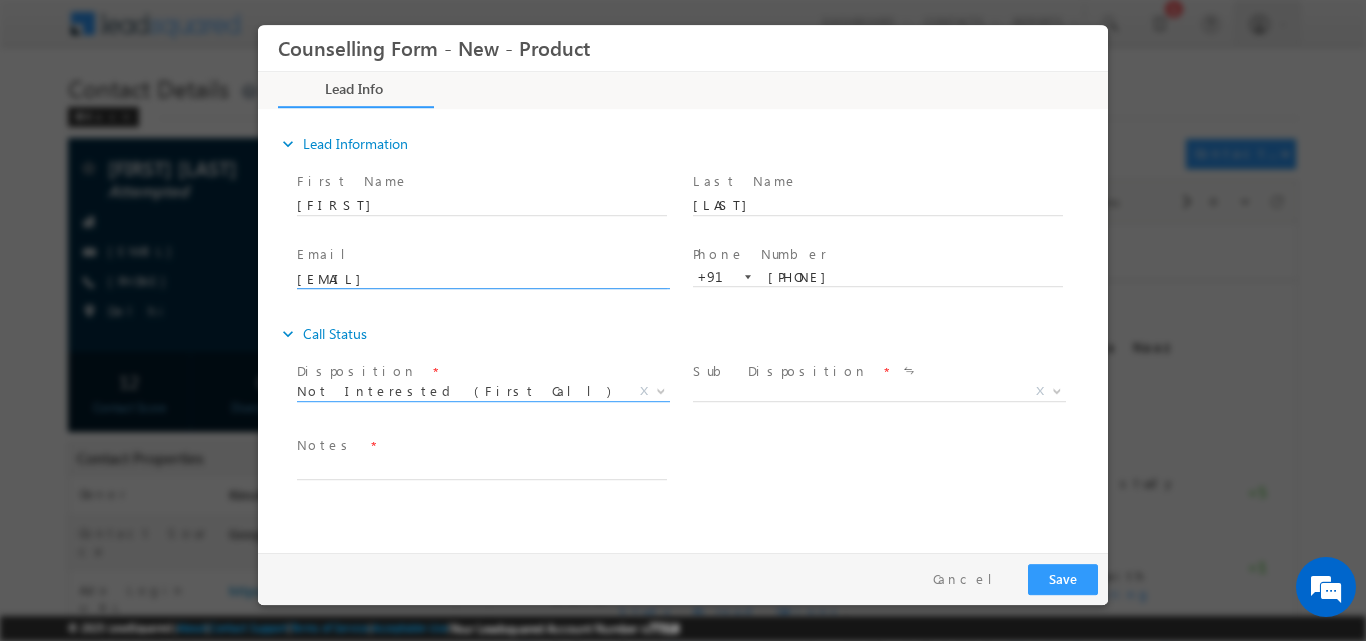 select on "Not Interested (First Call)" 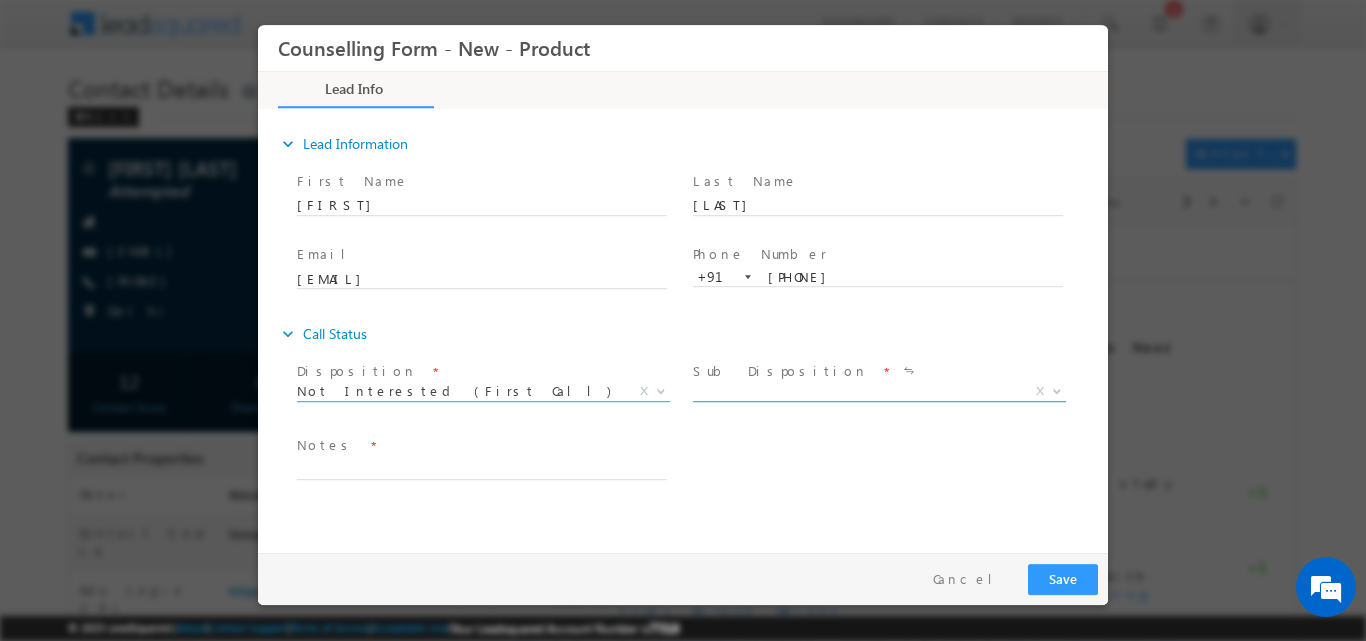 click at bounding box center [1055, 390] 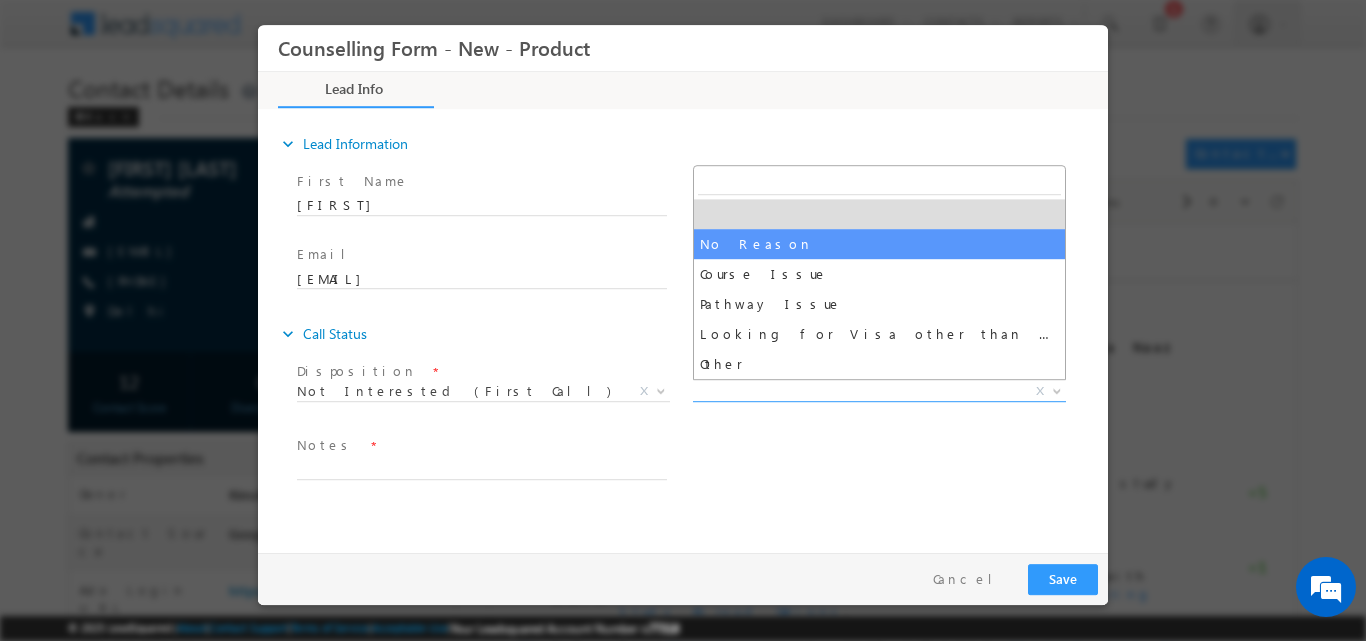 select on "No Reason" 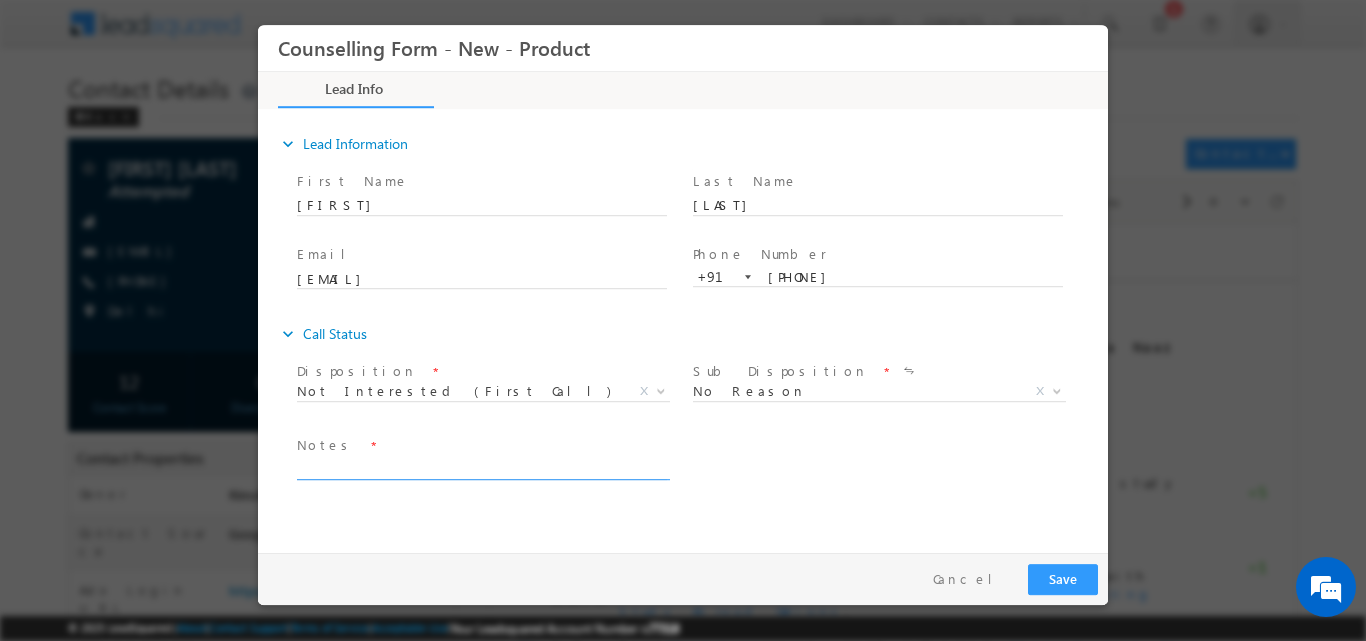 click at bounding box center (482, 467) 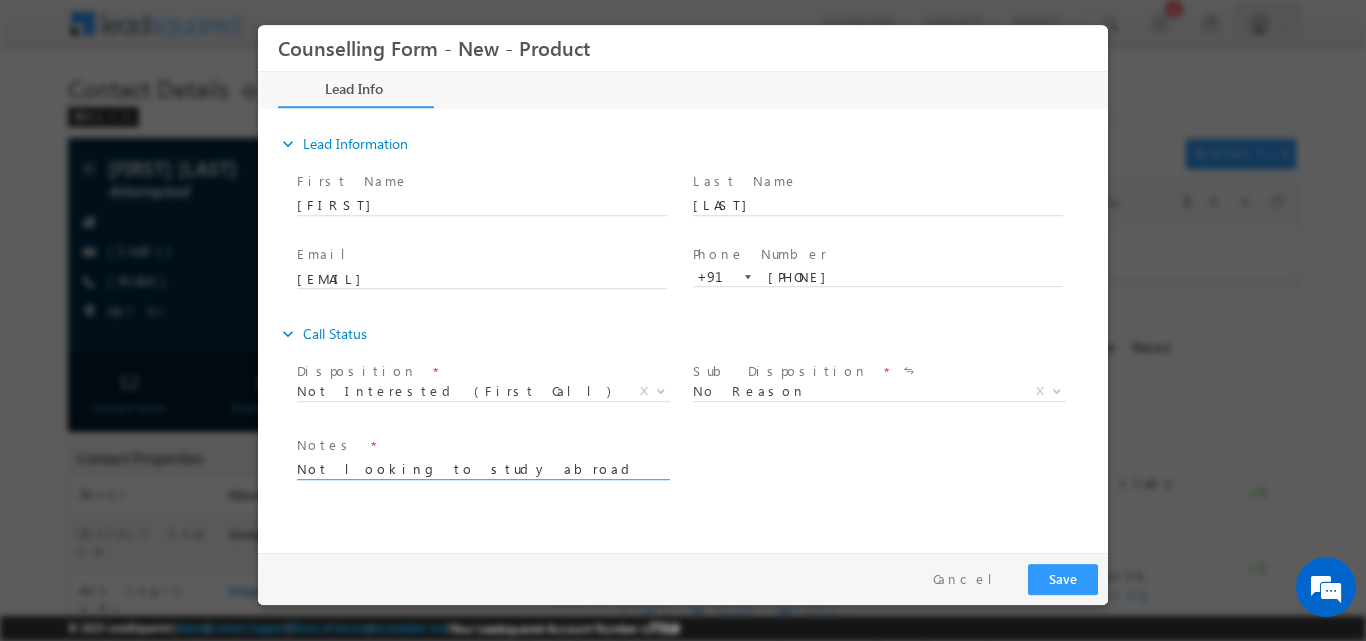 type on "Not looking to study abroad" 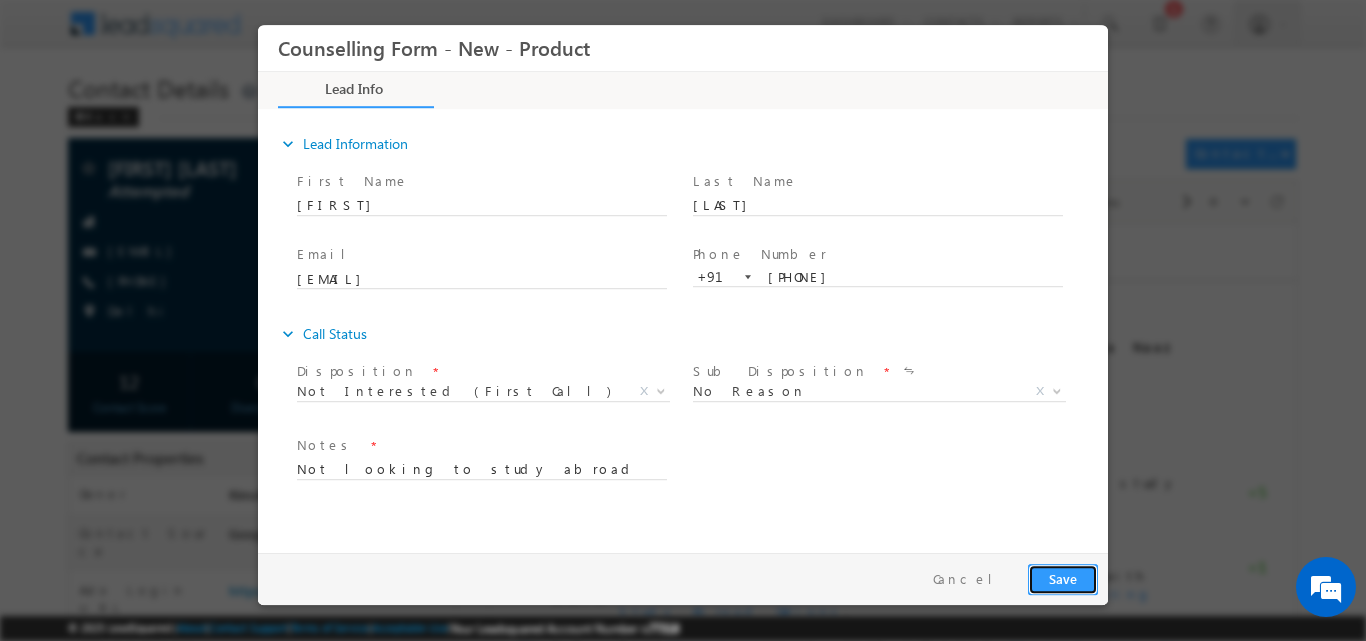 click on "Save" at bounding box center (1063, 578) 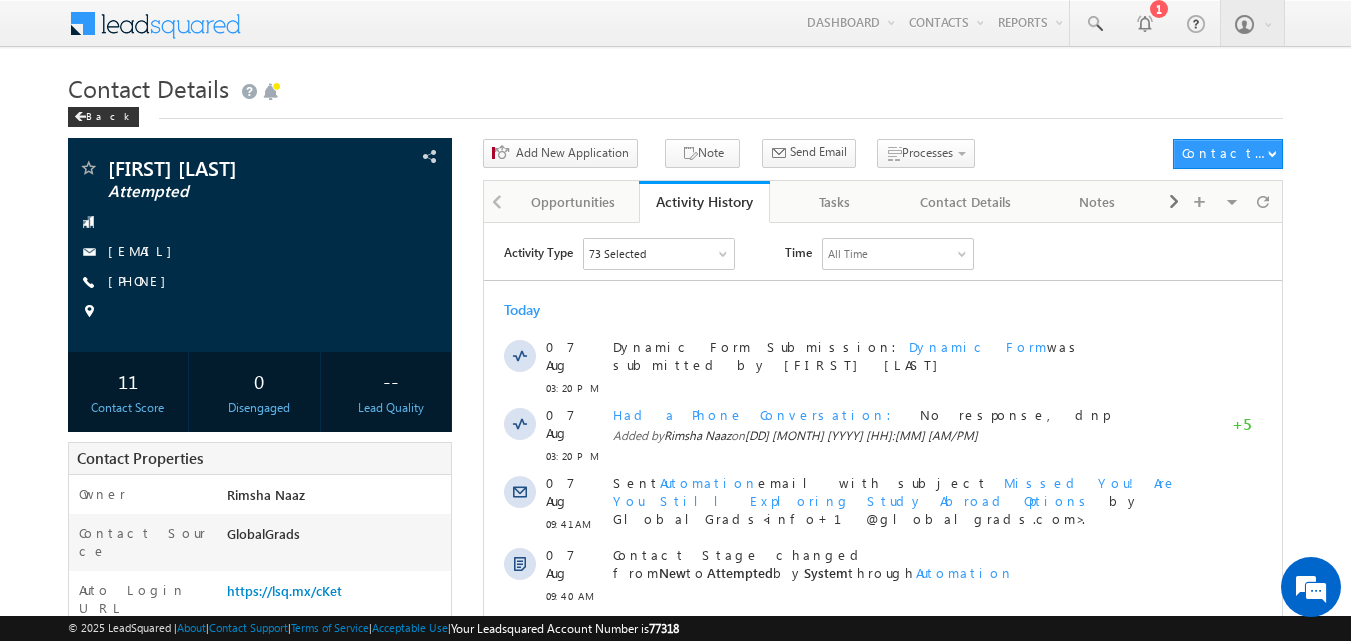 scroll, scrollTop: 0, scrollLeft: 0, axis: both 